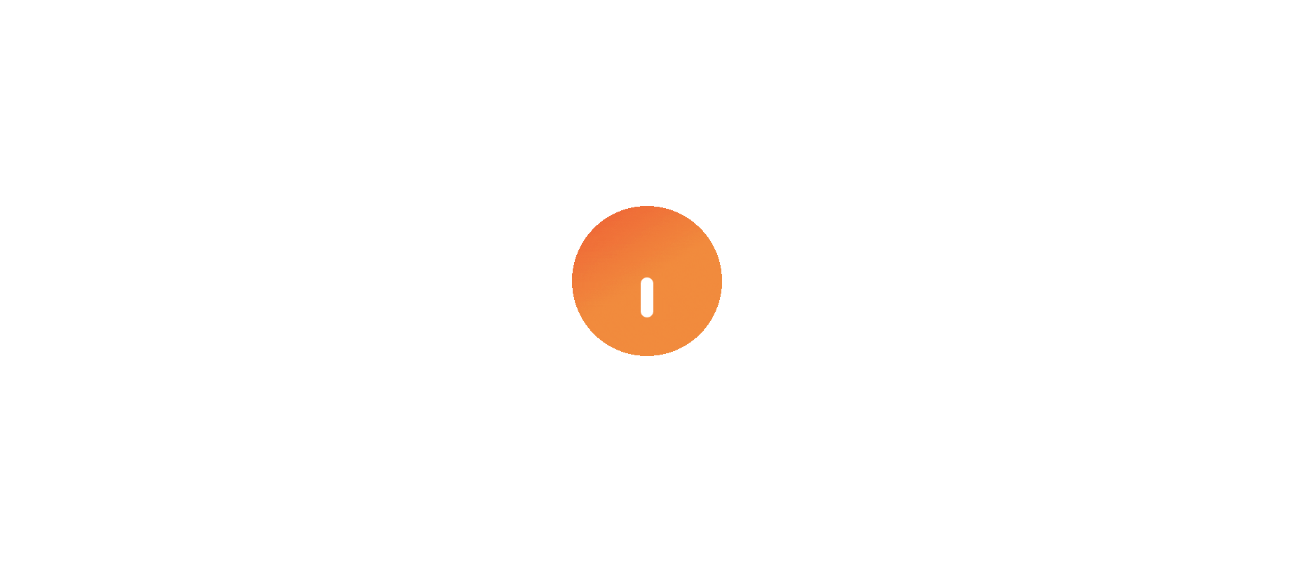 scroll, scrollTop: 0, scrollLeft: 0, axis: both 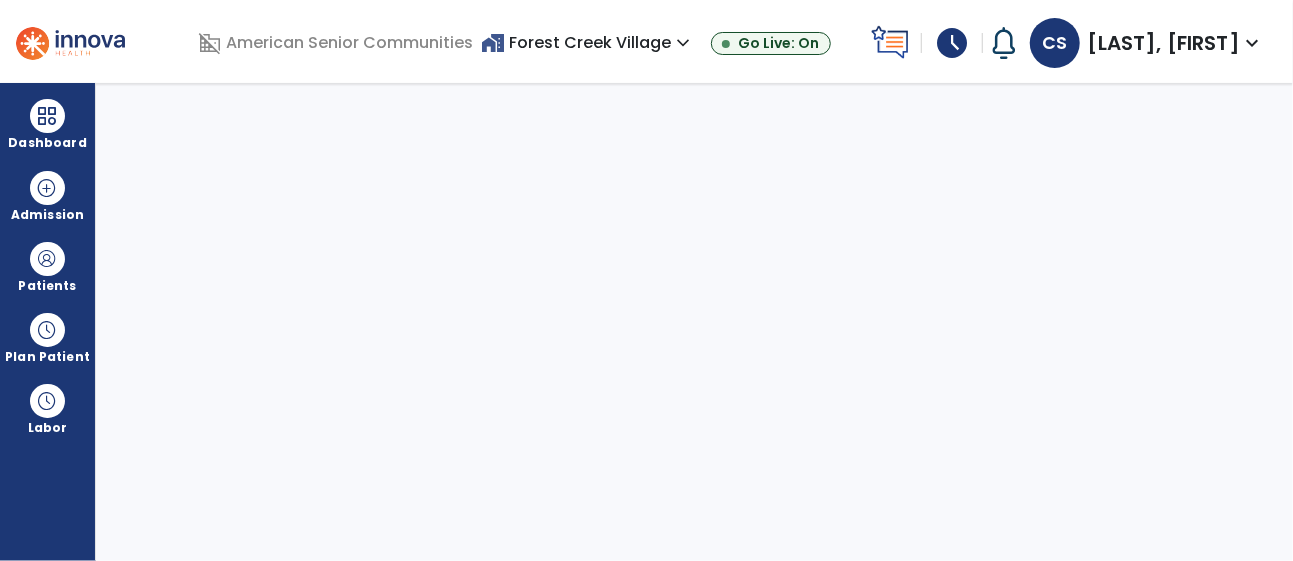 select on "****" 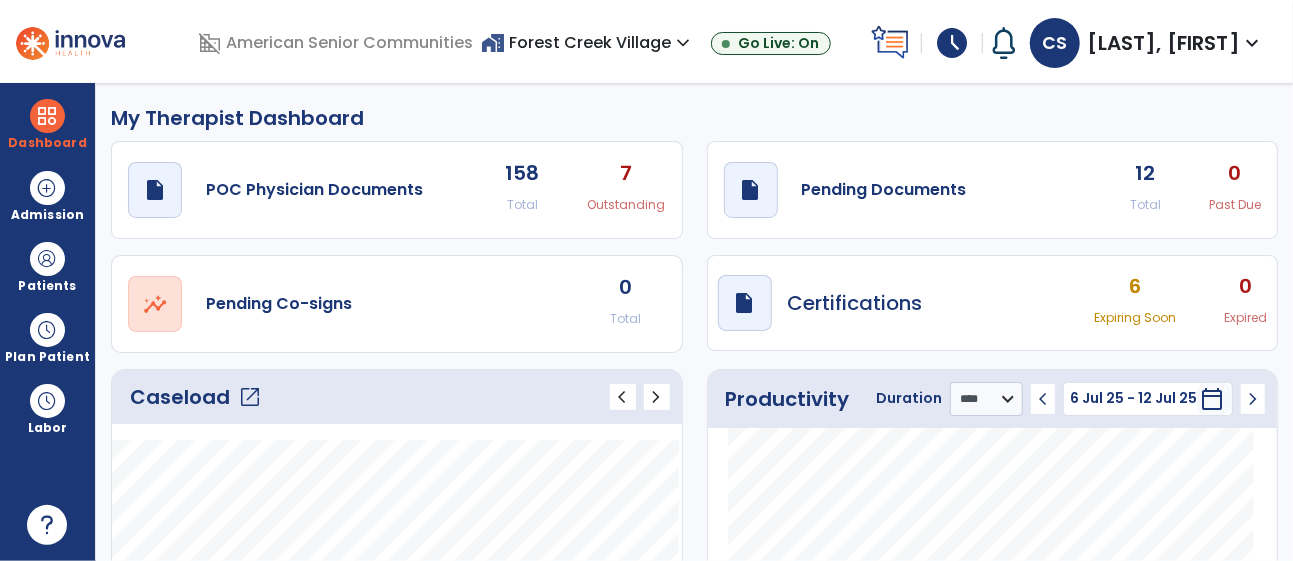 click on "open_in_new" 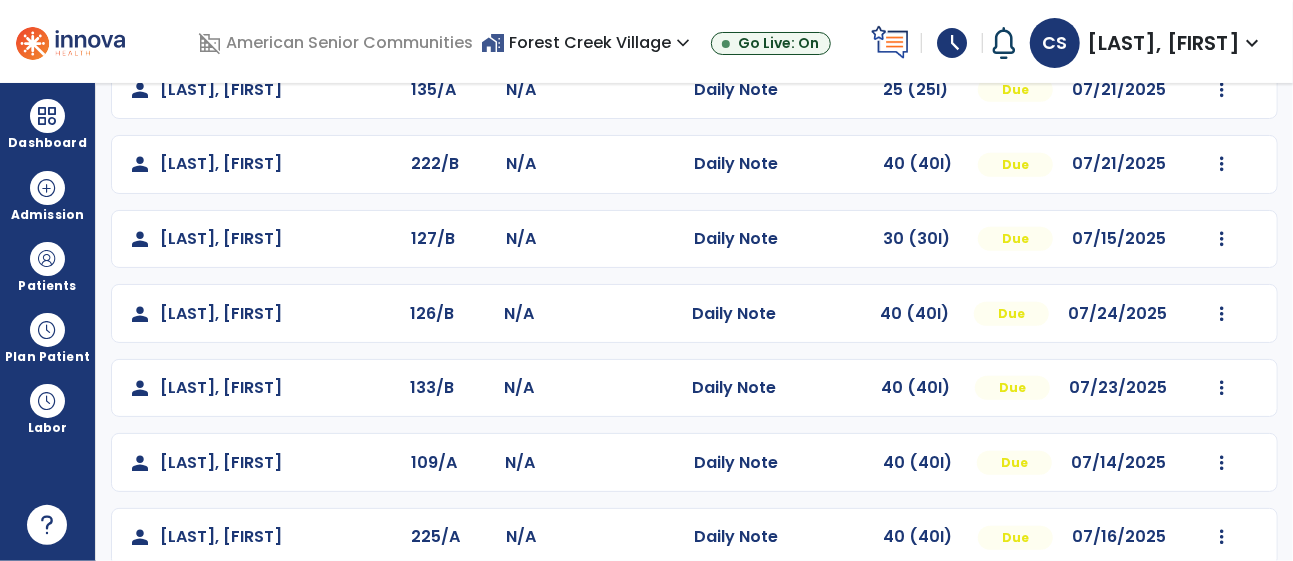 scroll, scrollTop: 623, scrollLeft: 0, axis: vertical 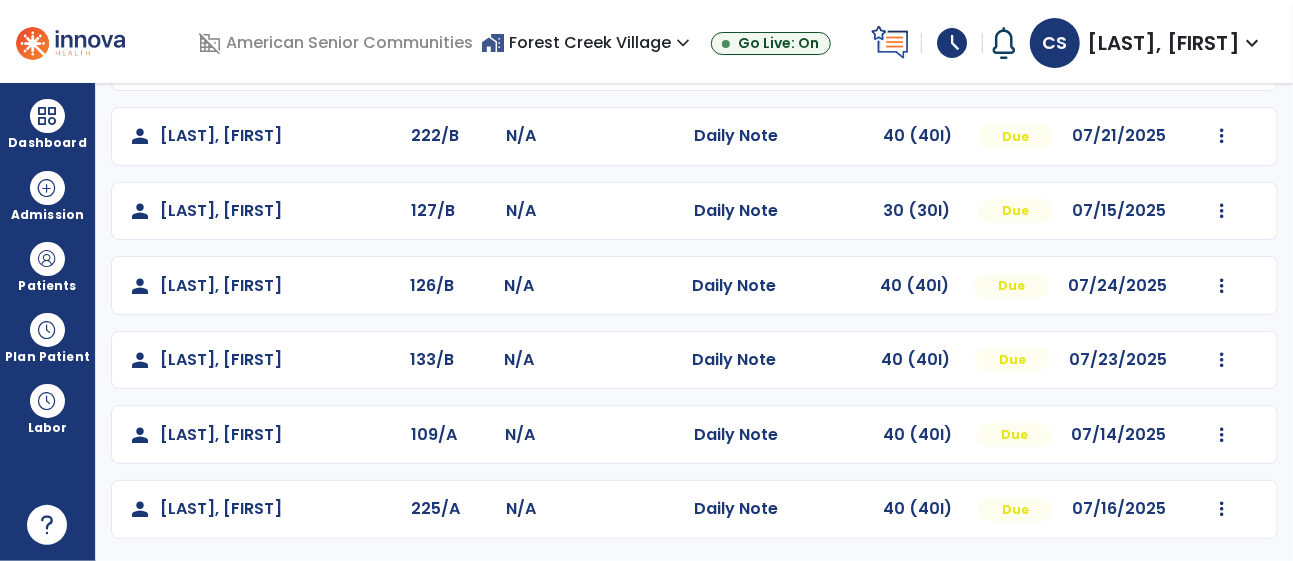 click on "home_work   Forest Creek Village   expand_more" at bounding box center (588, 42) 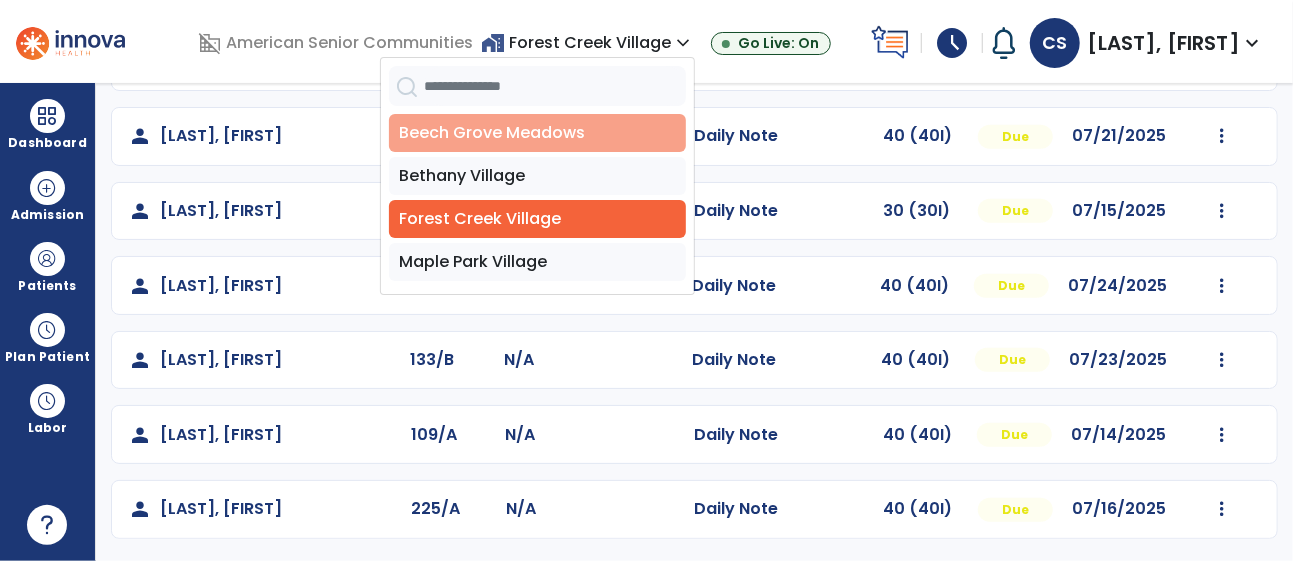 click on "Beech Grove Meadows" at bounding box center [537, 133] 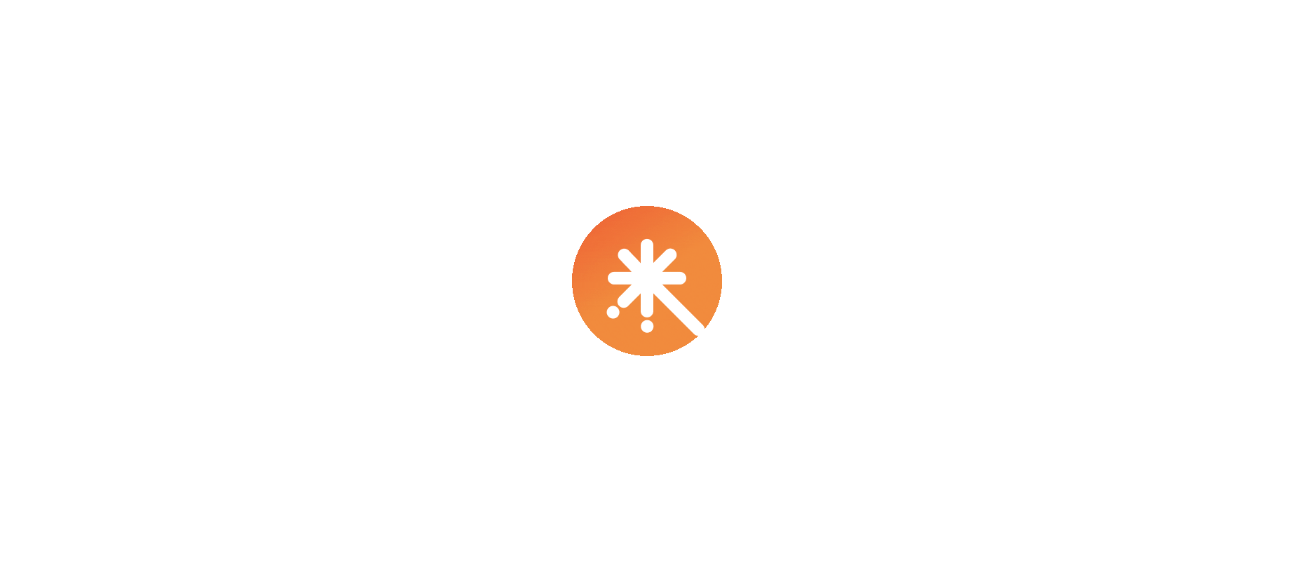 scroll, scrollTop: 0, scrollLeft: 0, axis: both 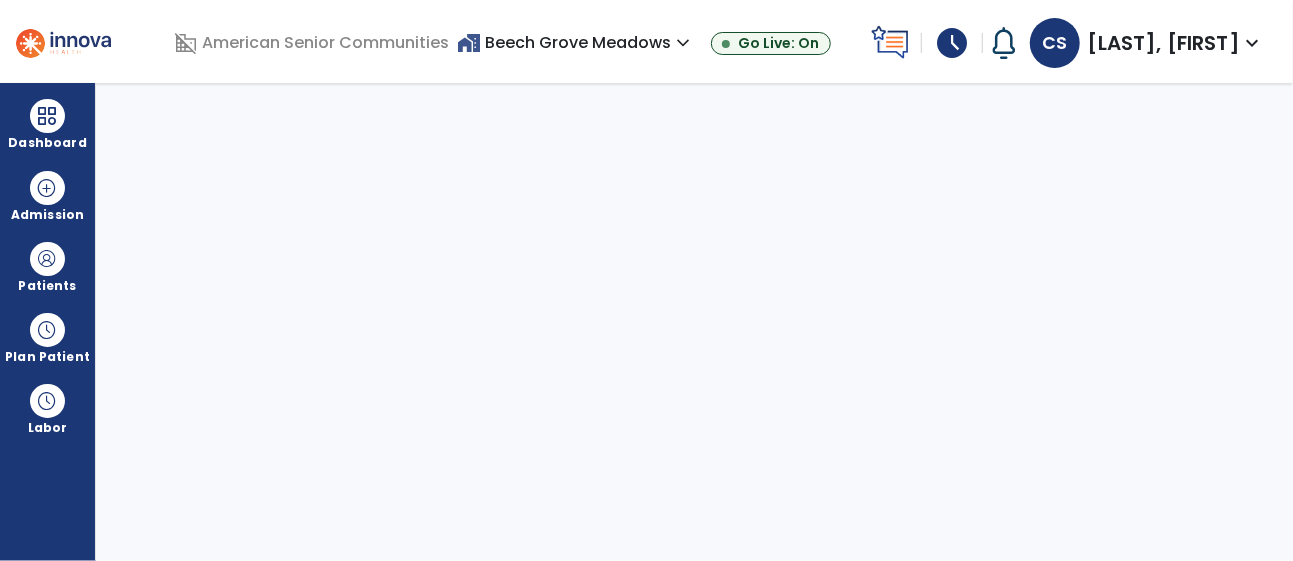 select on "****" 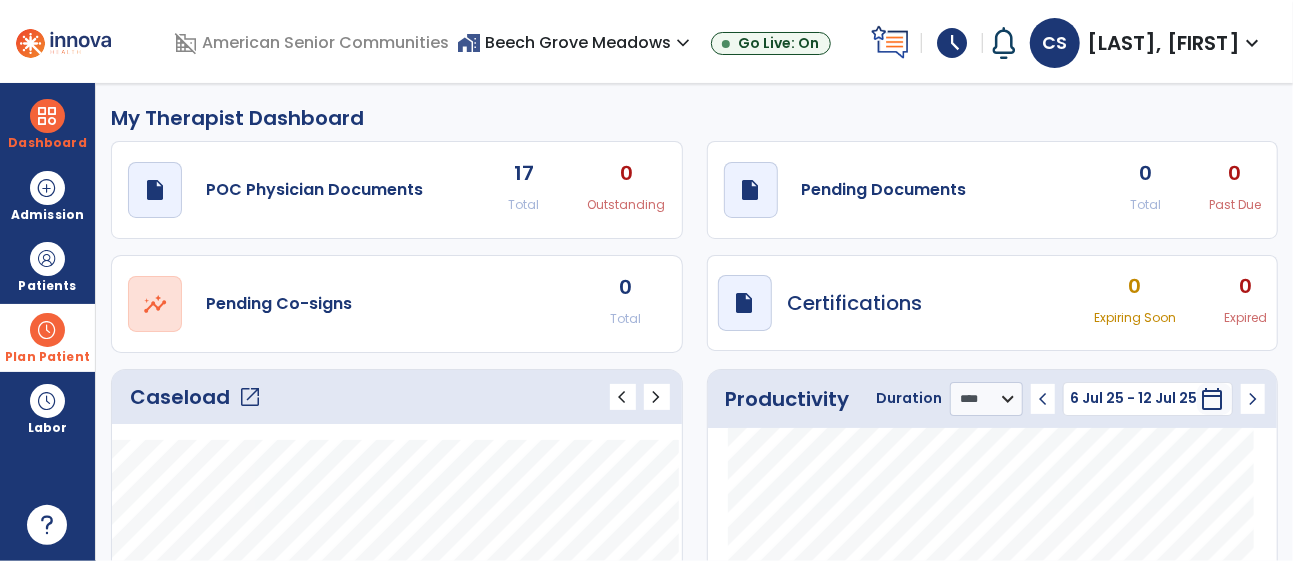 click at bounding box center (47, 330) 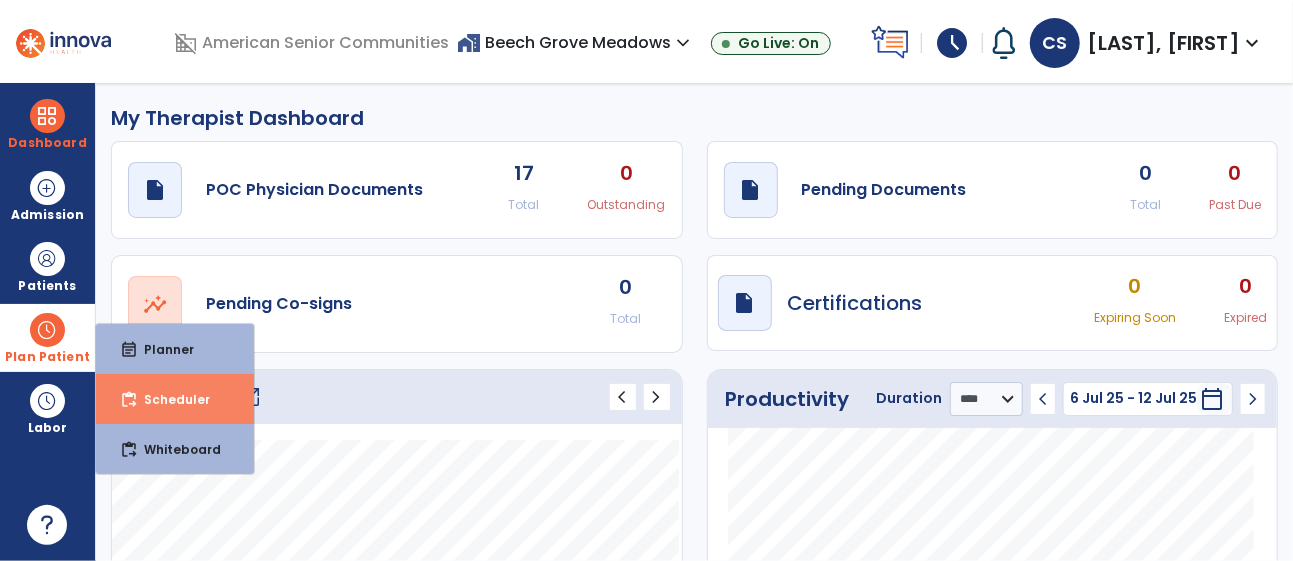click on "content_paste_go" at bounding box center [129, 400] 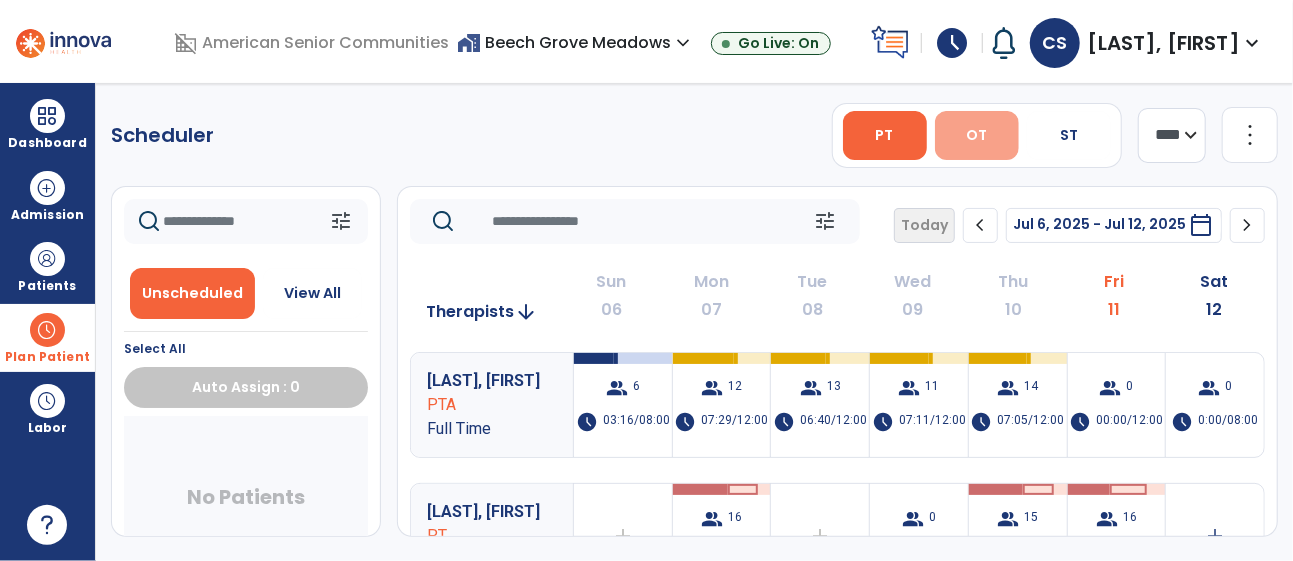 click on "OT" at bounding box center [976, 135] 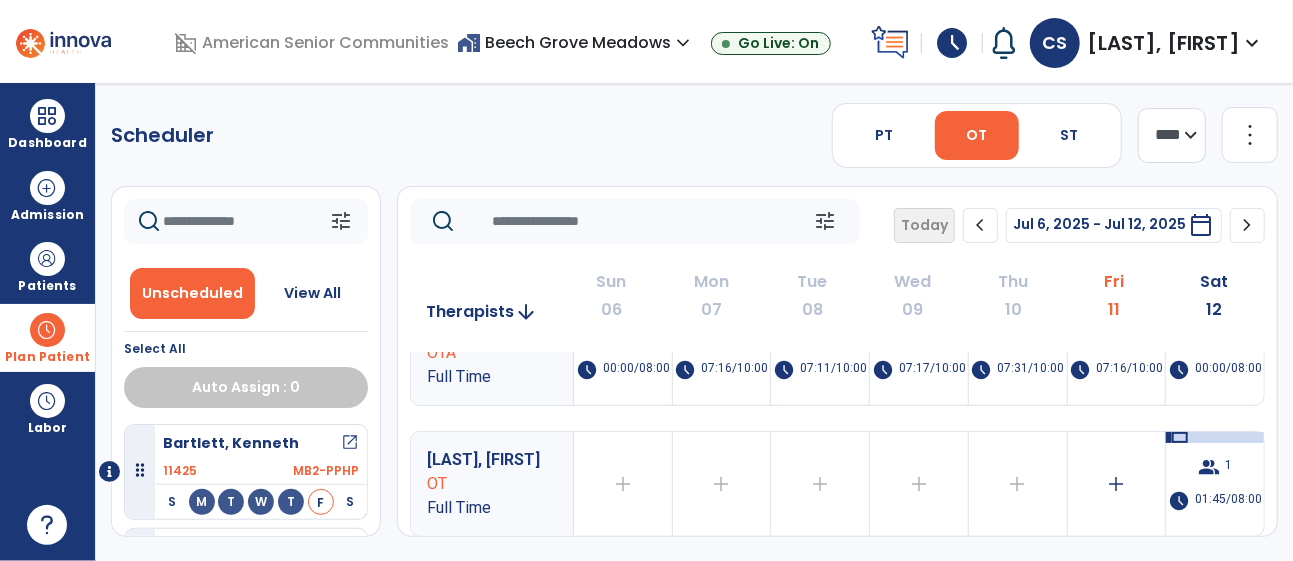 scroll, scrollTop: 192, scrollLeft: 0, axis: vertical 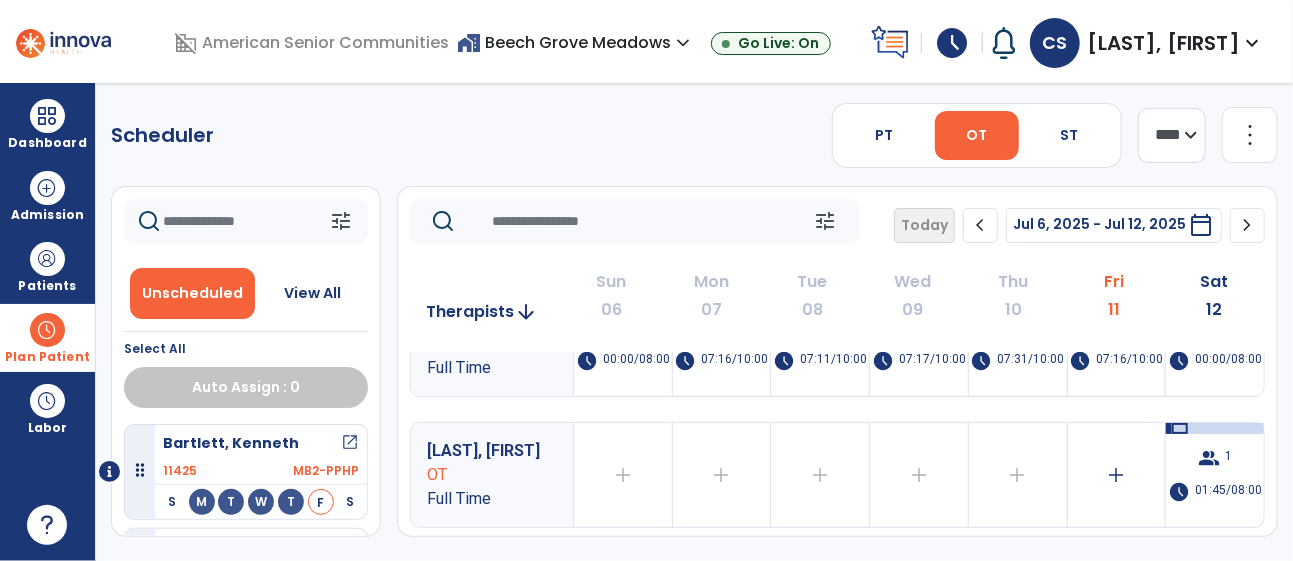 click on "group  1  schedule  01:45/08:00" at bounding box center (1215, 475) 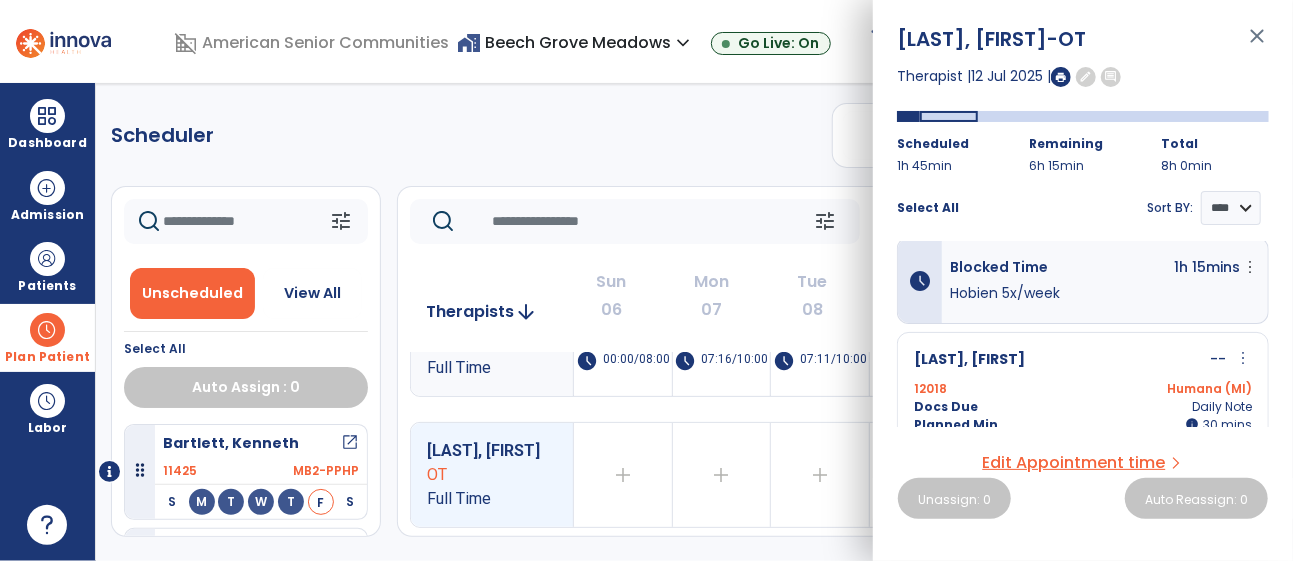 scroll, scrollTop: 0, scrollLeft: 0, axis: both 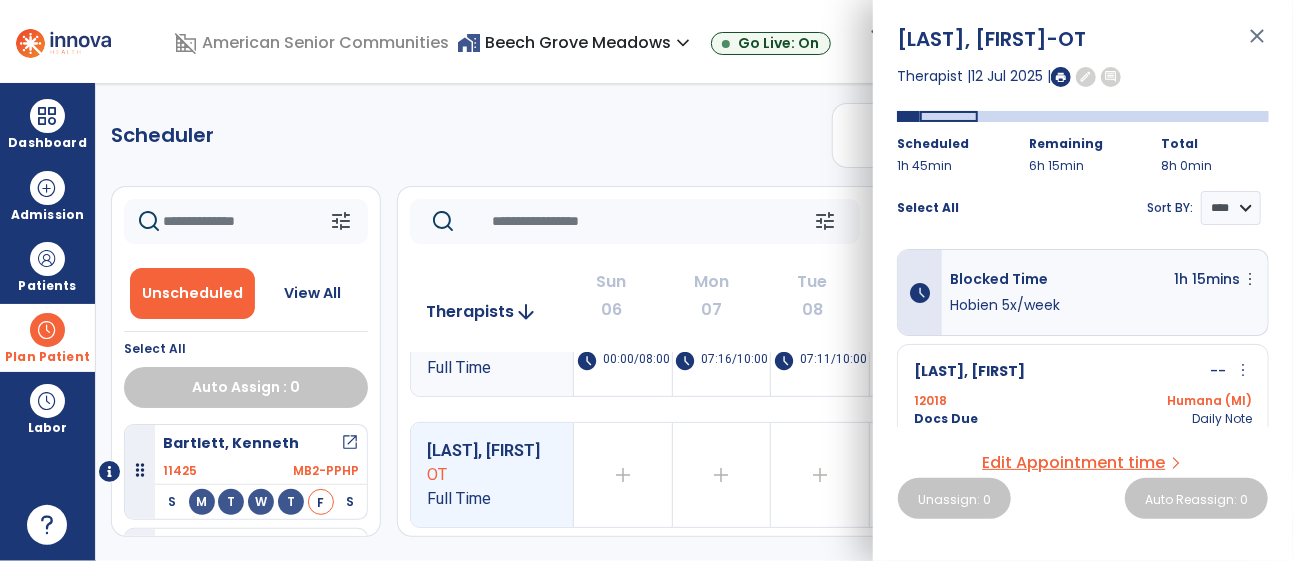 click on "close" at bounding box center [1257, 45] 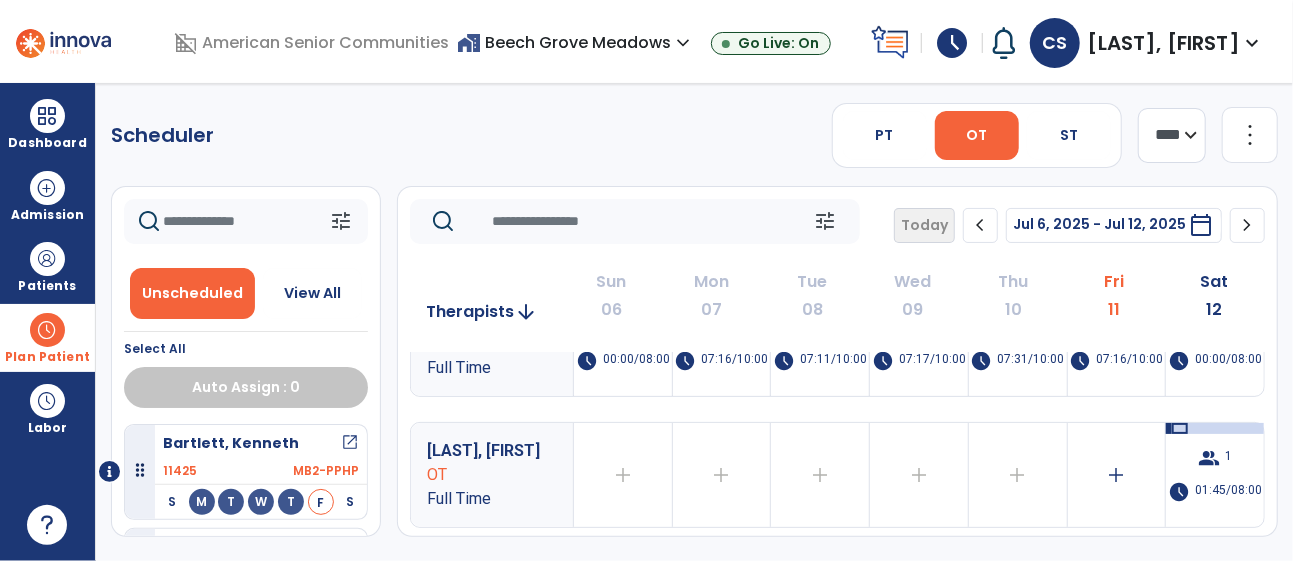 scroll, scrollTop: 0, scrollLeft: 0, axis: both 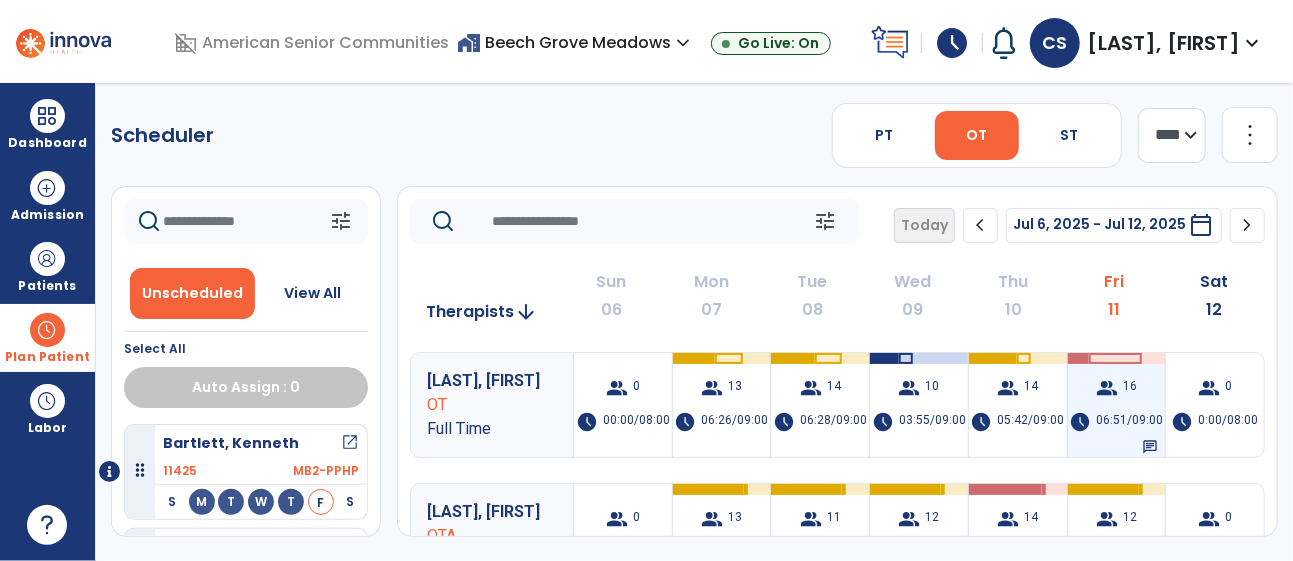 click on "06:51/09:00" at bounding box center (1129, 422) 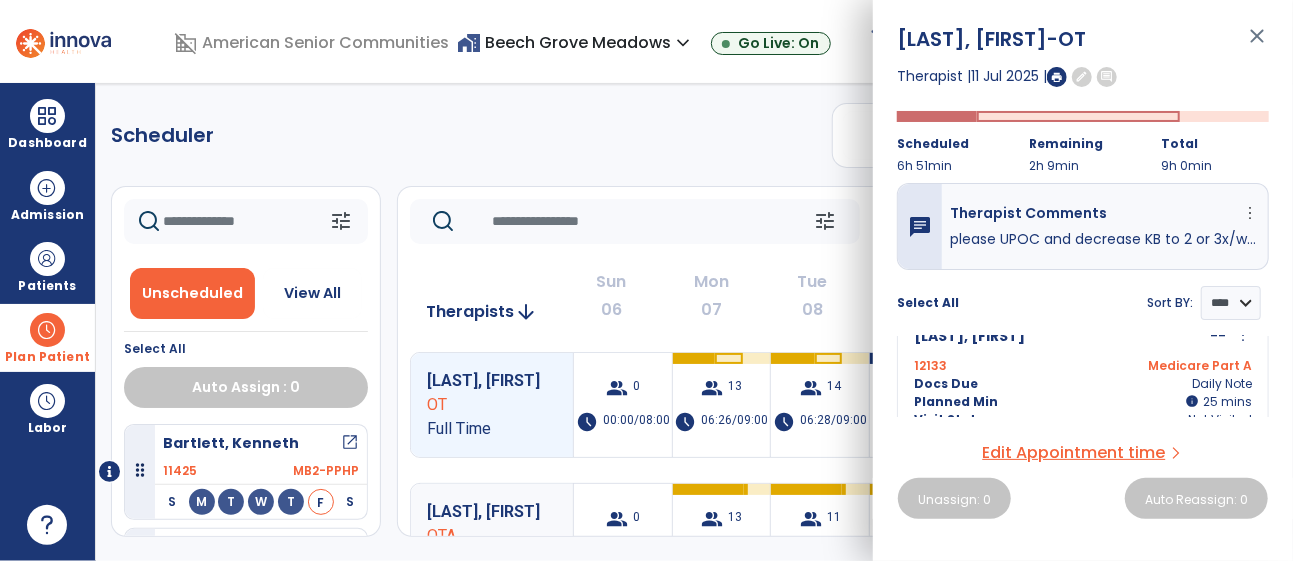 scroll, scrollTop: 716, scrollLeft: 0, axis: vertical 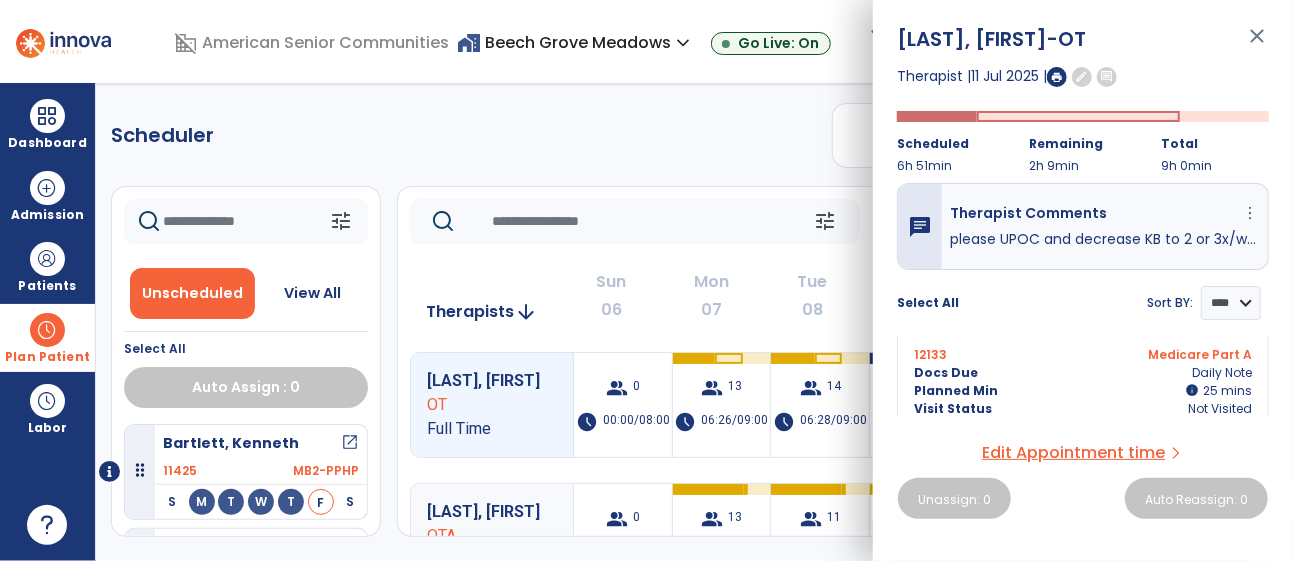 click on "close" at bounding box center [1257, 45] 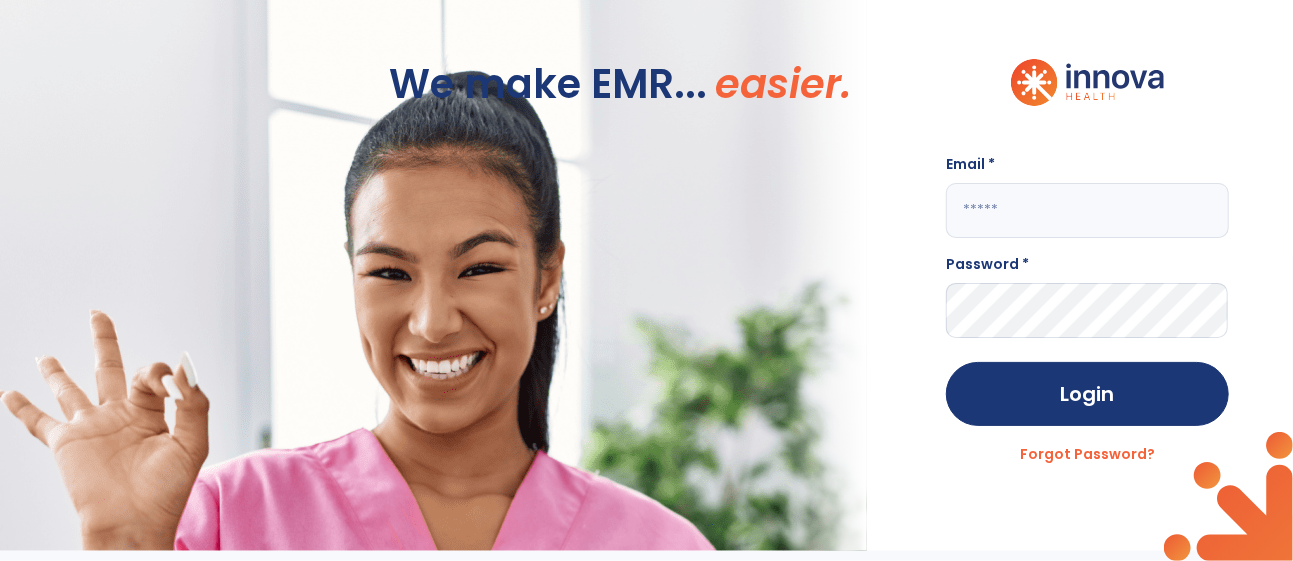click 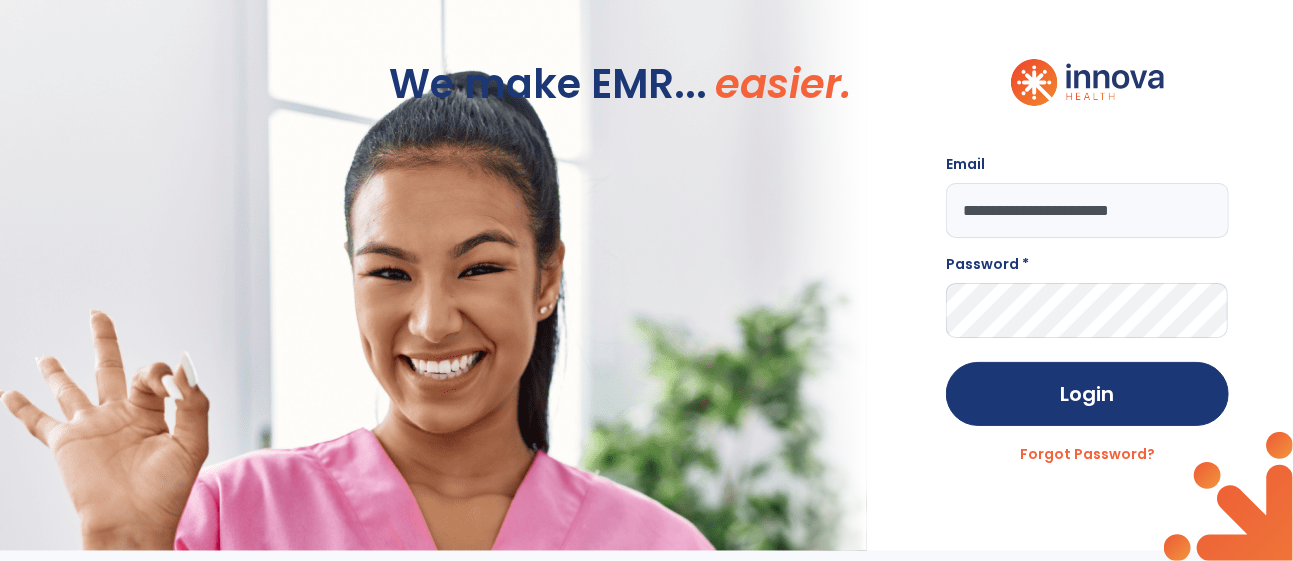 type on "**********" 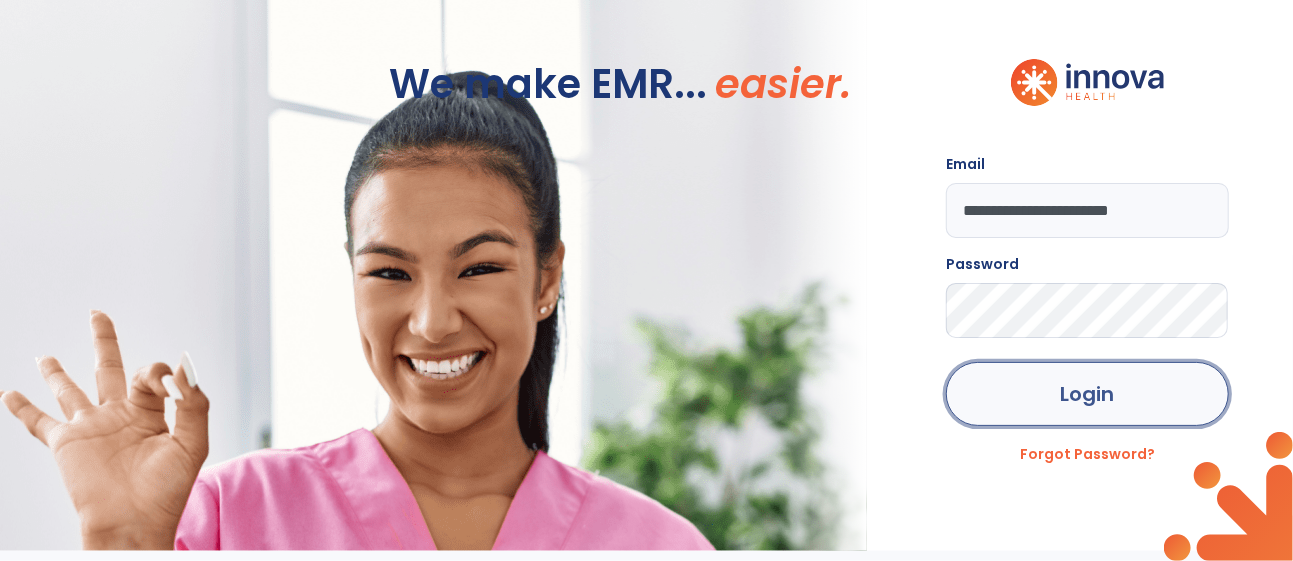 click on "Login" 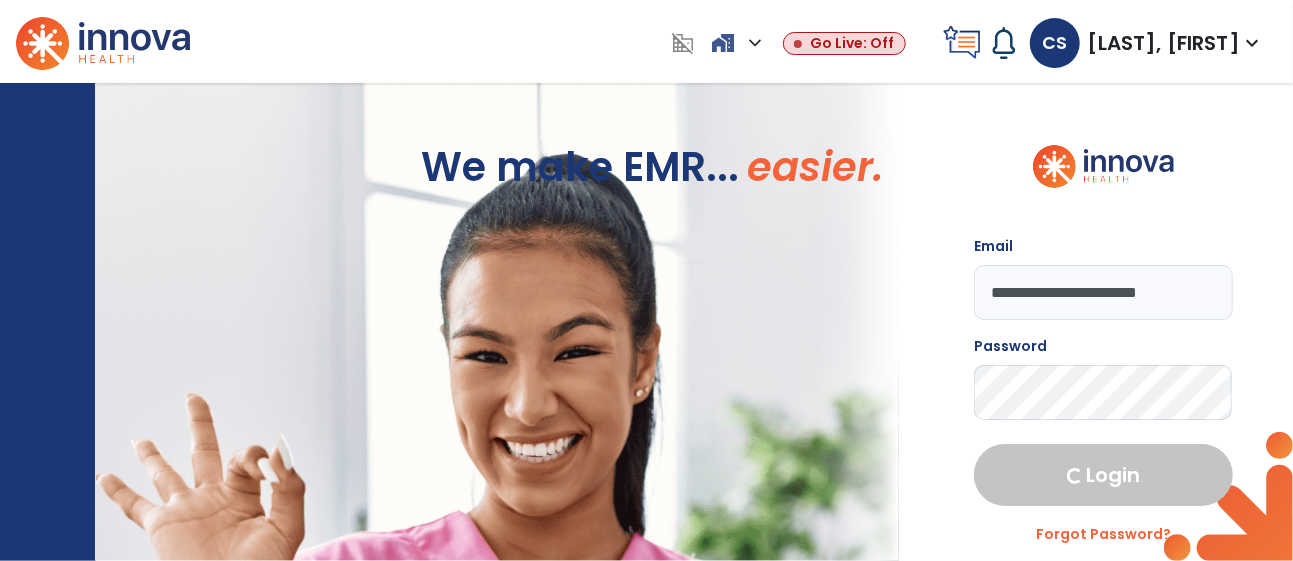 select on "****" 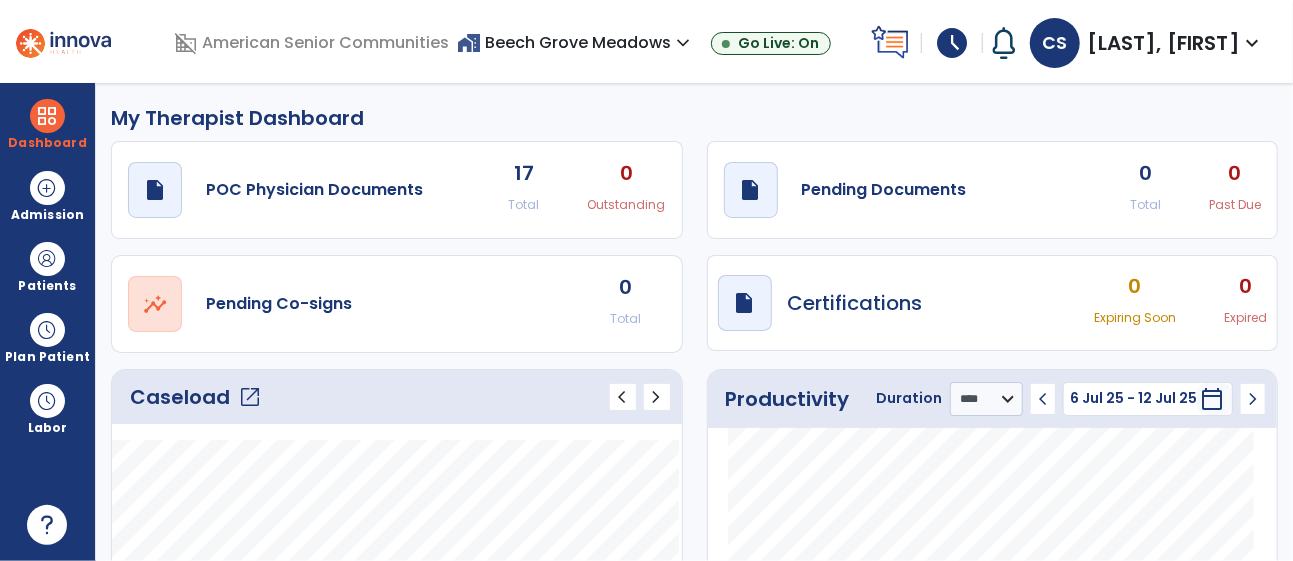 click on "open_in_new" 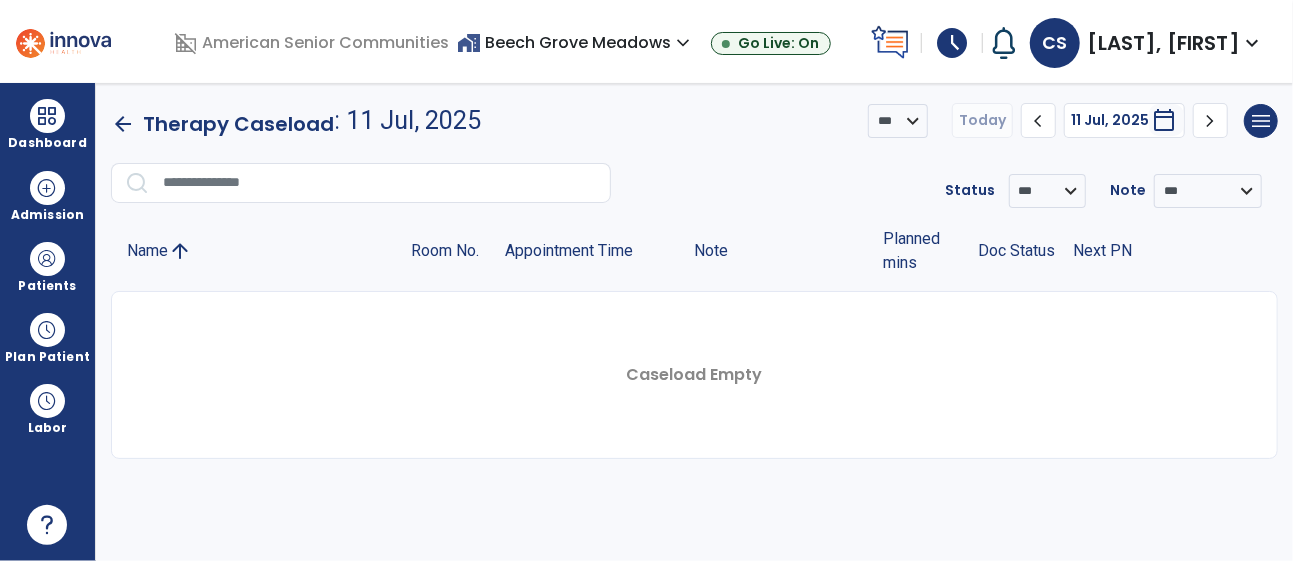 click on "home_work   Beech Grove Meadows   expand_more" at bounding box center [576, 42] 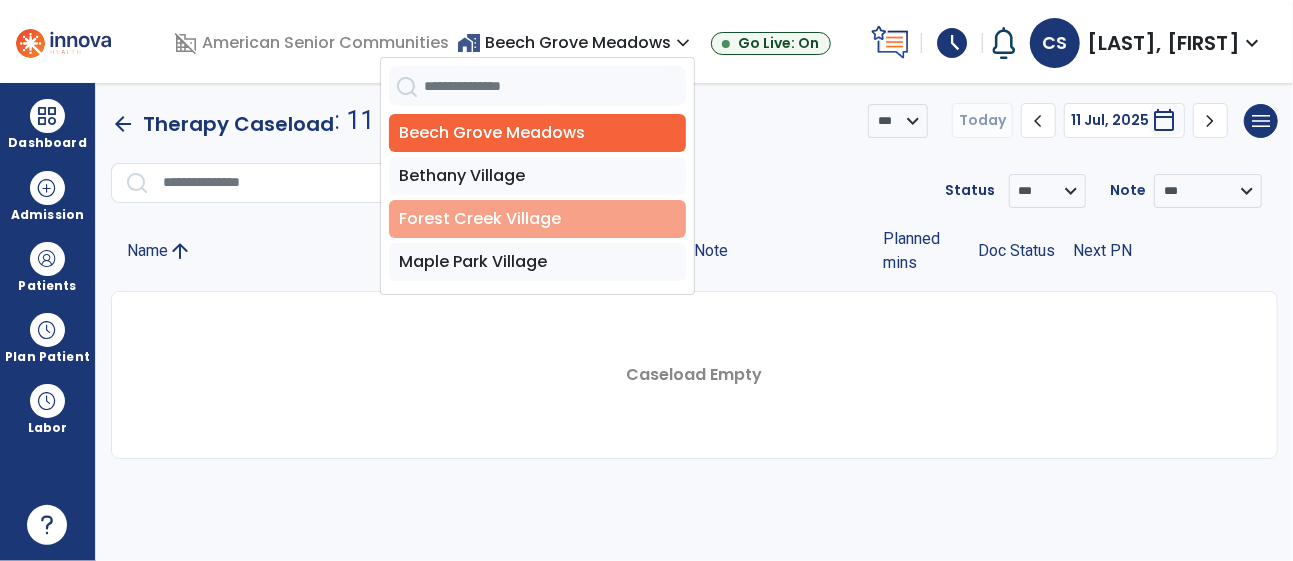 click on "Forest Creek Village" at bounding box center [537, 219] 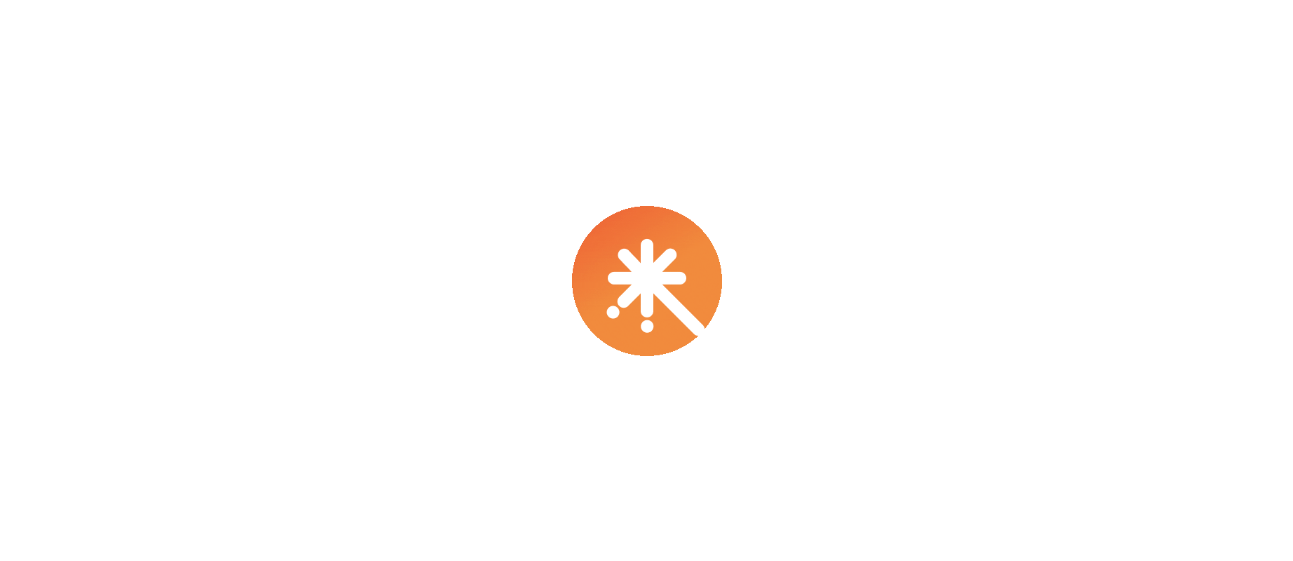 scroll, scrollTop: 0, scrollLeft: 0, axis: both 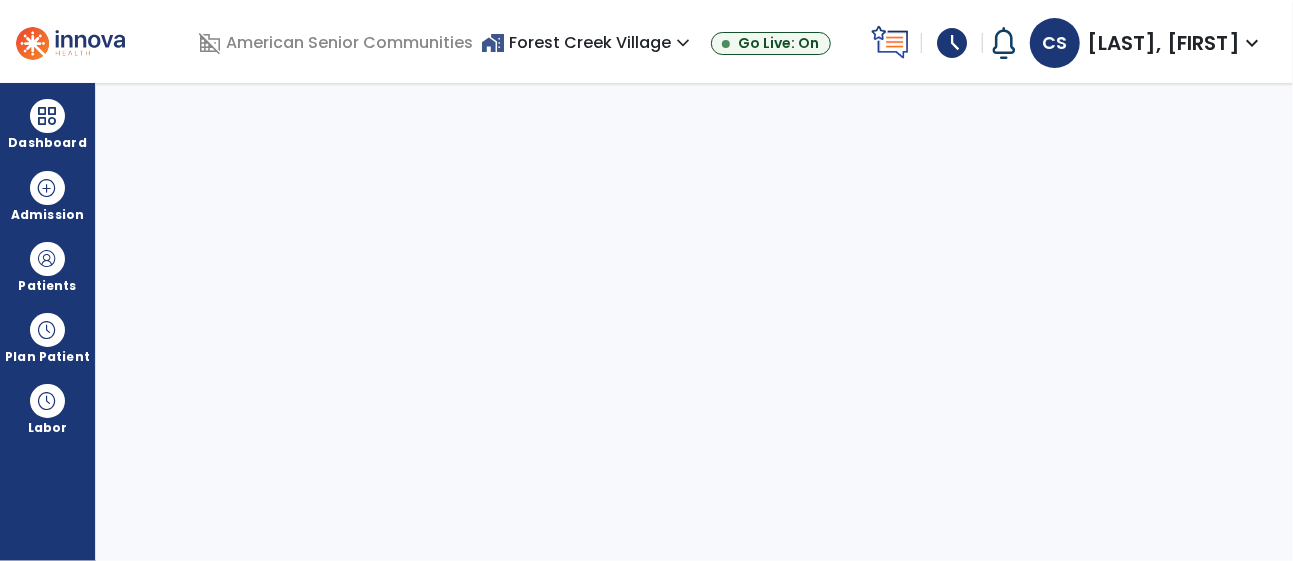 select on "****" 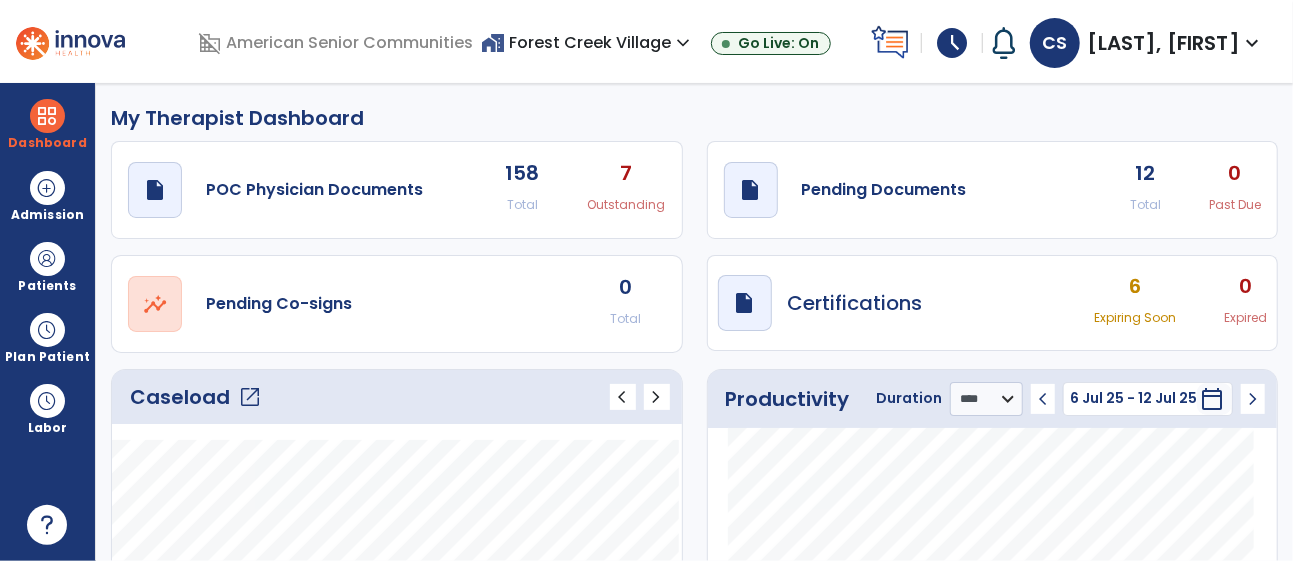 click on "open_in_new" 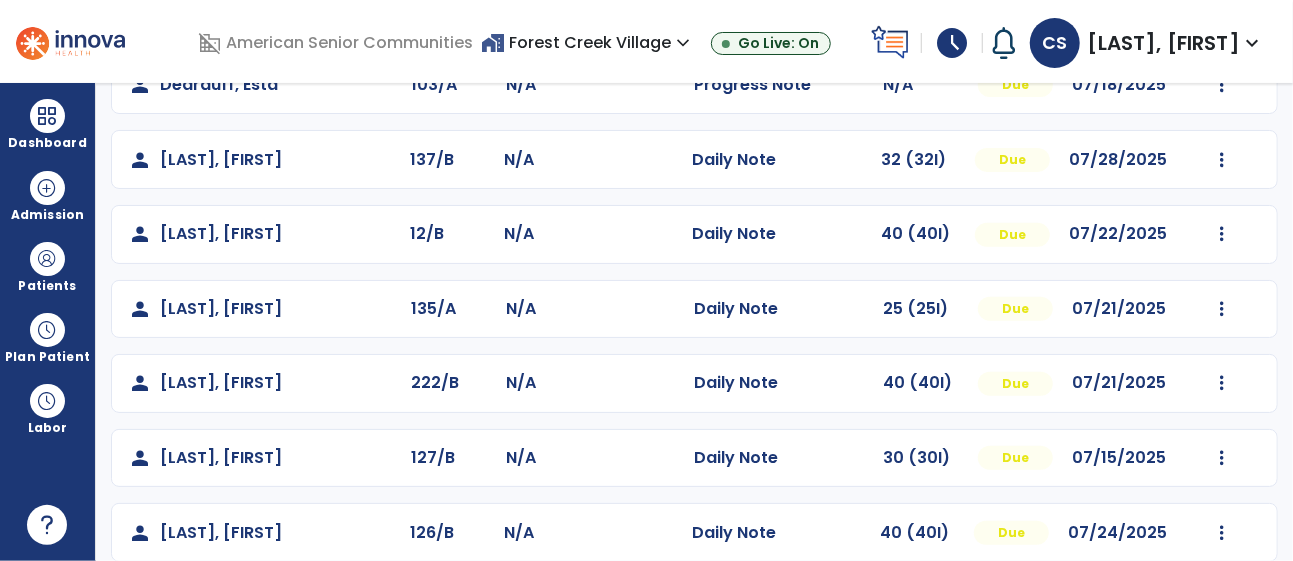 scroll, scrollTop: 378, scrollLeft: 0, axis: vertical 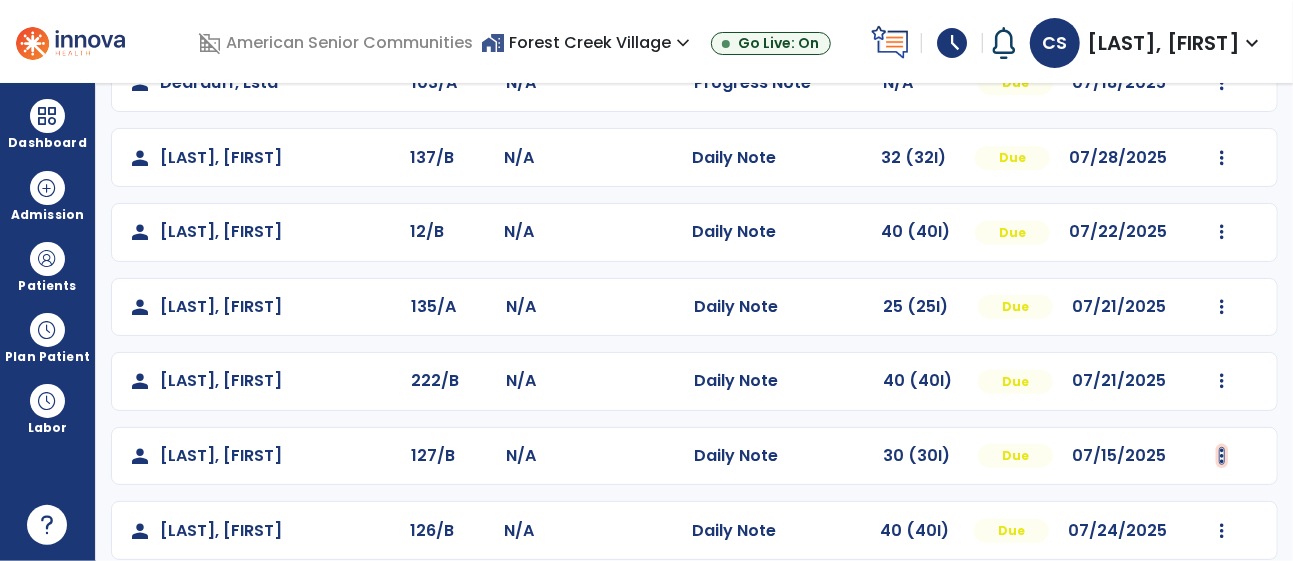 click at bounding box center (1222, -66) 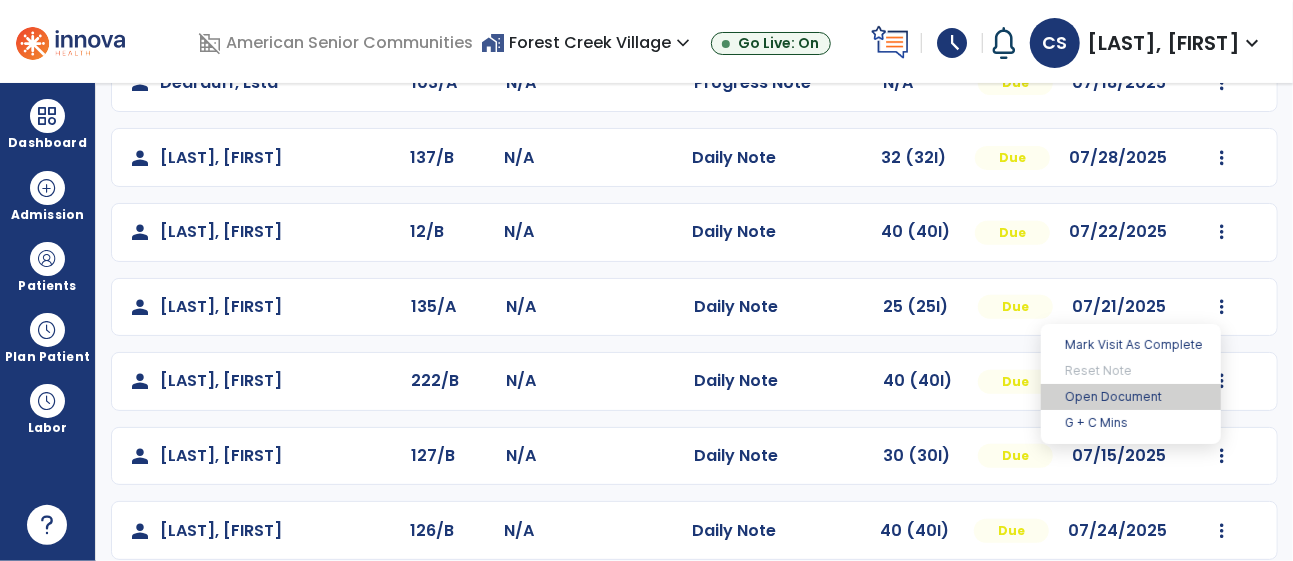 click on "Open Document" at bounding box center (1131, 397) 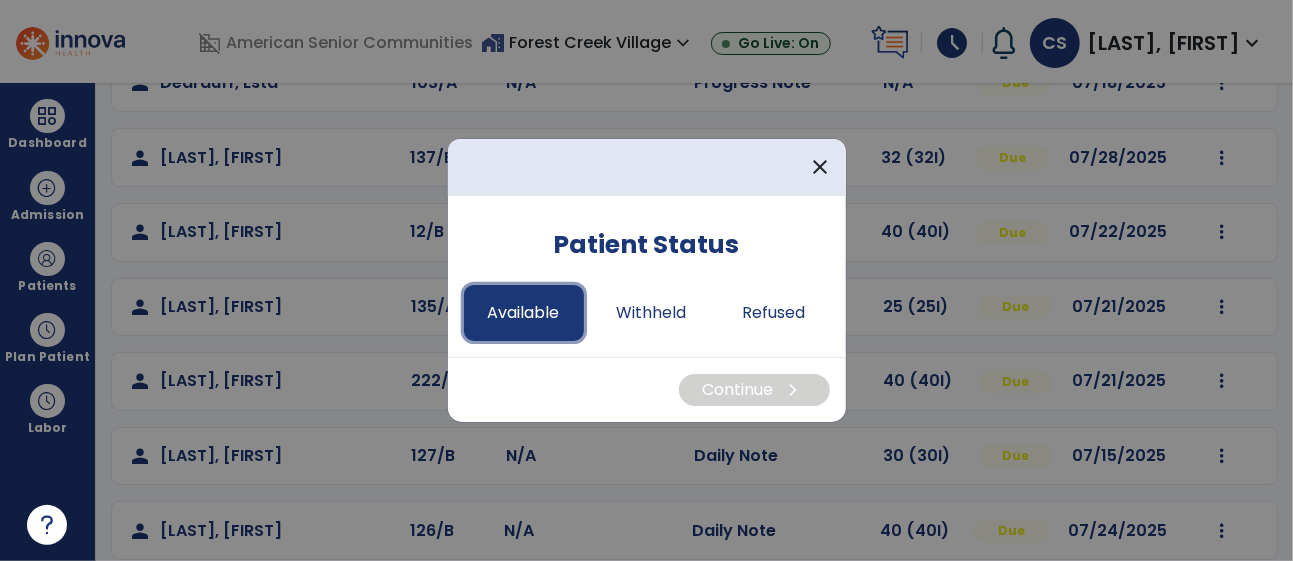 click on "Available" at bounding box center (524, 313) 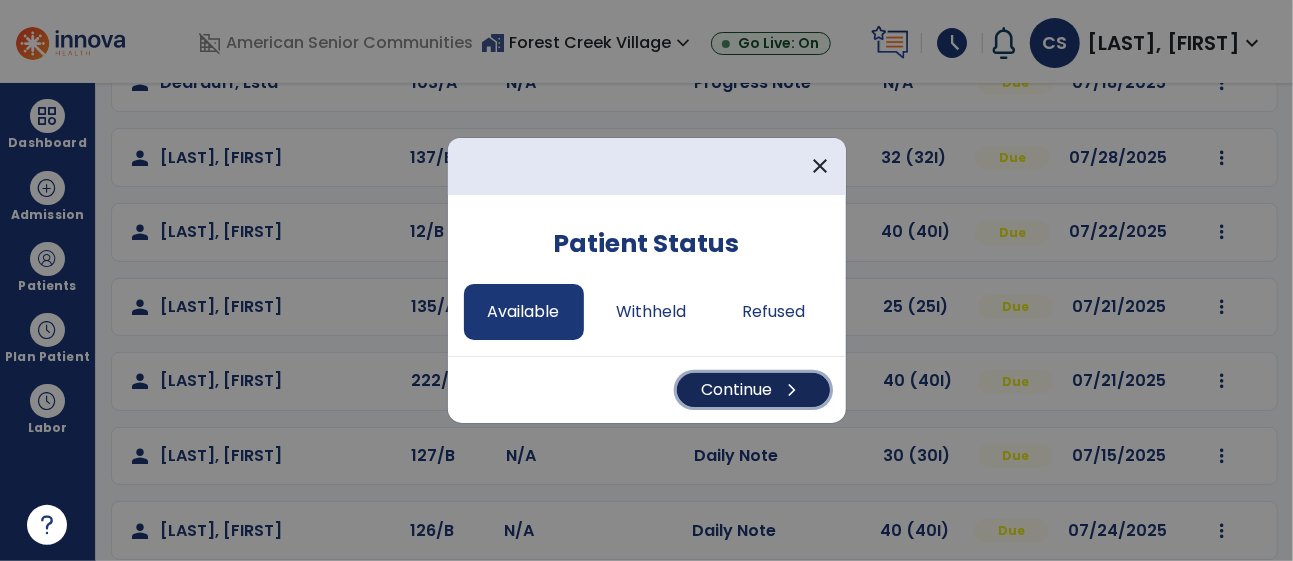 click on "Continue   chevron_right" at bounding box center [753, 390] 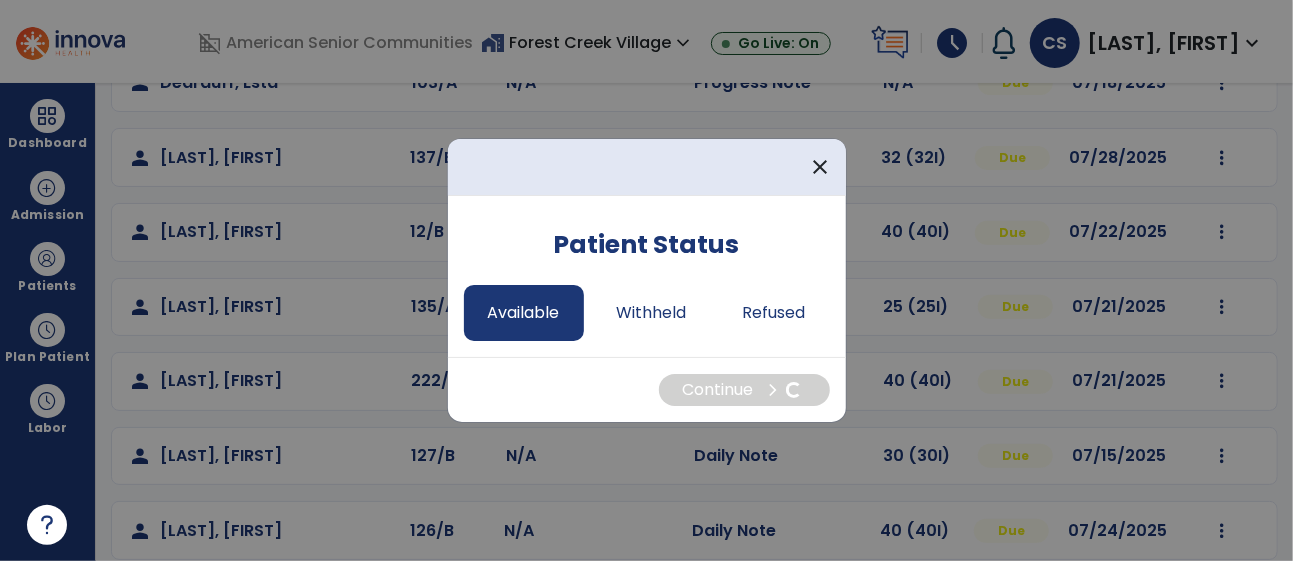 select on "*" 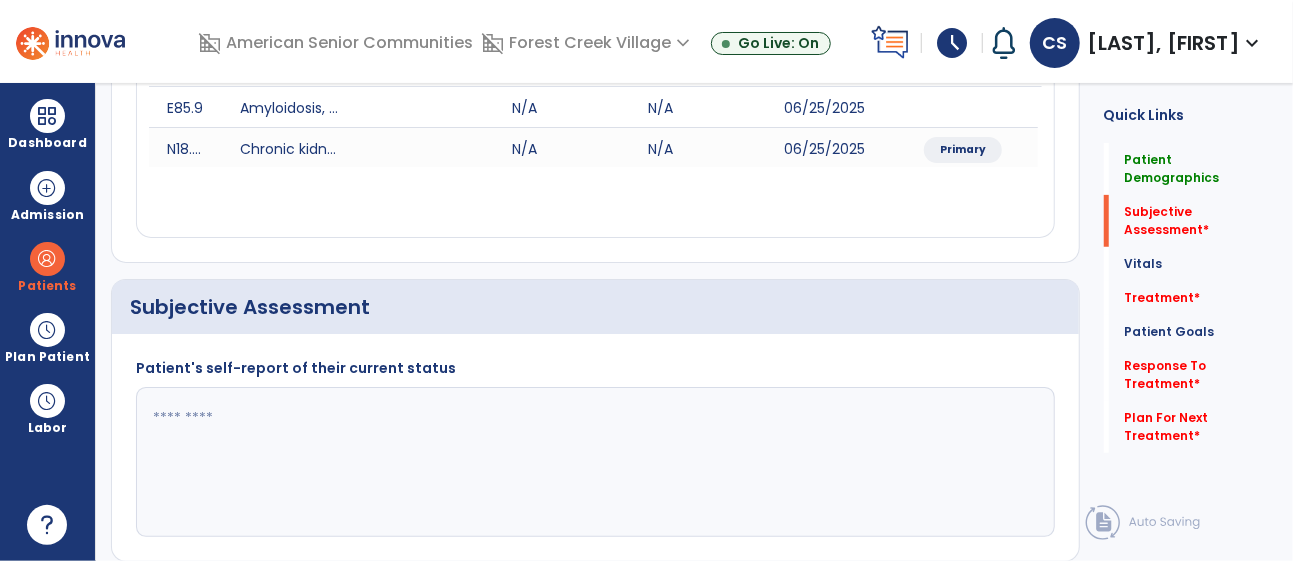 click 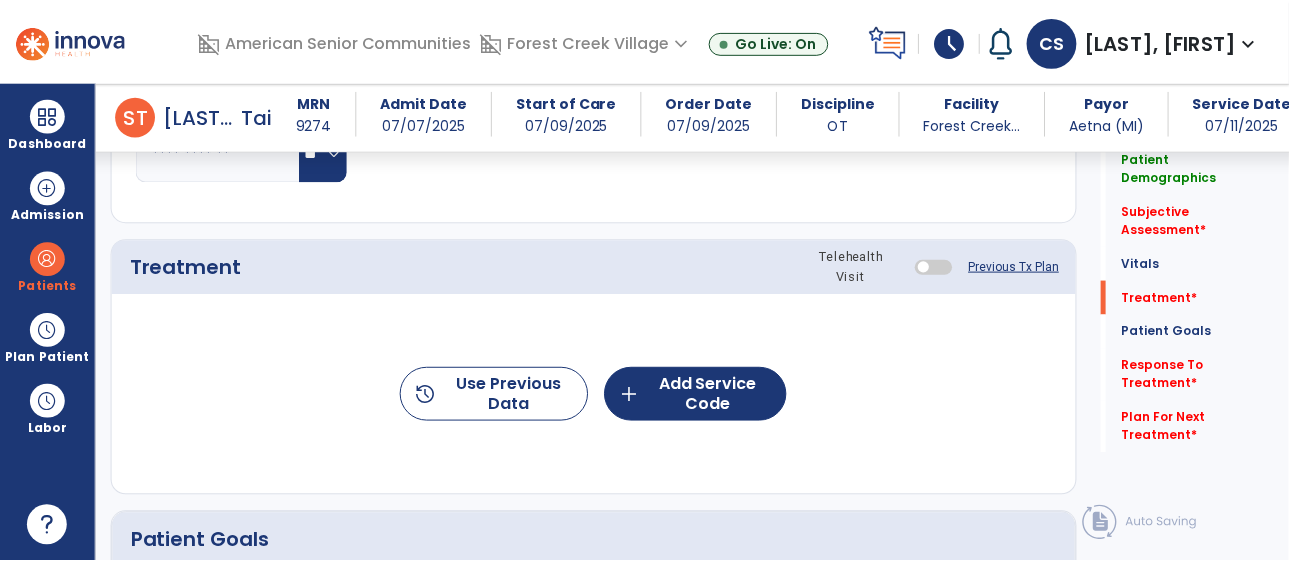 scroll, scrollTop: 1133, scrollLeft: 0, axis: vertical 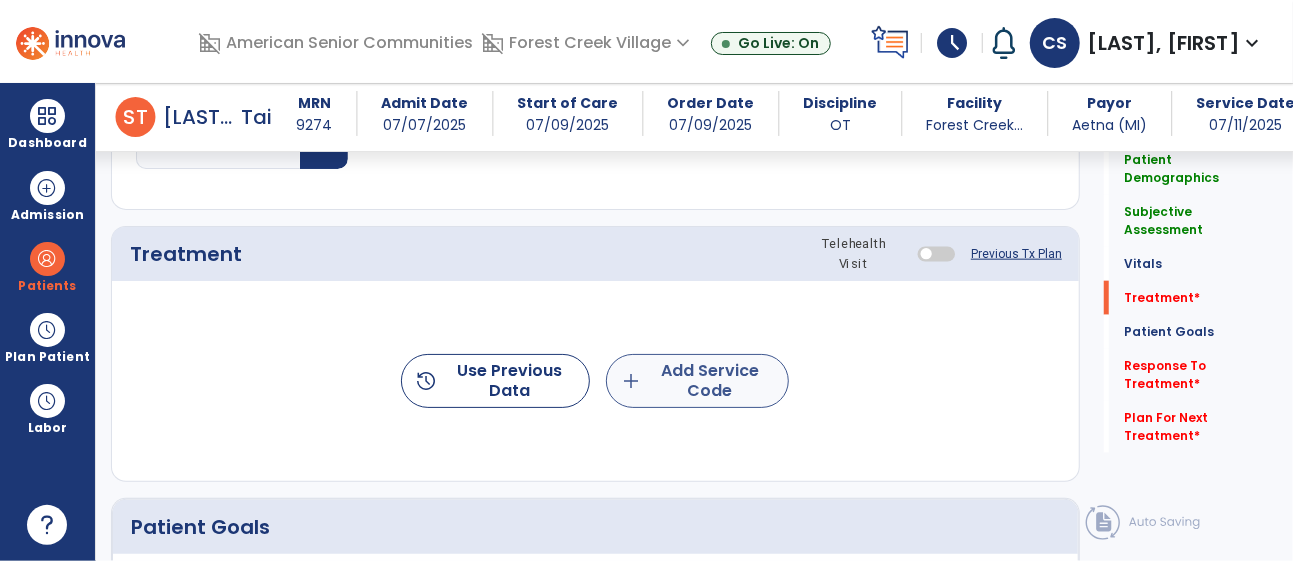 type on "**********" 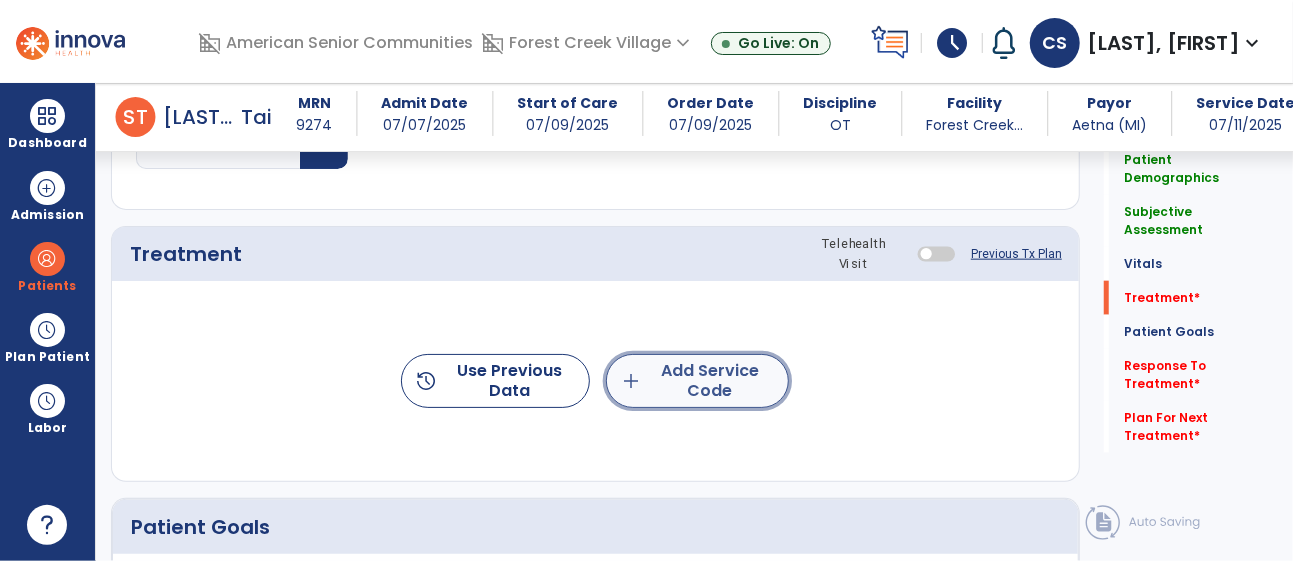 click on "add  Add Service Code" 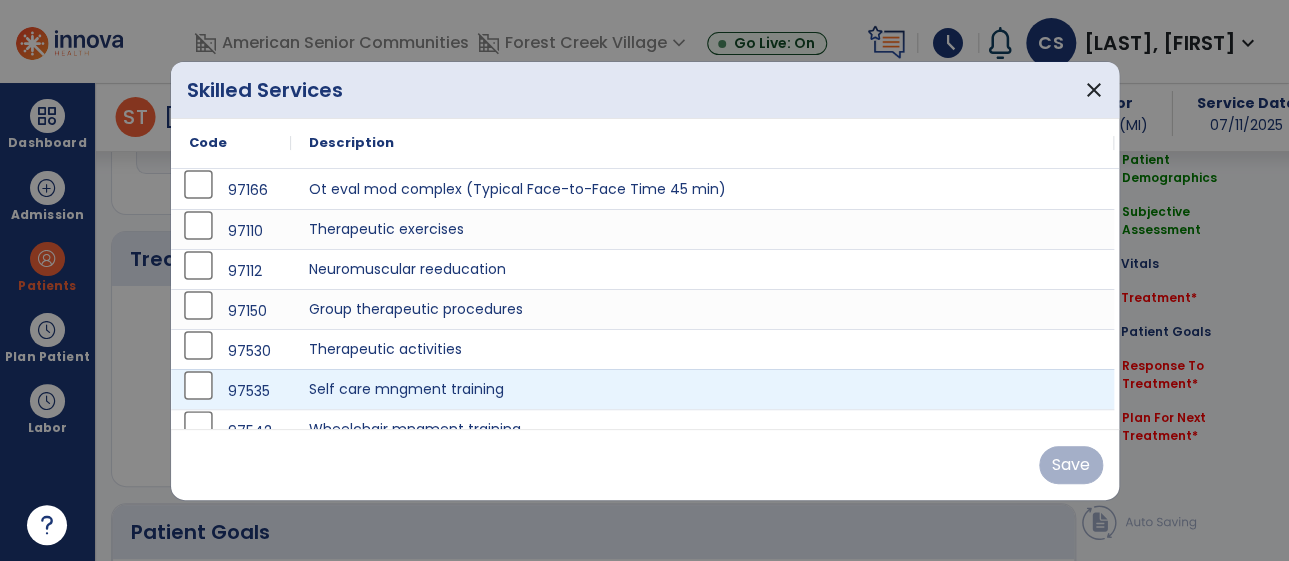 scroll, scrollTop: 1133, scrollLeft: 0, axis: vertical 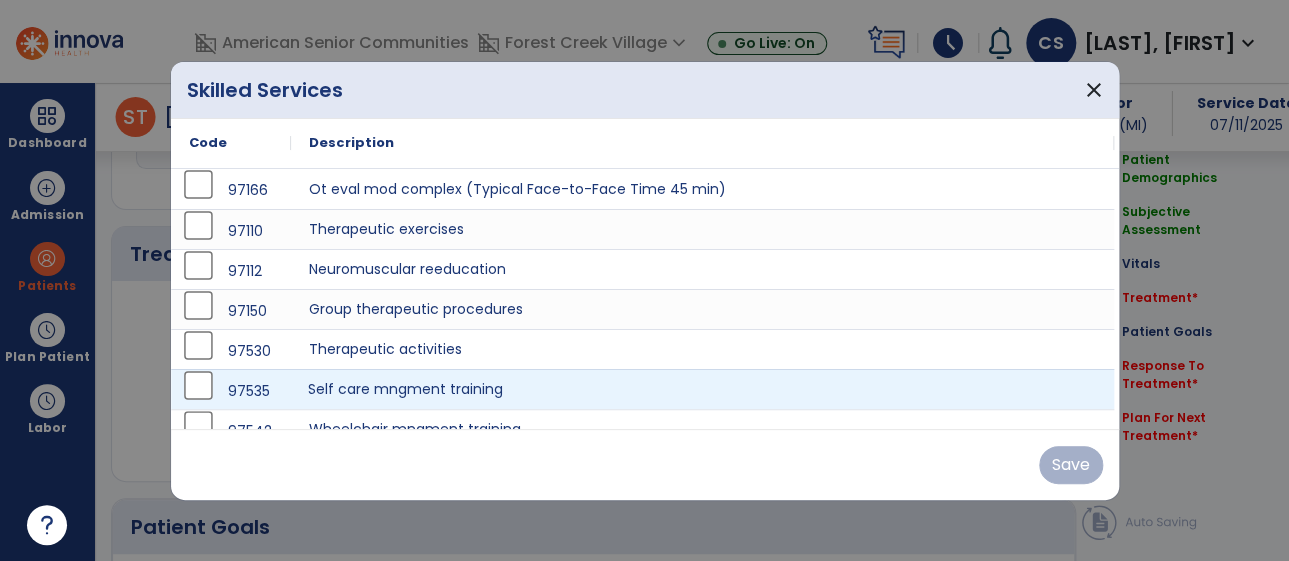 click on "Self care mngment training" at bounding box center [702, 389] 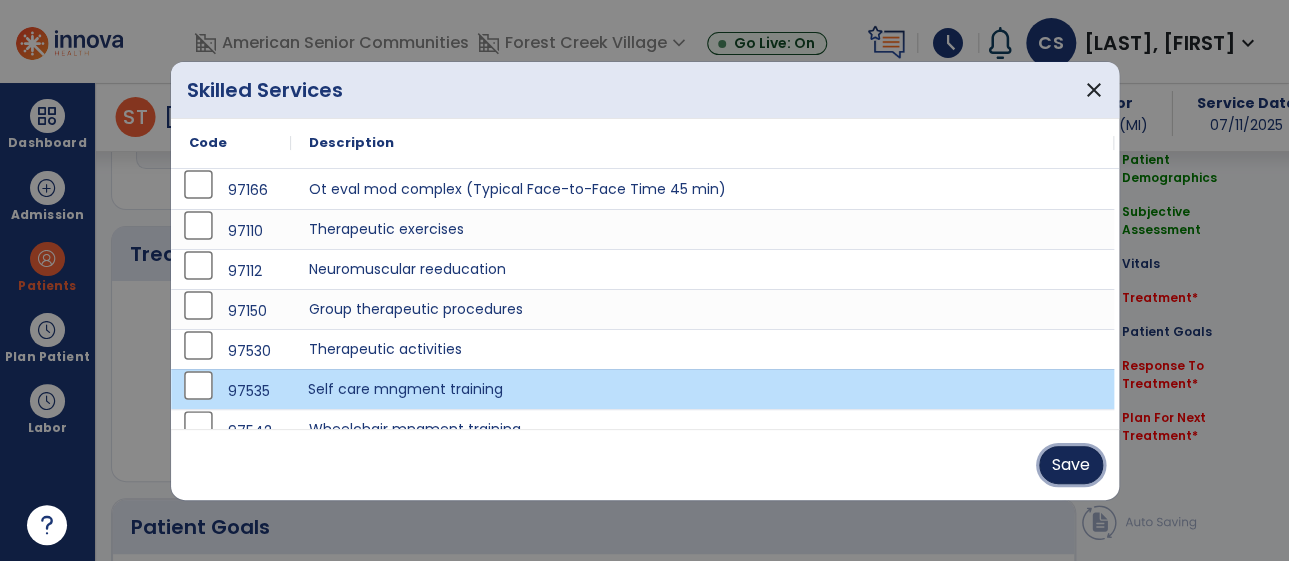 click on "Save" at bounding box center (1071, 465) 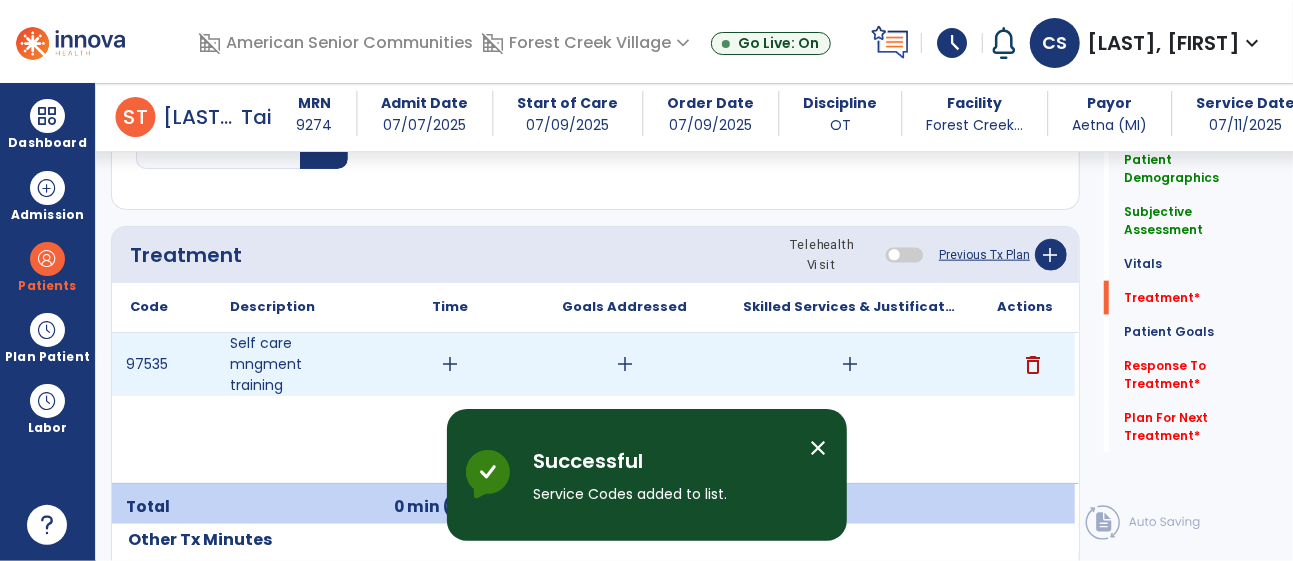 click on "add" at bounding box center (625, 364) 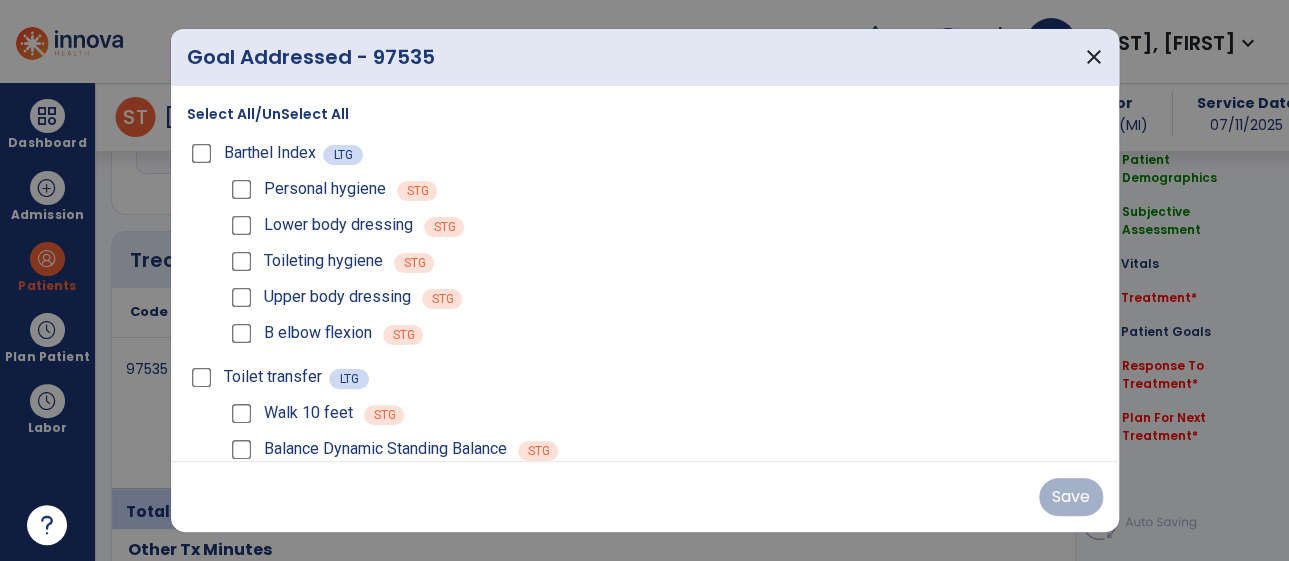 scroll, scrollTop: 1133, scrollLeft: 0, axis: vertical 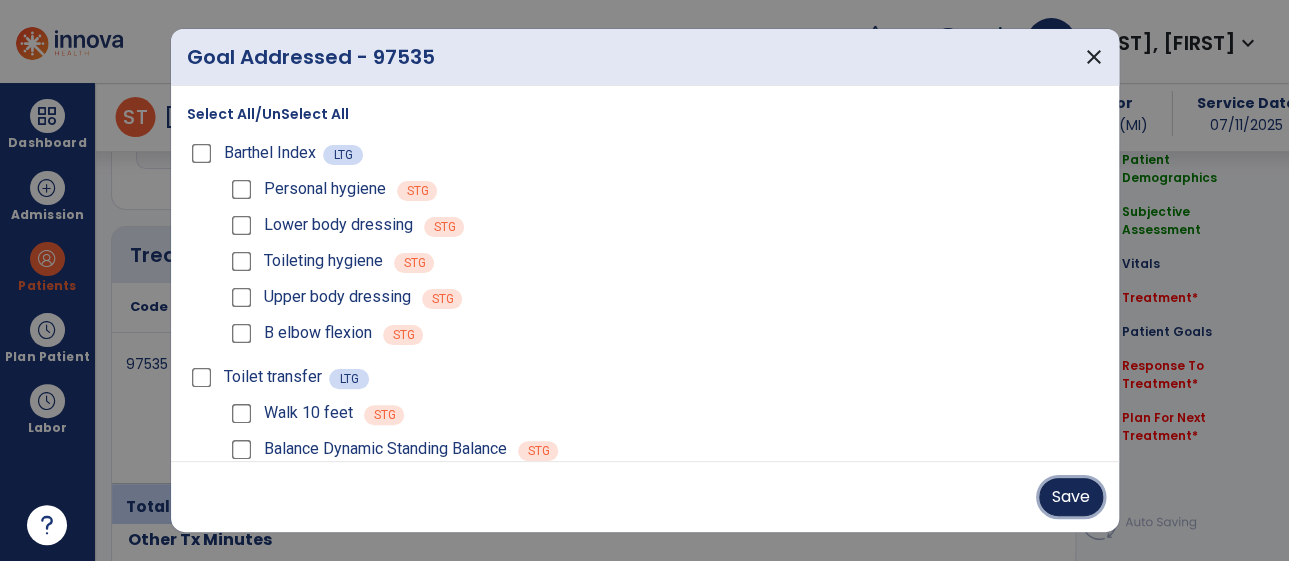 click on "Save" at bounding box center [1071, 497] 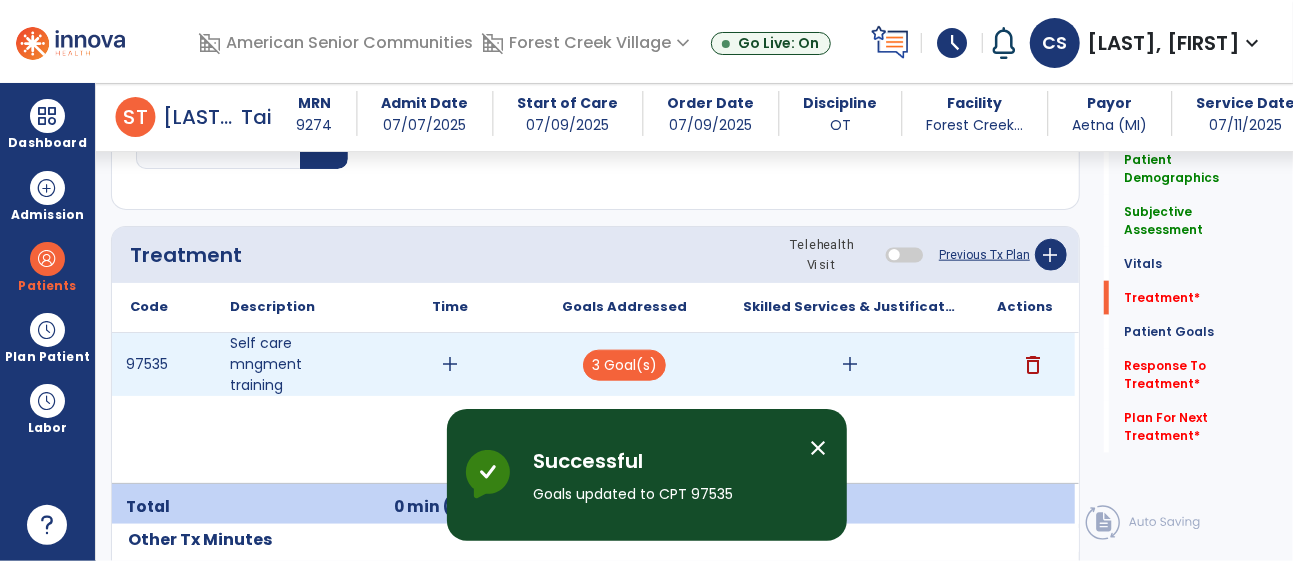 click on "add" at bounding box center (850, 364) 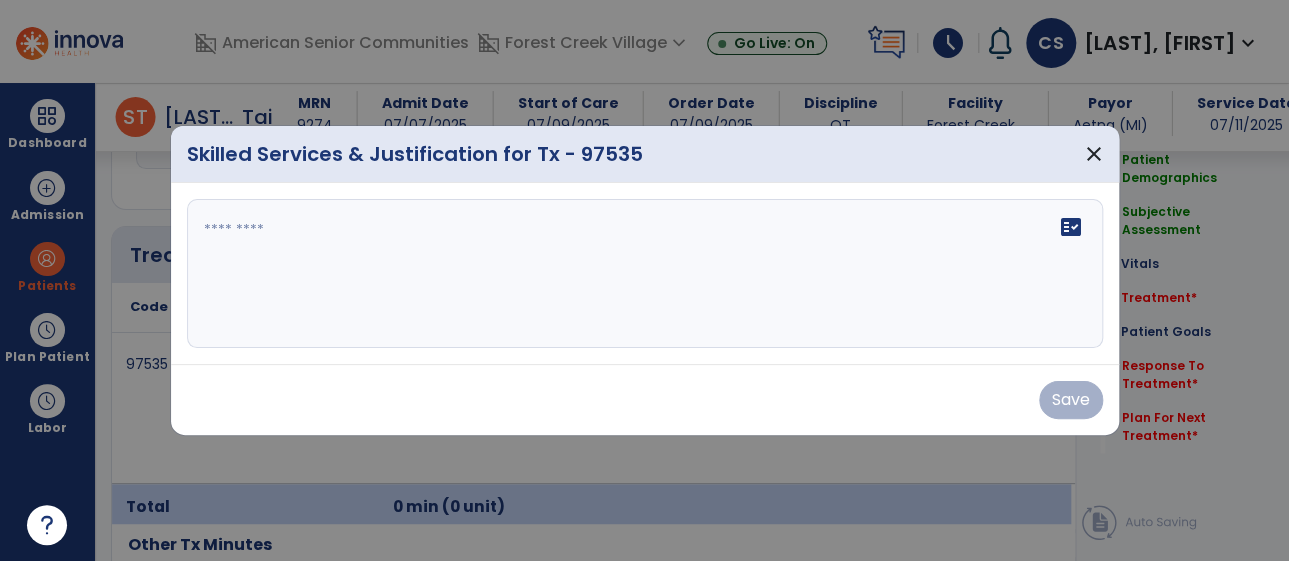 scroll, scrollTop: 1133, scrollLeft: 0, axis: vertical 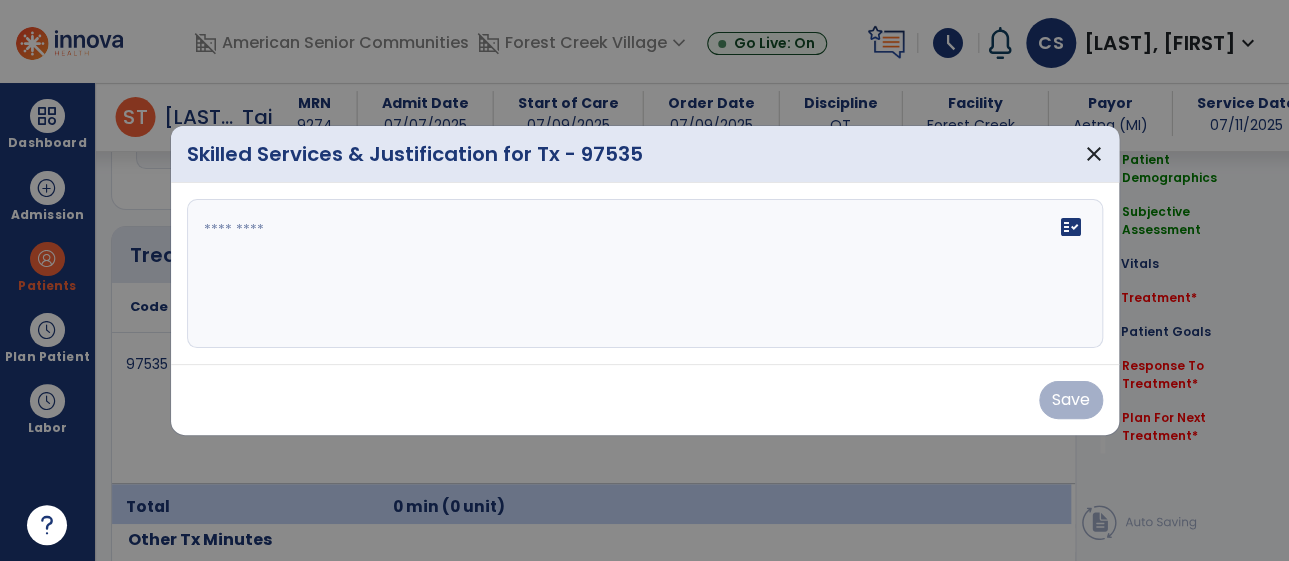 click on "fact_check" at bounding box center [645, 274] 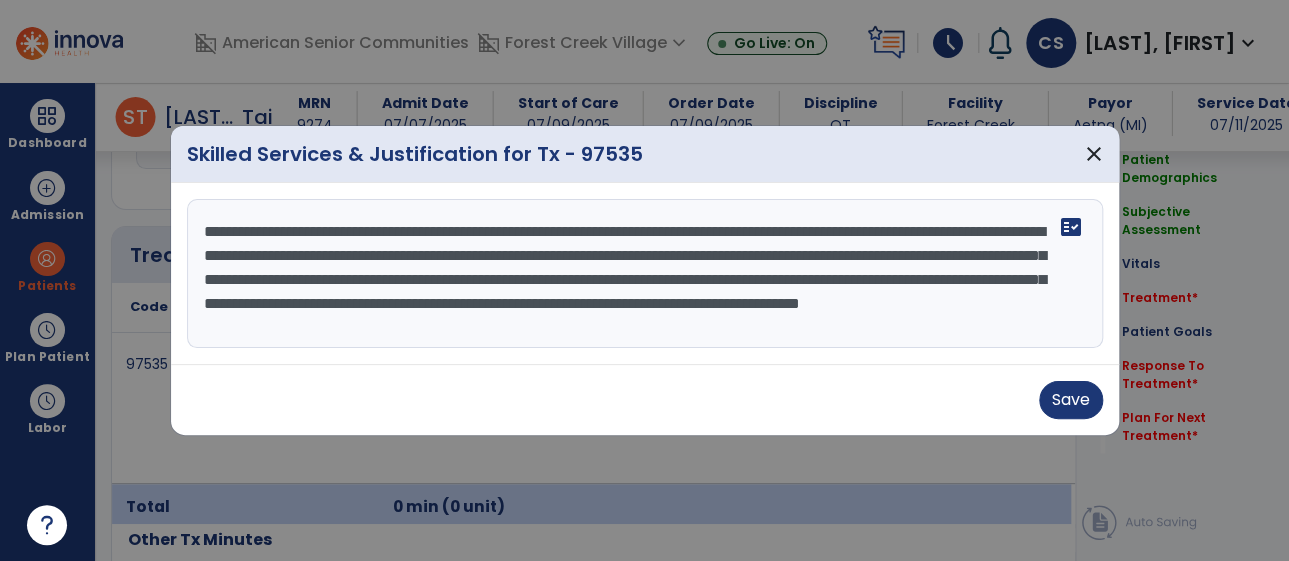 scroll, scrollTop: 16, scrollLeft: 0, axis: vertical 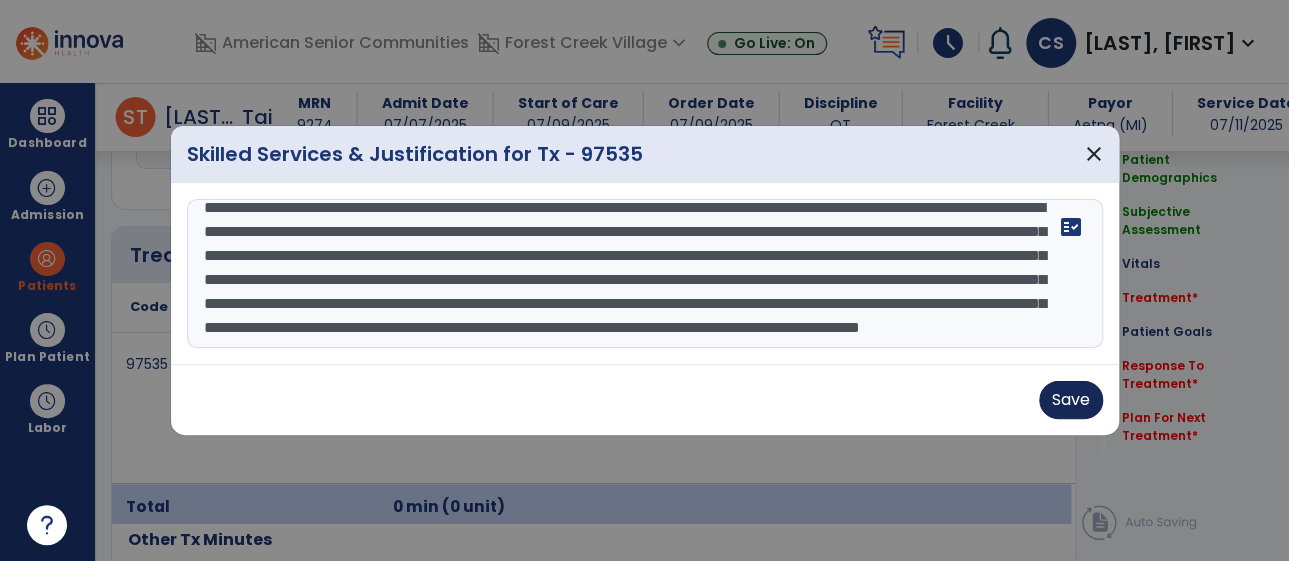 type on "**********" 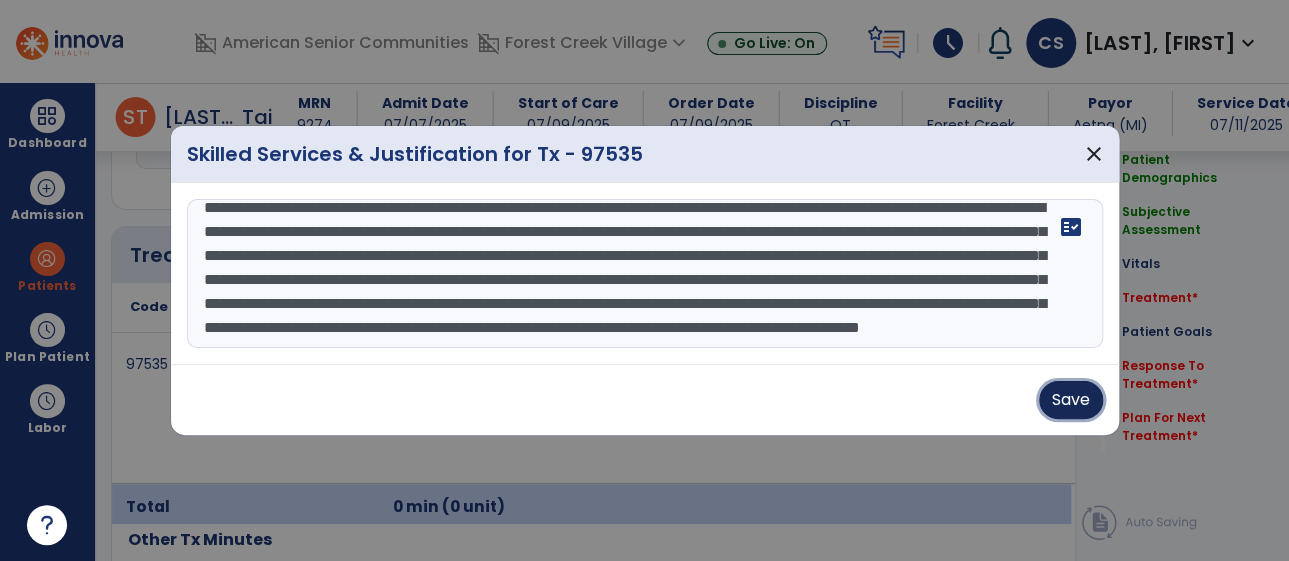 click on "Save" at bounding box center [1071, 400] 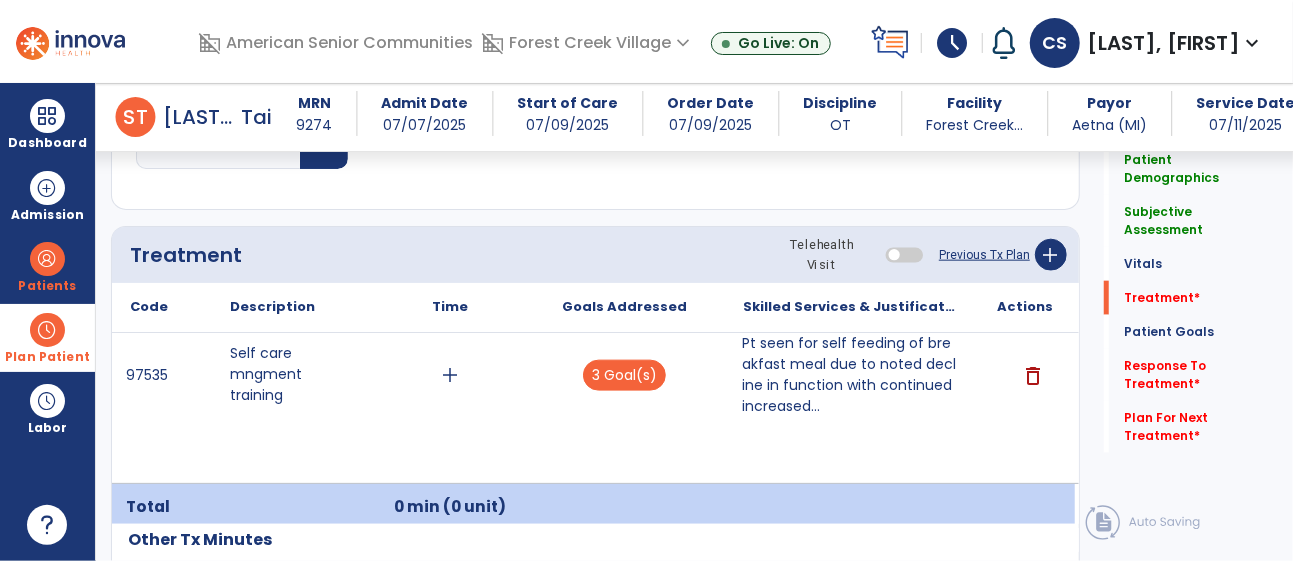 click on "Plan Patient" at bounding box center [47, 266] 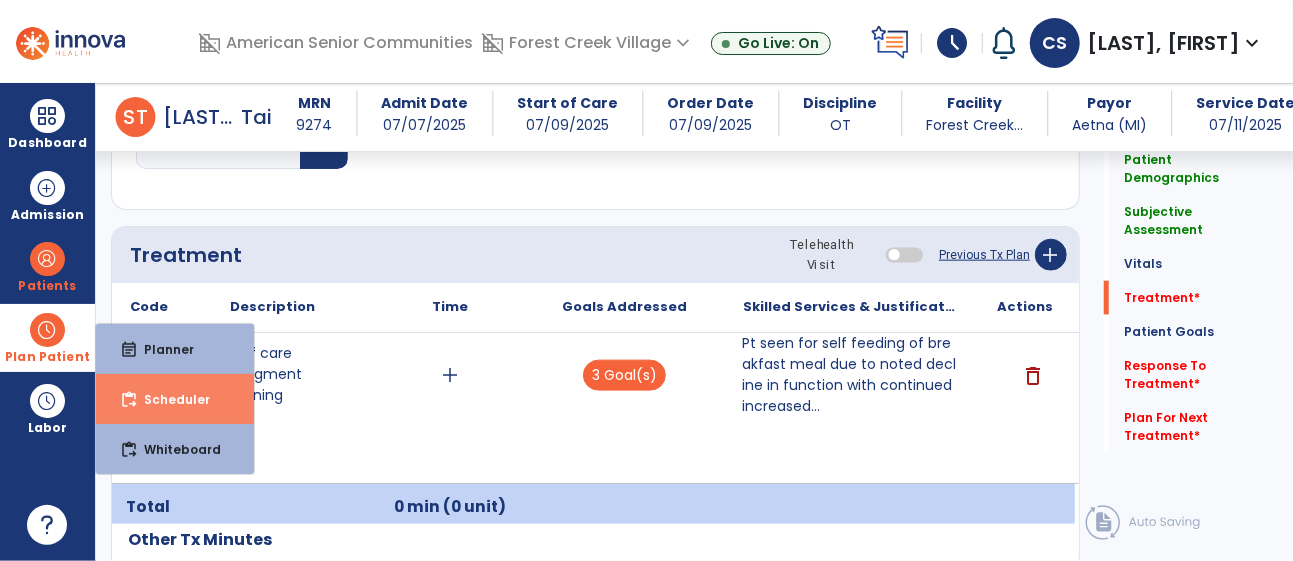click on "content_paste_go  Scheduler" at bounding box center [175, 399] 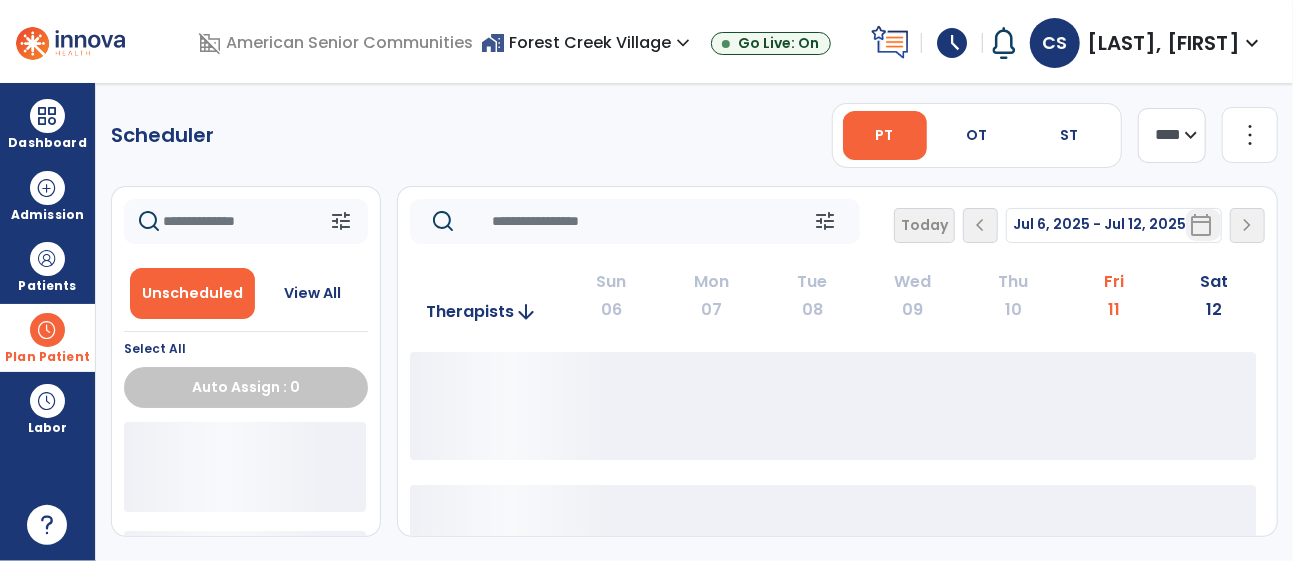 scroll, scrollTop: 0, scrollLeft: 0, axis: both 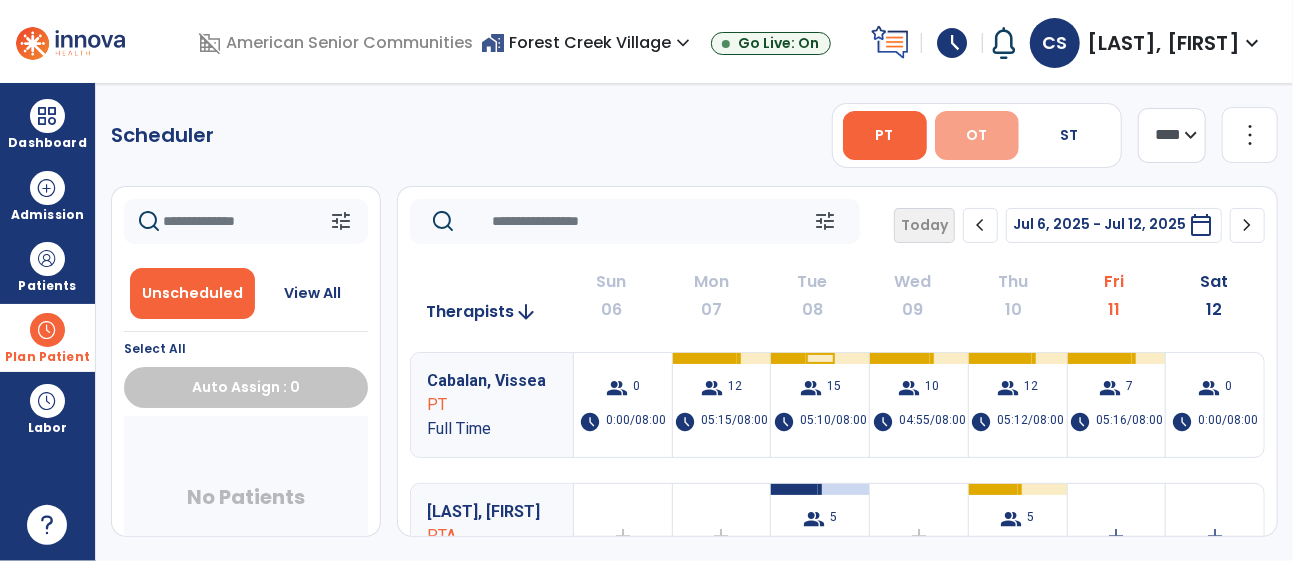 click on "OT" at bounding box center [977, 135] 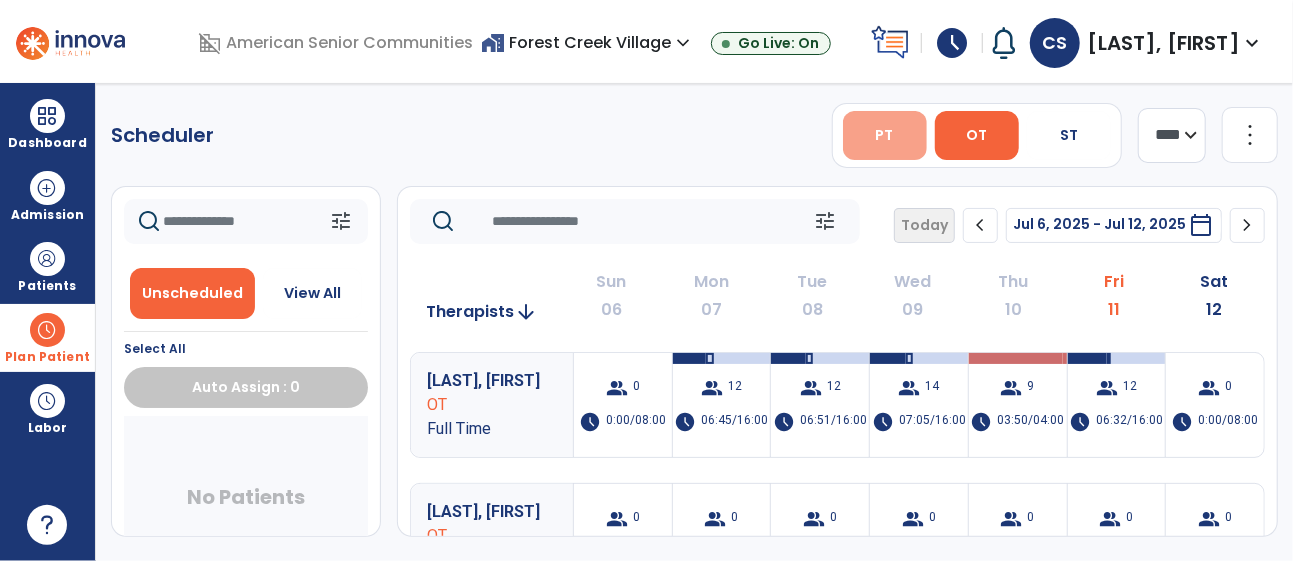 click on "PT" at bounding box center (885, 135) 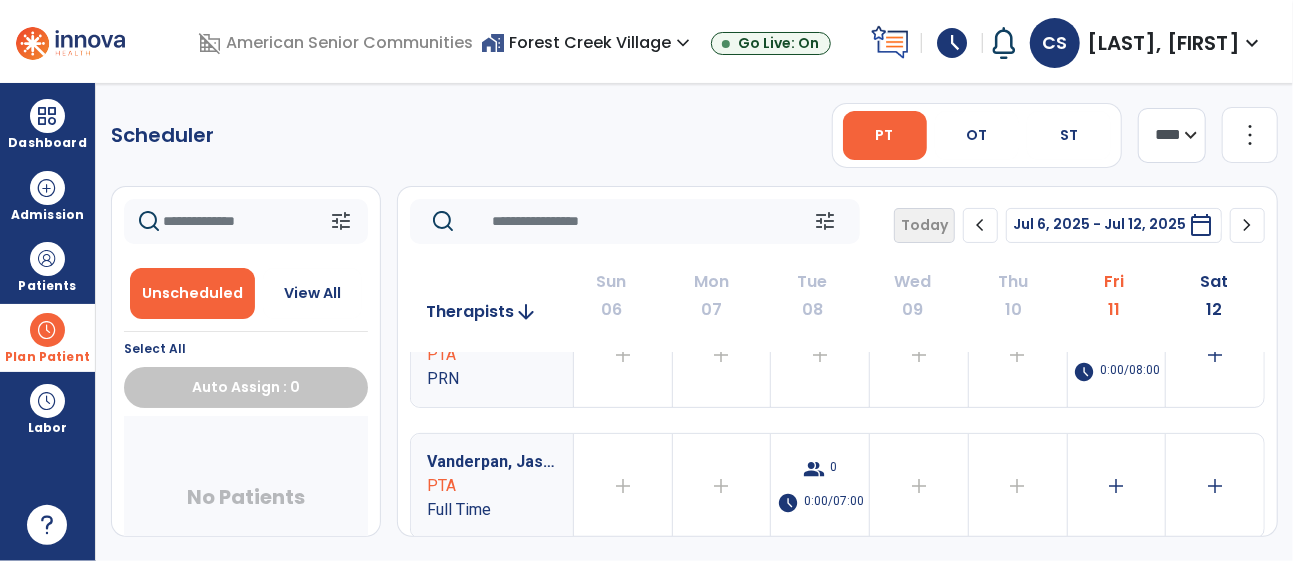 scroll, scrollTop: 0, scrollLeft: 0, axis: both 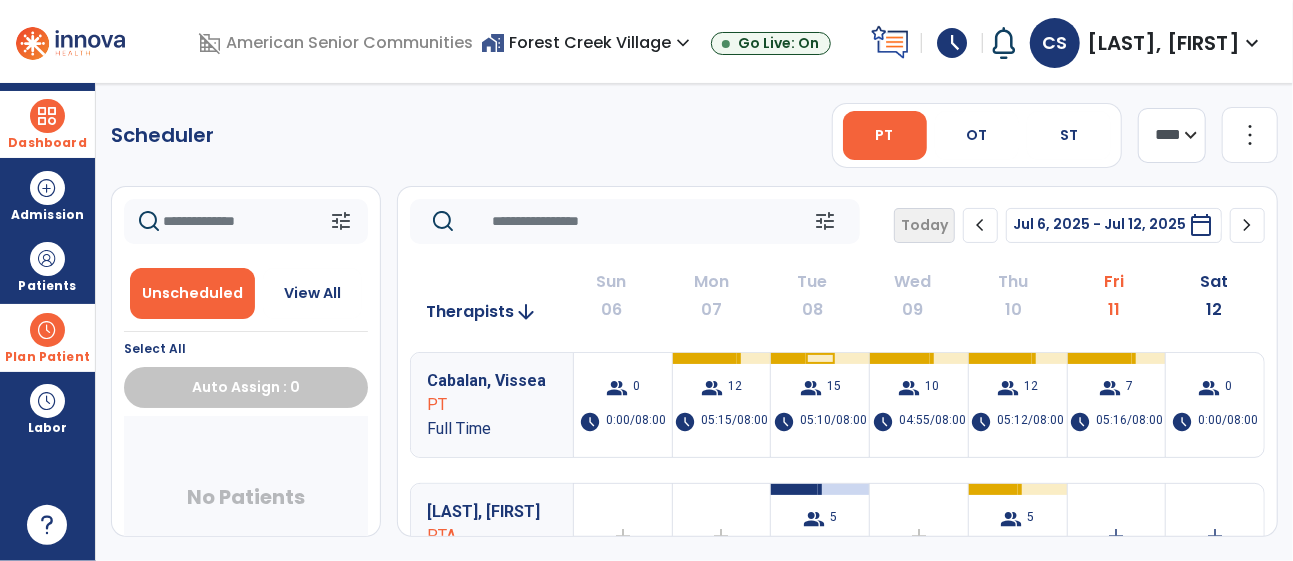 click at bounding box center (47, 116) 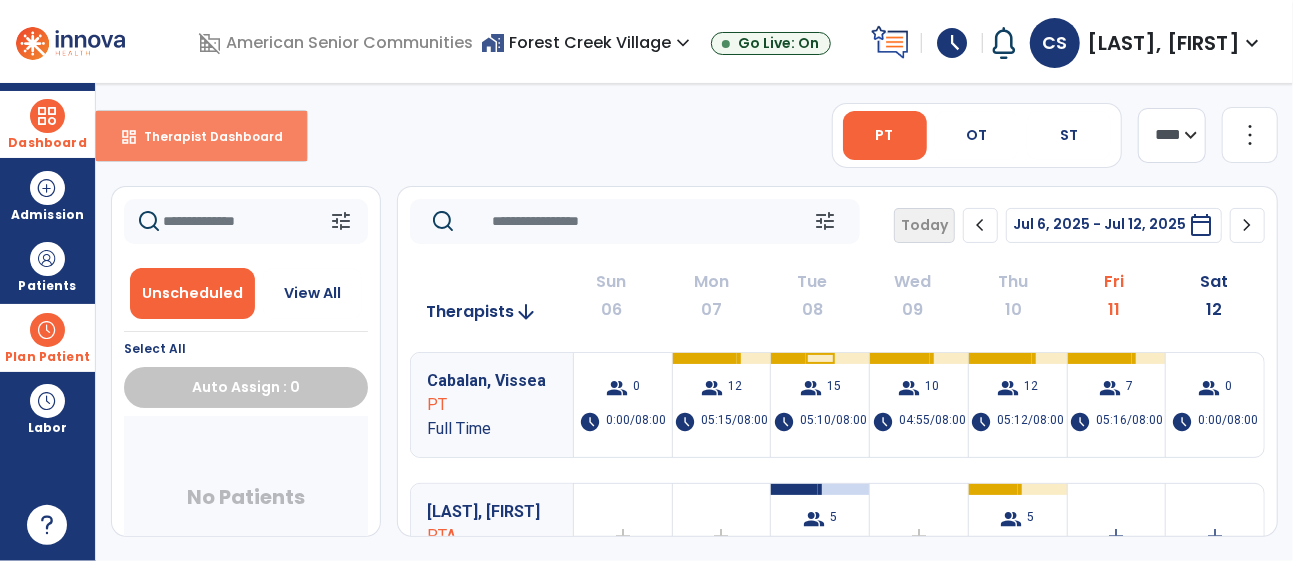 click on "dashboard" at bounding box center [129, 137] 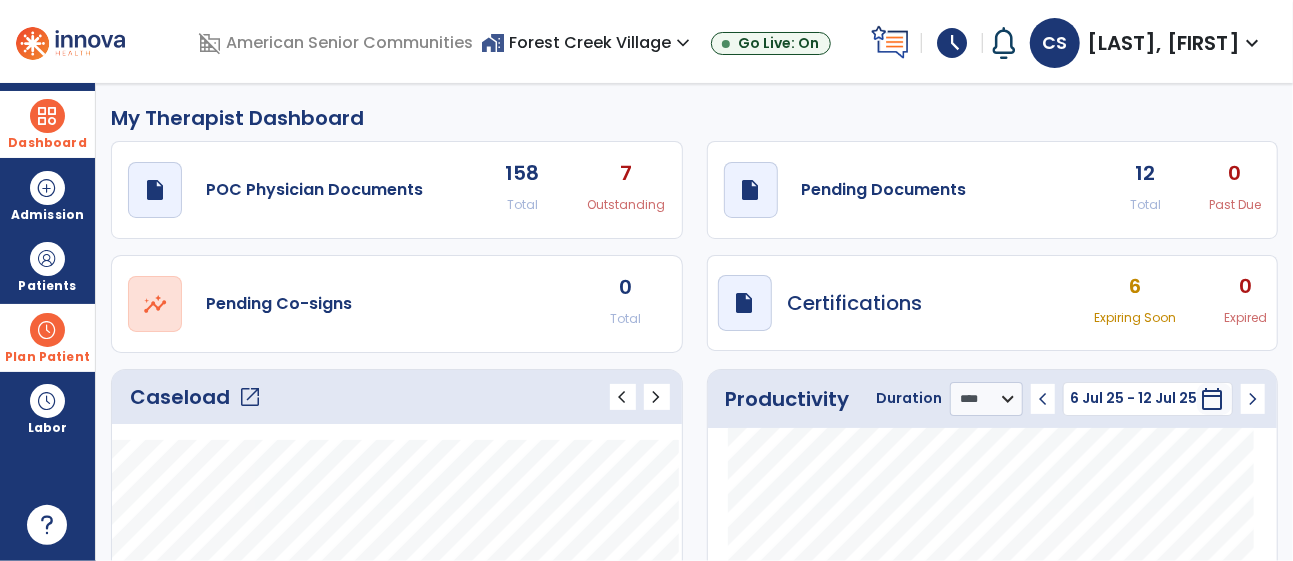 click on "open_in_new" 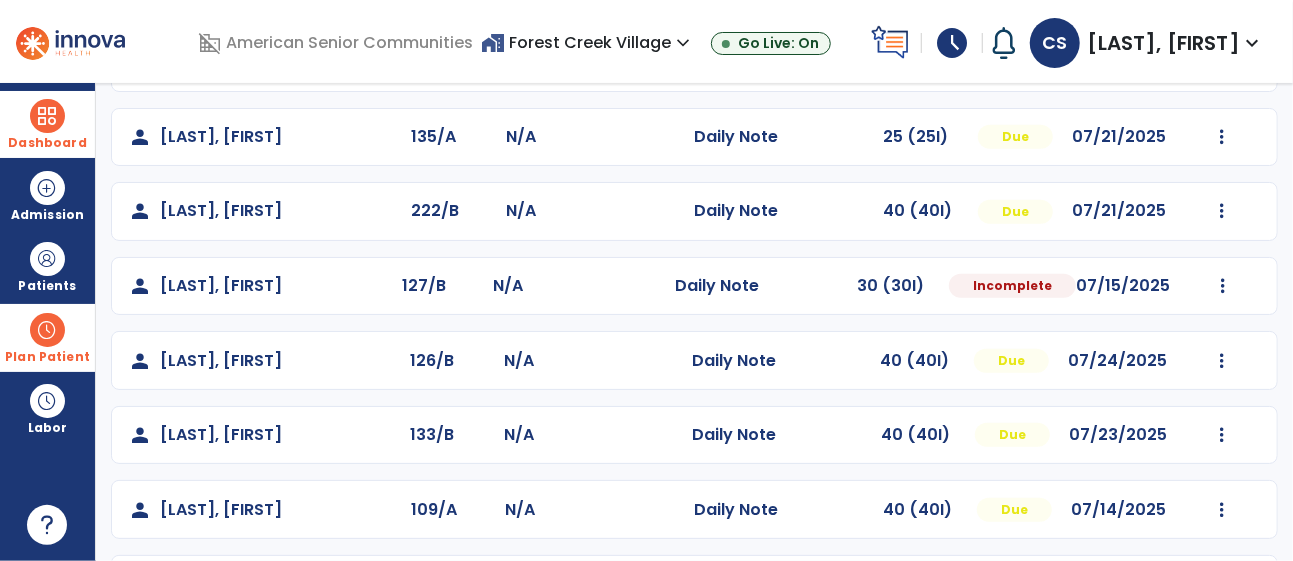 scroll, scrollTop: 550, scrollLeft: 0, axis: vertical 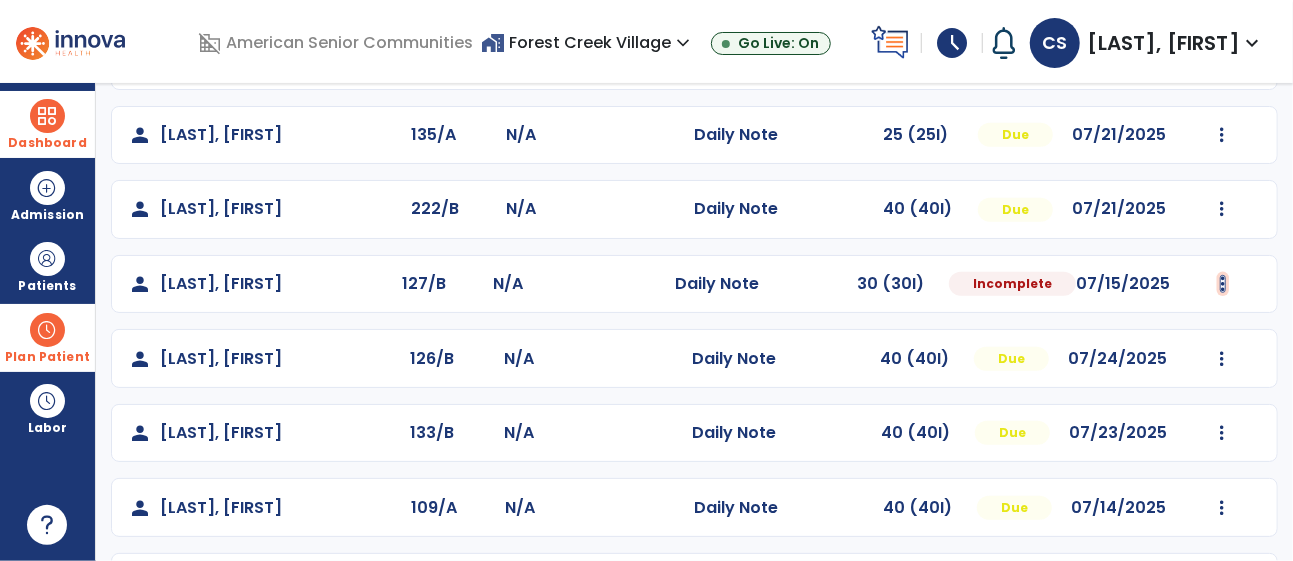 click at bounding box center [1222, -238] 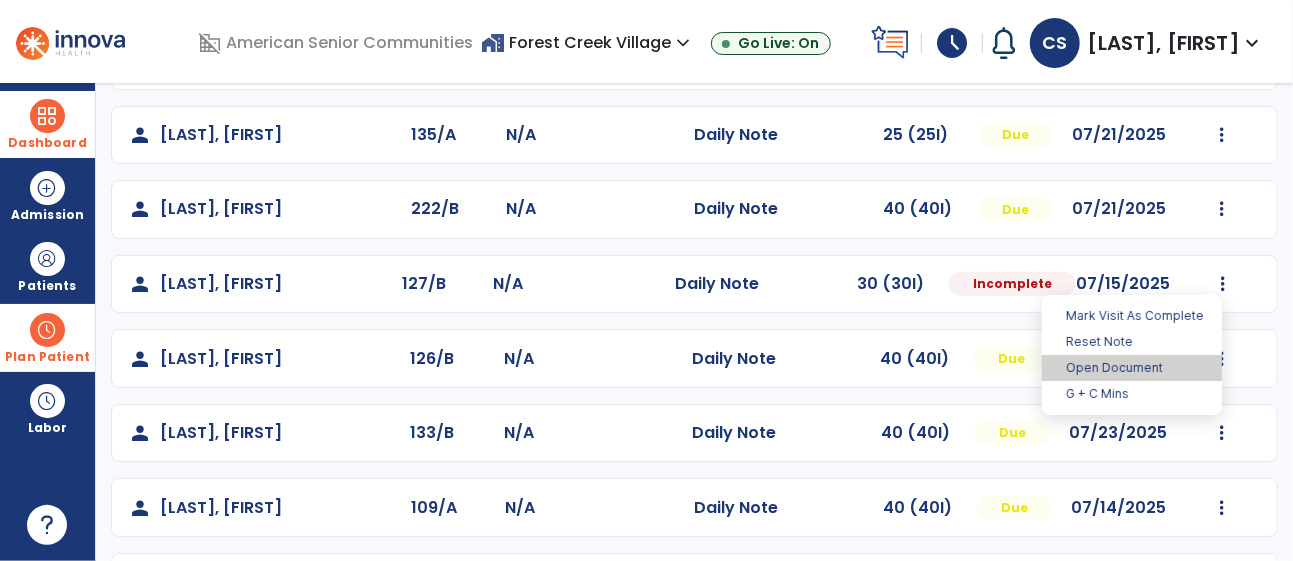 click on "Open Document" at bounding box center (1132, 368) 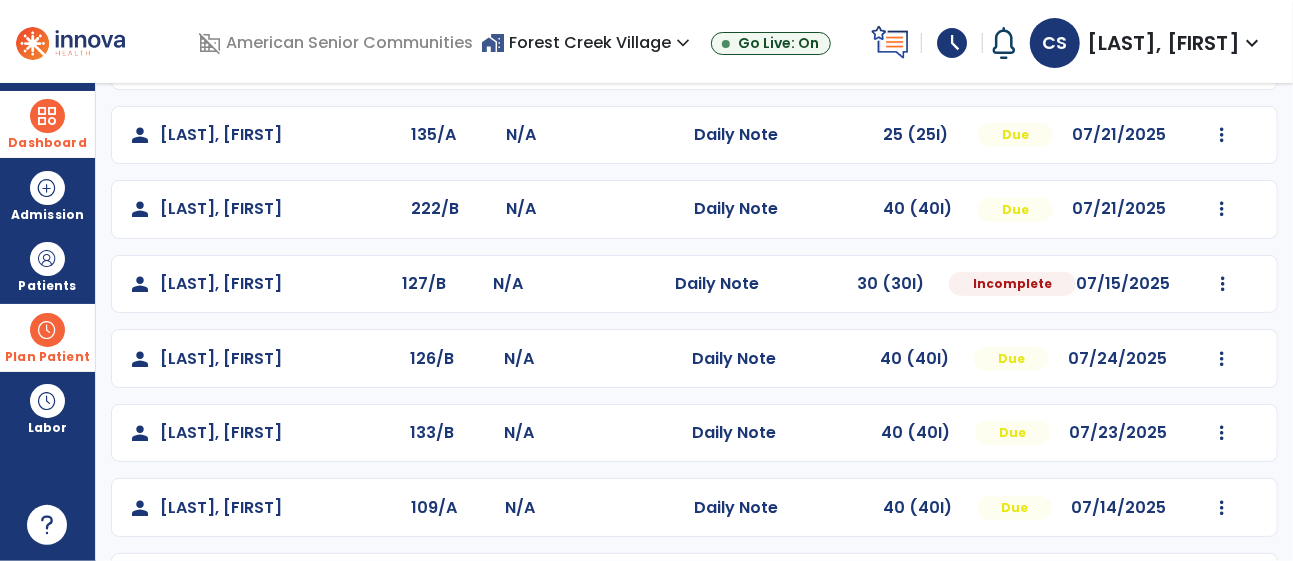 select on "*" 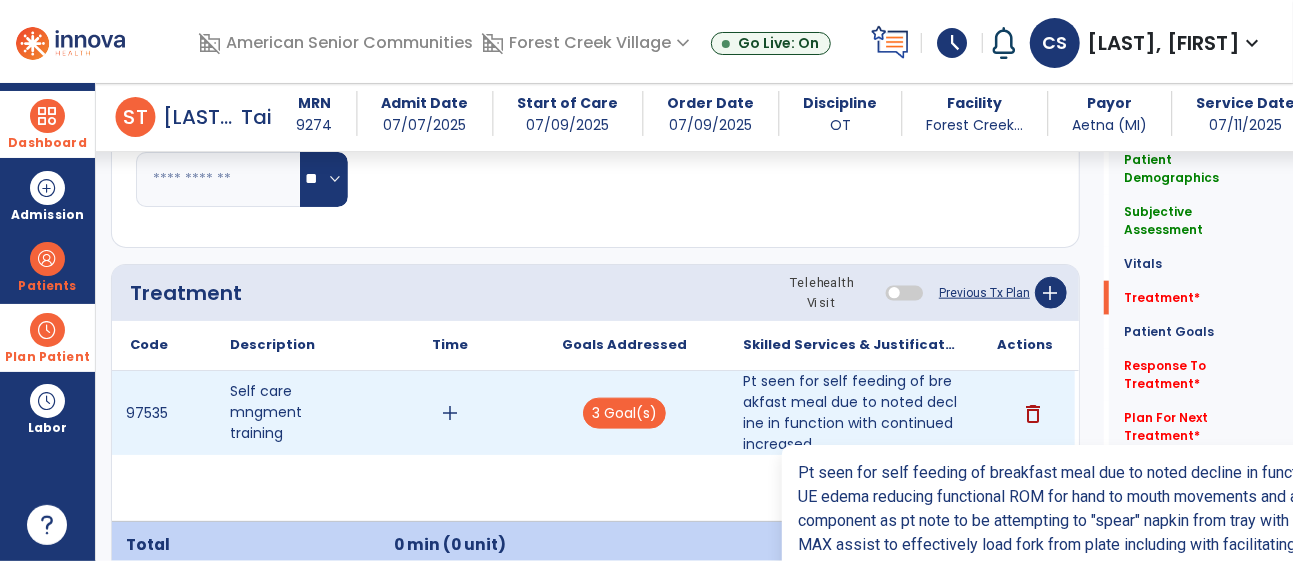scroll, scrollTop: 1098, scrollLeft: 0, axis: vertical 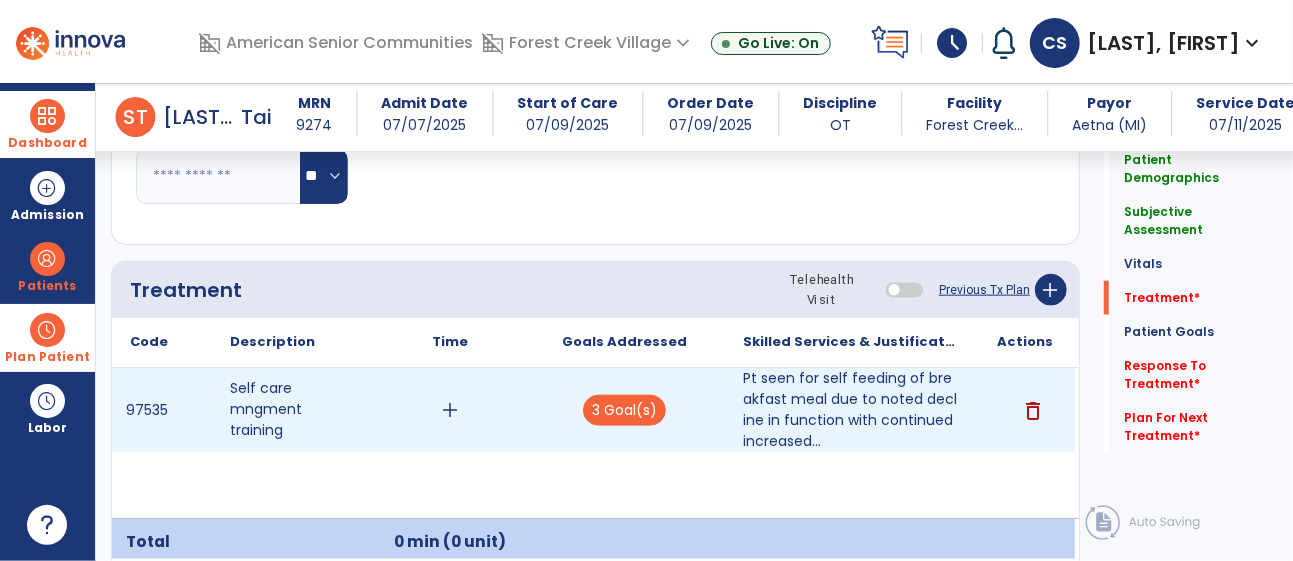 click on "add" at bounding box center (450, 410) 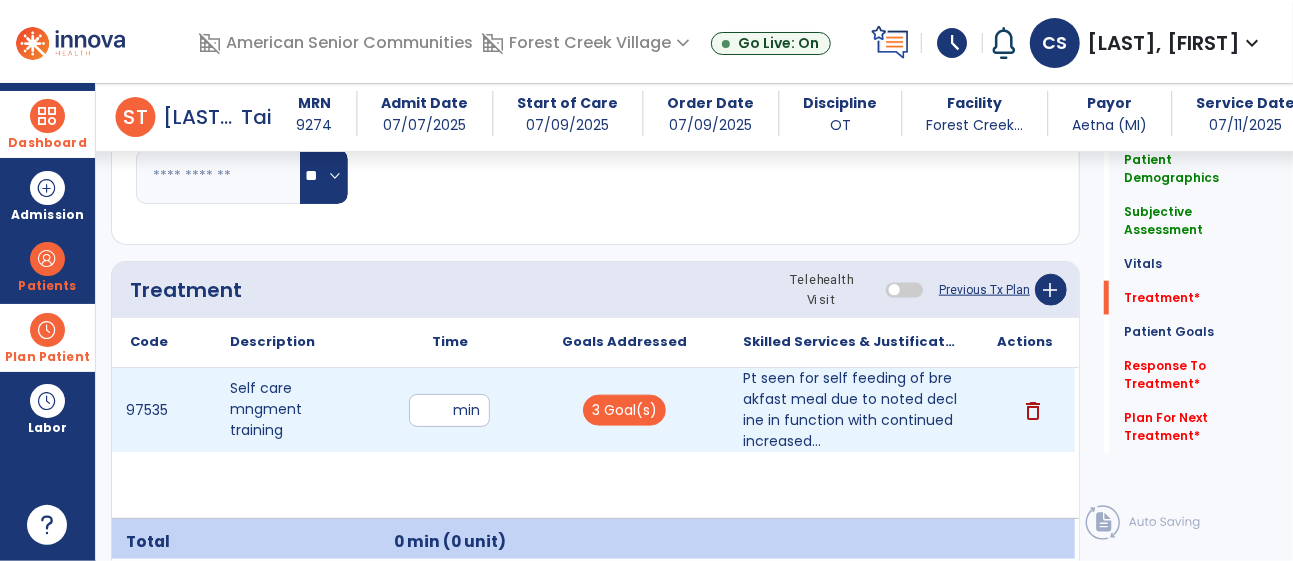 type on "**" 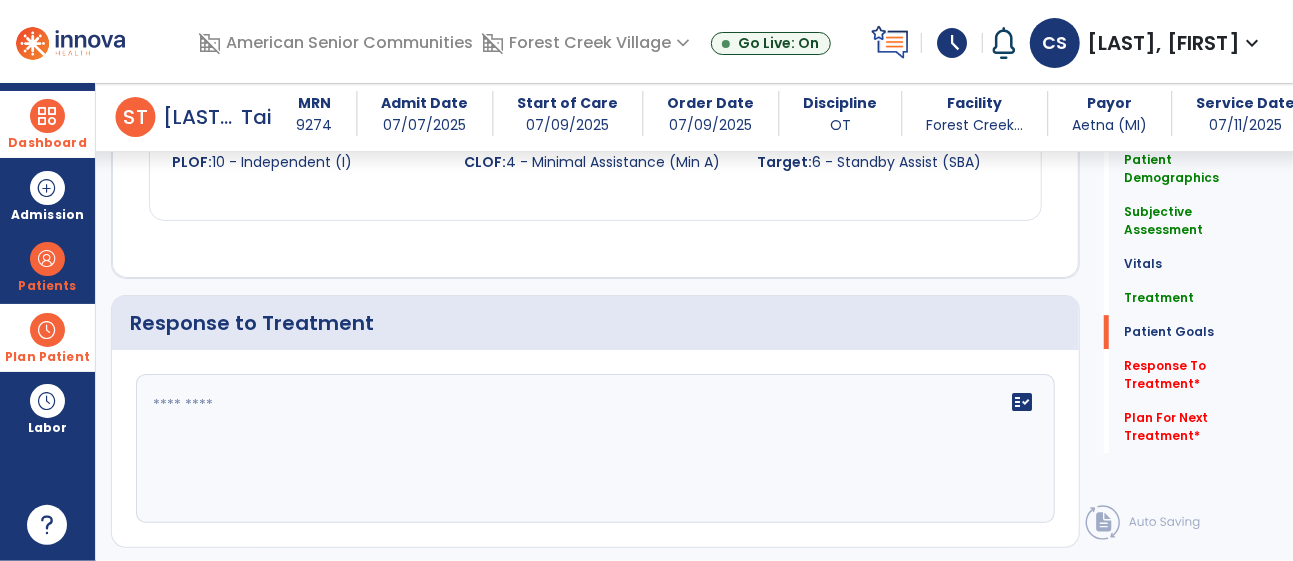 scroll, scrollTop: 3104, scrollLeft: 0, axis: vertical 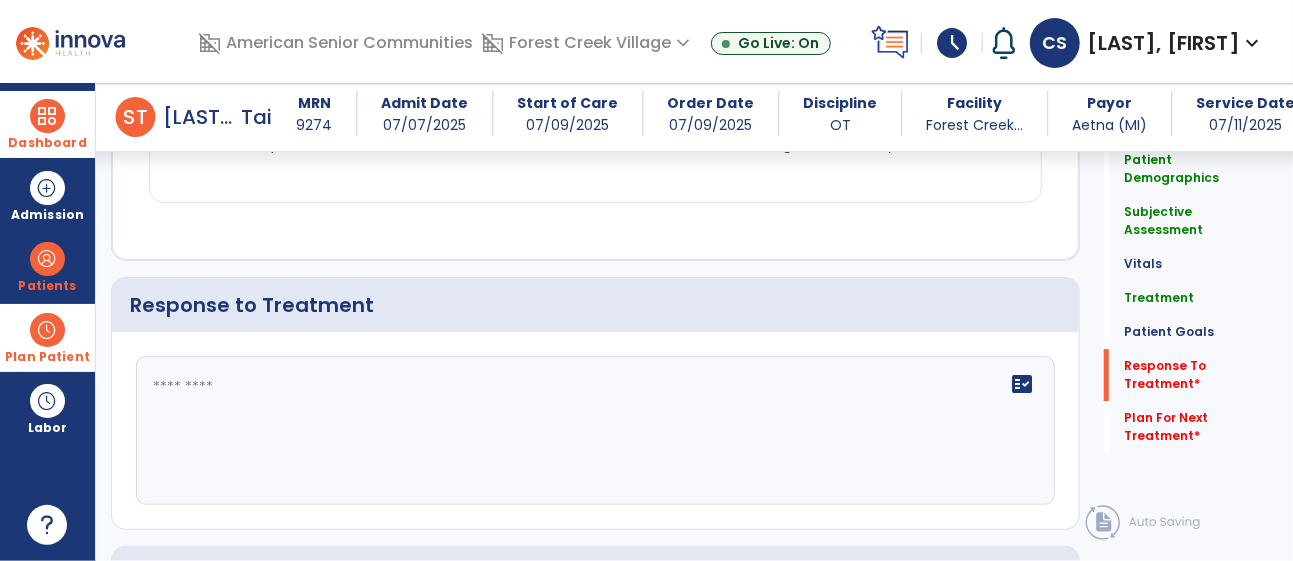 click on "fact_check" 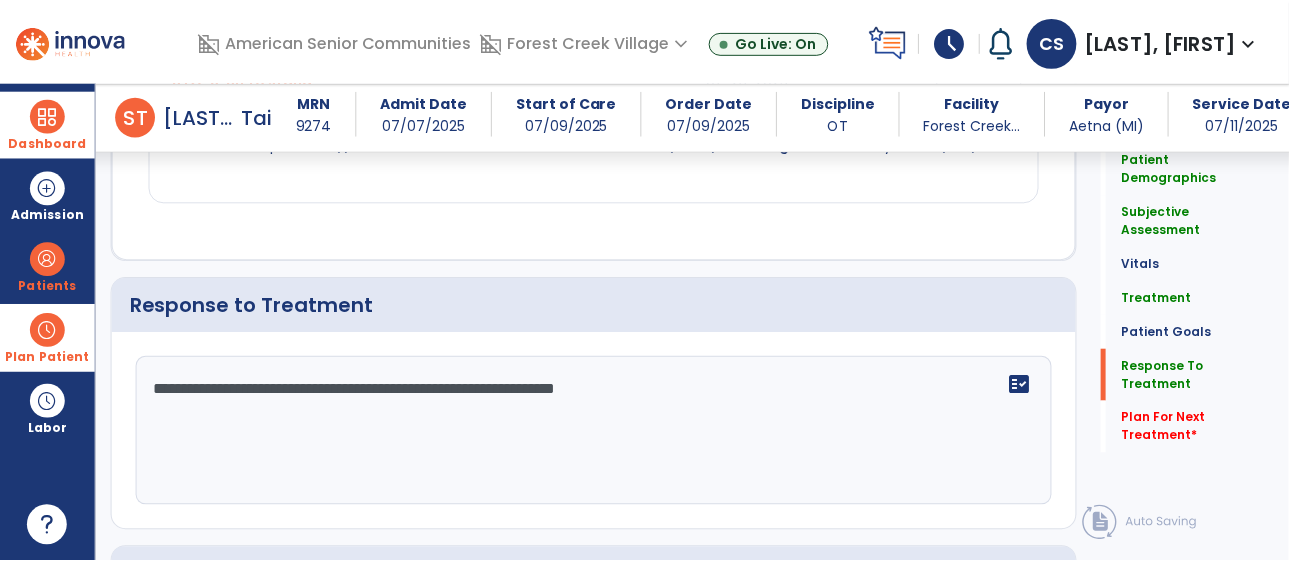 scroll, scrollTop: 3405, scrollLeft: 0, axis: vertical 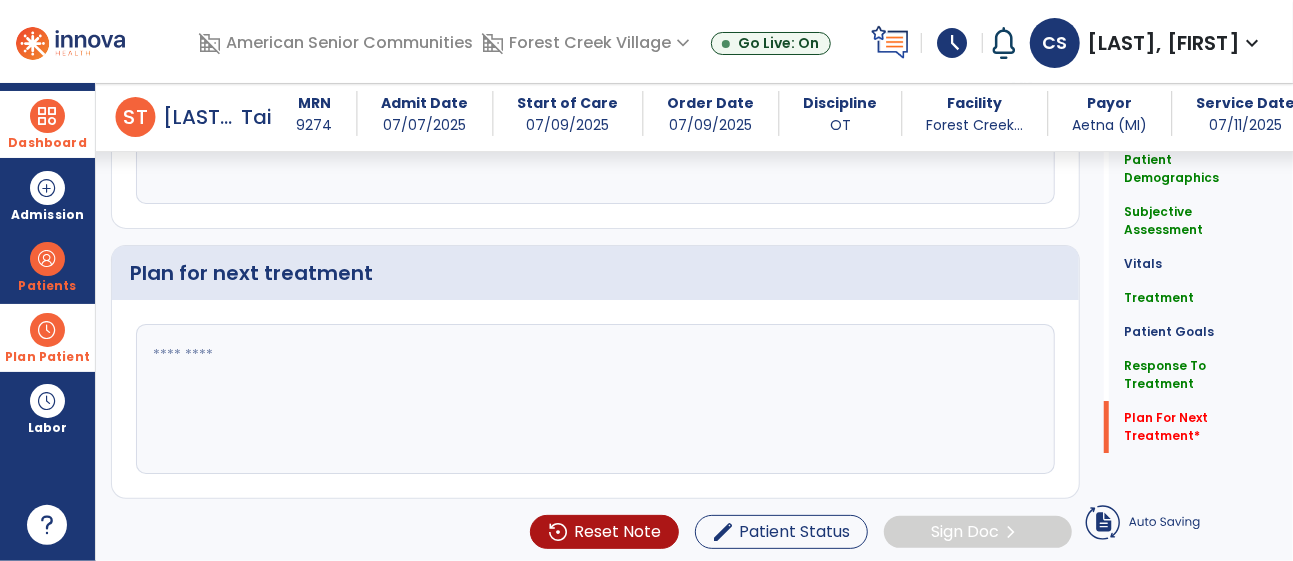 type on "**********" 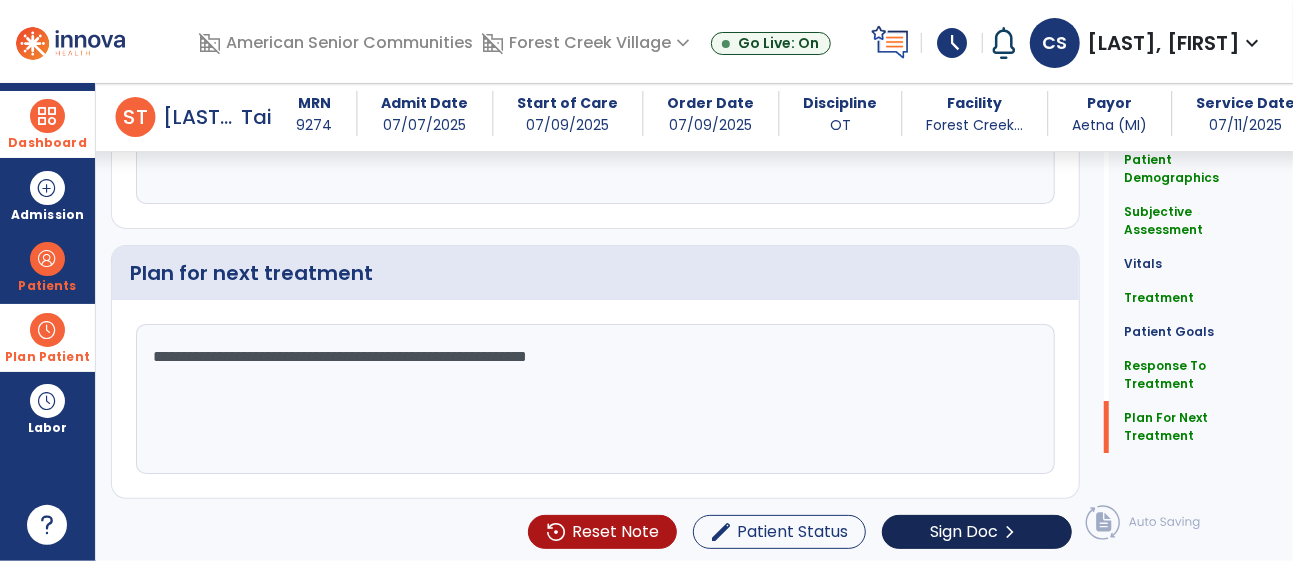 type on "**********" 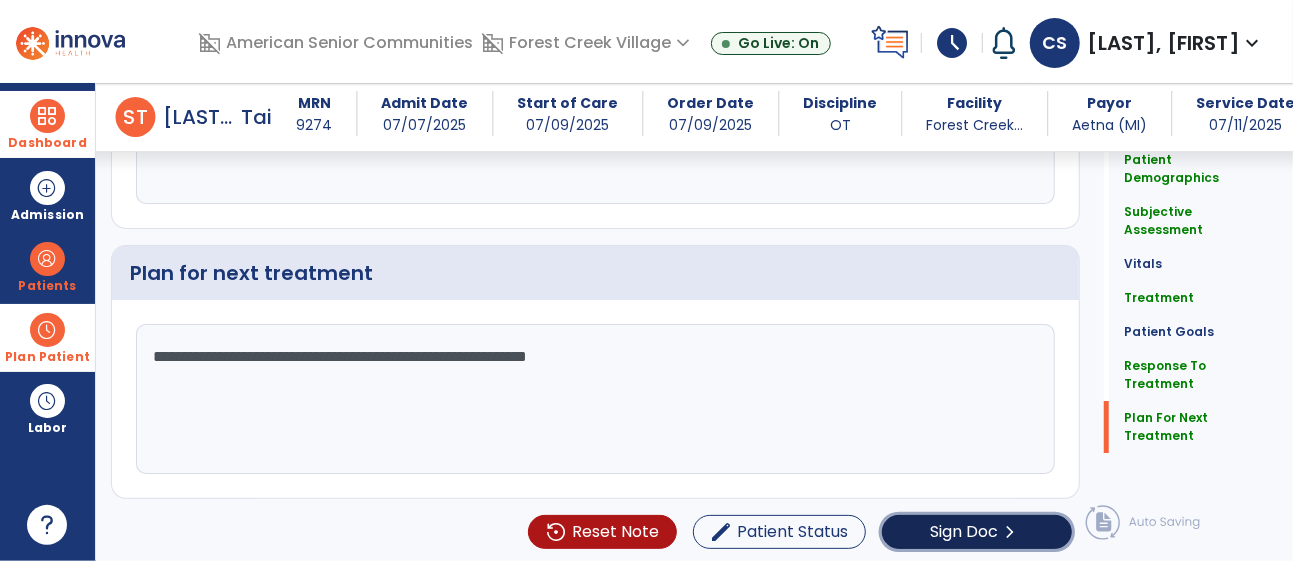 click on "Sign Doc" 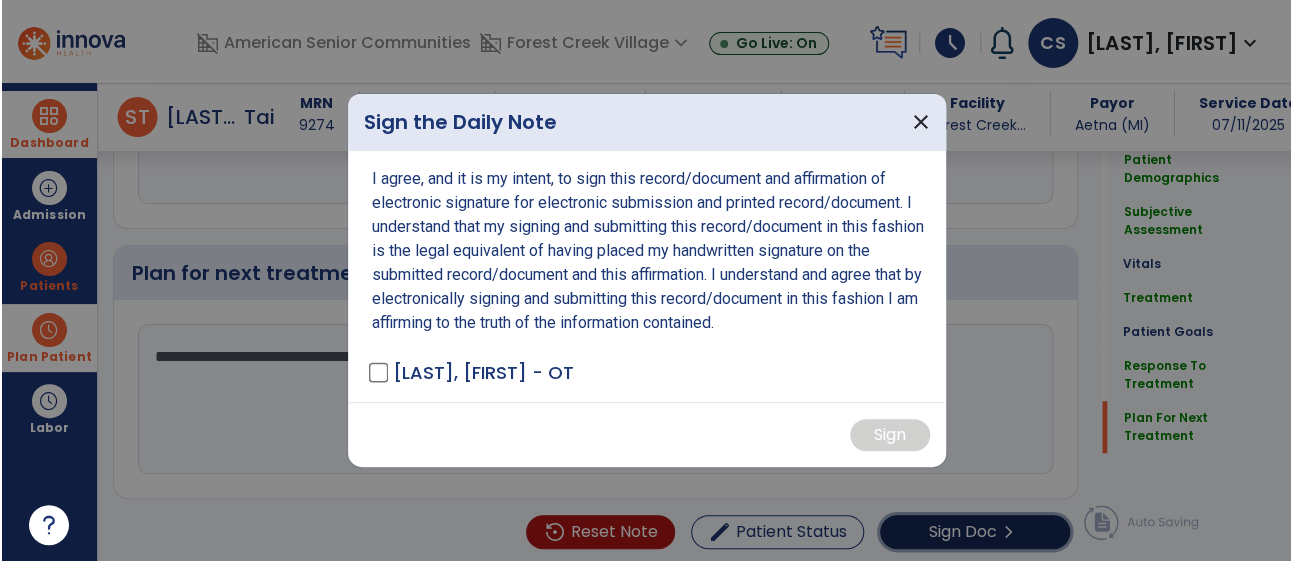 scroll, scrollTop: 3405, scrollLeft: 0, axis: vertical 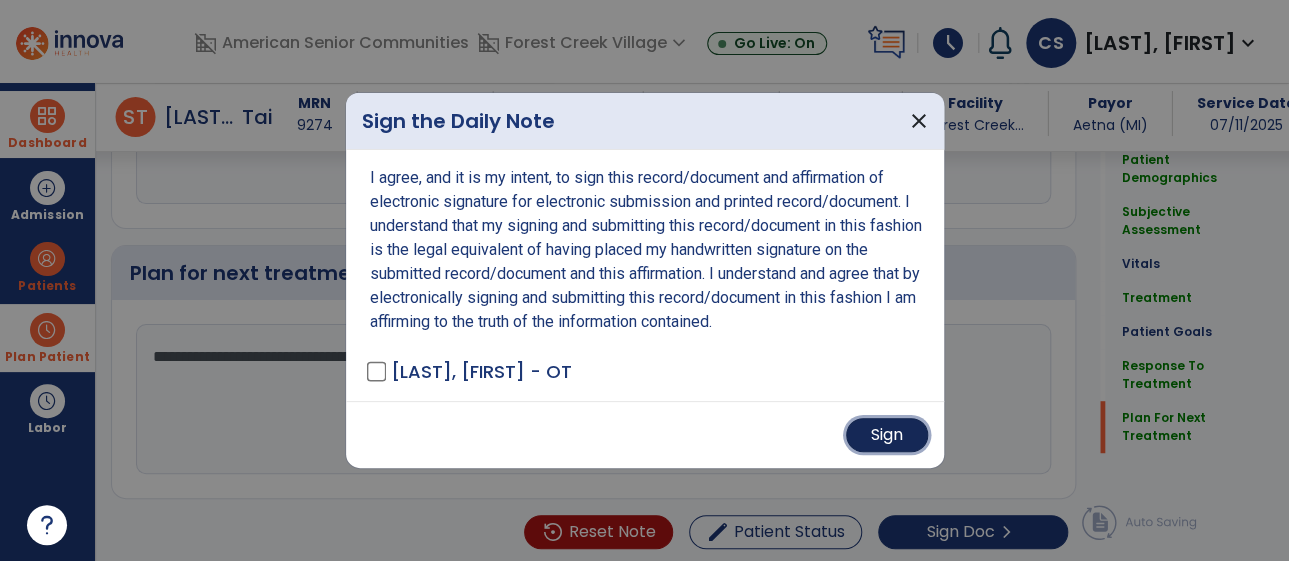 click on "Sign" at bounding box center [887, 435] 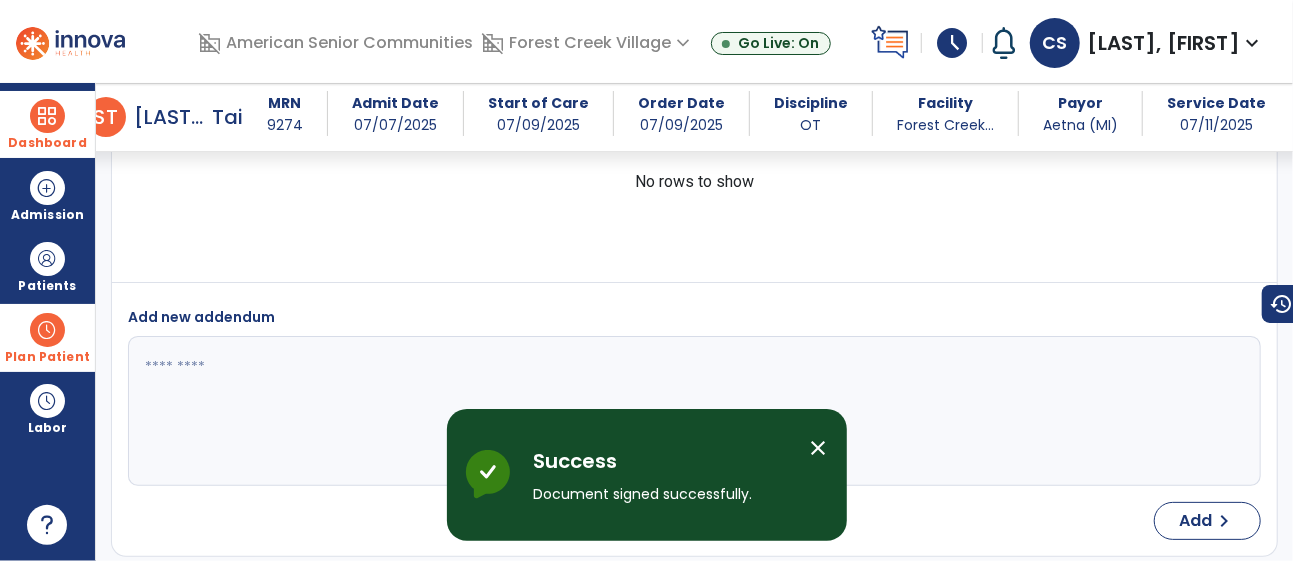 scroll, scrollTop: 5042, scrollLeft: 0, axis: vertical 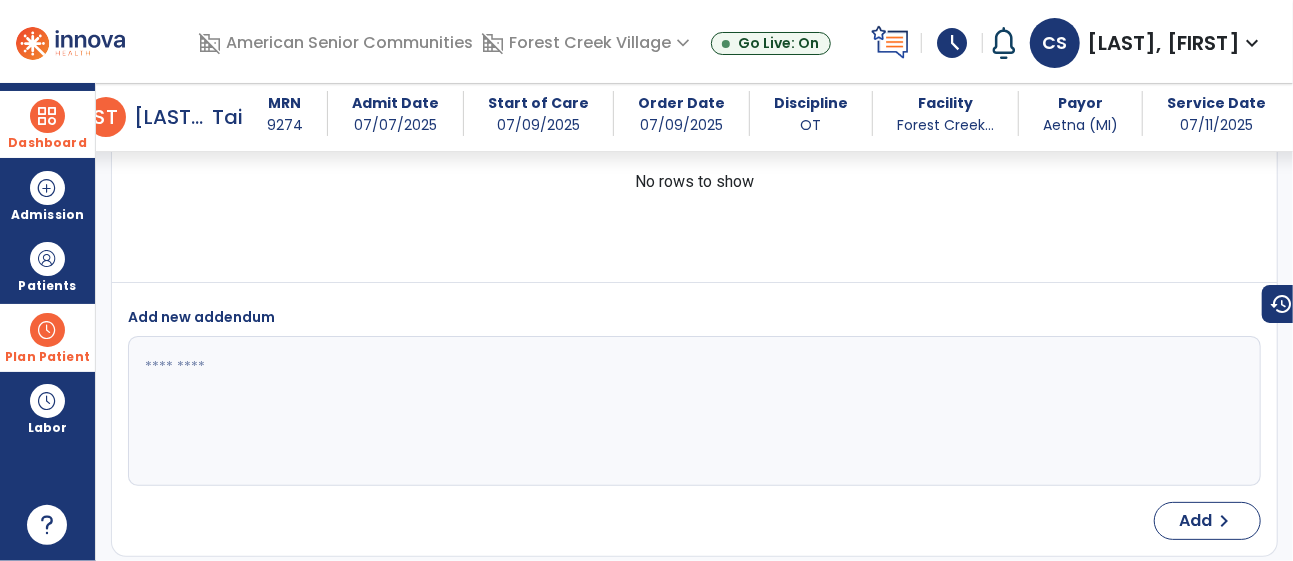 click at bounding box center [47, 330] 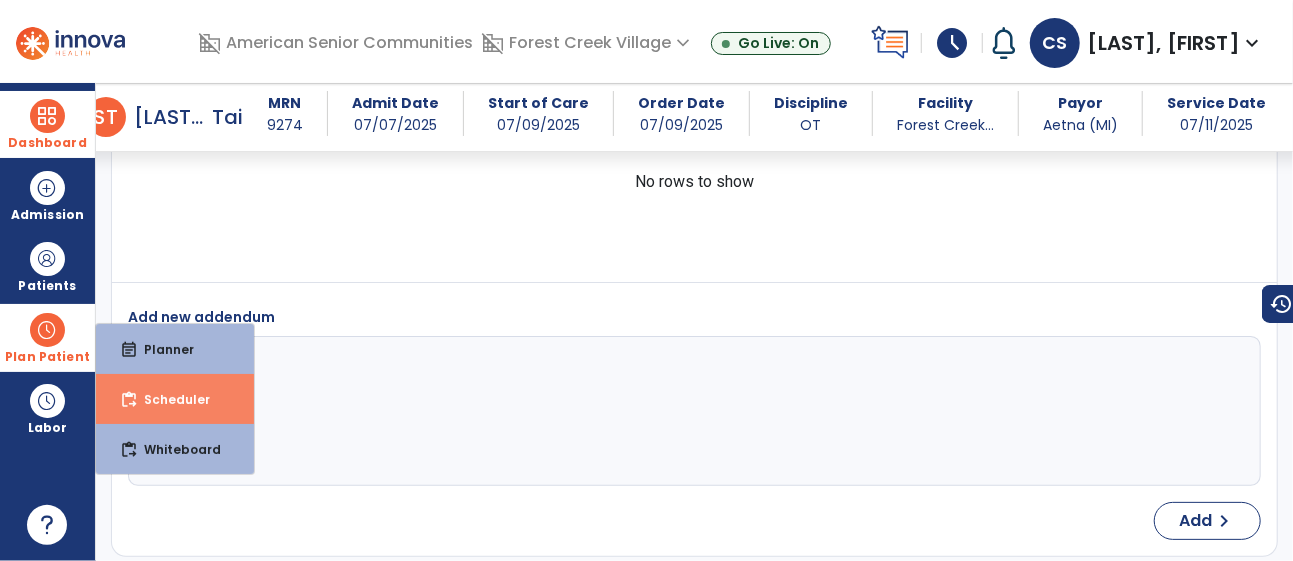 click on "Scheduler" at bounding box center (169, 399) 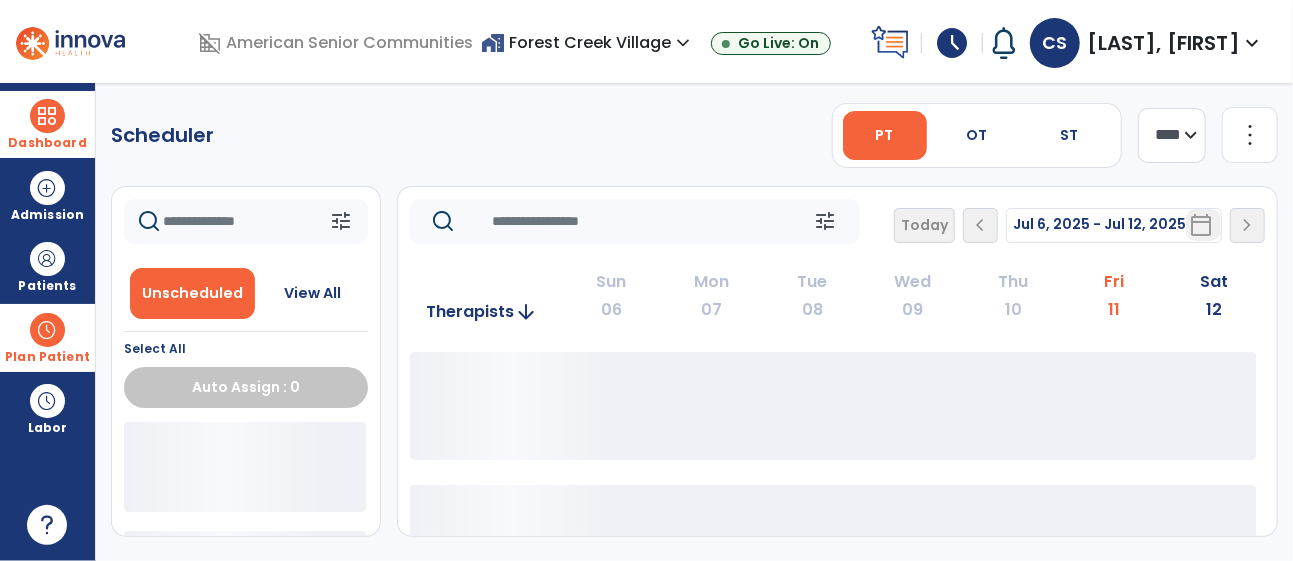 scroll, scrollTop: 0, scrollLeft: 0, axis: both 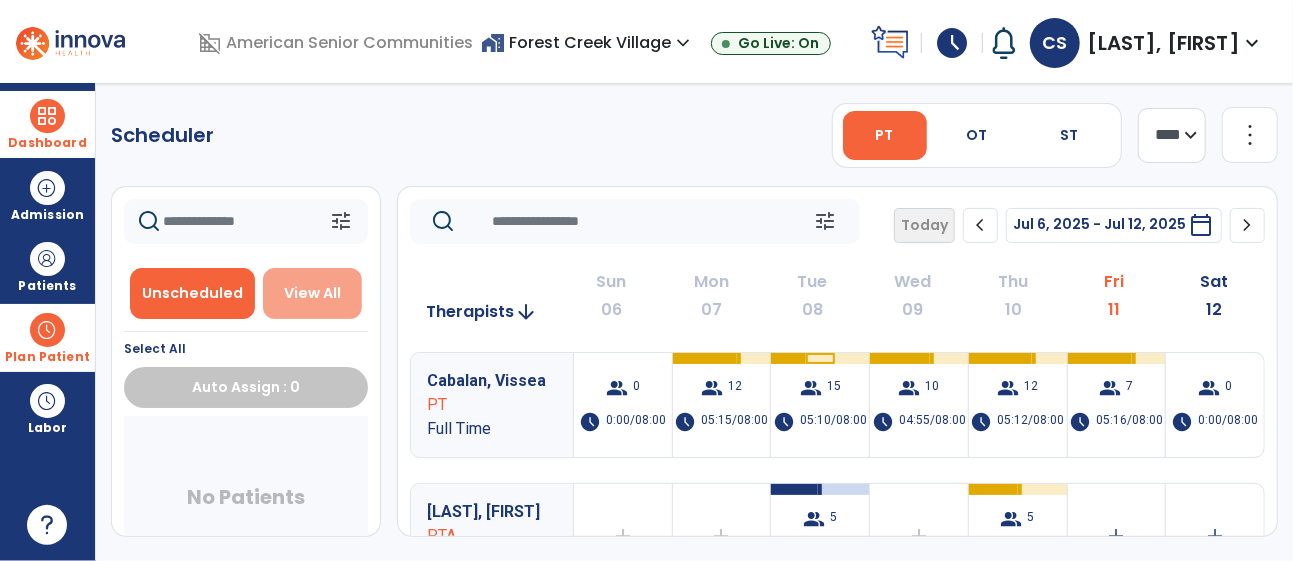 click on "View All" at bounding box center [312, 293] 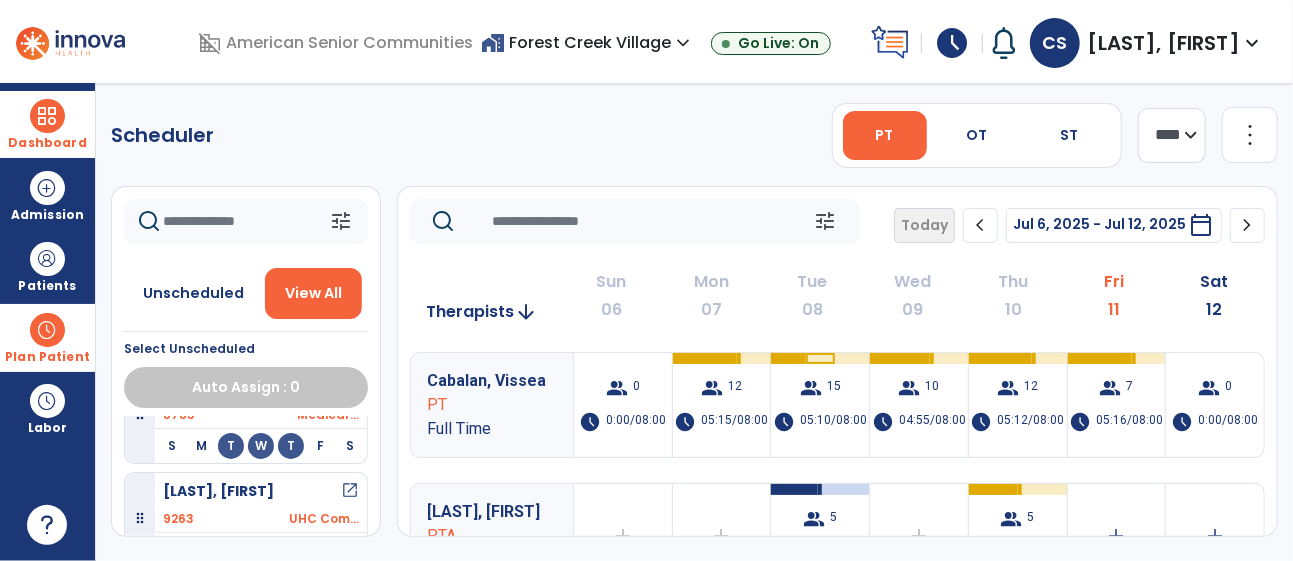 scroll, scrollTop: 163, scrollLeft: 0, axis: vertical 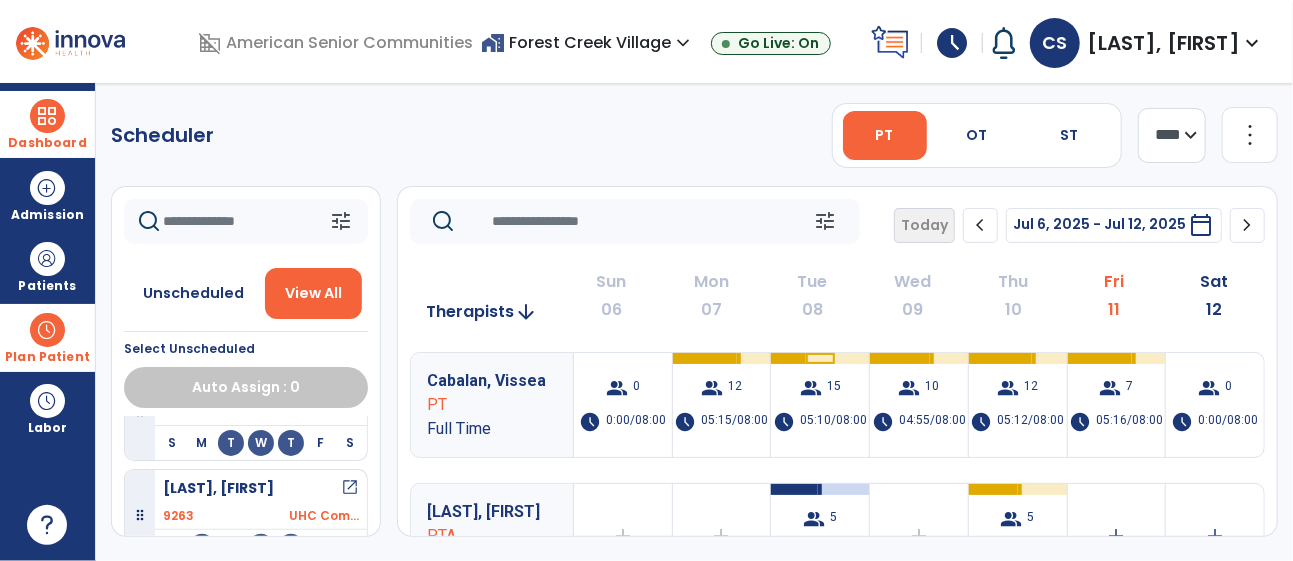 click on "Dashboard" at bounding box center [47, 124] 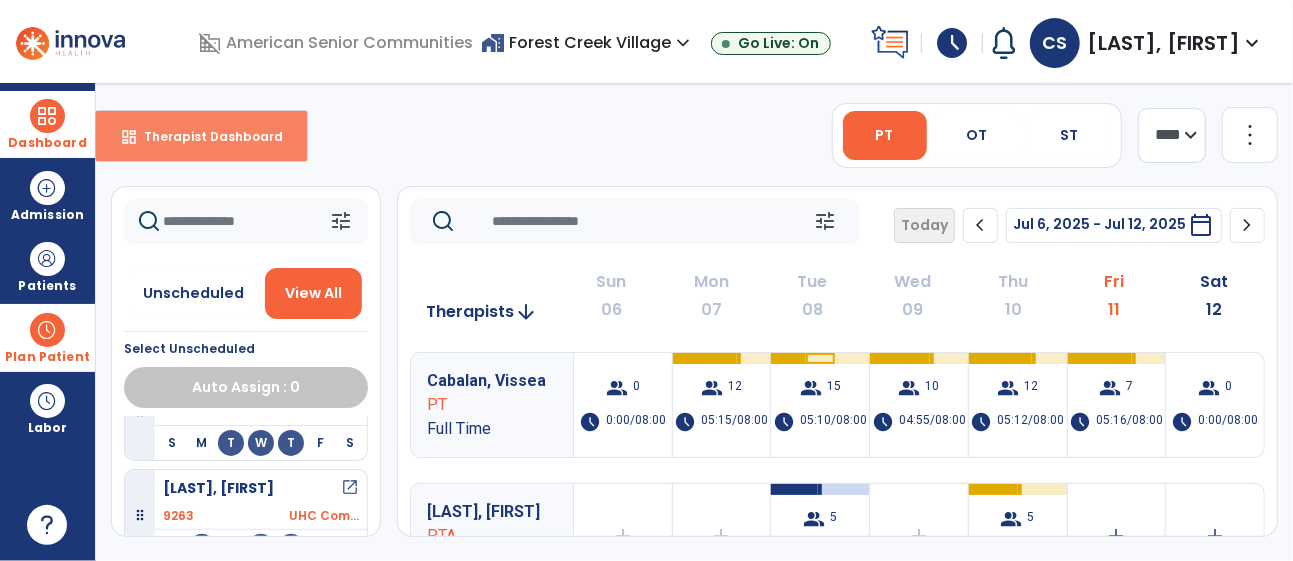 click on "dashboard  Therapist Dashboard" at bounding box center [201, 136] 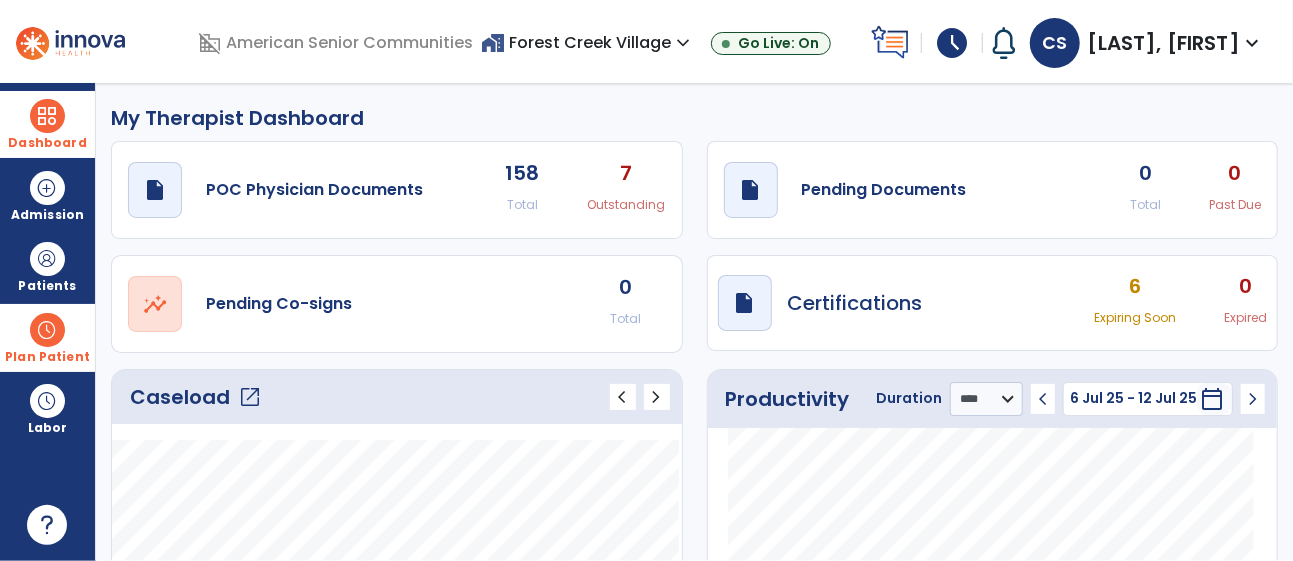 click on "open_in_new" 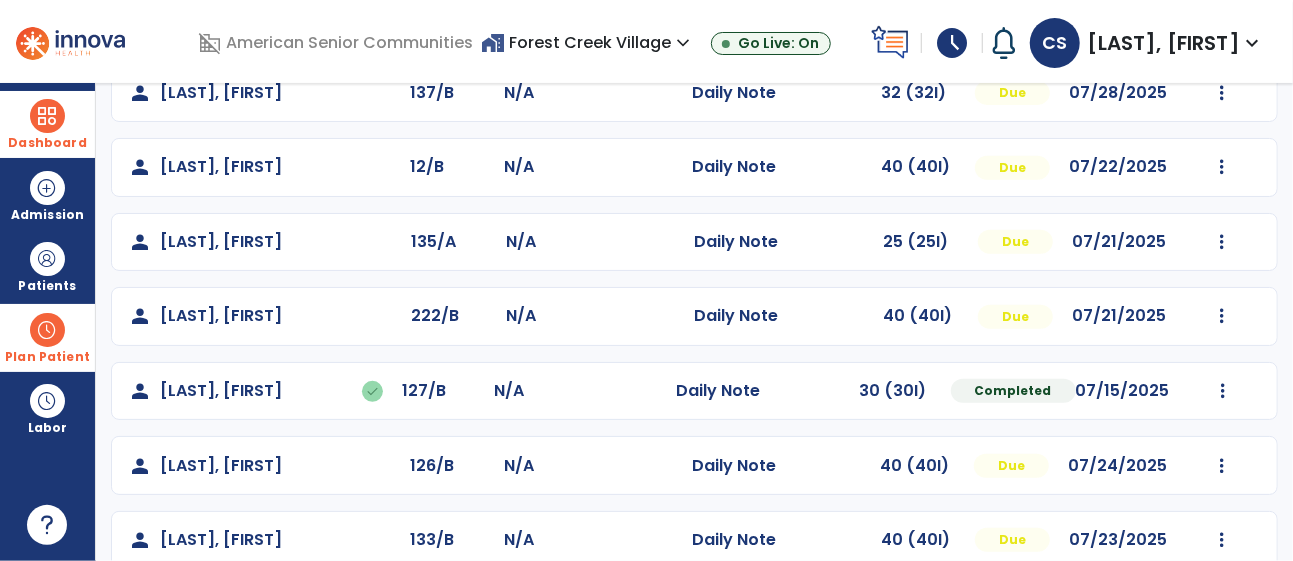 scroll, scrollTop: 442, scrollLeft: 0, axis: vertical 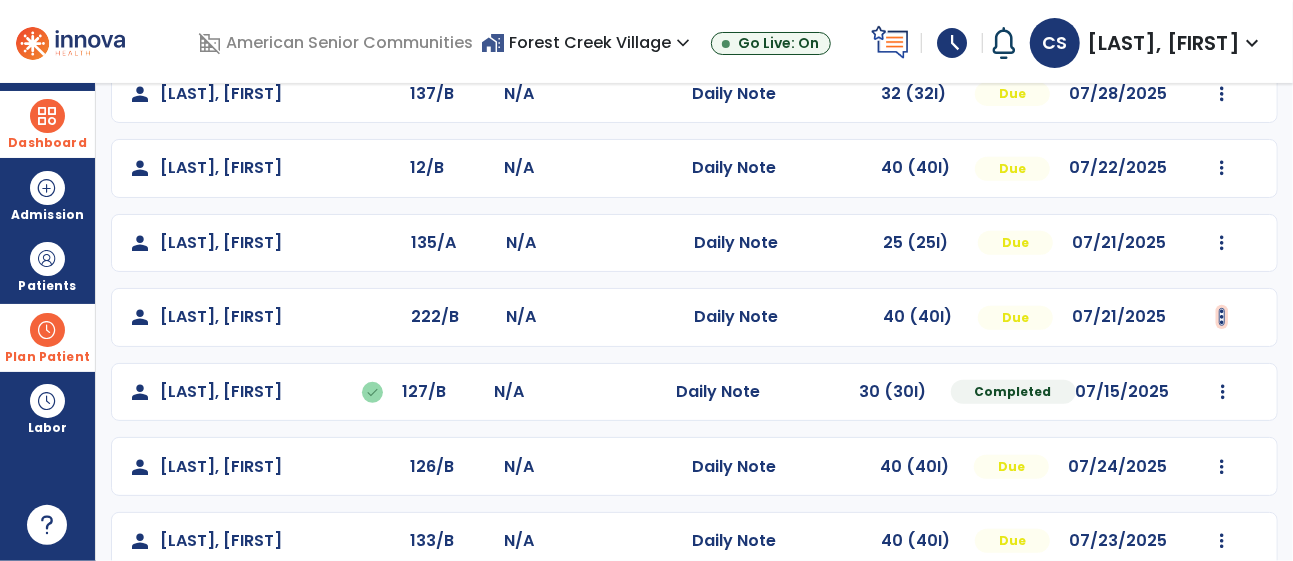 click at bounding box center [1222, -130] 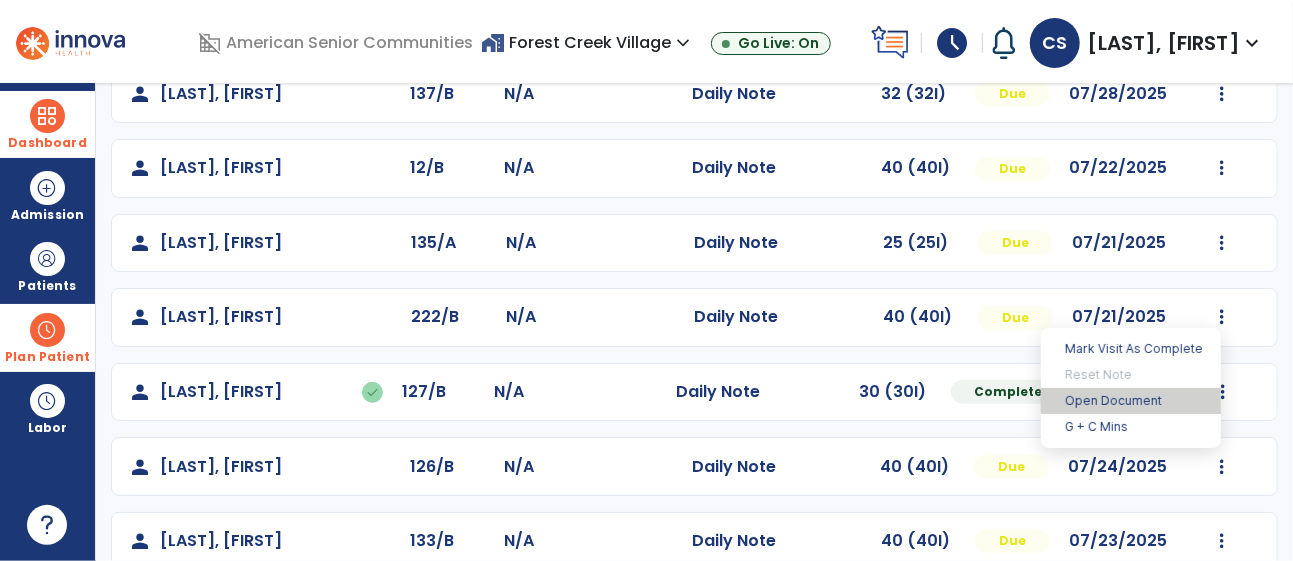 click on "Open Document" at bounding box center (1131, 401) 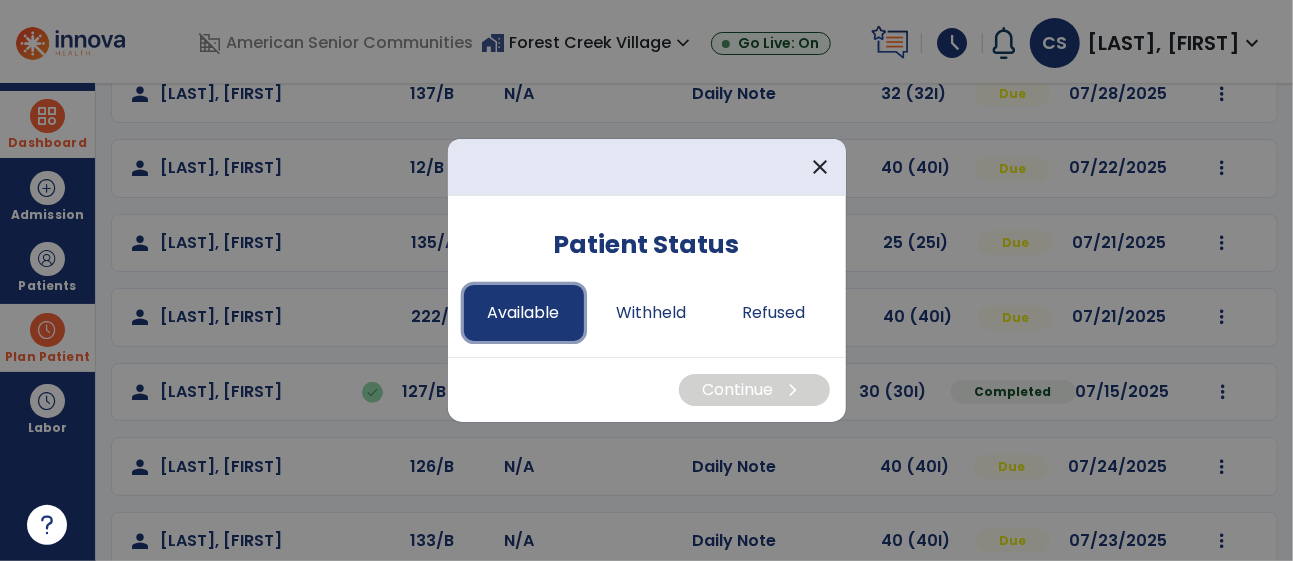 click on "Available" at bounding box center [524, 313] 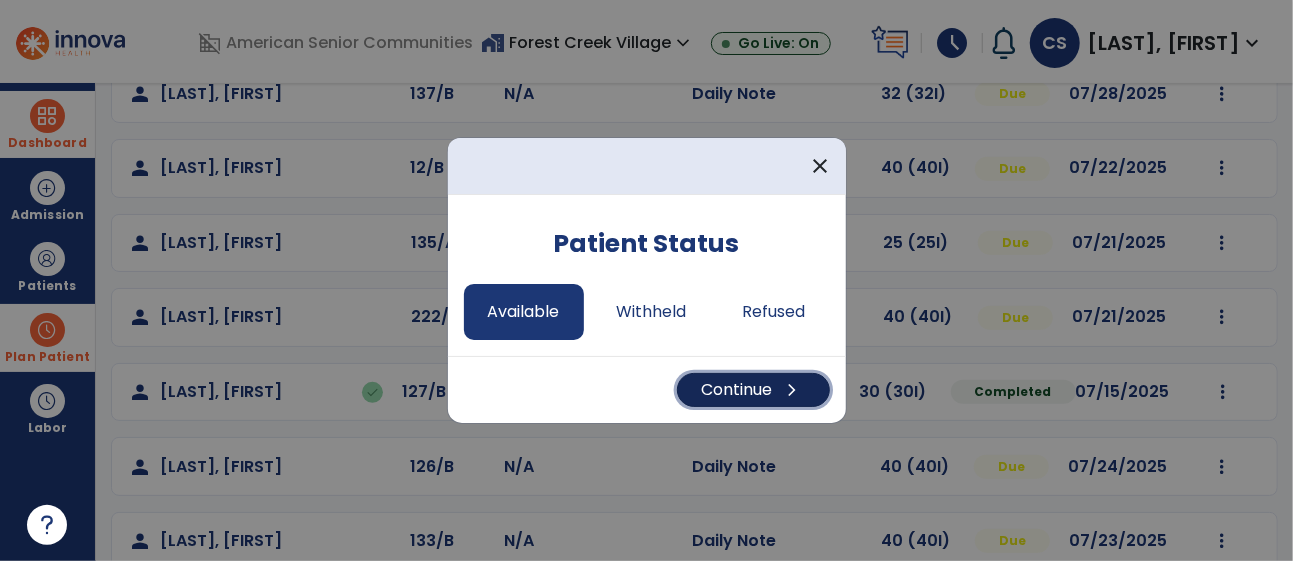 click on "Continue   chevron_right" at bounding box center [753, 390] 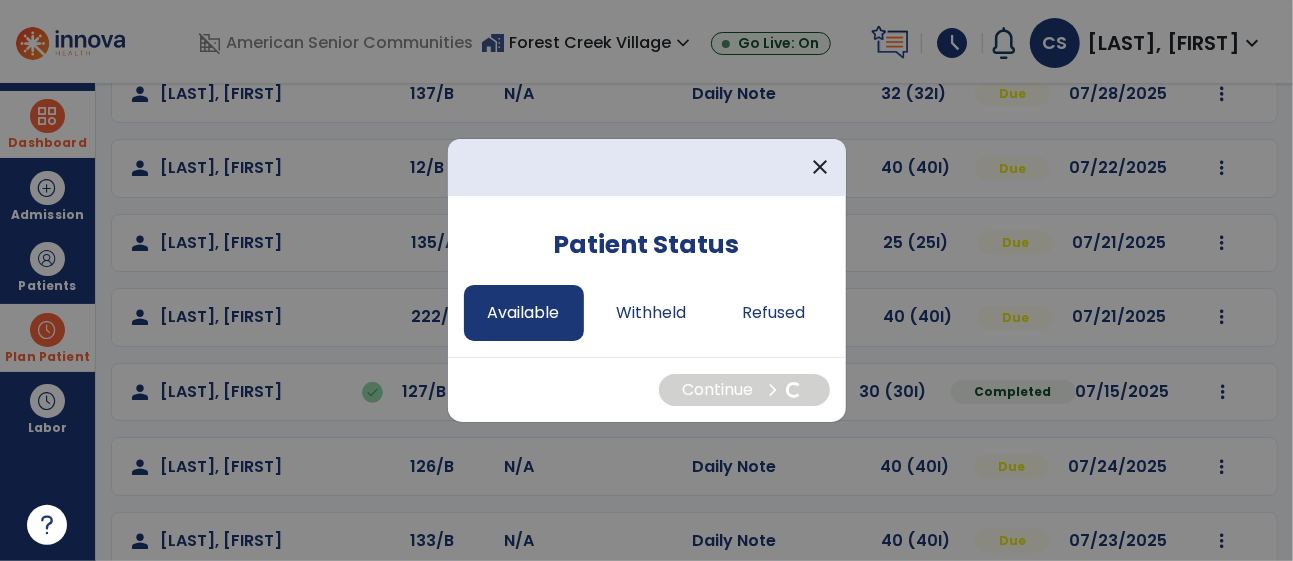 select on "*" 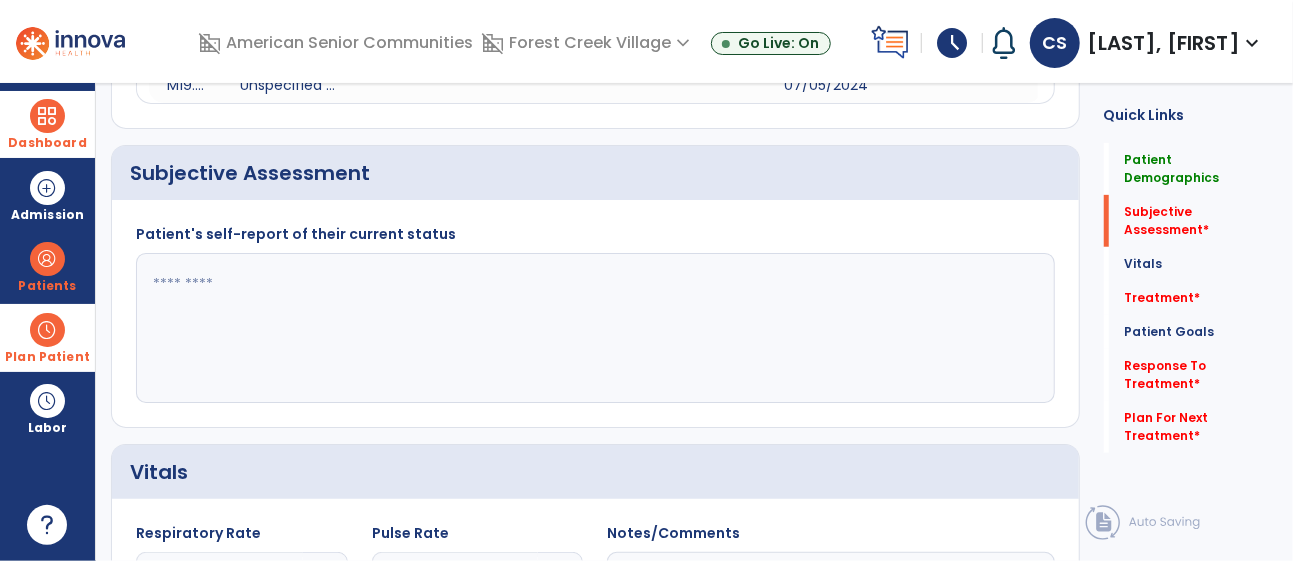 click 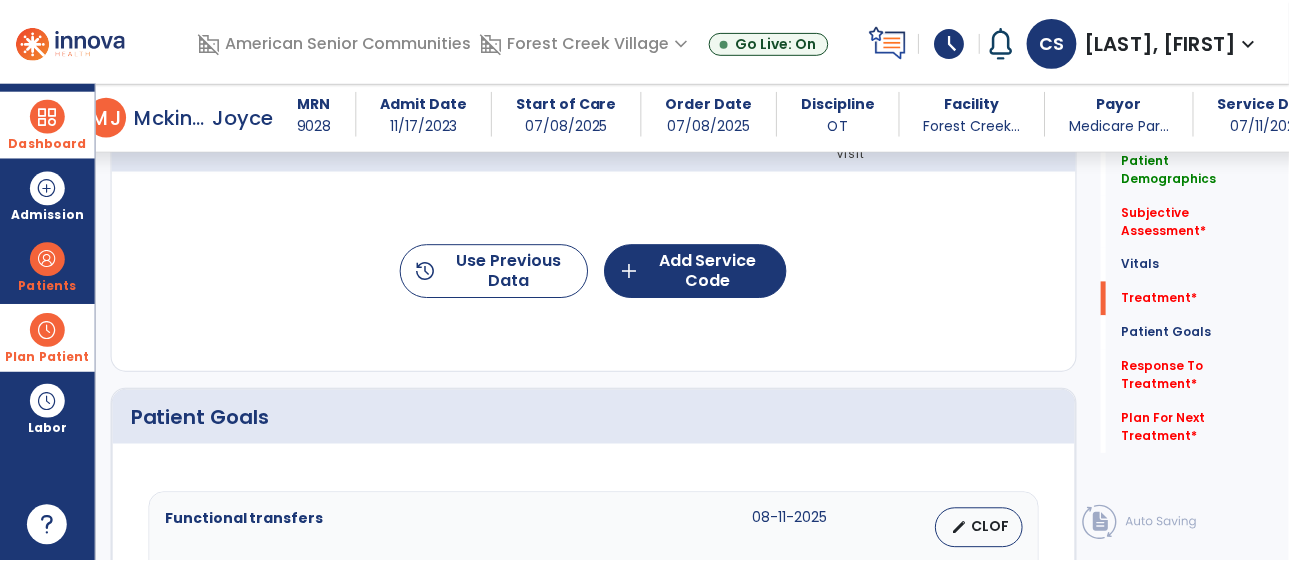 scroll, scrollTop: 1186, scrollLeft: 0, axis: vertical 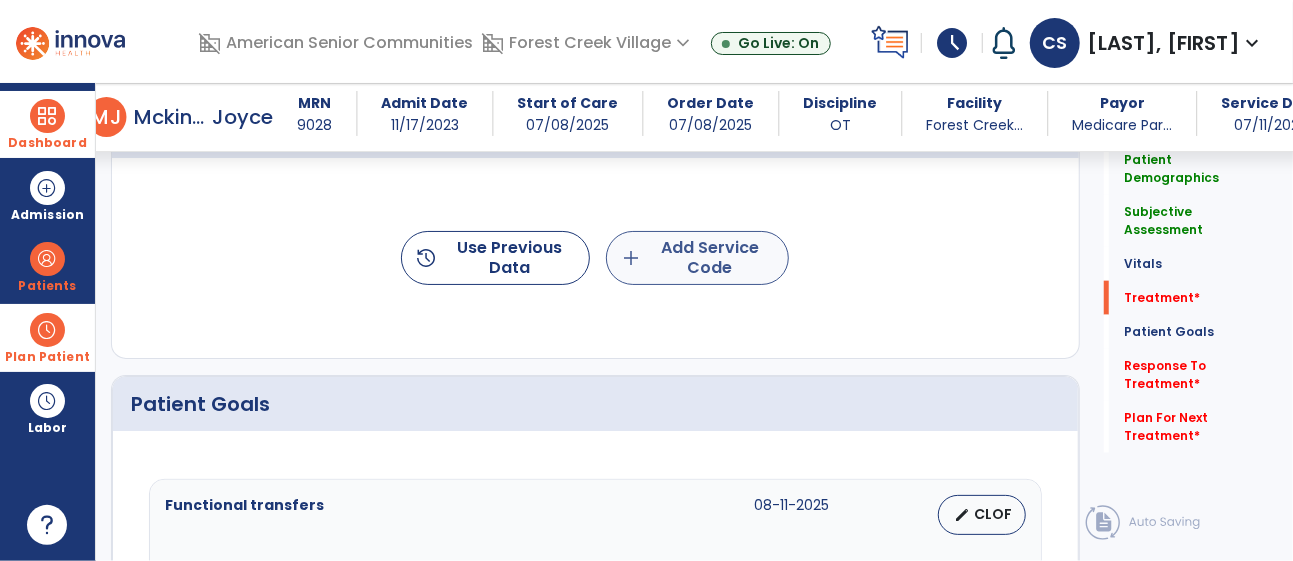 type on "**********" 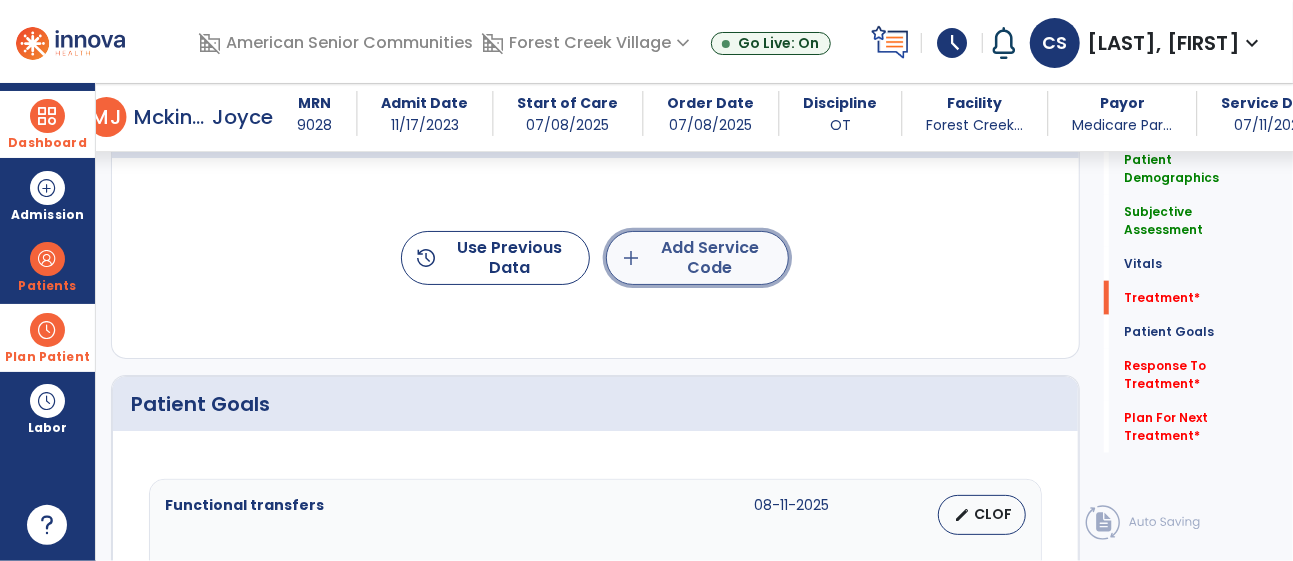 click on "add  Add Service Code" 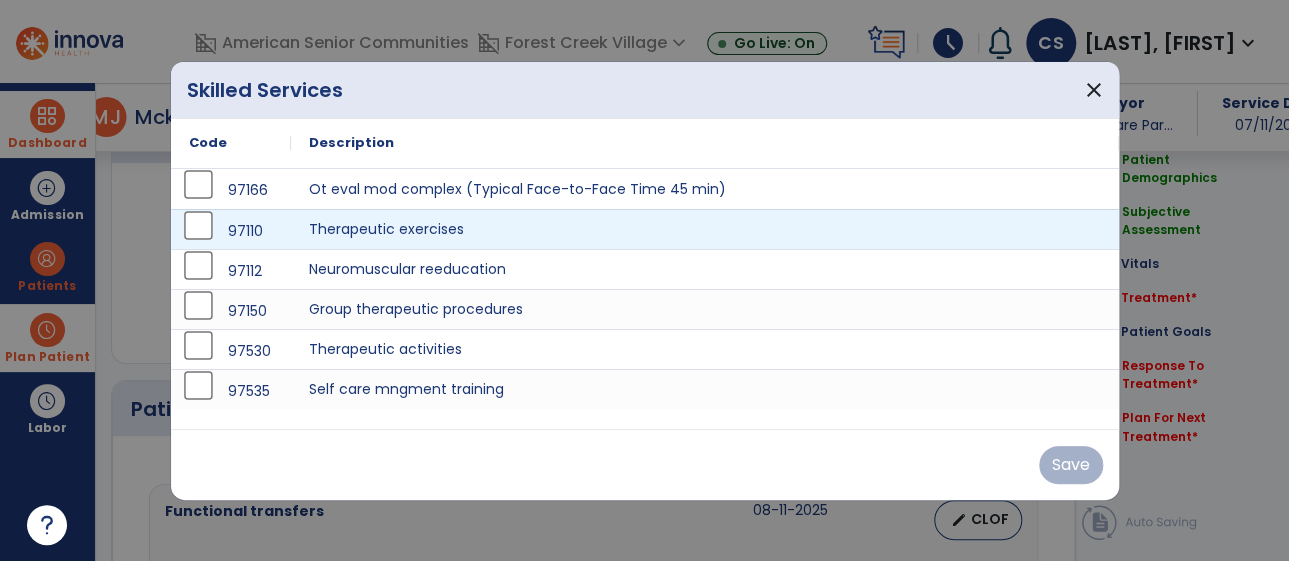 scroll, scrollTop: 1186, scrollLeft: 0, axis: vertical 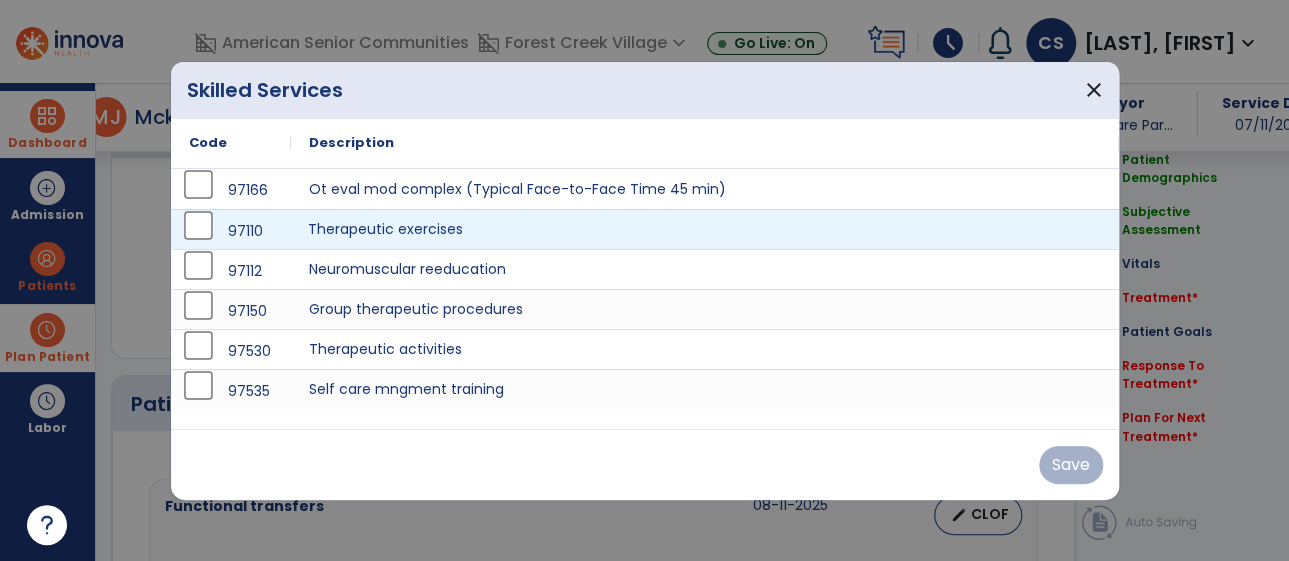 click on "Therapeutic exercises" at bounding box center [705, 229] 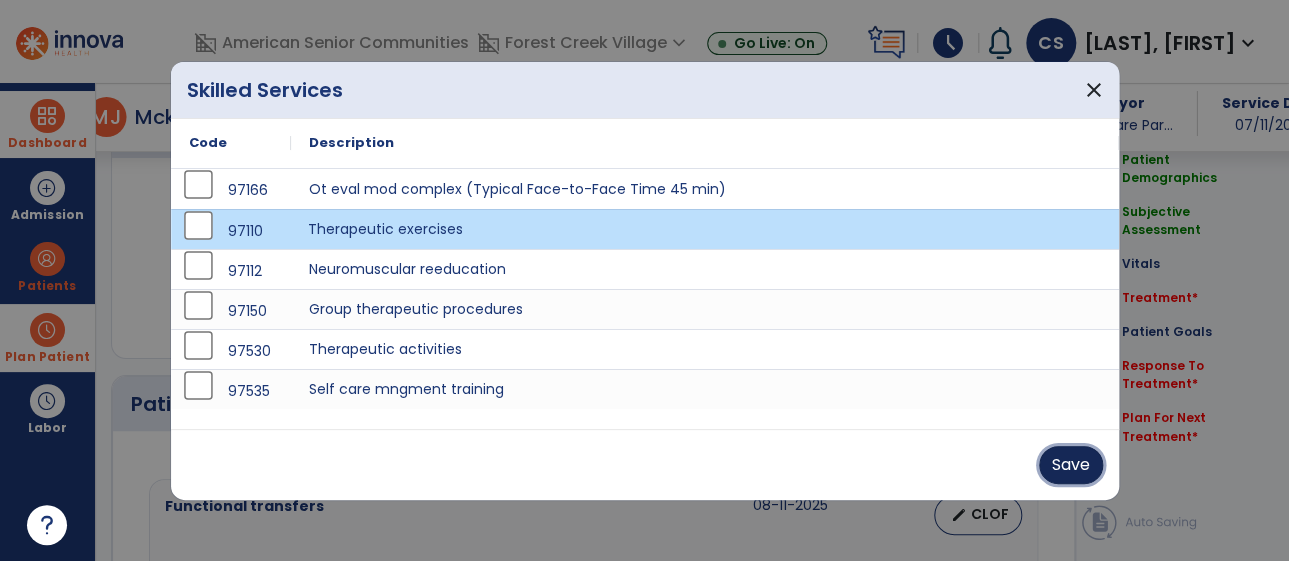 click on "Save" at bounding box center (1071, 465) 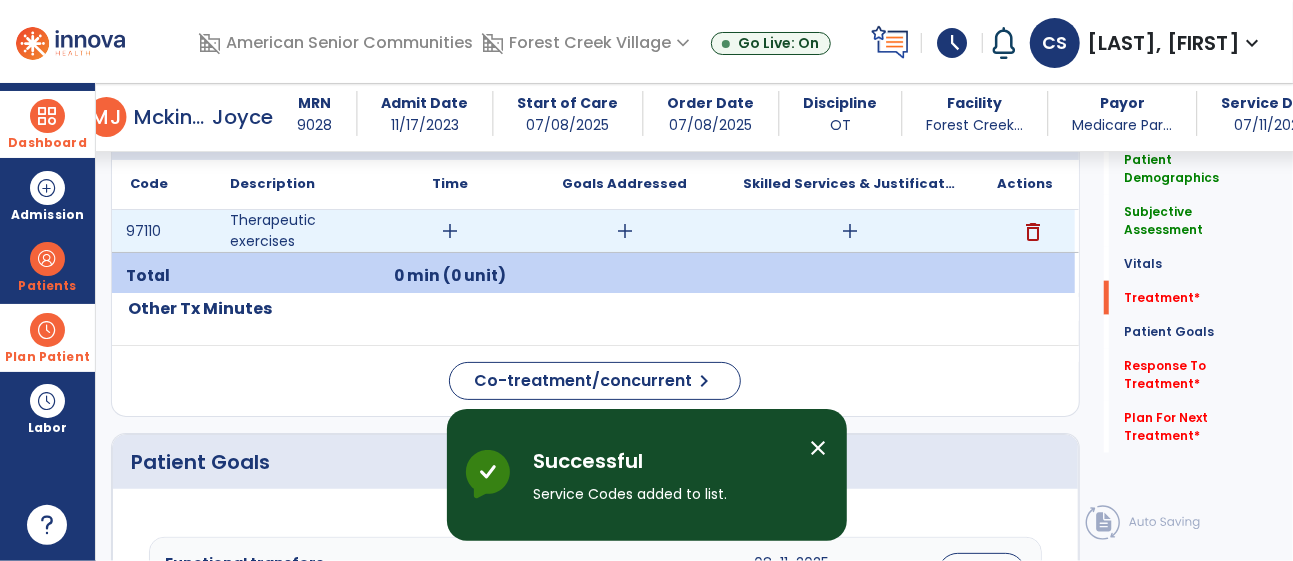 click on "add" at bounding box center (625, 231) 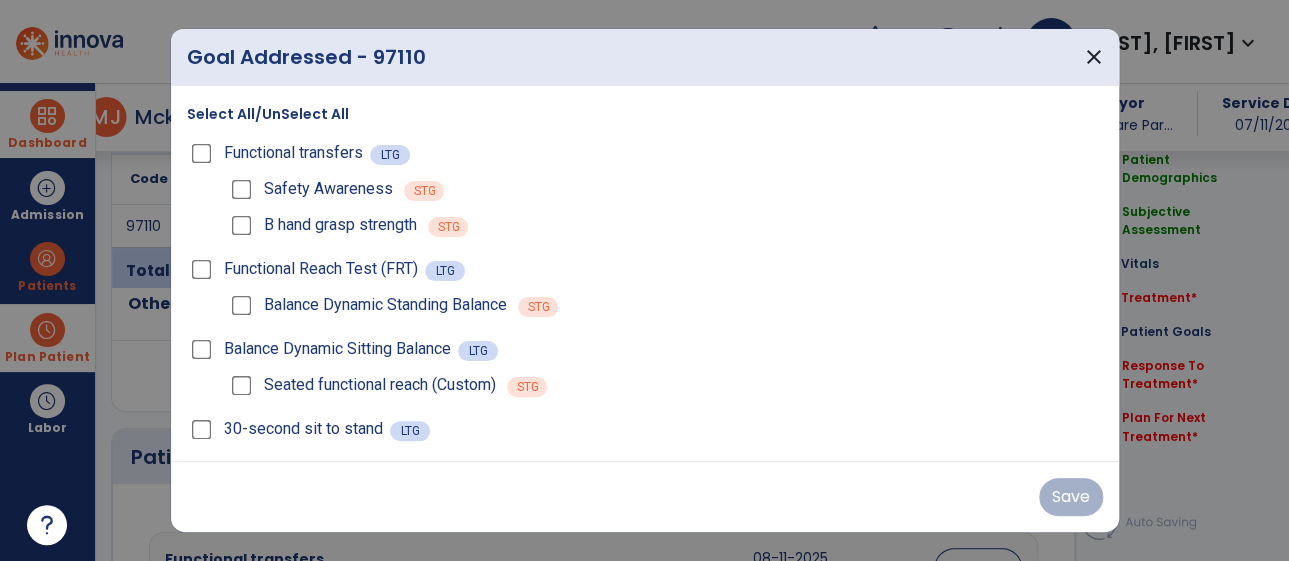 scroll, scrollTop: 1186, scrollLeft: 0, axis: vertical 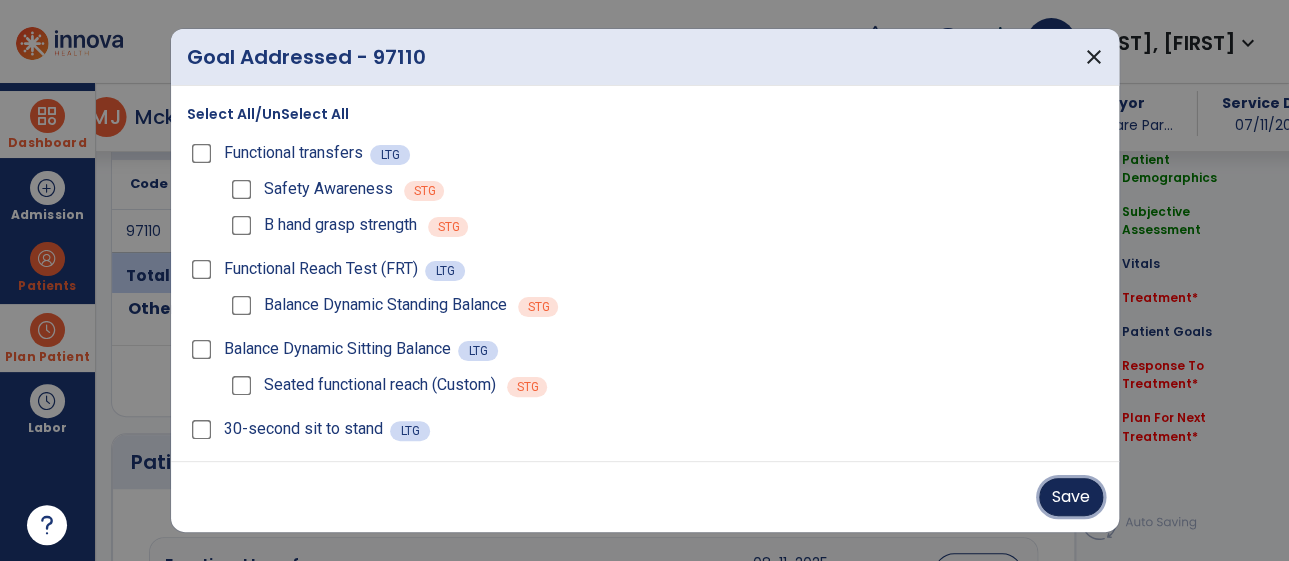 click on "Save" at bounding box center (1071, 497) 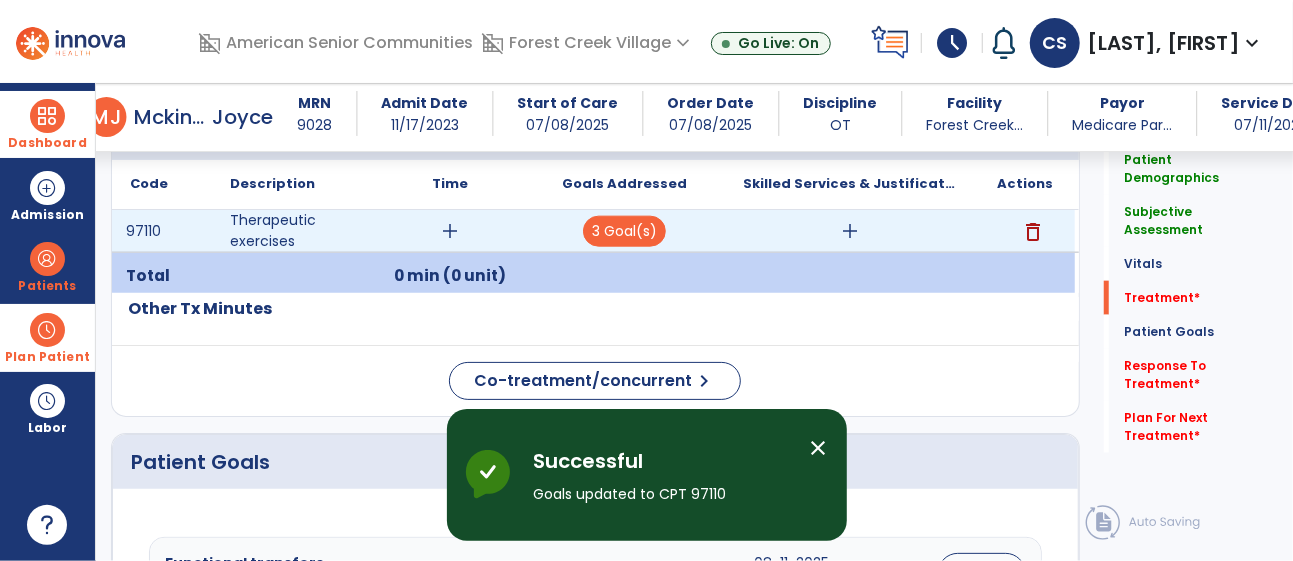 click on "add" at bounding box center (850, 231) 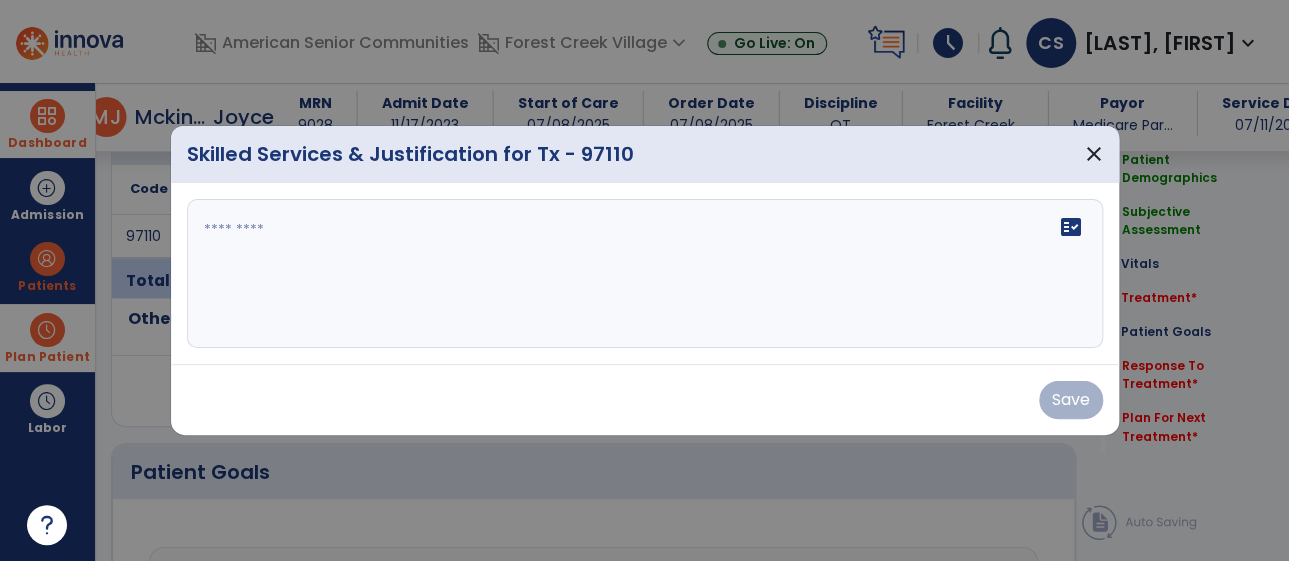 scroll, scrollTop: 1186, scrollLeft: 0, axis: vertical 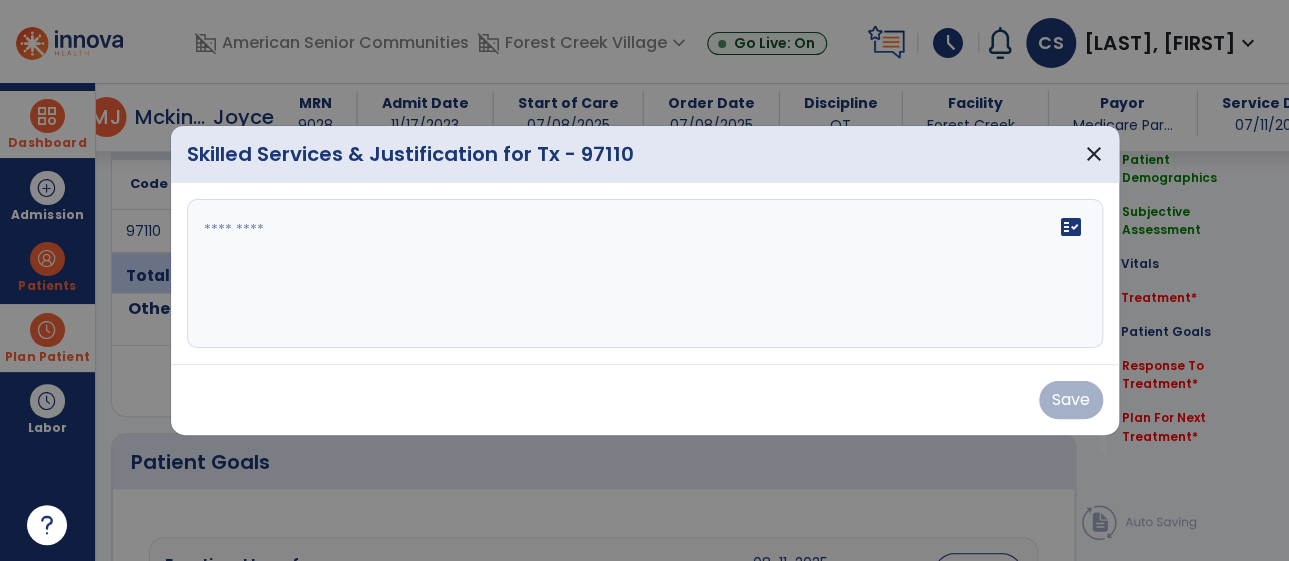 click at bounding box center [645, 274] 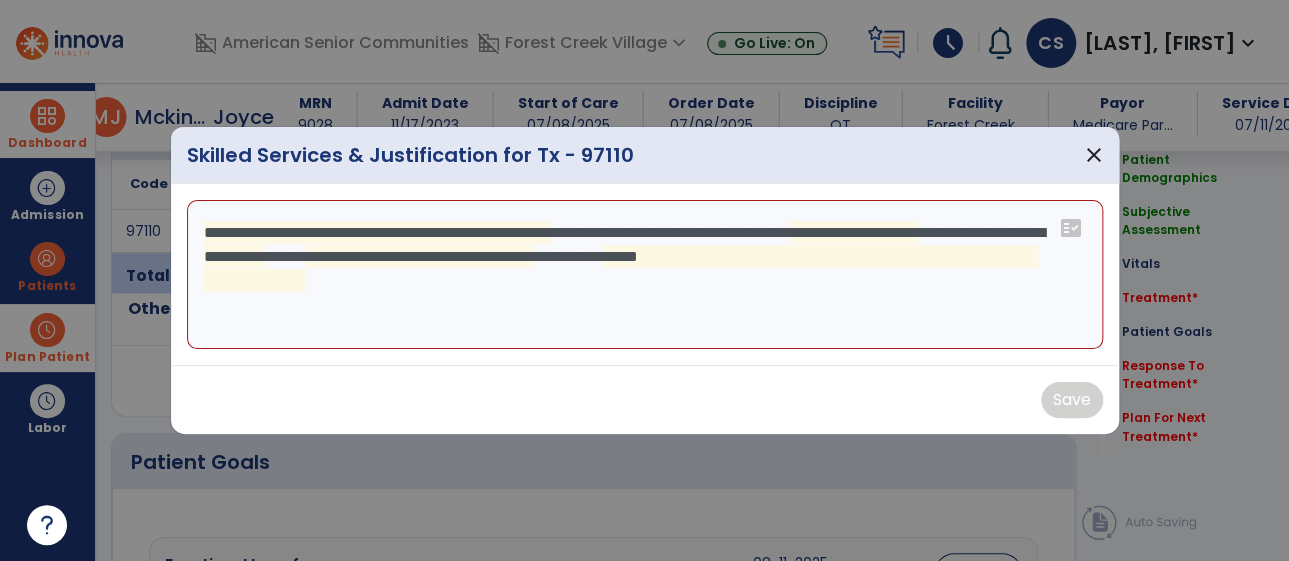 click on "**********" at bounding box center [645, 275] 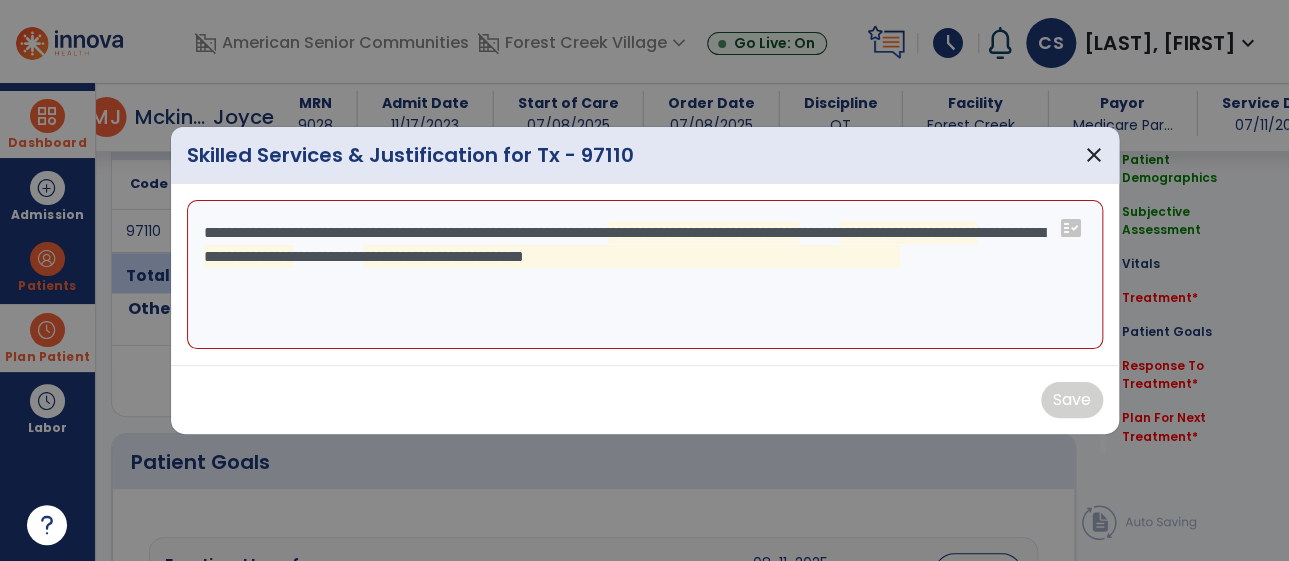 click on "**********" at bounding box center (645, 275) 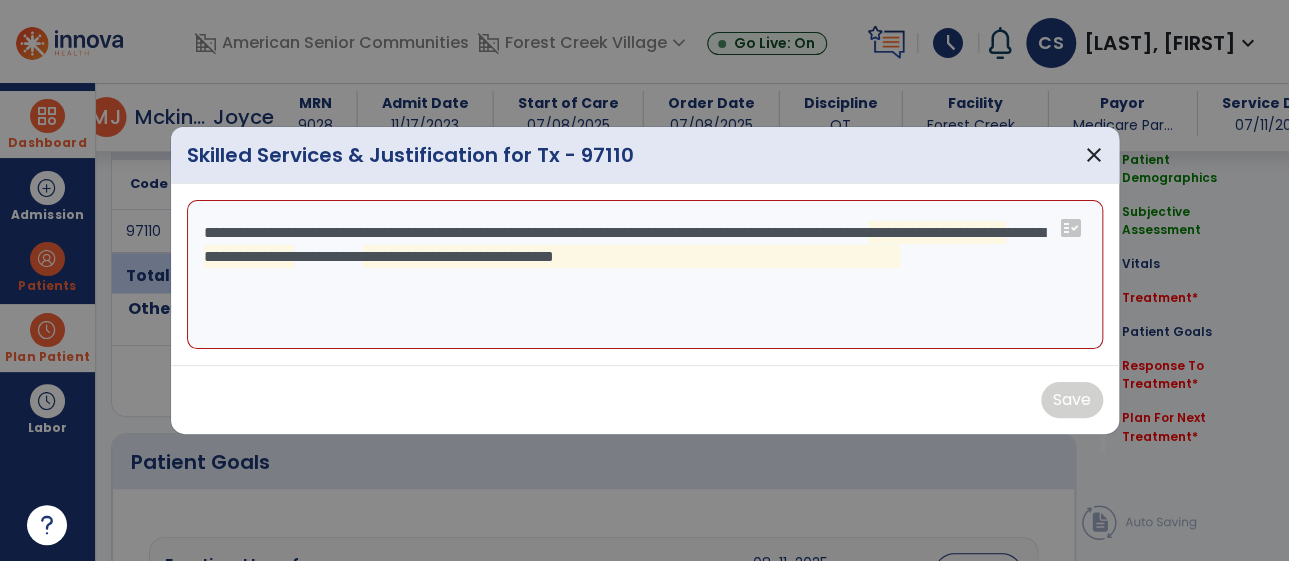 click on "**********" at bounding box center [645, 275] 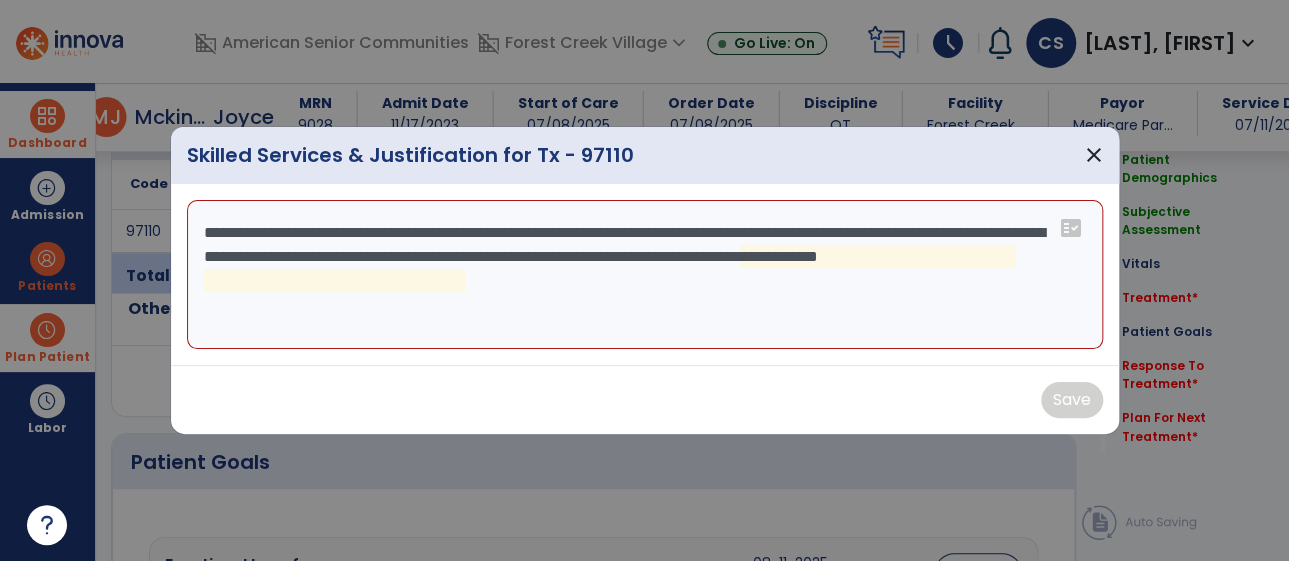 click on "**********" at bounding box center (645, 275) 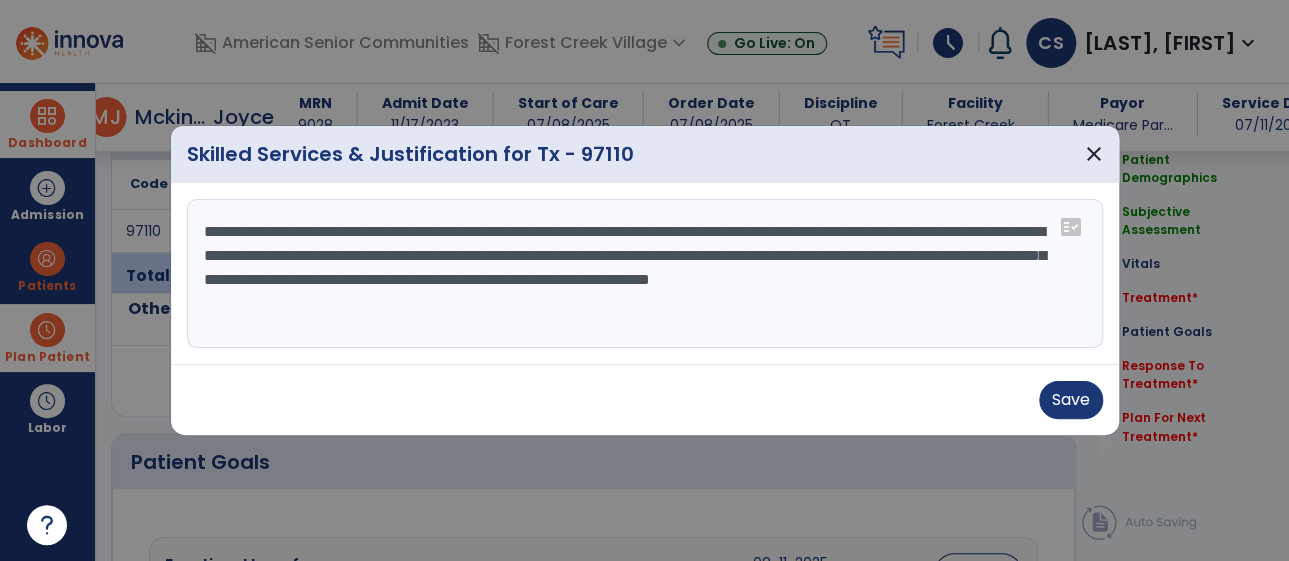 click on "**********" at bounding box center [645, 274] 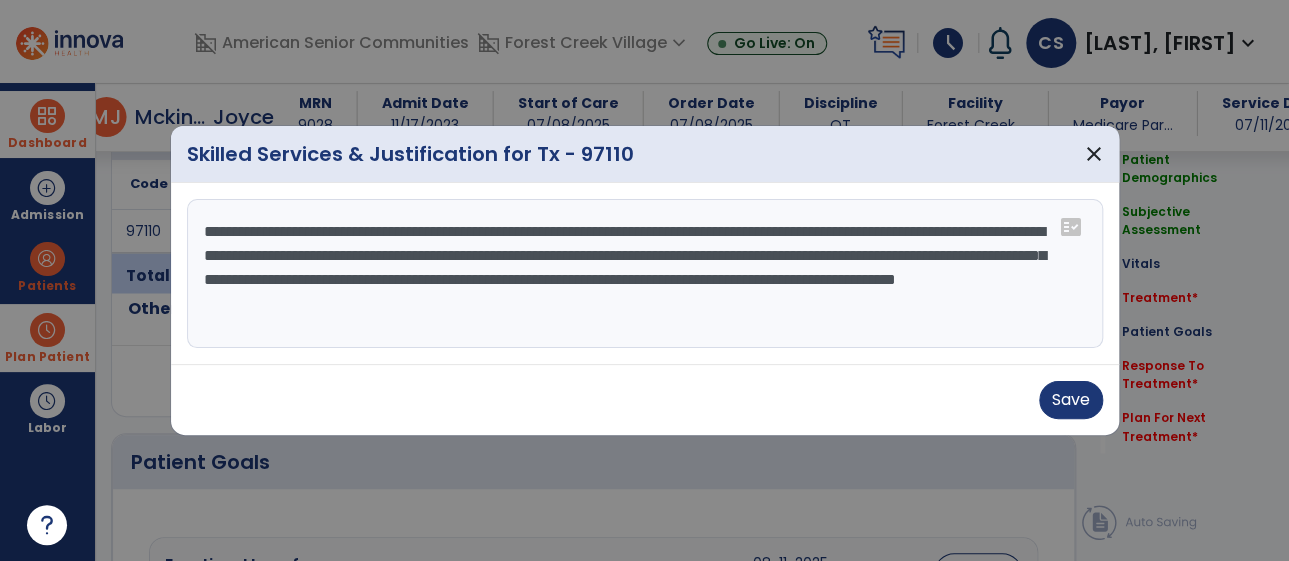 click on "**********" at bounding box center [645, 274] 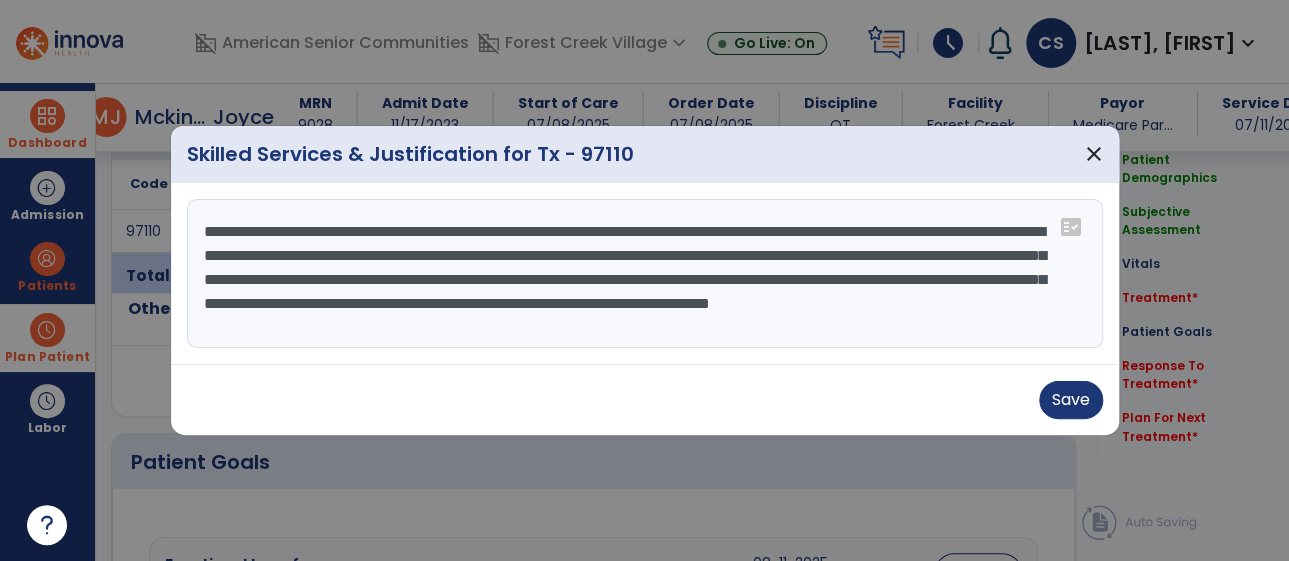 scroll, scrollTop: 16, scrollLeft: 0, axis: vertical 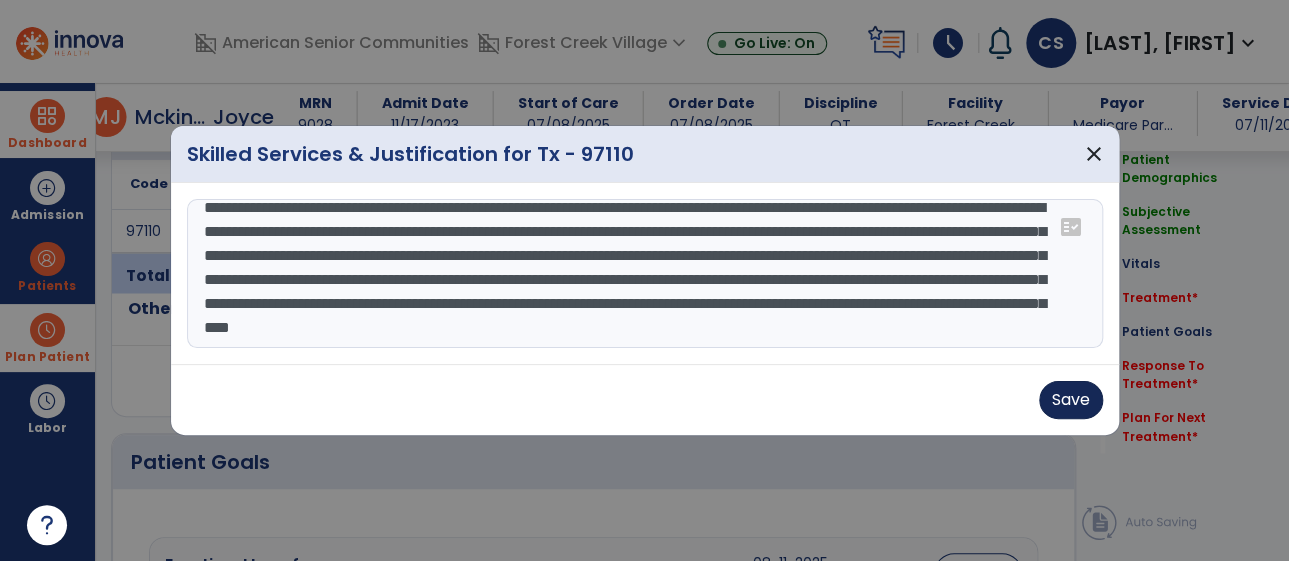 type on "**********" 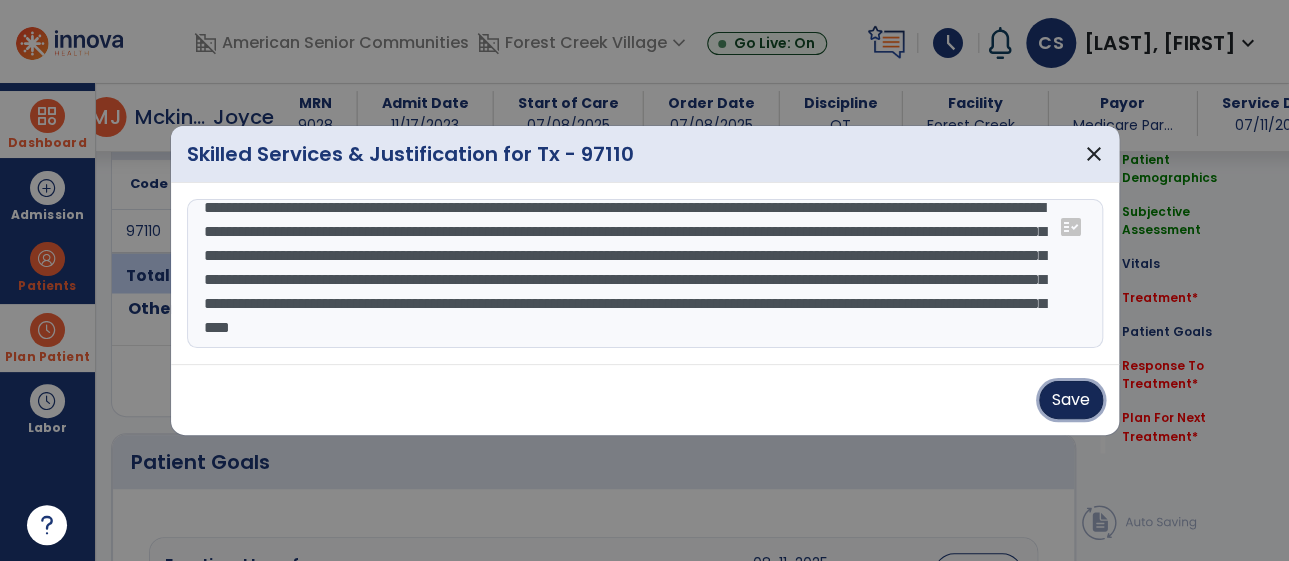 click on "Save" at bounding box center (1071, 400) 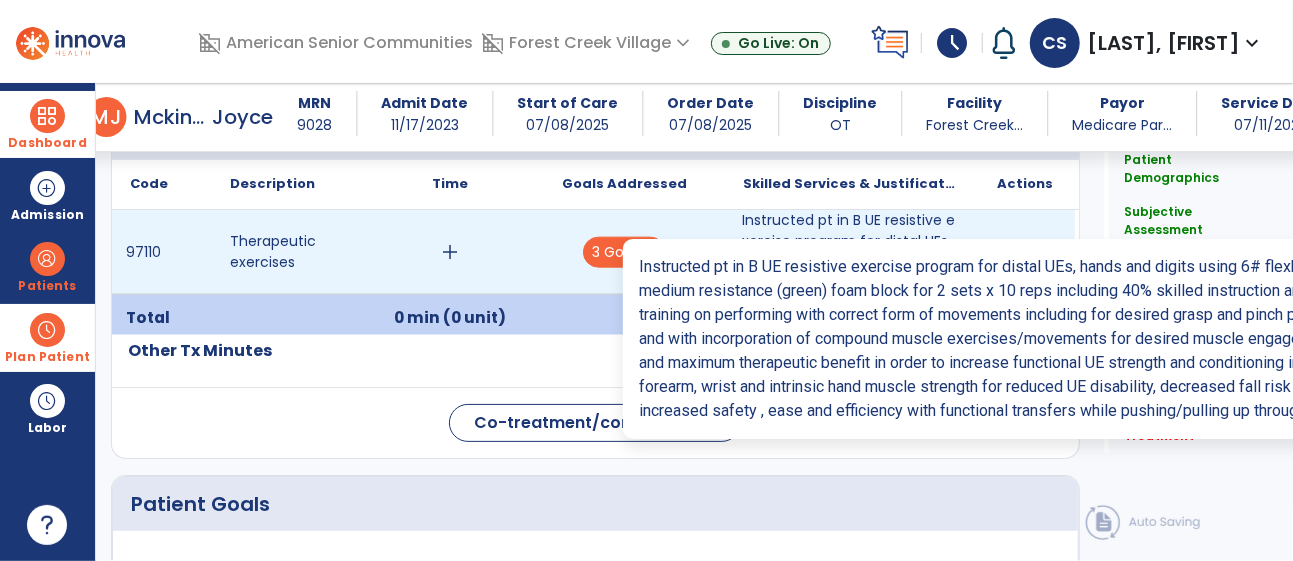 click on "Instructed pt in B UE  resistive exercise program for distal UEs, hands and digits  using 6# flexbar..." at bounding box center [850, 252] 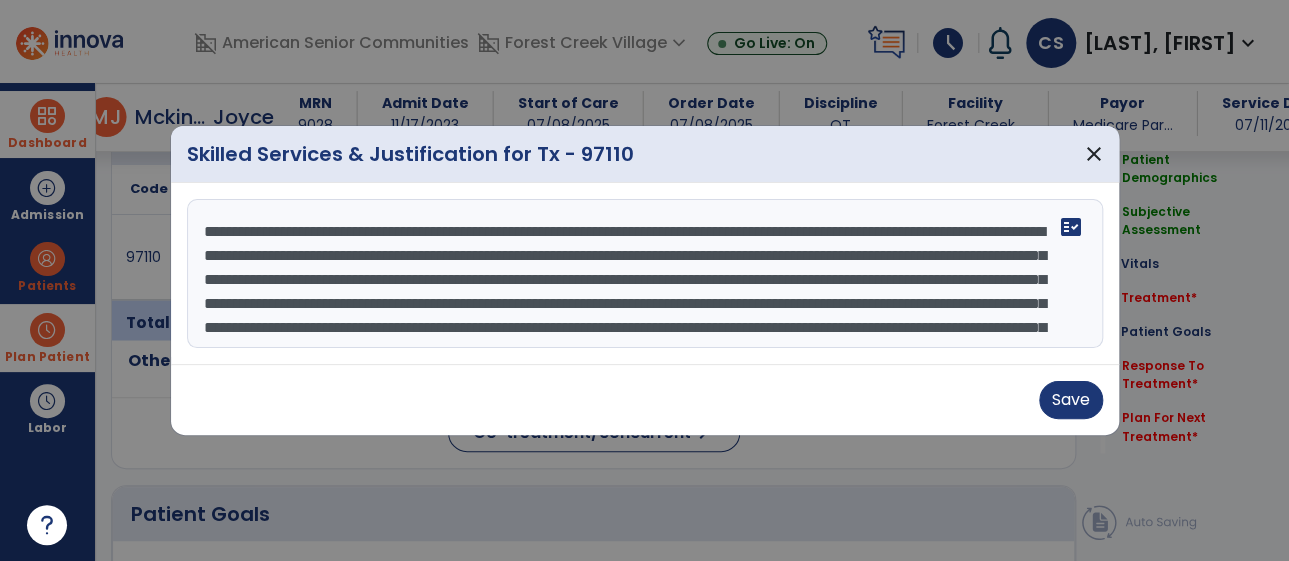 scroll, scrollTop: 1186, scrollLeft: 0, axis: vertical 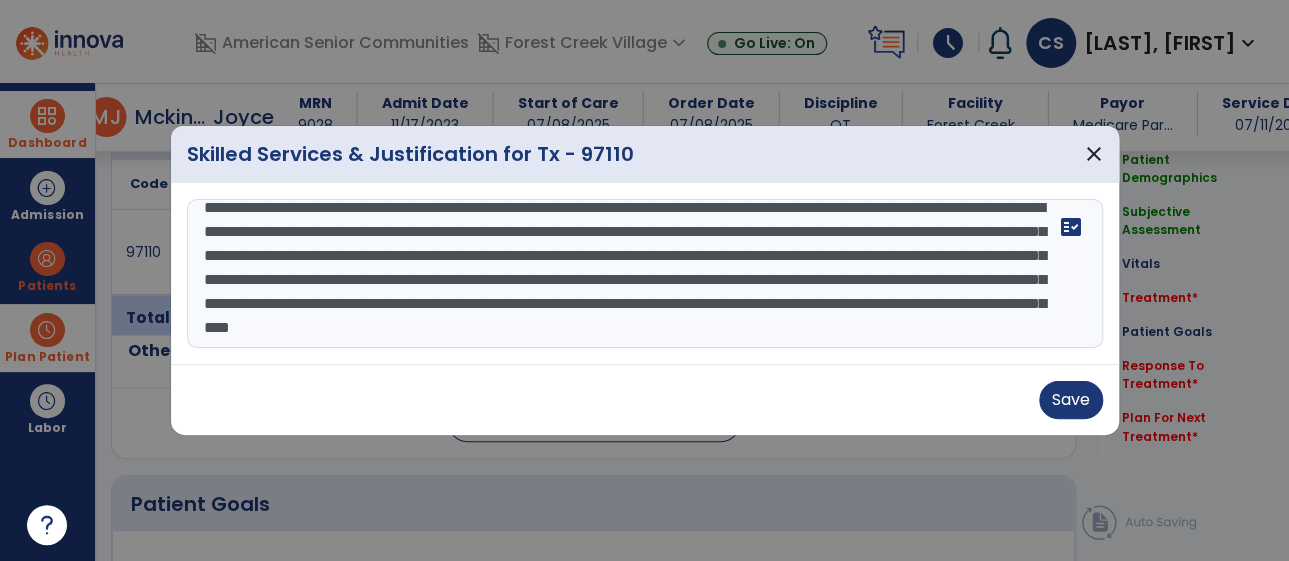 click on "**********" at bounding box center [645, 274] 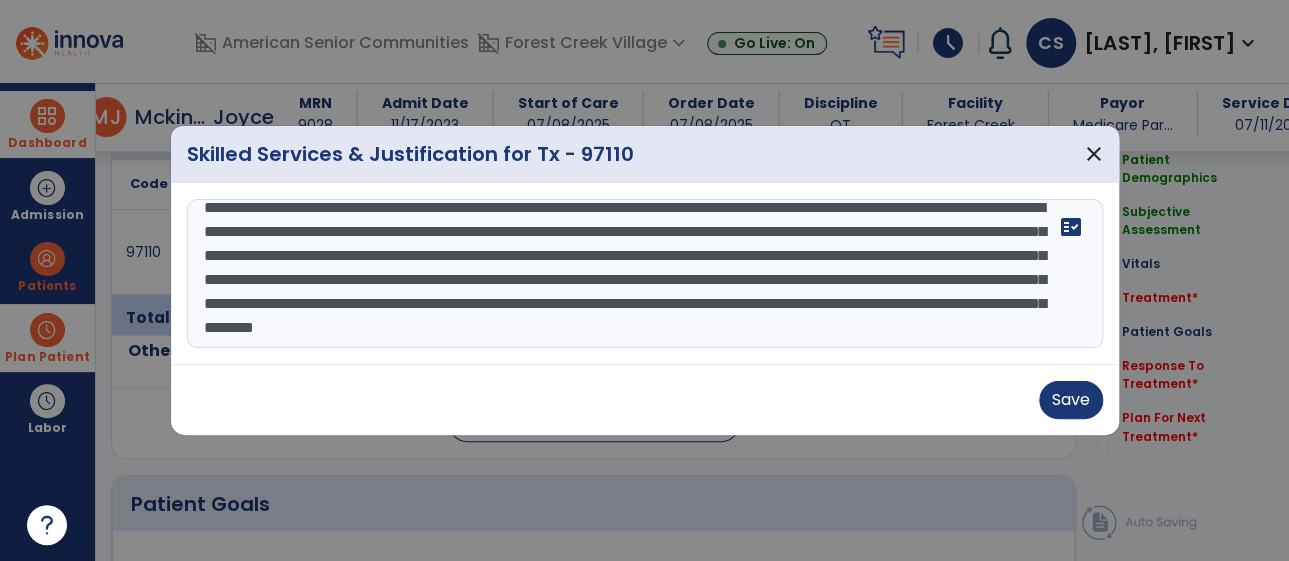 scroll, scrollTop: 63, scrollLeft: 0, axis: vertical 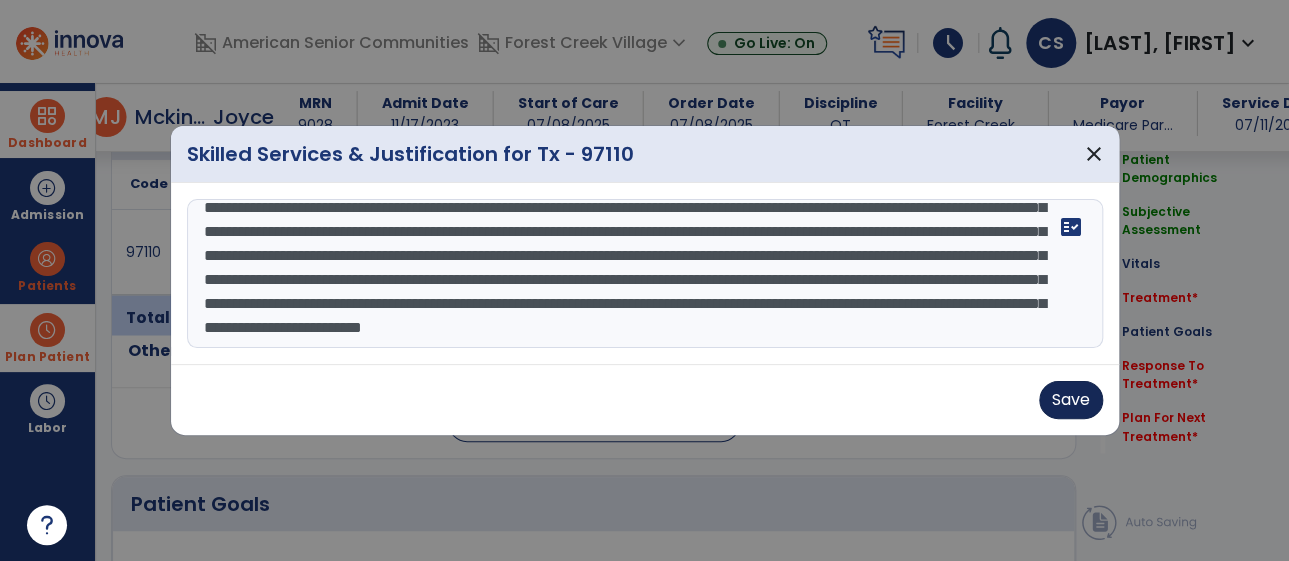 type on "**********" 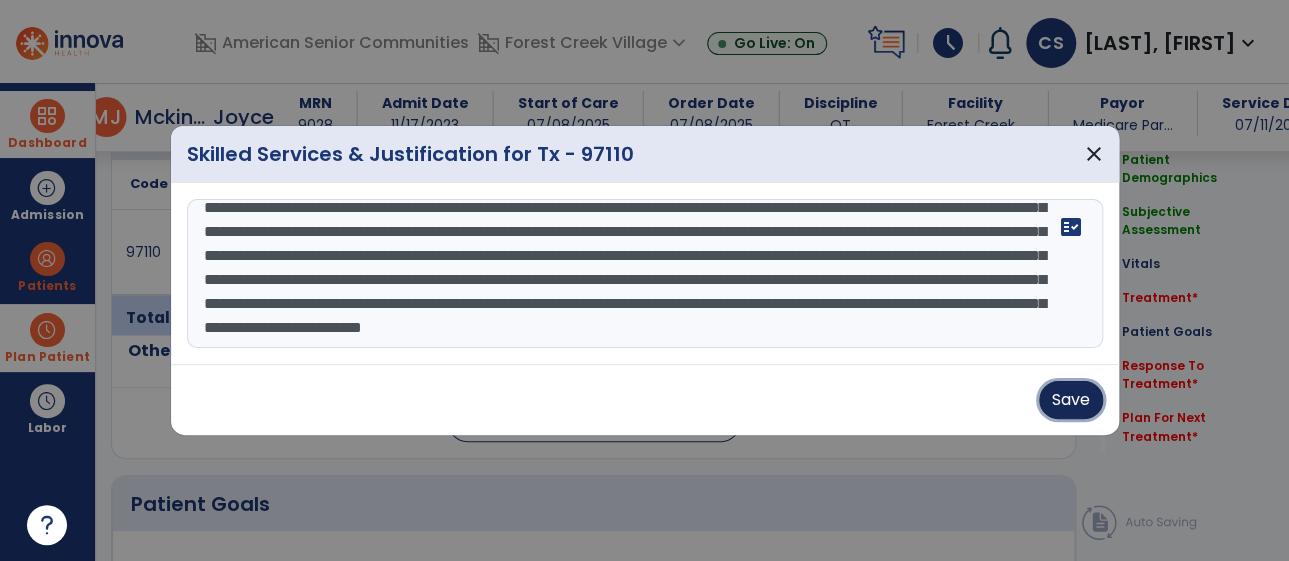 click on "Save" at bounding box center (1071, 400) 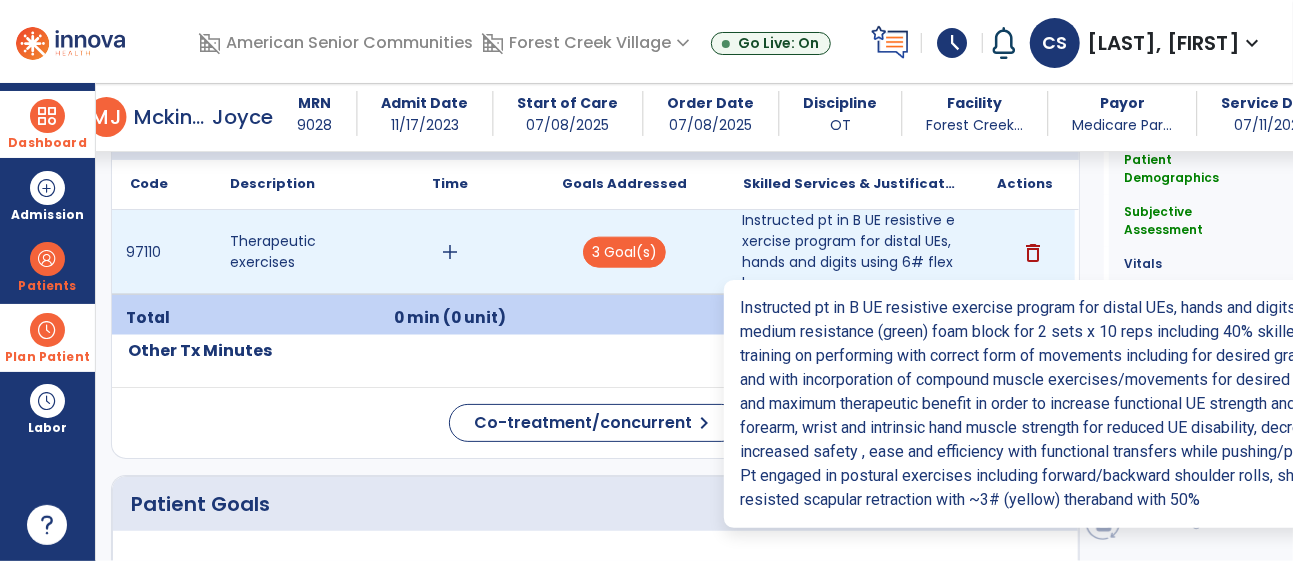 click on "Instructed pt in B UE  resistive exercise program for distal UEs, hands and digits  using 6# flexbar..." at bounding box center (850, 252) 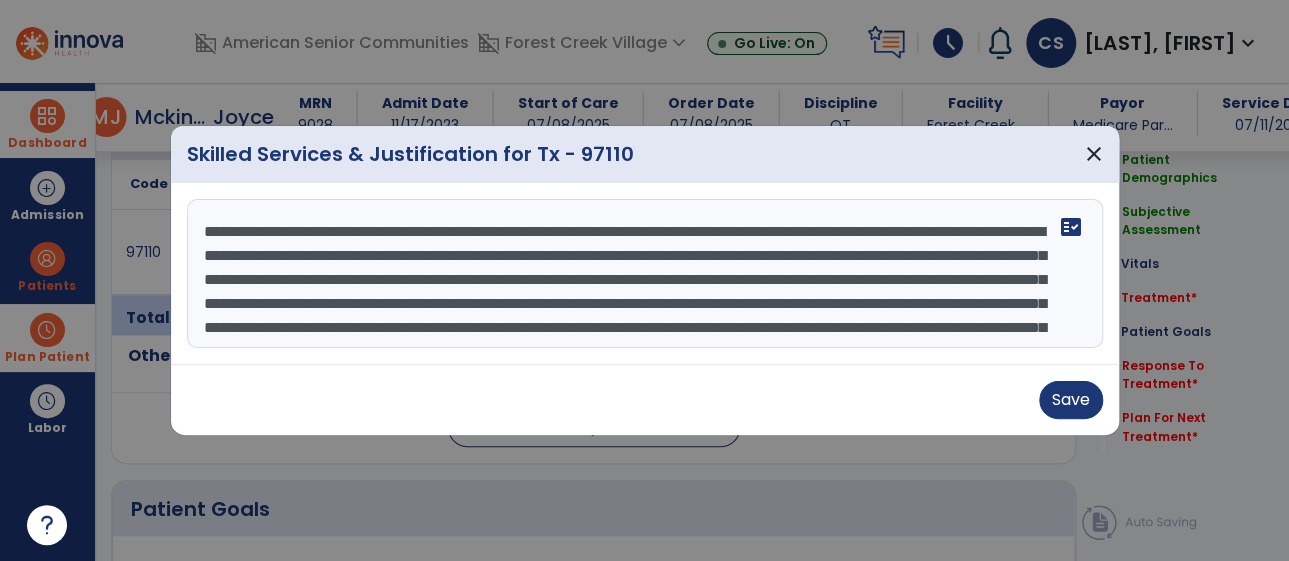 scroll, scrollTop: 1186, scrollLeft: 0, axis: vertical 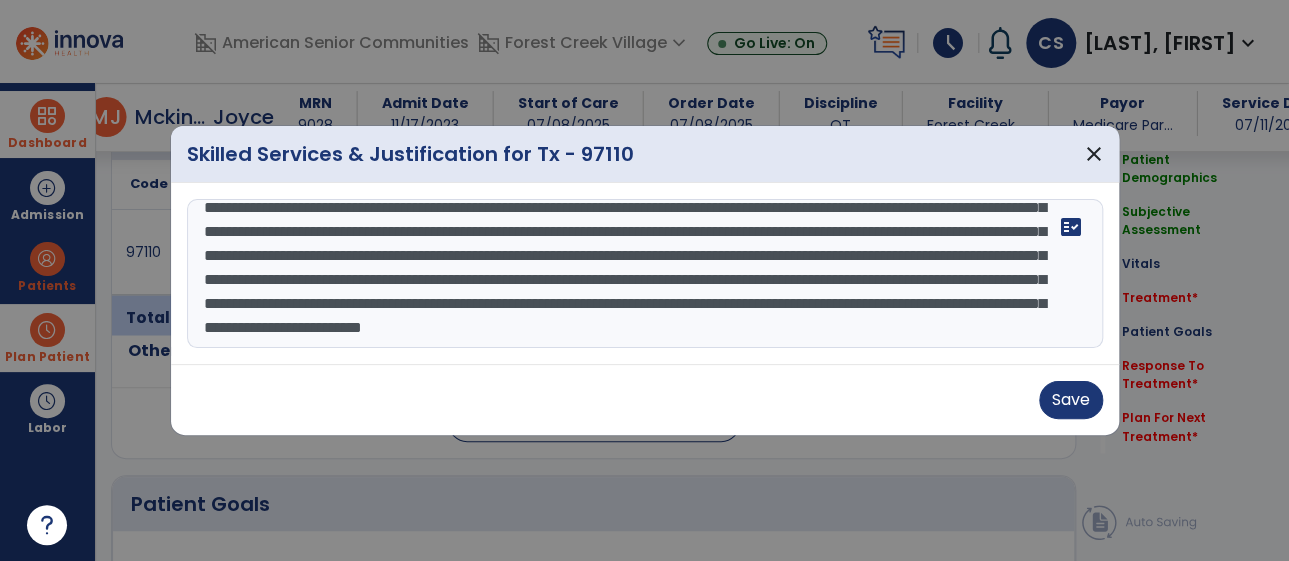 click on "**********" at bounding box center (645, 274) 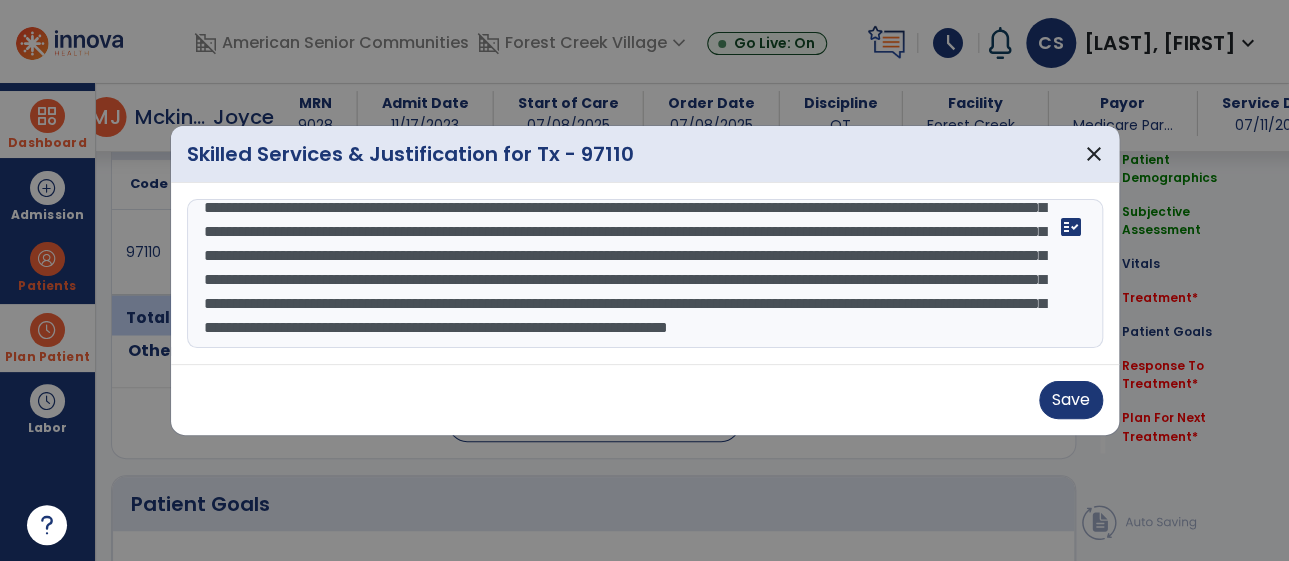 scroll, scrollTop: 112, scrollLeft: 0, axis: vertical 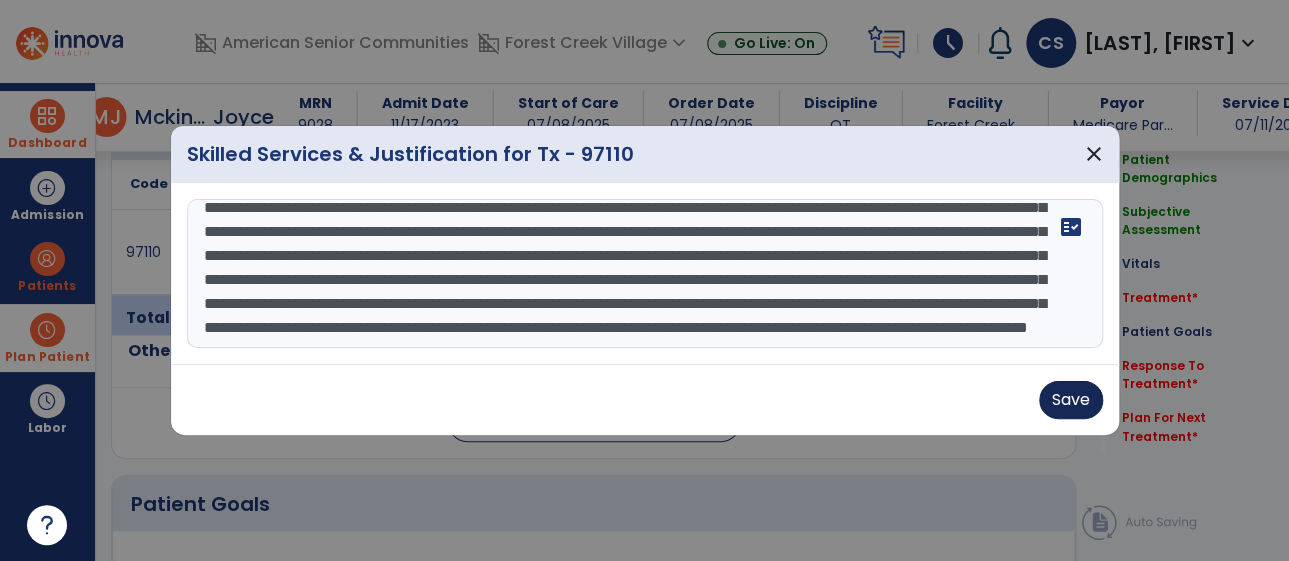 type on "**********" 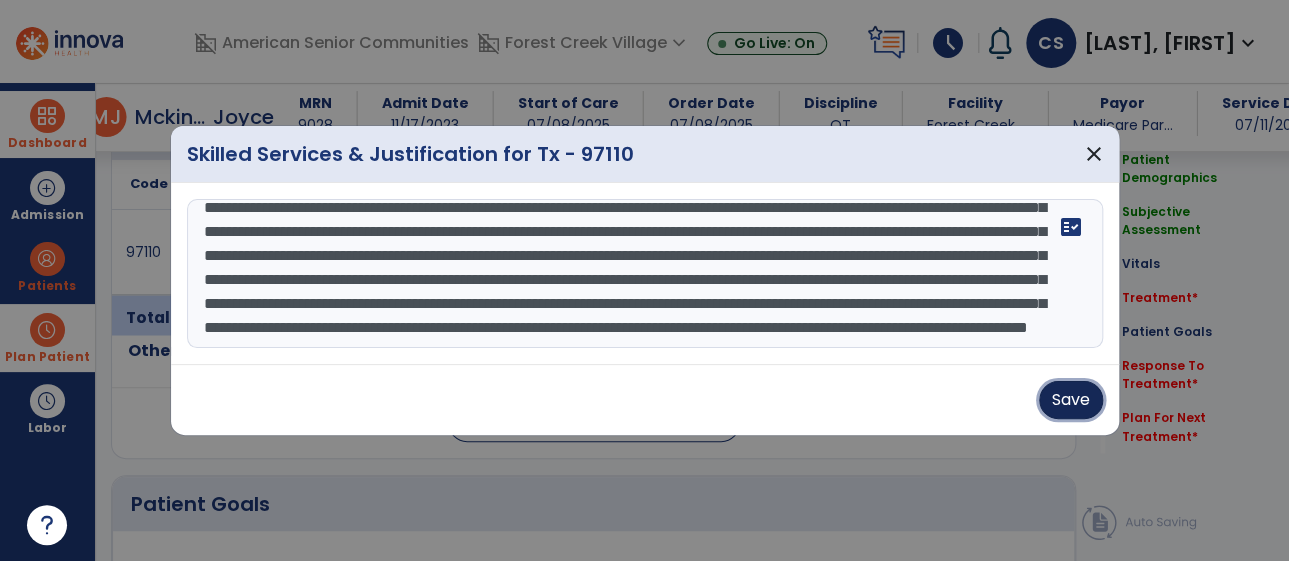 click on "Save" at bounding box center [1071, 400] 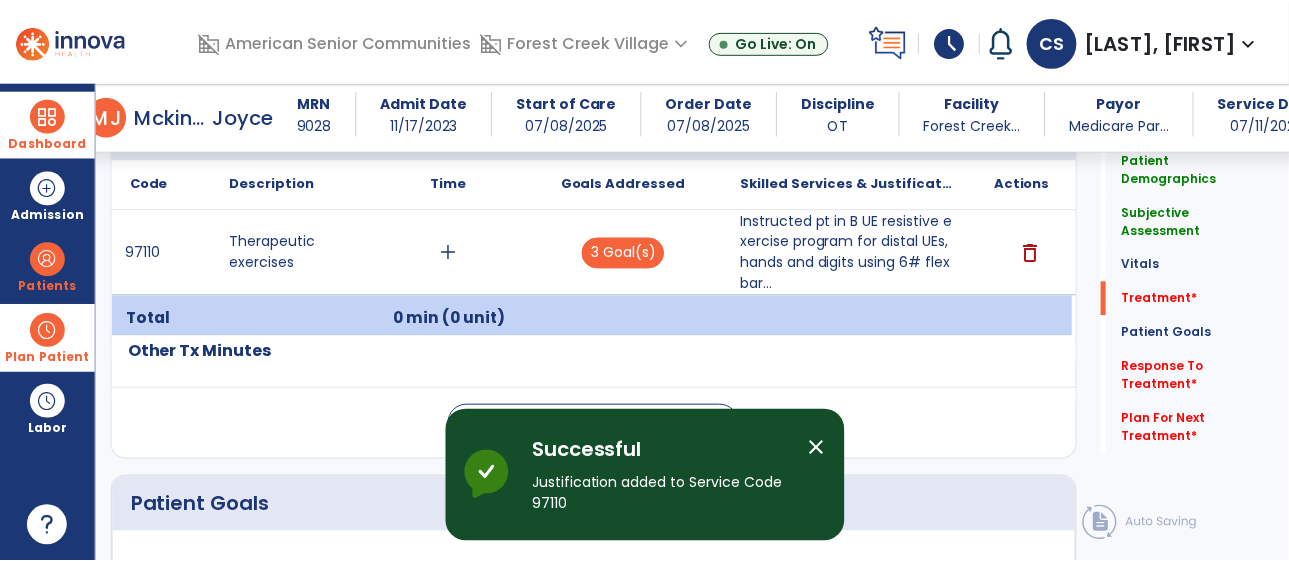 scroll, scrollTop: 1114, scrollLeft: 0, axis: vertical 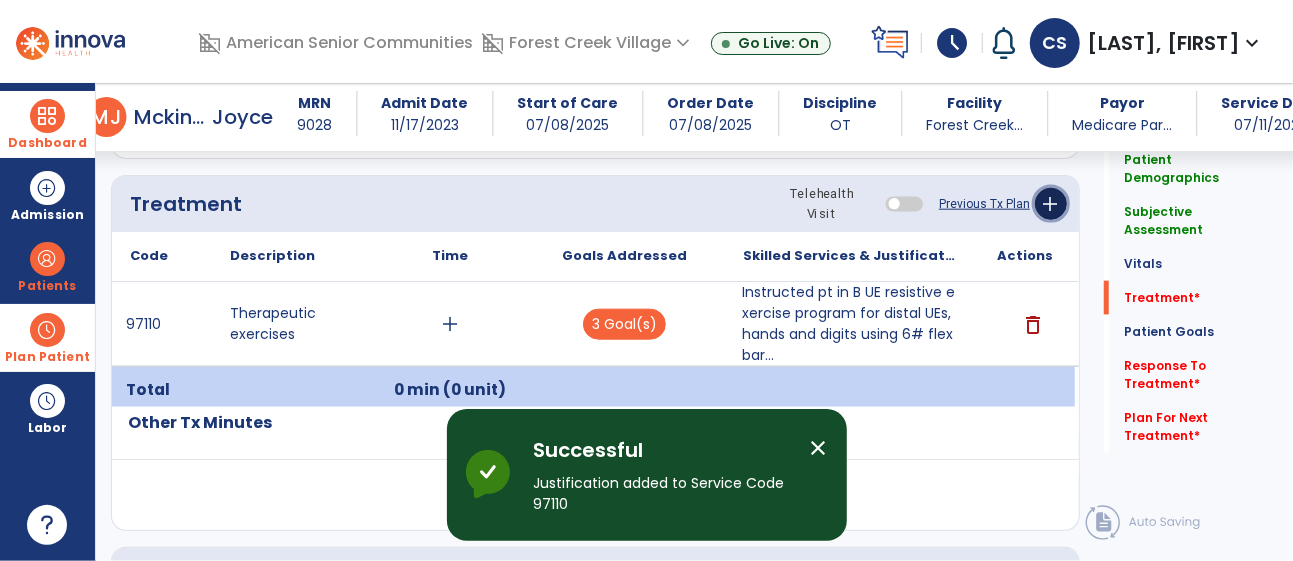 click on "add" 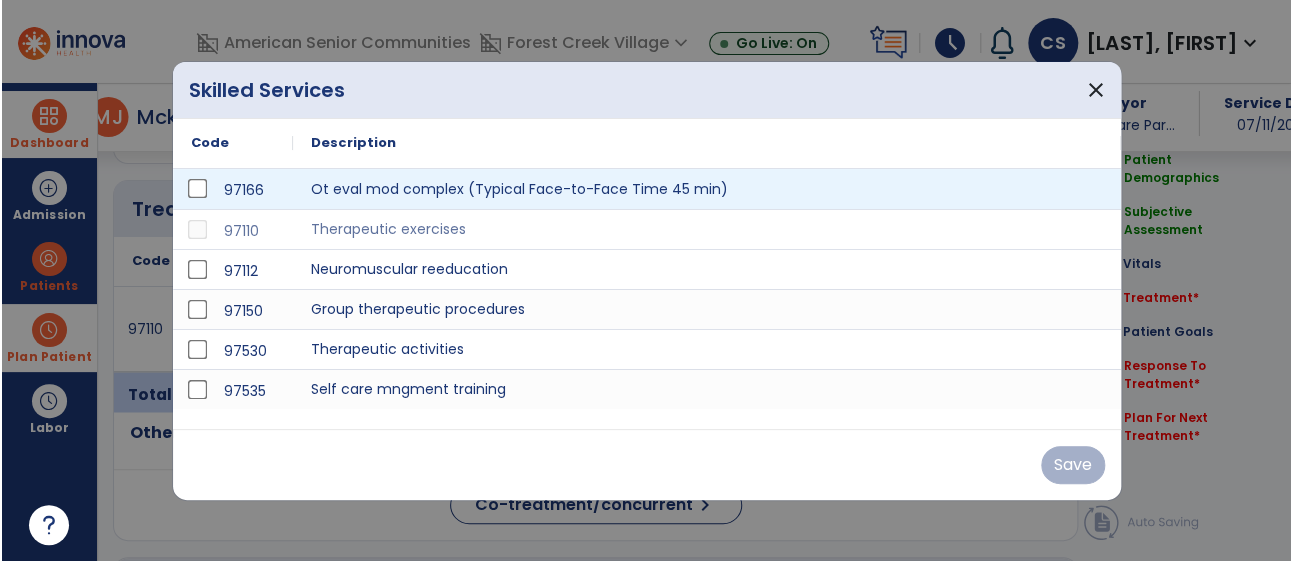 scroll, scrollTop: 1114, scrollLeft: 0, axis: vertical 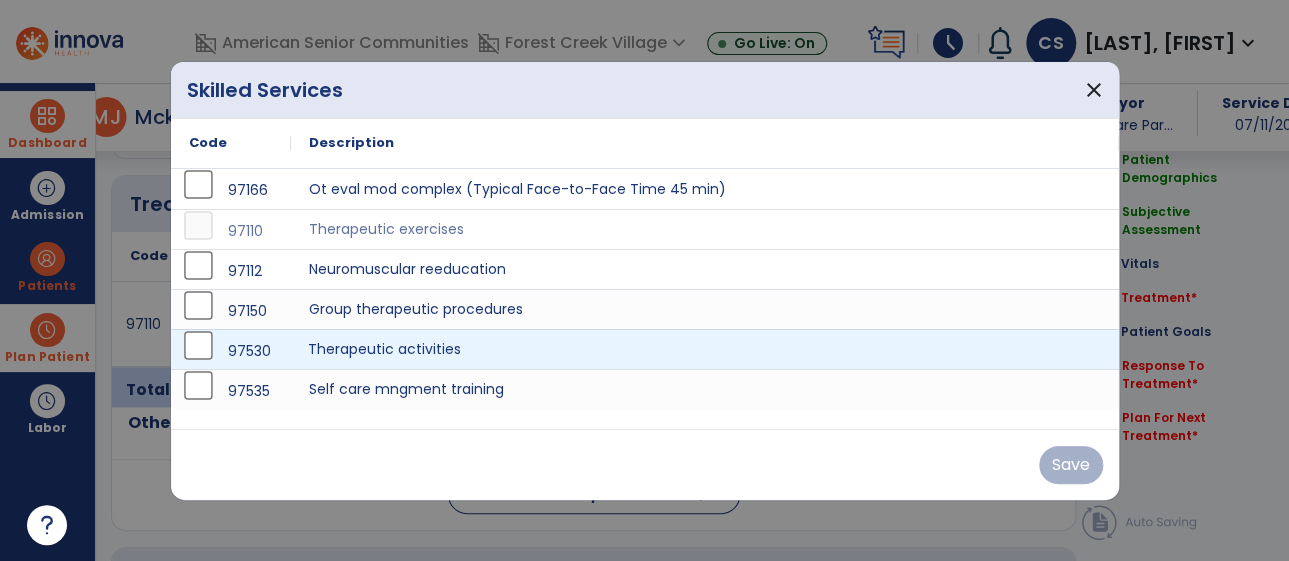 click on "Therapeutic activities" at bounding box center (705, 349) 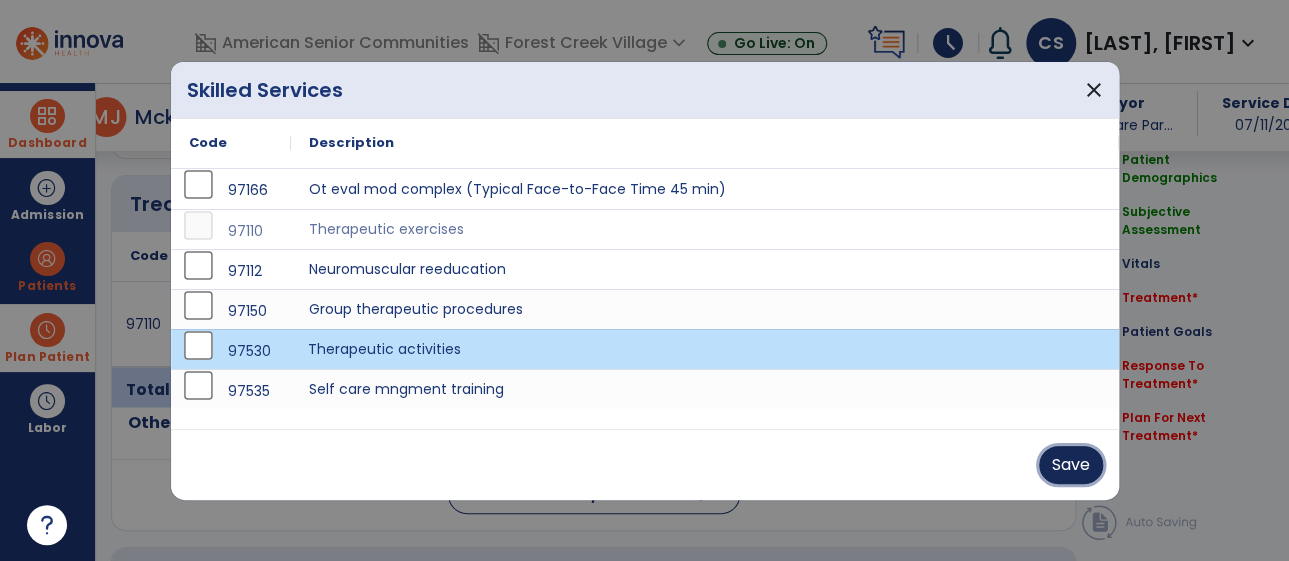 click on "Save" at bounding box center (1071, 465) 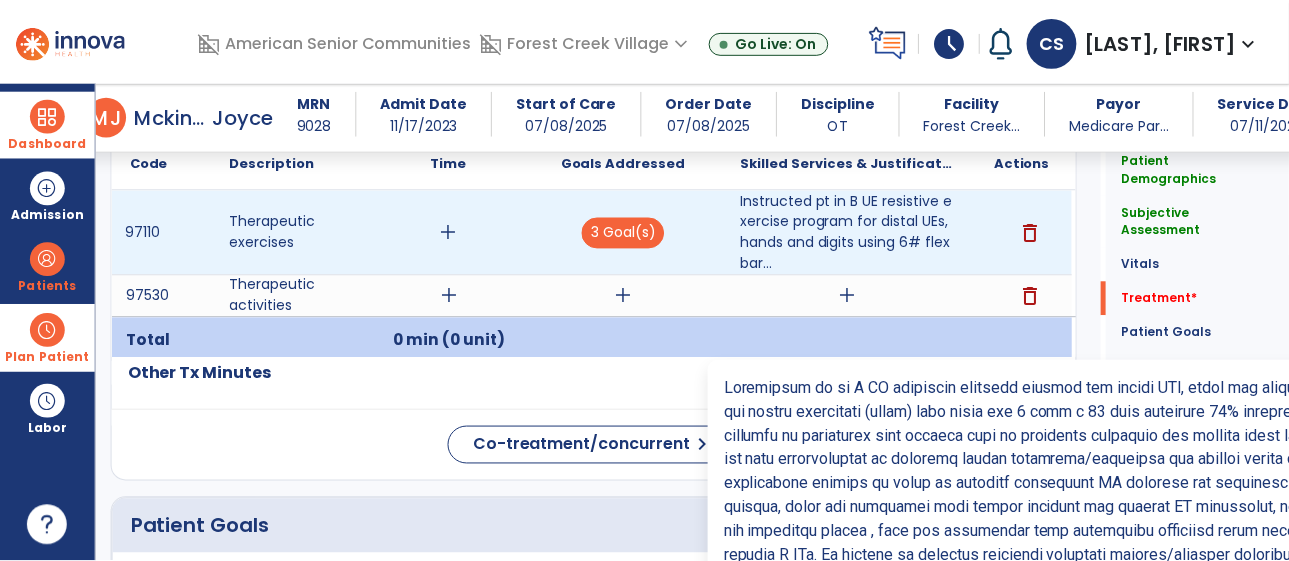 scroll, scrollTop: 1215, scrollLeft: 0, axis: vertical 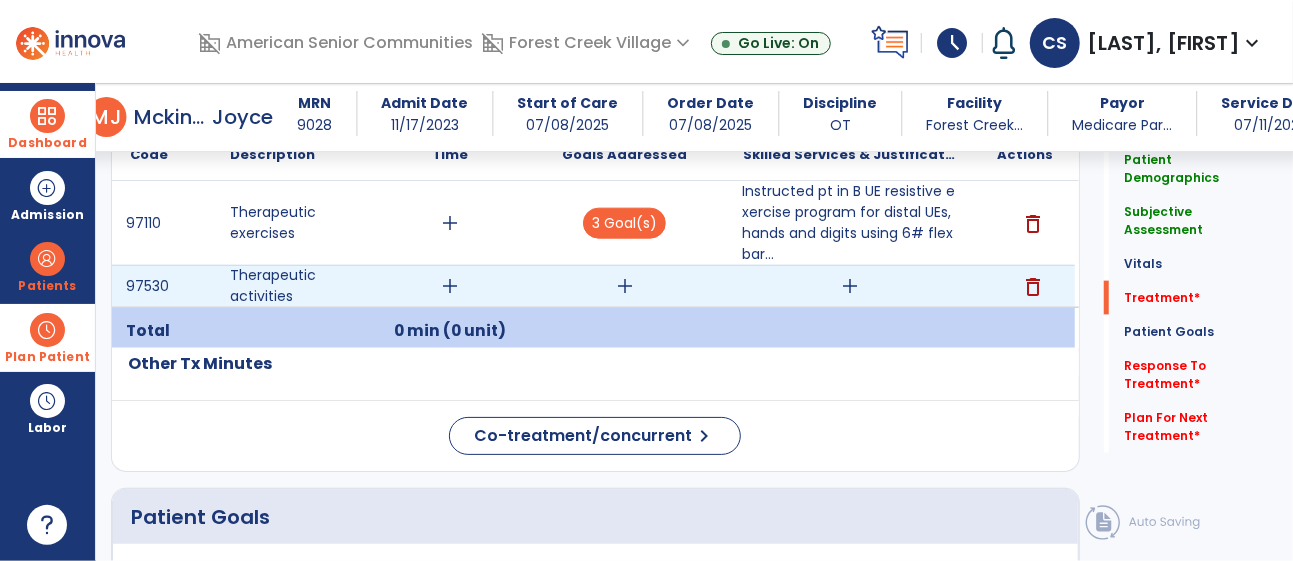 click on "add" at bounding box center (625, 286) 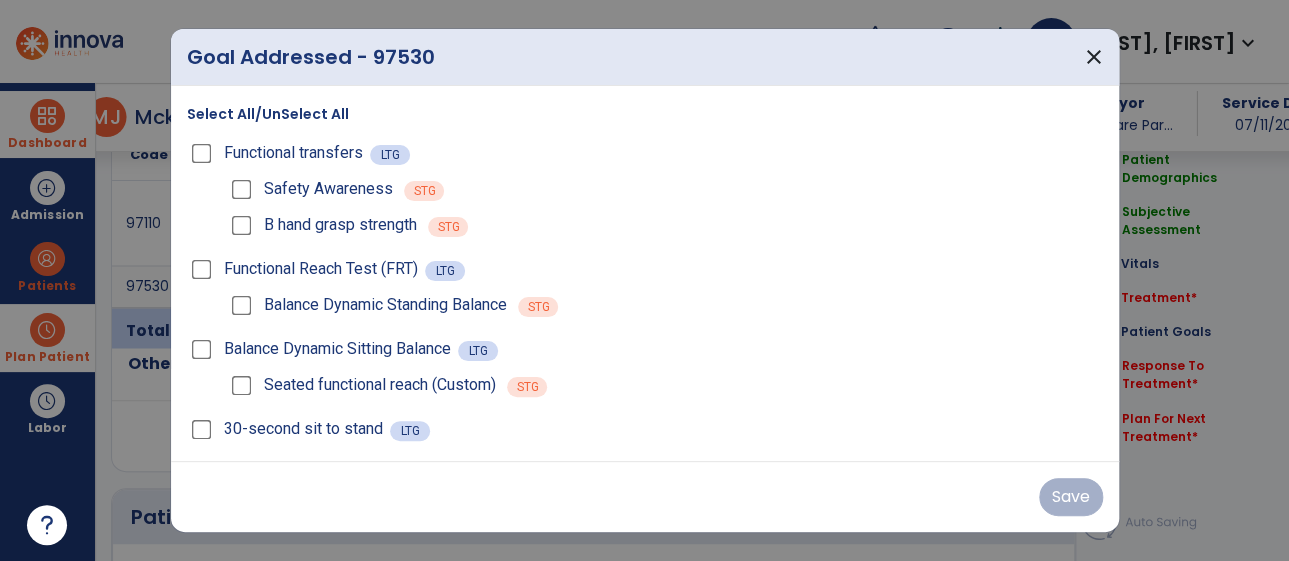 scroll, scrollTop: 1215, scrollLeft: 0, axis: vertical 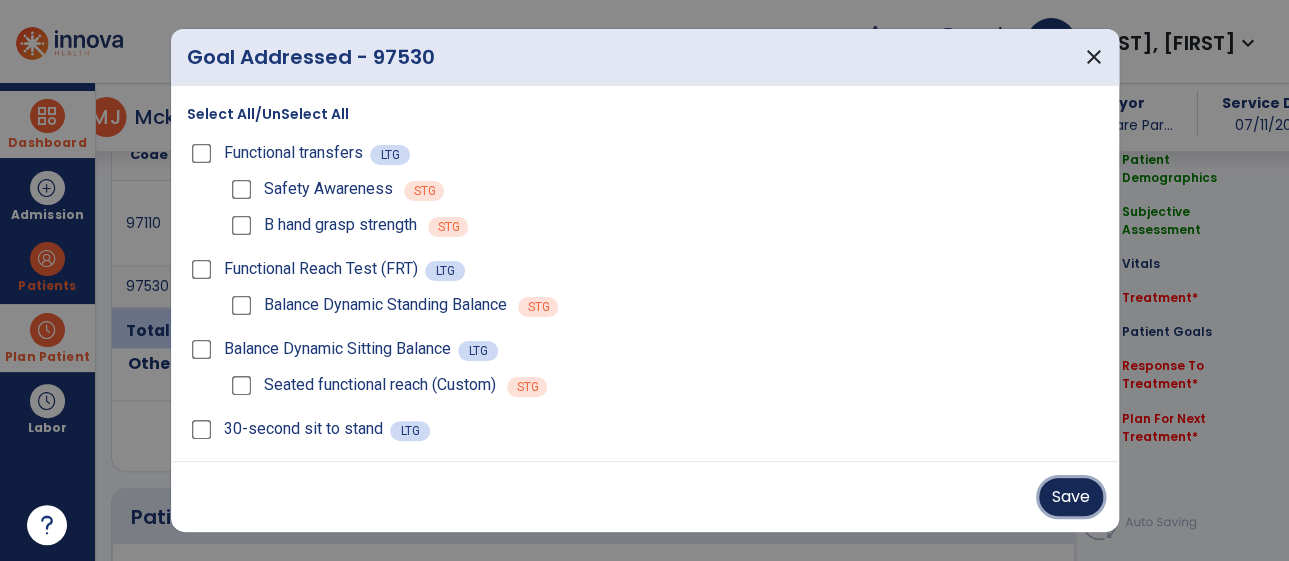 click on "Save" at bounding box center [1071, 497] 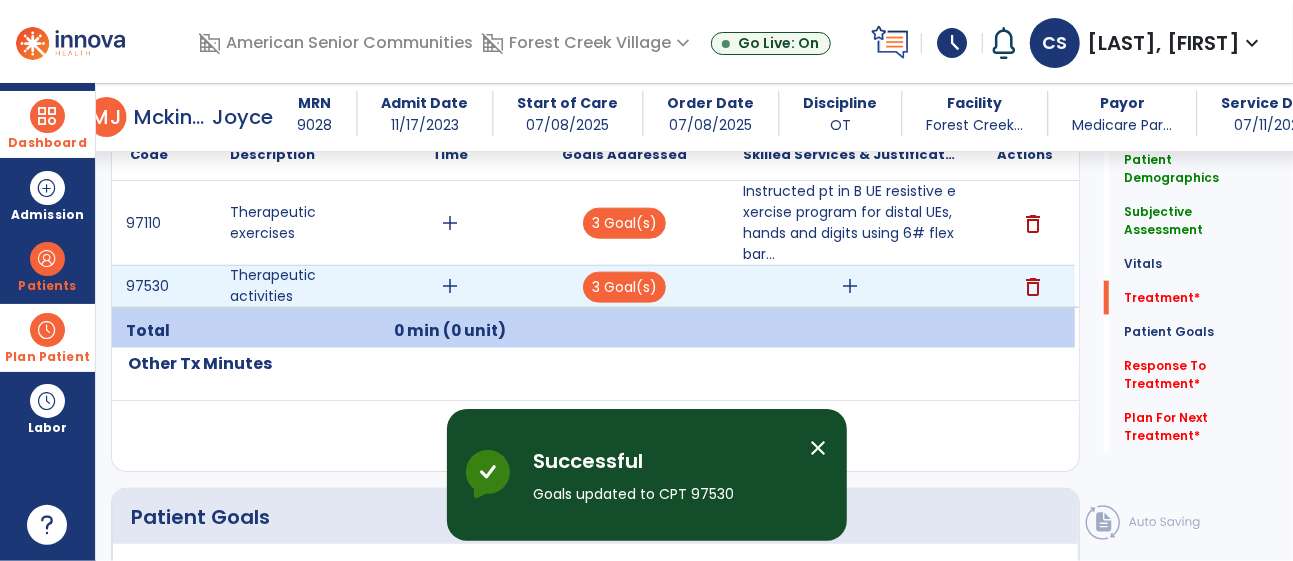 click on "add" at bounding box center (850, 286) 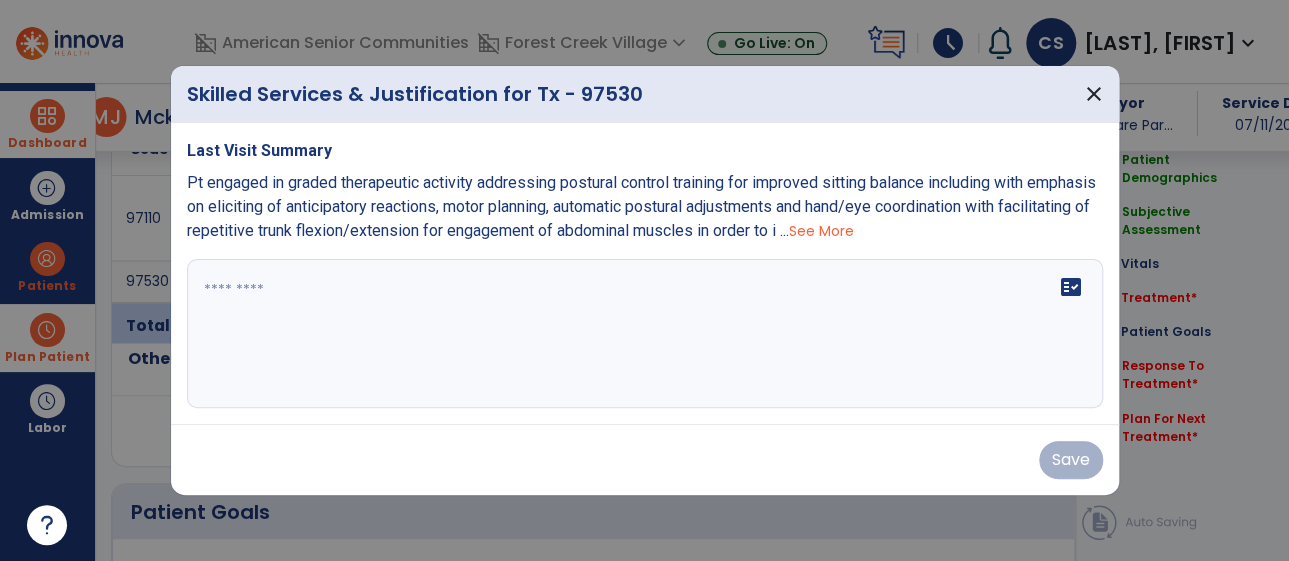scroll, scrollTop: 1215, scrollLeft: 0, axis: vertical 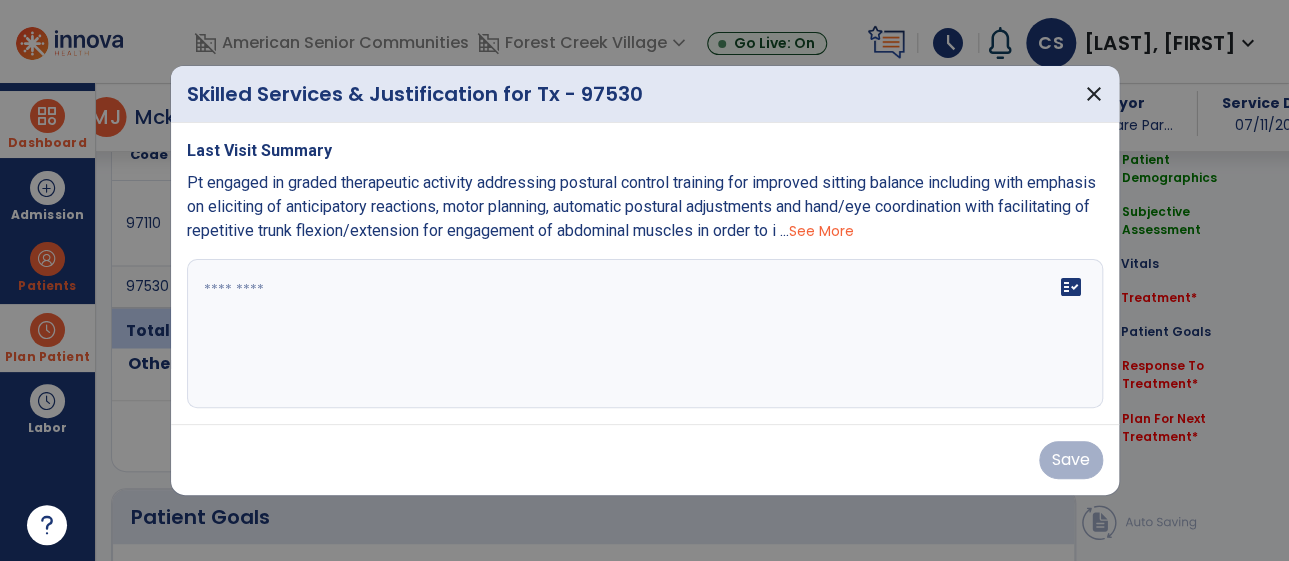 click at bounding box center (645, 334) 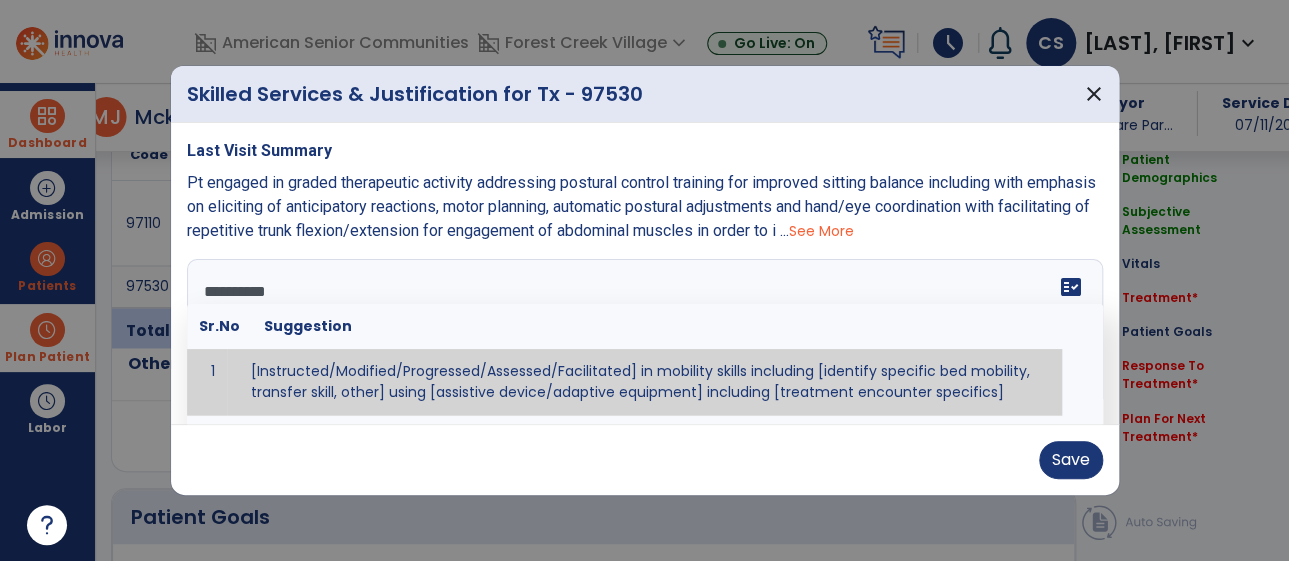 type on "**********" 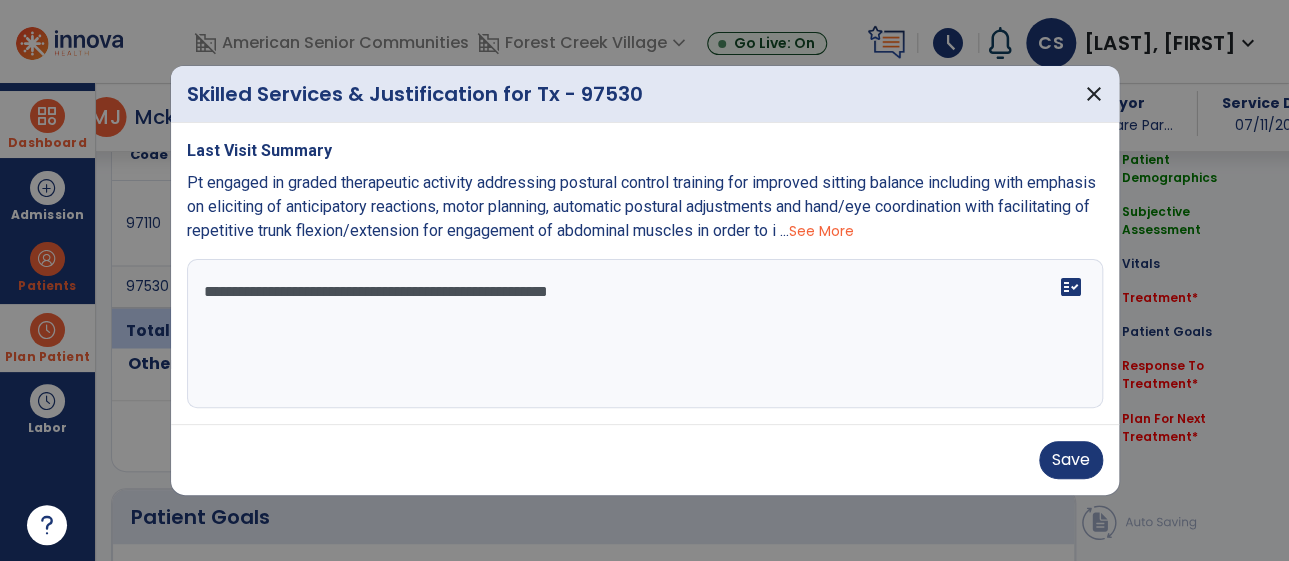 click on "**********" at bounding box center (645, 334) 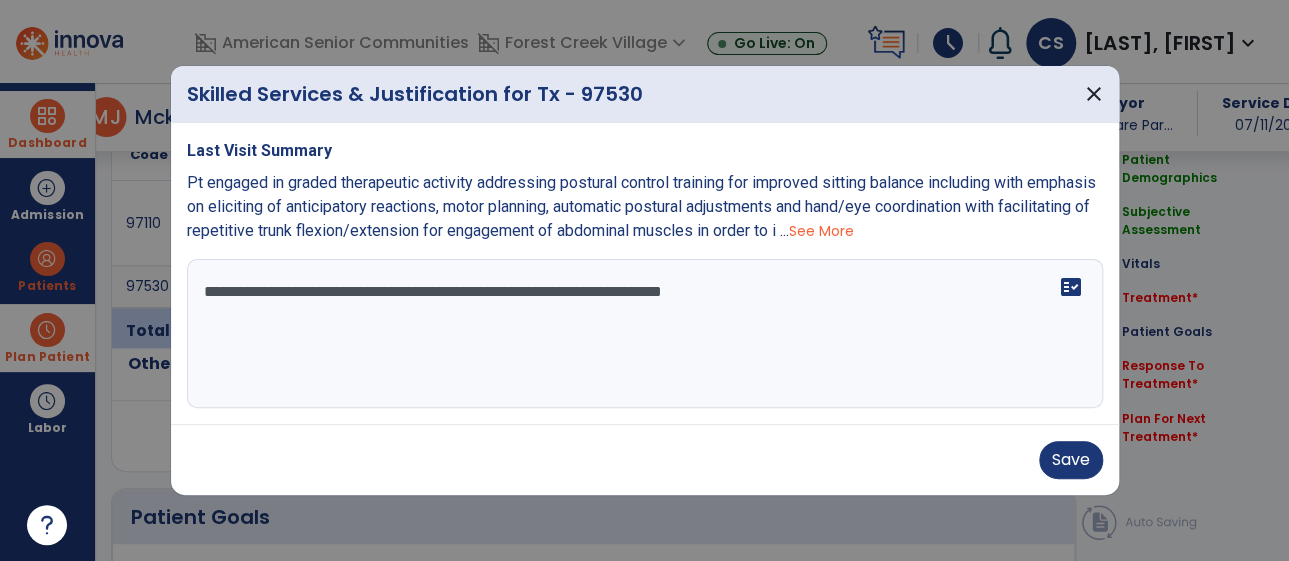 click on "**********" at bounding box center [645, 334] 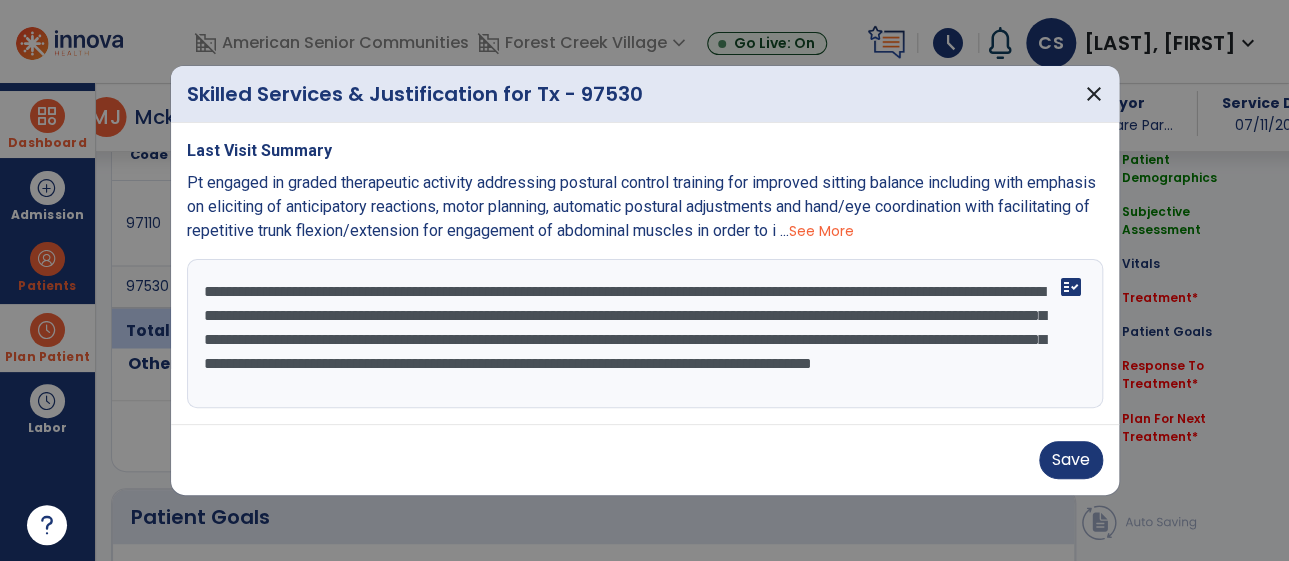 scroll, scrollTop: 16, scrollLeft: 0, axis: vertical 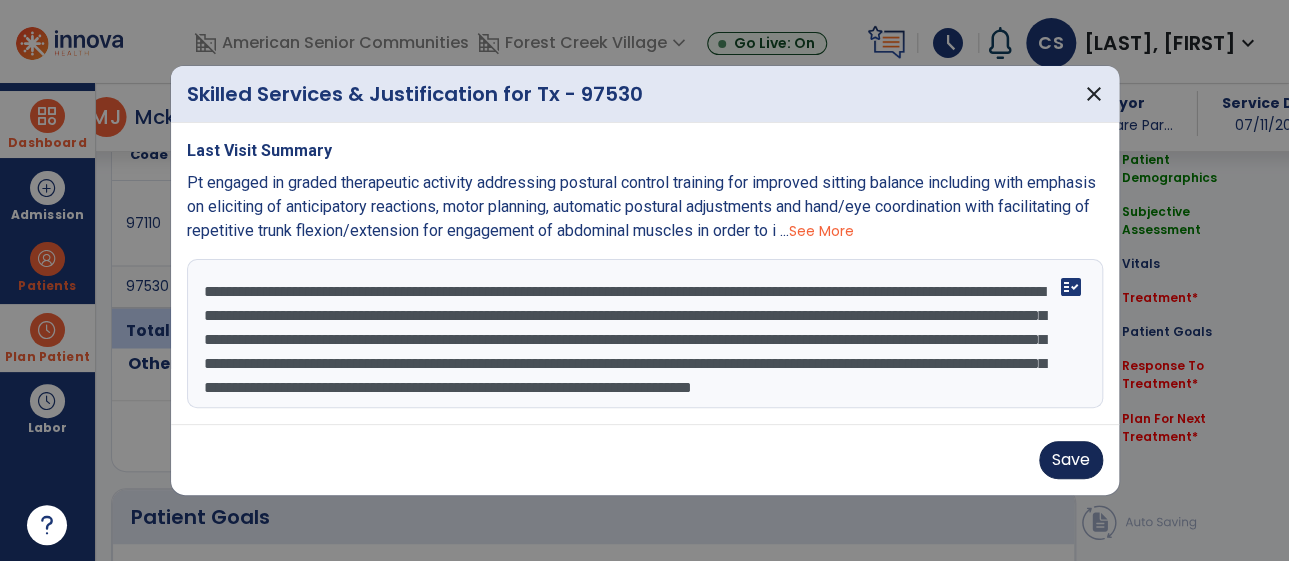 type on "**********" 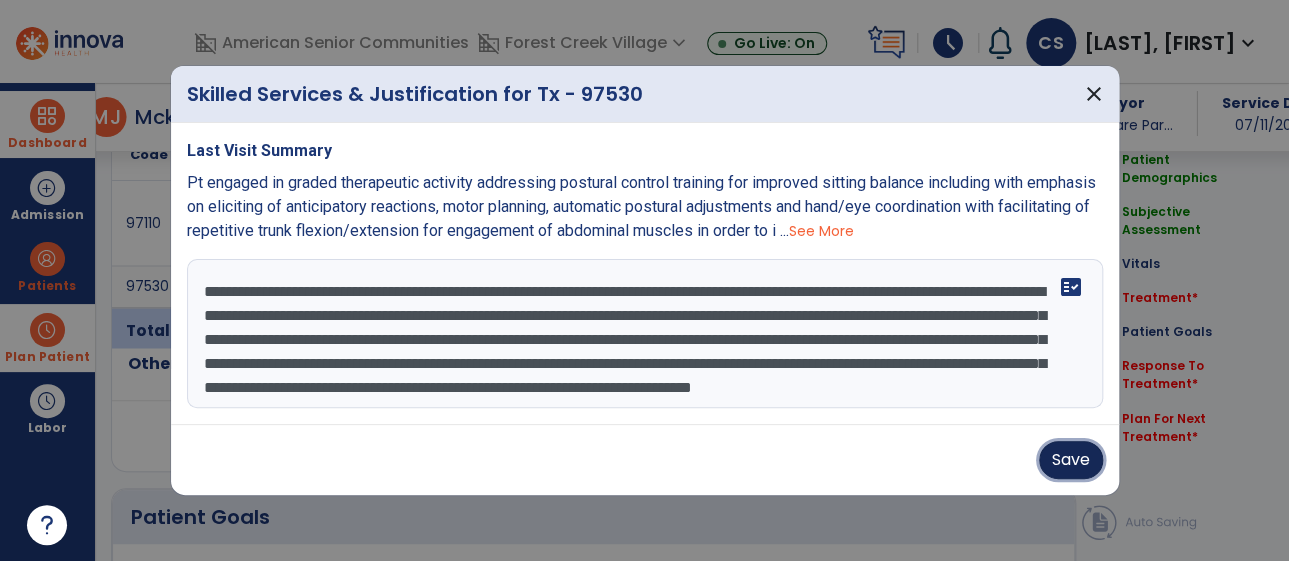 click on "Save" at bounding box center [1071, 460] 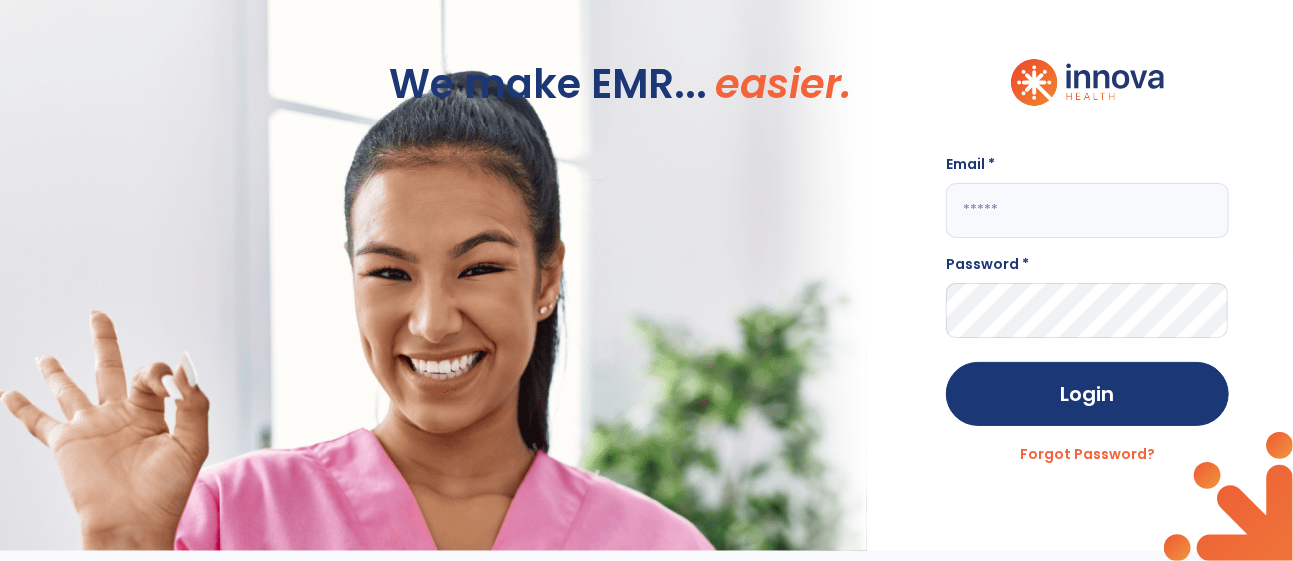 scroll, scrollTop: 0, scrollLeft: 0, axis: both 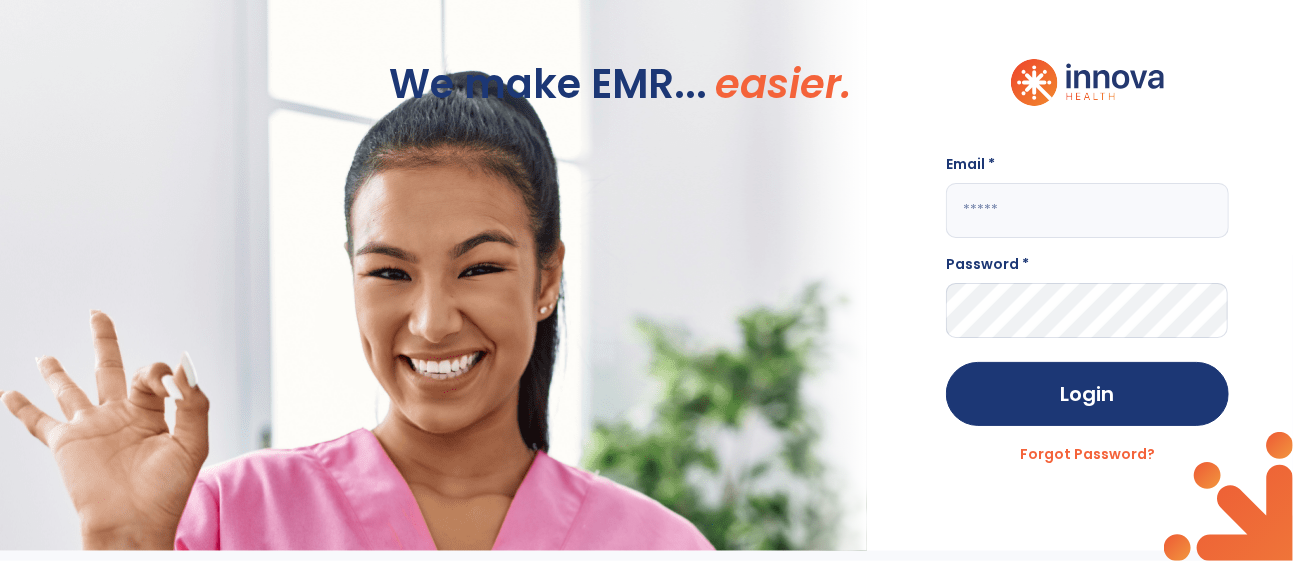 click 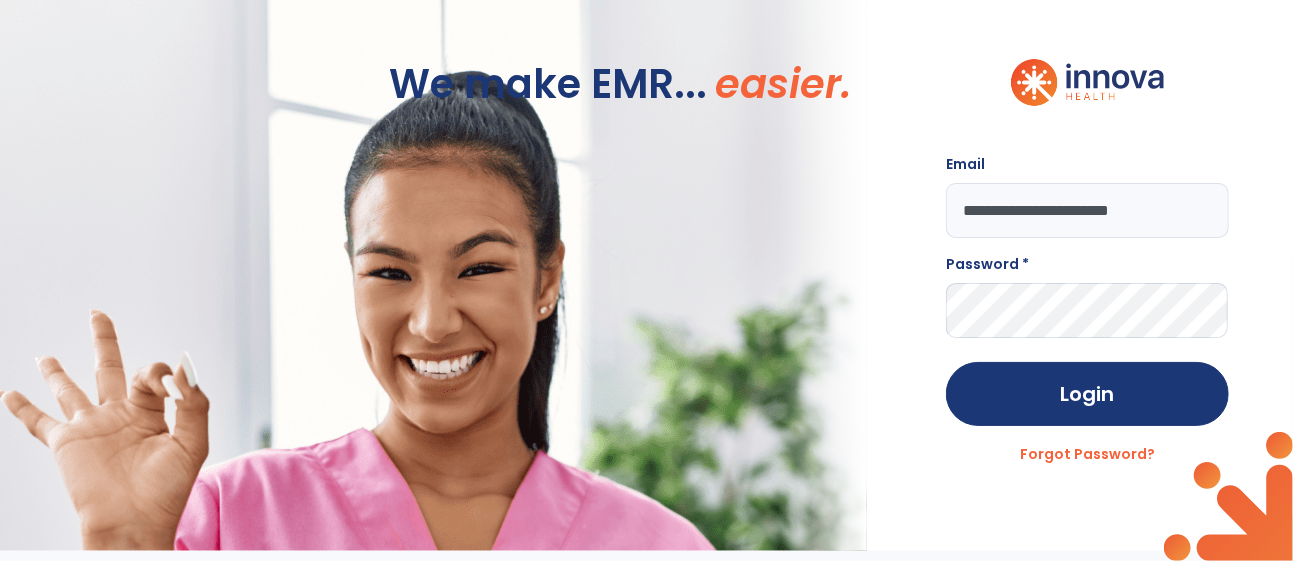 type on "**********" 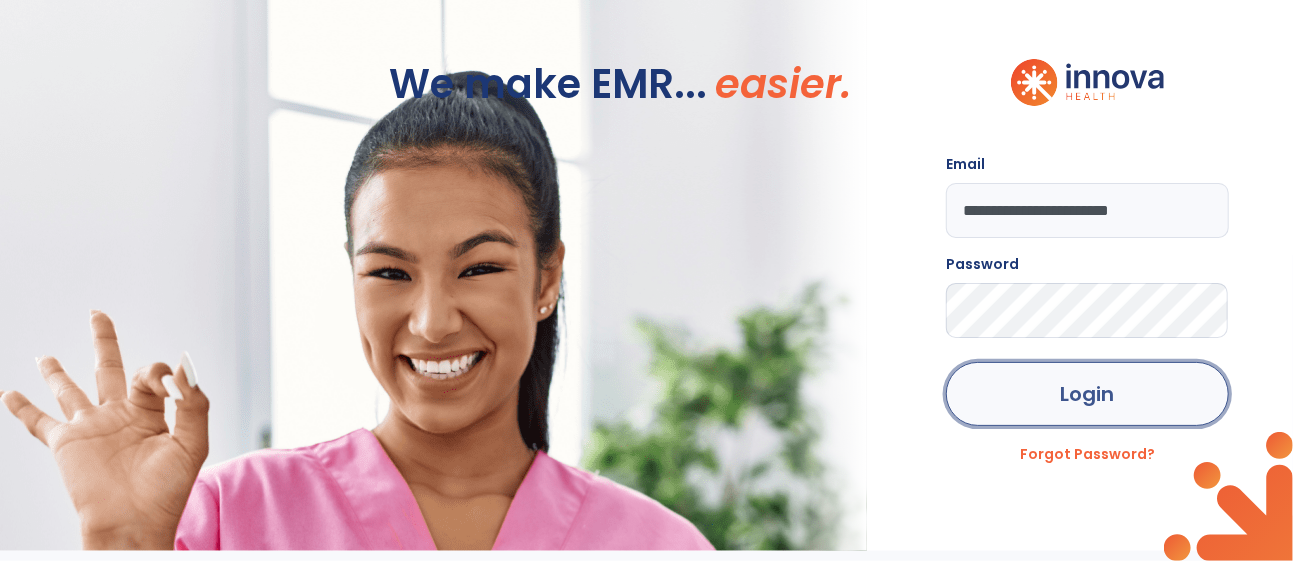 click on "Login" 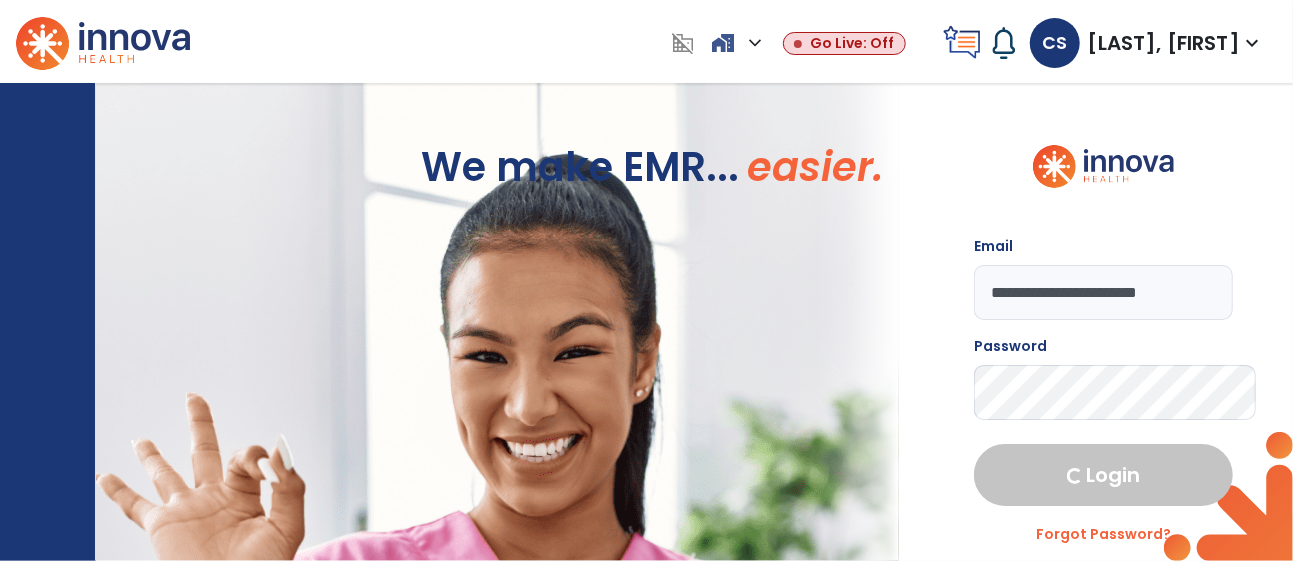 select on "****" 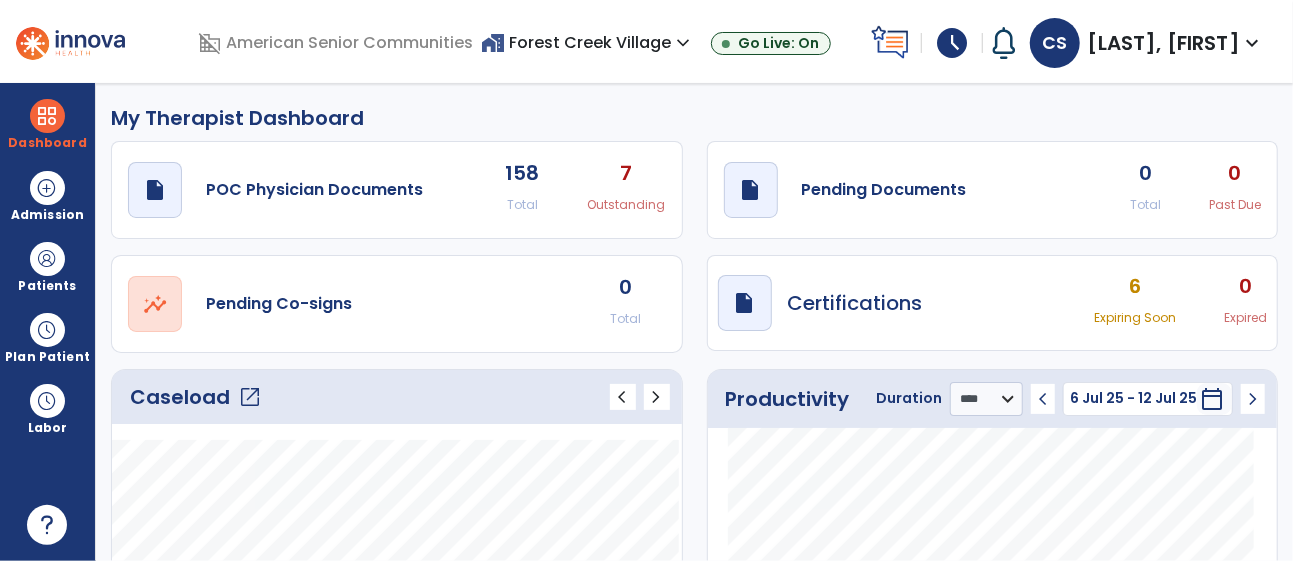 click on "open_in_new" 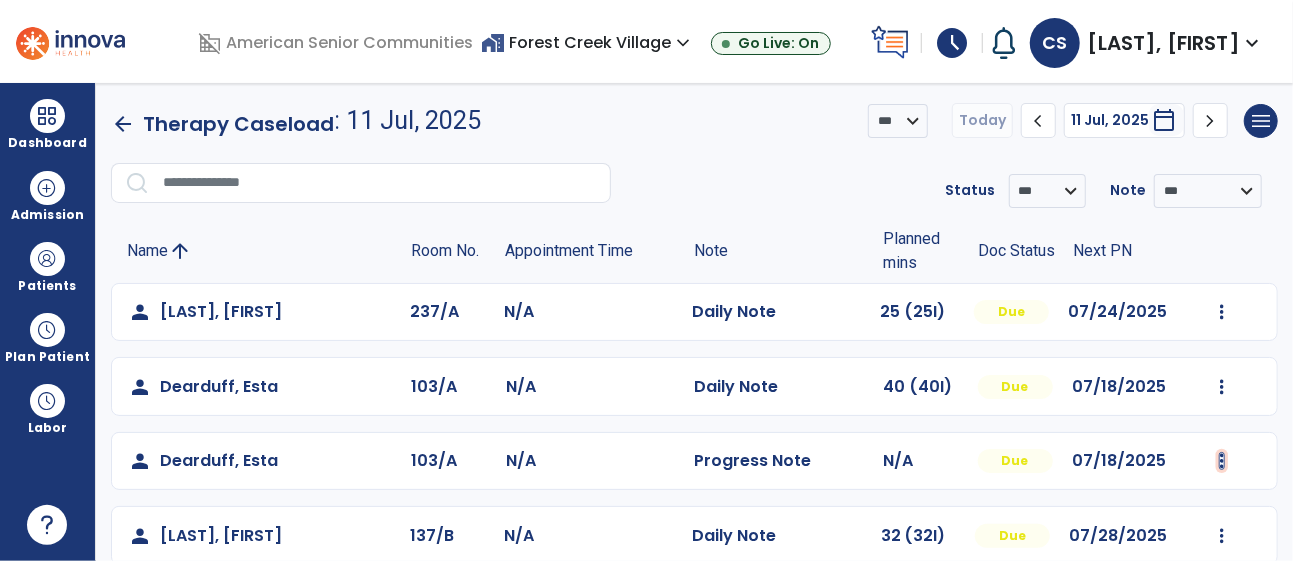 click at bounding box center [1222, 312] 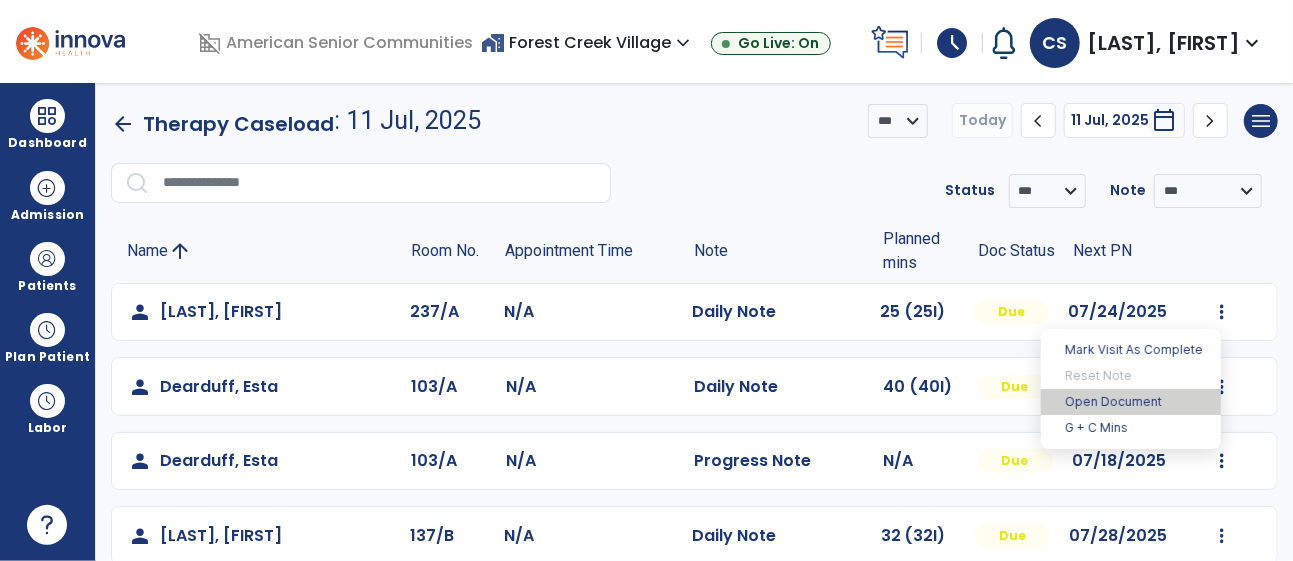 click on "Open Document" at bounding box center (1131, 402) 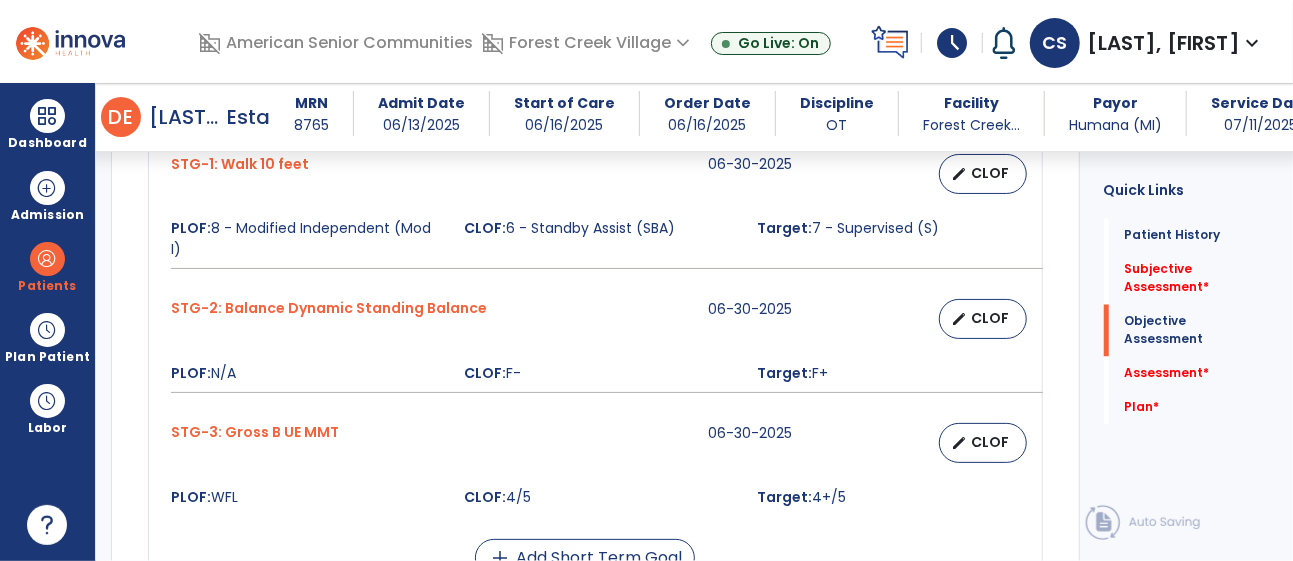 scroll, scrollTop: 1797, scrollLeft: 0, axis: vertical 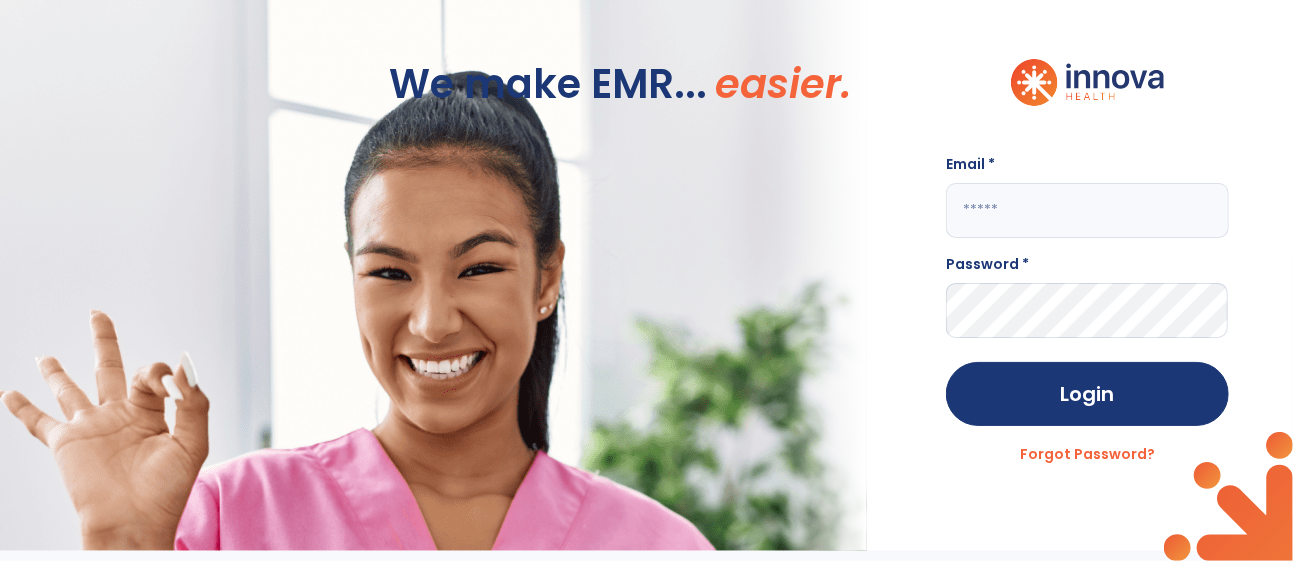 click 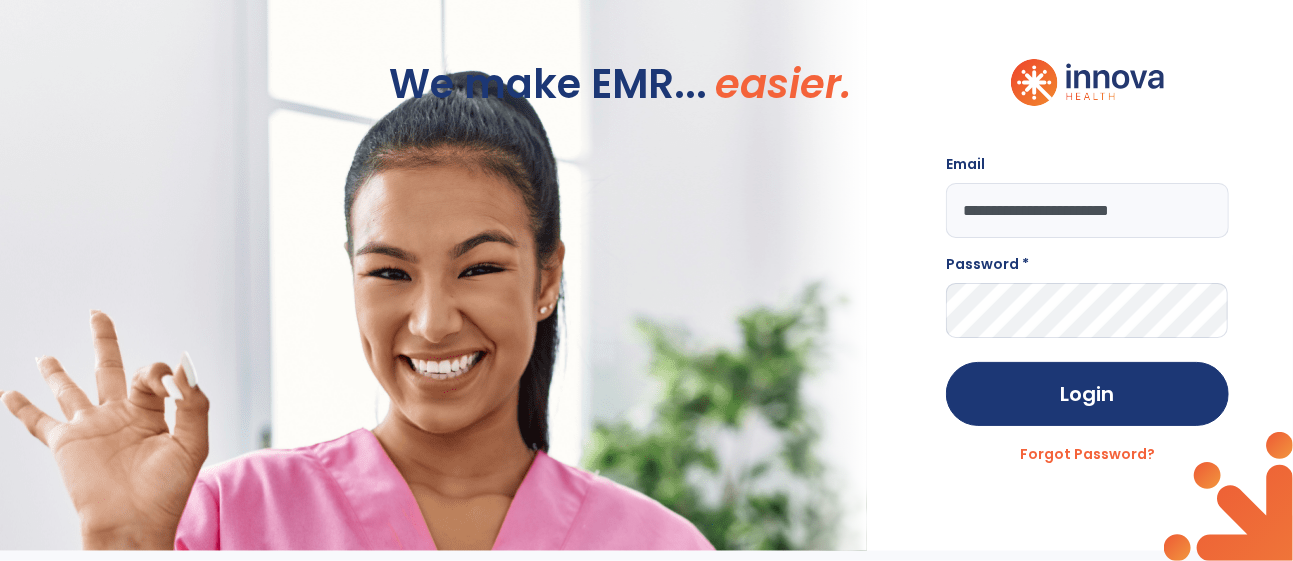 type on "**********" 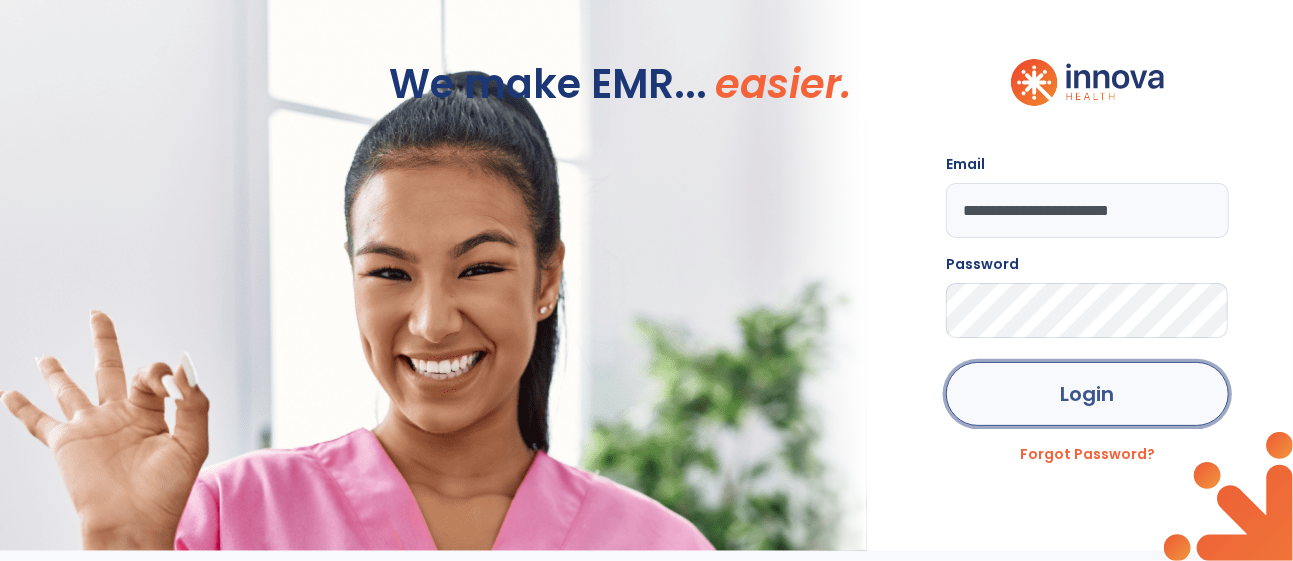 click on "Login" 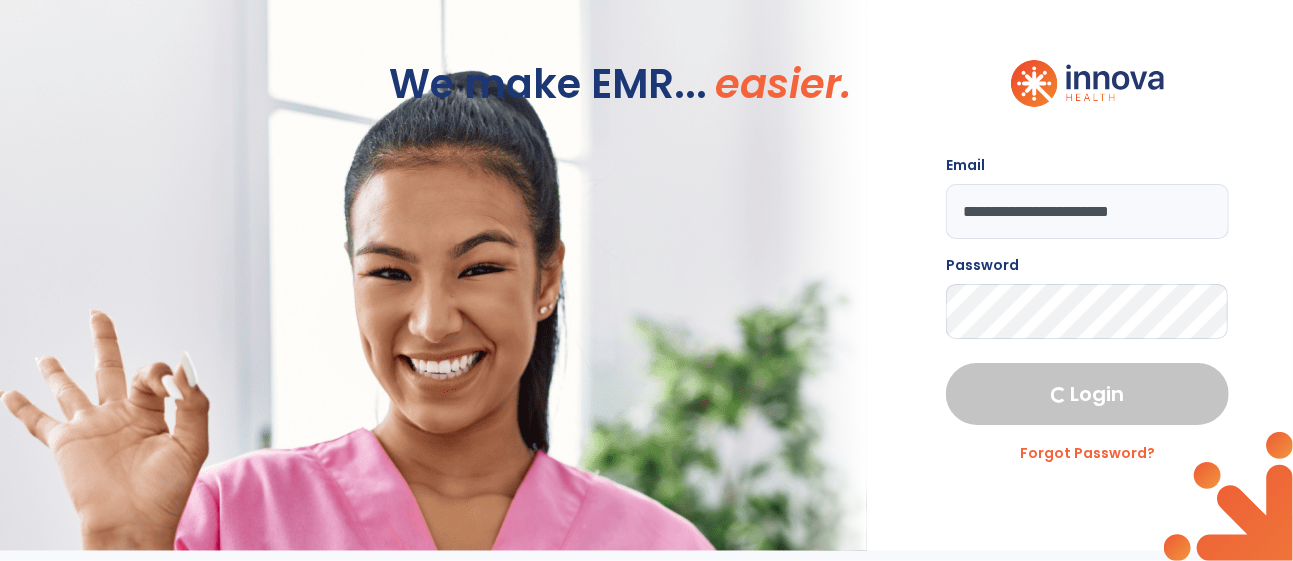 select on "****" 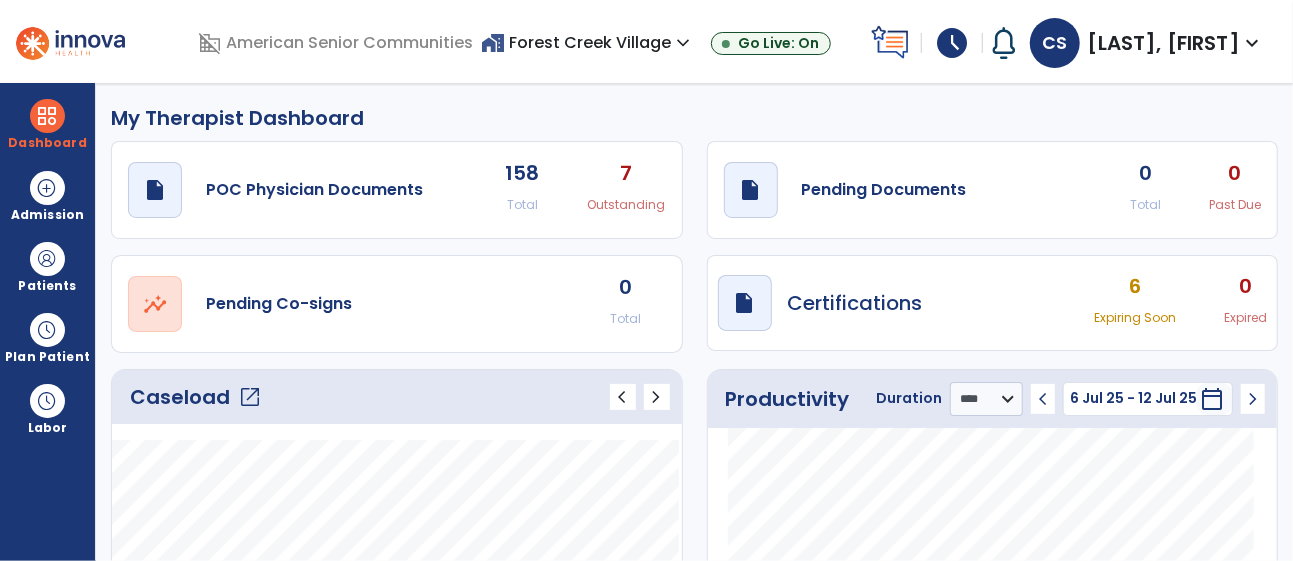 click on "open_in_new" 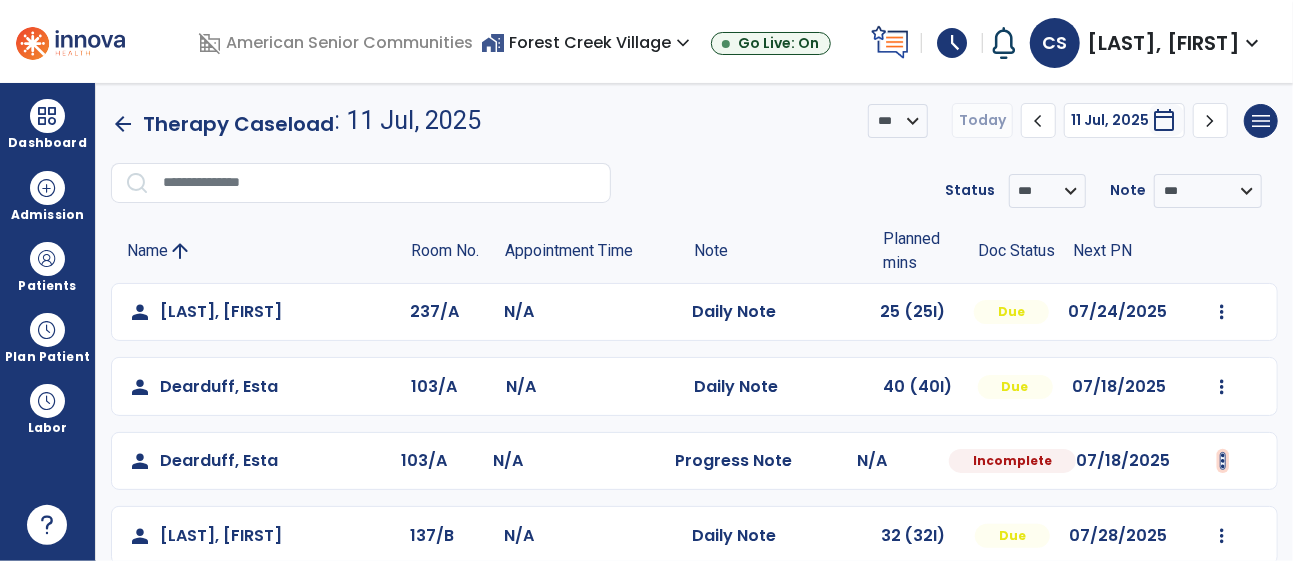 click at bounding box center [1222, 312] 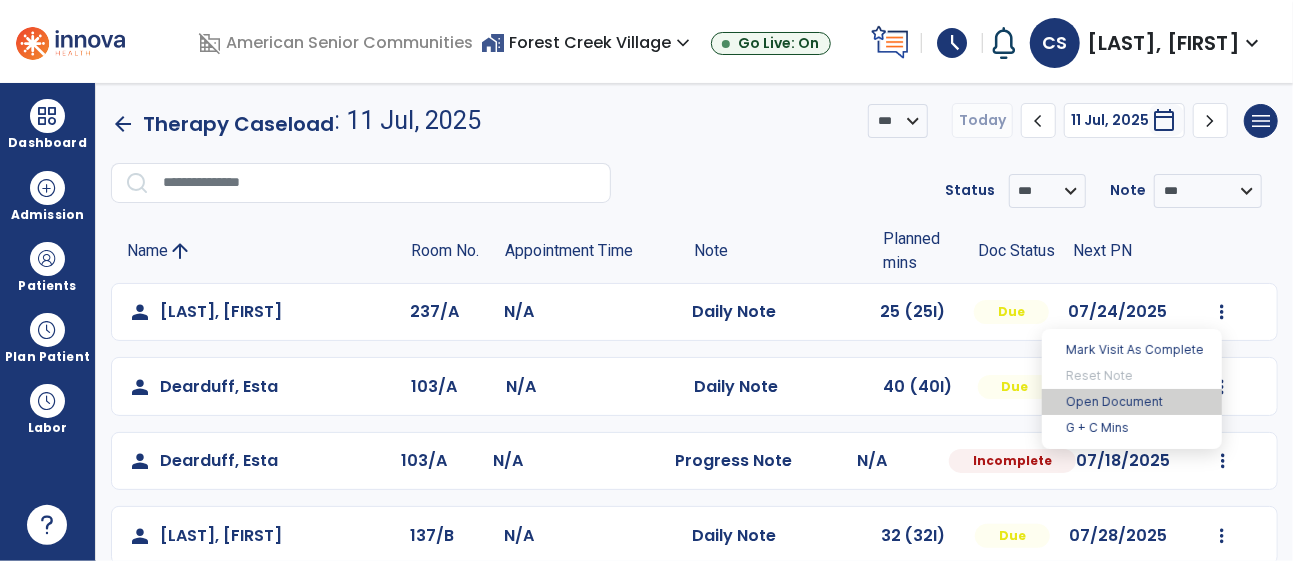 click on "Open Document" at bounding box center (1132, 402) 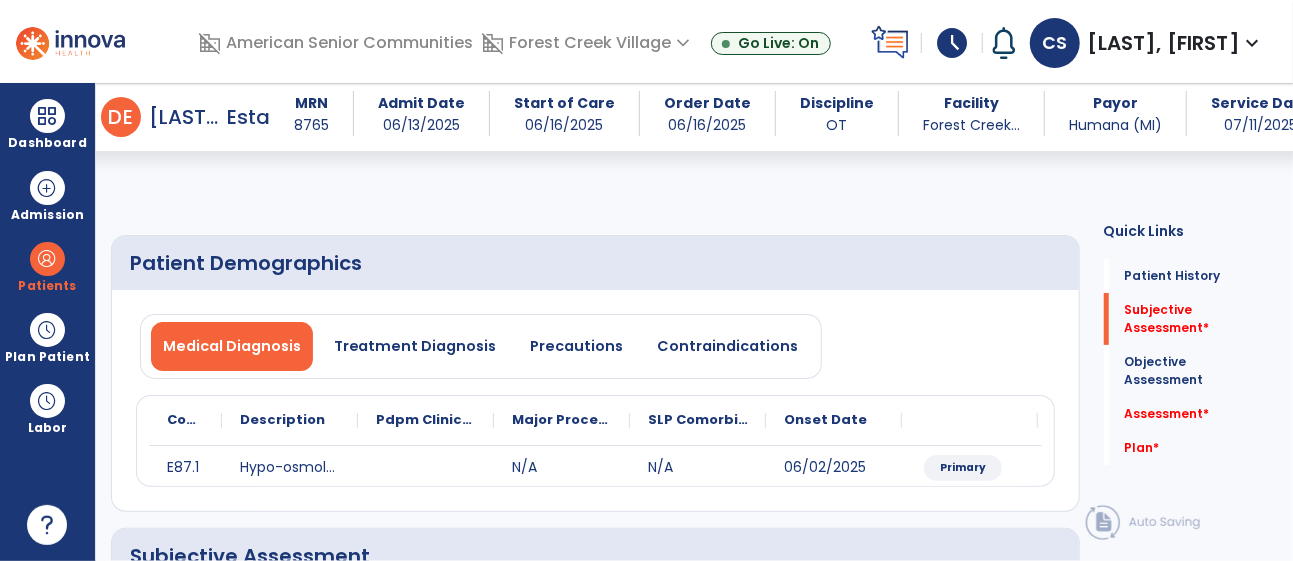 scroll, scrollTop: 258, scrollLeft: 0, axis: vertical 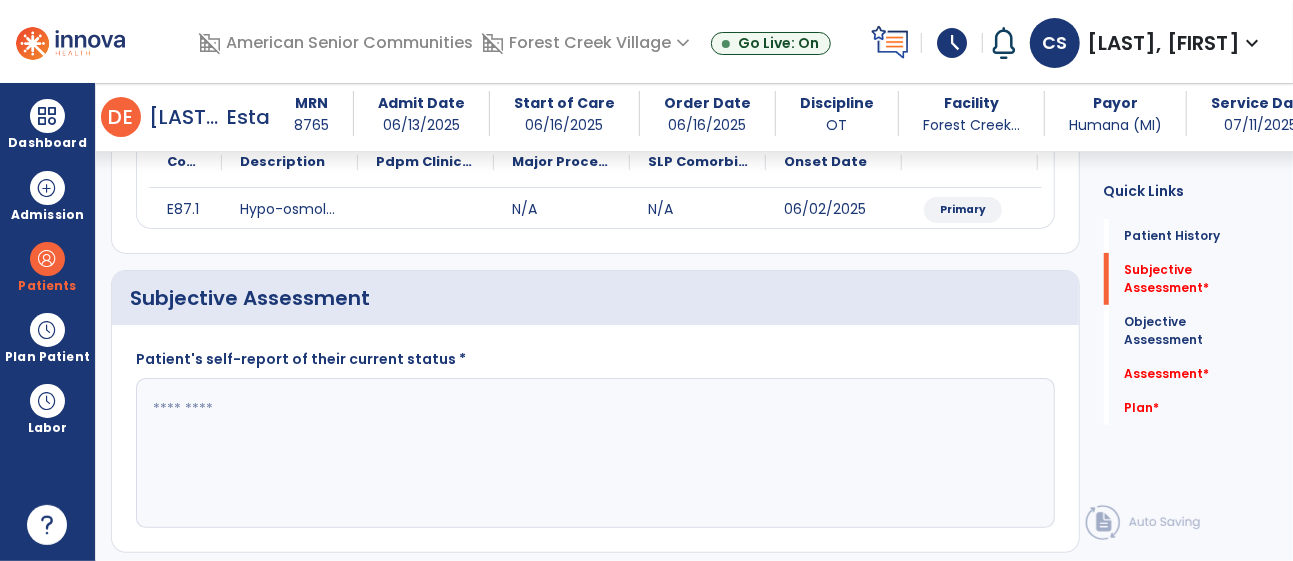 click 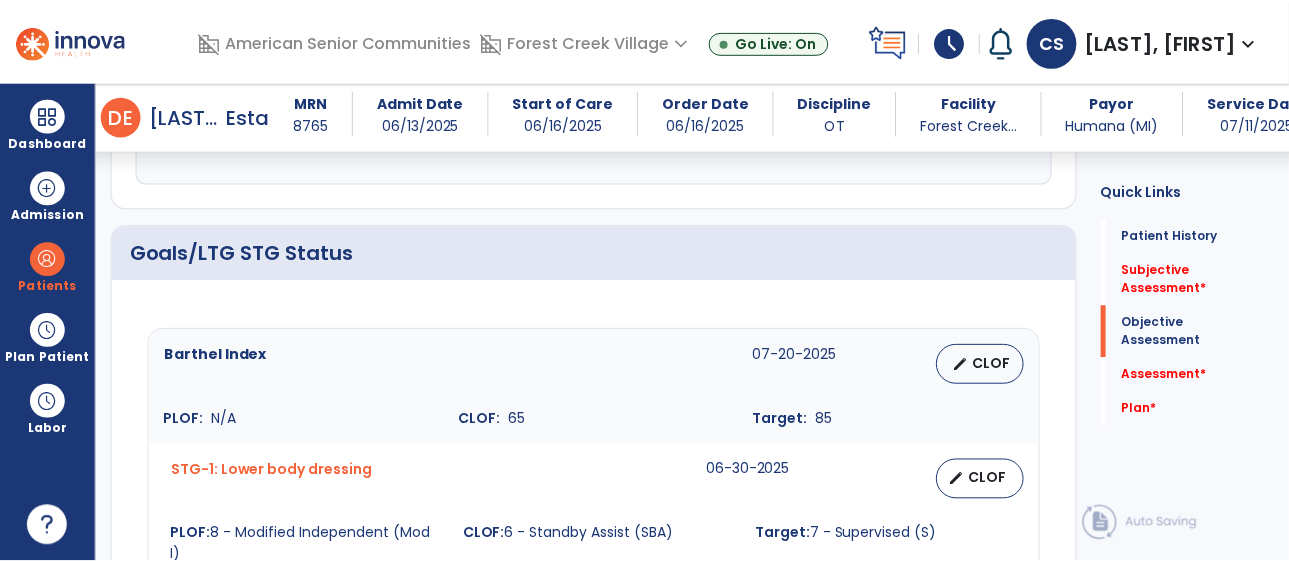 scroll, scrollTop: 648, scrollLeft: 0, axis: vertical 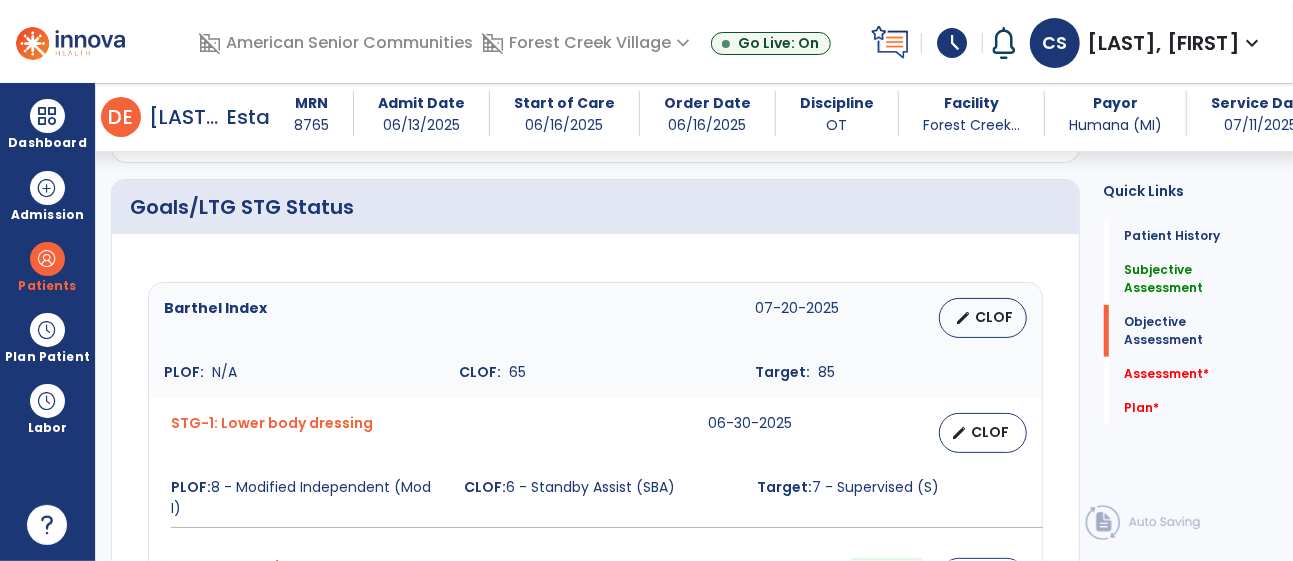 type on "**********" 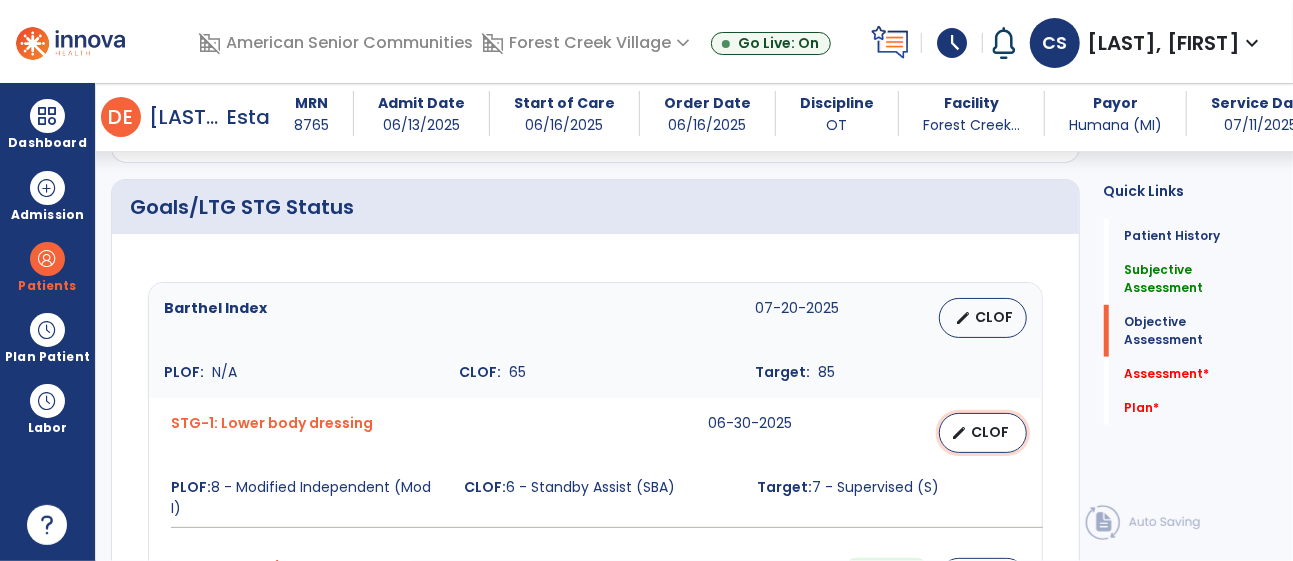 click on "CLOF" at bounding box center (991, 432) 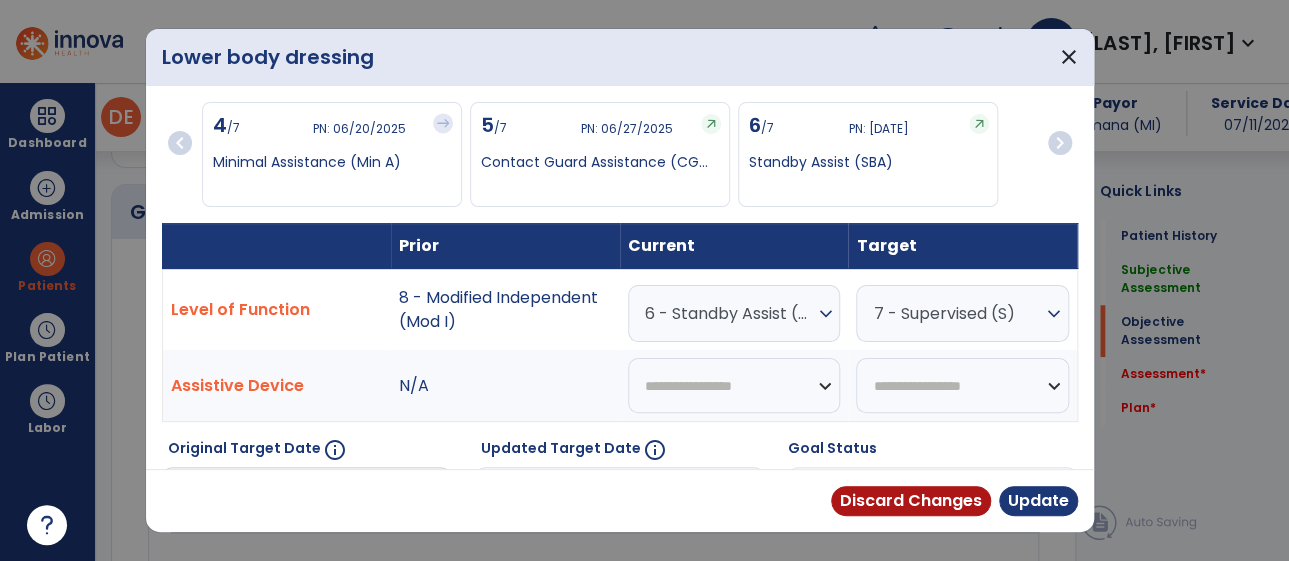 scroll, scrollTop: 648, scrollLeft: 0, axis: vertical 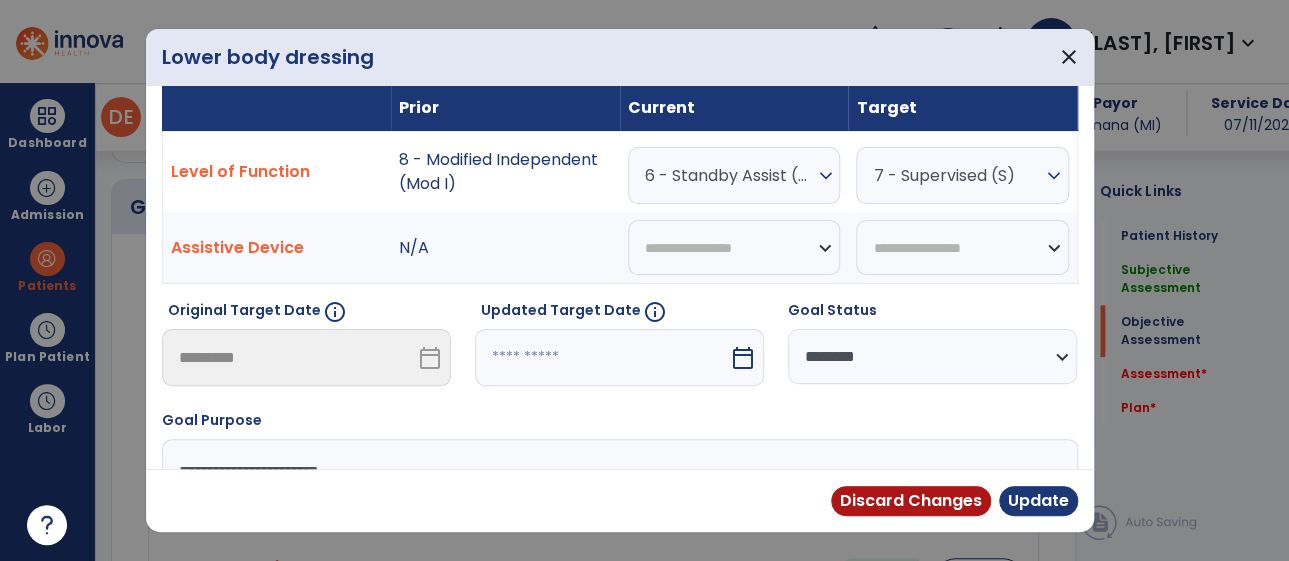 click on "calendar_today" at bounding box center [743, 358] 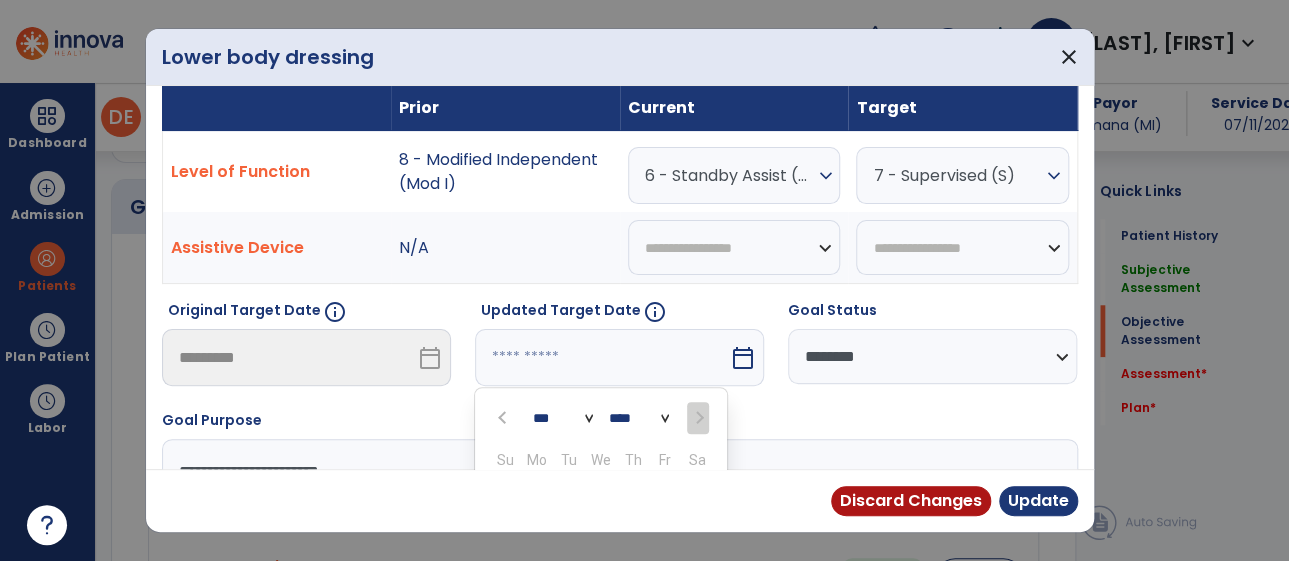 scroll, scrollTop: 351, scrollLeft: 0, axis: vertical 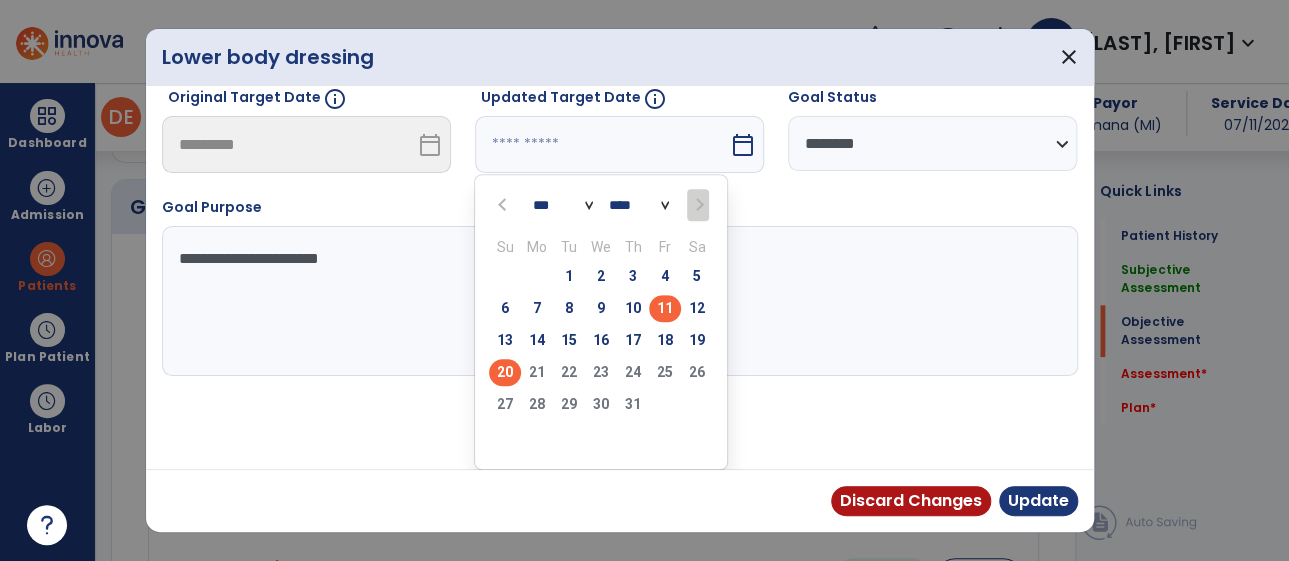 click on "20" at bounding box center [505, 372] 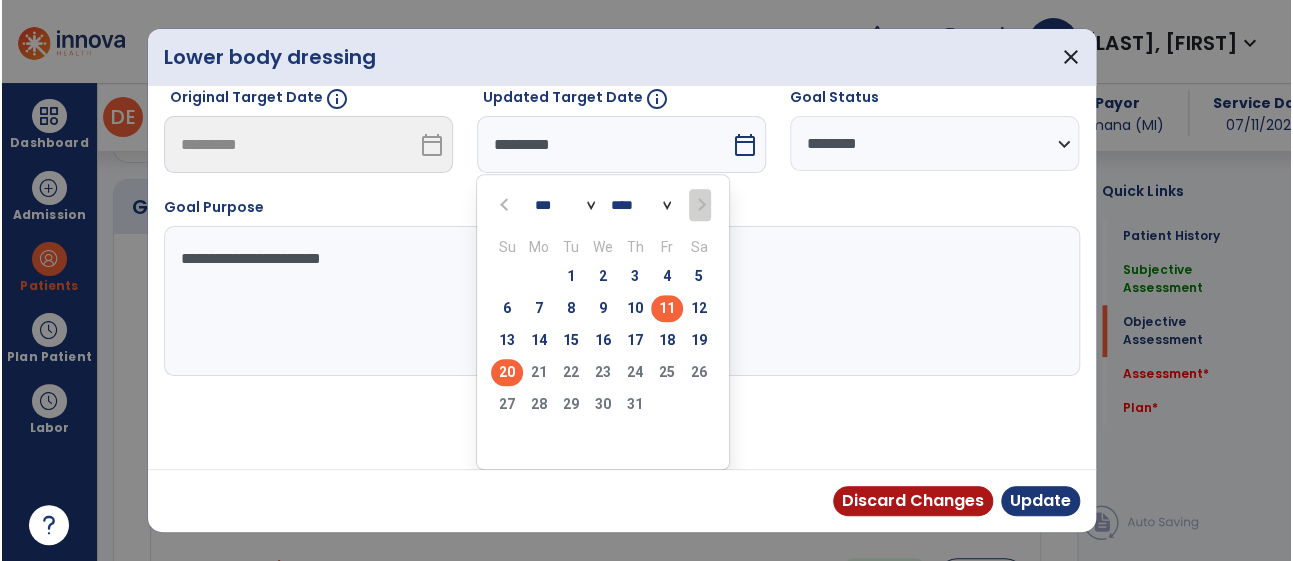 scroll, scrollTop: 272, scrollLeft: 0, axis: vertical 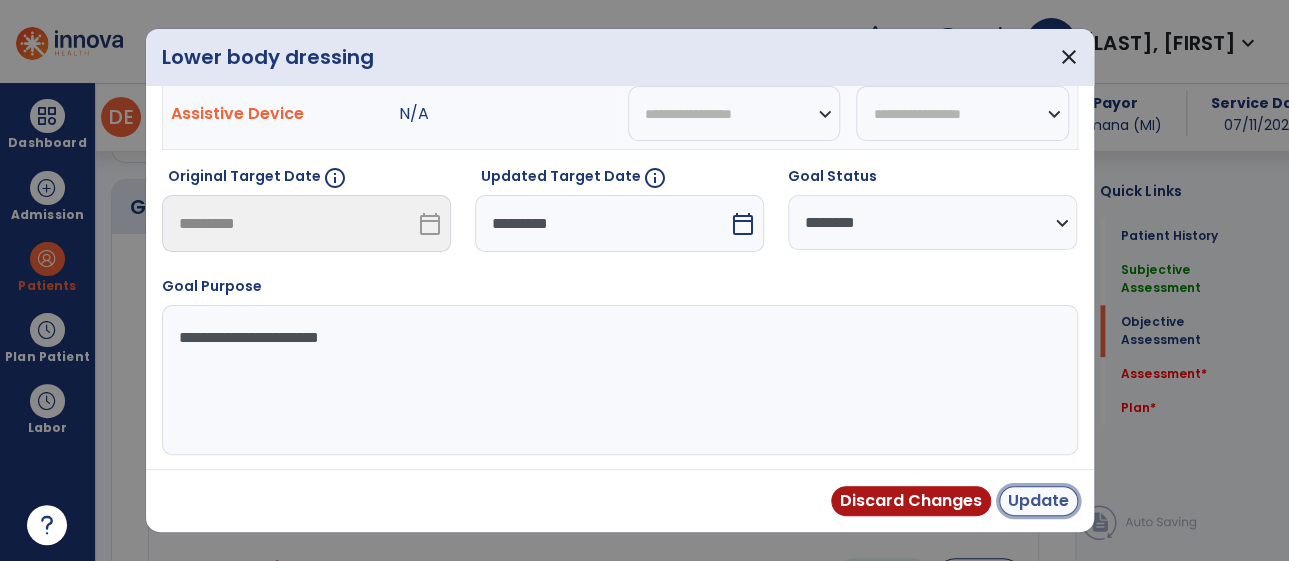 click on "Update" at bounding box center [1038, 501] 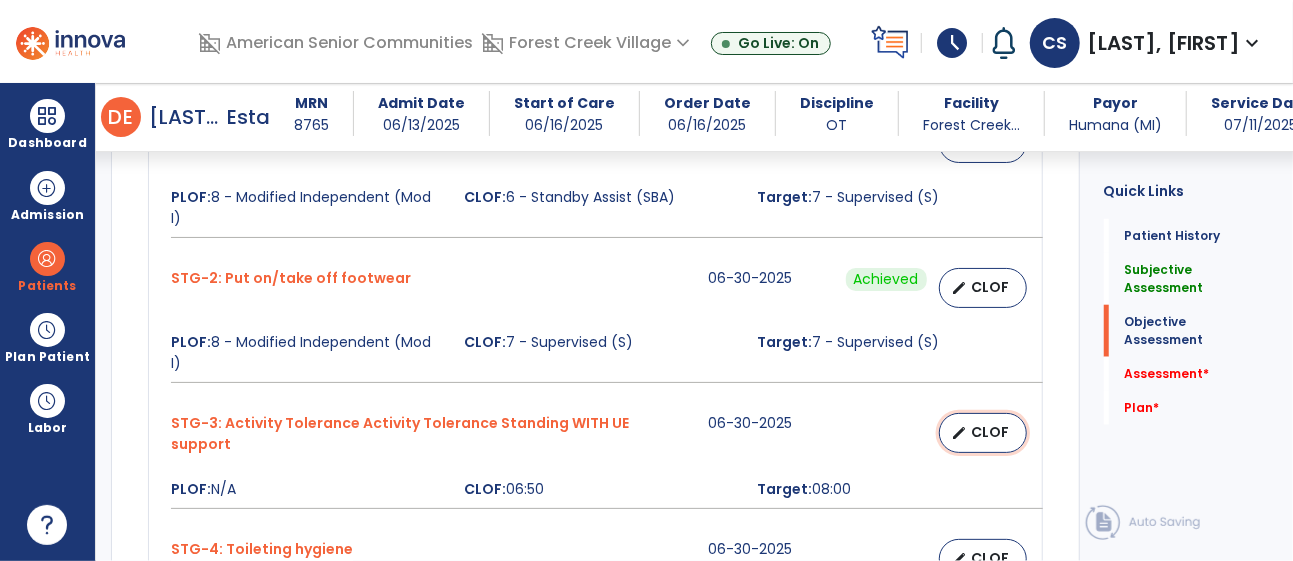 click on "CLOF" at bounding box center (991, 432) 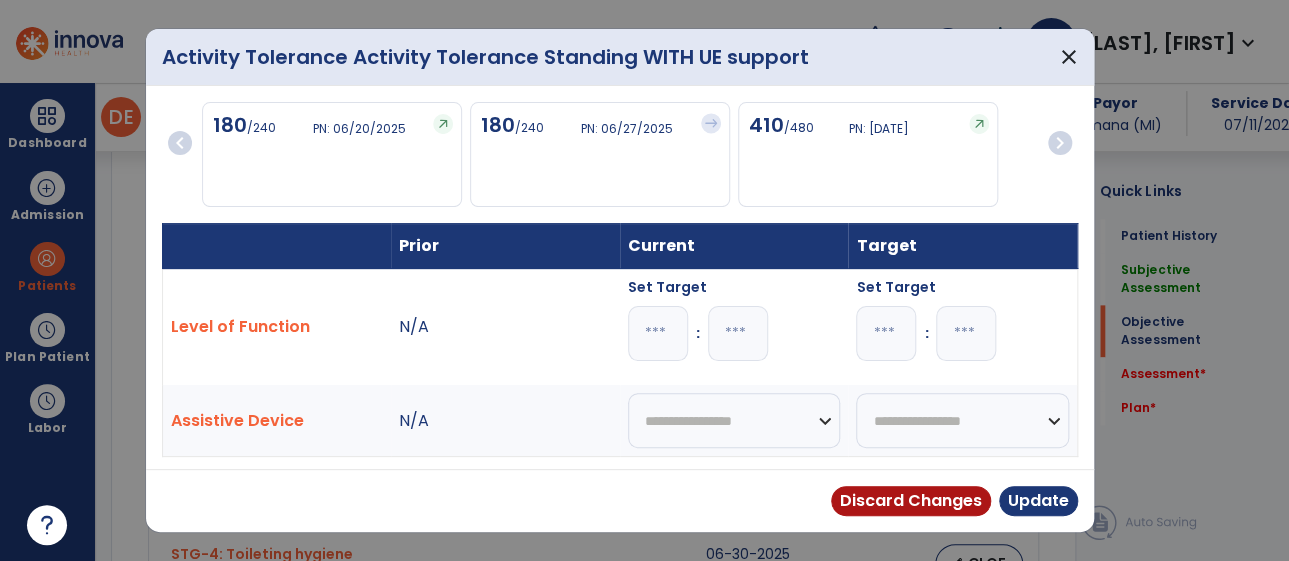 scroll, scrollTop: 938, scrollLeft: 0, axis: vertical 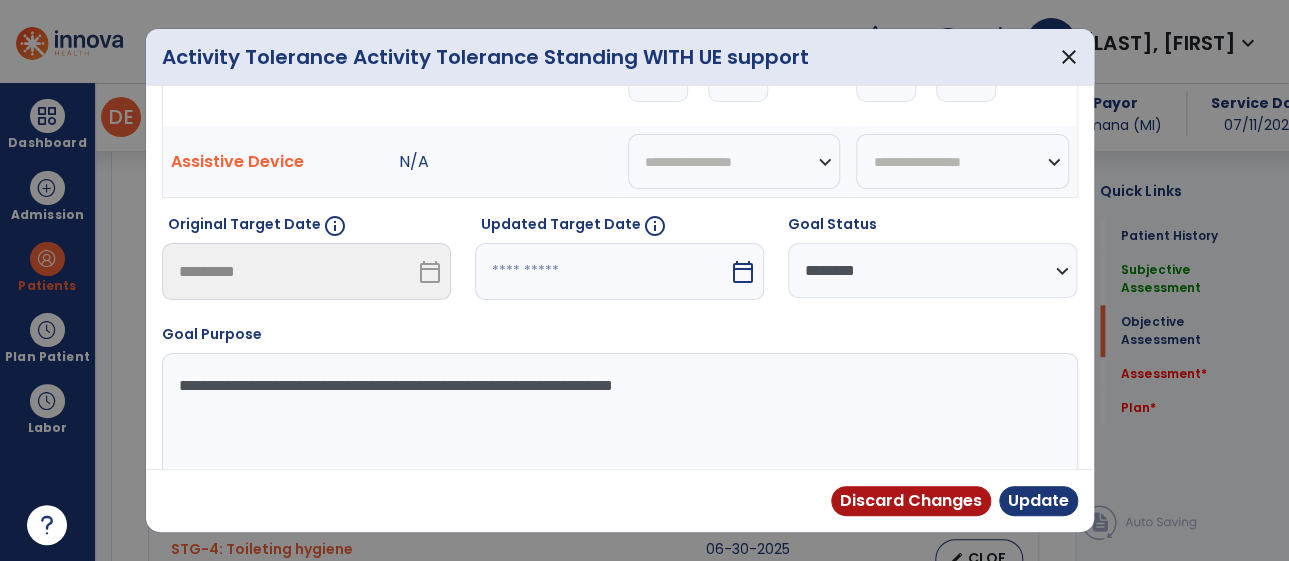 click on "calendar_today" at bounding box center [743, 272] 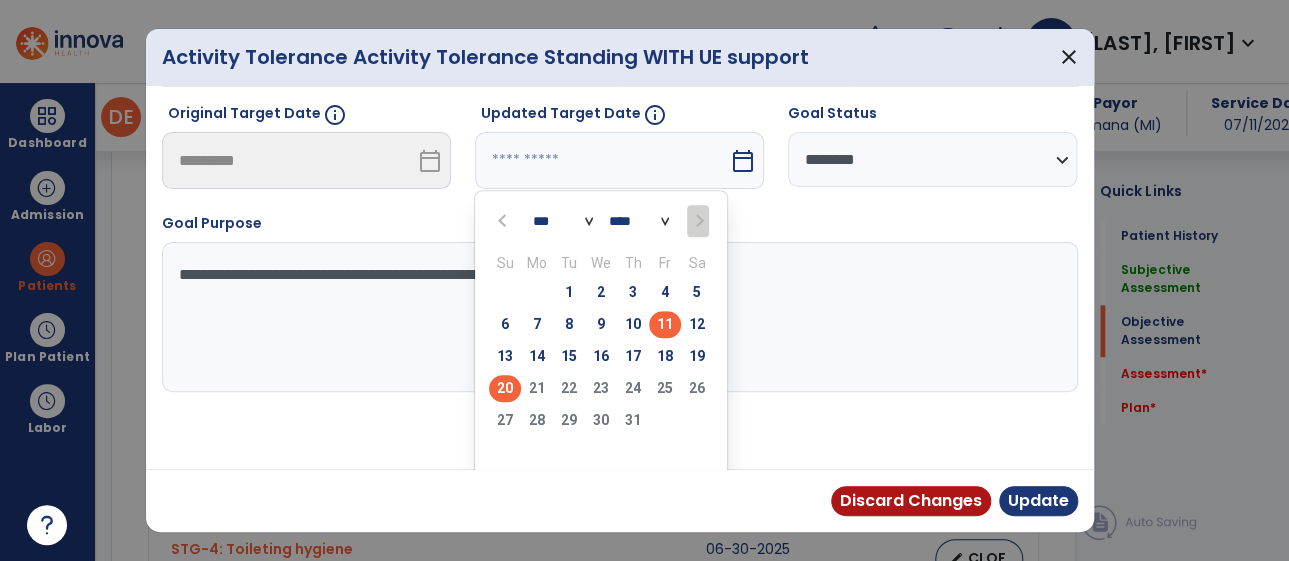 click on "20" at bounding box center [505, 388] 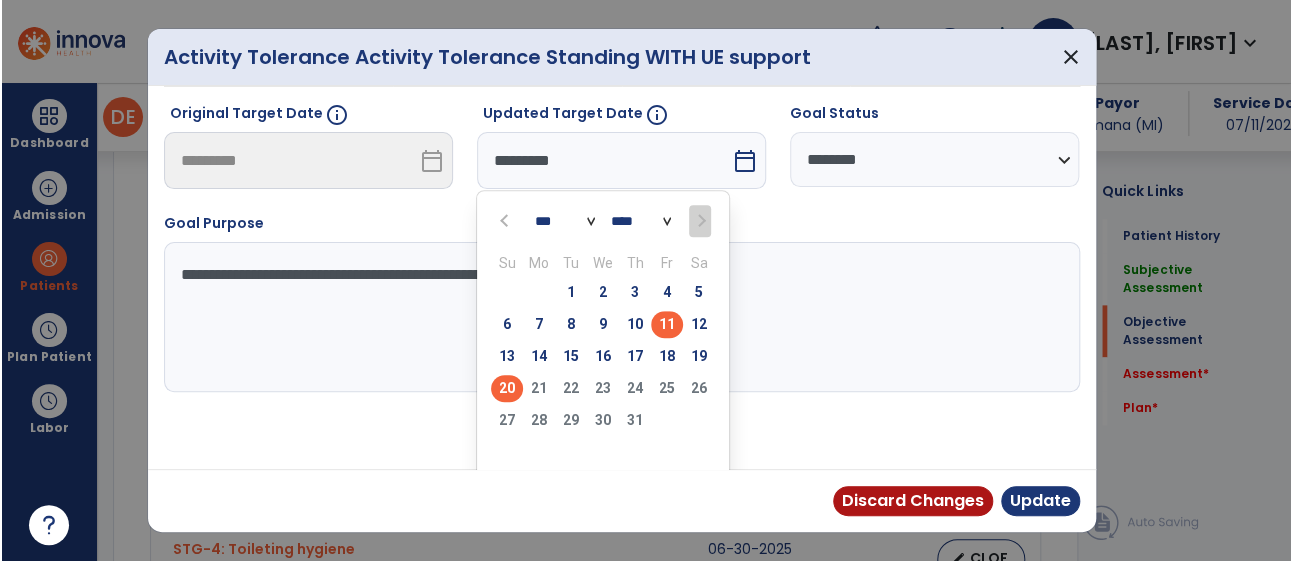 scroll, scrollTop: 307, scrollLeft: 0, axis: vertical 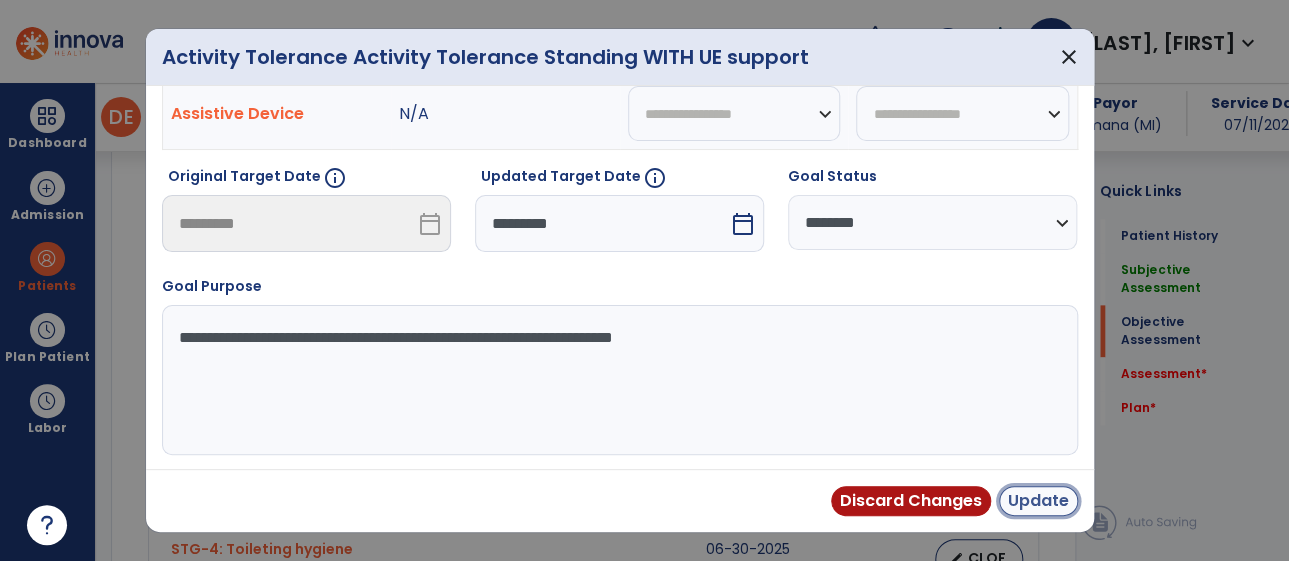 click on "Update" at bounding box center (1038, 501) 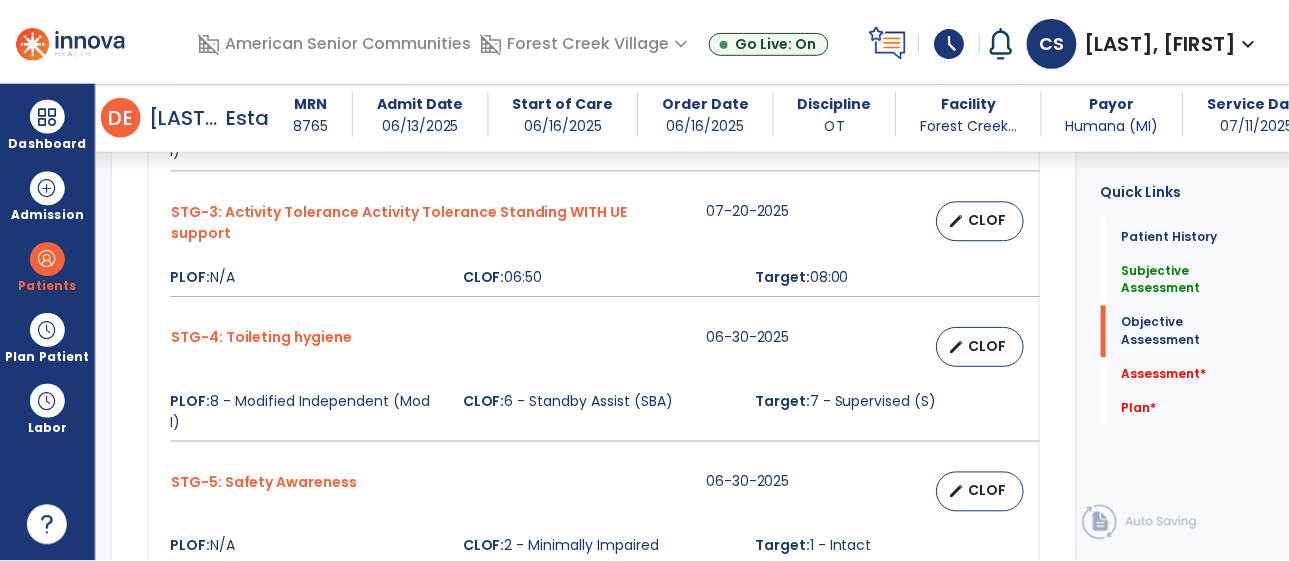 scroll, scrollTop: 1162, scrollLeft: 0, axis: vertical 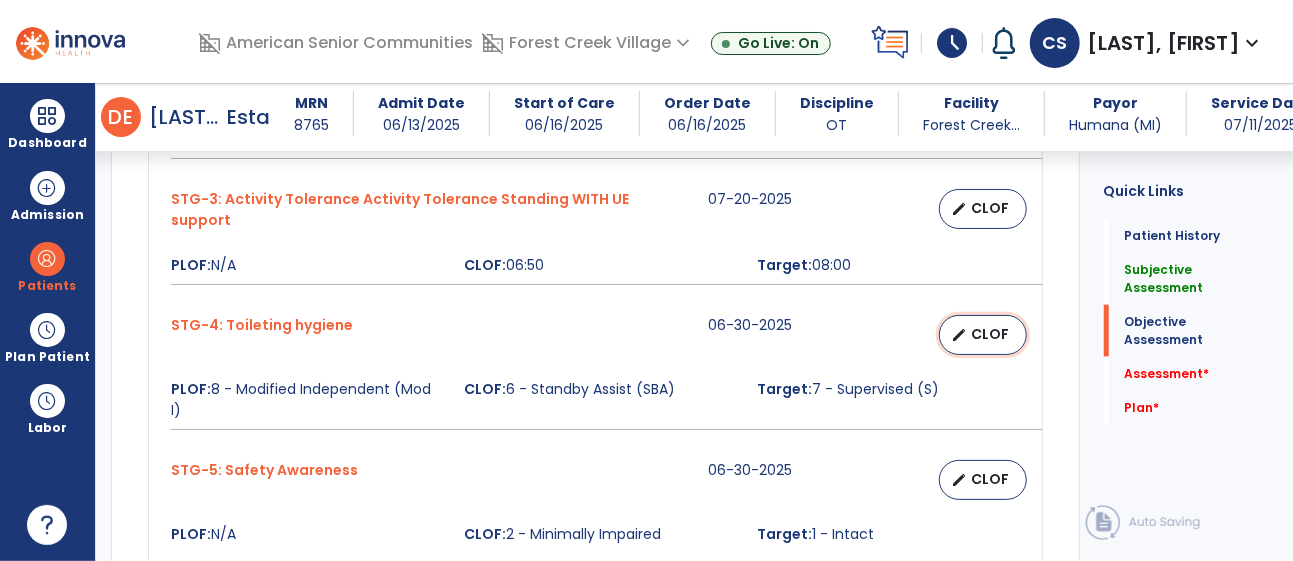 click on "CLOF" at bounding box center [991, 334] 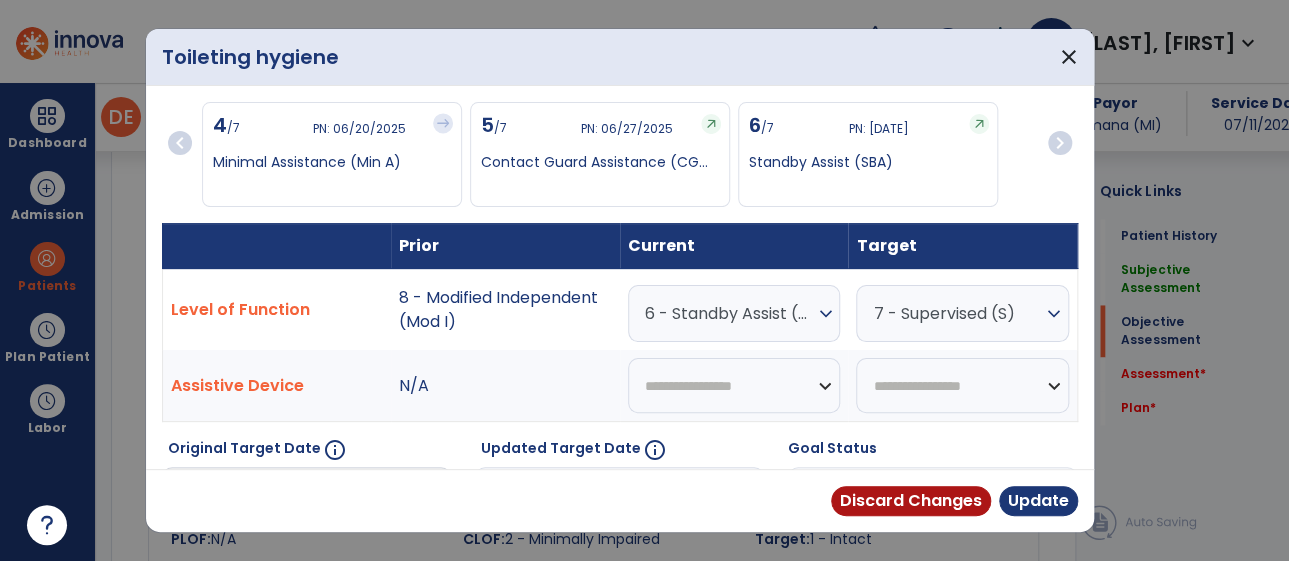 scroll, scrollTop: 1162, scrollLeft: 0, axis: vertical 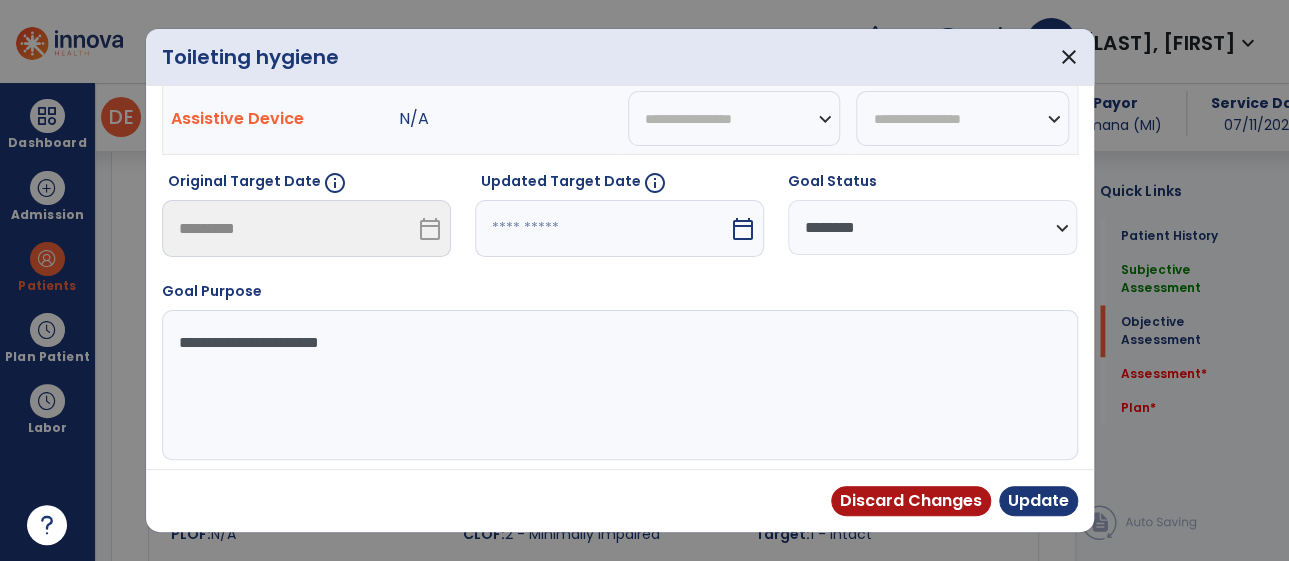 click on "calendar_today" at bounding box center [745, 228] 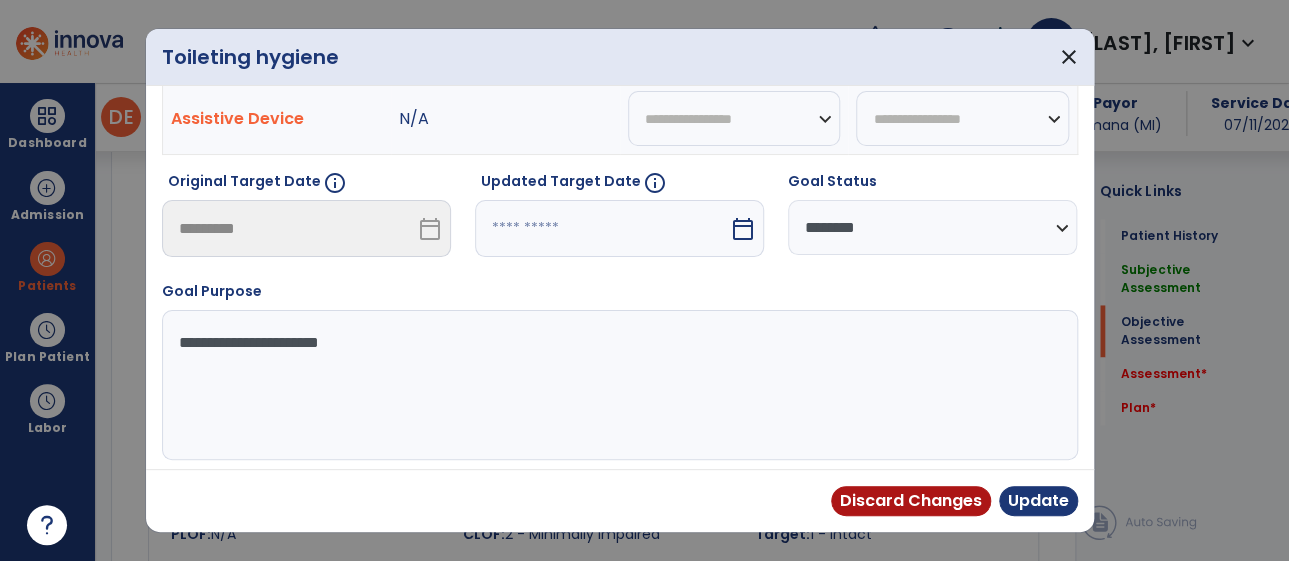 select on "*" 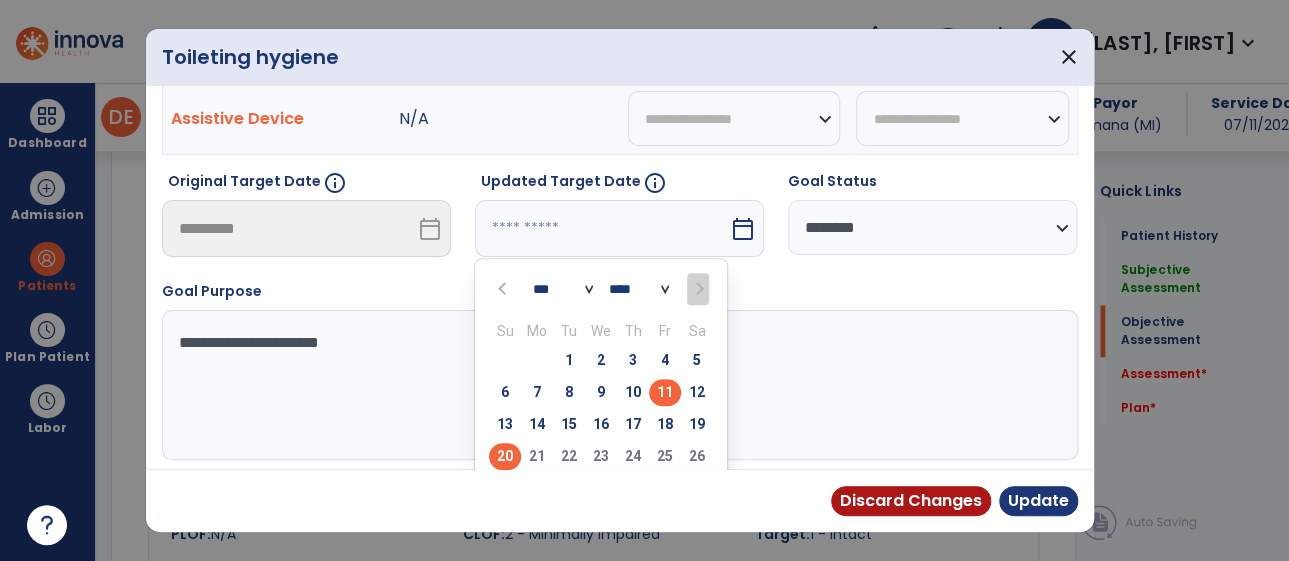 click on "20" at bounding box center (505, 456) 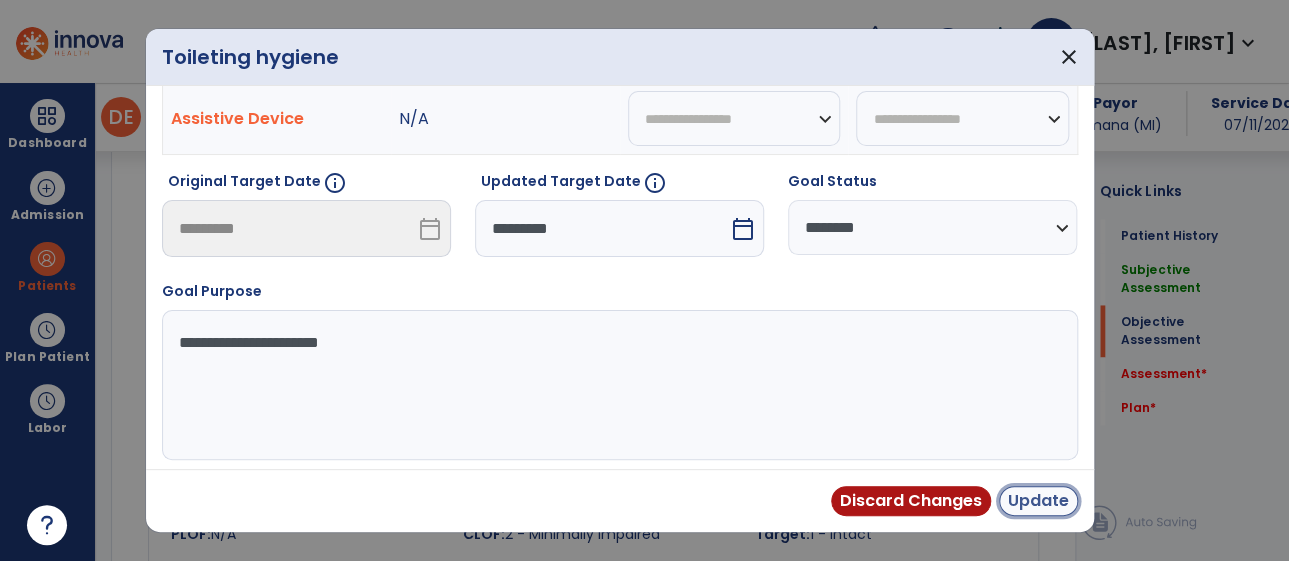 click on "Update" at bounding box center (1038, 501) 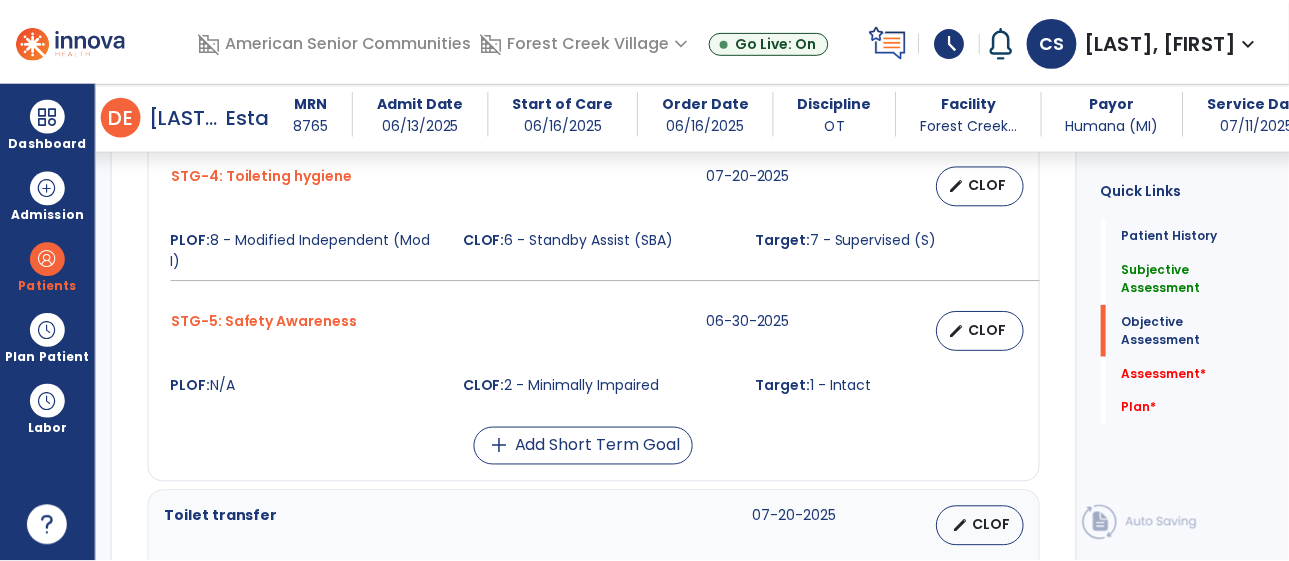 scroll, scrollTop: 1318, scrollLeft: 0, axis: vertical 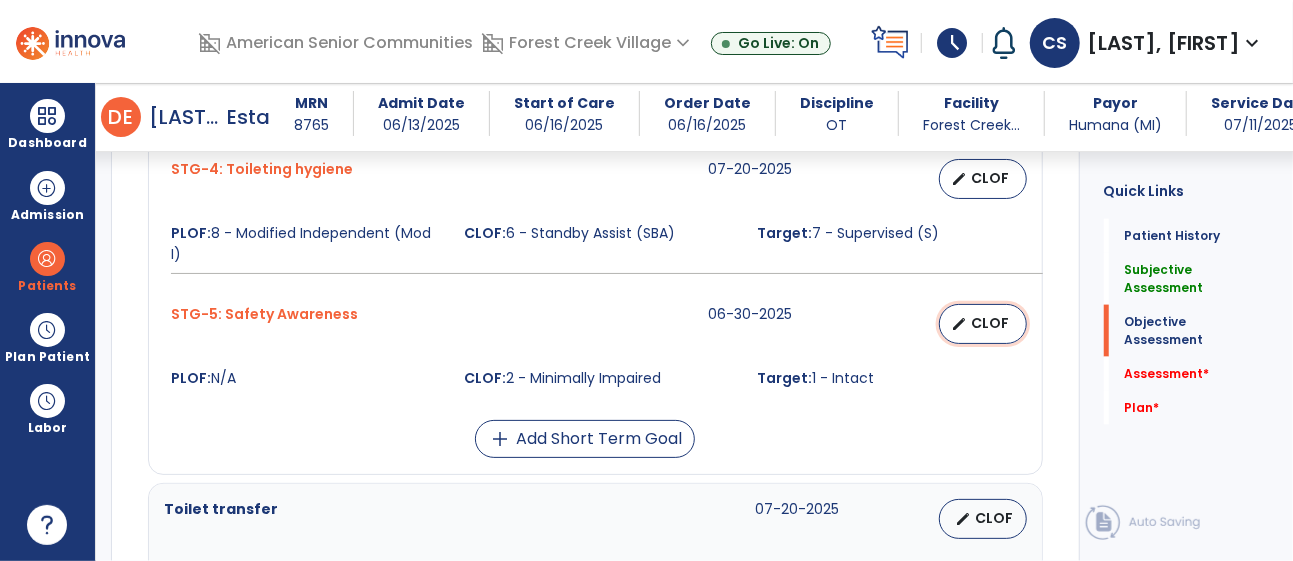 click on "CLOF" at bounding box center (991, 323) 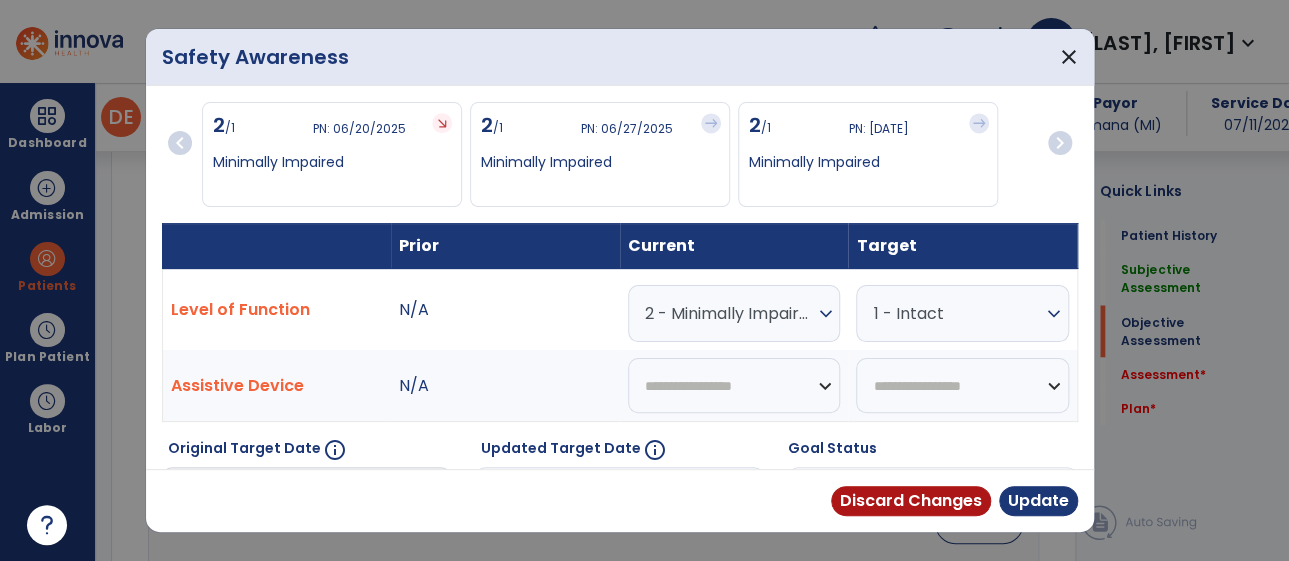 scroll, scrollTop: 1318, scrollLeft: 0, axis: vertical 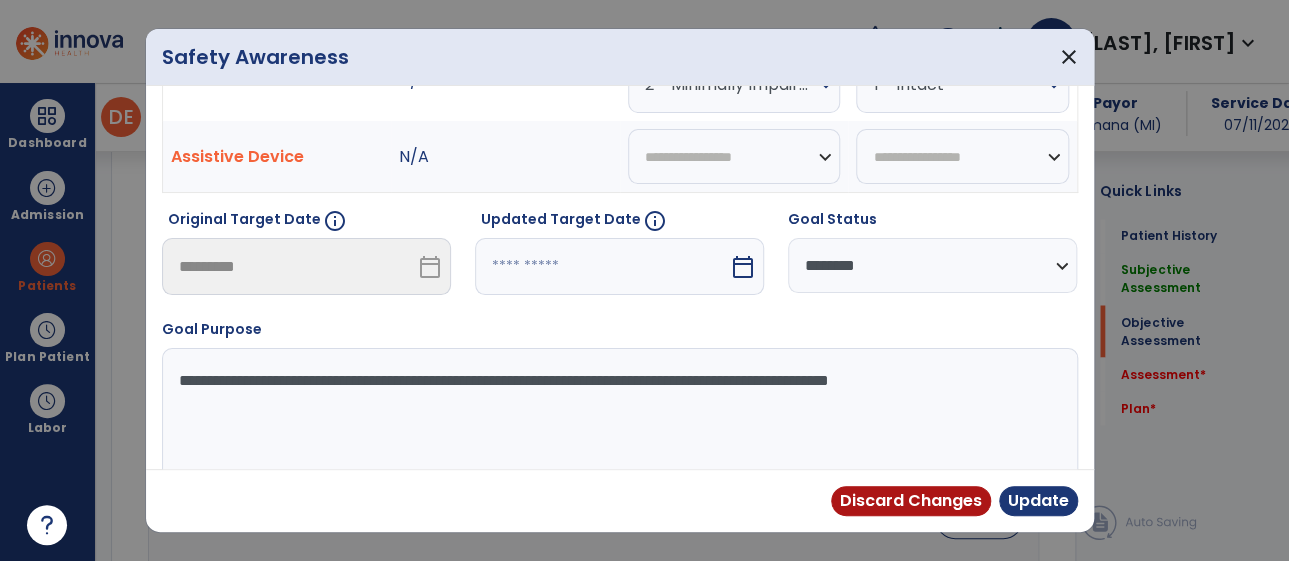 click on "calendar_today" at bounding box center [745, 266] 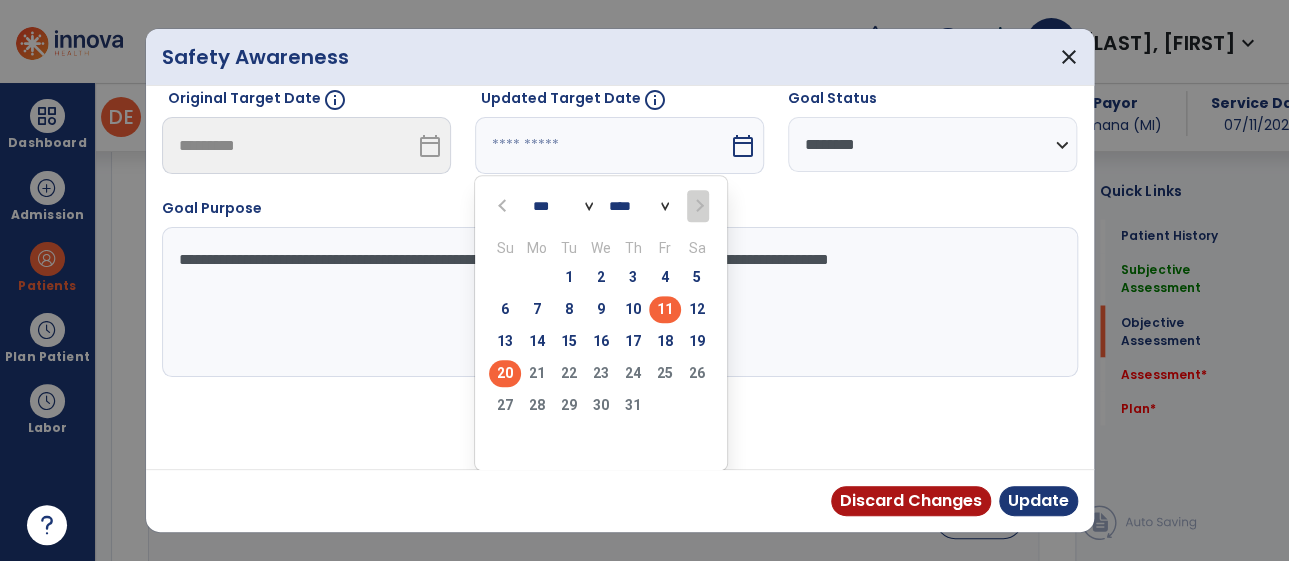 click on "20" at bounding box center (505, 373) 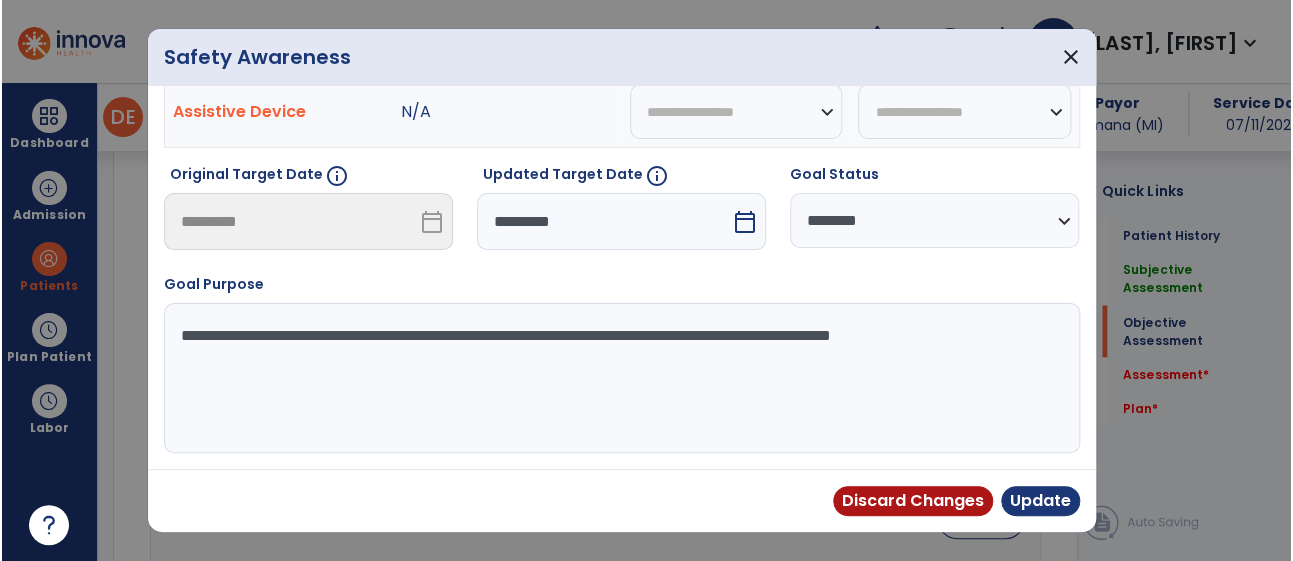 scroll, scrollTop: 272, scrollLeft: 0, axis: vertical 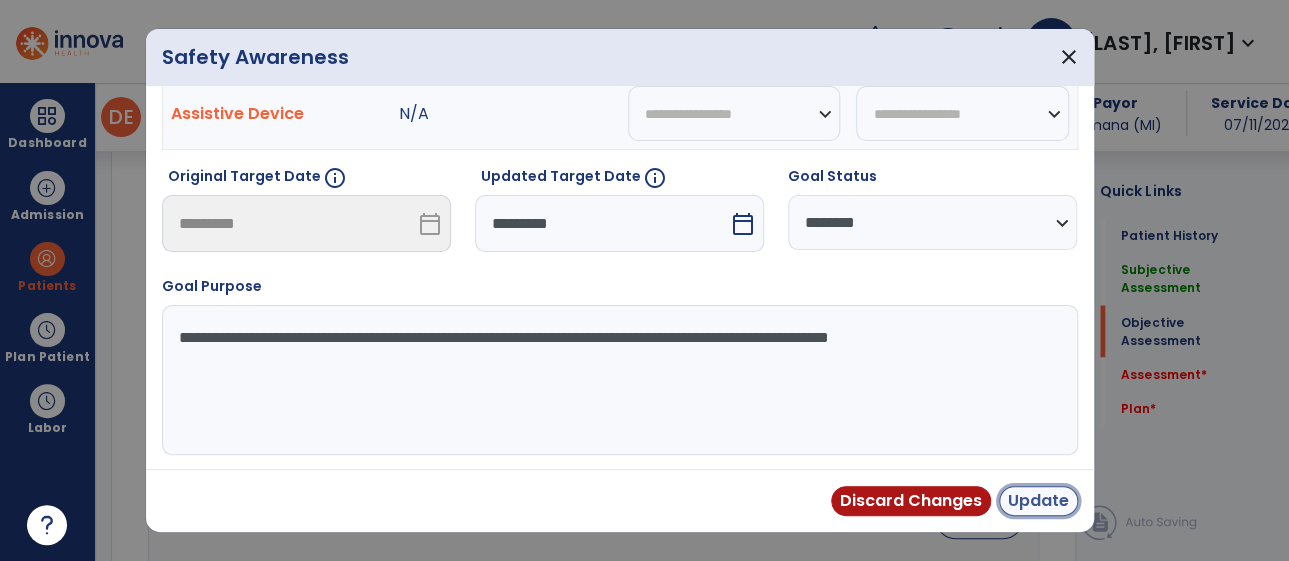 click on "Update" at bounding box center (1038, 501) 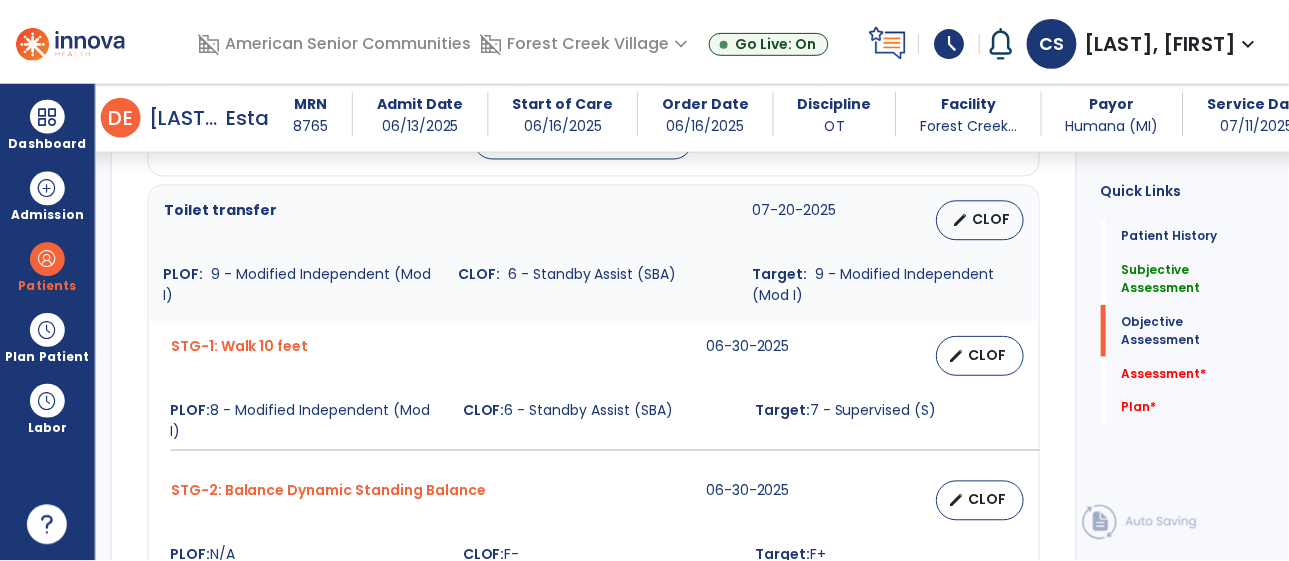 scroll, scrollTop: 1623, scrollLeft: 0, axis: vertical 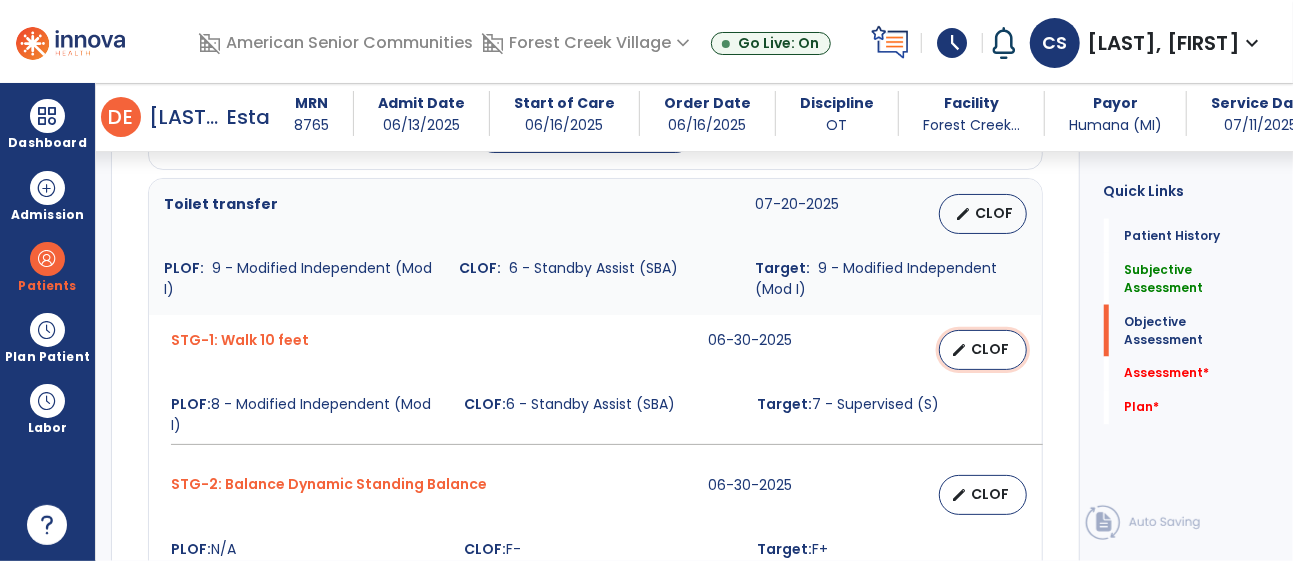 click on "edit" at bounding box center (960, 350) 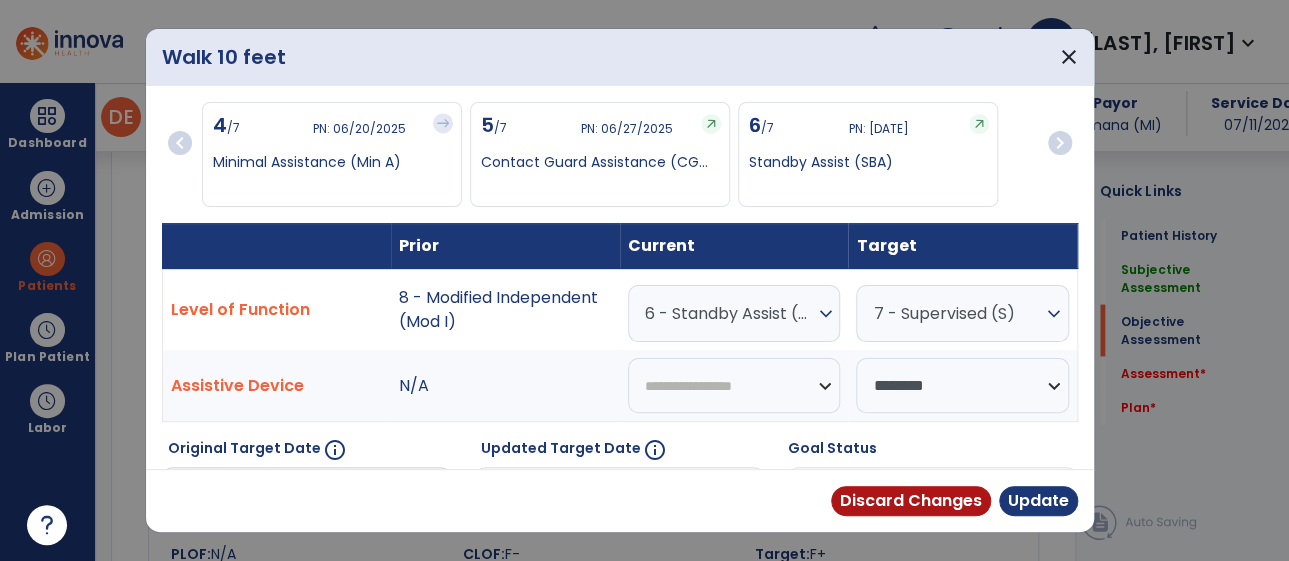 scroll, scrollTop: 1623, scrollLeft: 0, axis: vertical 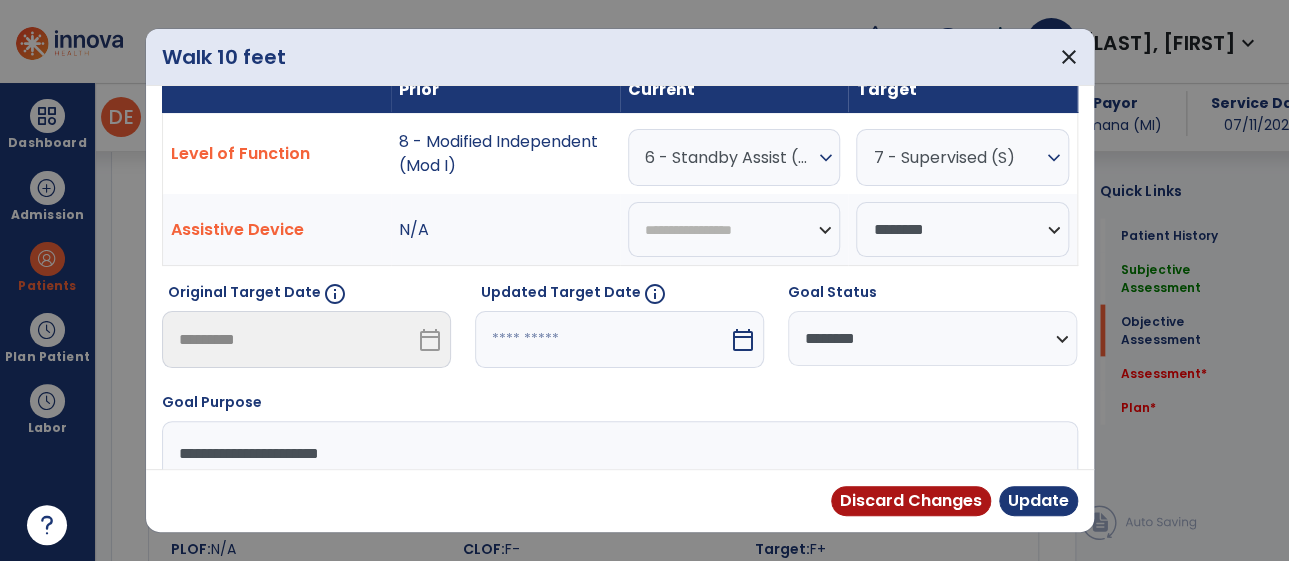 click on "calendar_today" at bounding box center (743, 340) 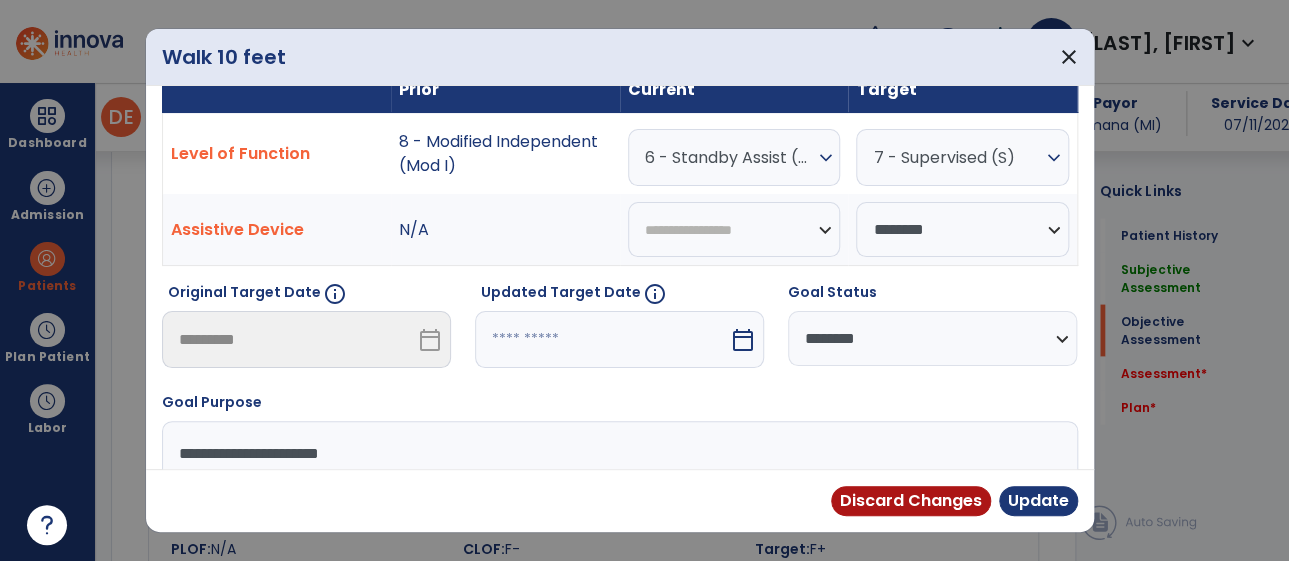 scroll, scrollTop: 351, scrollLeft: 0, axis: vertical 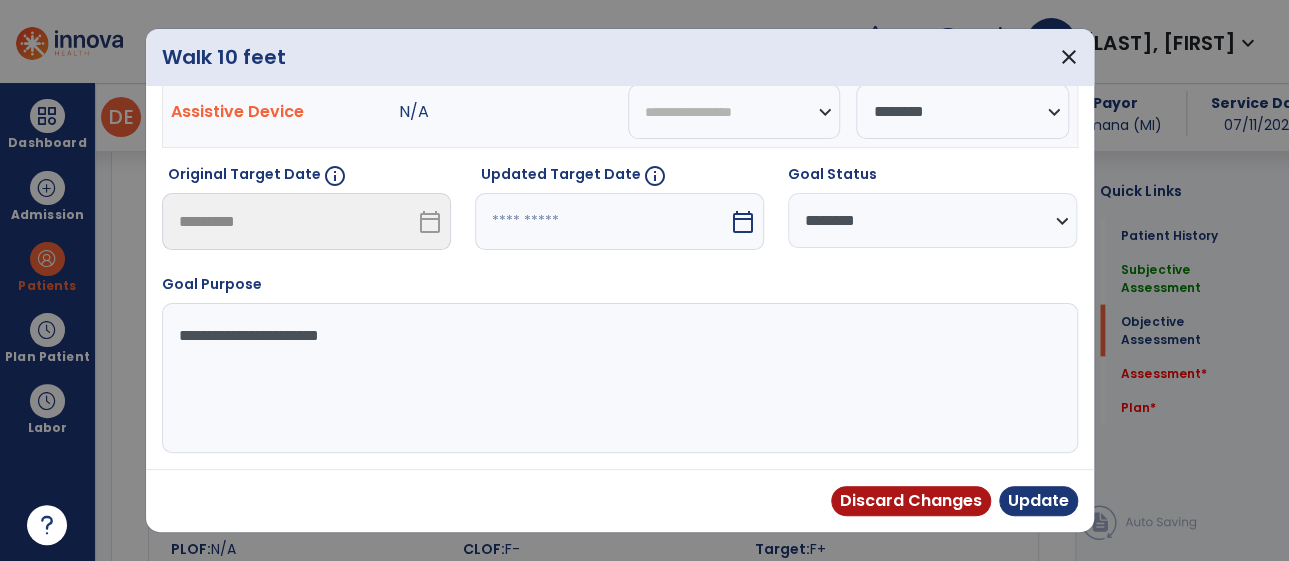 select on "*" 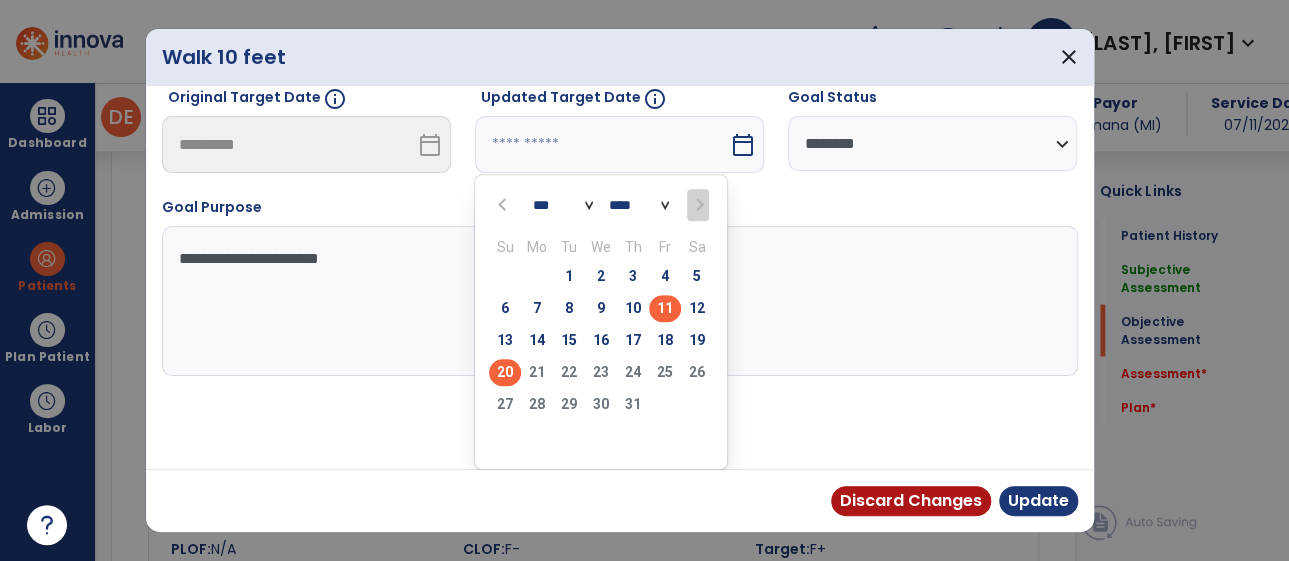 click on "20" at bounding box center (505, 372) 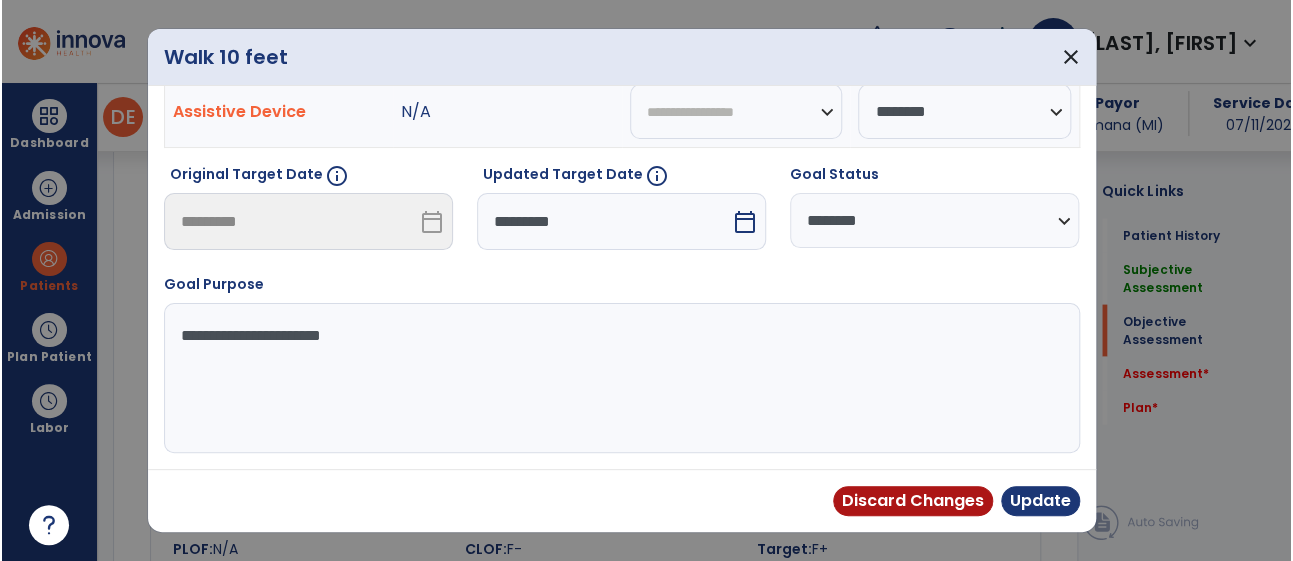 scroll, scrollTop: 272, scrollLeft: 0, axis: vertical 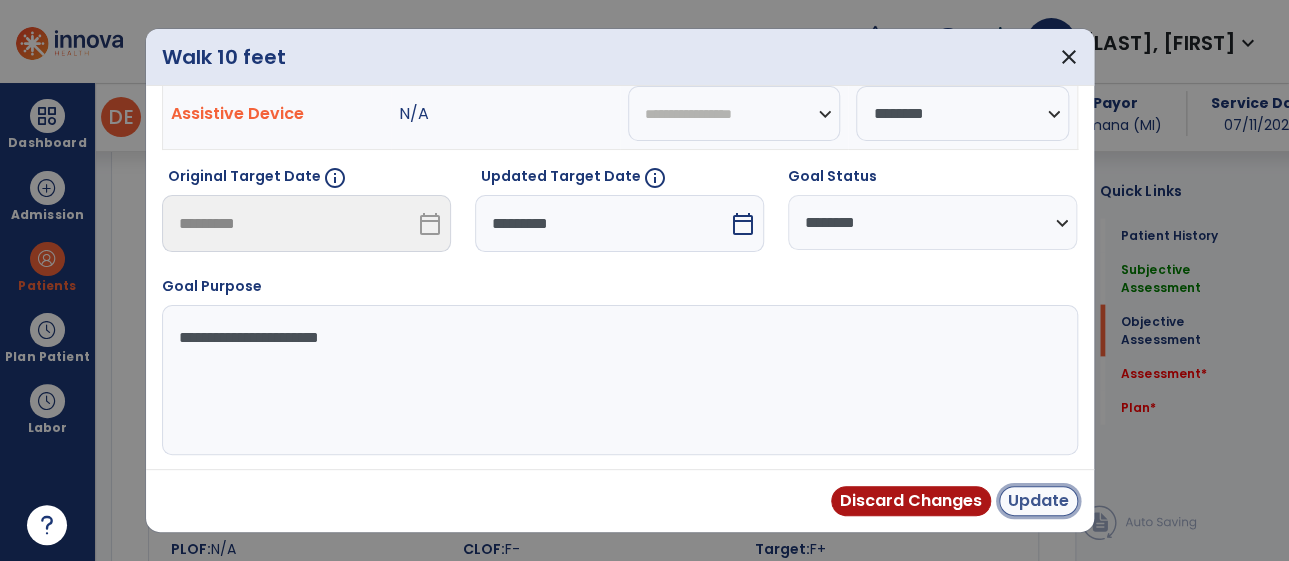 click on "Update" at bounding box center [1038, 501] 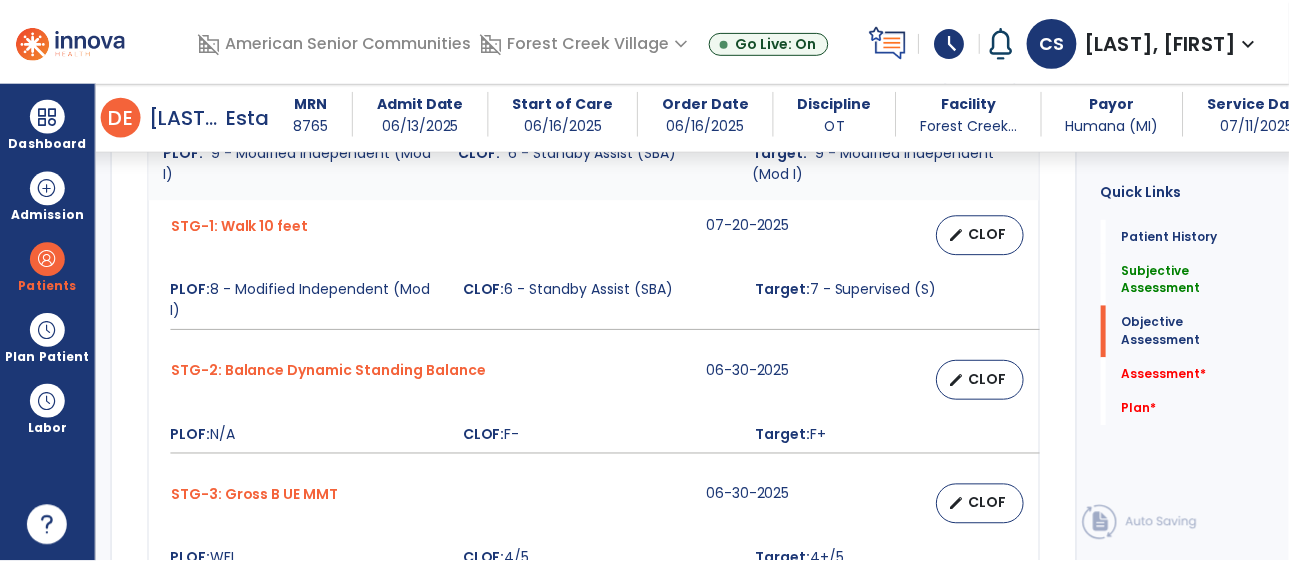 scroll, scrollTop: 1742, scrollLeft: 0, axis: vertical 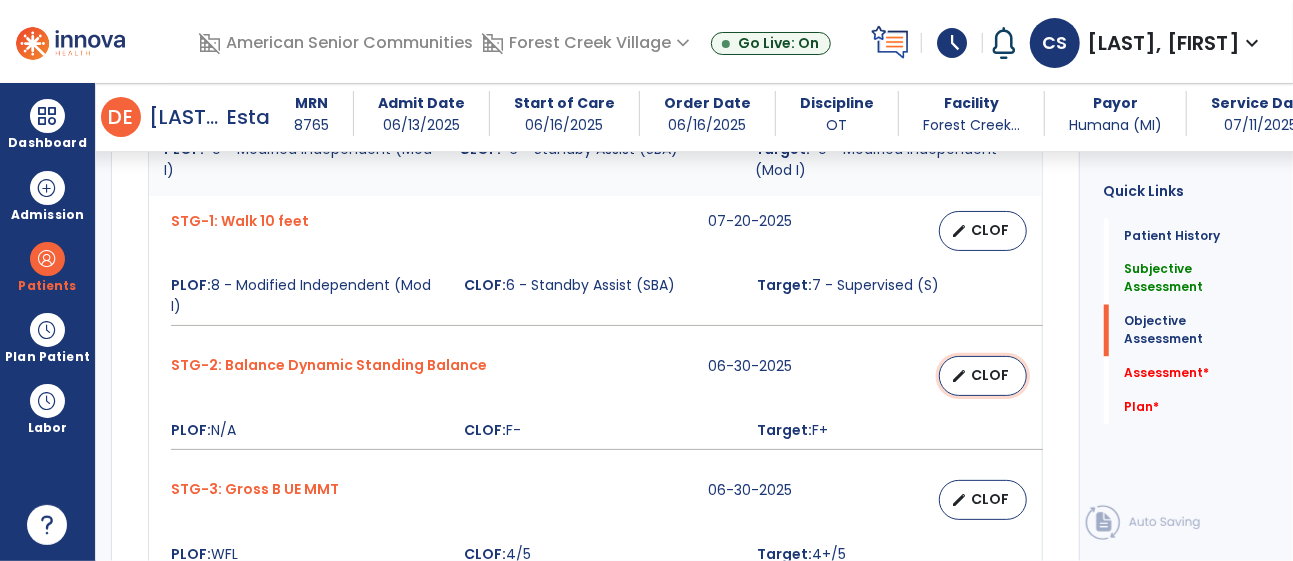 click on "CLOF" at bounding box center (991, 375) 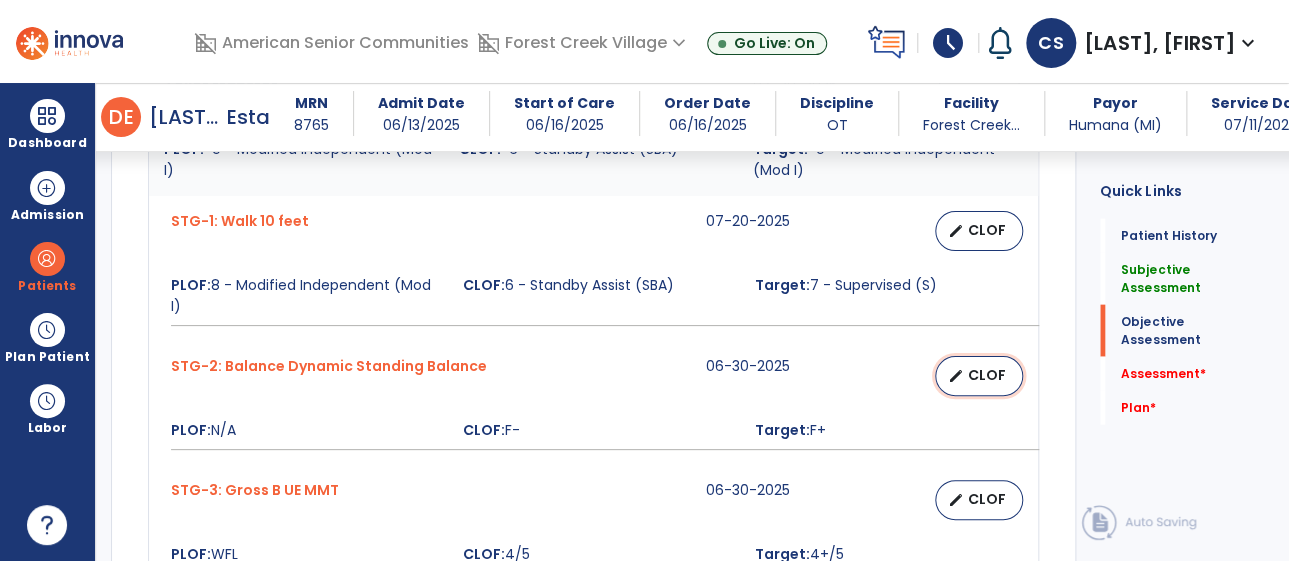select on "********" 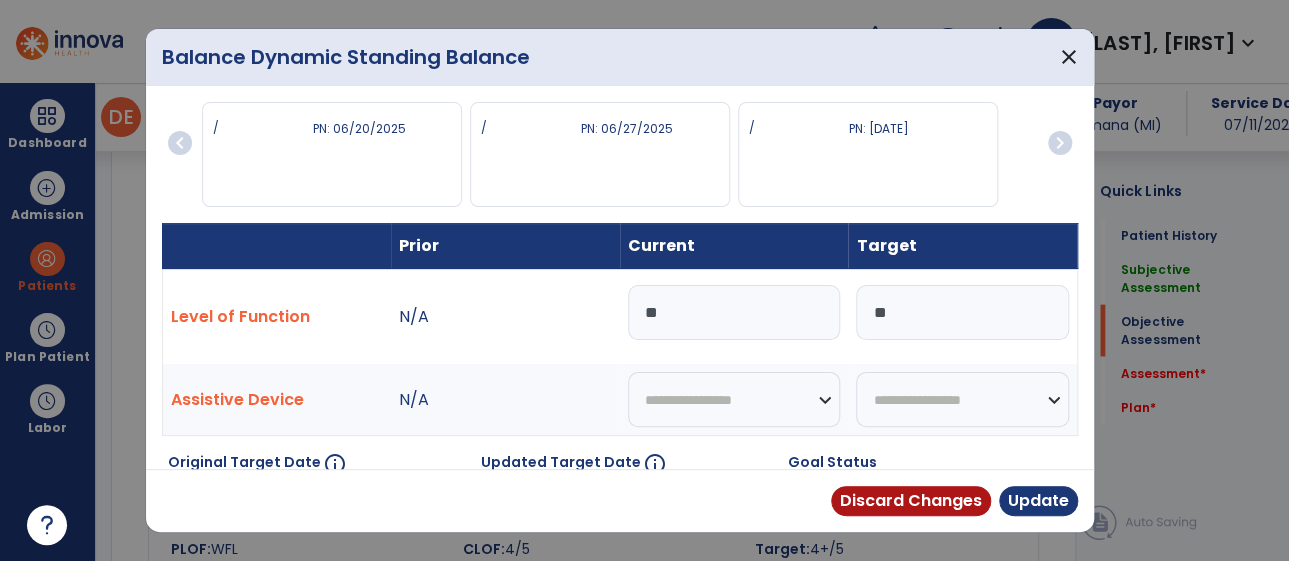 scroll, scrollTop: 1742, scrollLeft: 0, axis: vertical 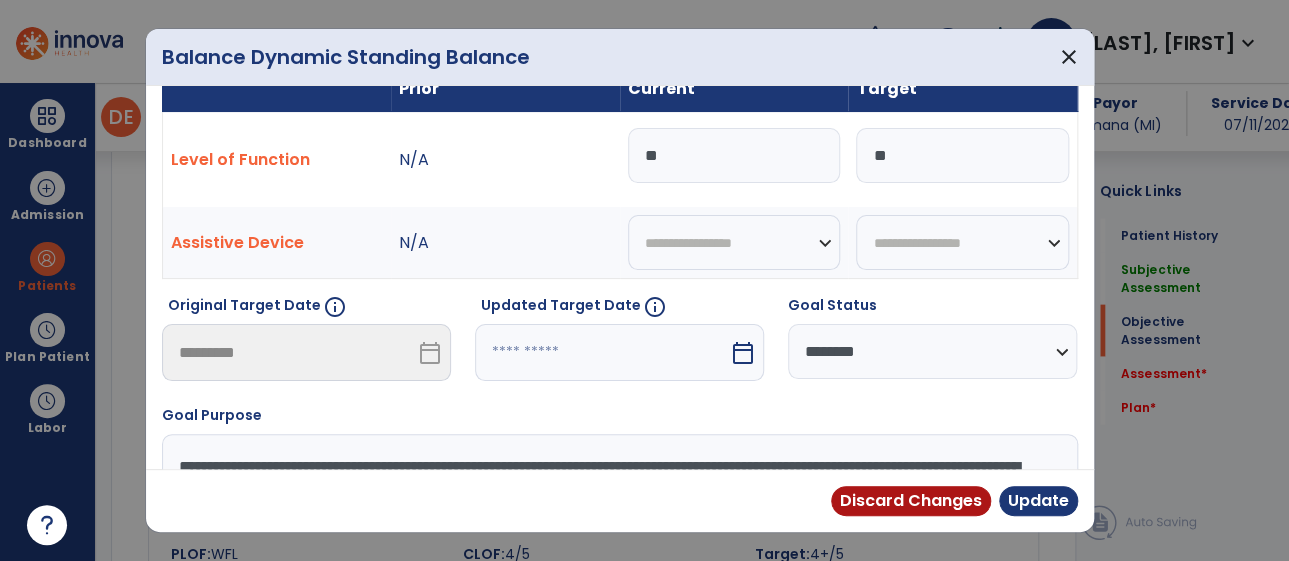 click on "calendar_today" at bounding box center (743, 353) 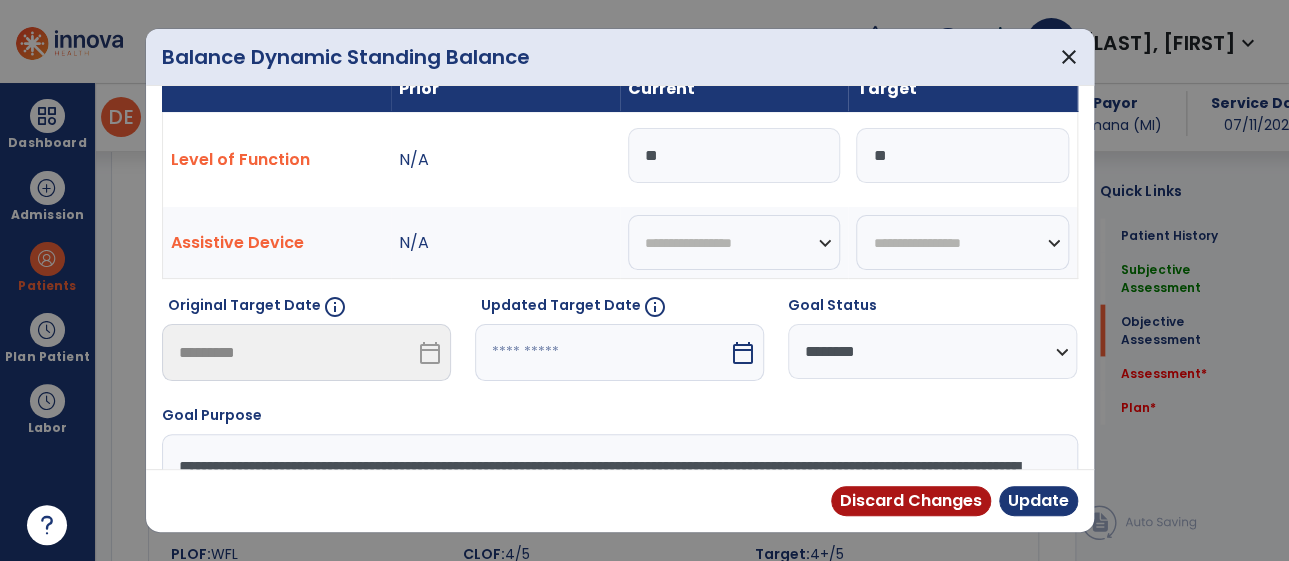 scroll, scrollTop: 364, scrollLeft: 0, axis: vertical 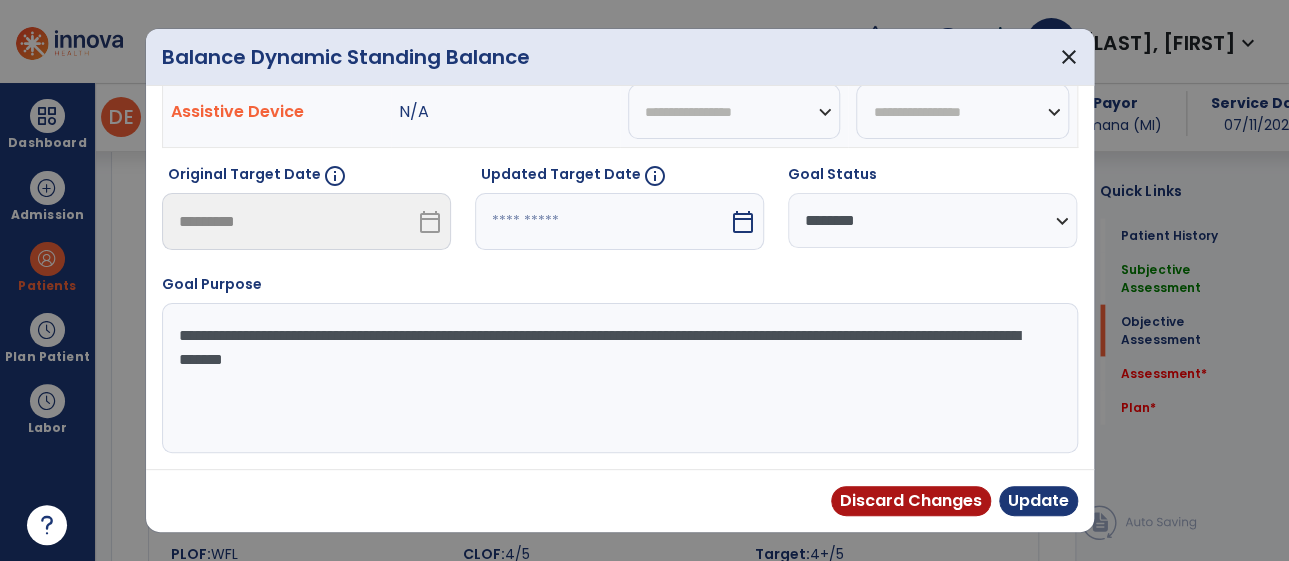 select on "*" 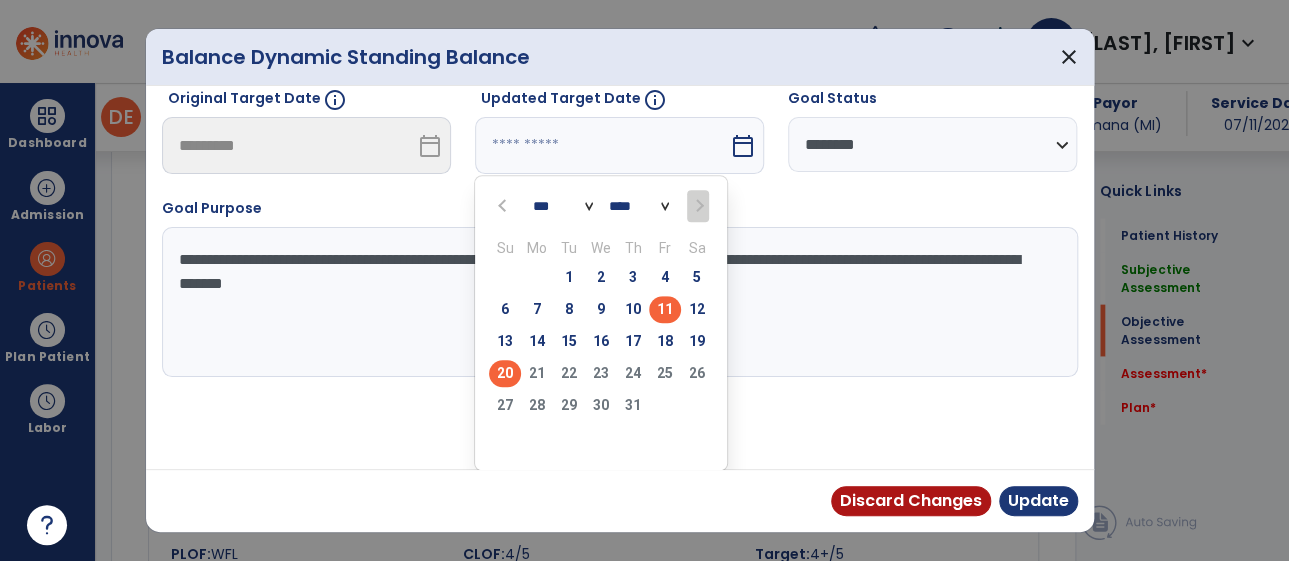 click on "20" at bounding box center (505, 373) 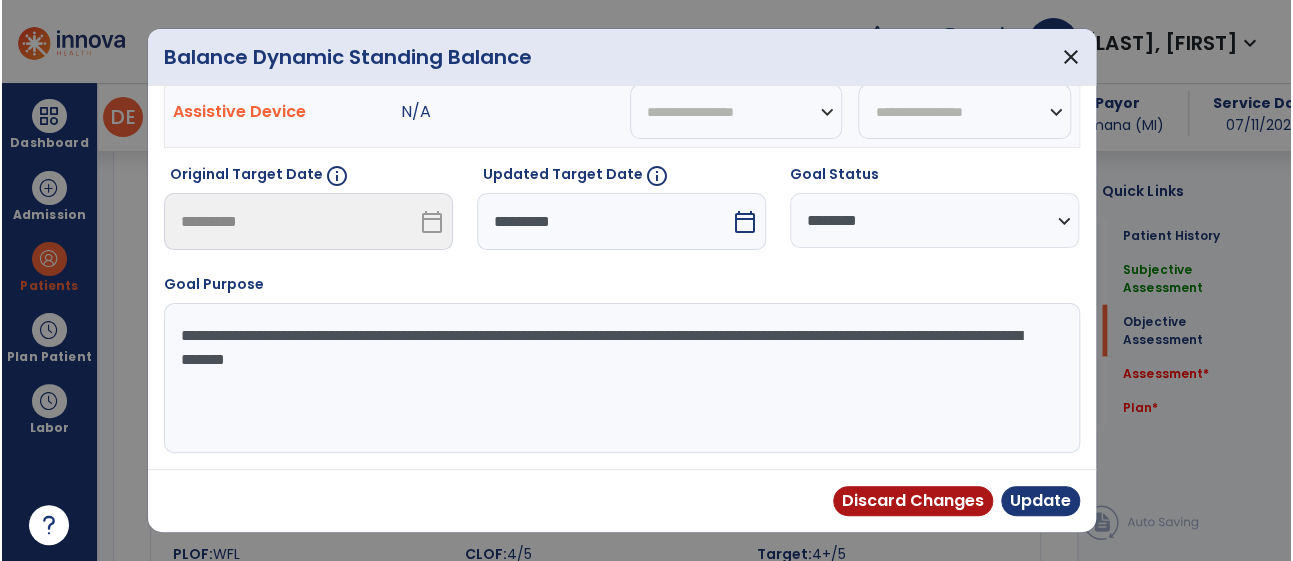 scroll, scrollTop: 286, scrollLeft: 0, axis: vertical 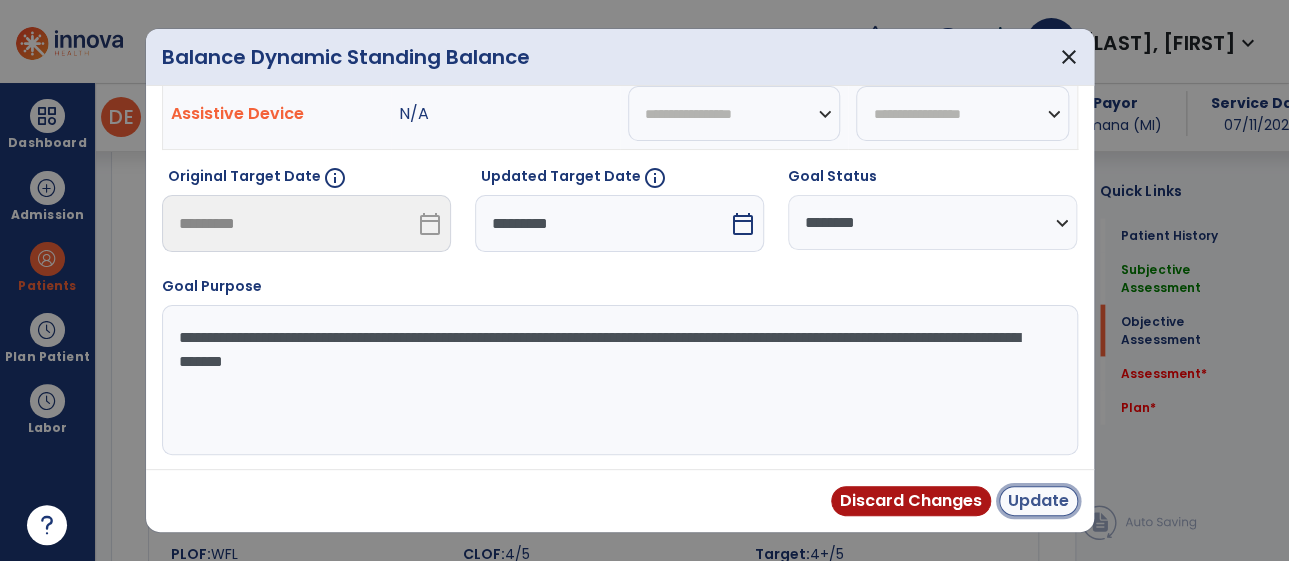 click on "Update" at bounding box center (1038, 501) 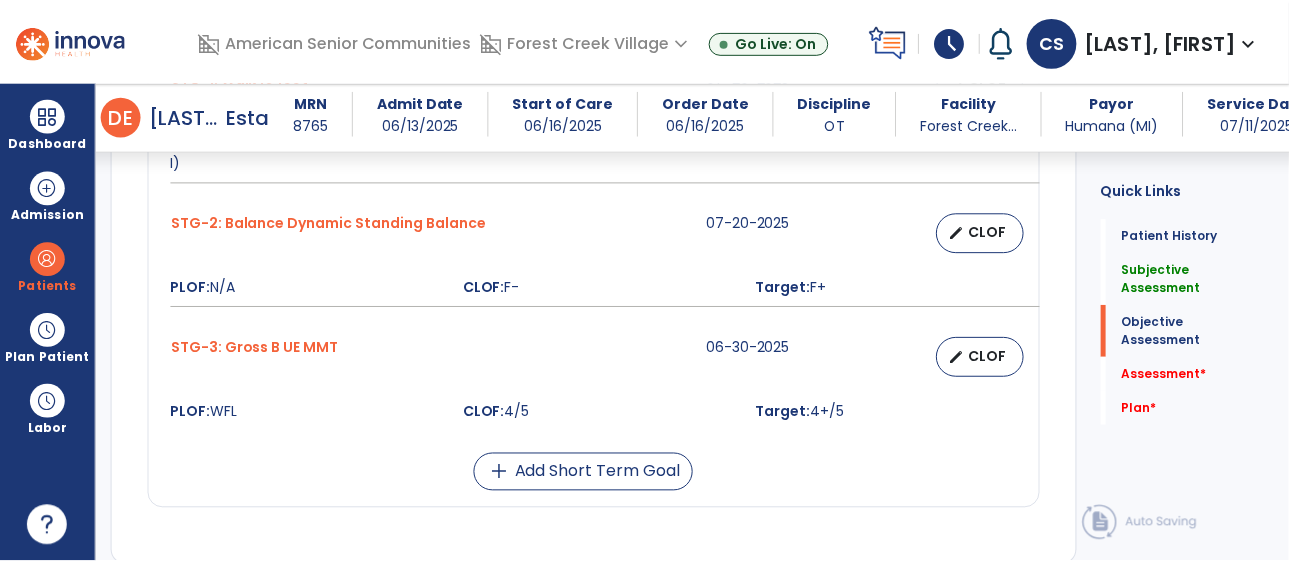 scroll, scrollTop: 1890, scrollLeft: 0, axis: vertical 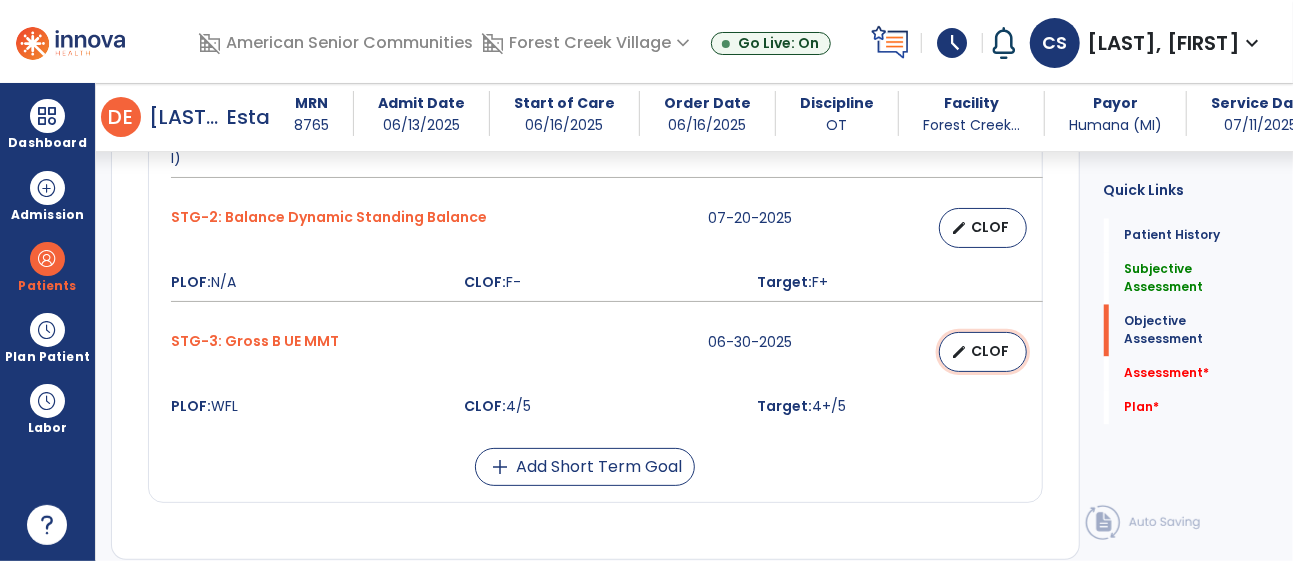 click on "edit" at bounding box center [960, 352] 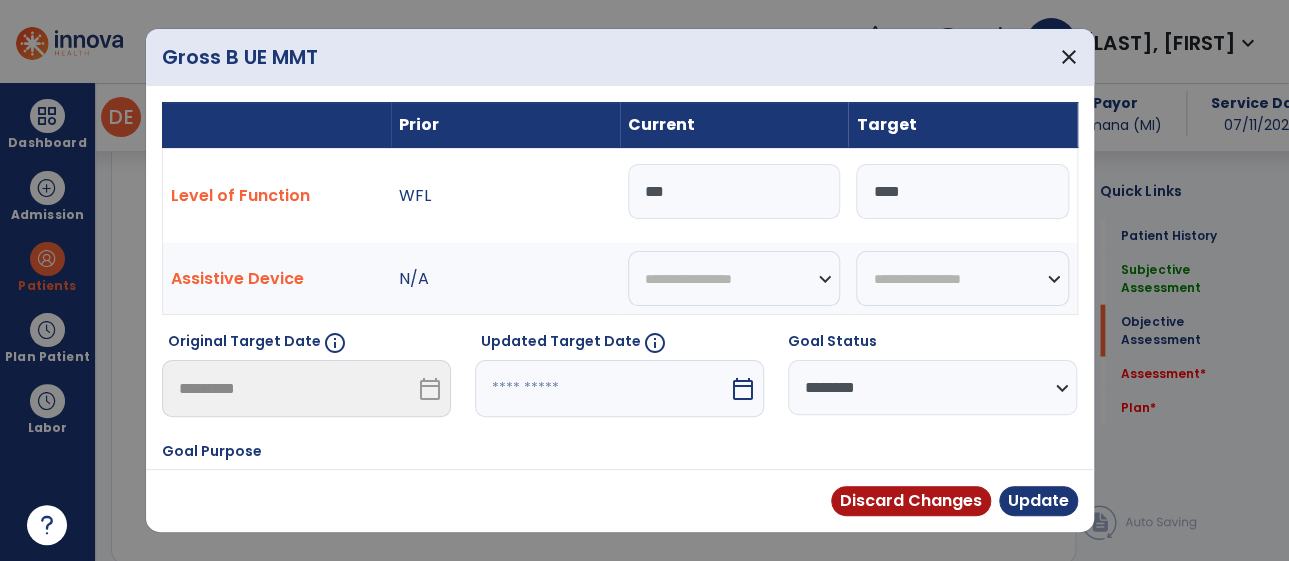 scroll, scrollTop: 1890, scrollLeft: 0, axis: vertical 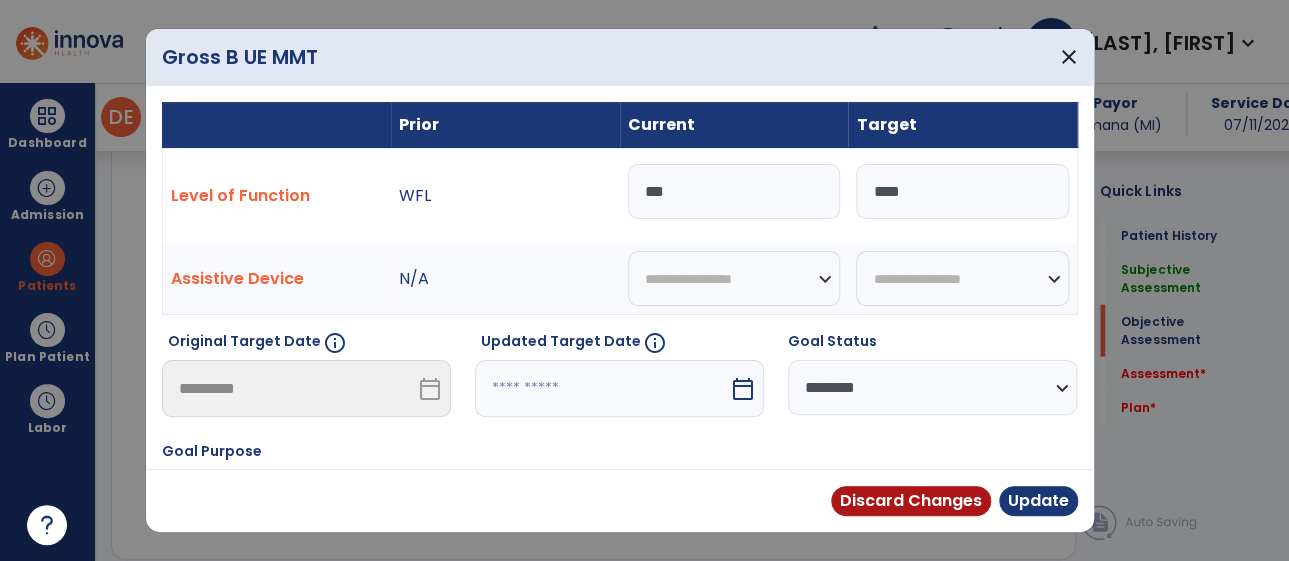 click on "***" at bounding box center [734, 191] 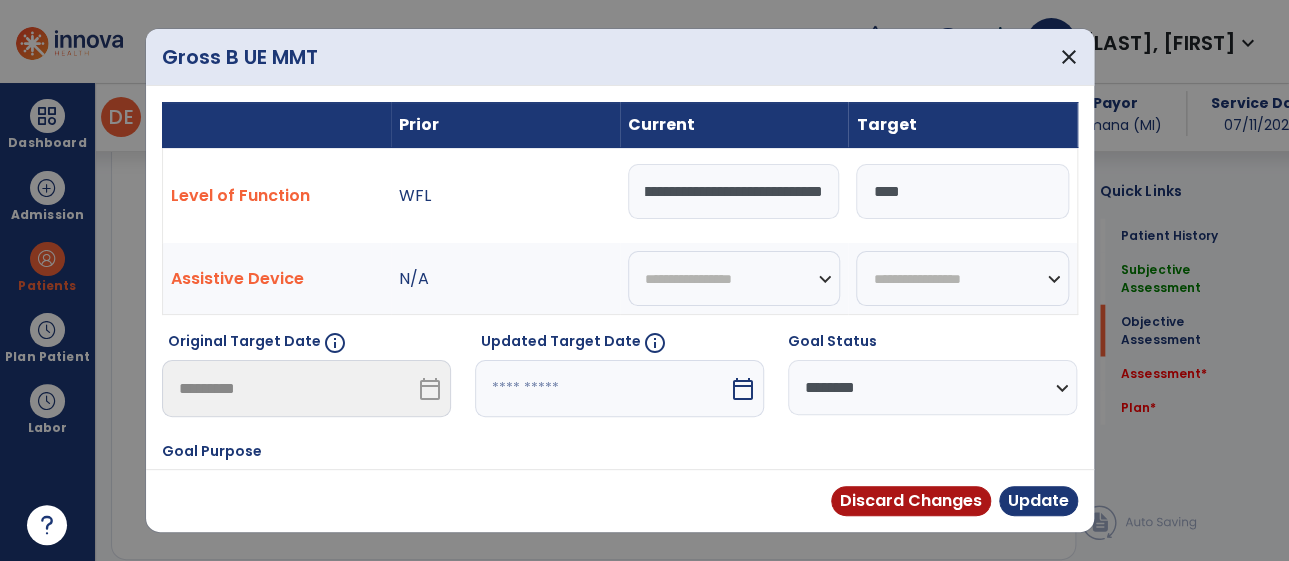 scroll, scrollTop: 0, scrollLeft: 96, axis: horizontal 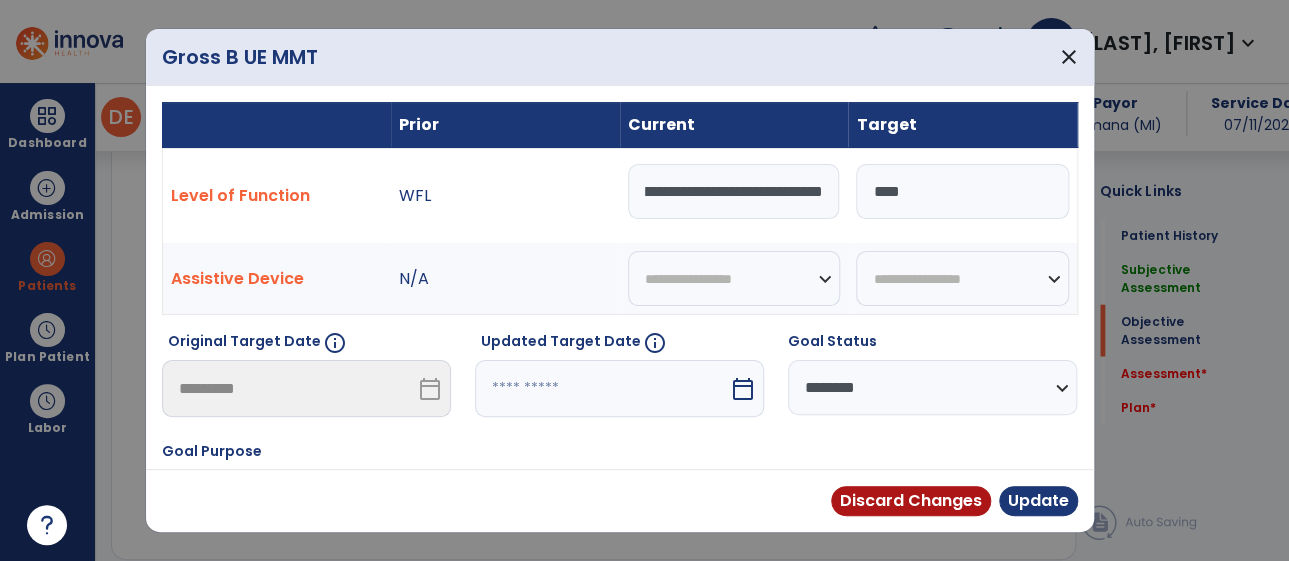 type on "**********" 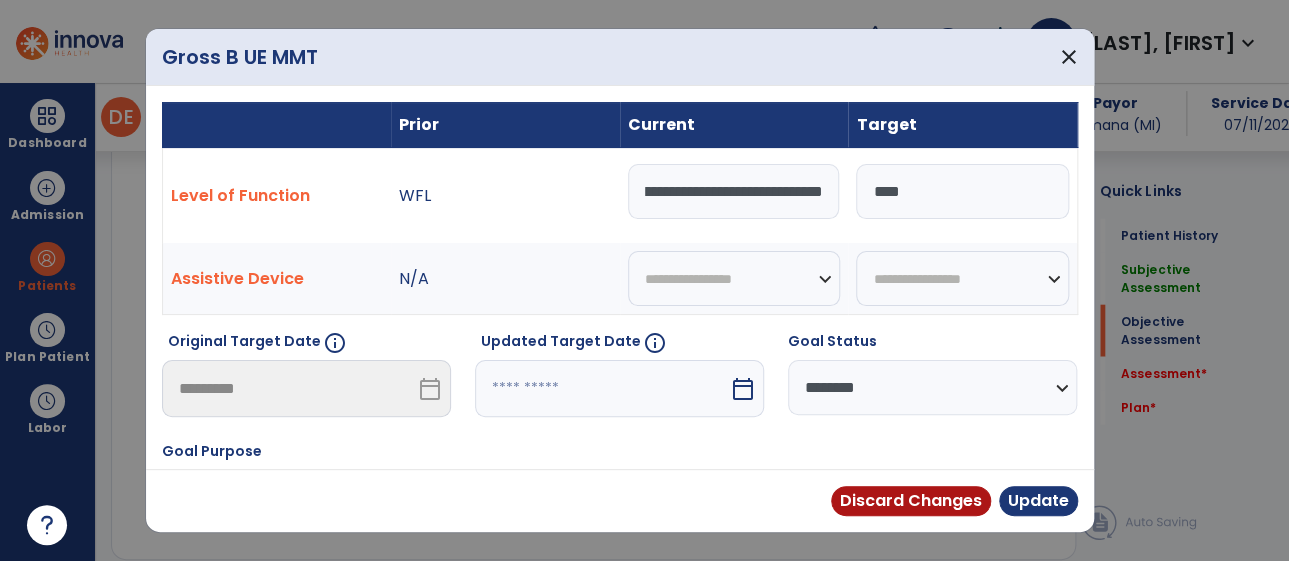 click on "calendar_today" at bounding box center (743, 389) 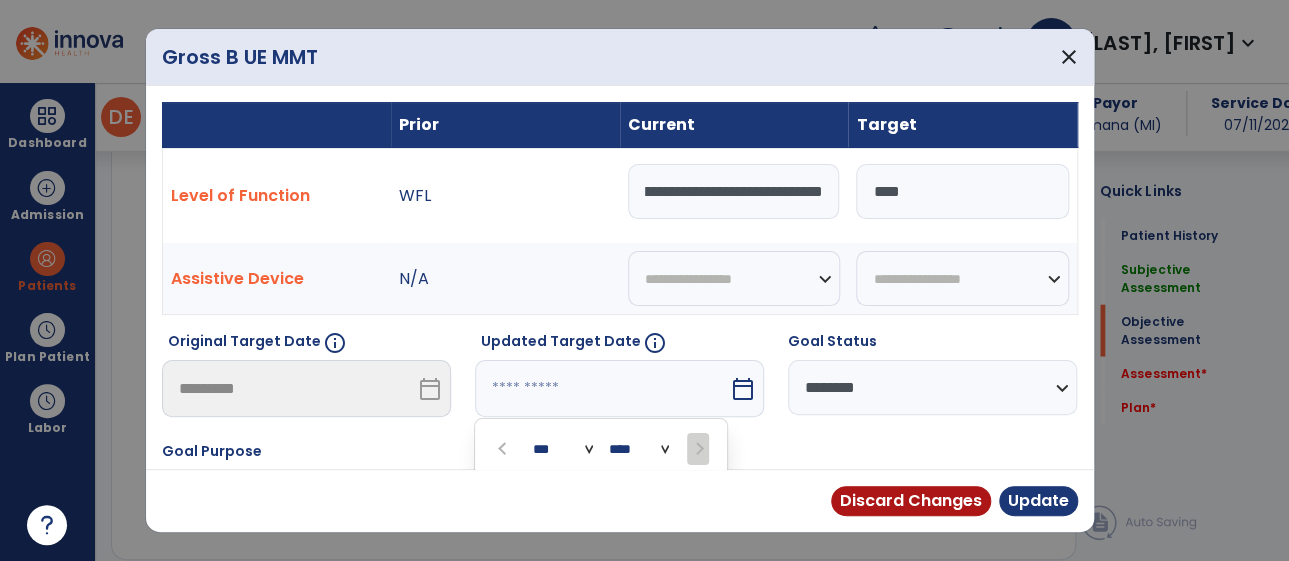 scroll, scrollTop: 0, scrollLeft: 0, axis: both 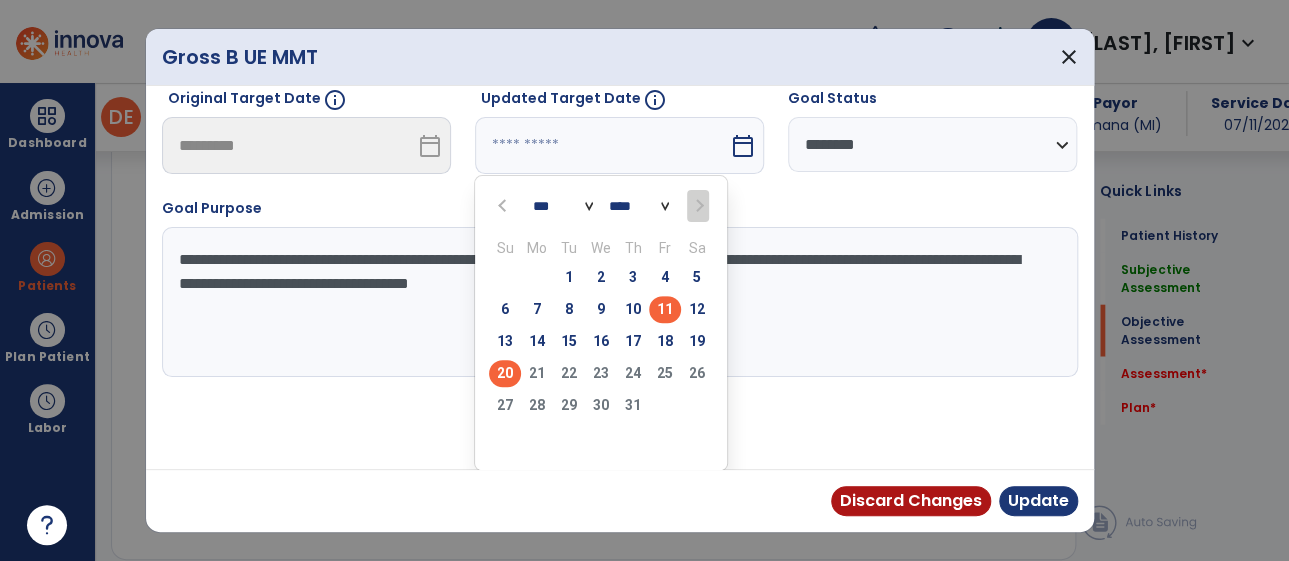 click on "20" at bounding box center [505, 373] 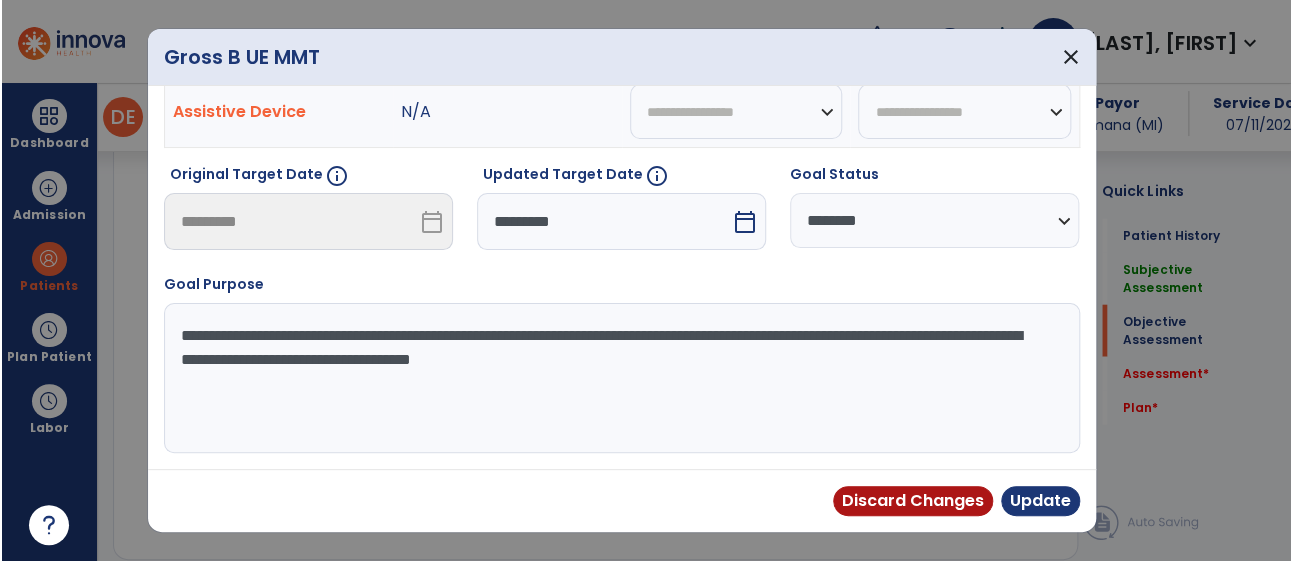 scroll, scrollTop: 165, scrollLeft: 0, axis: vertical 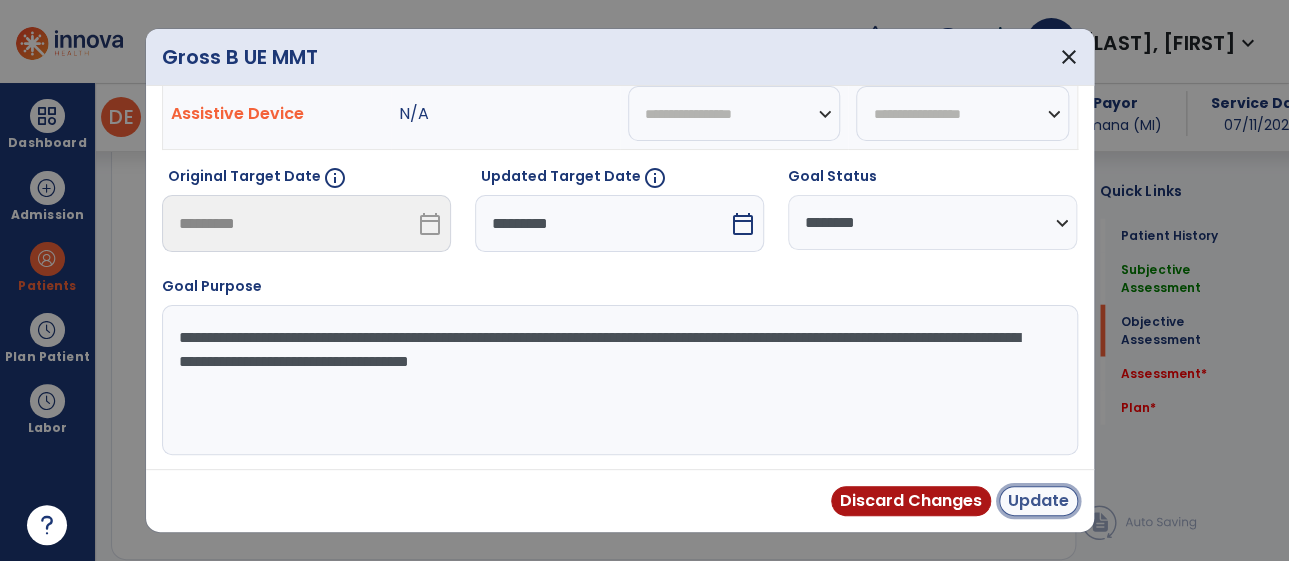 click on "Update" at bounding box center [1038, 501] 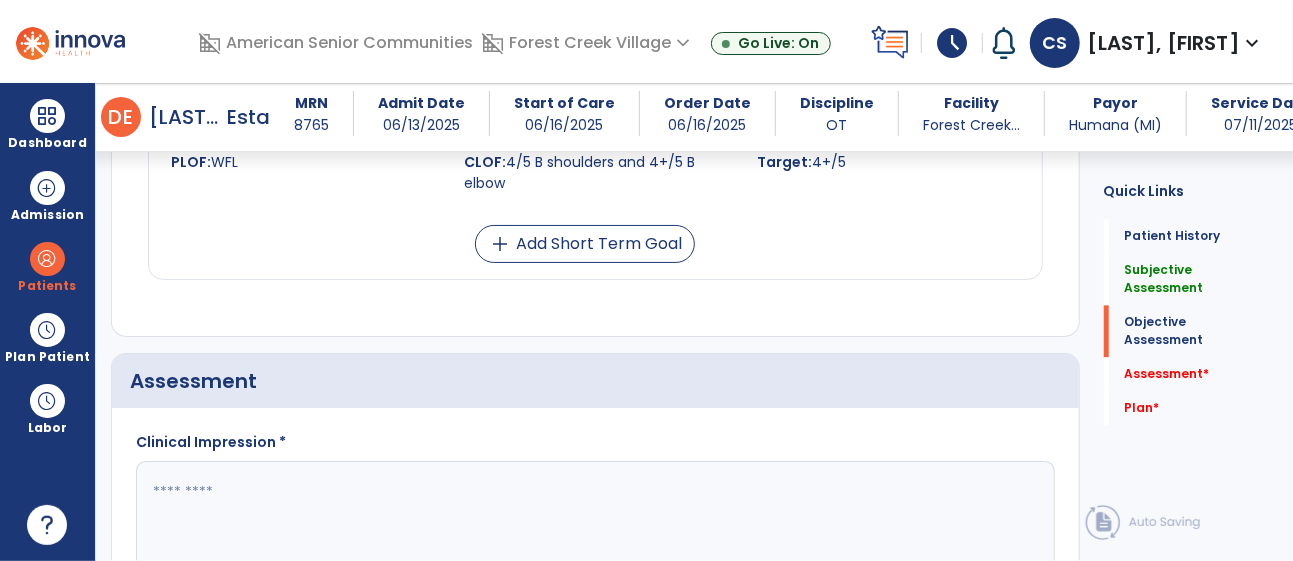 scroll, scrollTop: 2136, scrollLeft: 0, axis: vertical 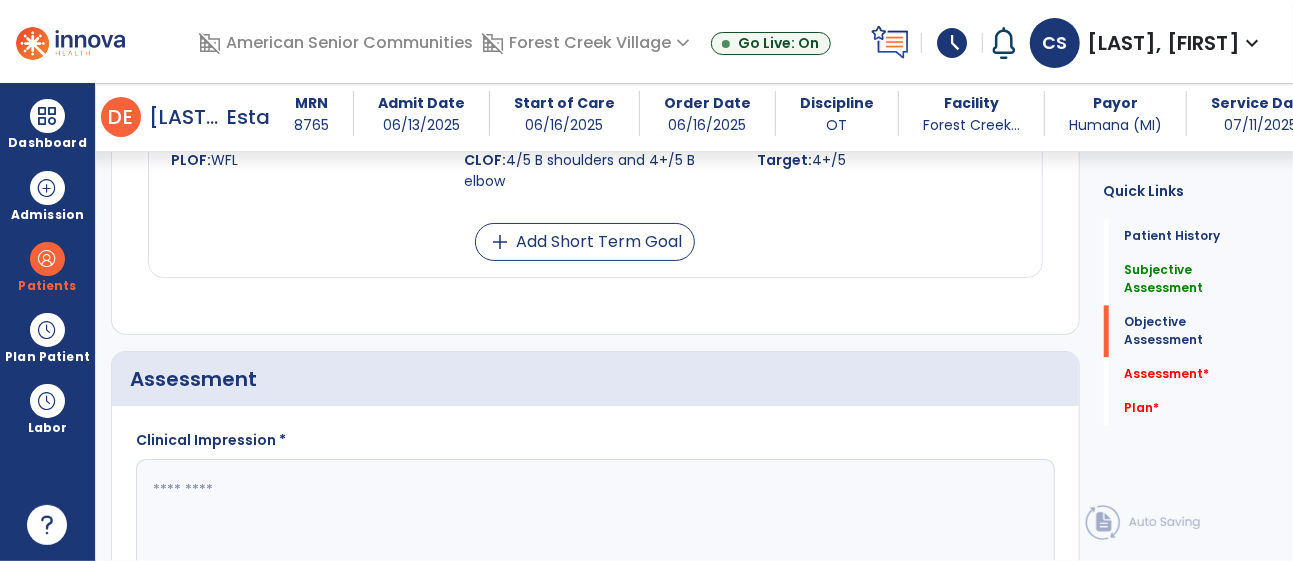 click 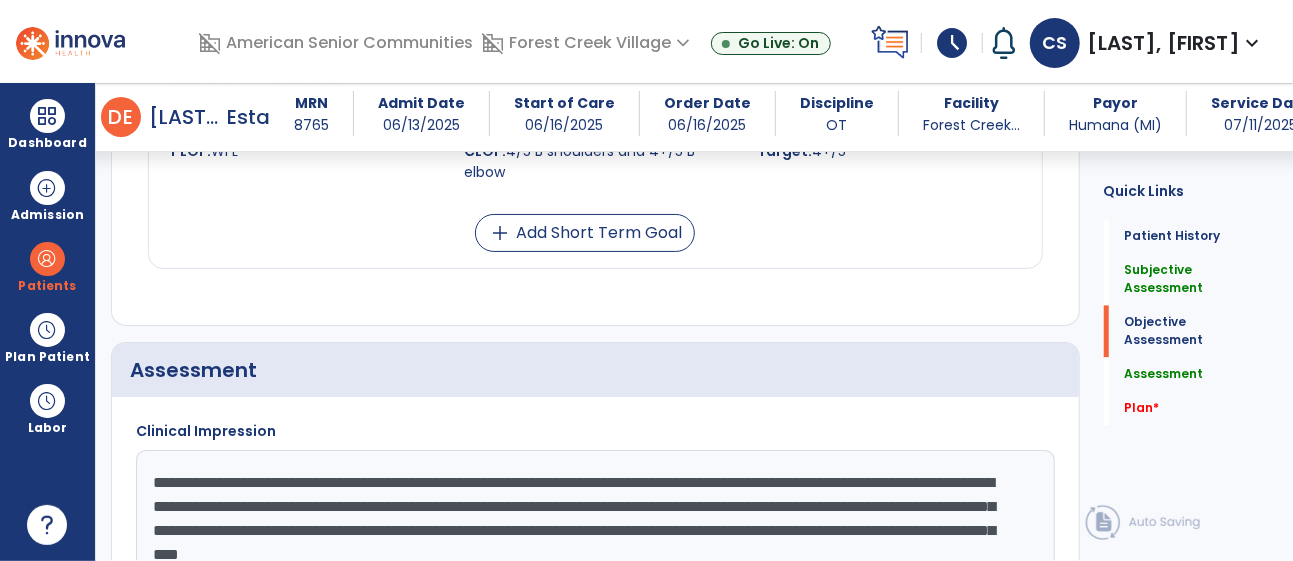 scroll, scrollTop: 2168, scrollLeft: 0, axis: vertical 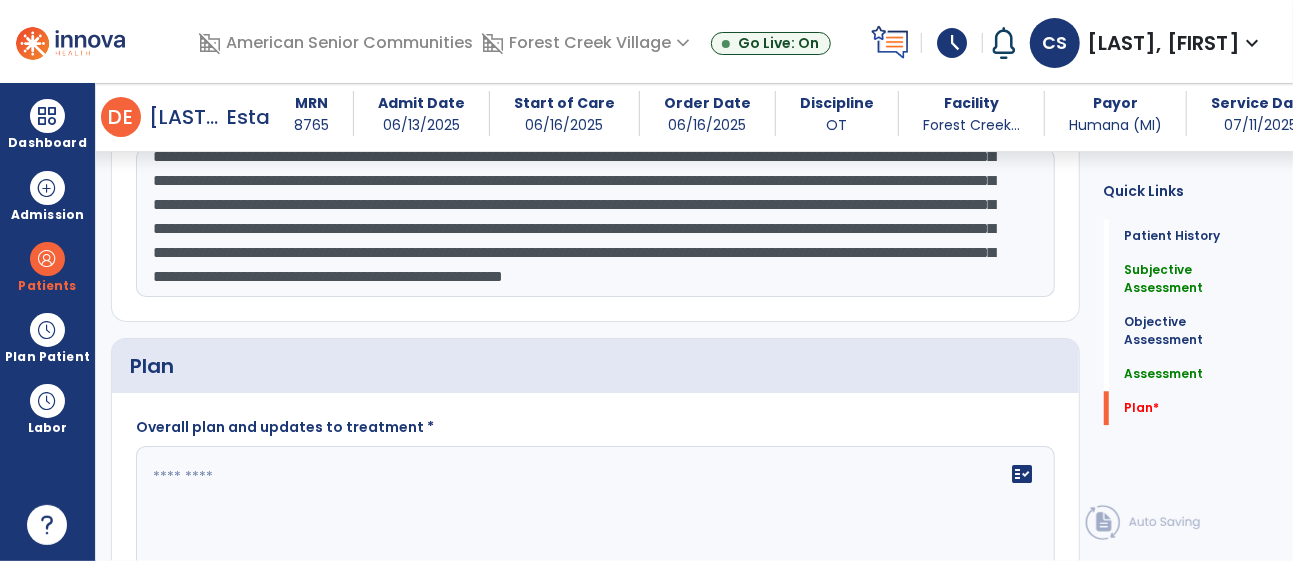type on "**********" 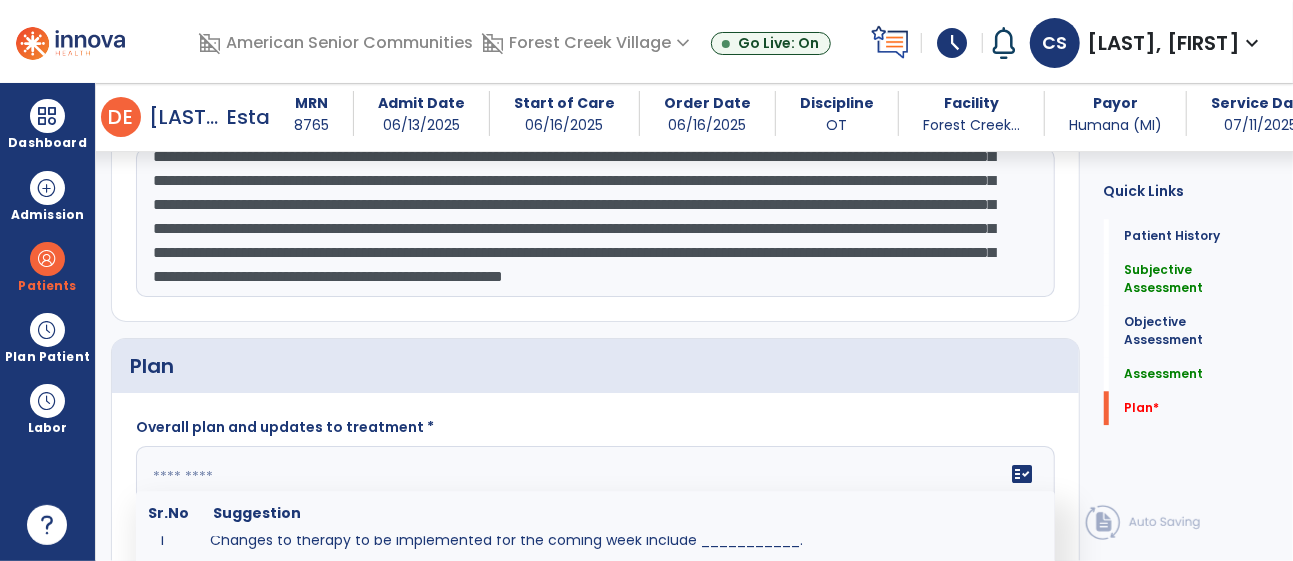 scroll, scrollTop: 0, scrollLeft: 0, axis: both 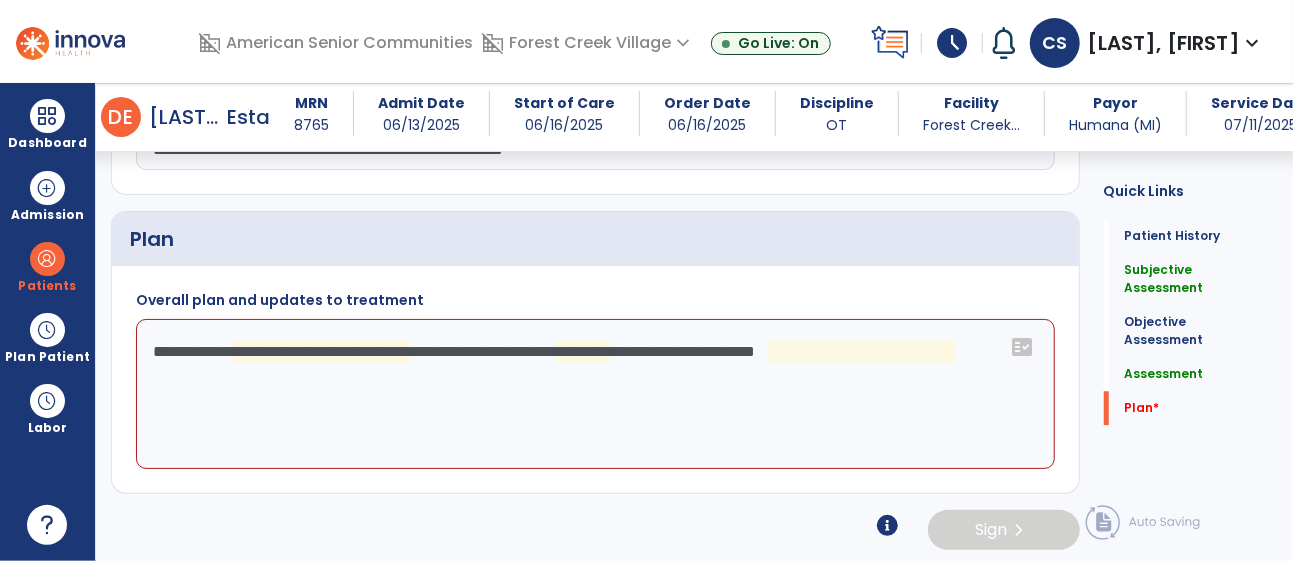 click on "**********" 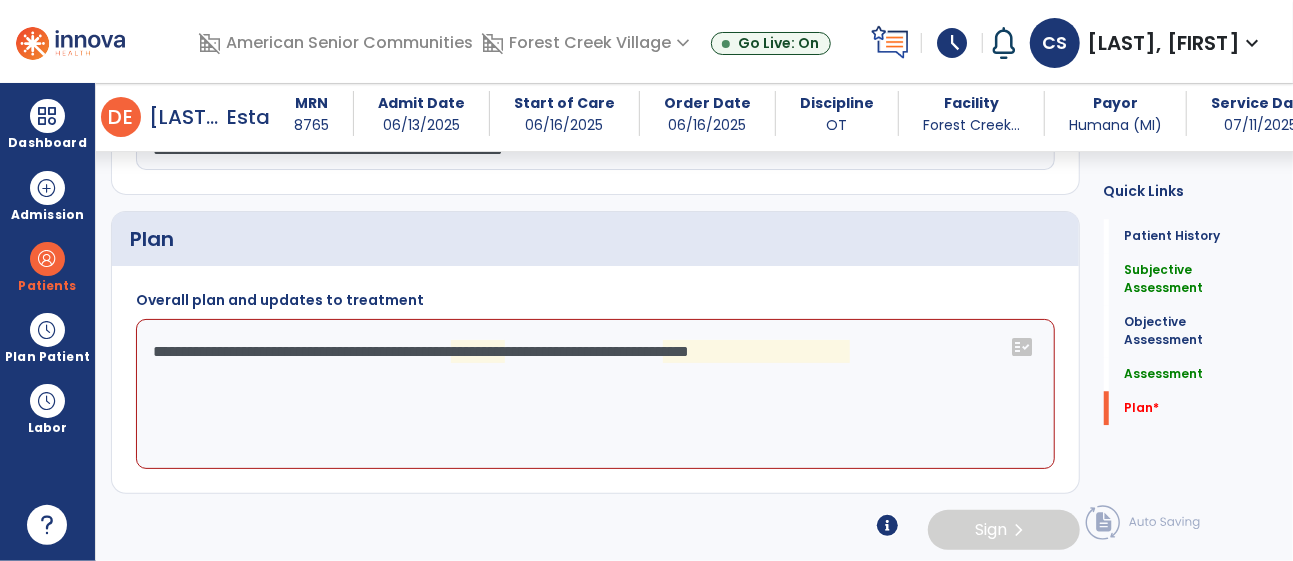 click on "**********" 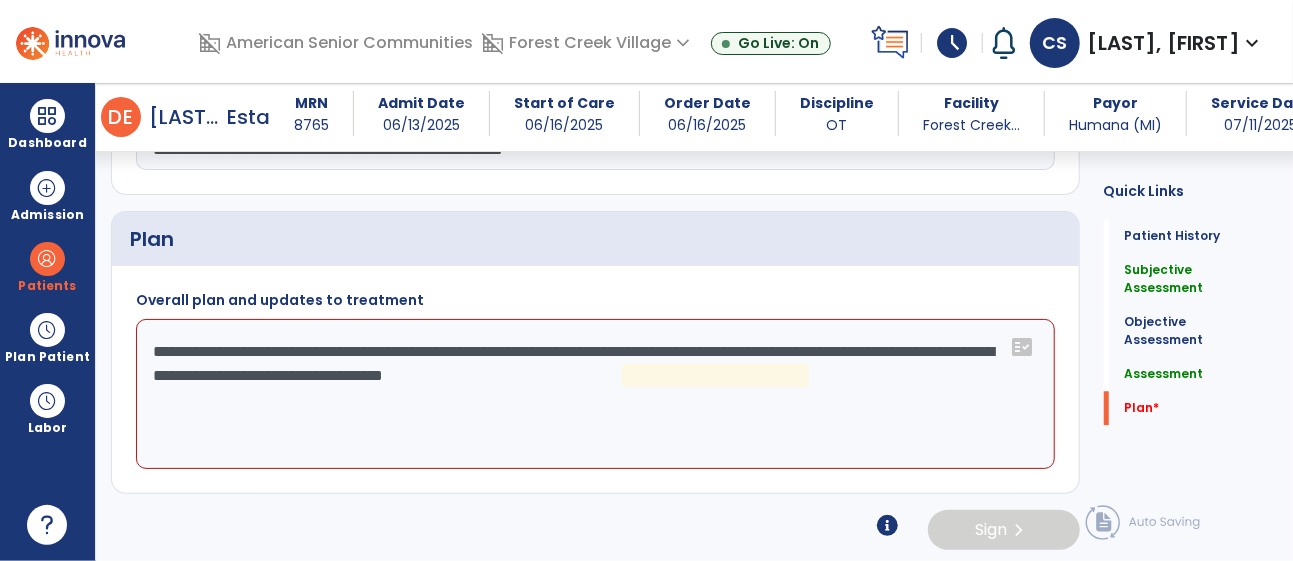 click on "**********" 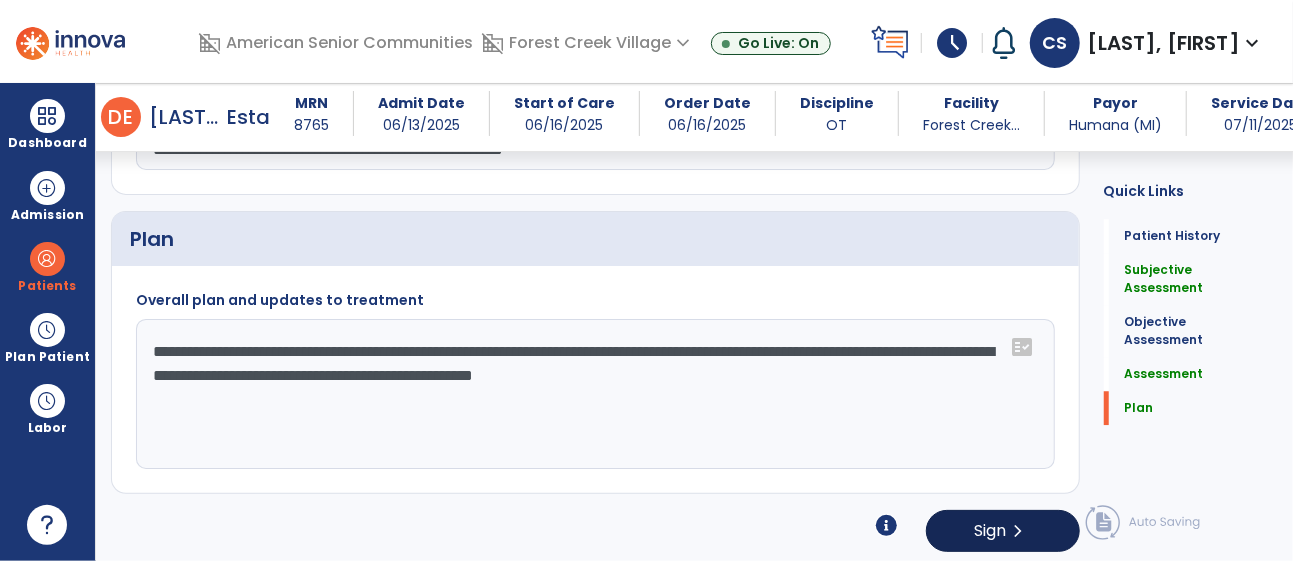 type on "**********" 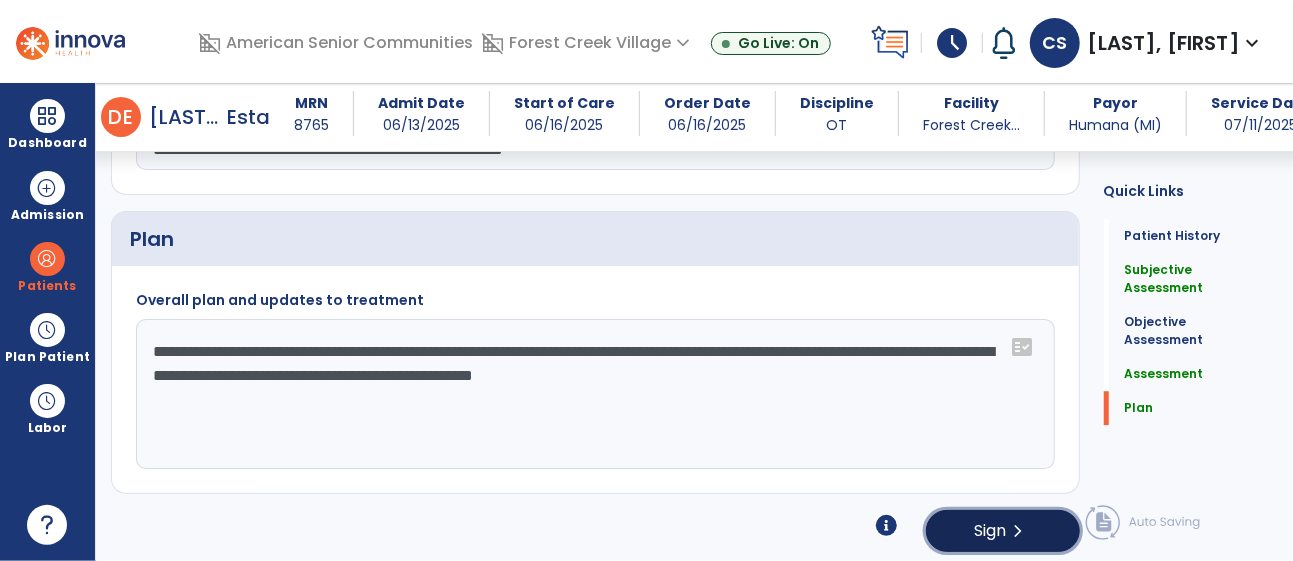 click on "Sign" 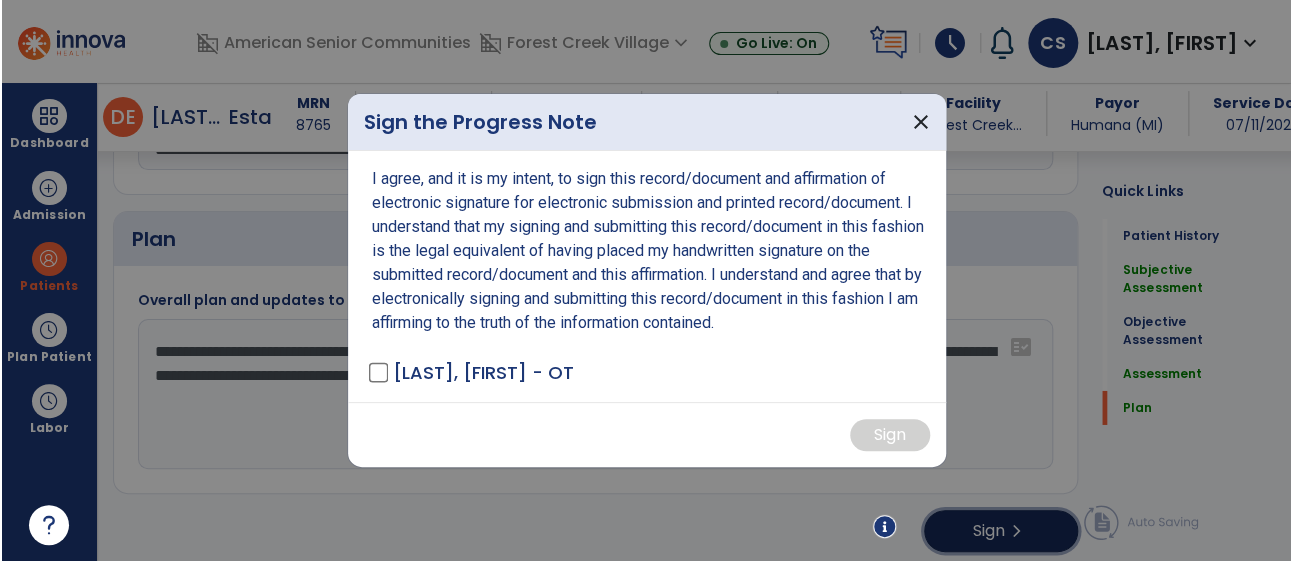 scroll, scrollTop: 2574, scrollLeft: 0, axis: vertical 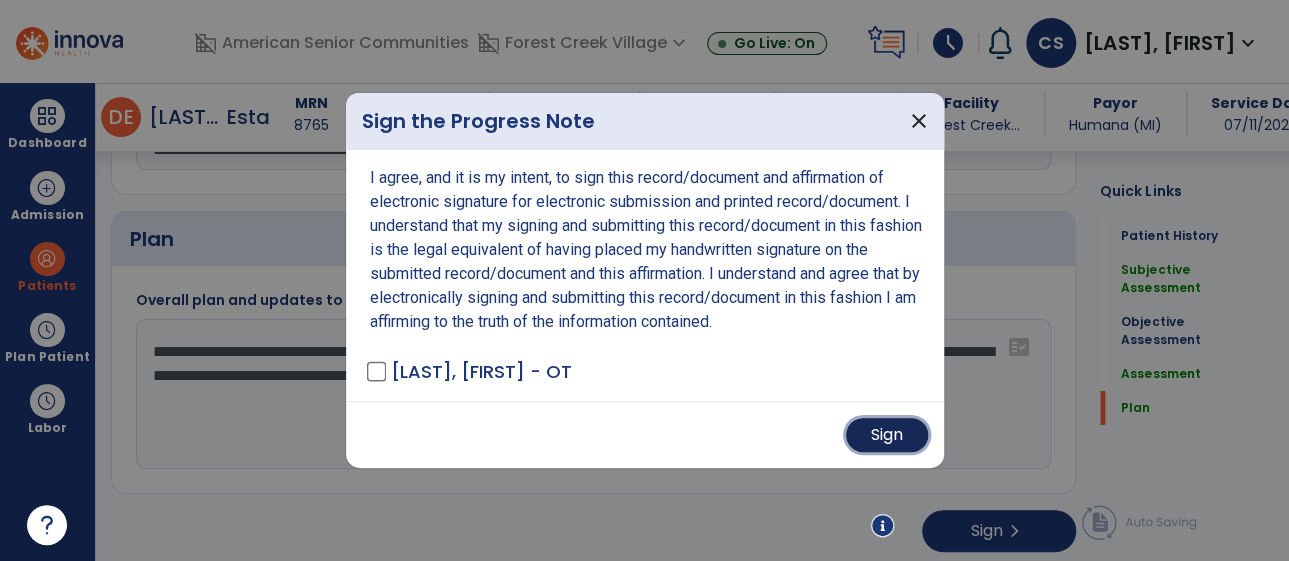 click on "Sign" at bounding box center [887, 435] 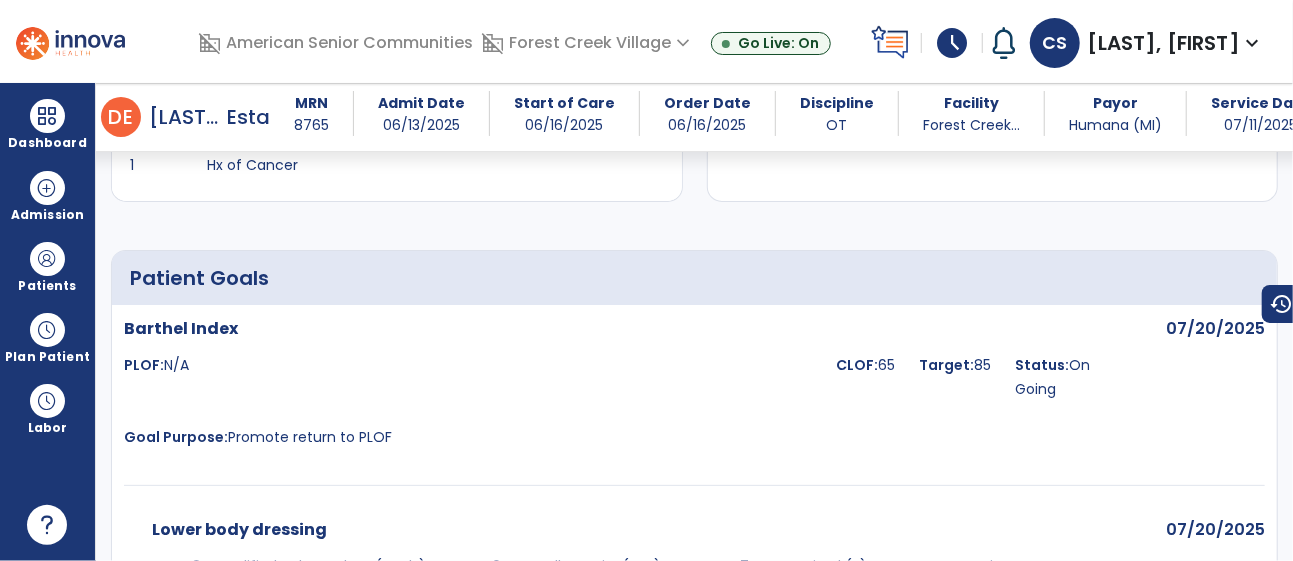 scroll, scrollTop: 0, scrollLeft: 0, axis: both 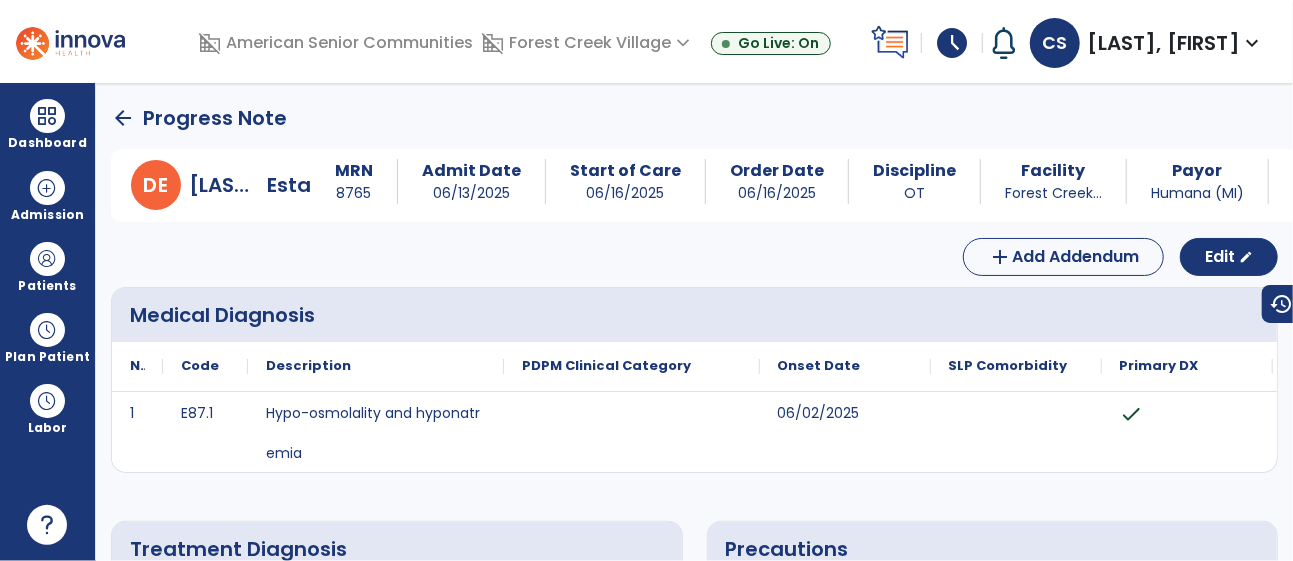click on "arrow_back" 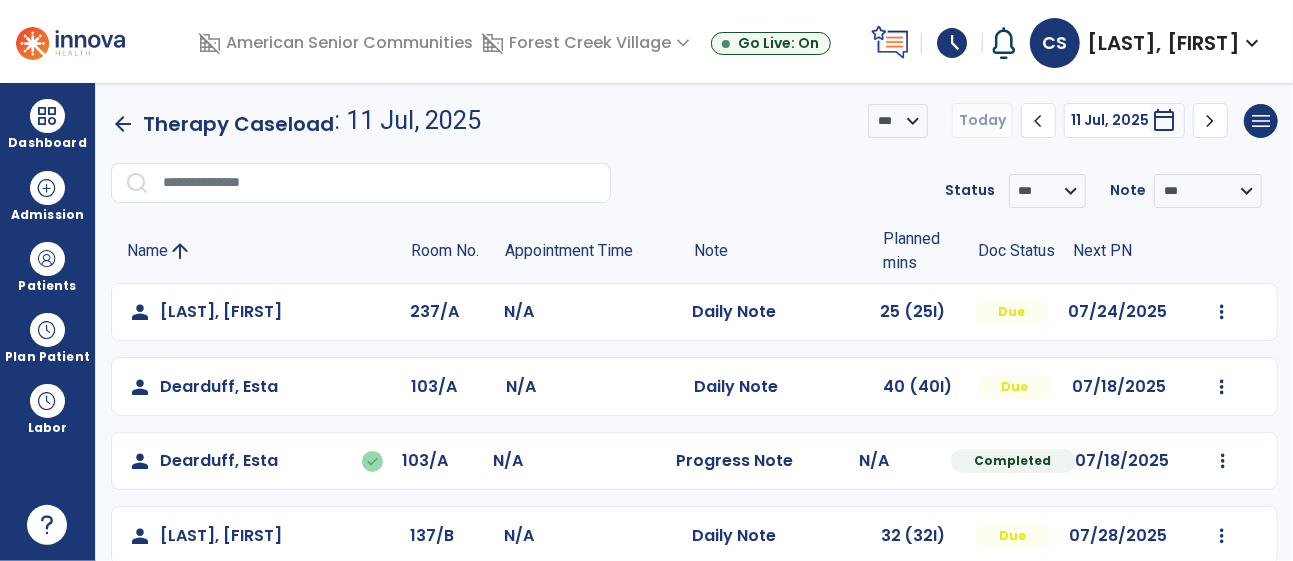 click on "arrow_back" 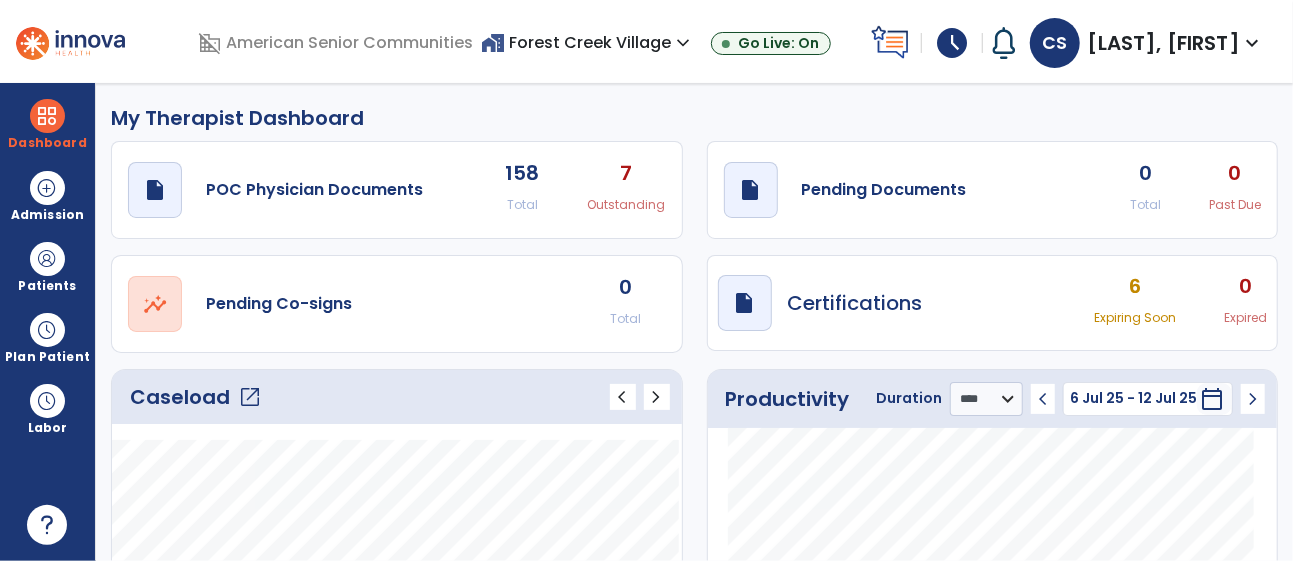 click on "home_work   Forest Creek Village   expand_more" at bounding box center (588, 42) 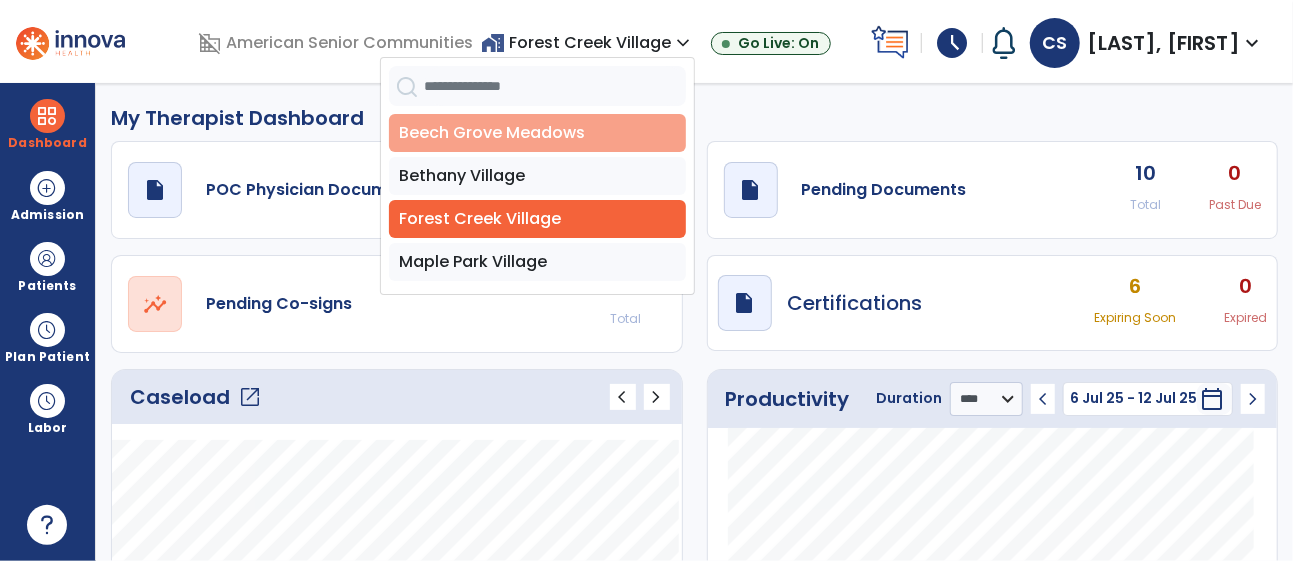 click on "Beech Grove Meadows" at bounding box center [537, 133] 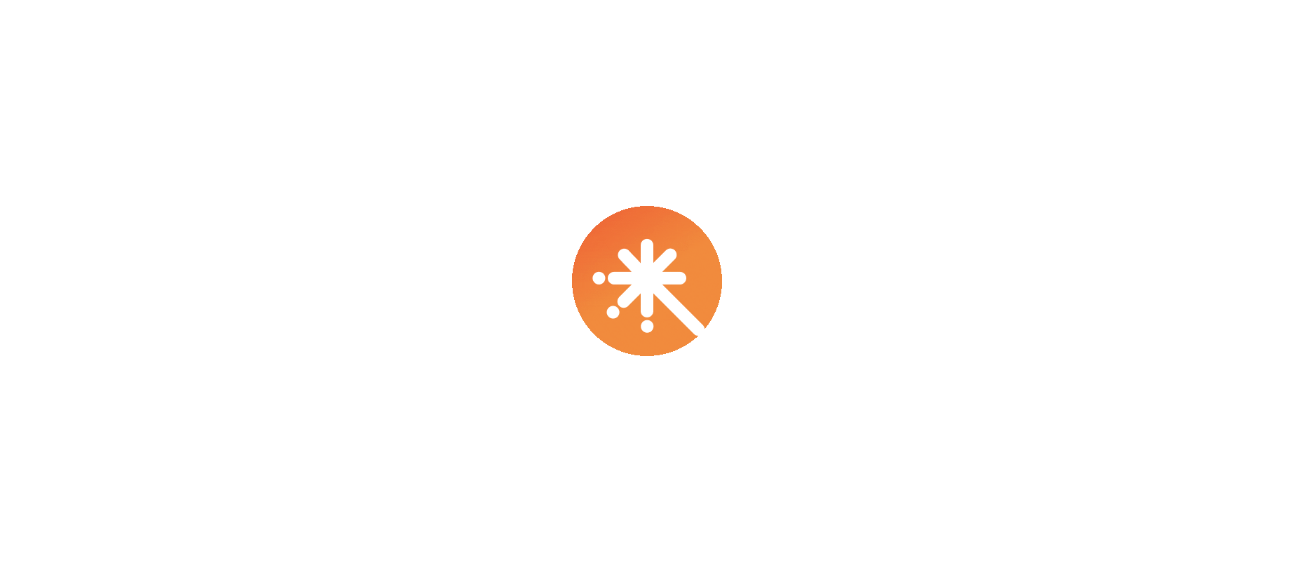scroll, scrollTop: 0, scrollLeft: 0, axis: both 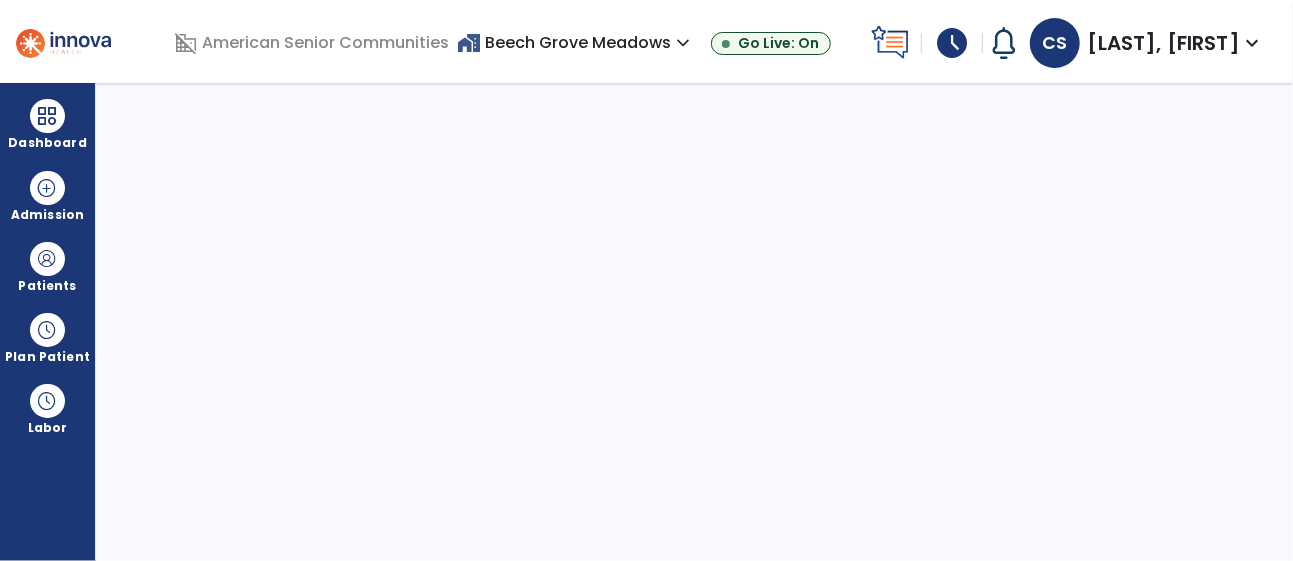 select on "****" 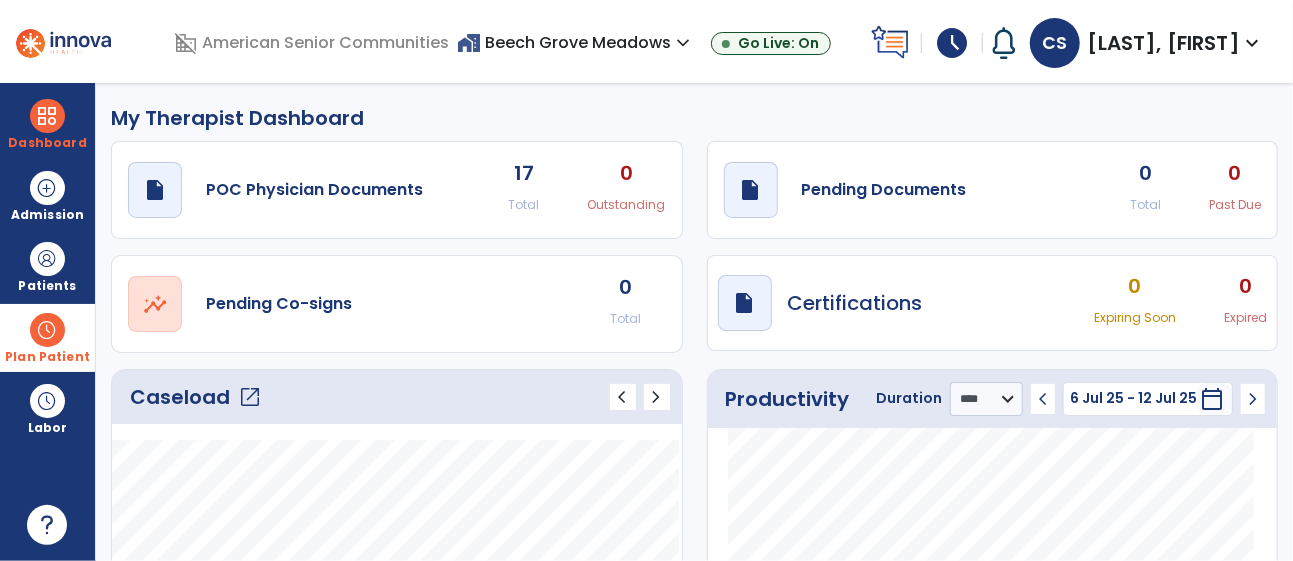 click at bounding box center (47, 330) 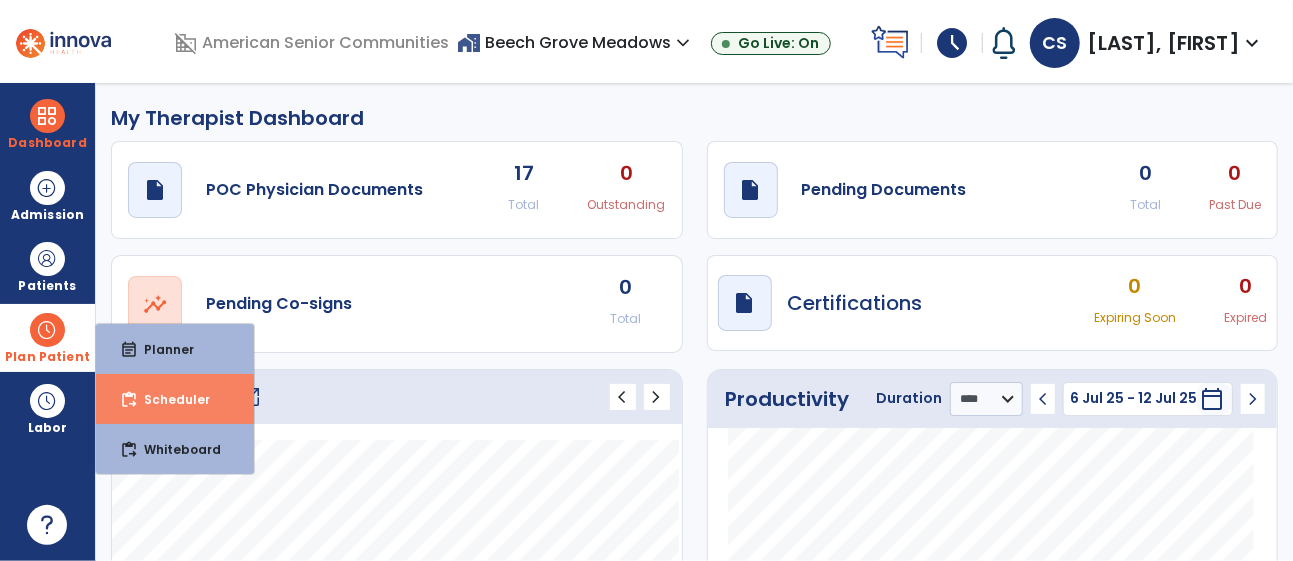 click on "Scheduler" at bounding box center [169, 399] 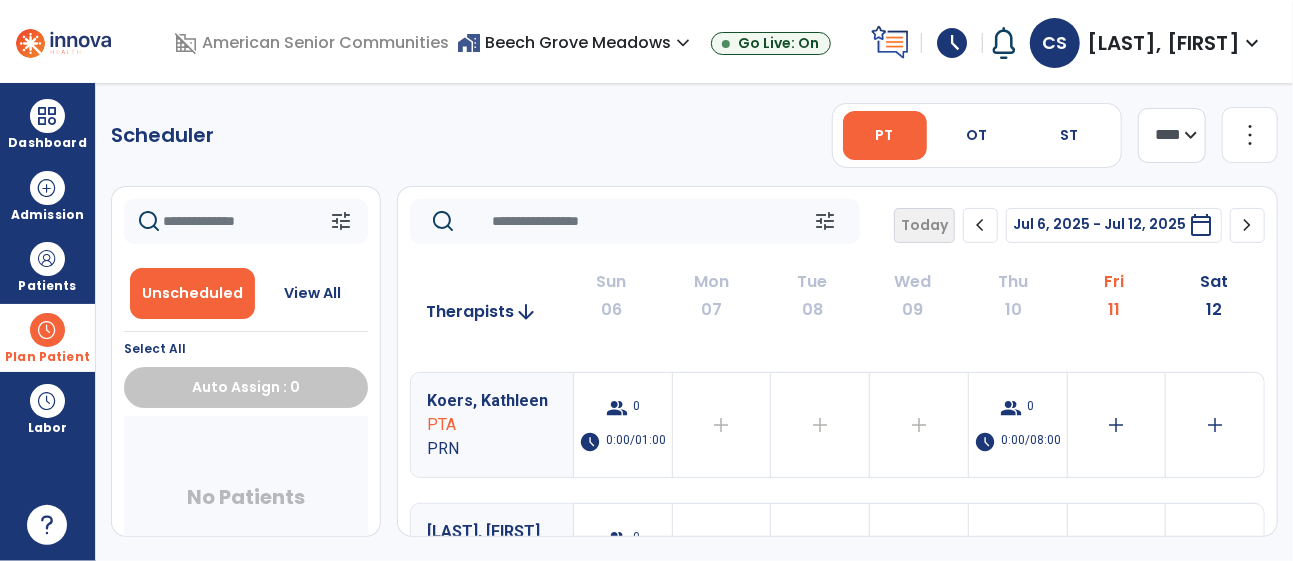 scroll, scrollTop: 898, scrollLeft: 0, axis: vertical 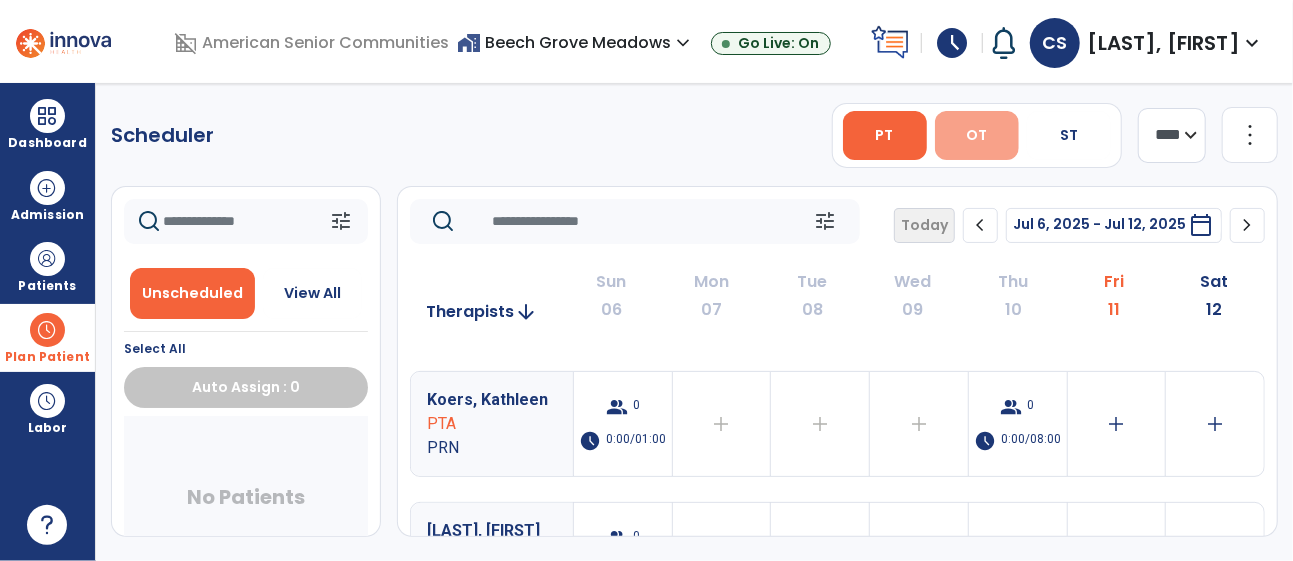 click on "OT" at bounding box center (976, 135) 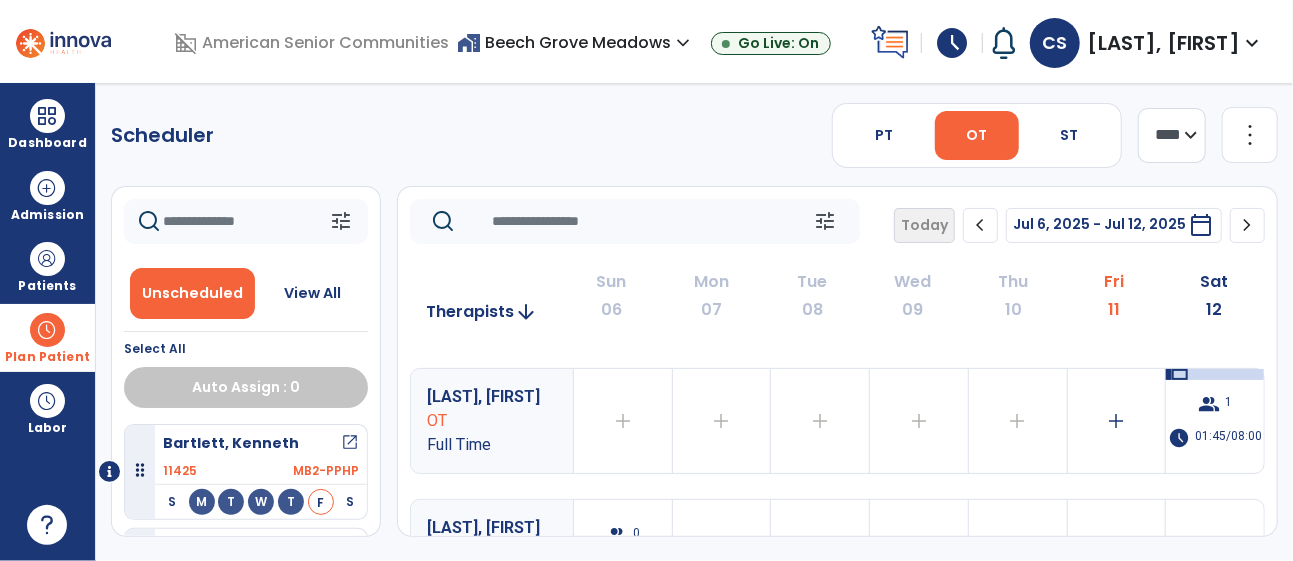 scroll, scrollTop: 242, scrollLeft: 0, axis: vertical 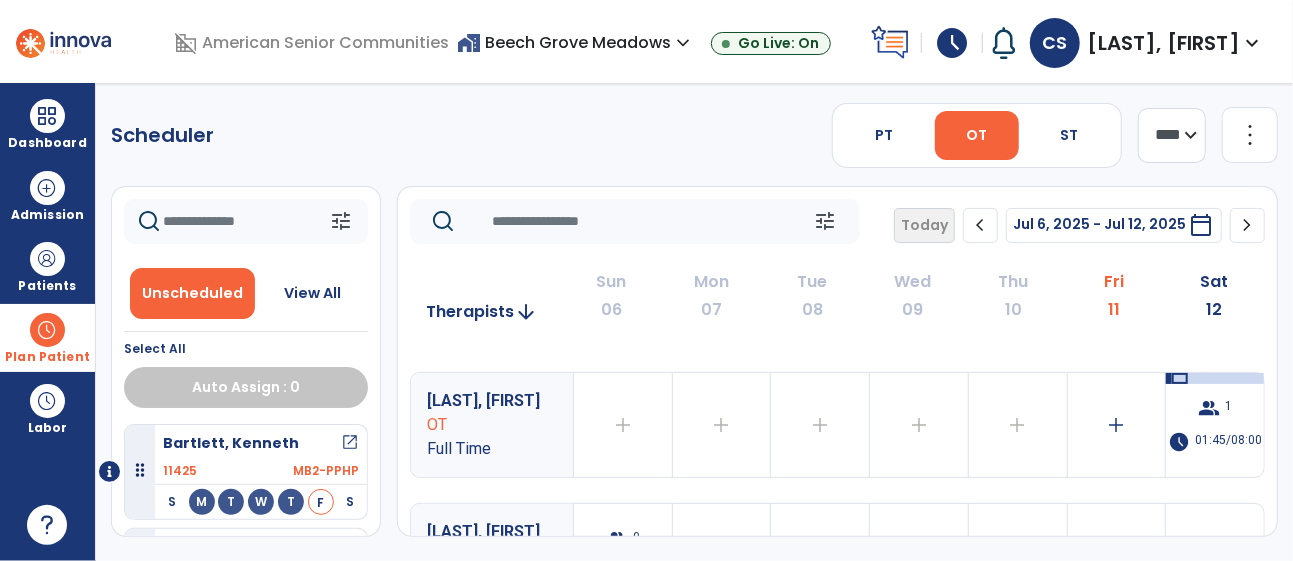 click on "group  1  schedule  01:45/08:00" at bounding box center [1215, 425] 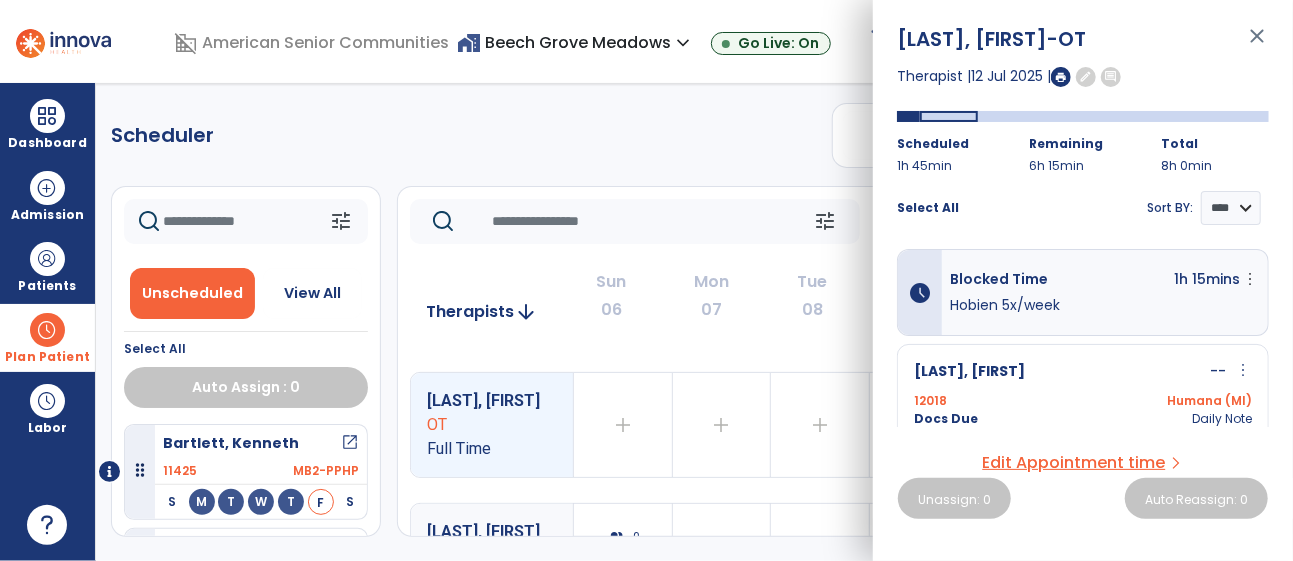 click on "close" at bounding box center (1257, 45) 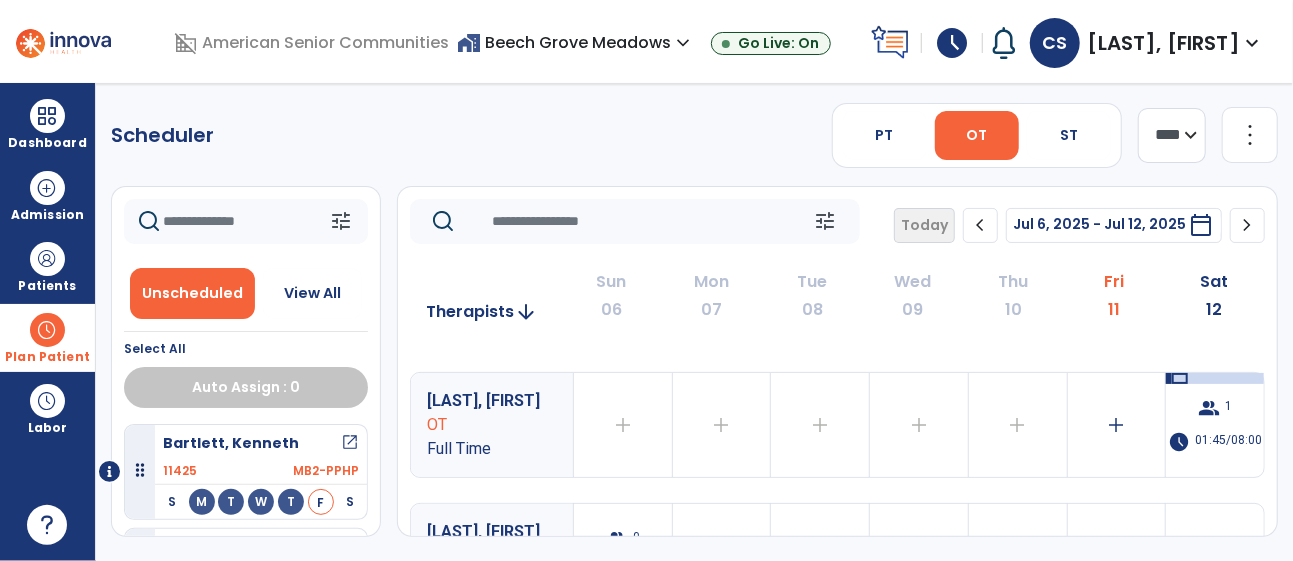 click on "home_work   Beech Grove Meadows   expand_more" at bounding box center (576, 42) 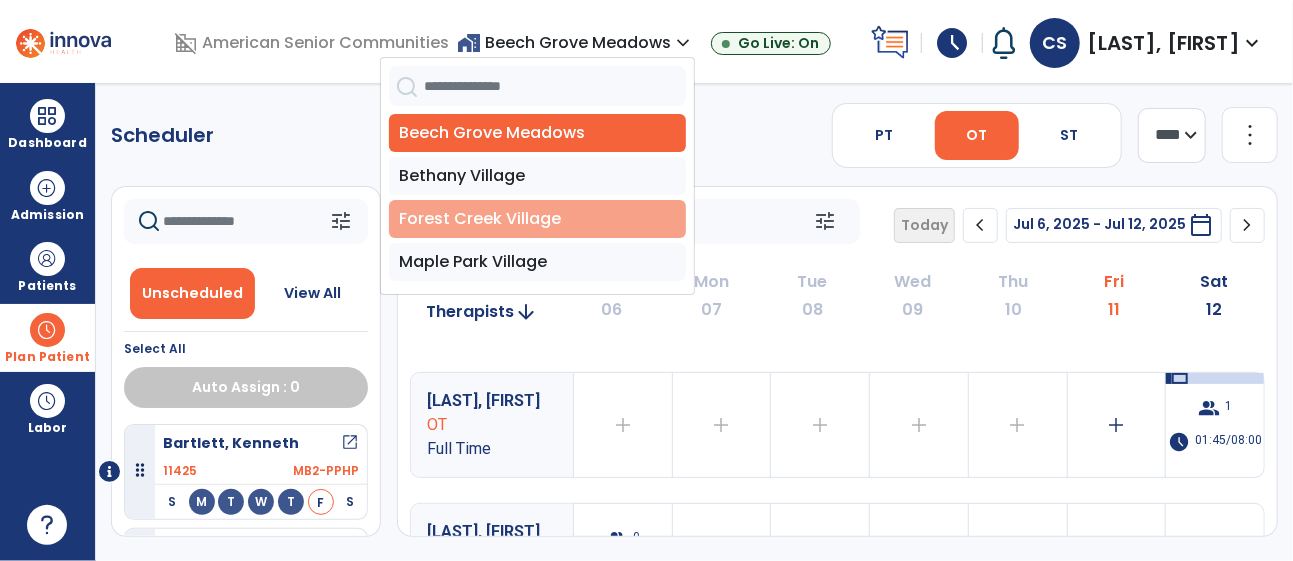 click on "Forest Creek Village" at bounding box center (537, 219) 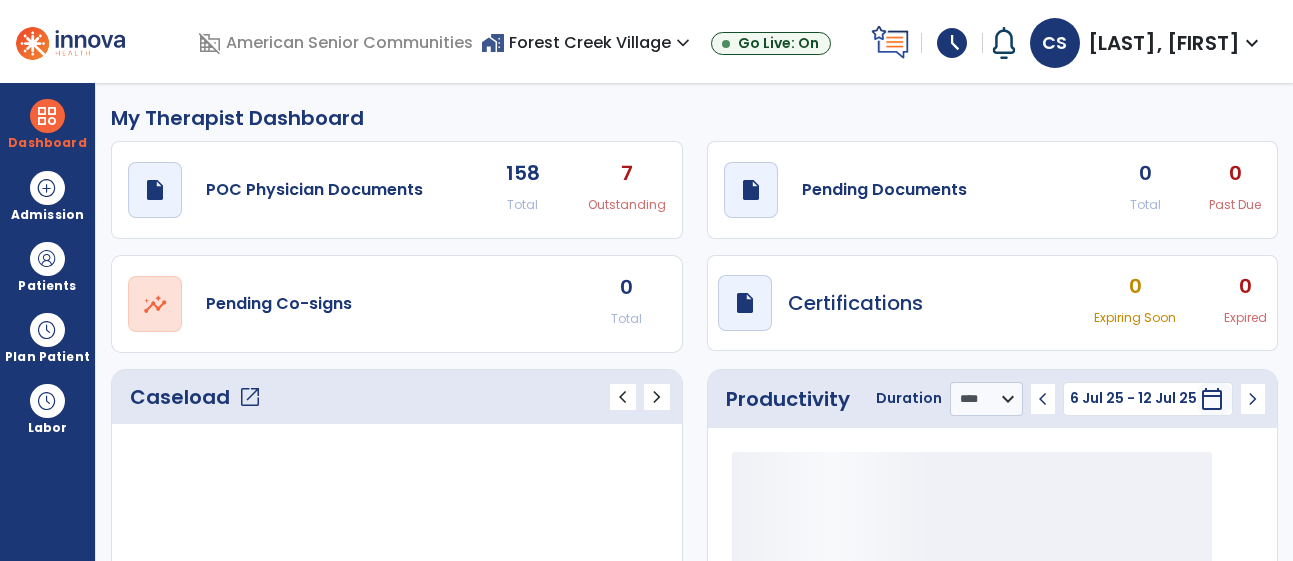 select on "****" 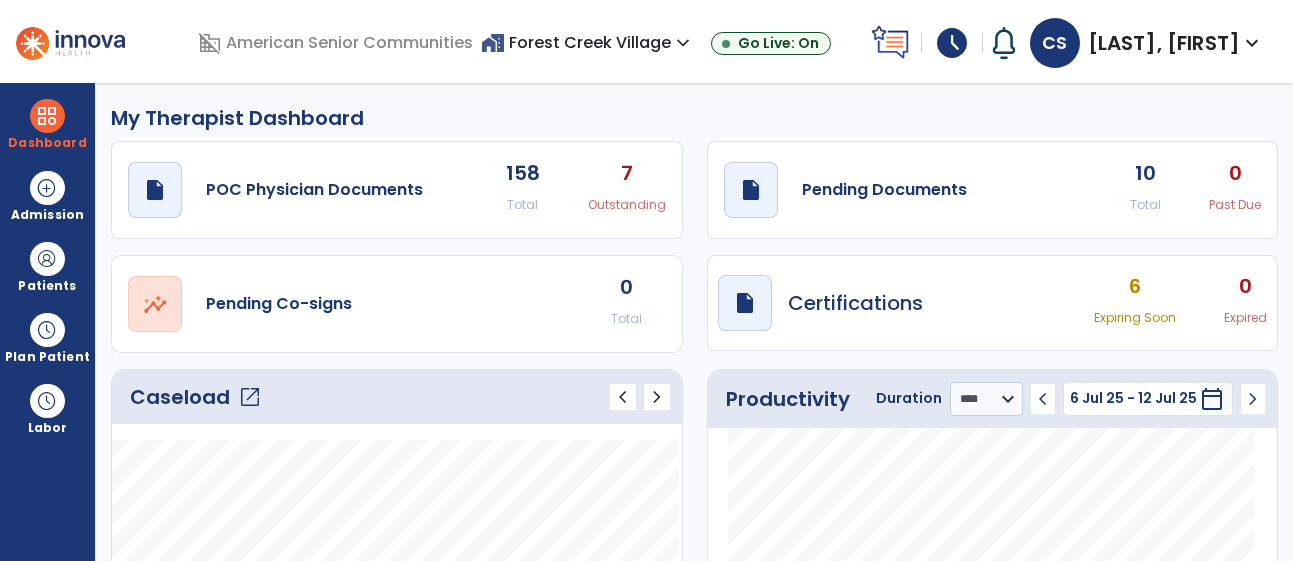 scroll, scrollTop: 0, scrollLeft: 0, axis: both 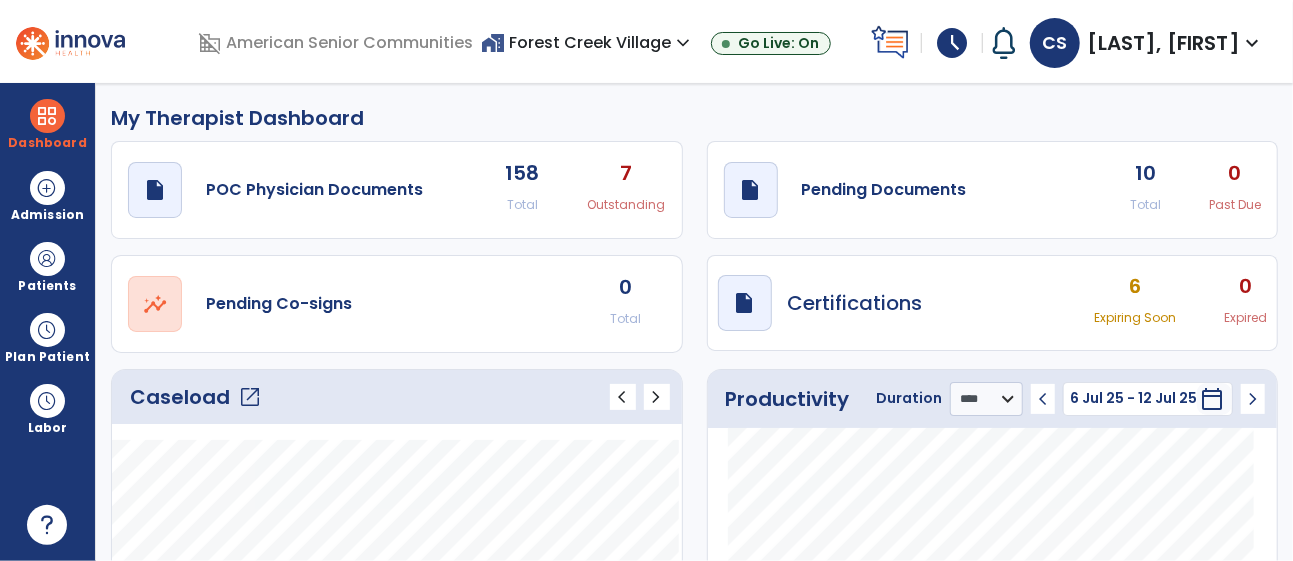 click on "open_in_new" 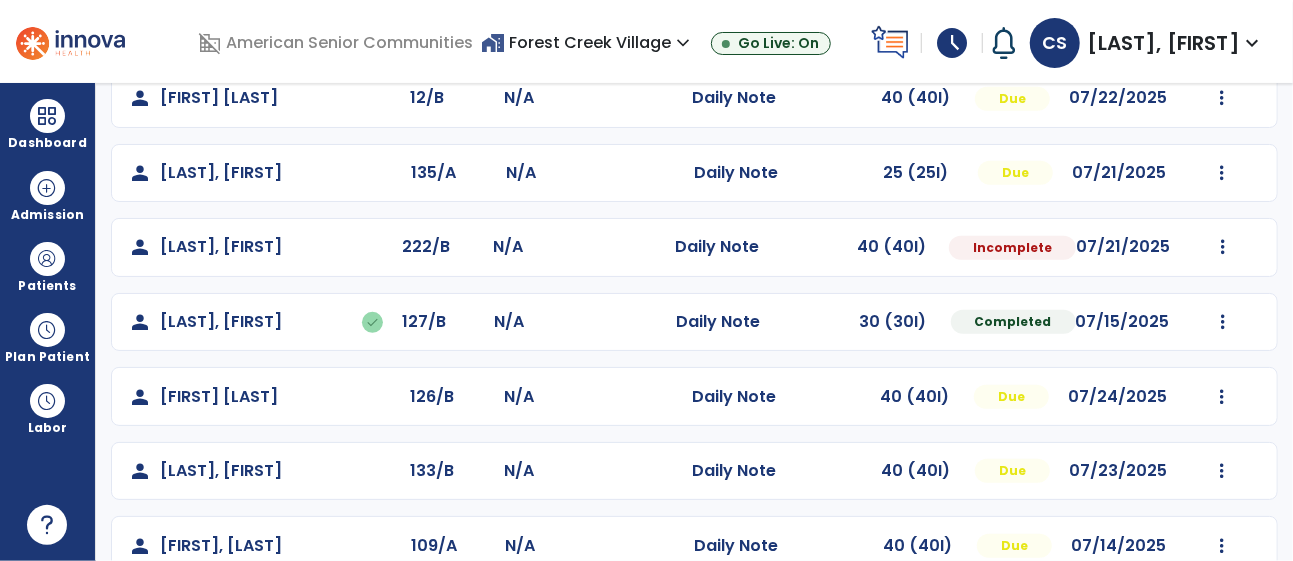 scroll, scrollTop: 519, scrollLeft: 0, axis: vertical 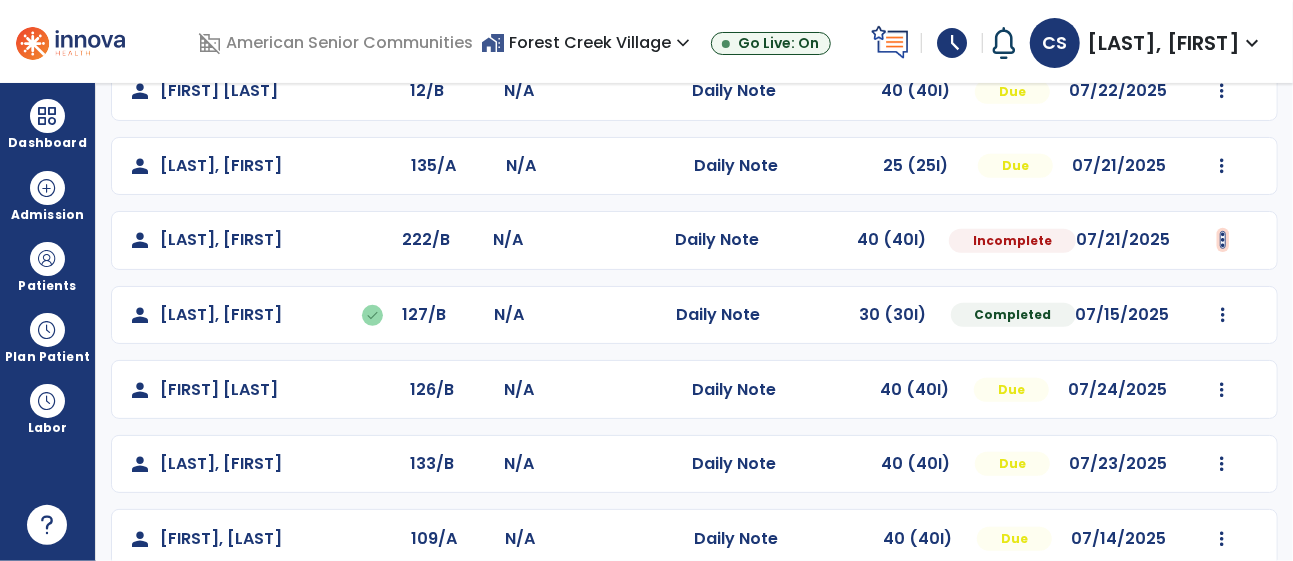 click at bounding box center (1222, -207) 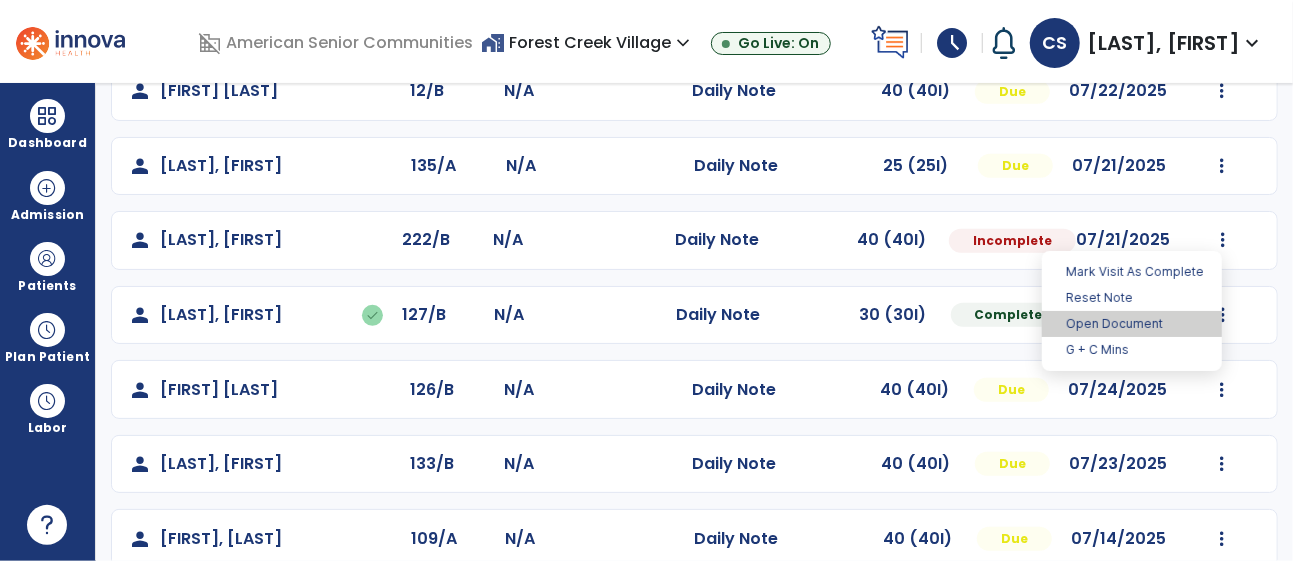 click on "Open Document" at bounding box center [1132, 324] 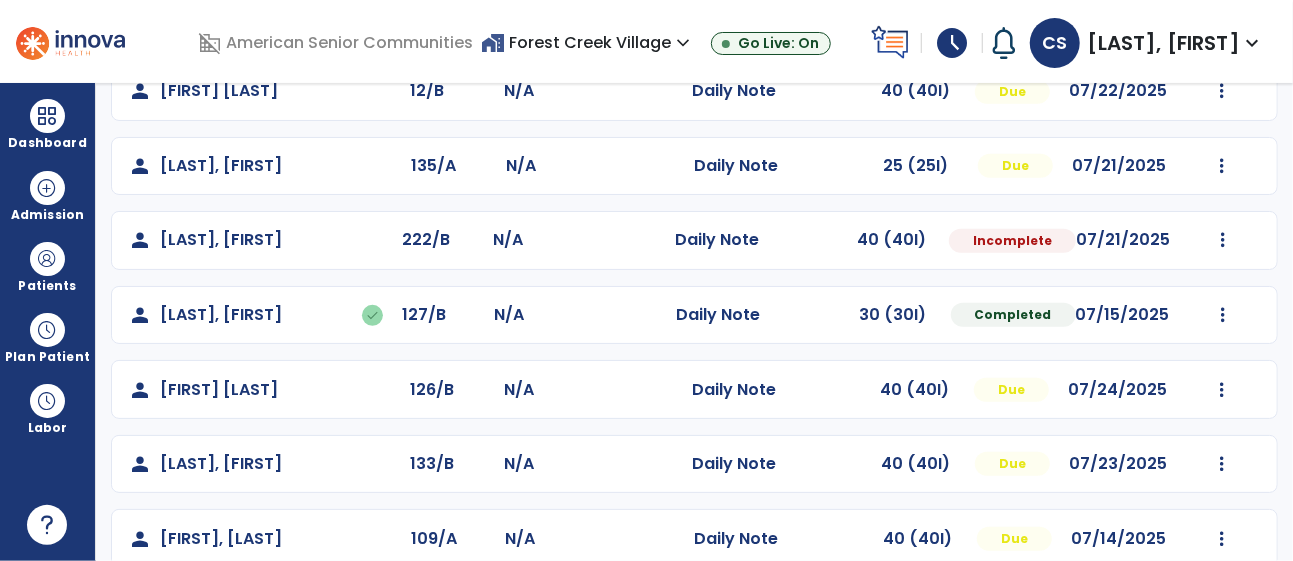 select on "*" 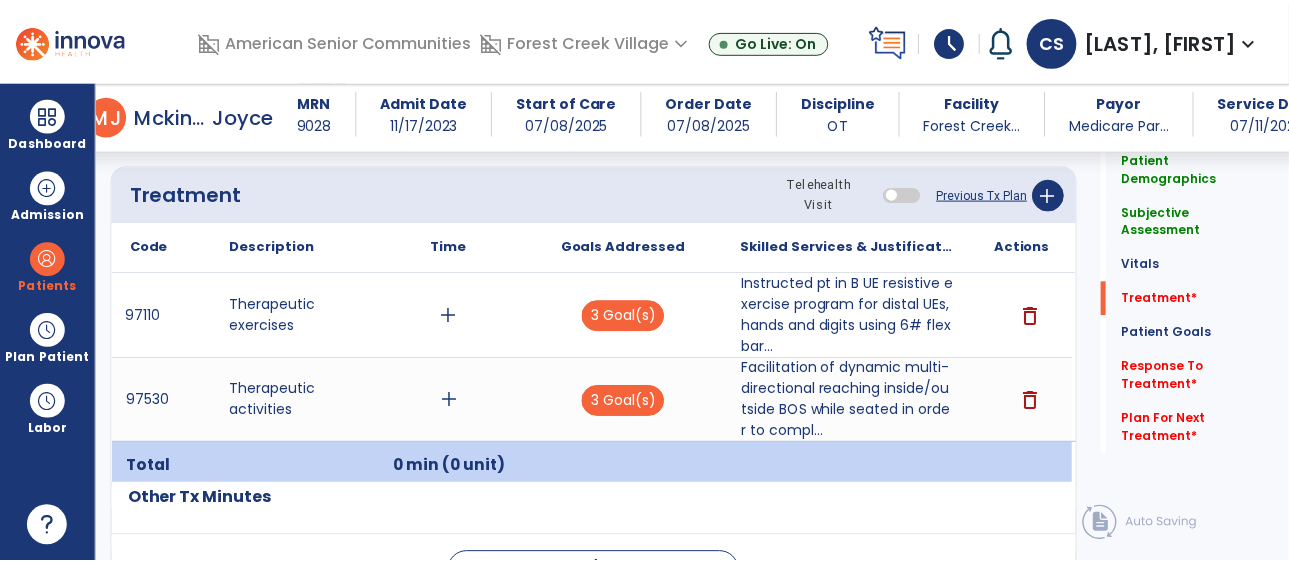 scroll, scrollTop: 1204, scrollLeft: 0, axis: vertical 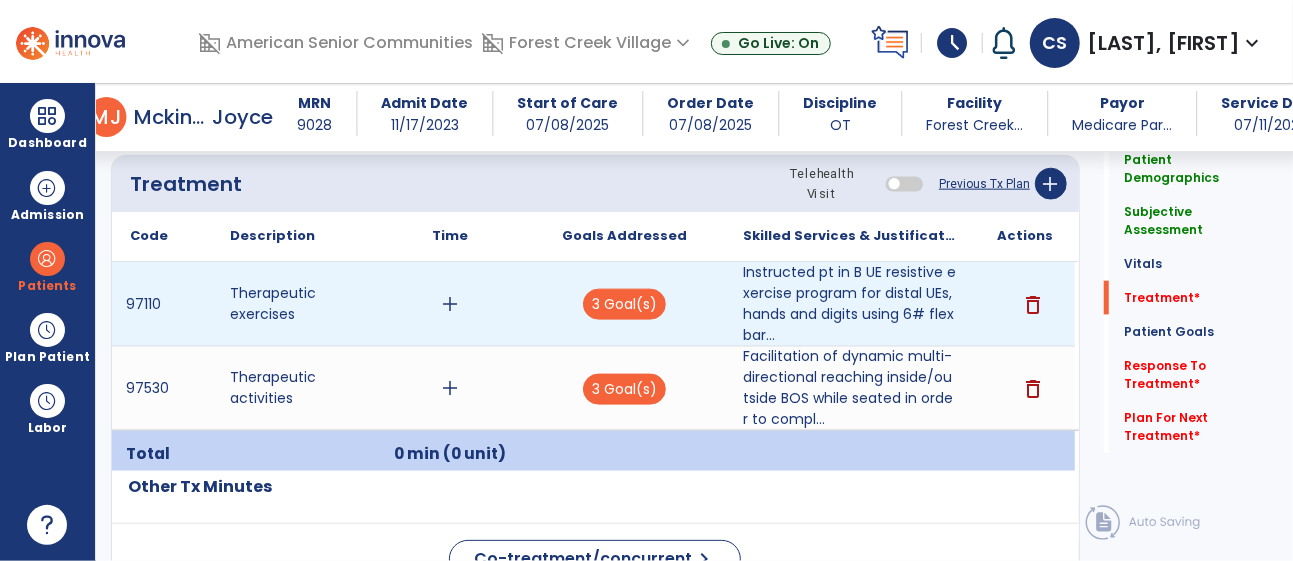 click on "add" at bounding box center [450, 304] 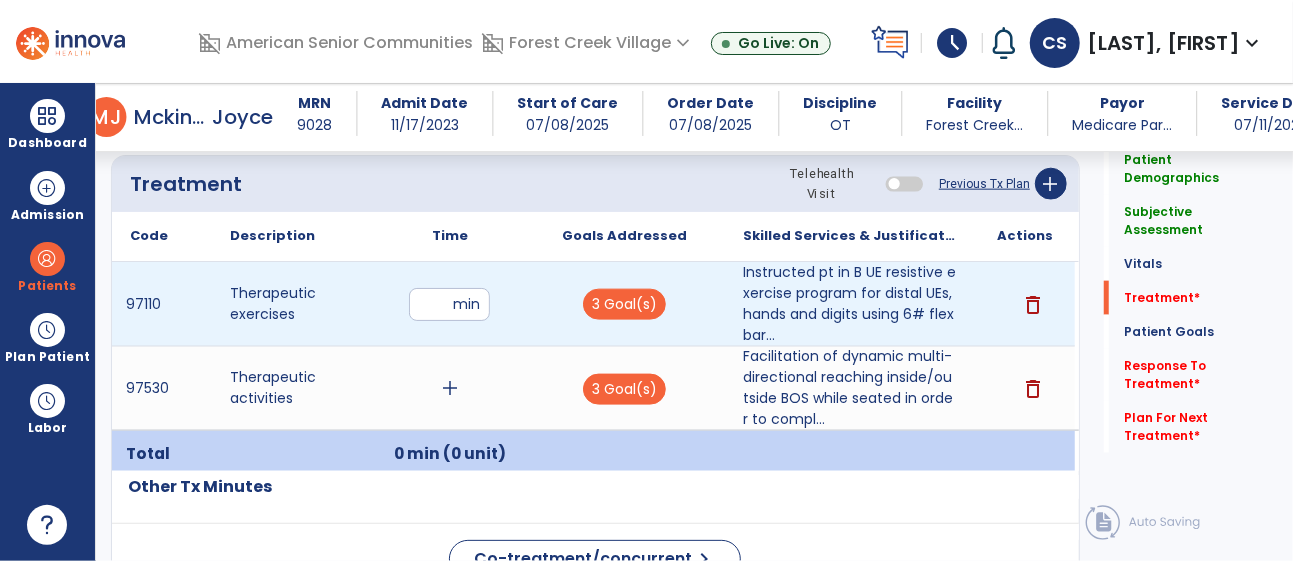 type on "**" 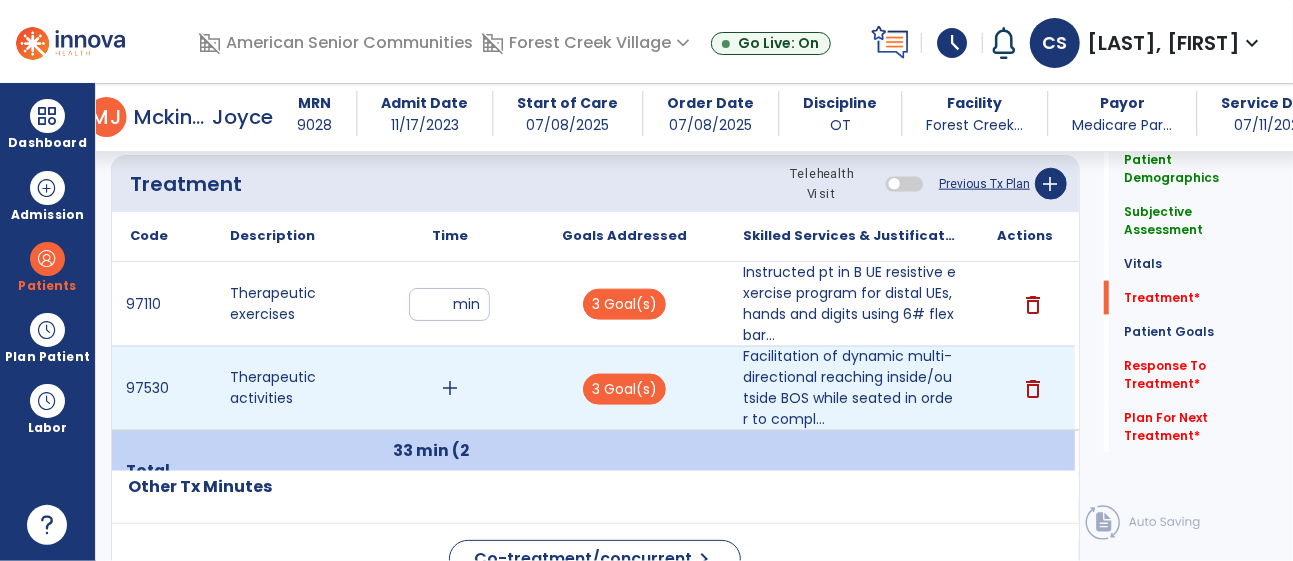 click on "add" at bounding box center [450, 388] 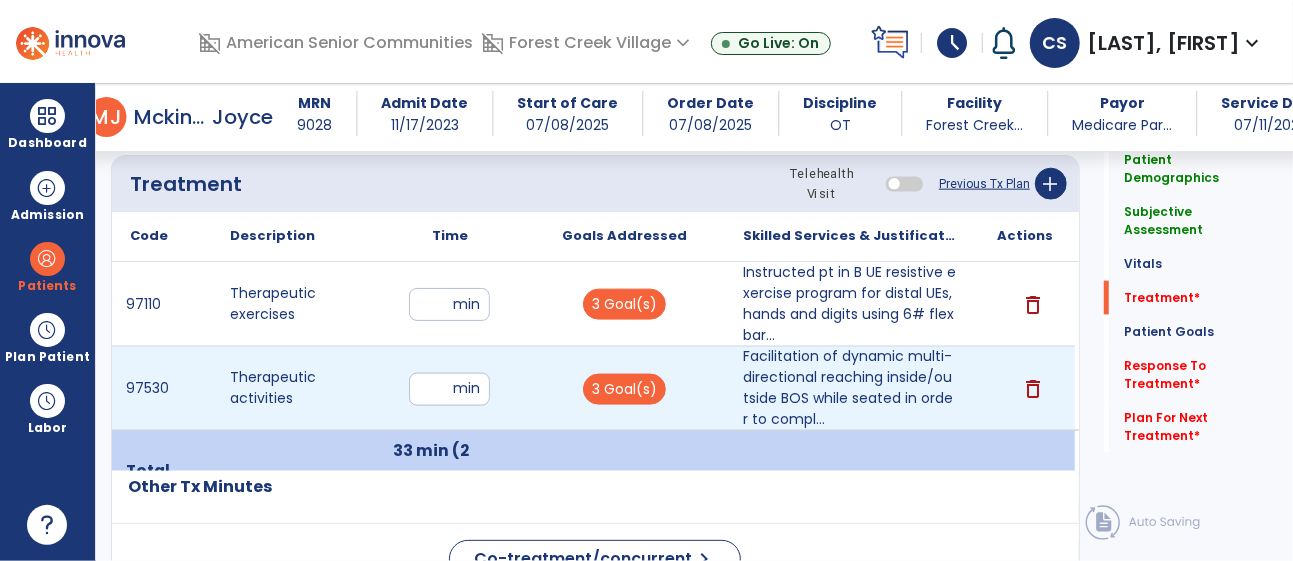 type on "**" 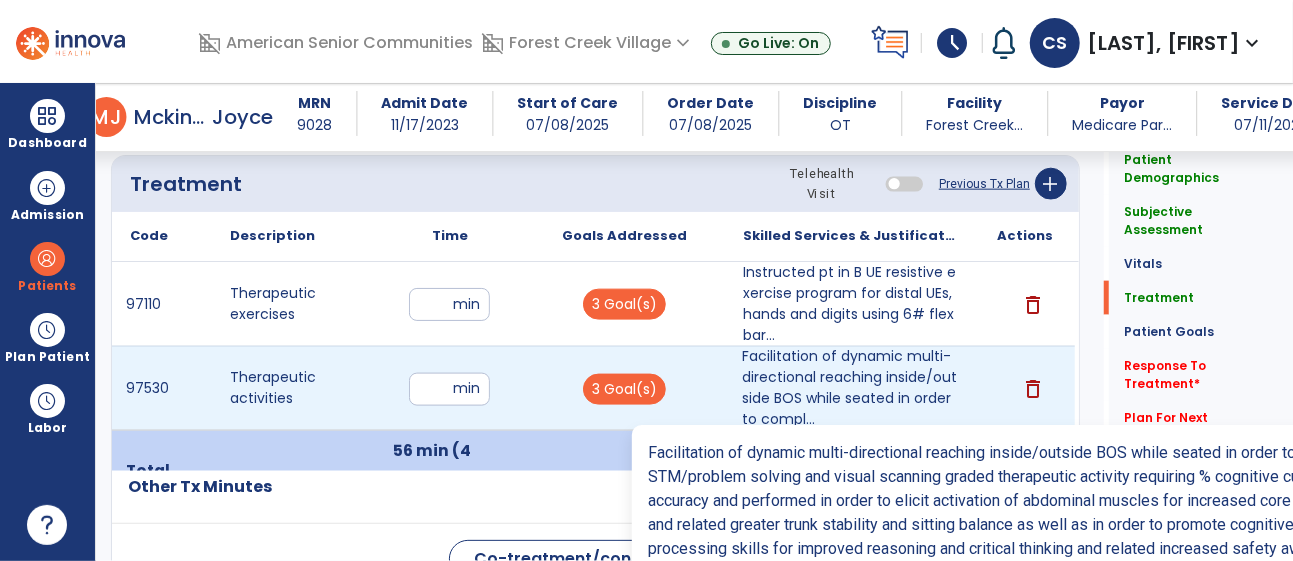click on "Facilitation of dynamic multi-directional reaching inside/outside BOS while seated in order to compl..." at bounding box center [850, 388] 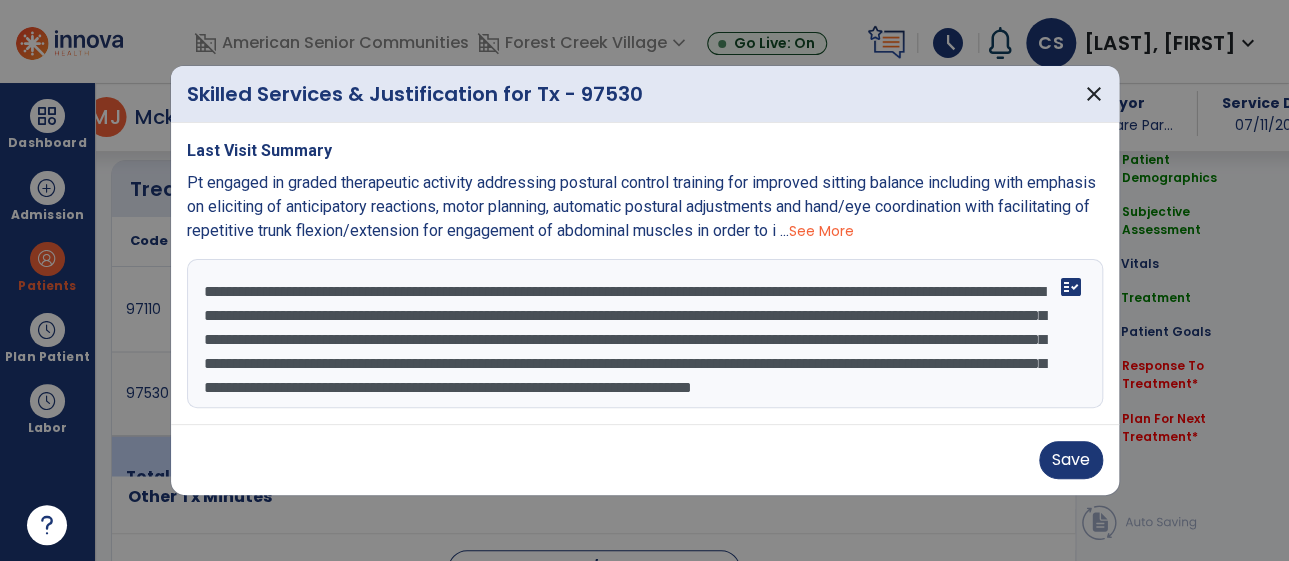scroll, scrollTop: 1204, scrollLeft: 0, axis: vertical 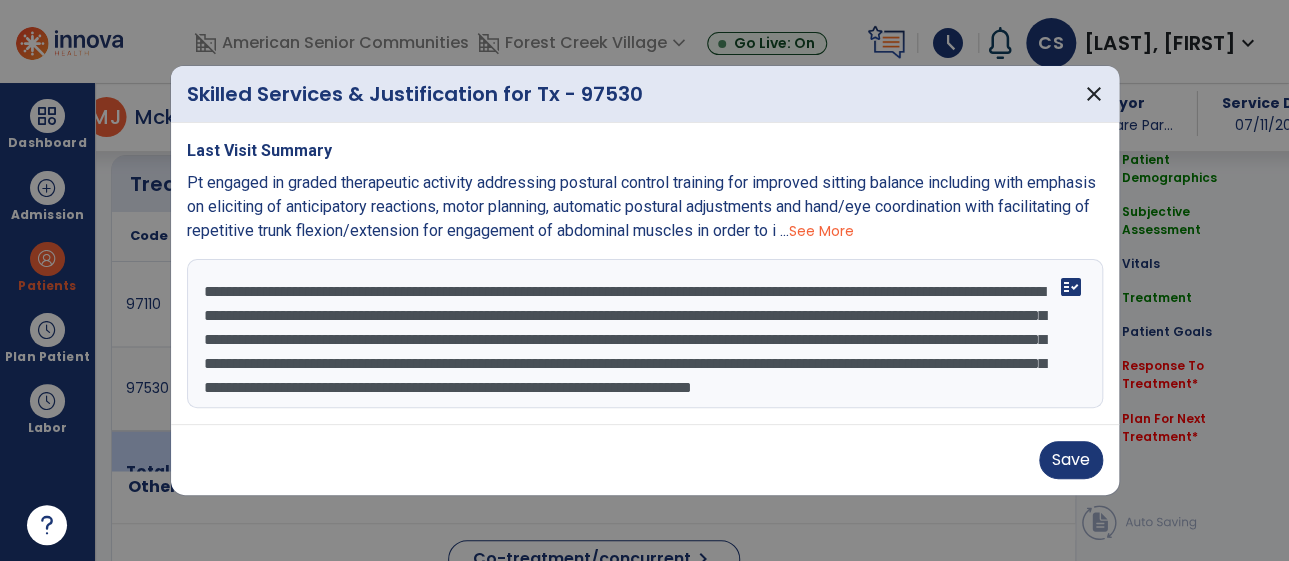 click on "**********" at bounding box center [645, 334] 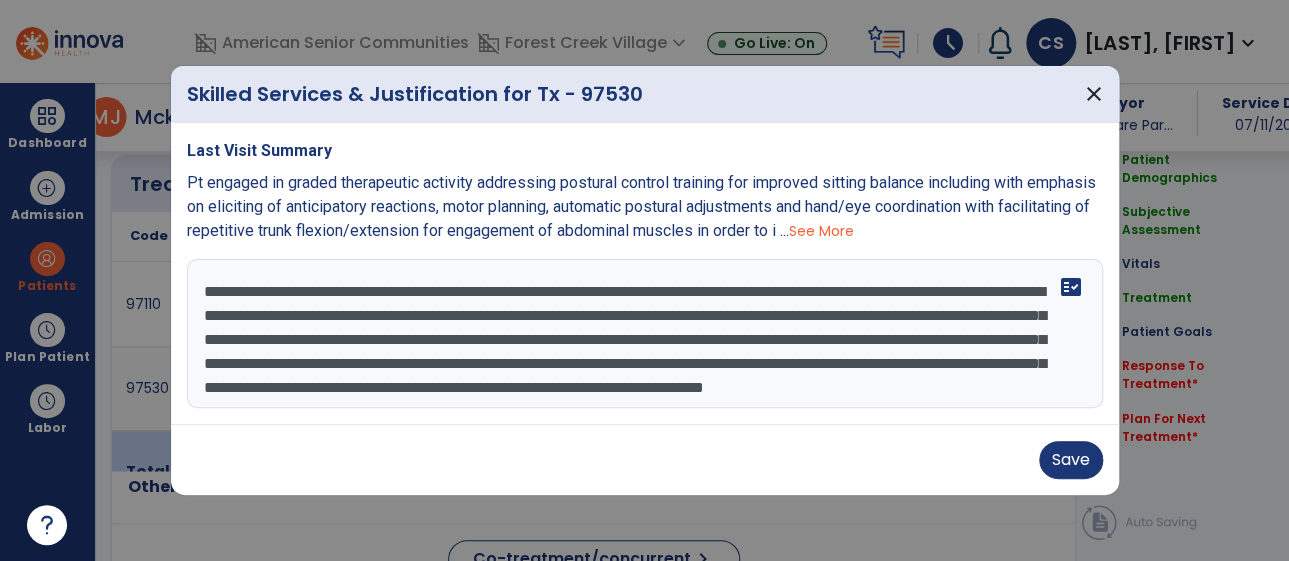 scroll, scrollTop: 48, scrollLeft: 0, axis: vertical 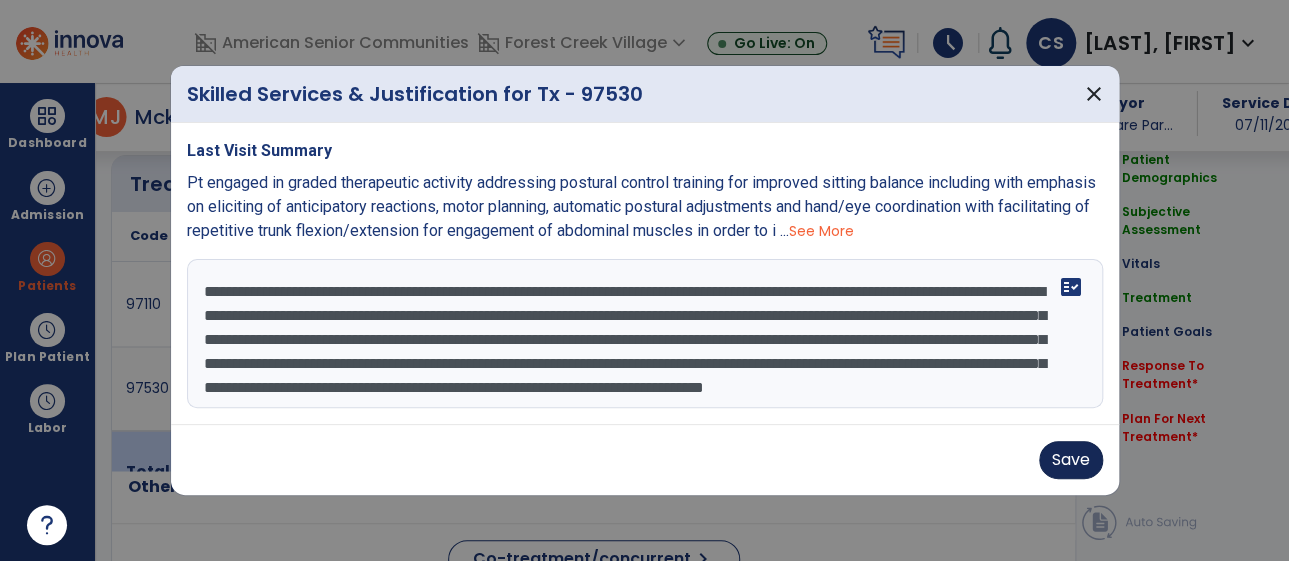 type on "**********" 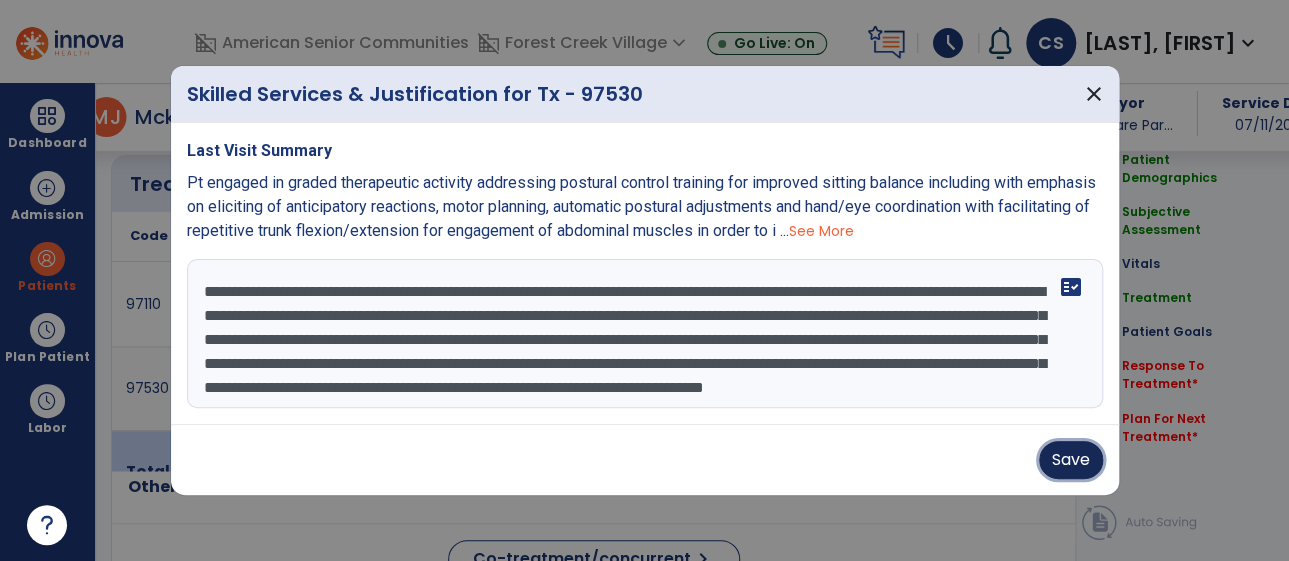 click on "Save" at bounding box center [1071, 460] 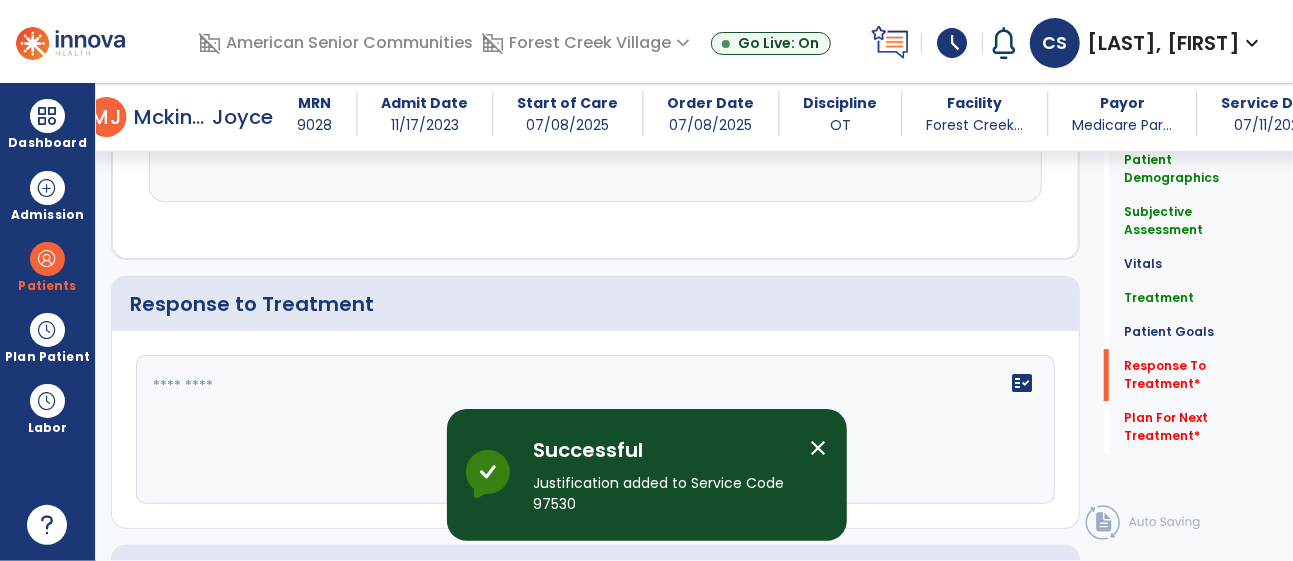 scroll, scrollTop: 2846, scrollLeft: 0, axis: vertical 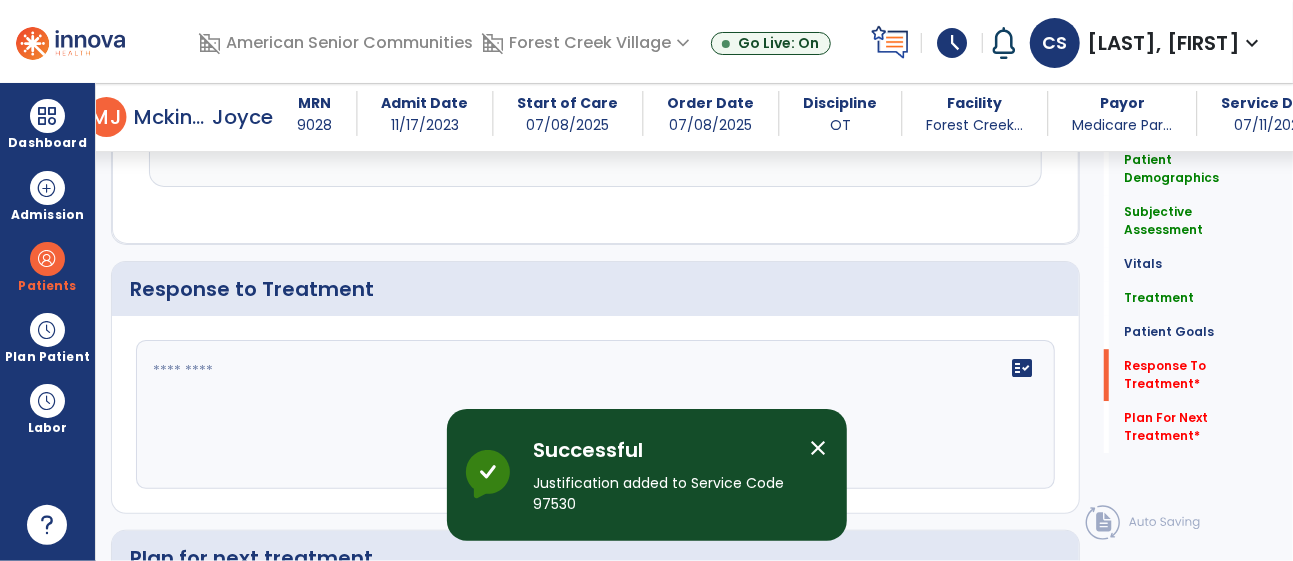click on "fact_check" 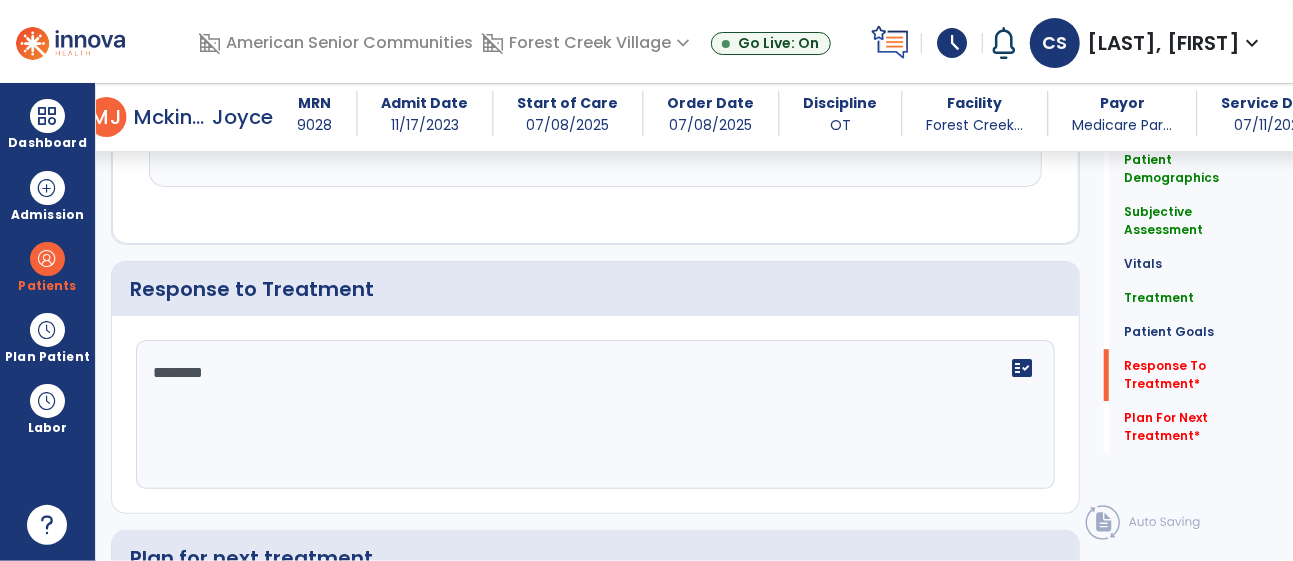 type on "*********" 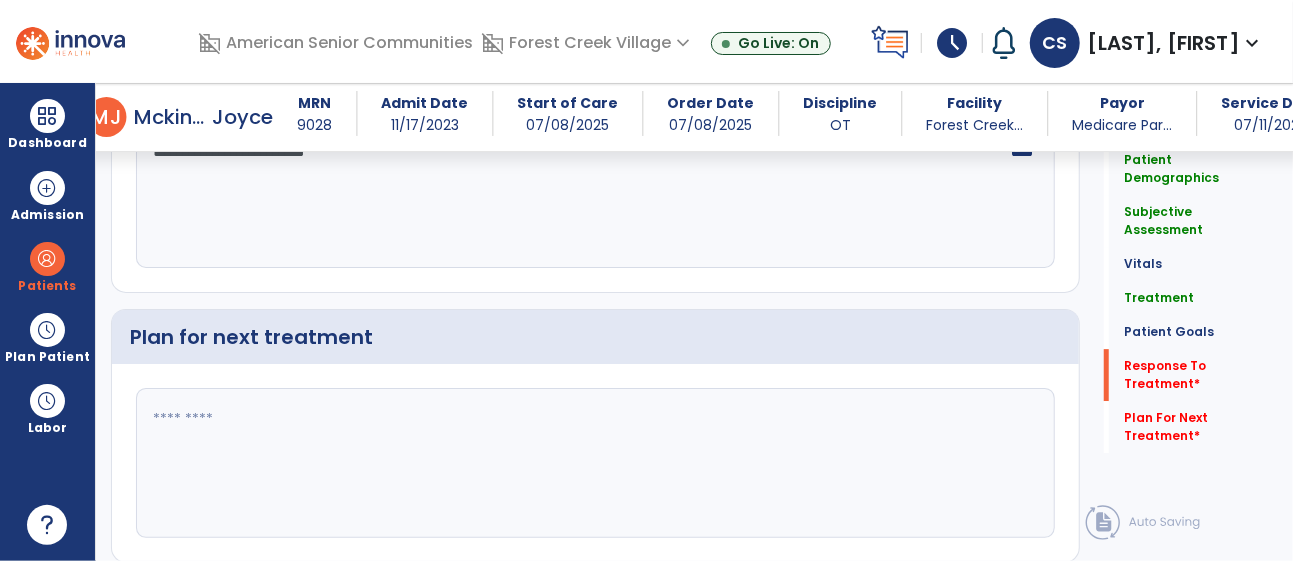 scroll, scrollTop: 3079, scrollLeft: 0, axis: vertical 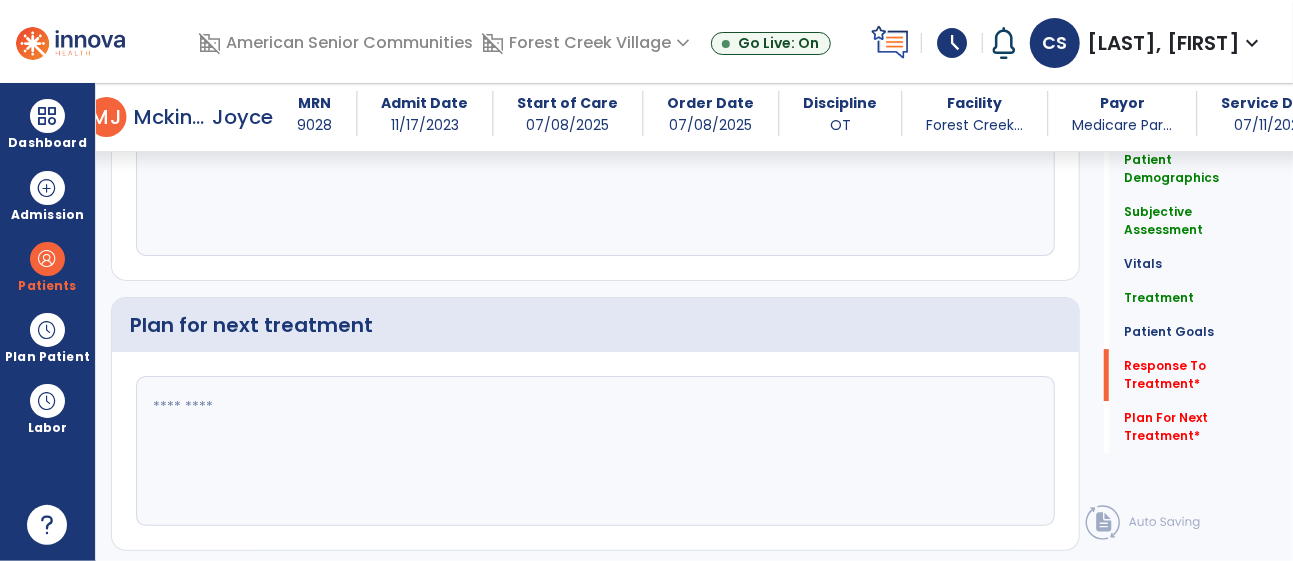 type on "**********" 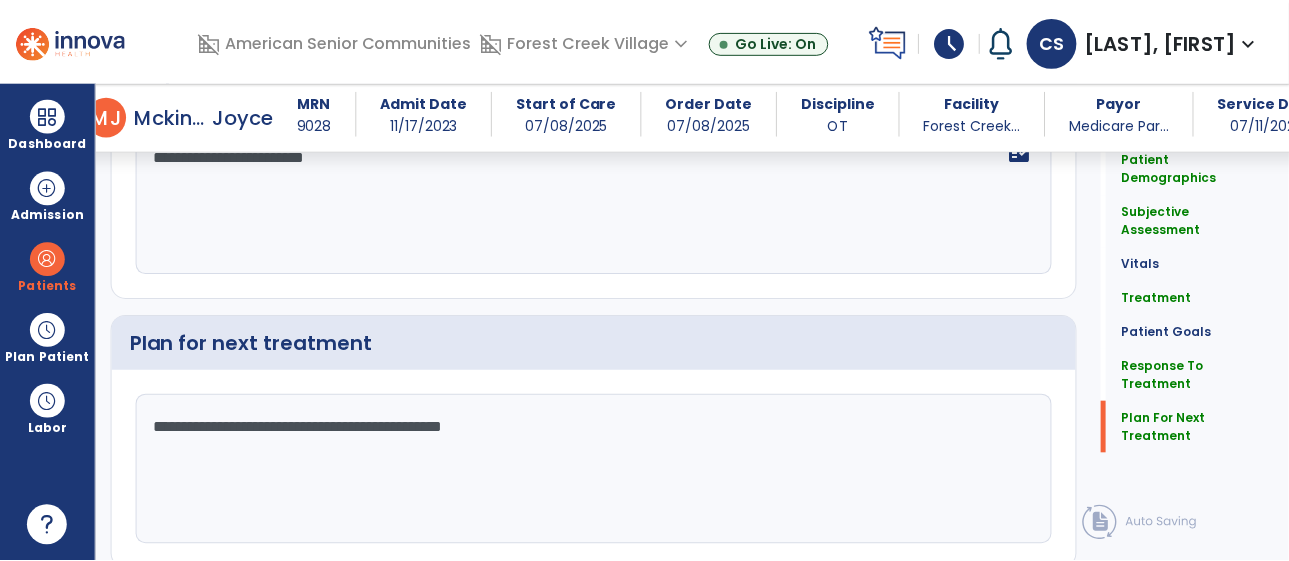 scroll, scrollTop: 3131, scrollLeft: 0, axis: vertical 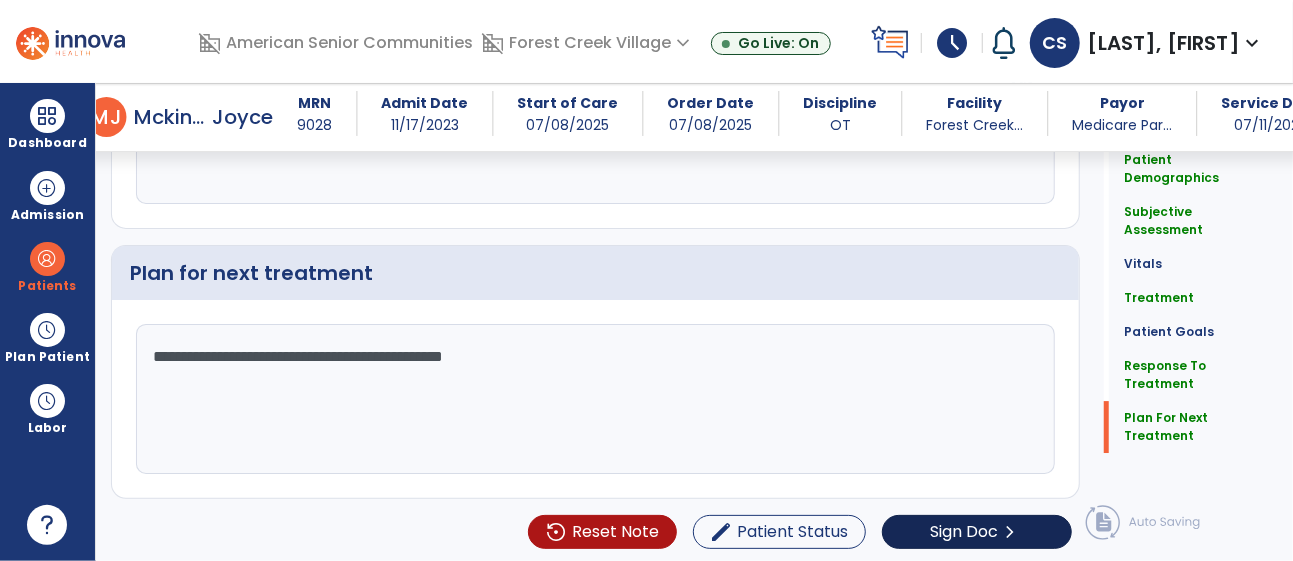 type on "**********" 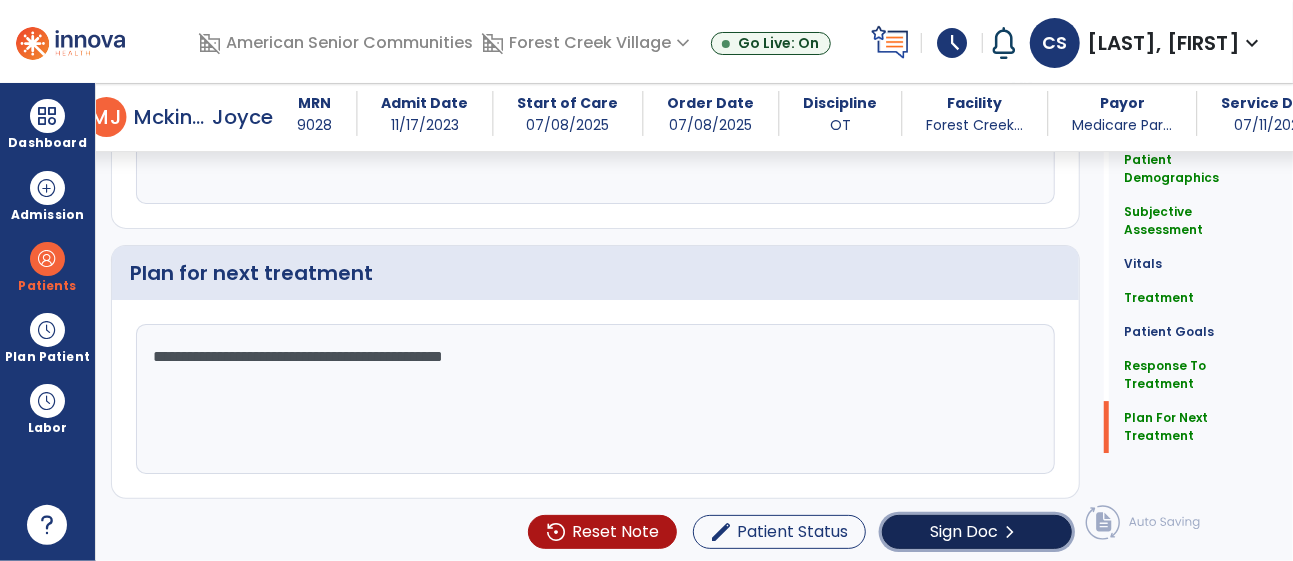 click on "Sign Doc" 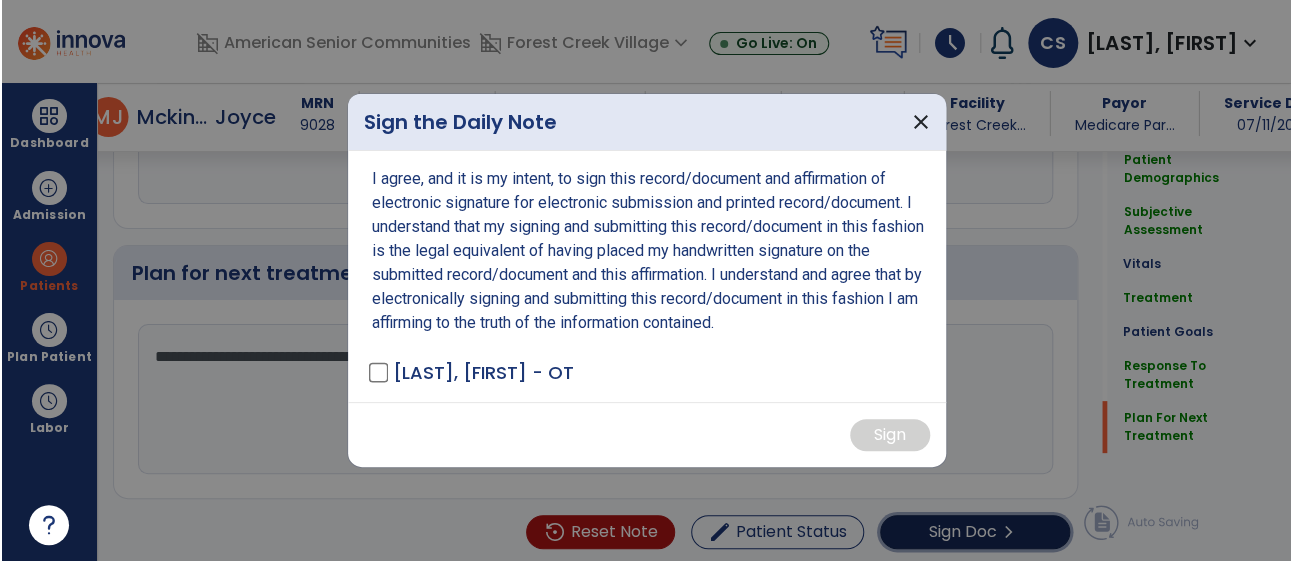 scroll, scrollTop: 3131, scrollLeft: 0, axis: vertical 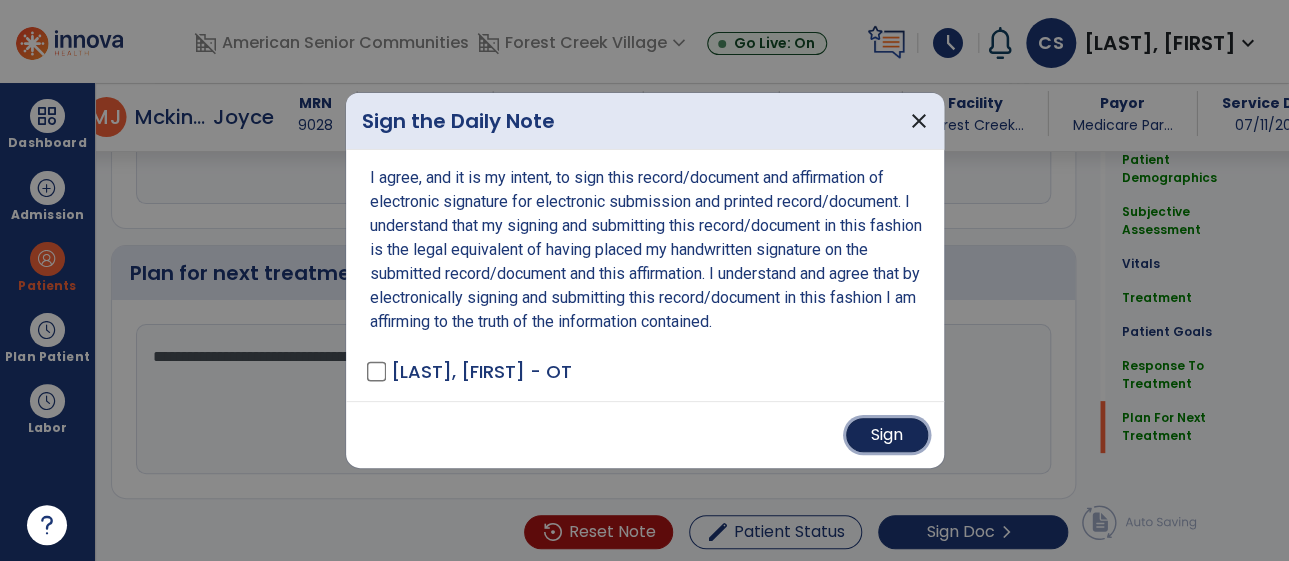 click on "Sign" at bounding box center (887, 435) 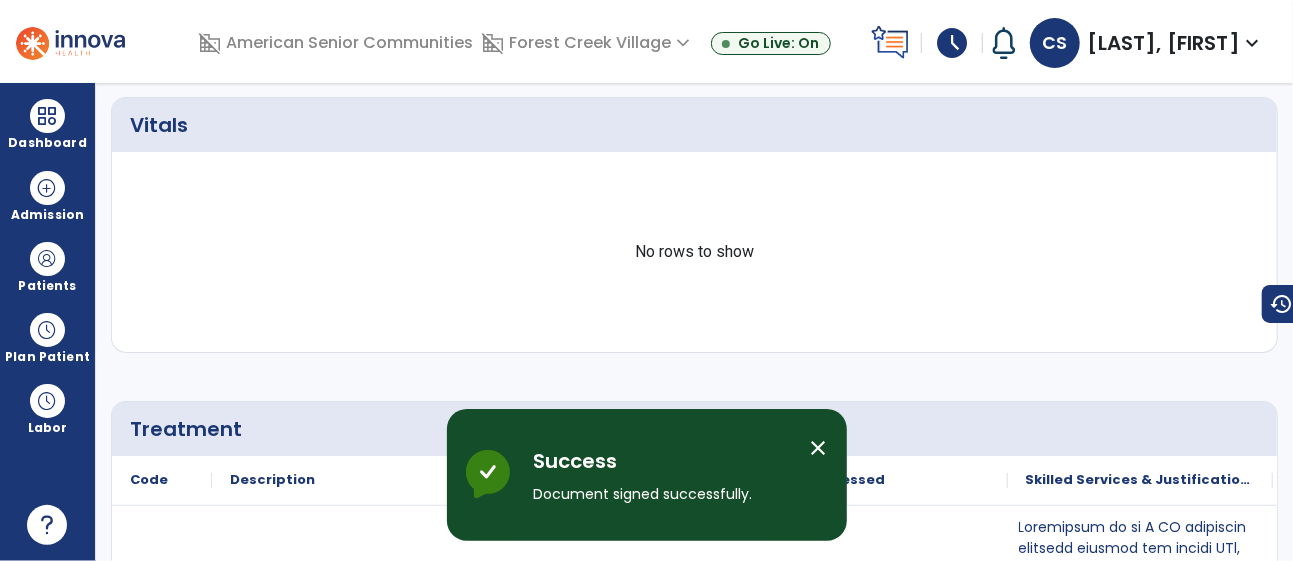 scroll, scrollTop: 0, scrollLeft: 0, axis: both 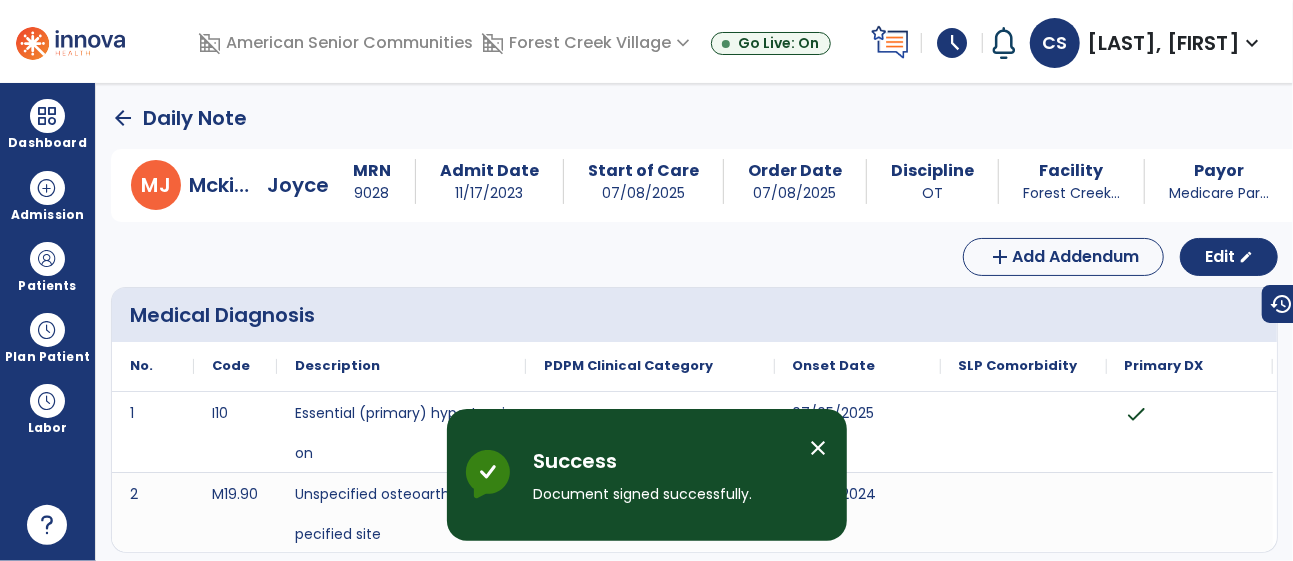 click on "arrow_back" 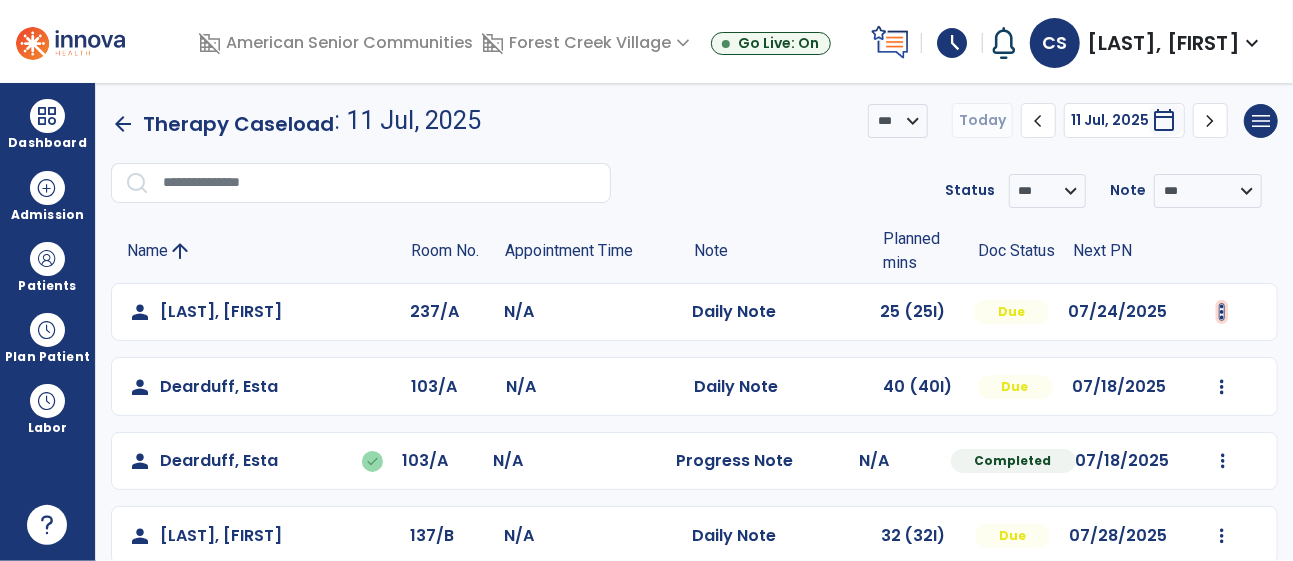 click at bounding box center [1222, 312] 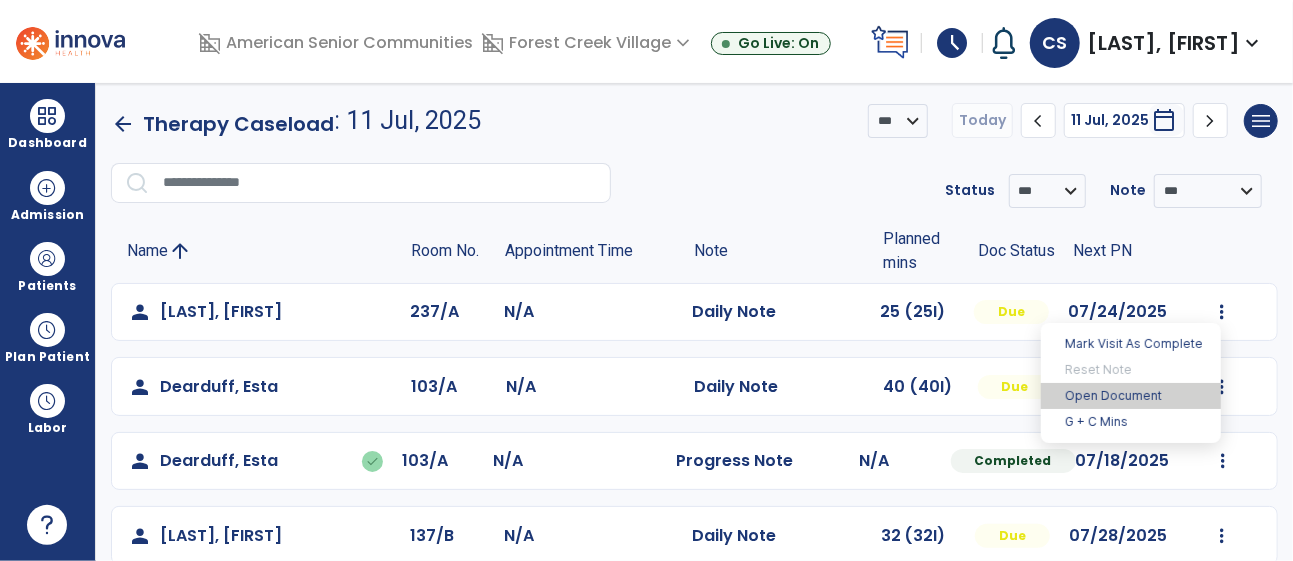 click on "Open Document" at bounding box center (1131, 396) 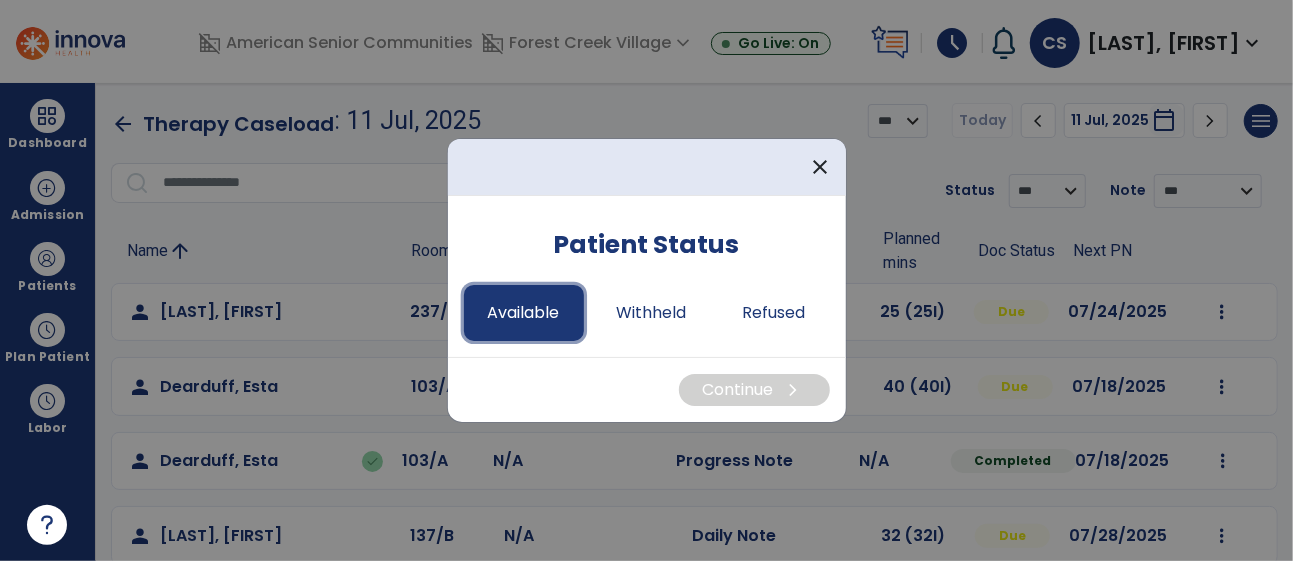 click on "Available" at bounding box center [524, 313] 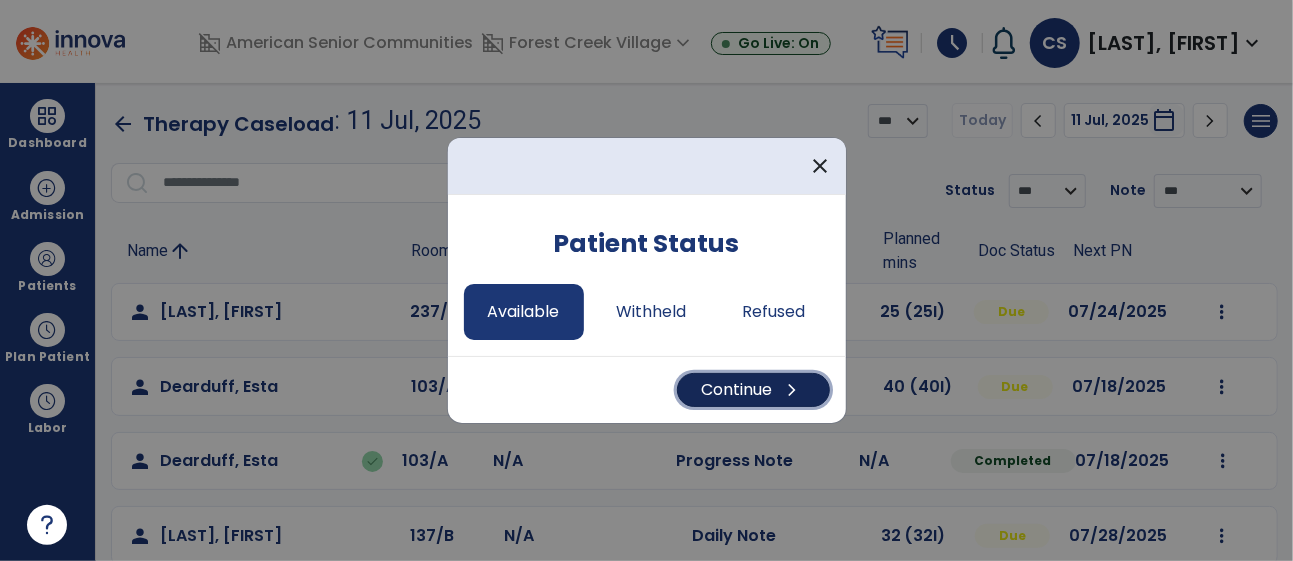 click on "Continue   chevron_right" at bounding box center [753, 390] 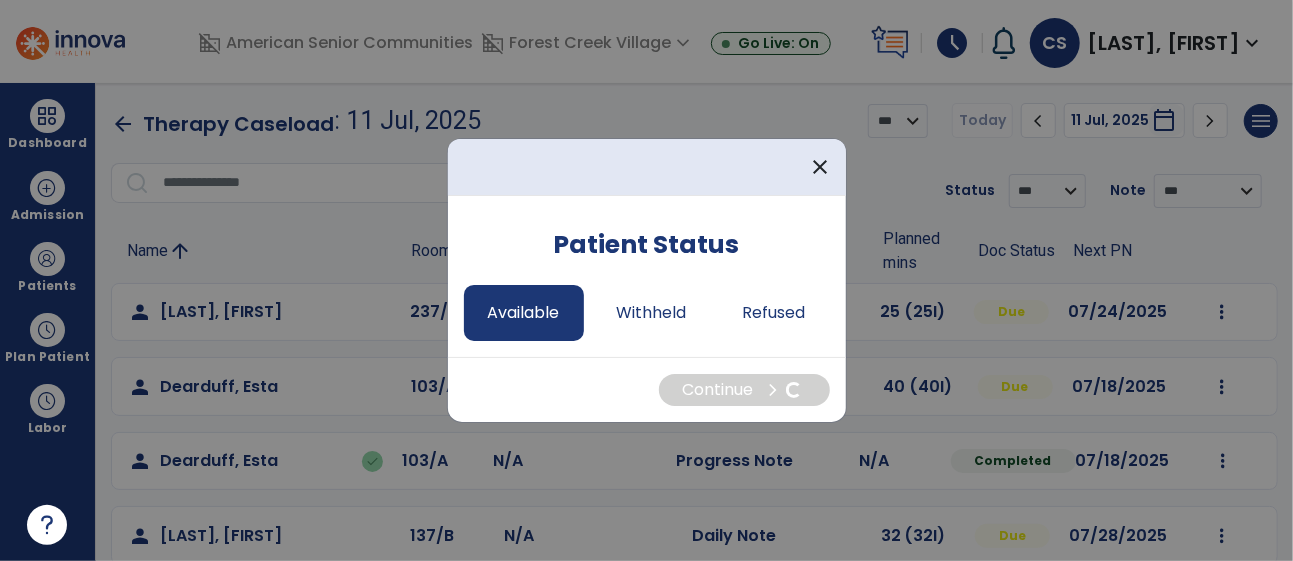 select on "*" 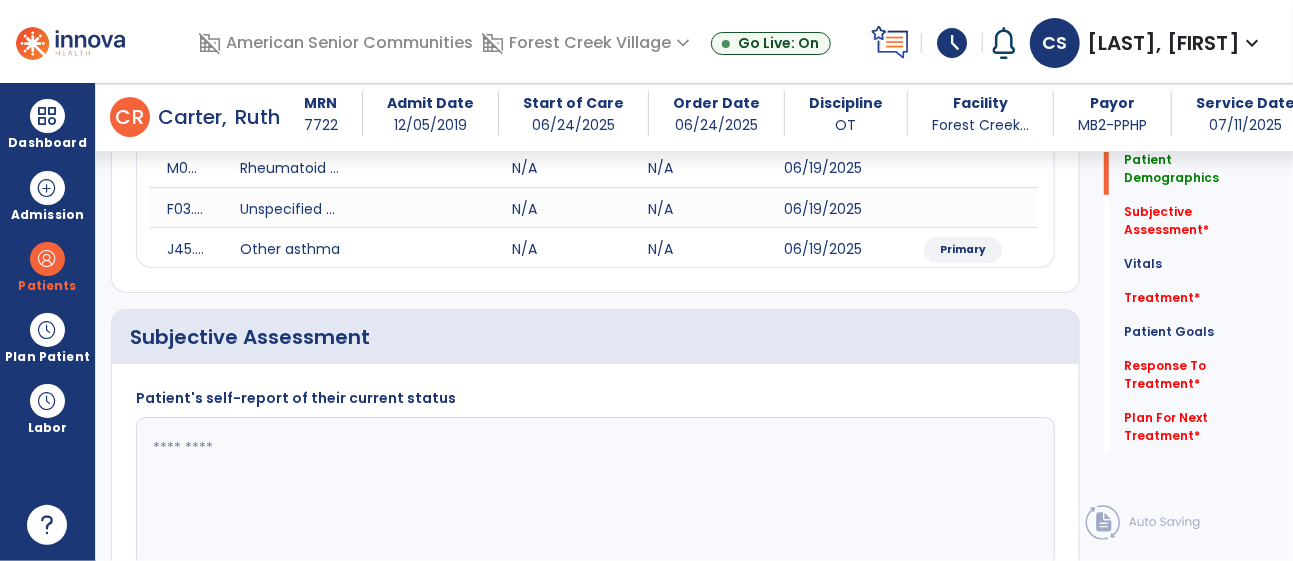 scroll, scrollTop: 300, scrollLeft: 0, axis: vertical 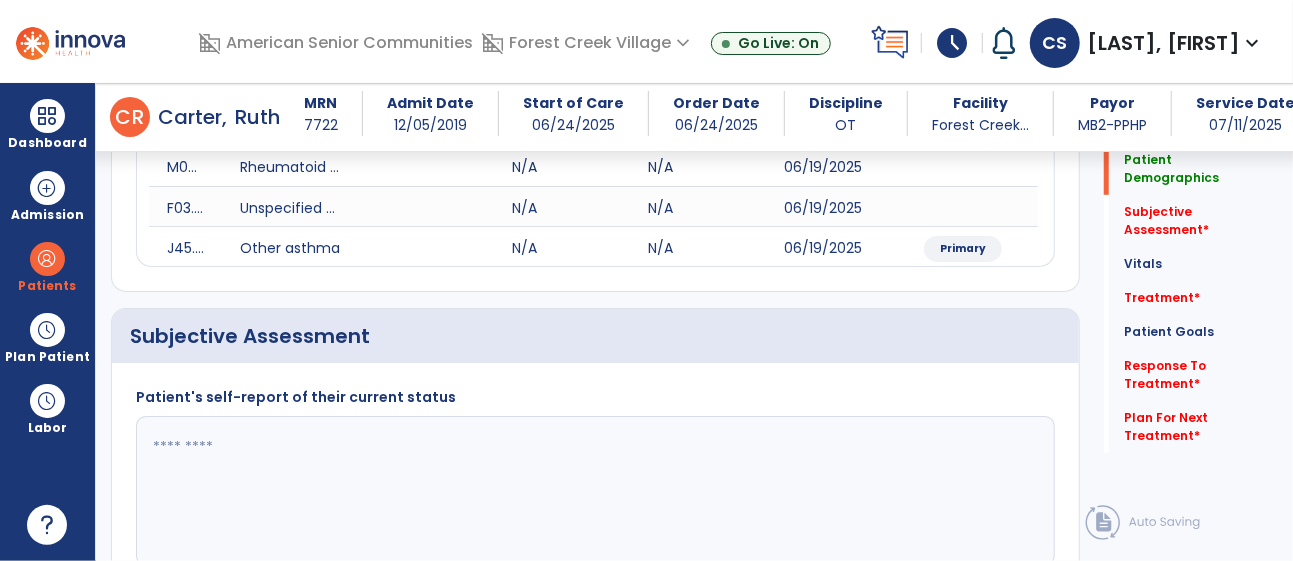 click 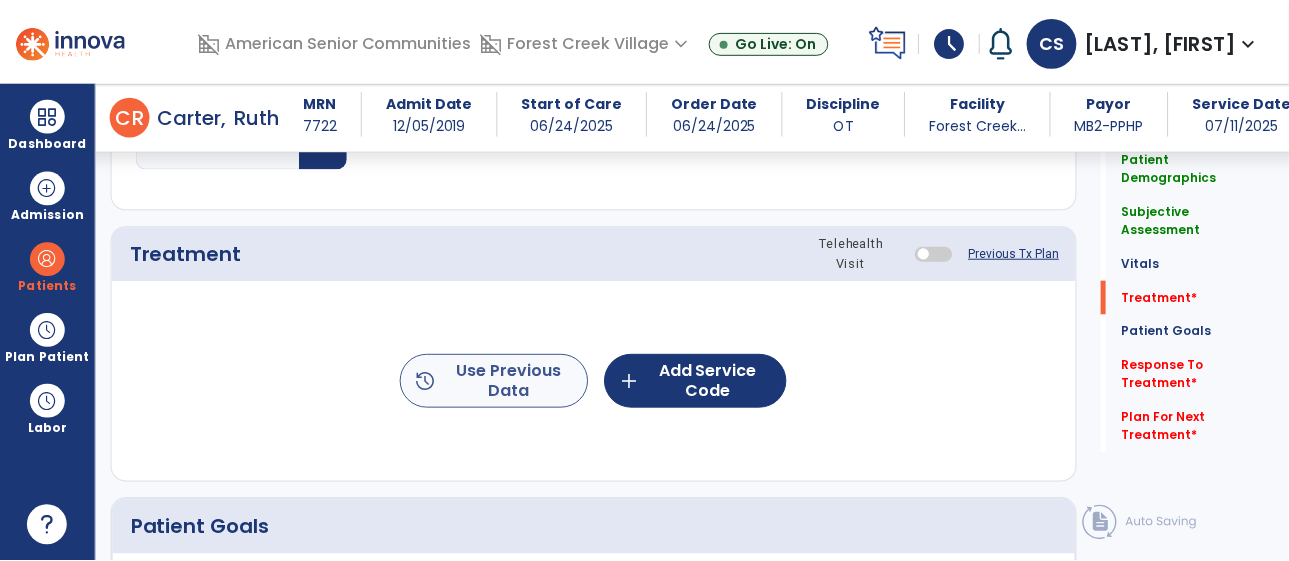 scroll, scrollTop: 1105, scrollLeft: 0, axis: vertical 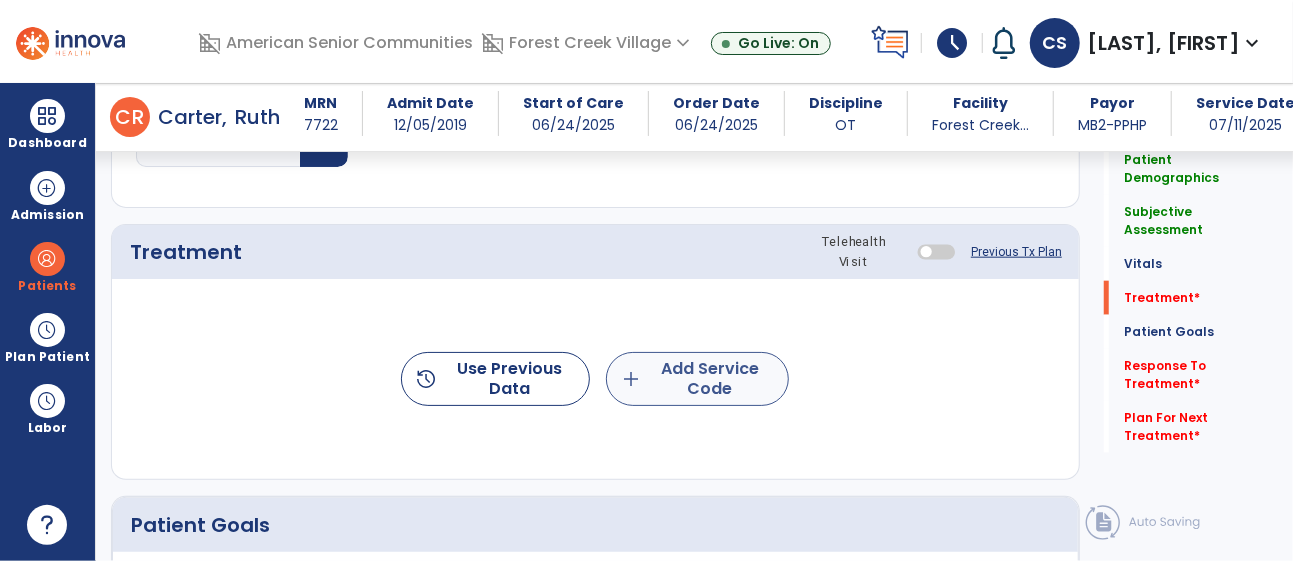 type on "**********" 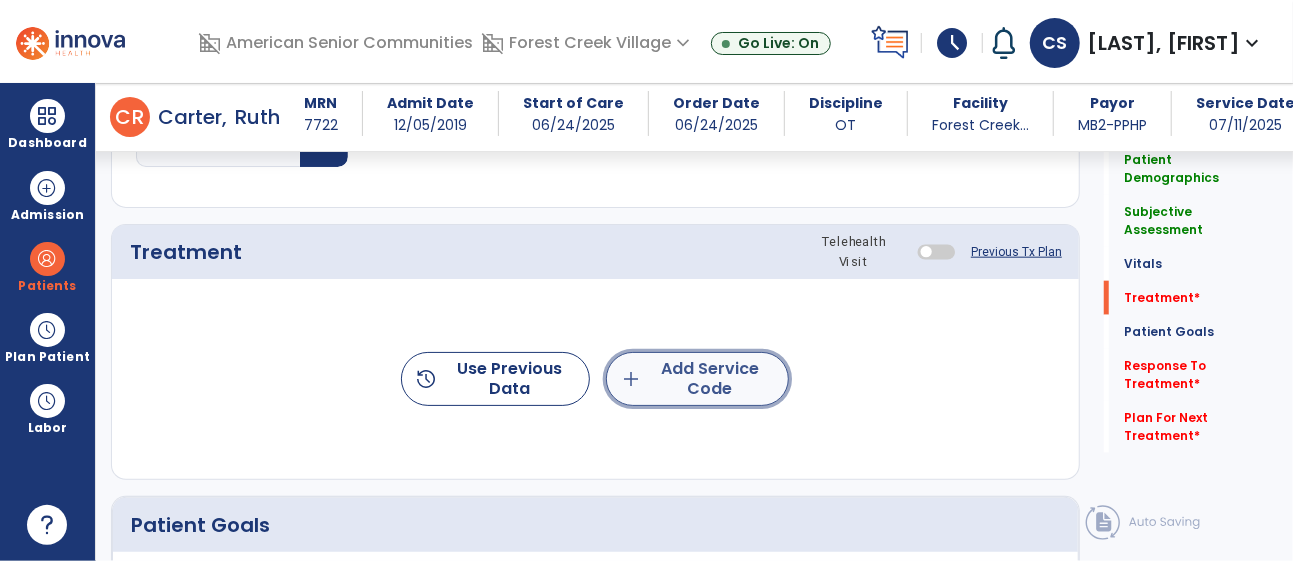 click on "add  Add Service Code" 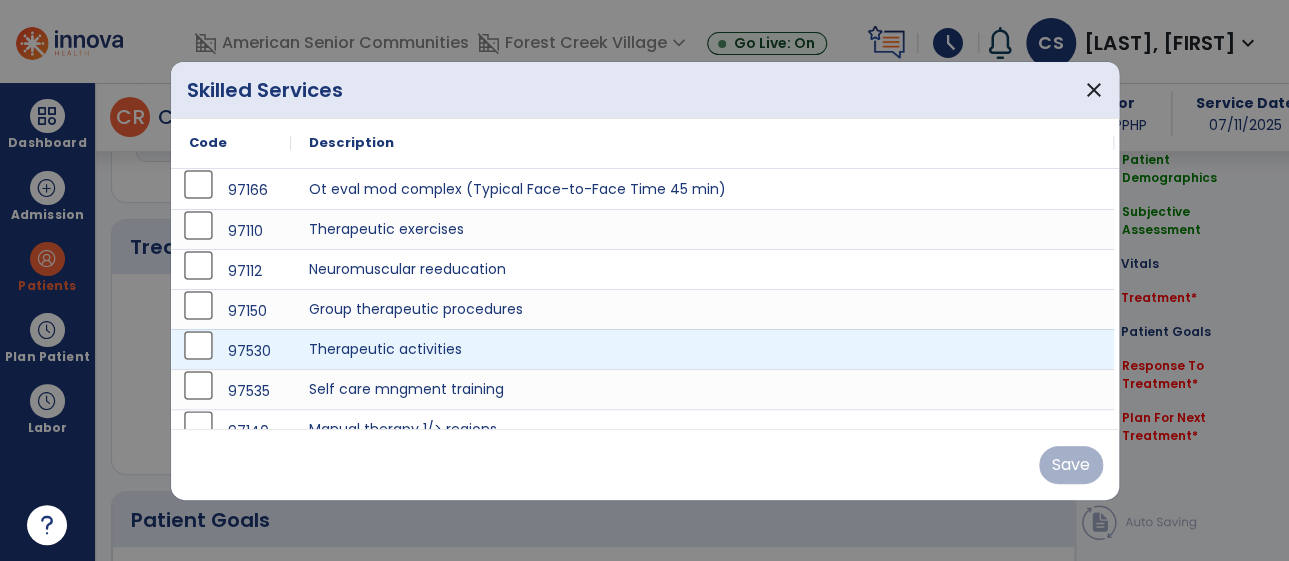scroll, scrollTop: 1105, scrollLeft: 0, axis: vertical 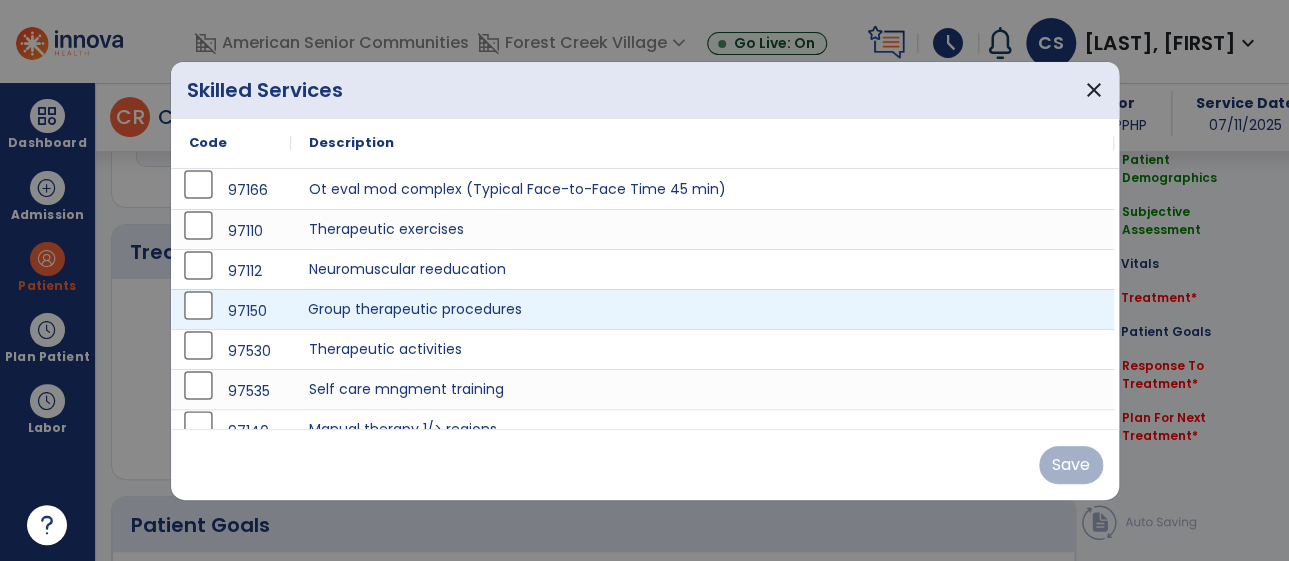 click on "Group therapeutic procedures" at bounding box center [702, 309] 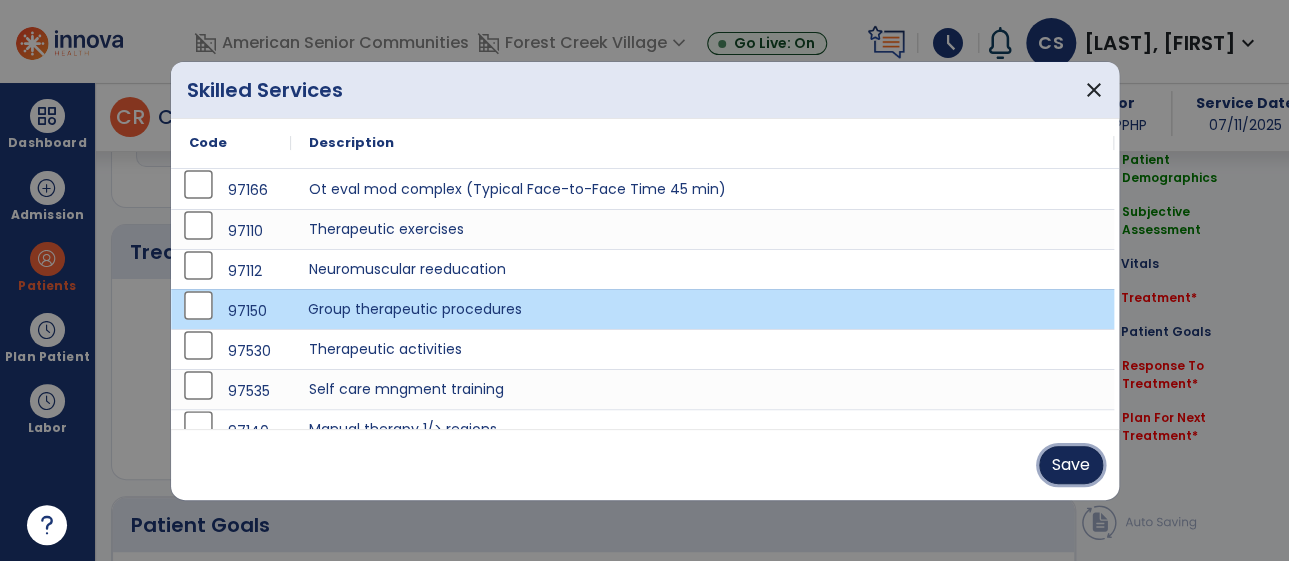 click on "Save" at bounding box center (1071, 465) 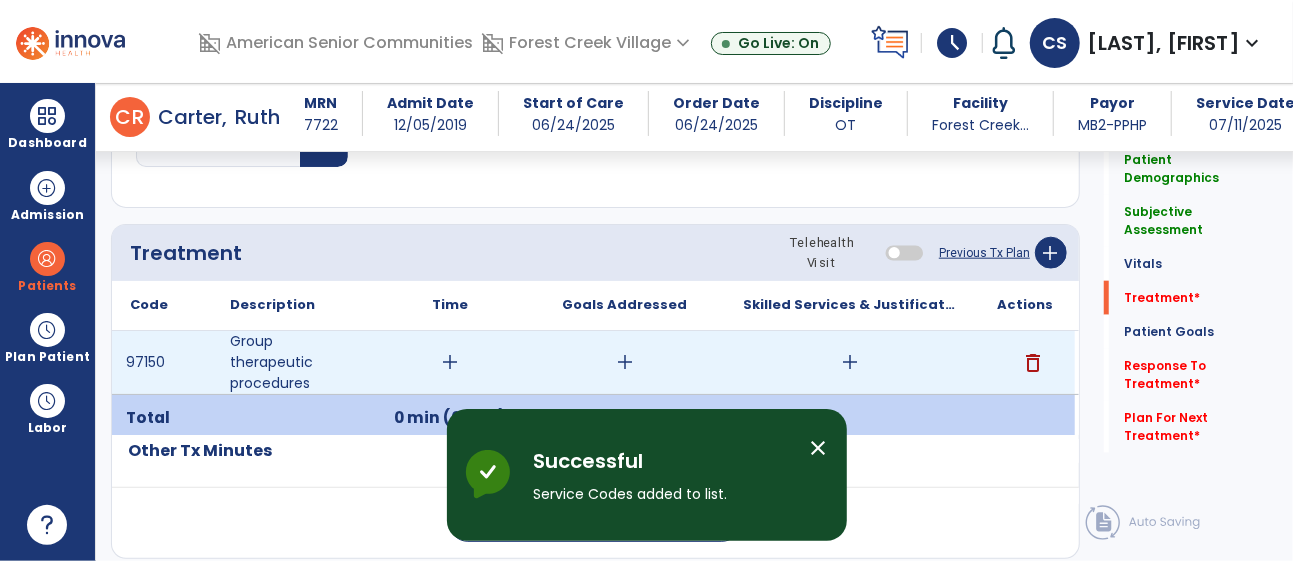 click on "add" at bounding box center [450, 362] 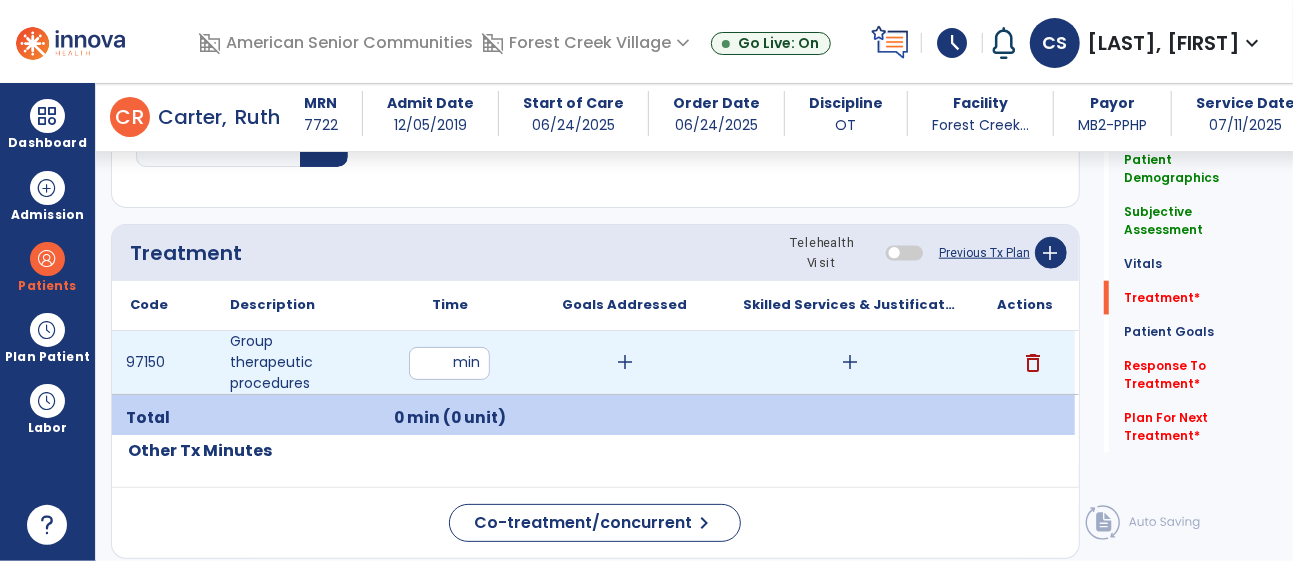type on "*" 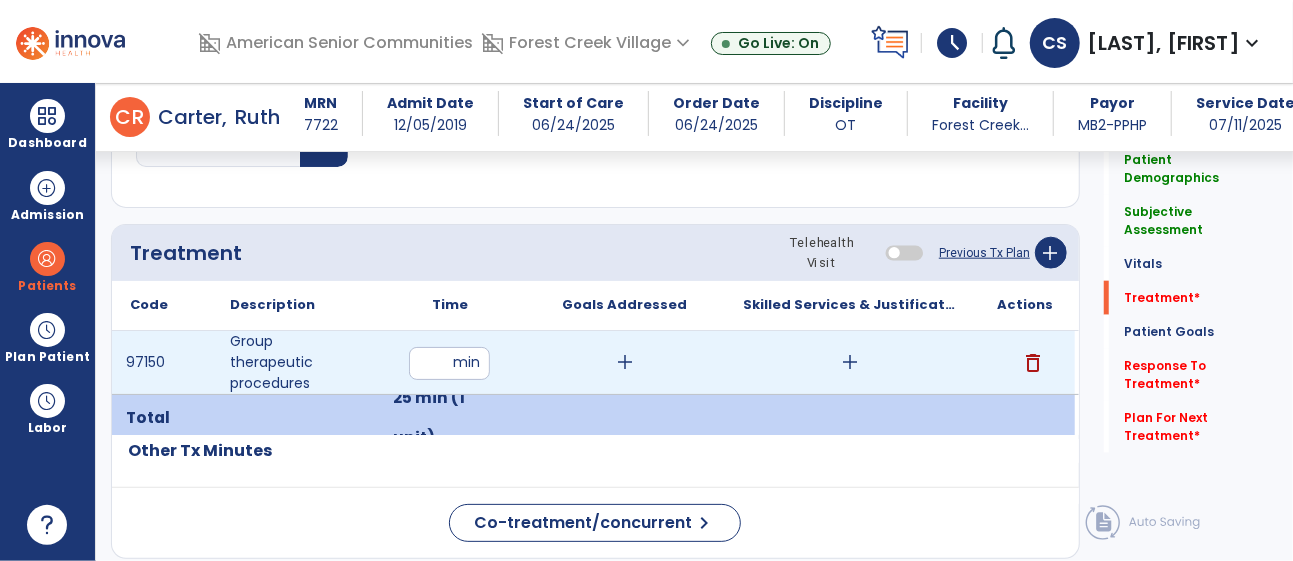 click on "add" at bounding box center (625, 362) 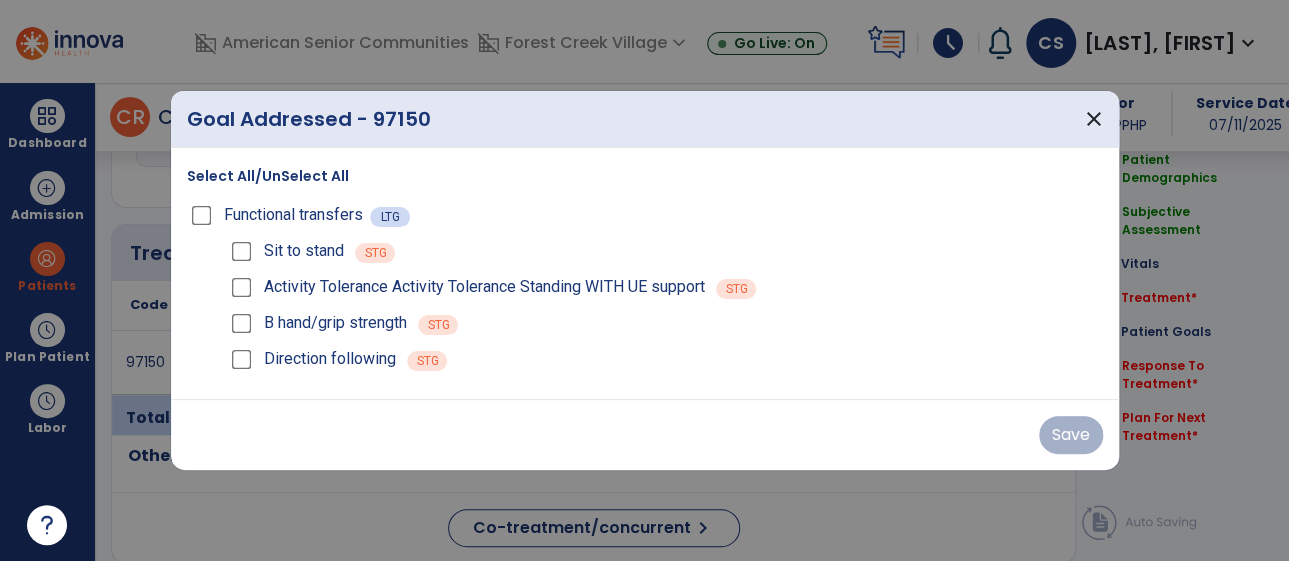 scroll, scrollTop: 1105, scrollLeft: 0, axis: vertical 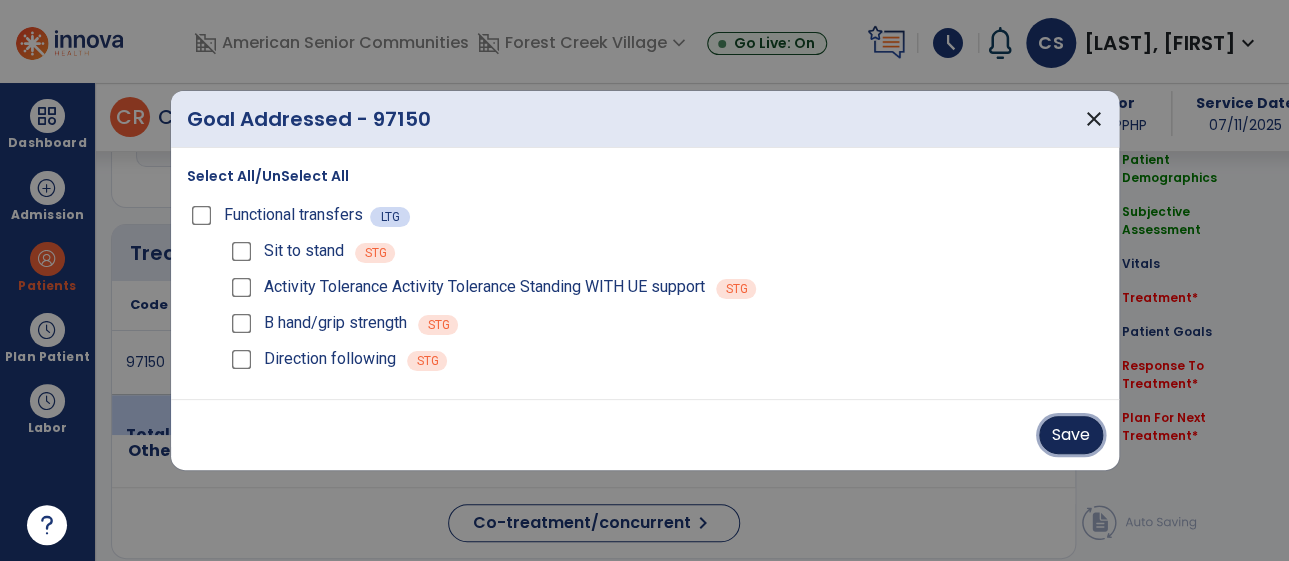 click on "Save" at bounding box center [1071, 435] 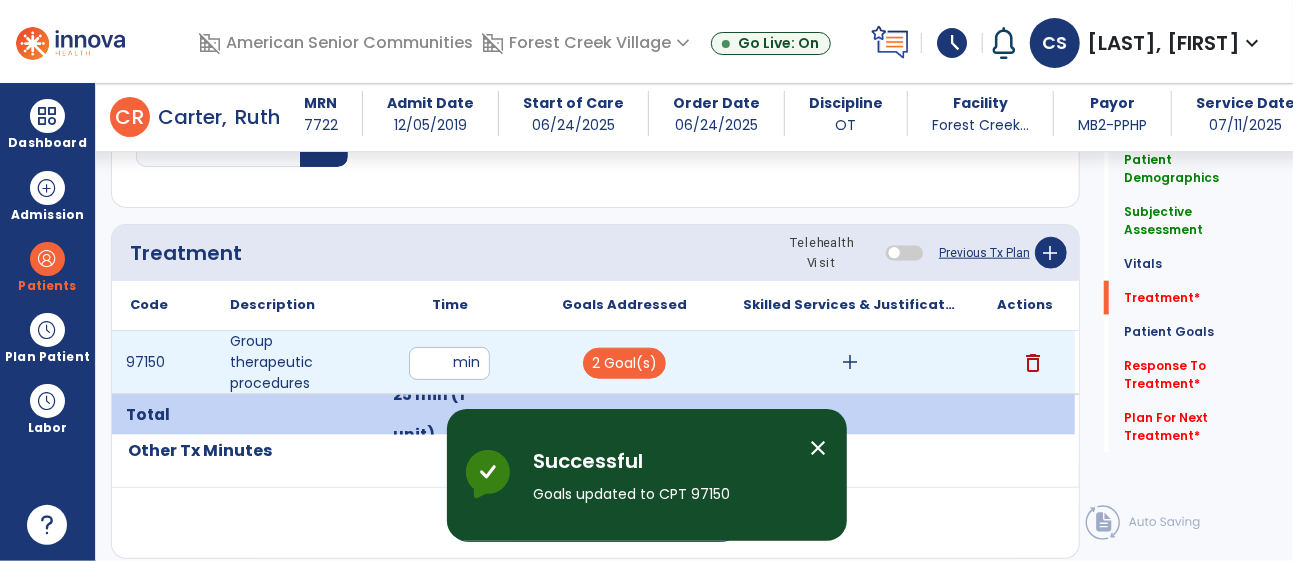 click on "add" at bounding box center (850, 362) 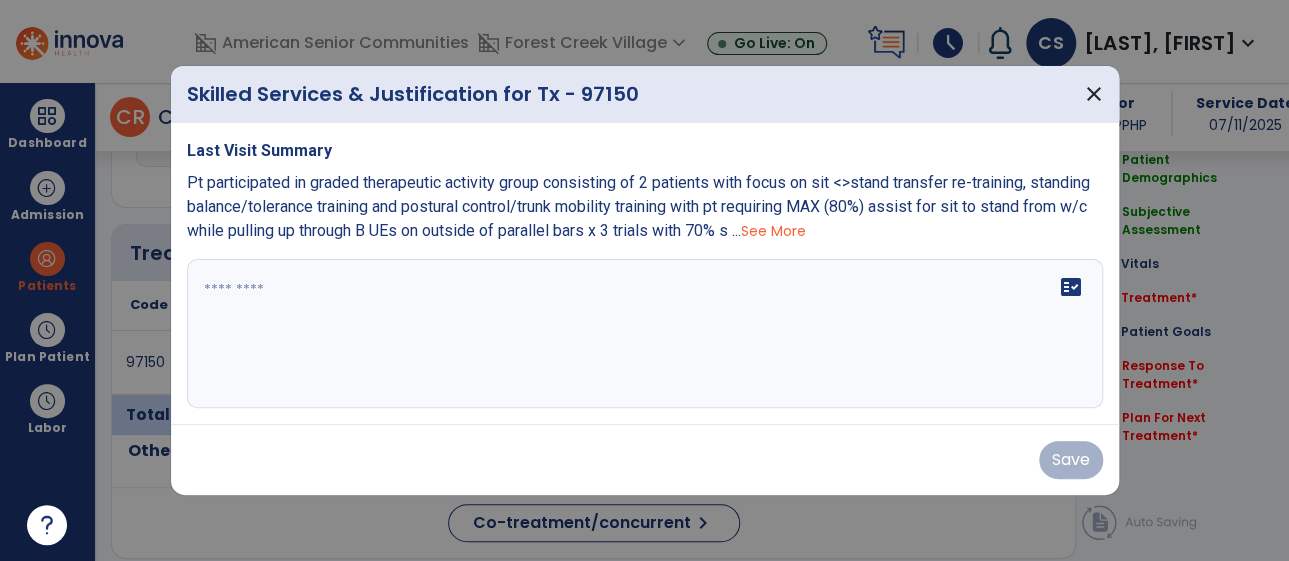 scroll, scrollTop: 1105, scrollLeft: 0, axis: vertical 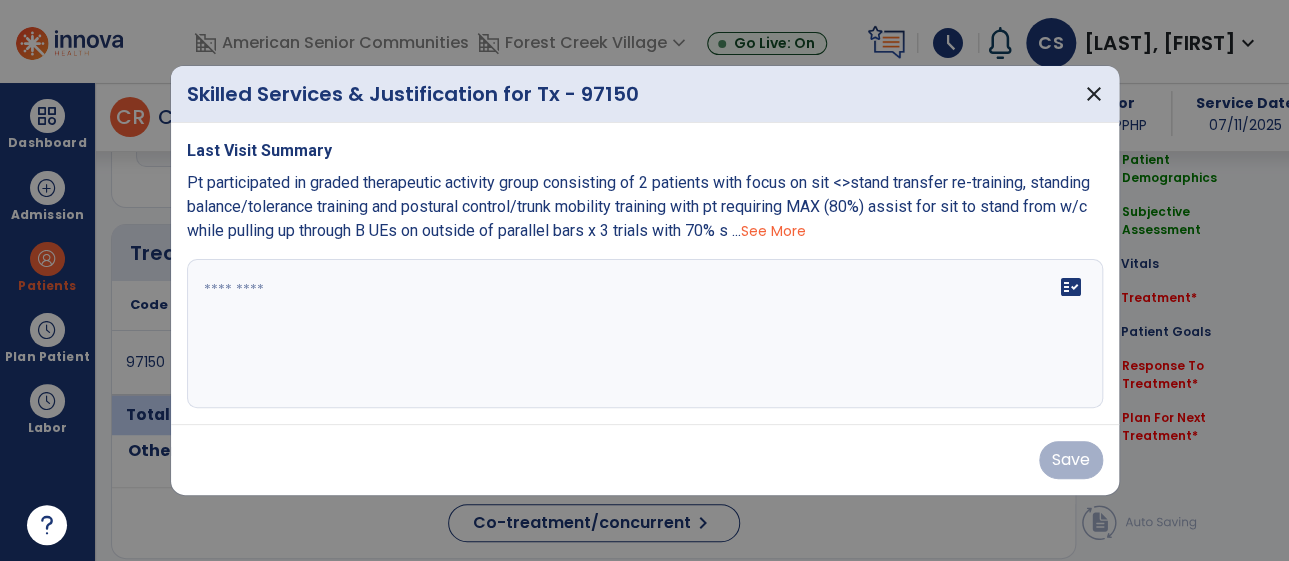 click on "fact_check" at bounding box center (645, 334) 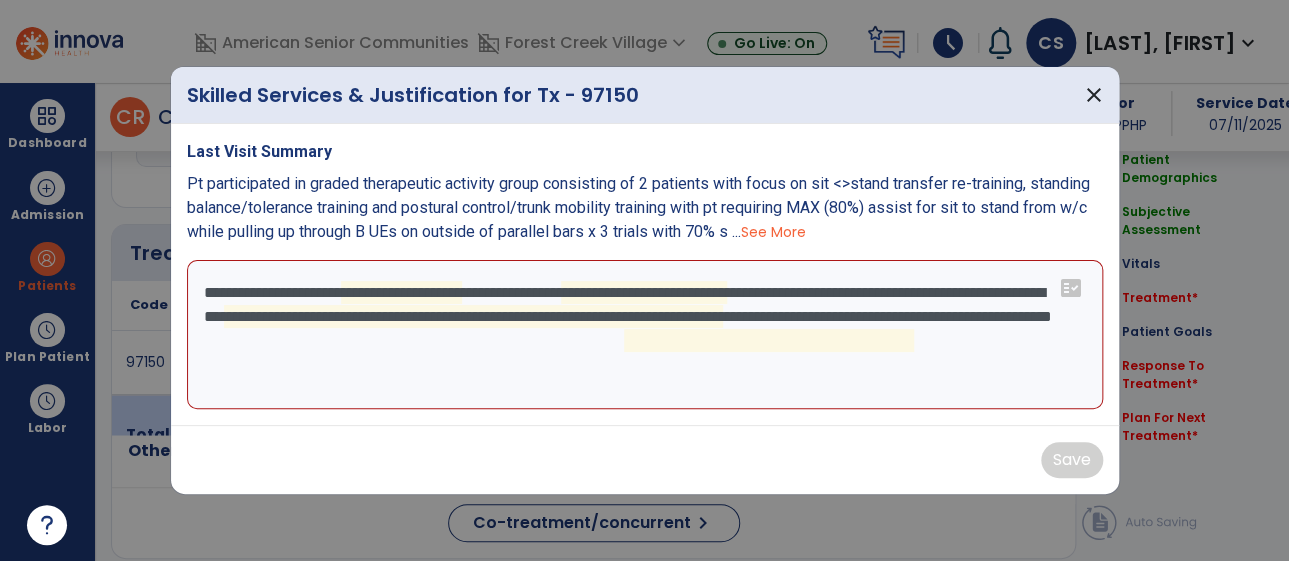 click on "**********" at bounding box center (645, 335) 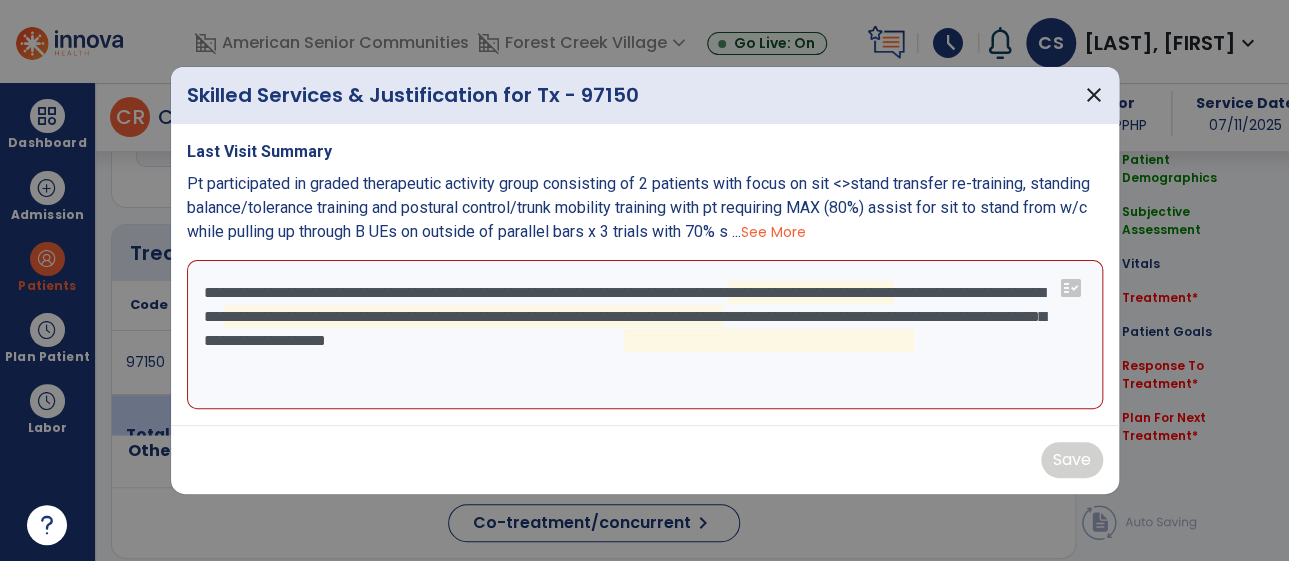 click on "**********" at bounding box center [645, 335] 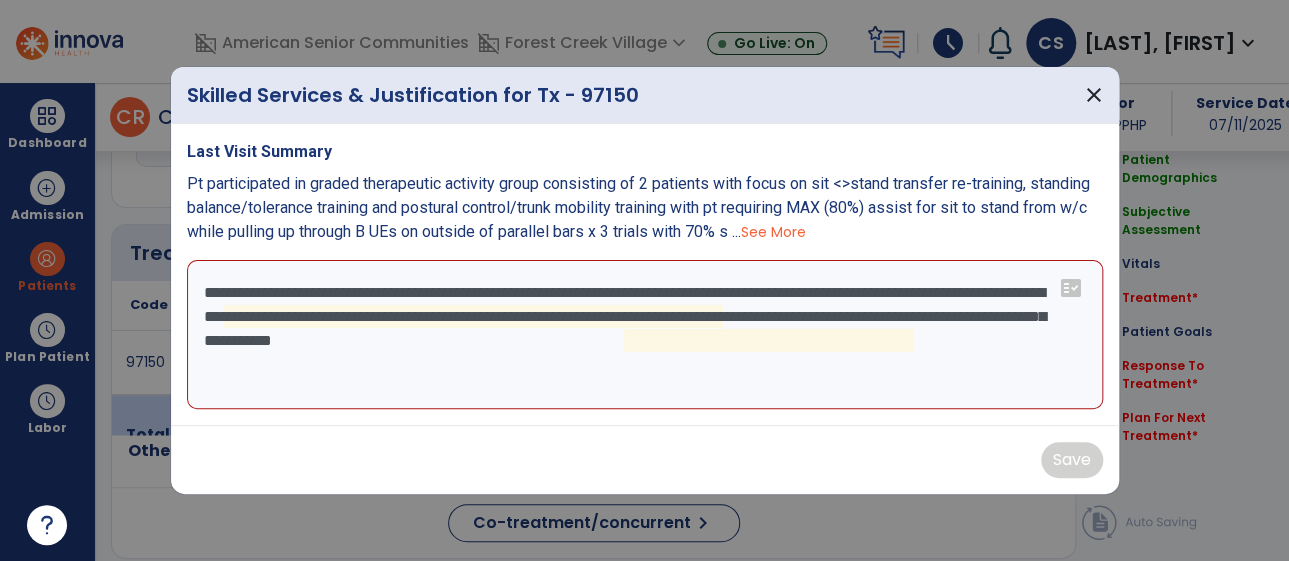 click on "**********" at bounding box center [645, 335] 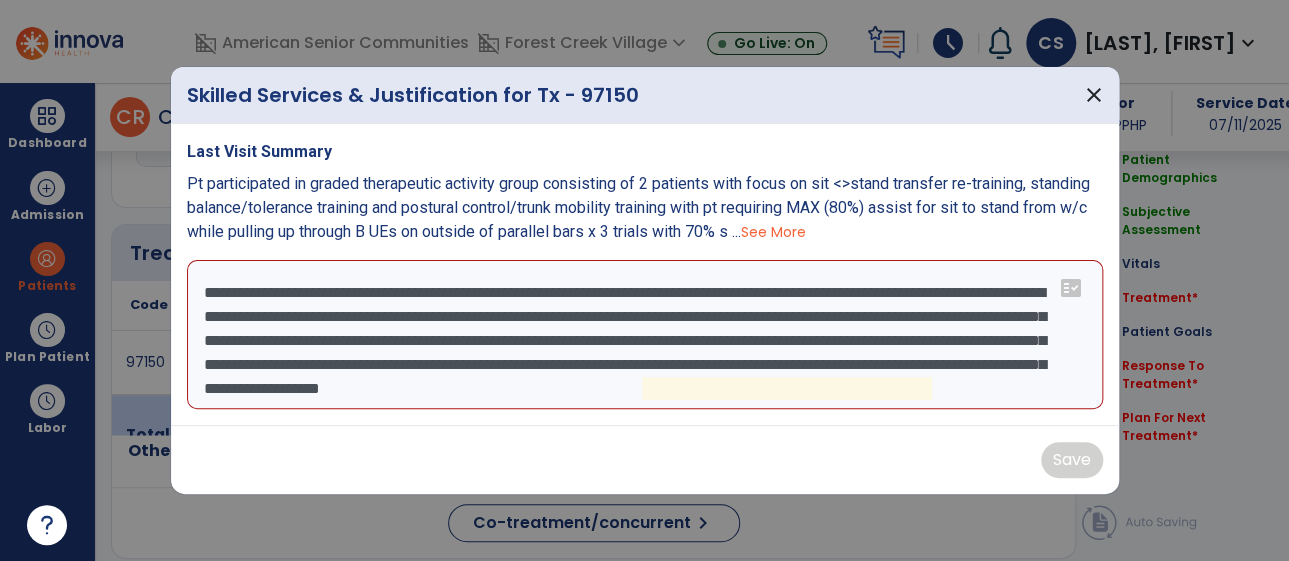 scroll, scrollTop: 24, scrollLeft: 0, axis: vertical 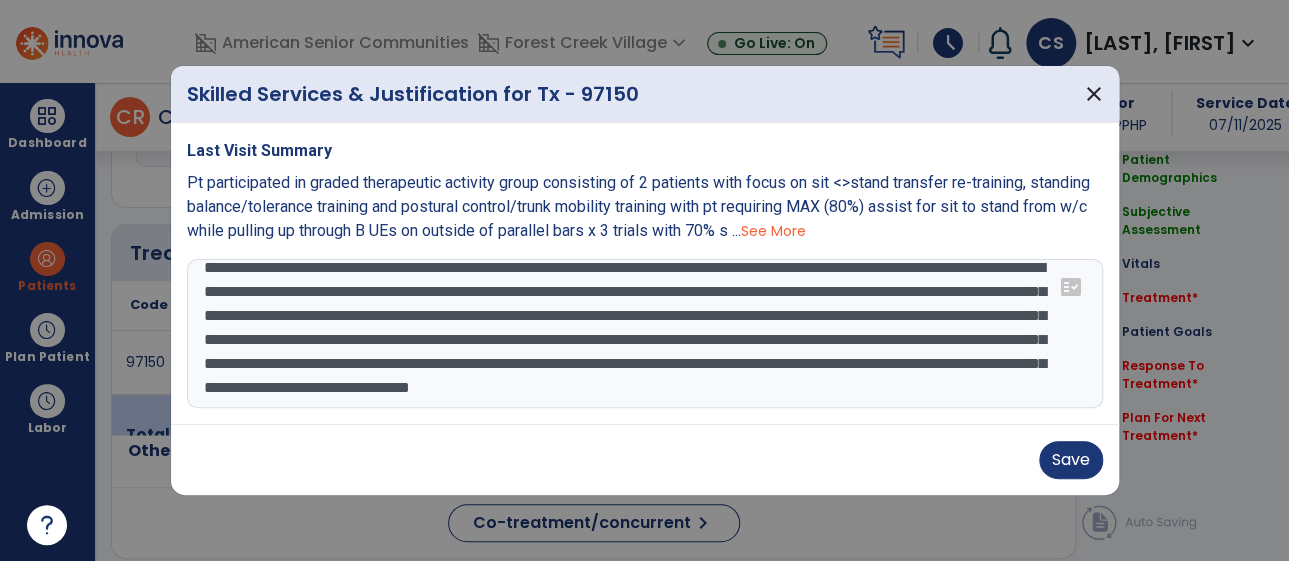 drag, startPoint x: 203, startPoint y: 292, endPoint x: 464, endPoint y: 436, distance: 298.0889 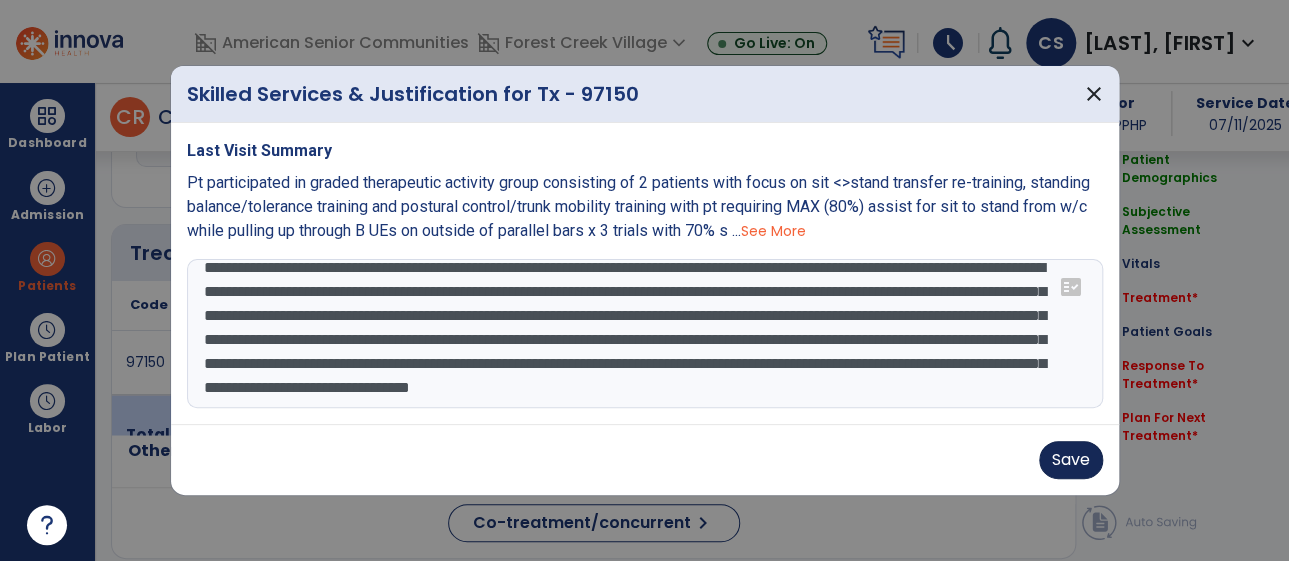 type on "**********" 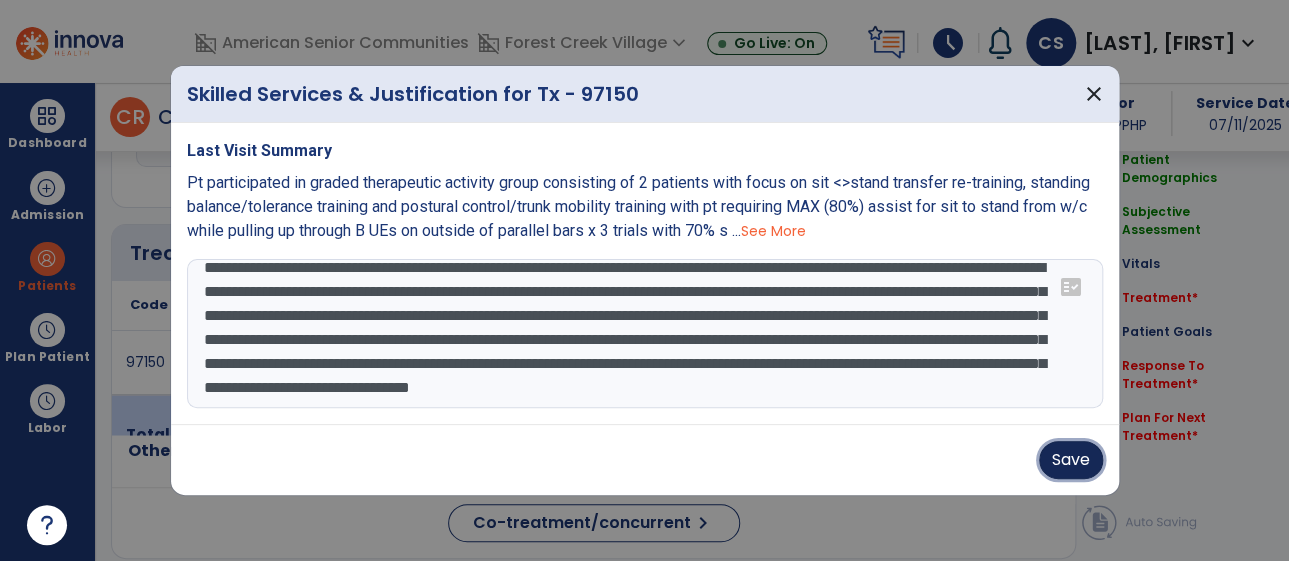 click on "Save" at bounding box center [1071, 460] 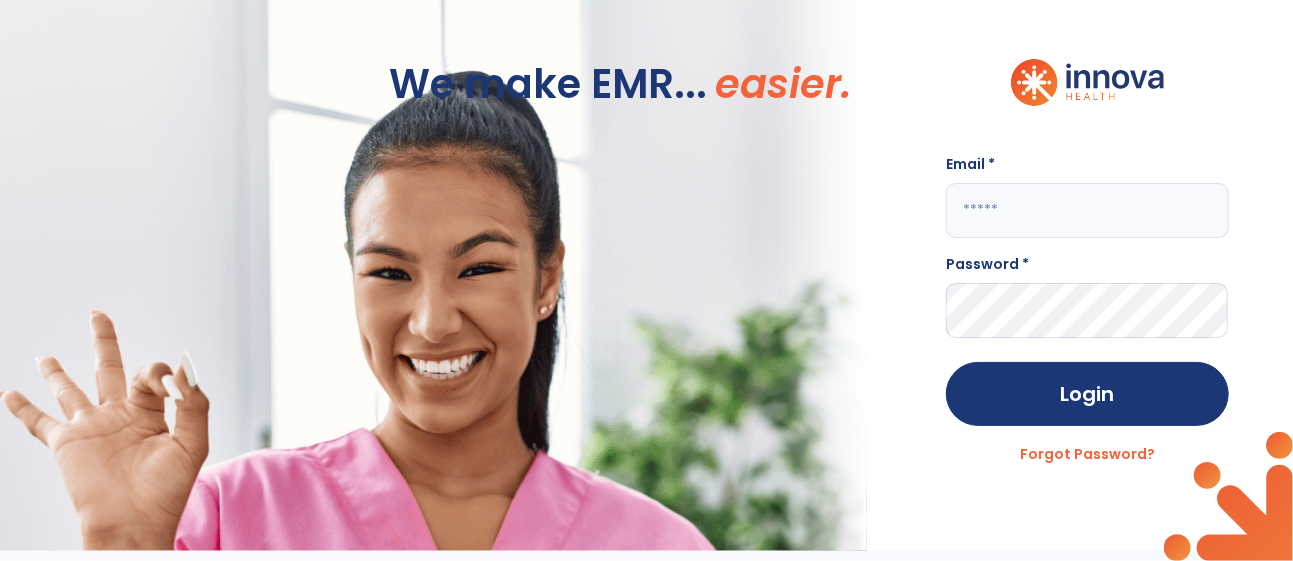 scroll, scrollTop: 0, scrollLeft: 0, axis: both 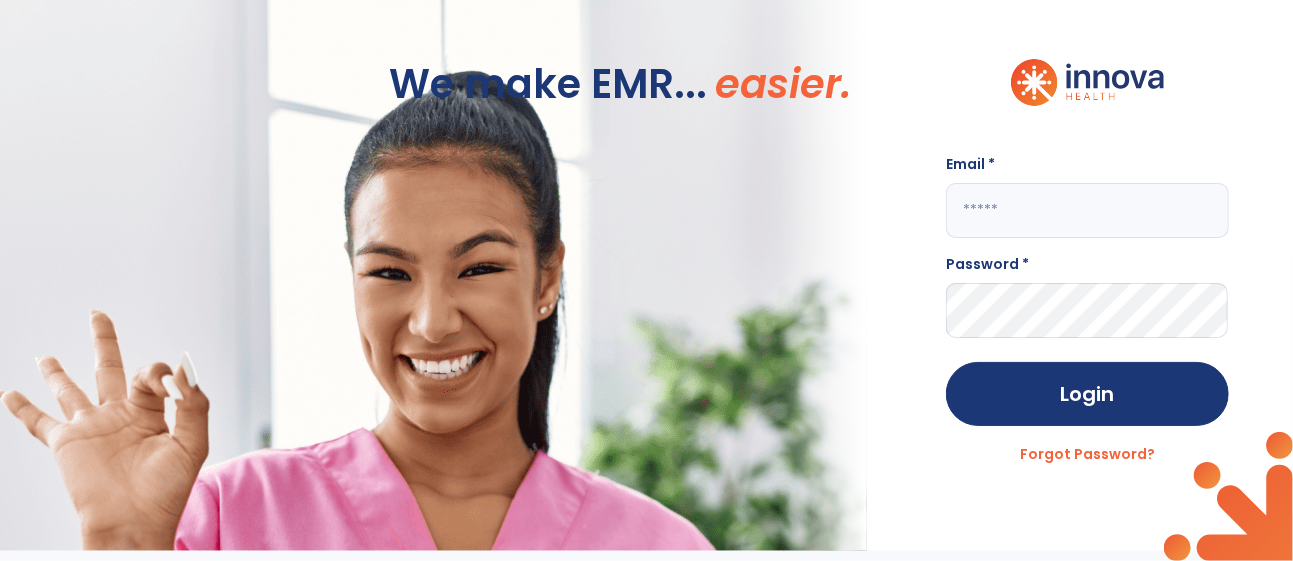 click 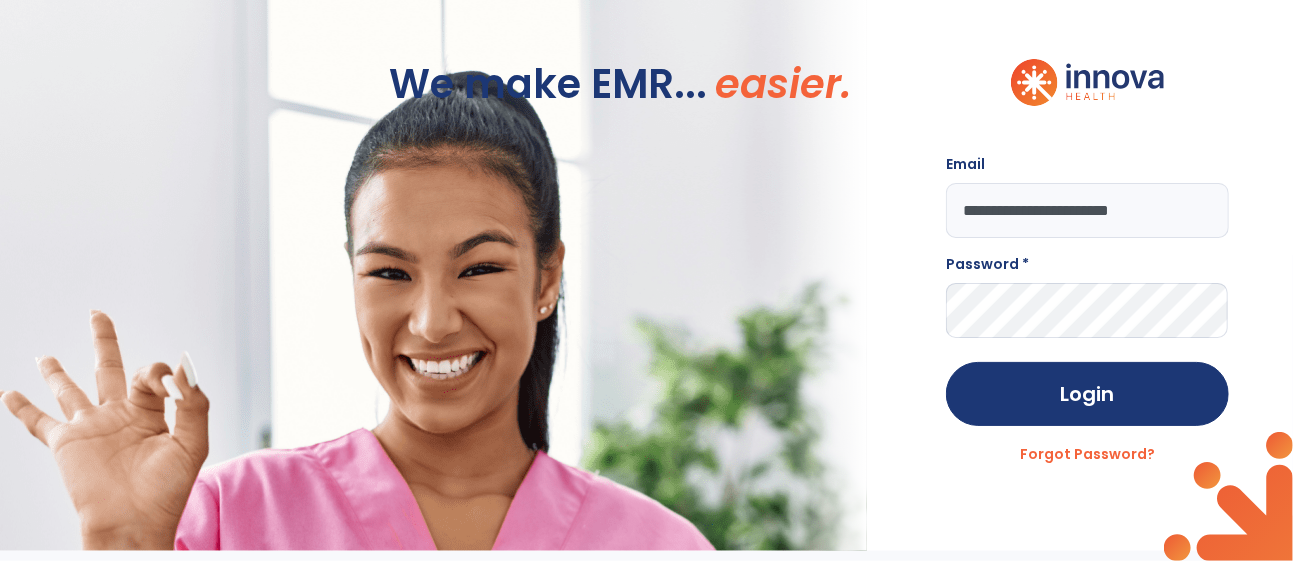 type on "**********" 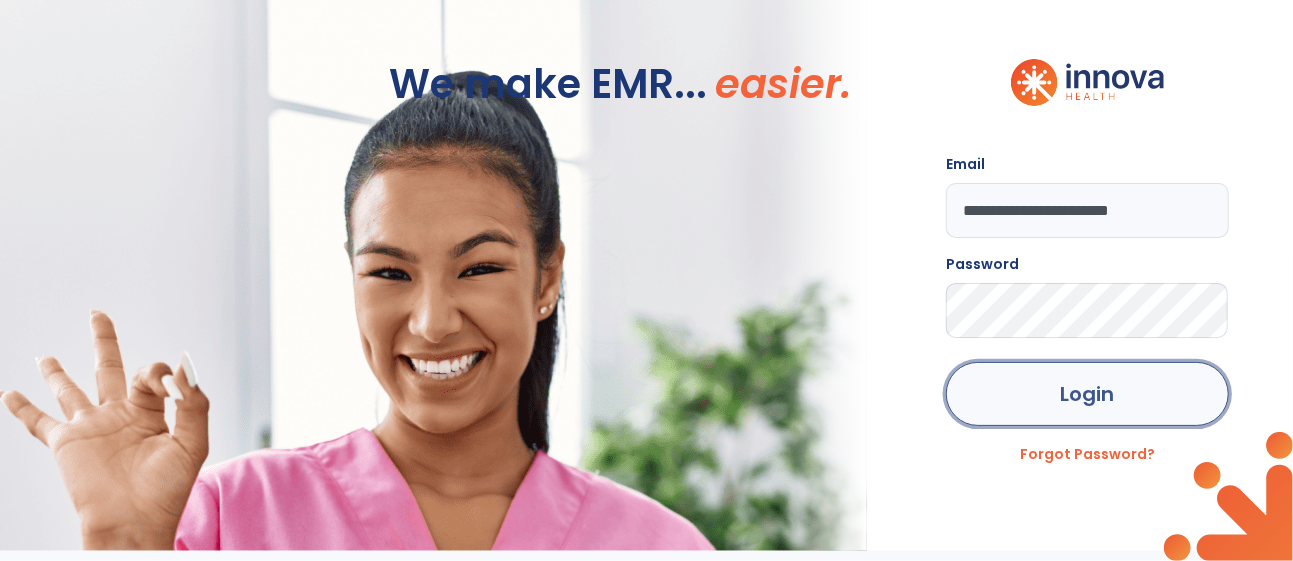 click on "Login" 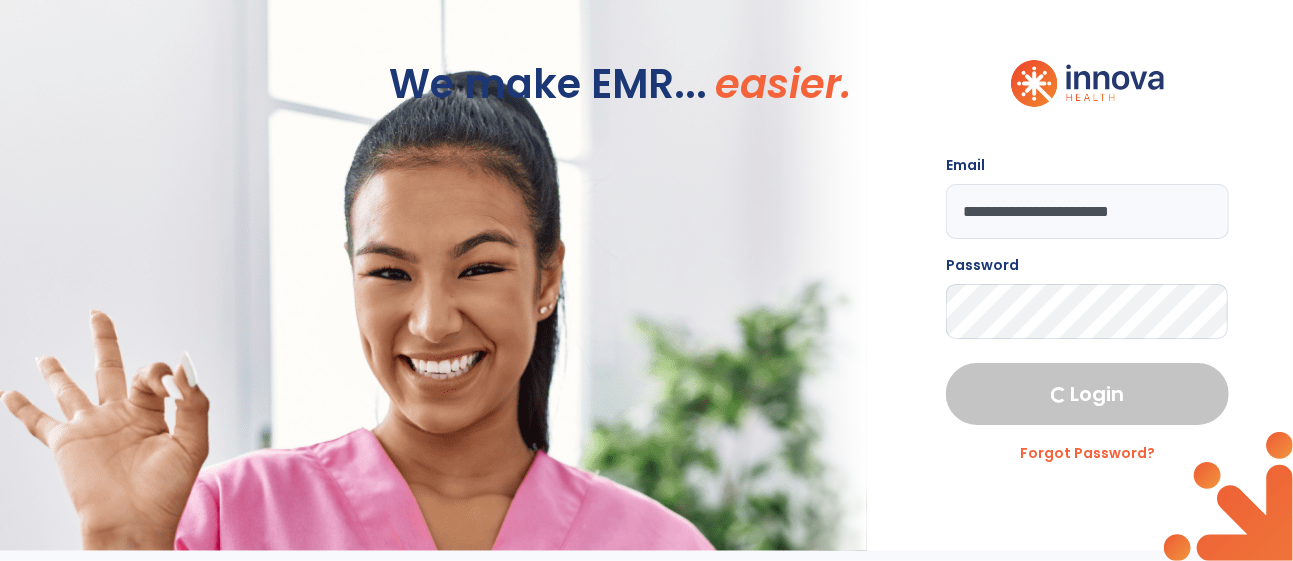 select on "****" 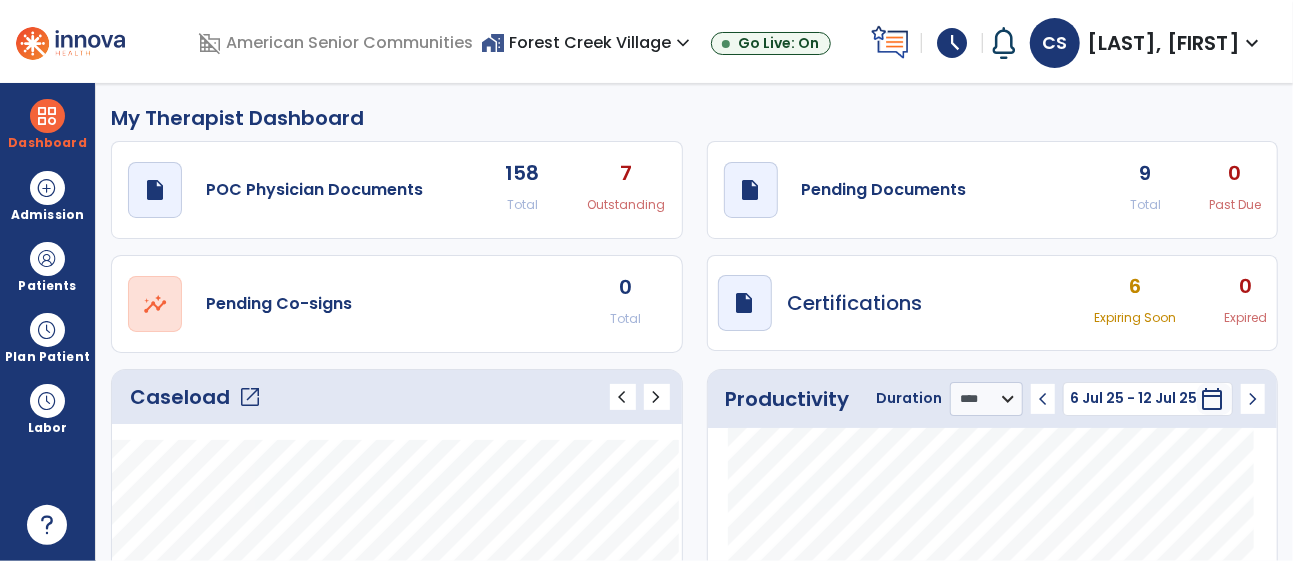 click on "6 Expiring Soon" at bounding box center [1135, 303] 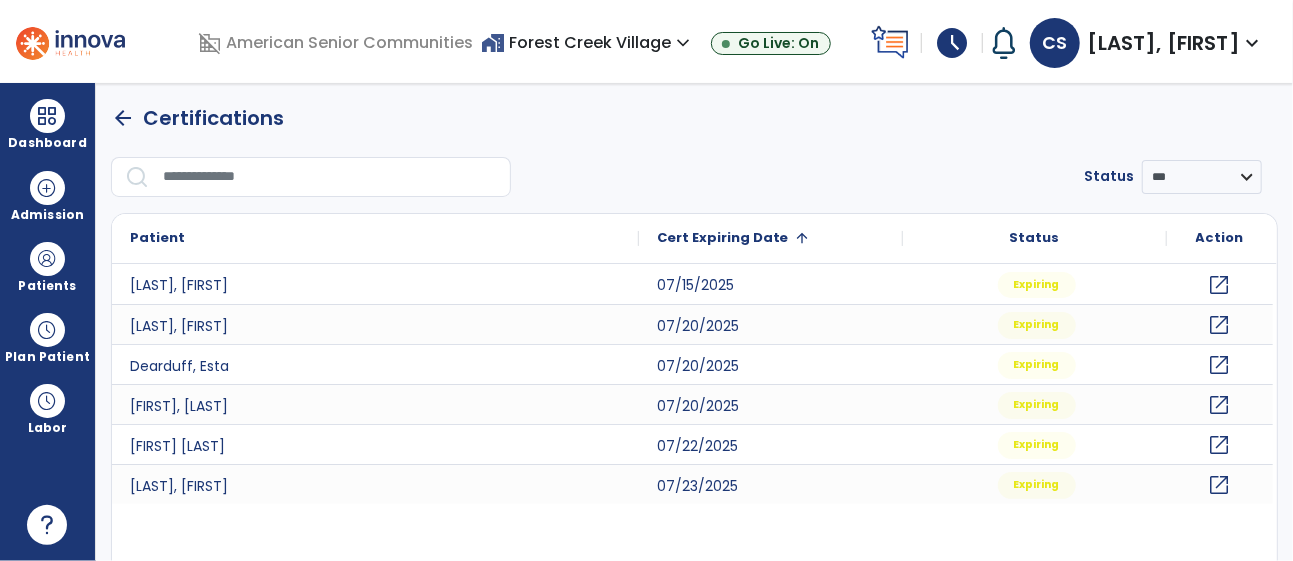 click on "arrow_back" 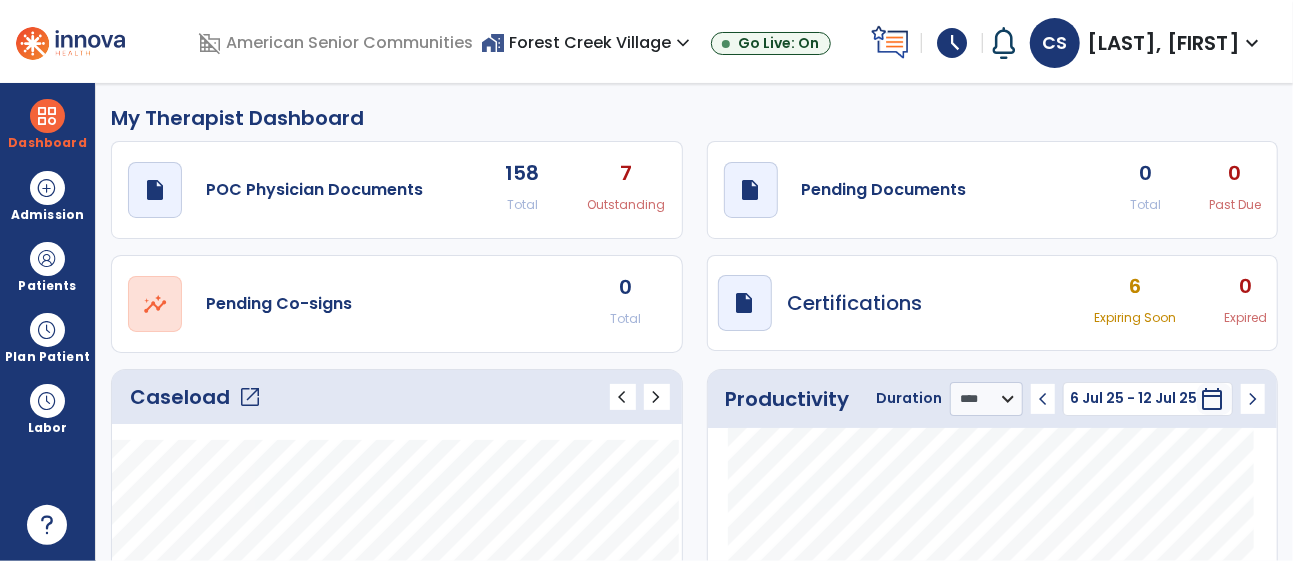 click on "open_in_new" 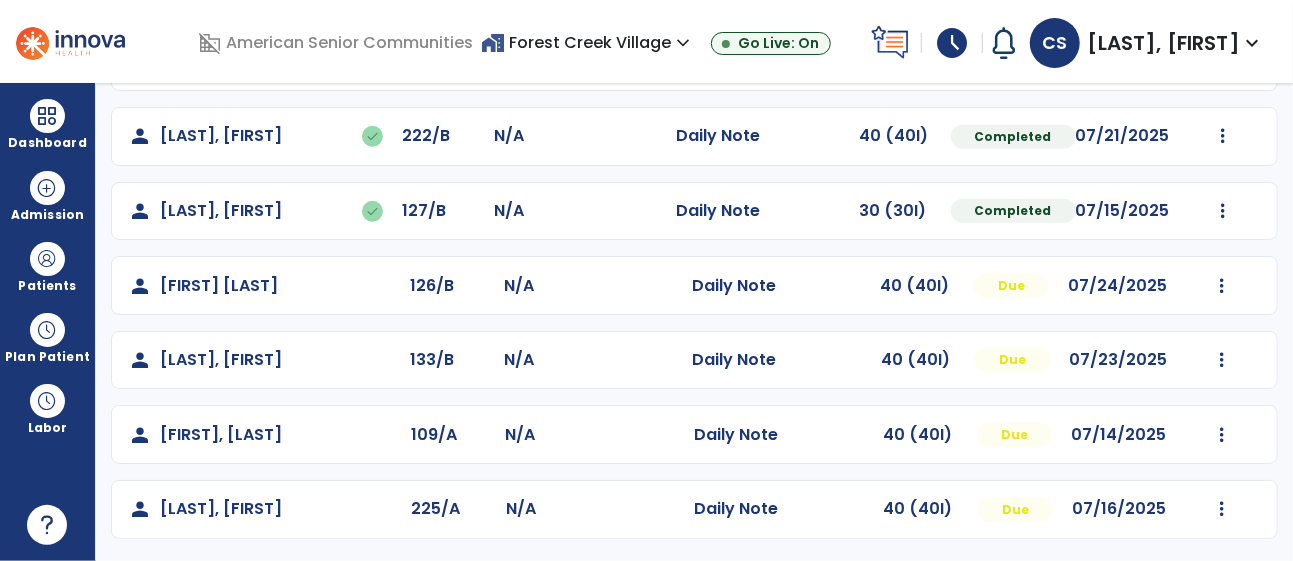 scroll, scrollTop: 0, scrollLeft: 0, axis: both 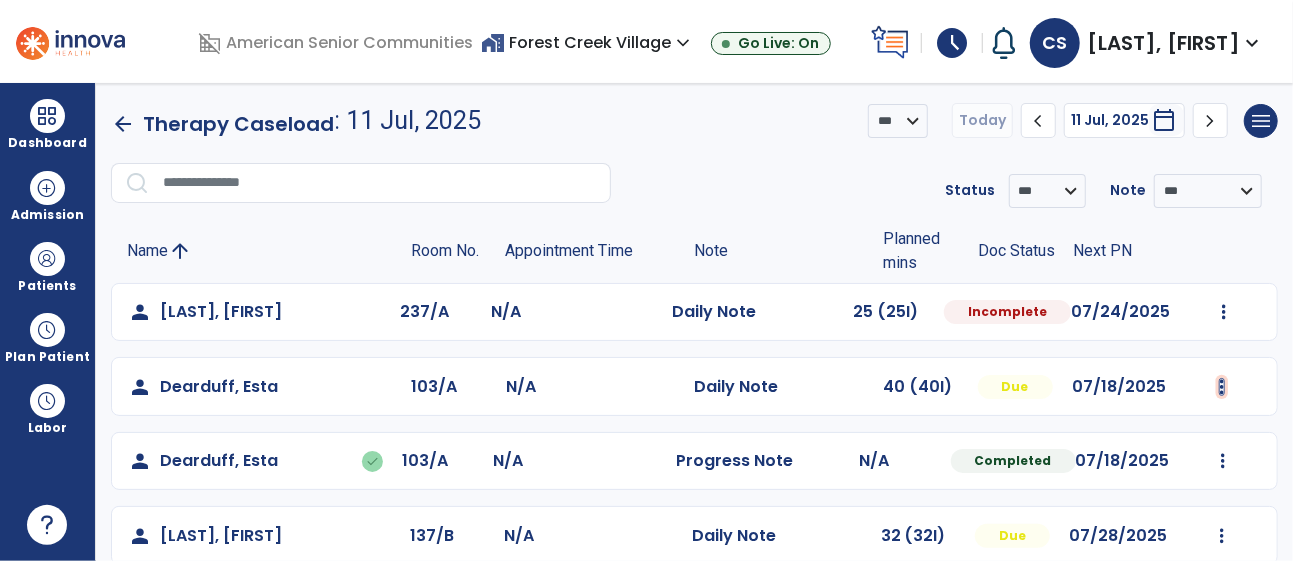 click at bounding box center (1224, 312) 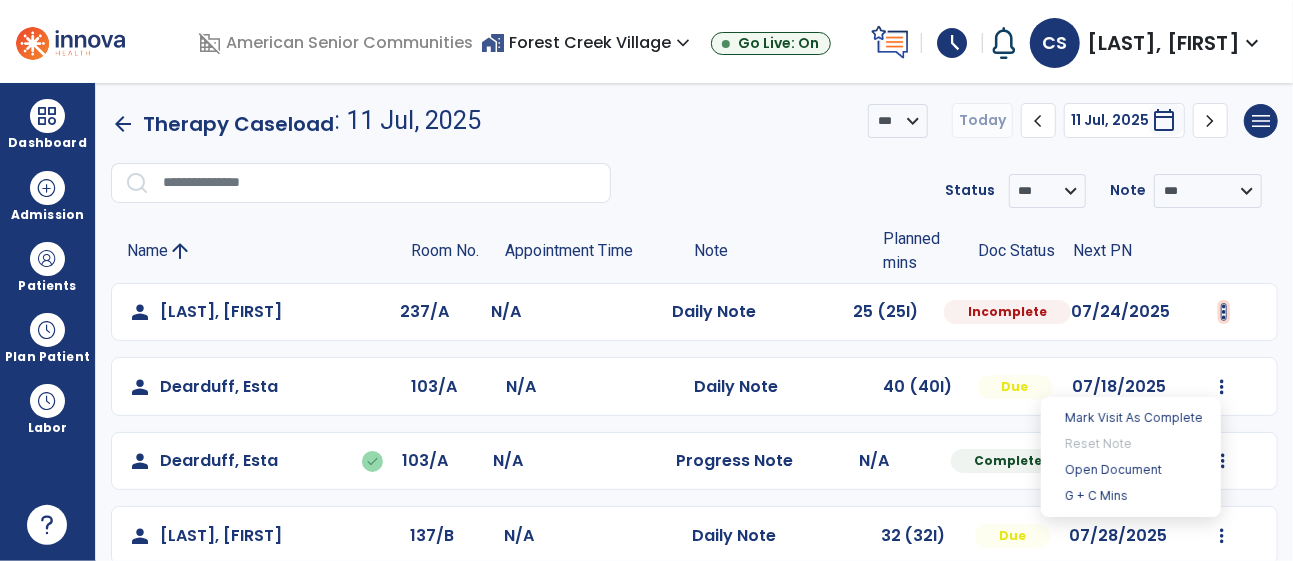 click at bounding box center [1224, 312] 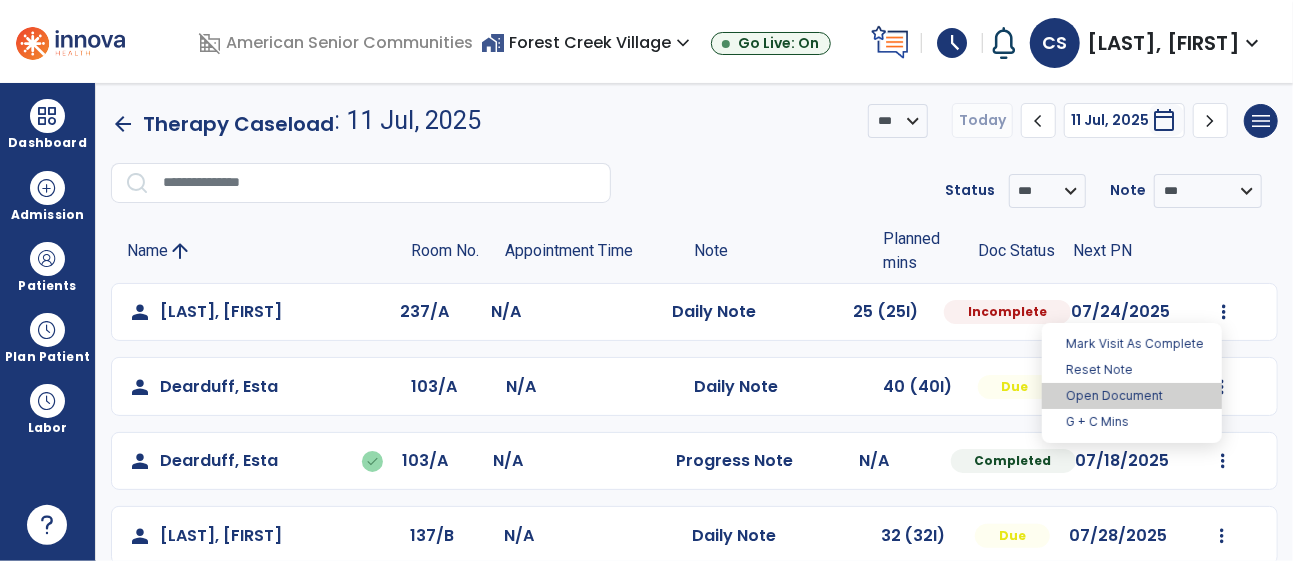 click on "Open Document" at bounding box center [1132, 396] 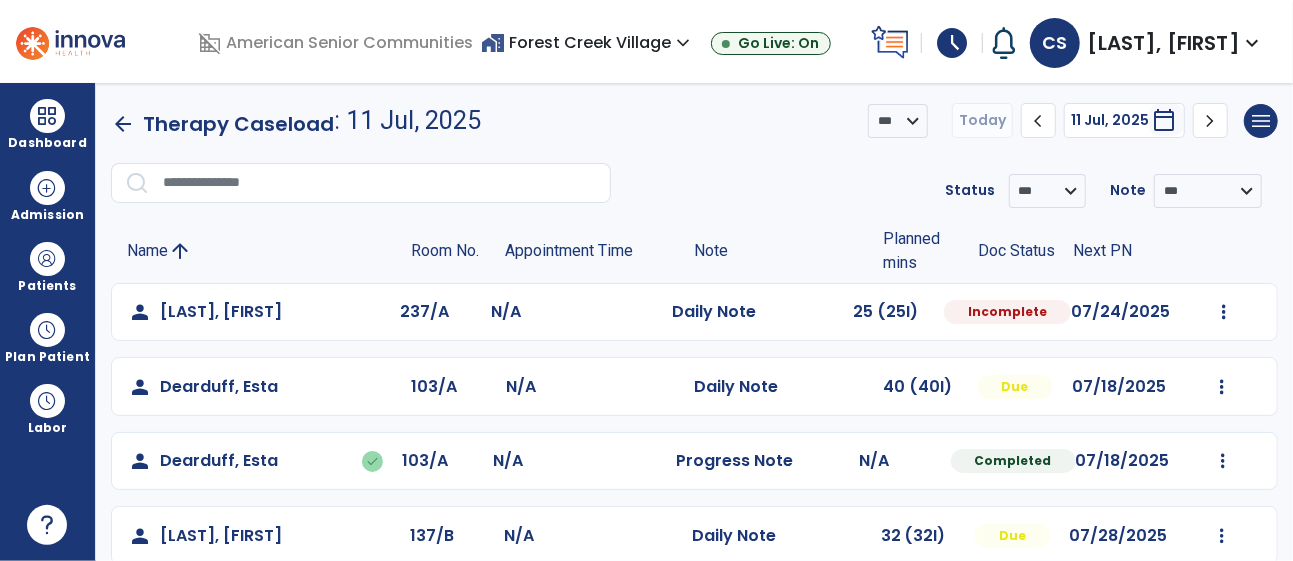 select on "*" 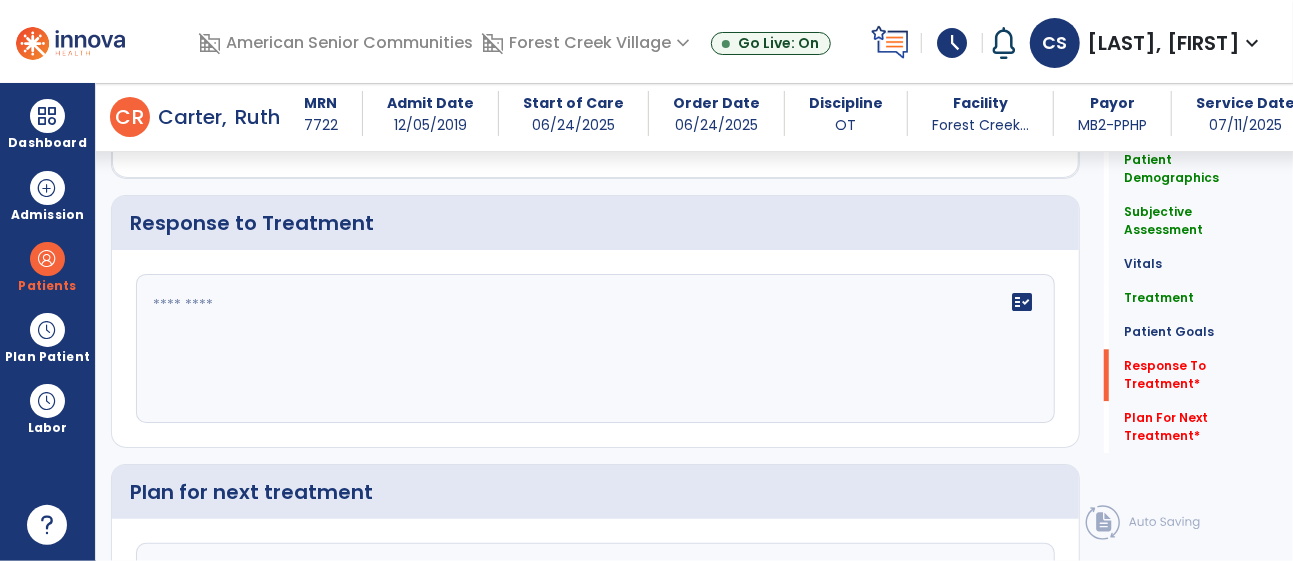 scroll, scrollTop: 2422, scrollLeft: 0, axis: vertical 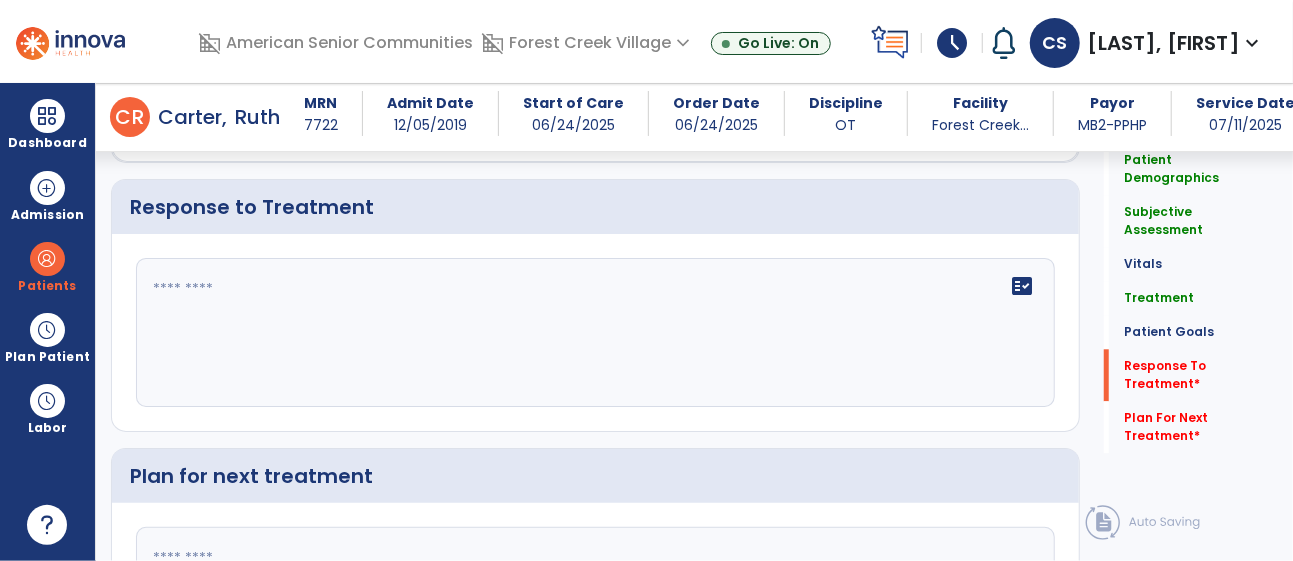 click on "fact_check" 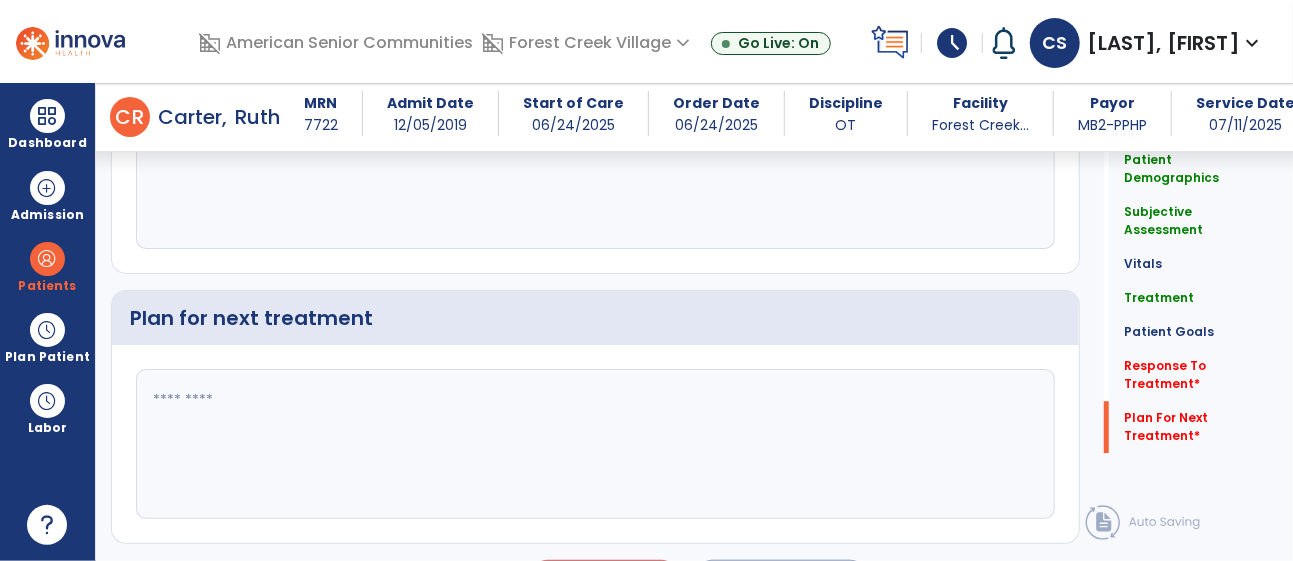 scroll, scrollTop: 2605, scrollLeft: 0, axis: vertical 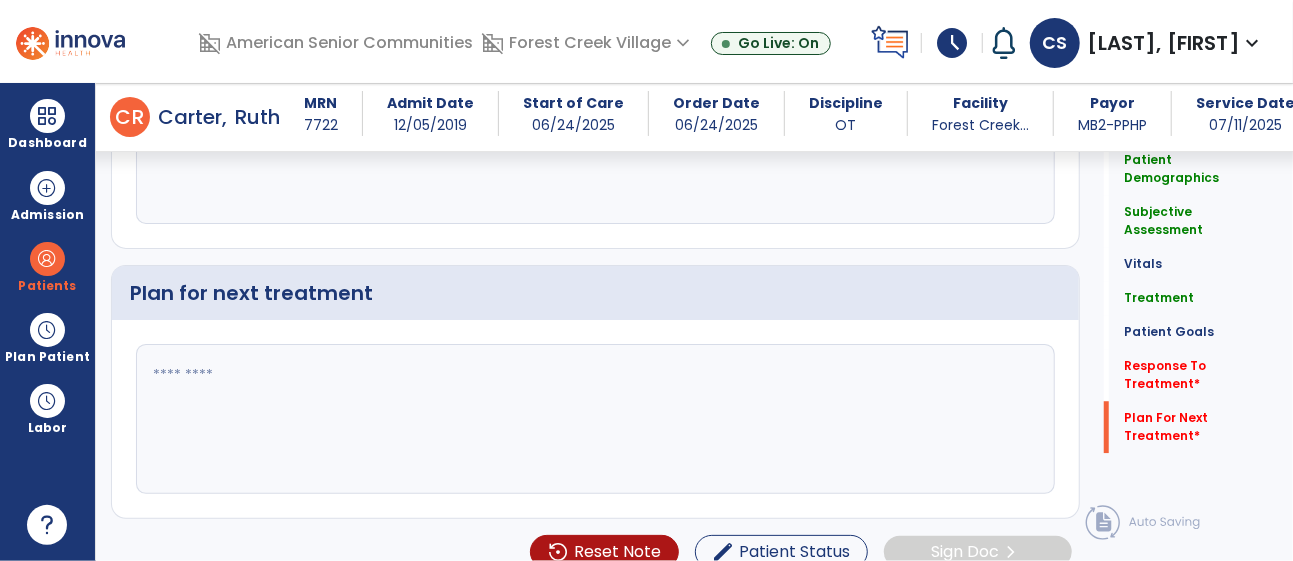 type on "**********" 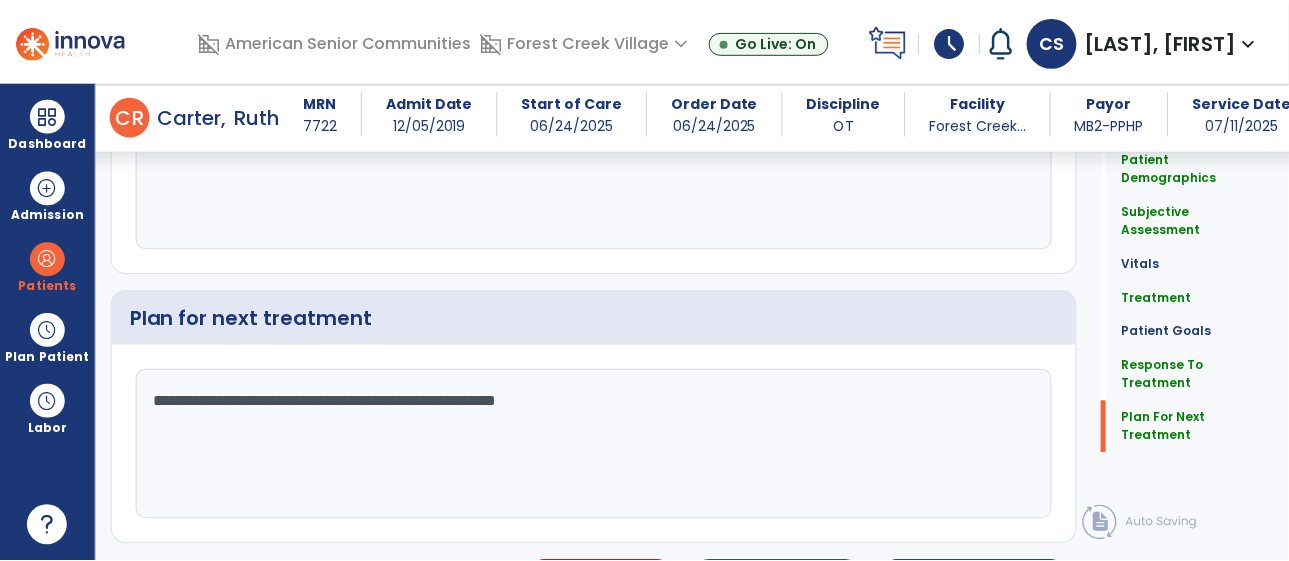 scroll, scrollTop: 2623, scrollLeft: 0, axis: vertical 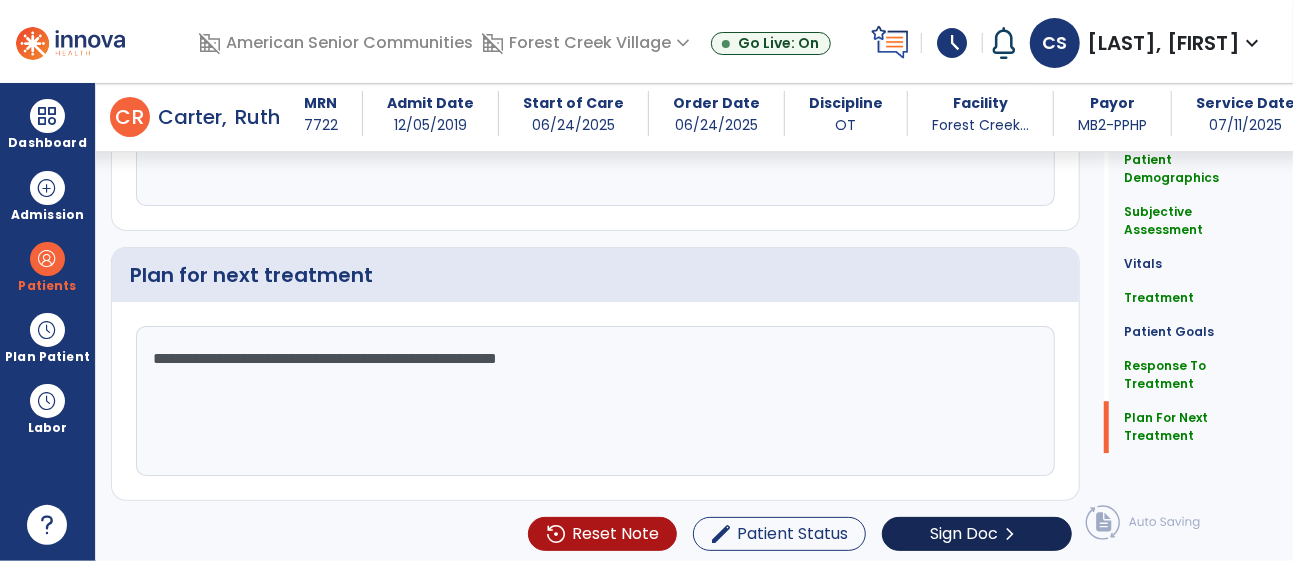 type on "**********" 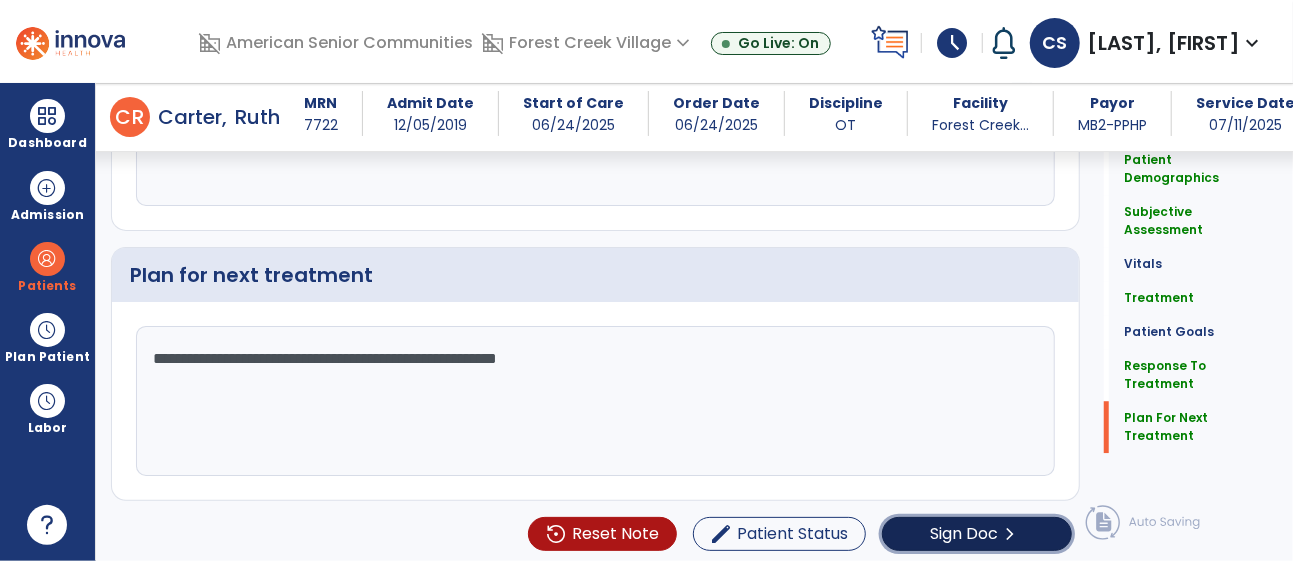 click on "Sign Doc  chevron_right" 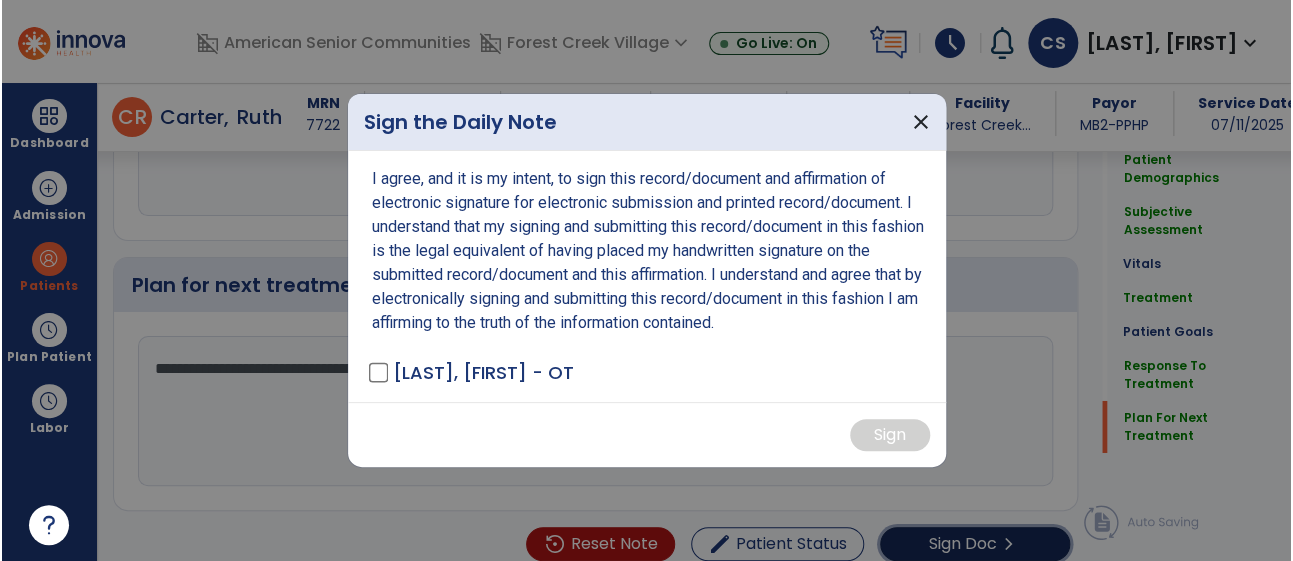 scroll, scrollTop: 2623, scrollLeft: 0, axis: vertical 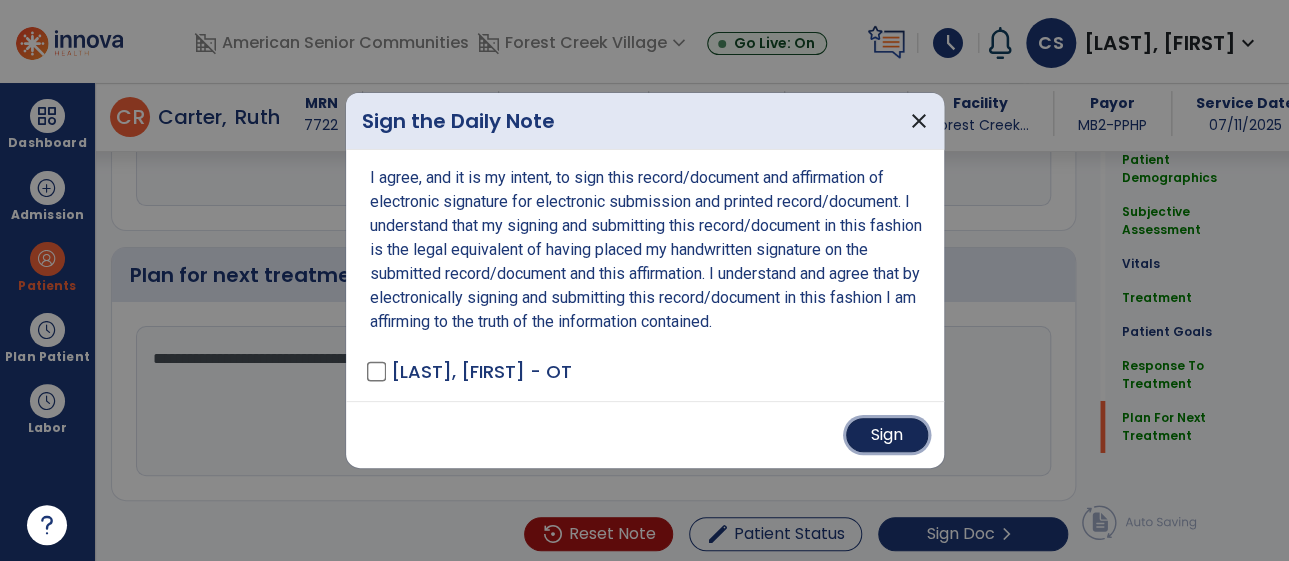 click on "Sign" at bounding box center (887, 435) 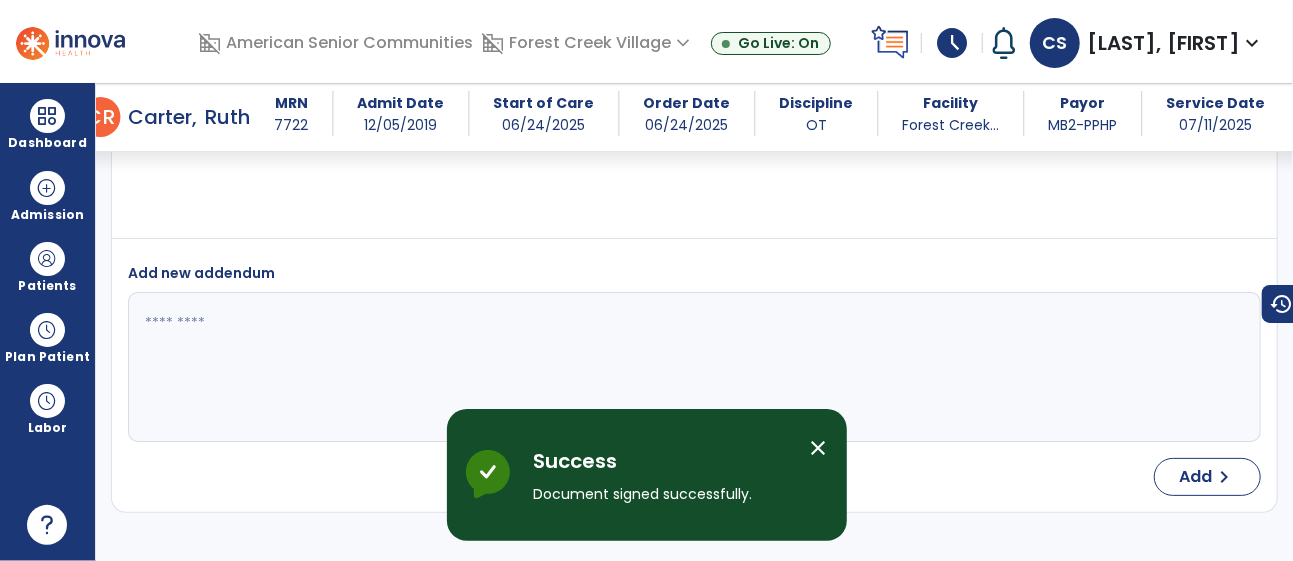 scroll, scrollTop: 0, scrollLeft: 0, axis: both 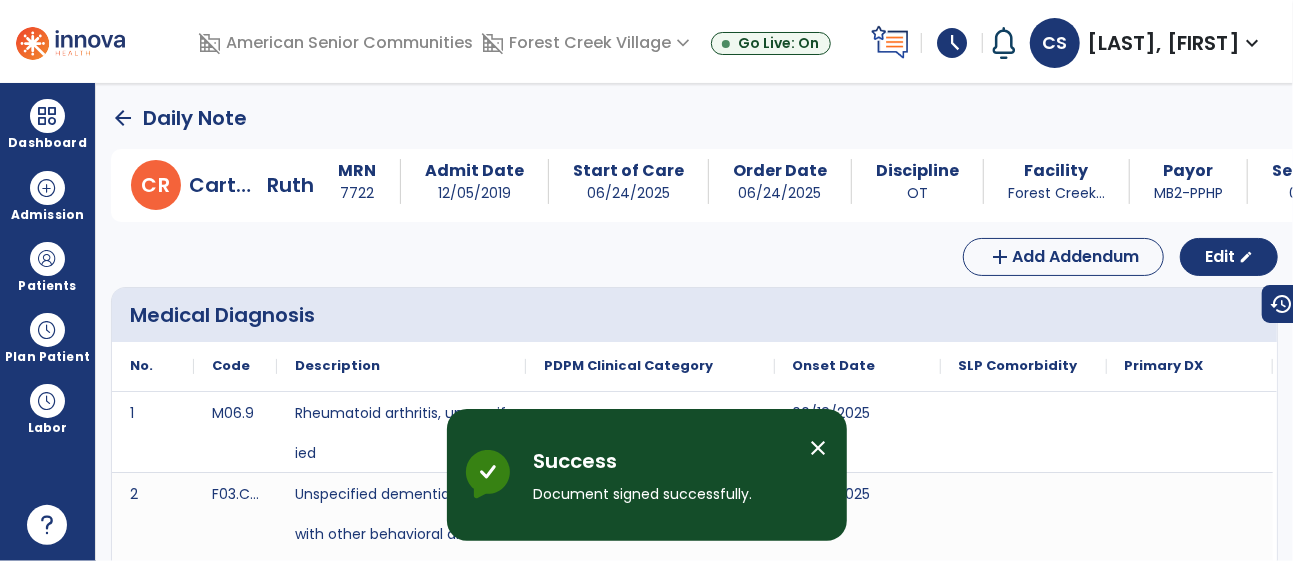 click on "arrow_back" 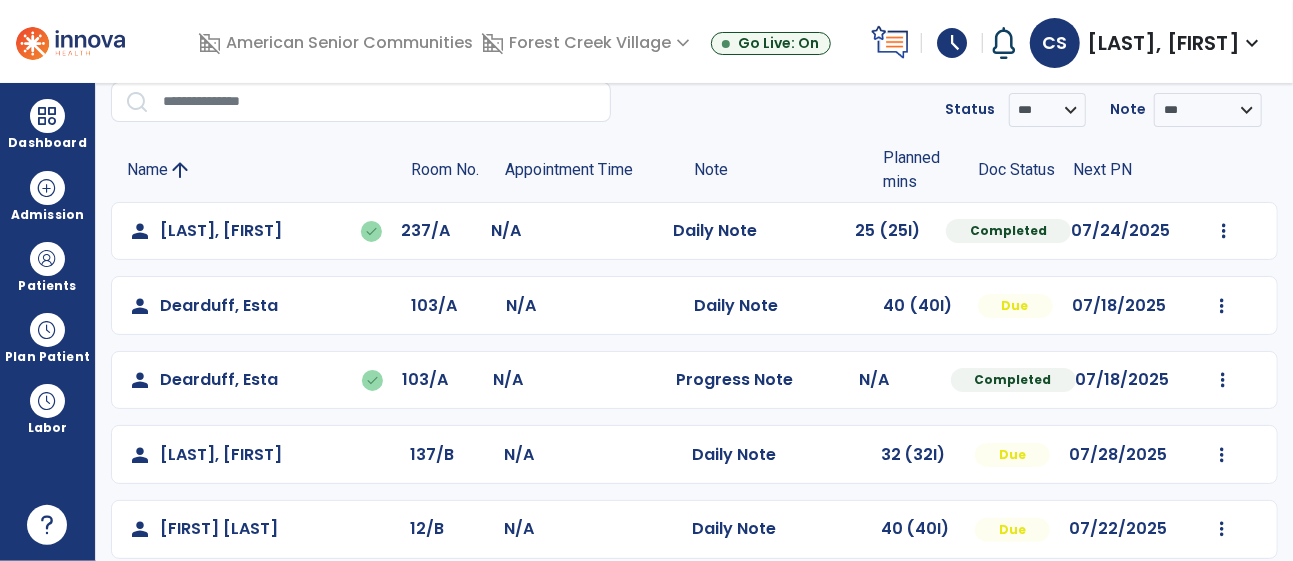 scroll, scrollTop: 80, scrollLeft: 0, axis: vertical 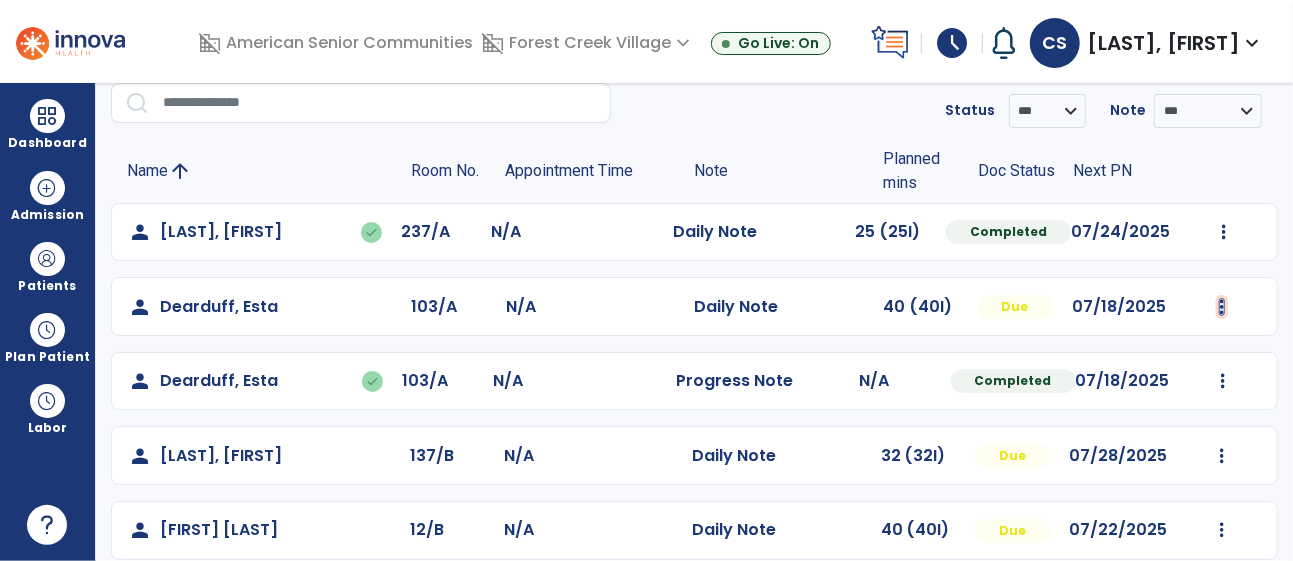 click at bounding box center [1224, 232] 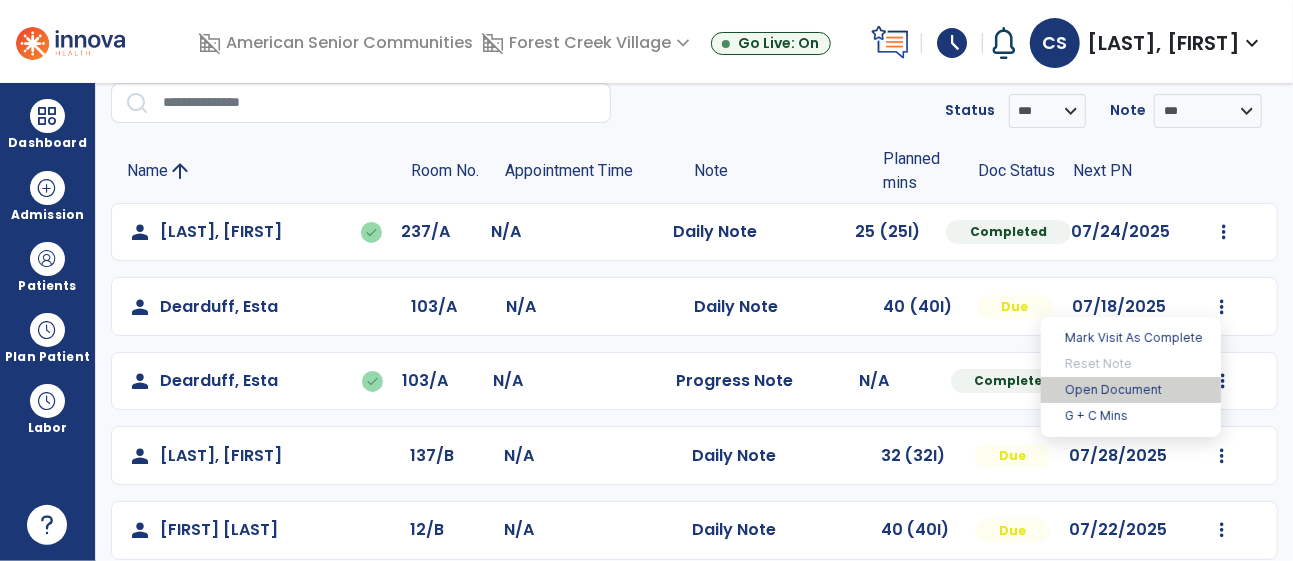 click on "Open Document" at bounding box center [1131, 390] 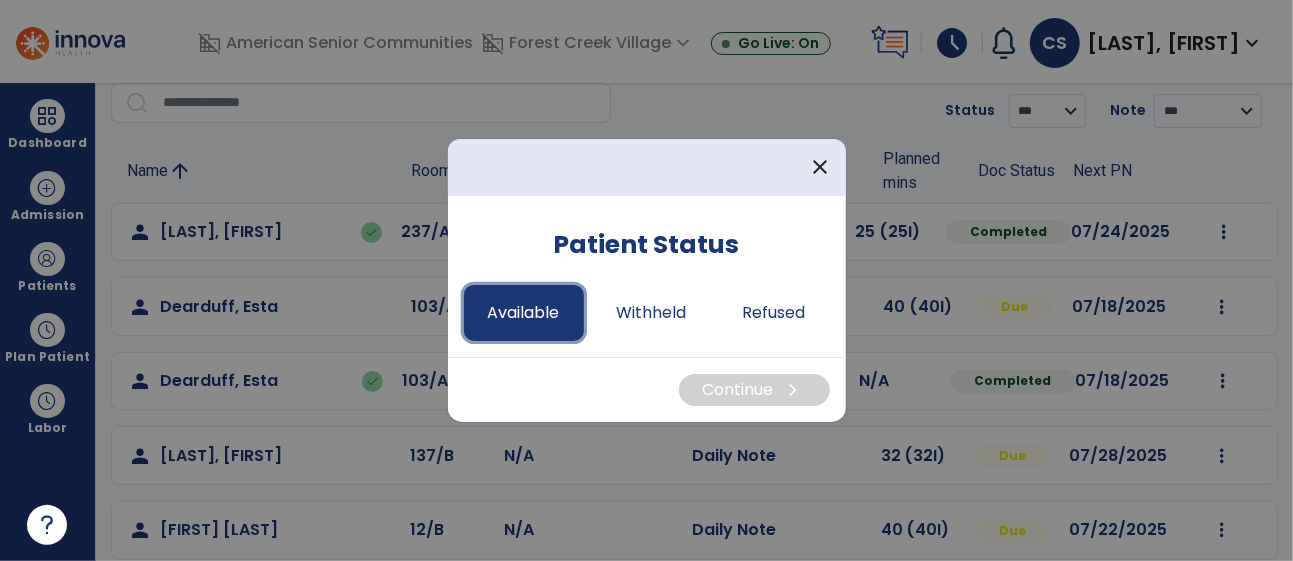 click on "Available" at bounding box center (524, 313) 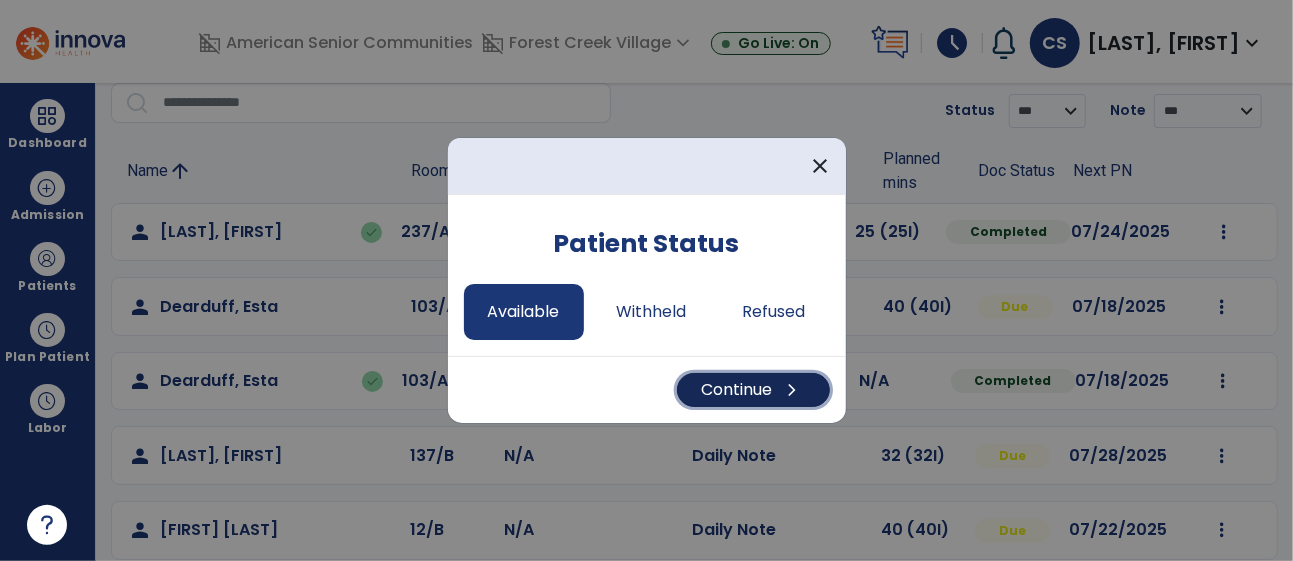 click on "Continue   chevron_right" at bounding box center (753, 390) 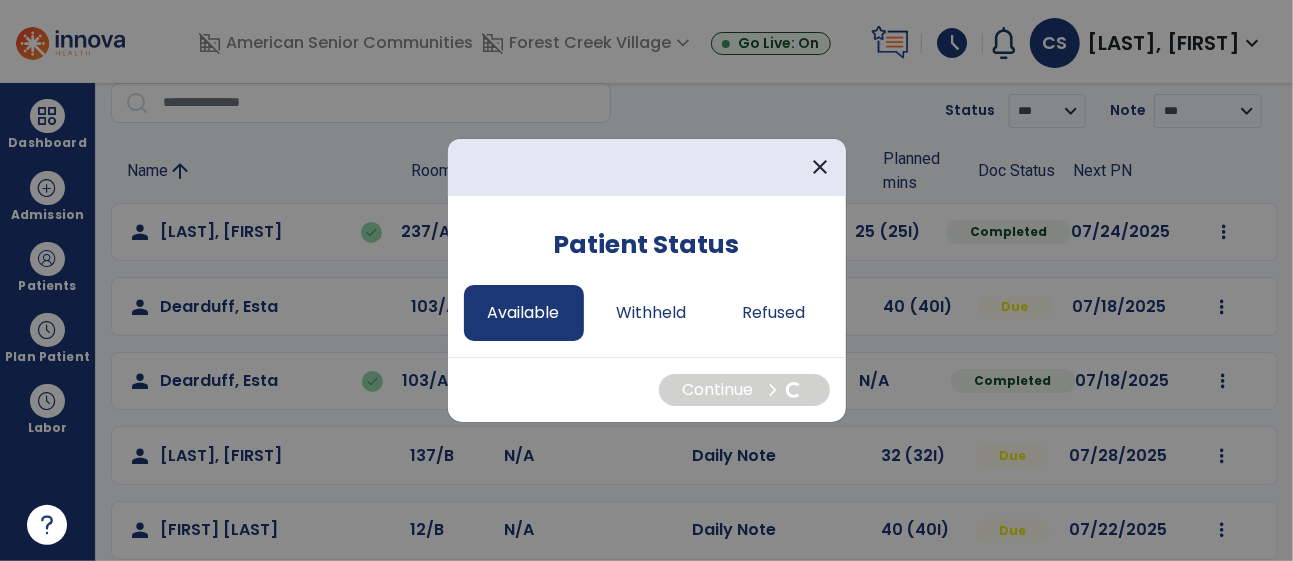 select on "*" 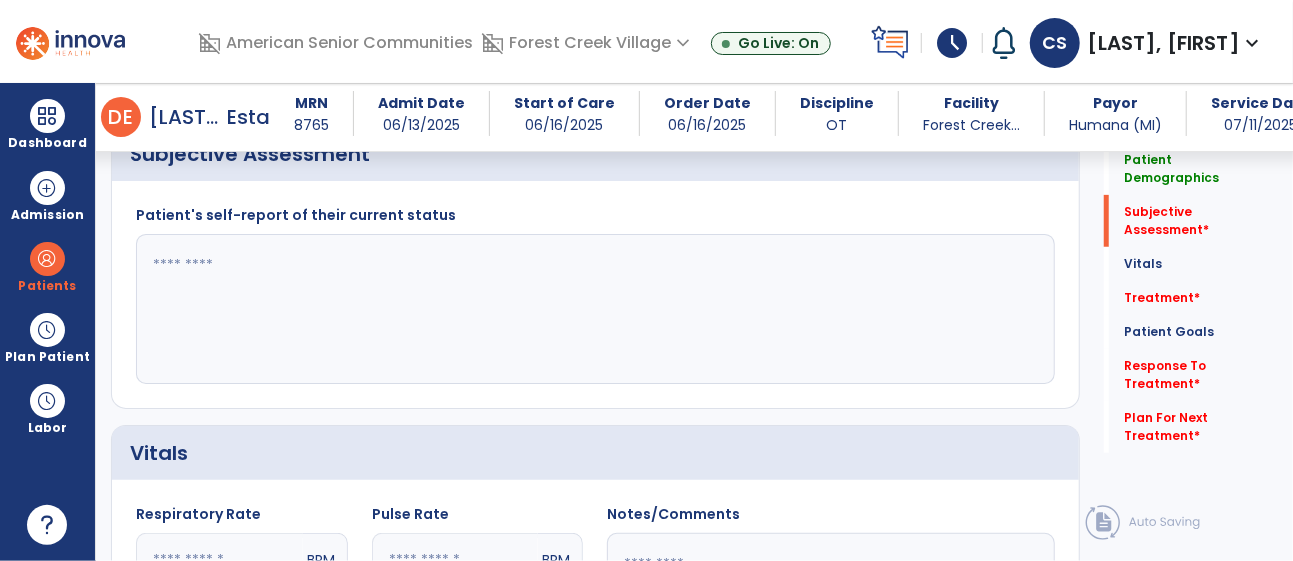scroll, scrollTop: 400, scrollLeft: 0, axis: vertical 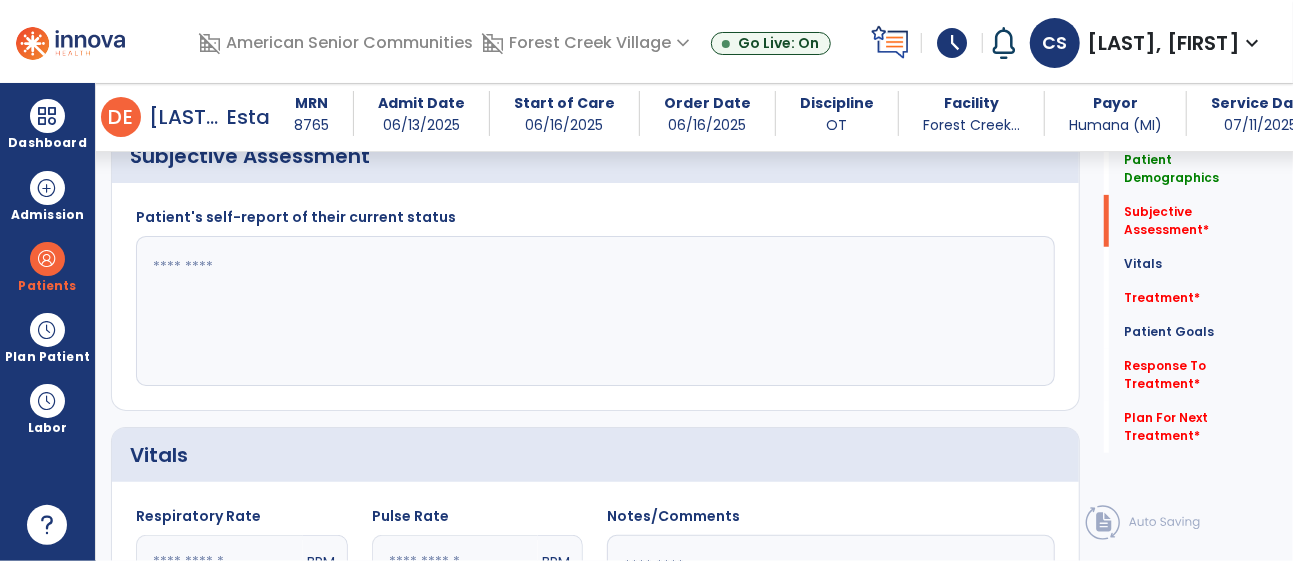 click 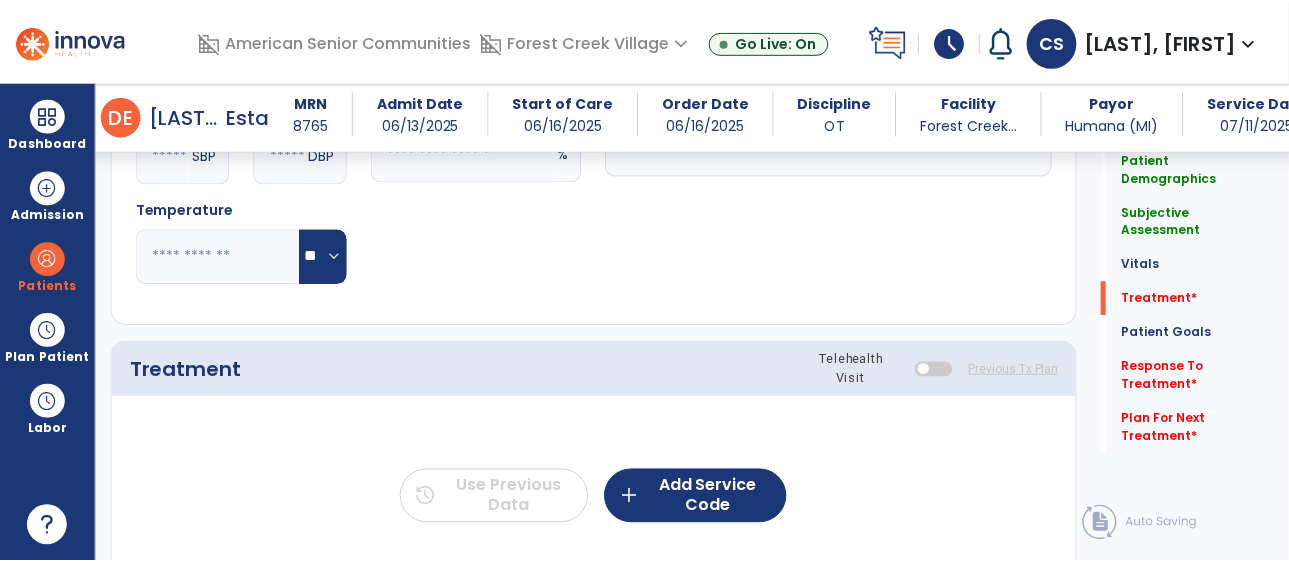 scroll, scrollTop: 1047, scrollLeft: 0, axis: vertical 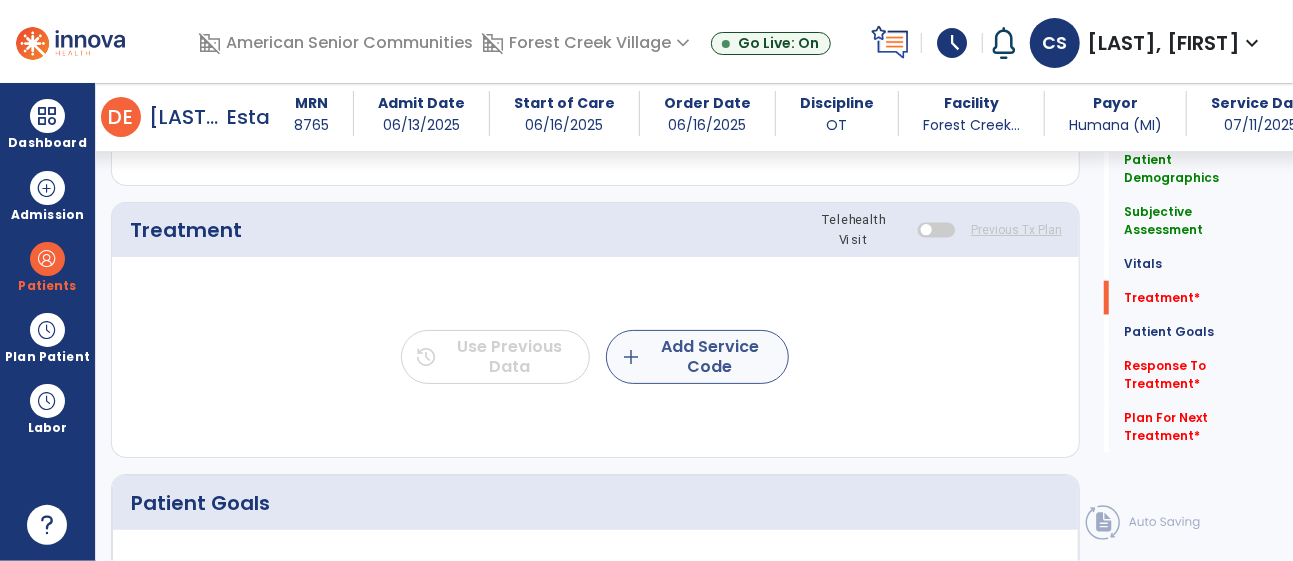 type on "**********" 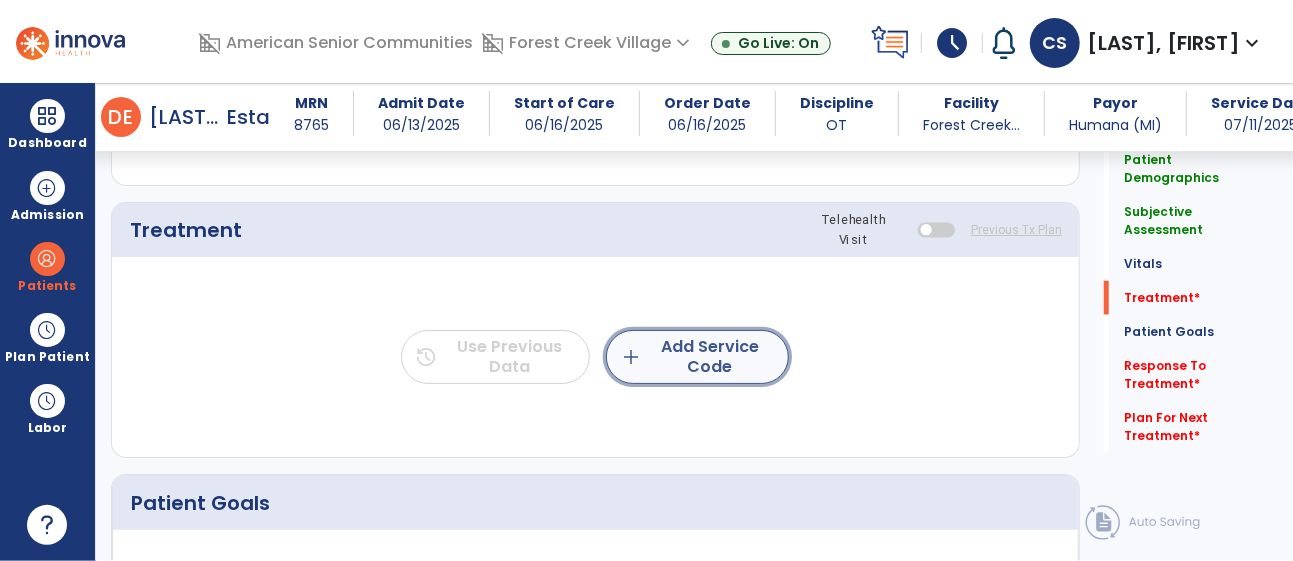 click on "add  Add Service Code" 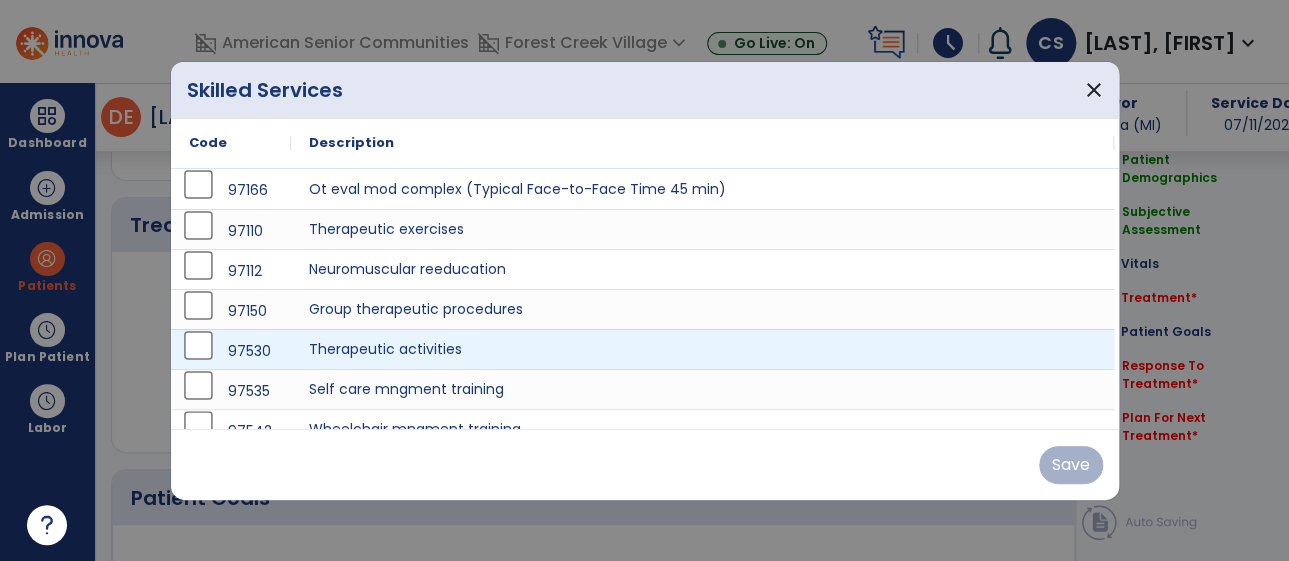 scroll, scrollTop: 1047, scrollLeft: 0, axis: vertical 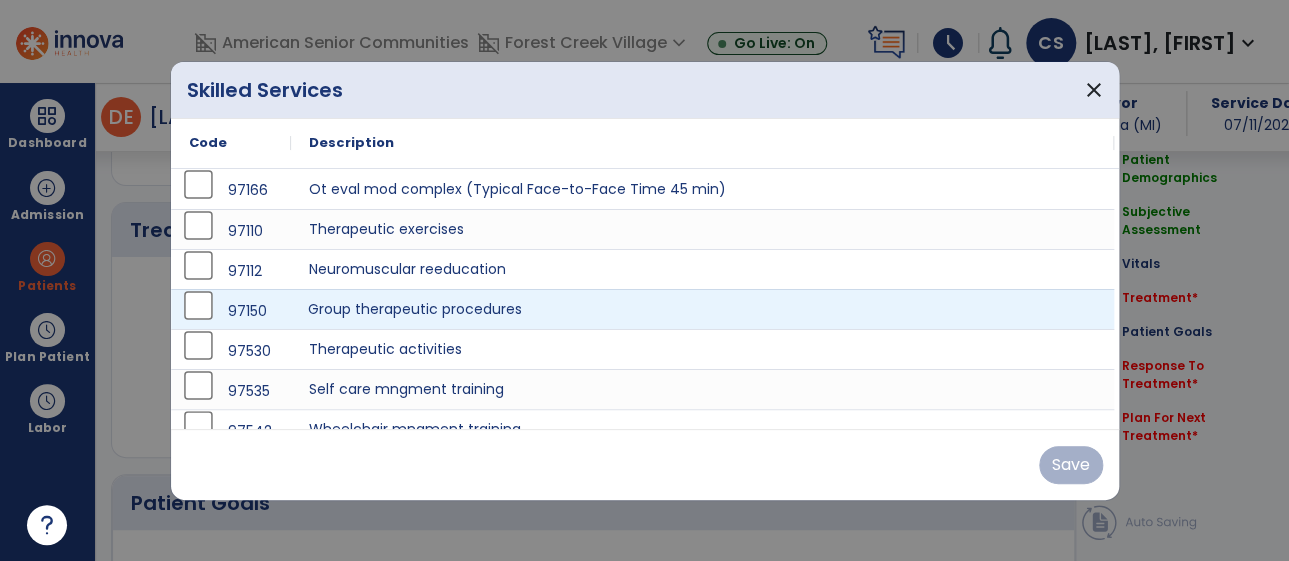 click on "Group therapeutic procedures" at bounding box center (702, 309) 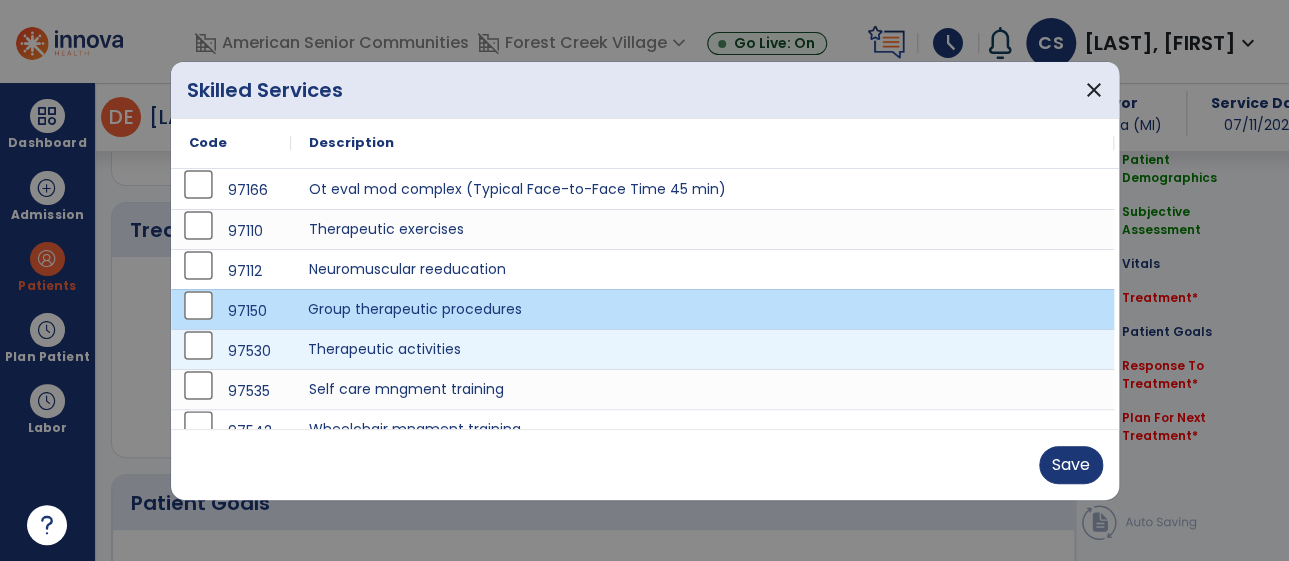click on "Therapeutic activities" at bounding box center [702, 349] 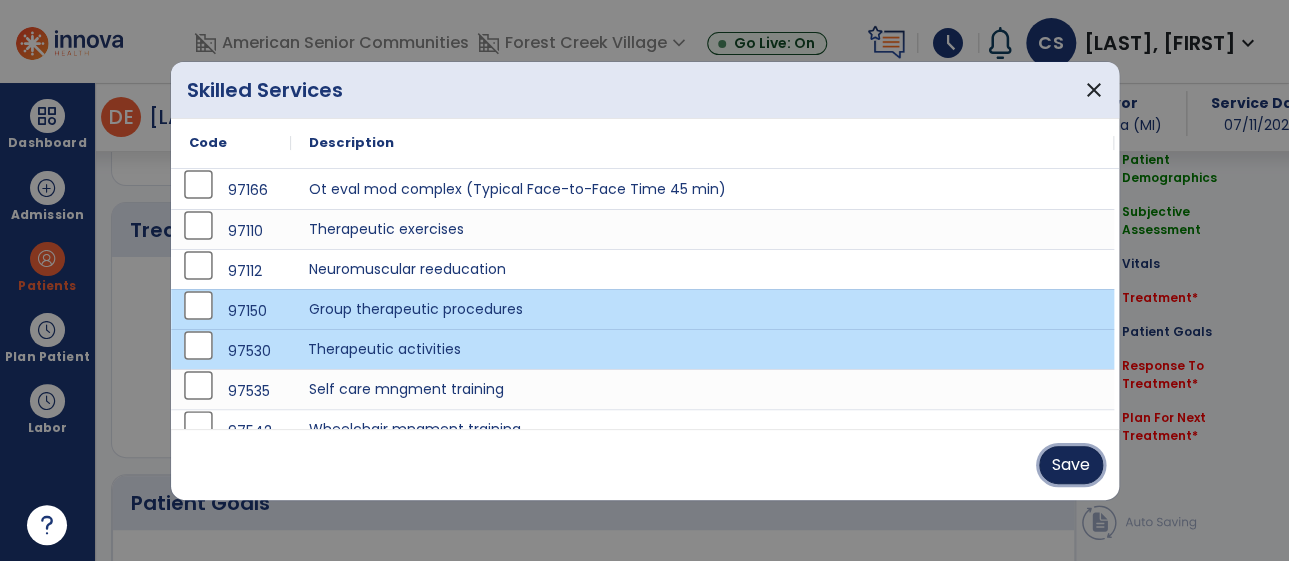 click on "Save" at bounding box center (1071, 465) 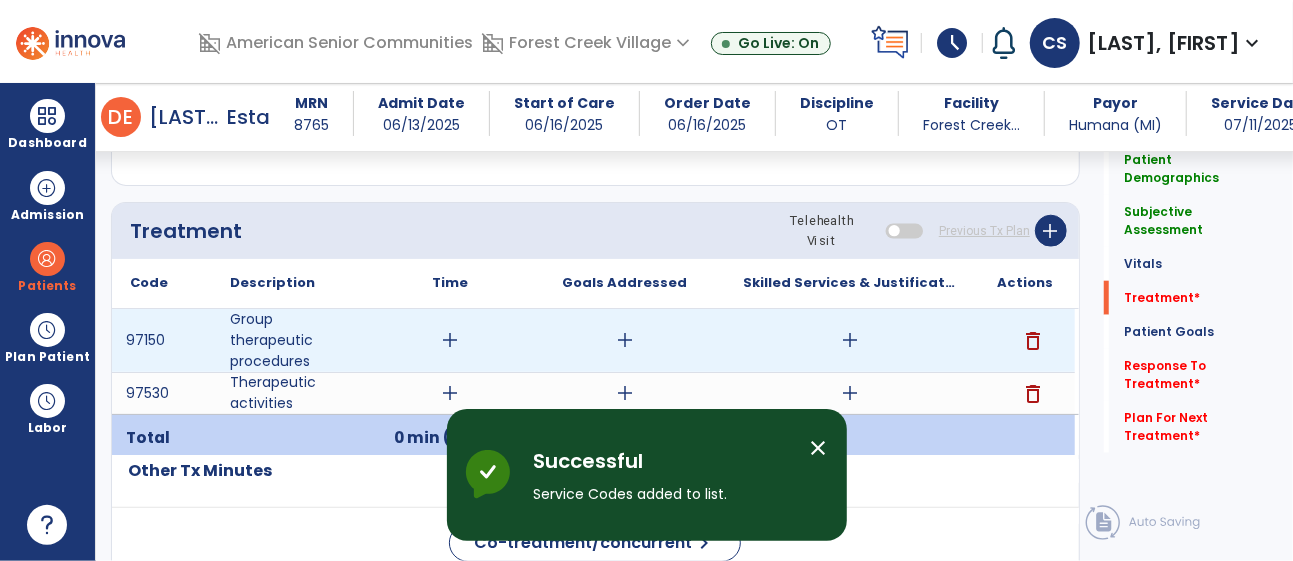 click on "add" at bounding box center [450, 340] 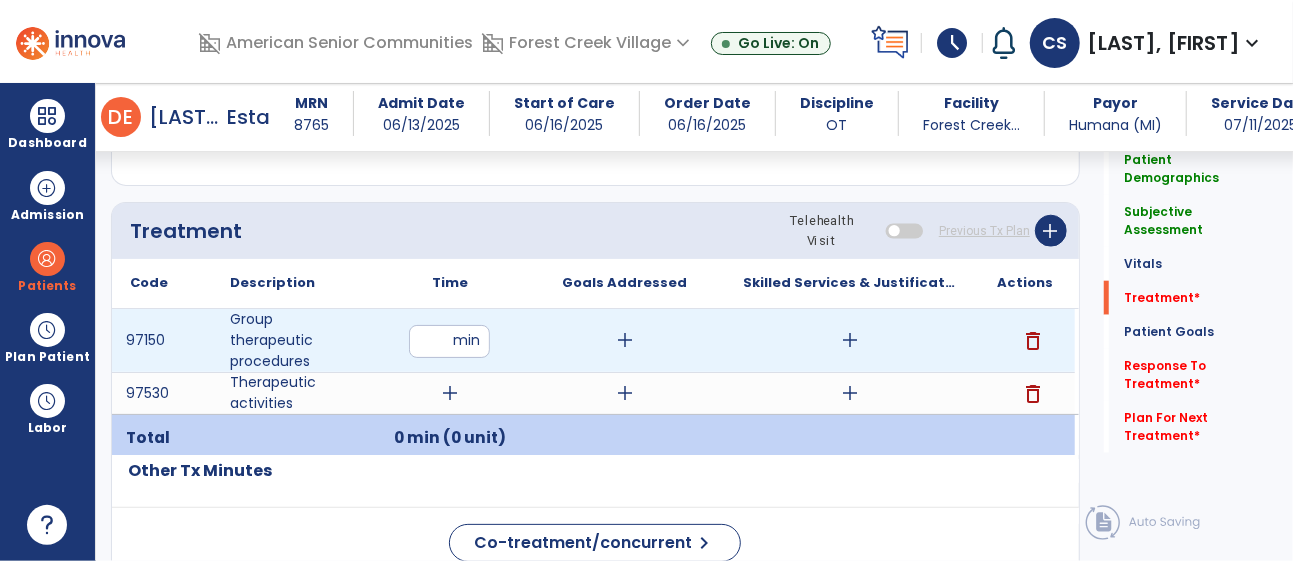 type on "**" 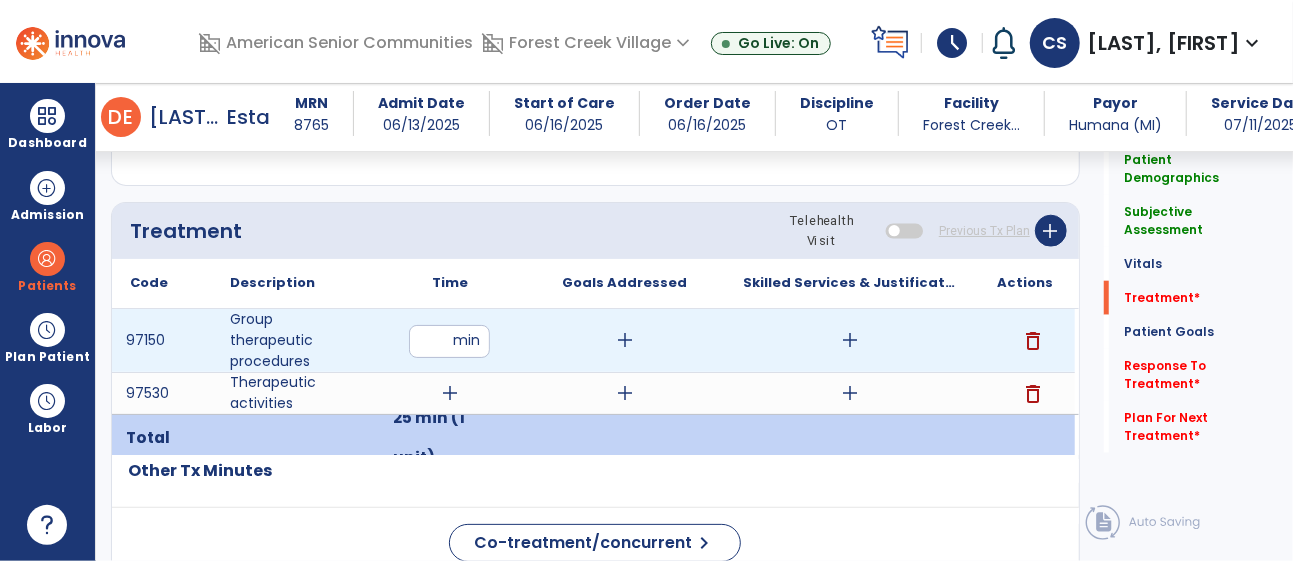 click on "add" at bounding box center [625, 340] 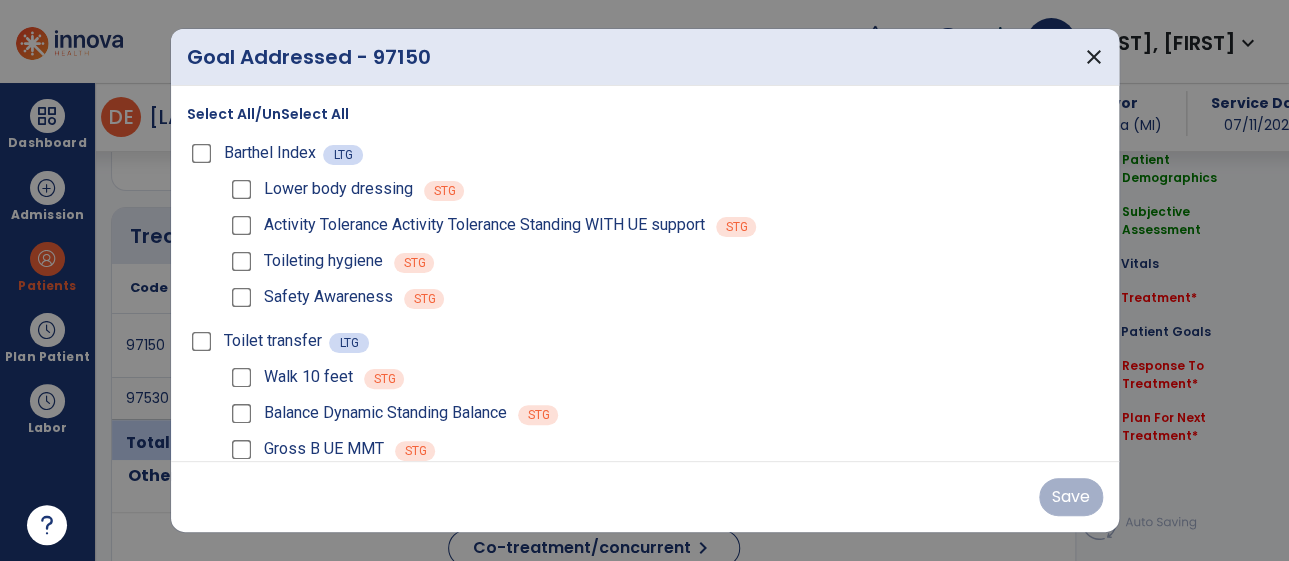 scroll, scrollTop: 1047, scrollLeft: 0, axis: vertical 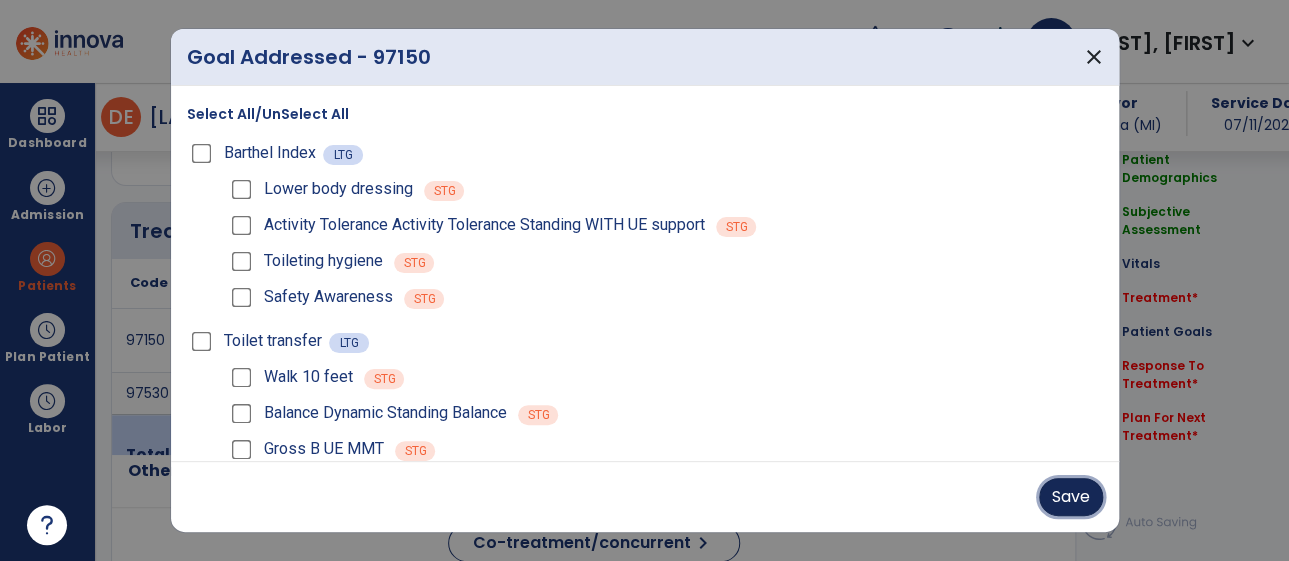 click on "Save" at bounding box center (1071, 497) 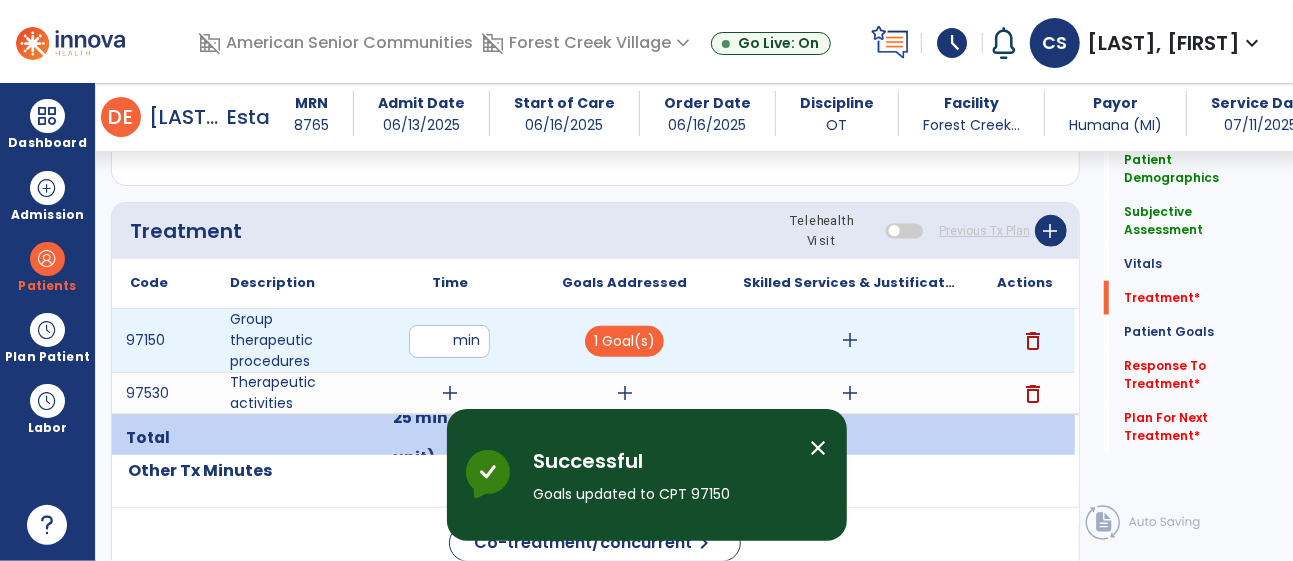 click on "add" at bounding box center (850, 340) 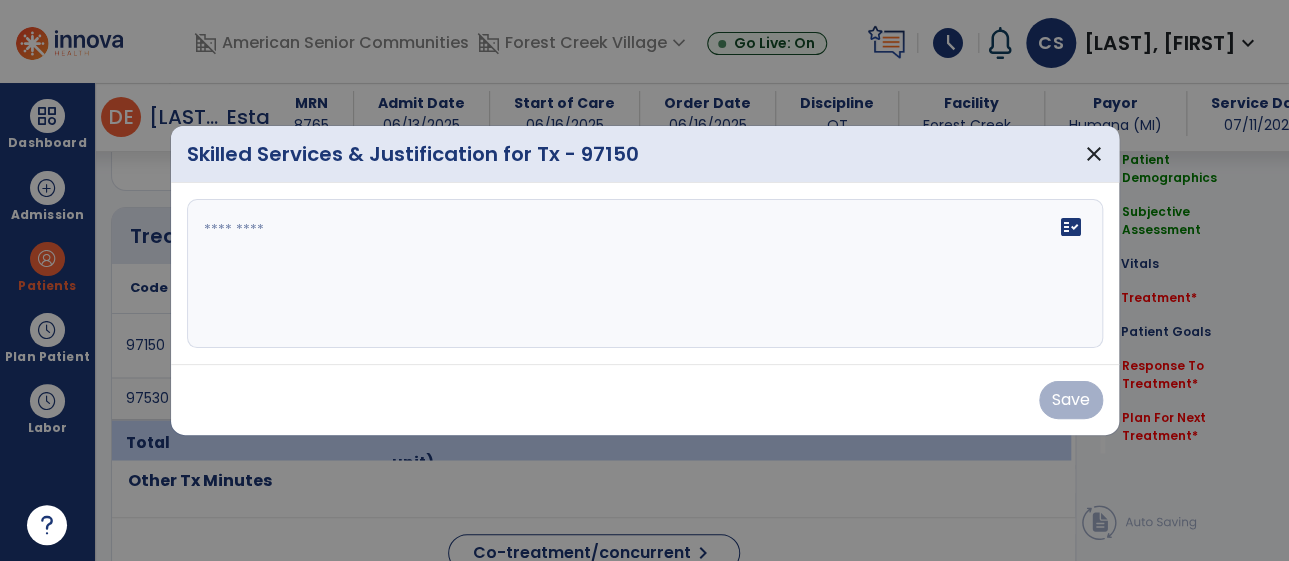 scroll, scrollTop: 1047, scrollLeft: 0, axis: vertical 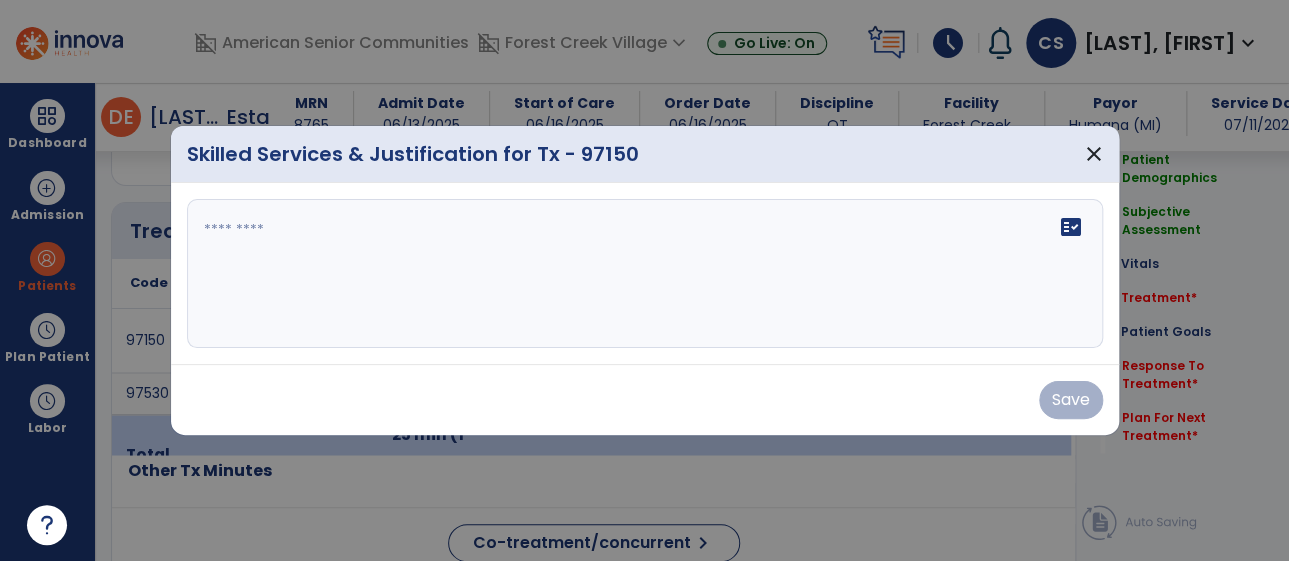 click on "fact_check" at bounding box center [645, 274] 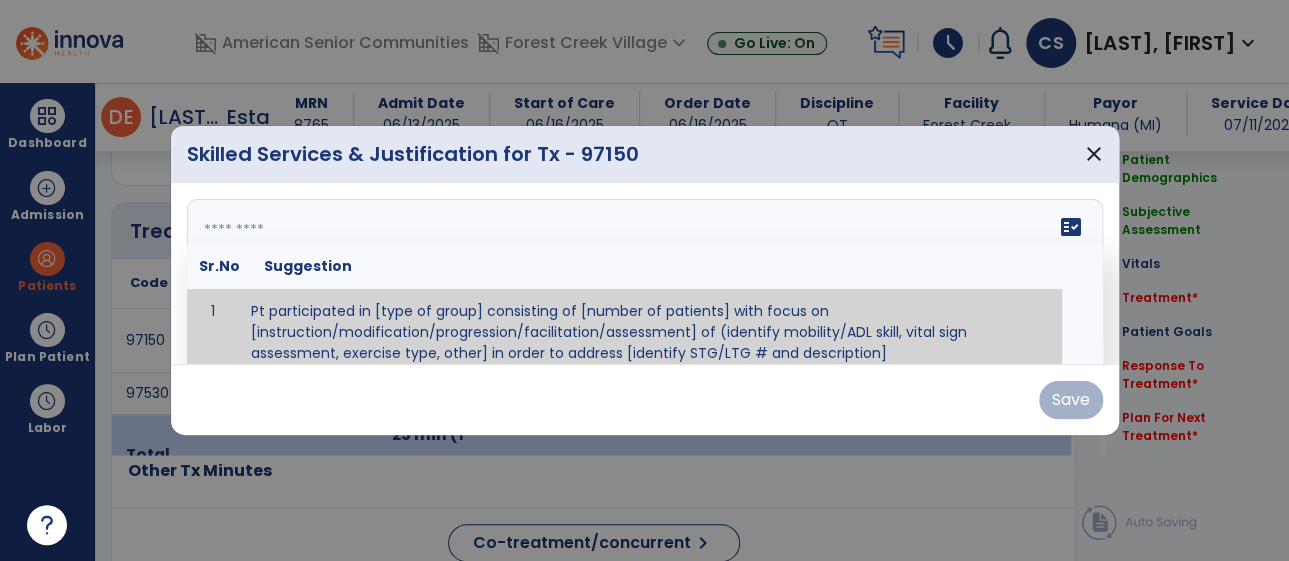scroll, scrollTop: 11, scrollLeft: 0, axis: vertical 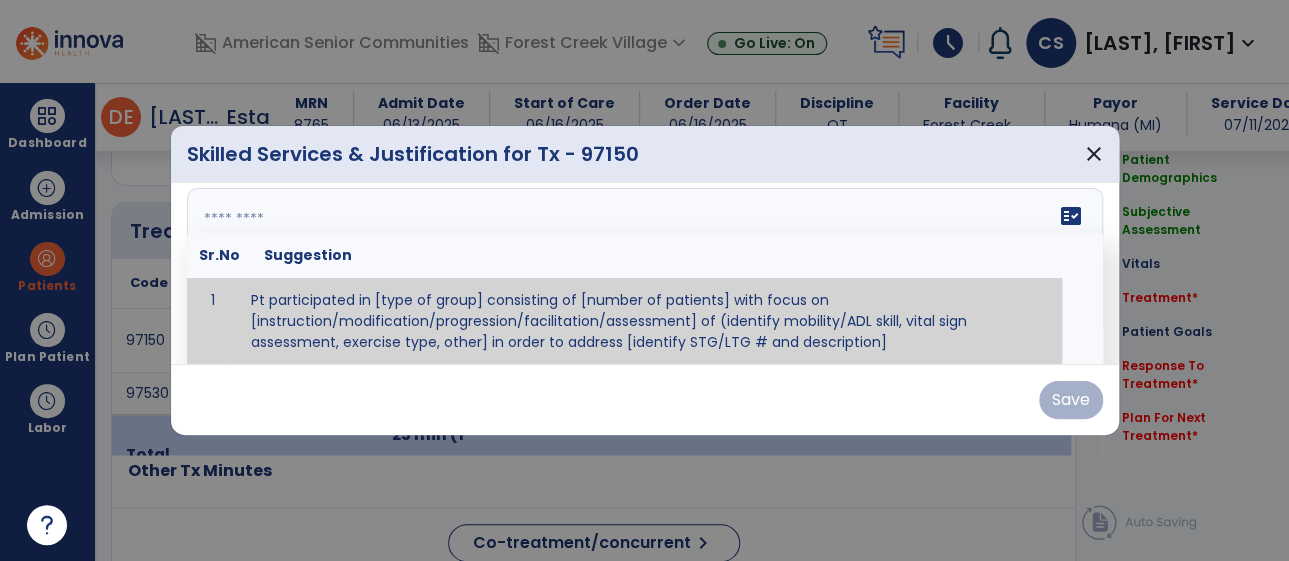 paste on "**********" 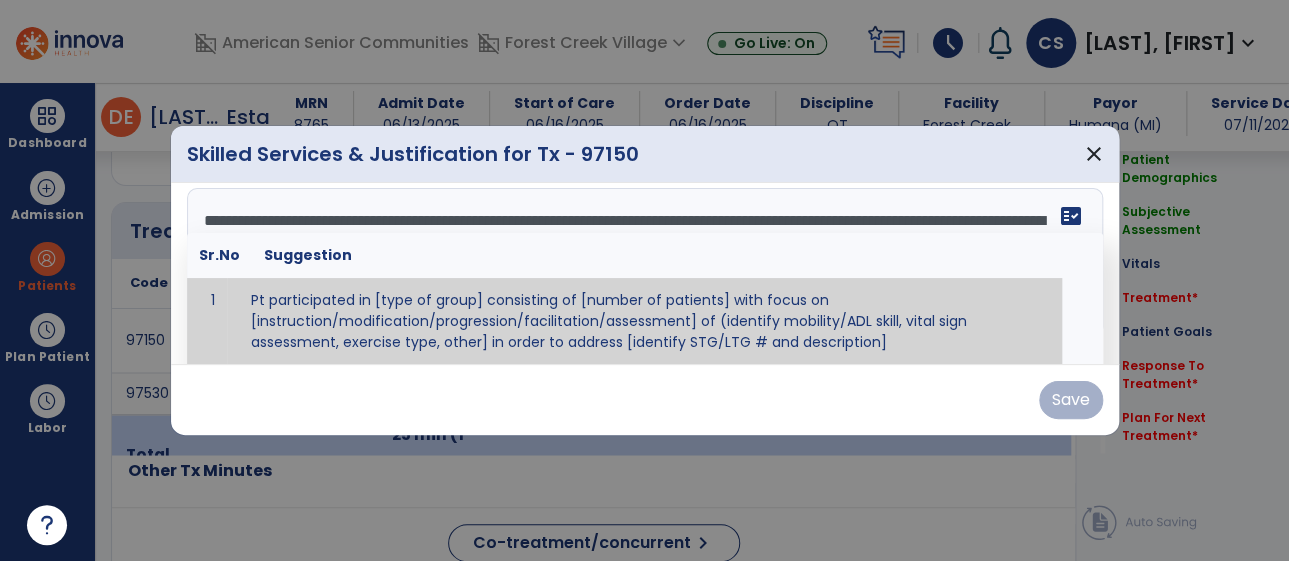 scroll, scrollTop: 63, scrollLeft: 0, axis: vertical 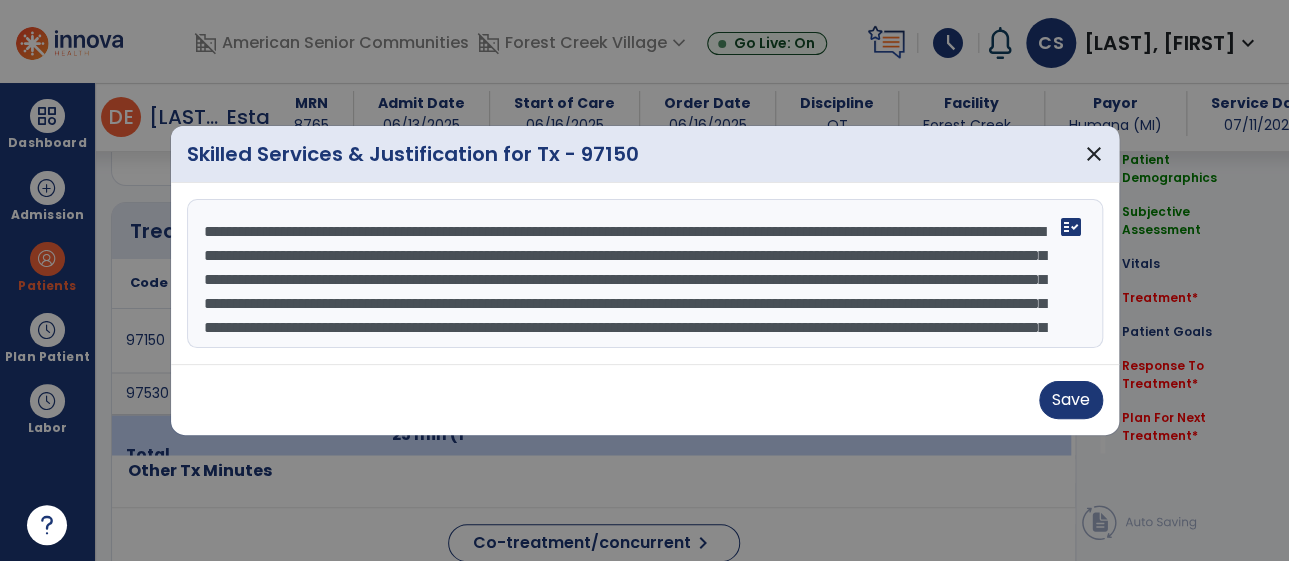 click on "**********" at bounding box center (645, 274) 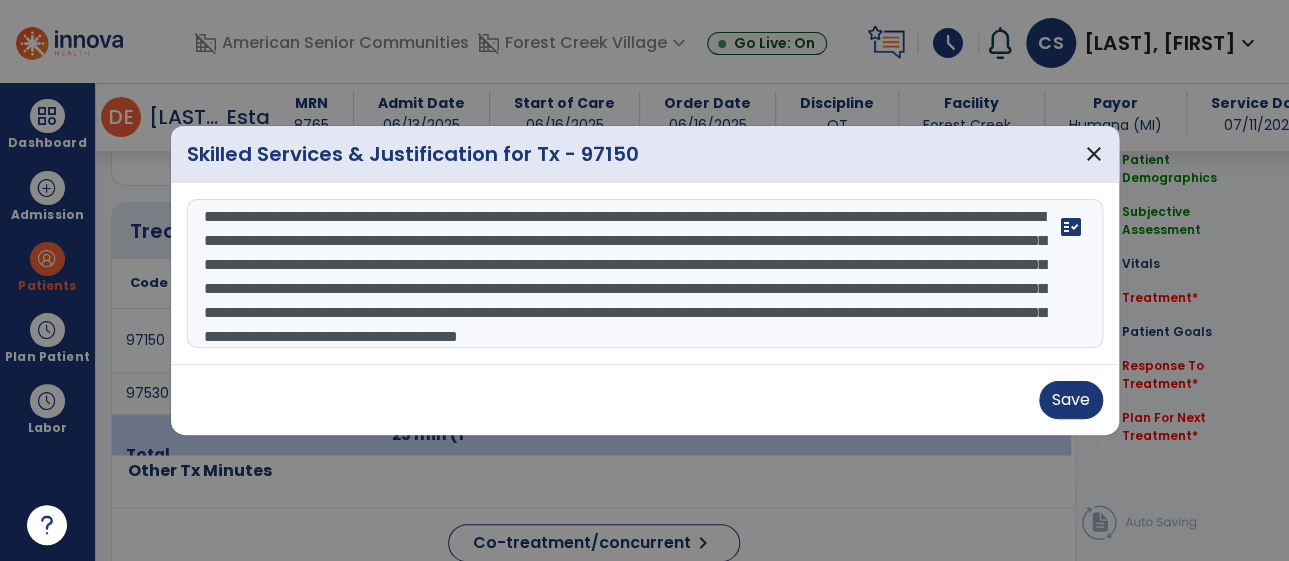 scroll, scrollTop: 21, scrollLeft: 0, axis: vertical 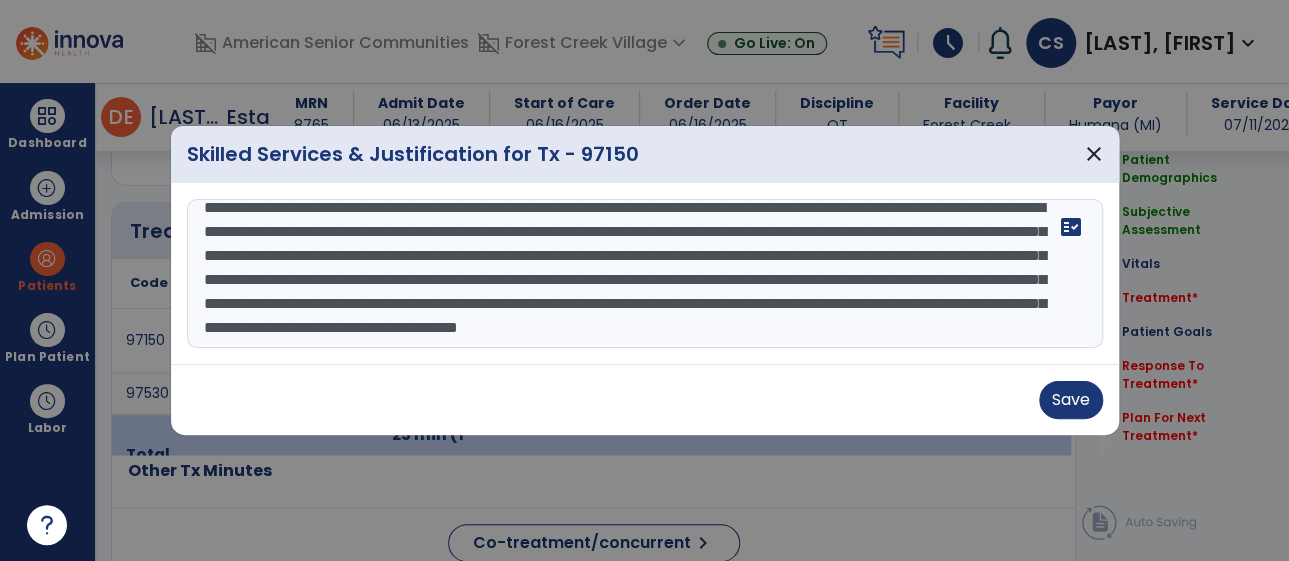 click on "**********" at bounding box center (645, 274) 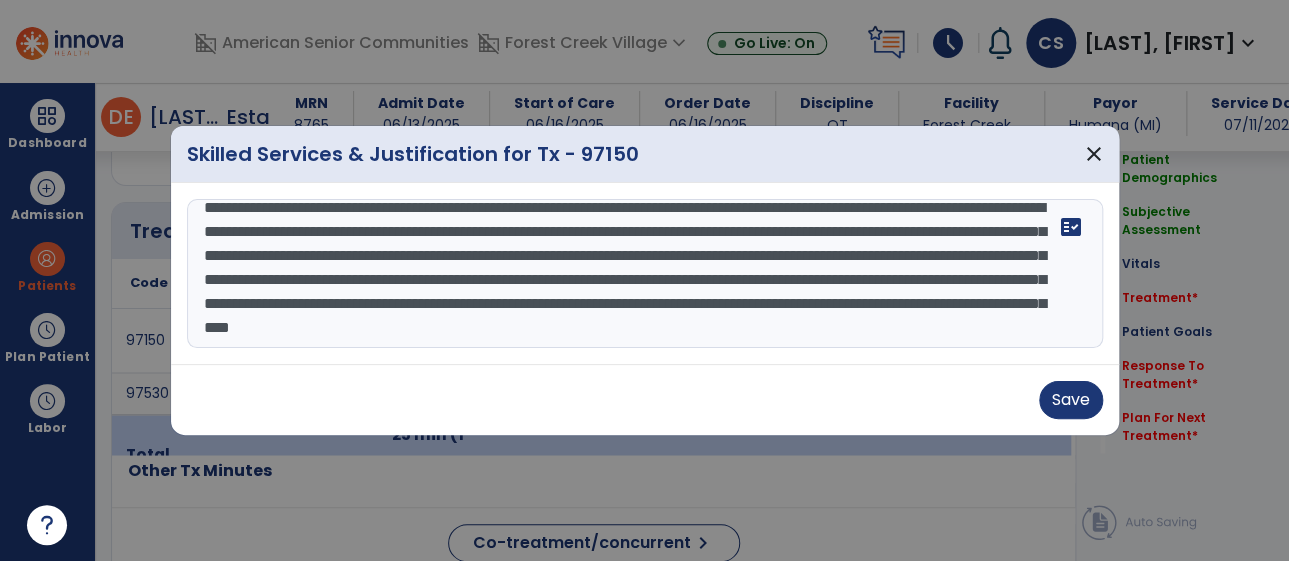 click on "**********" at bounding box center (645, 274) 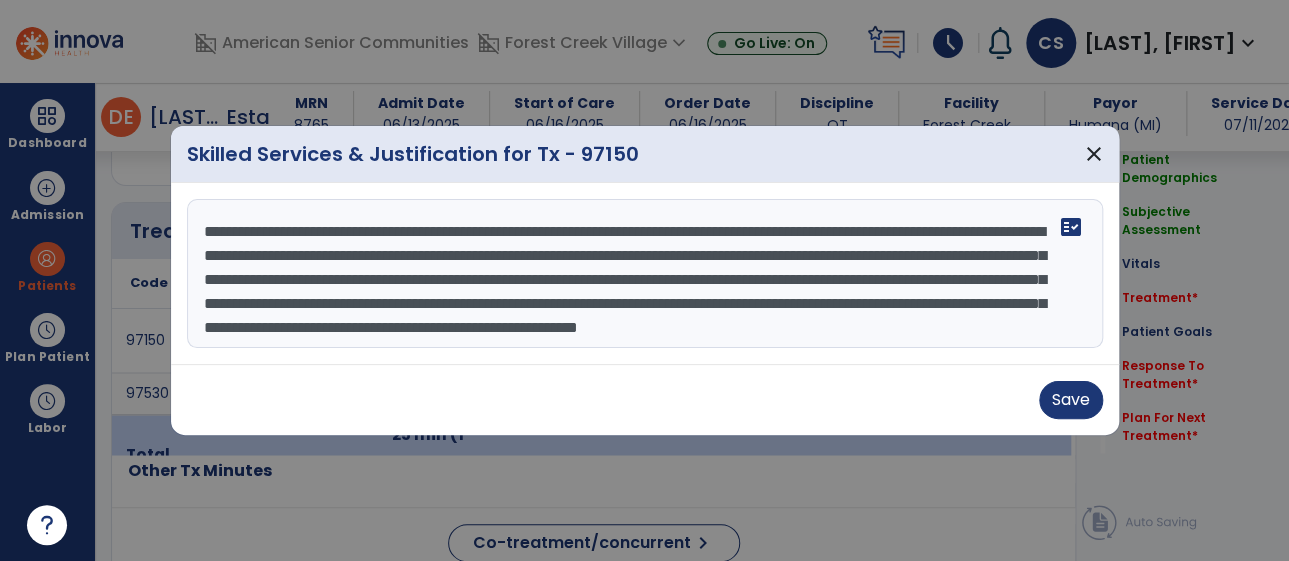 scroll, scrollTop: 24, scrollLeft: 0, axis: vertical 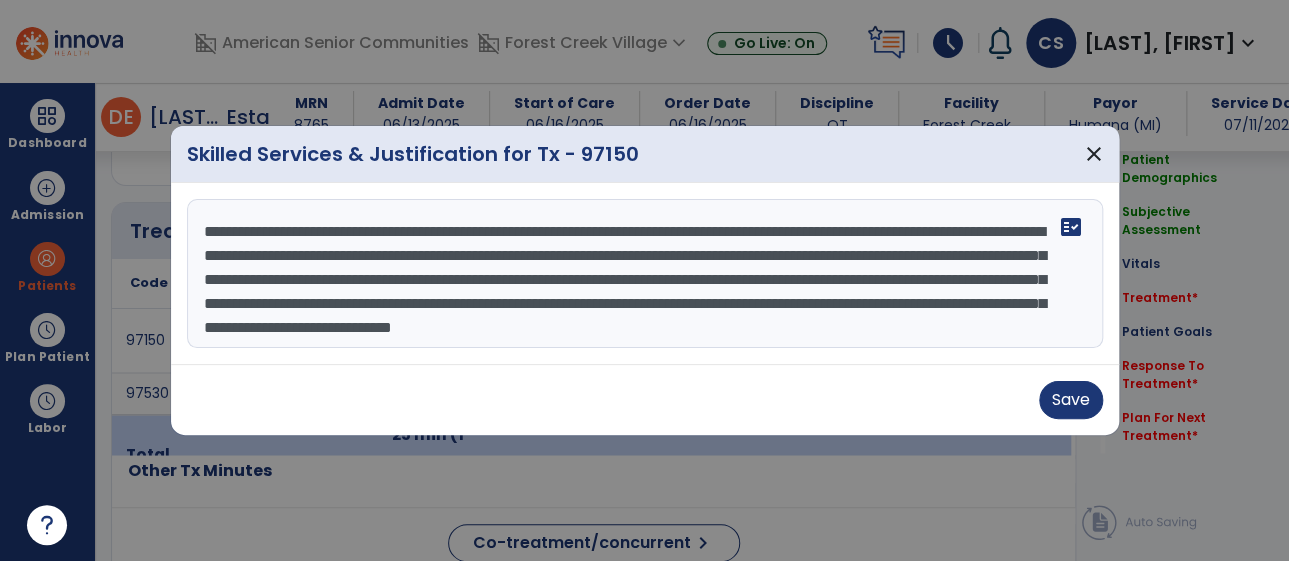 click on "**********" at bounding box center (645, 274) 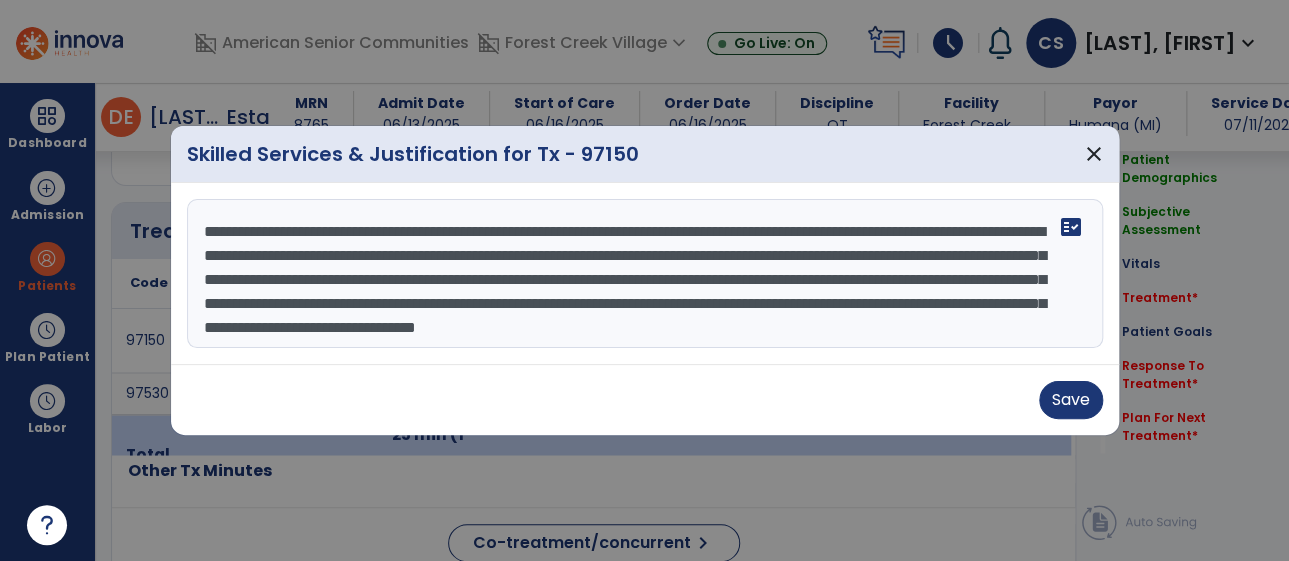 click on "**********" at bounding box center (645, 274) 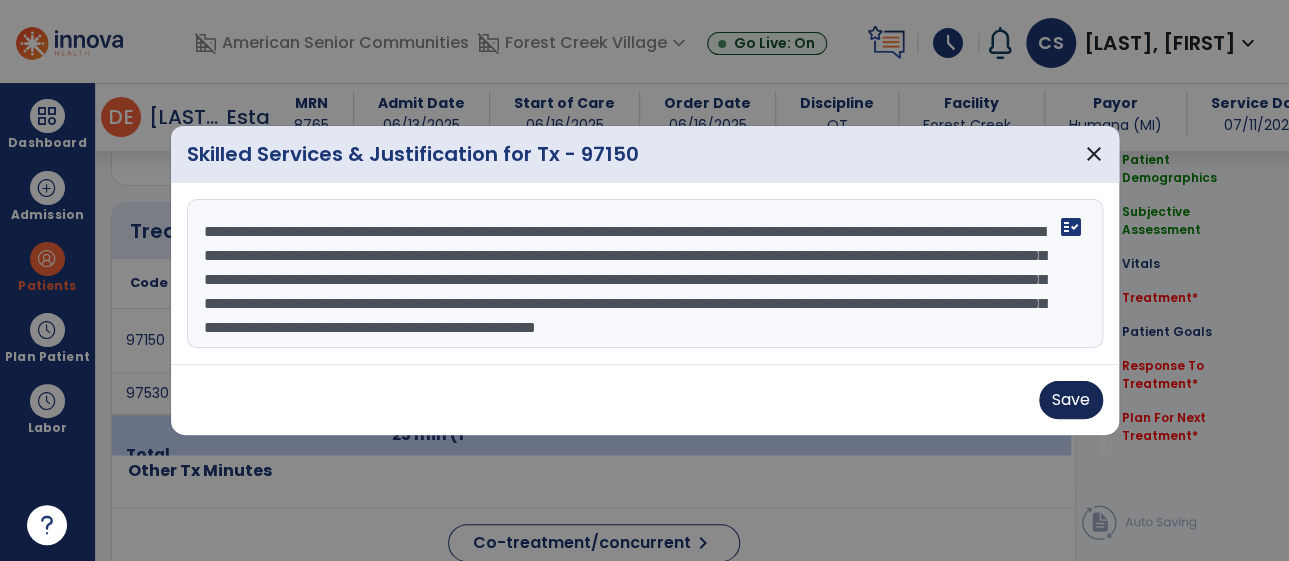 type on "**********" 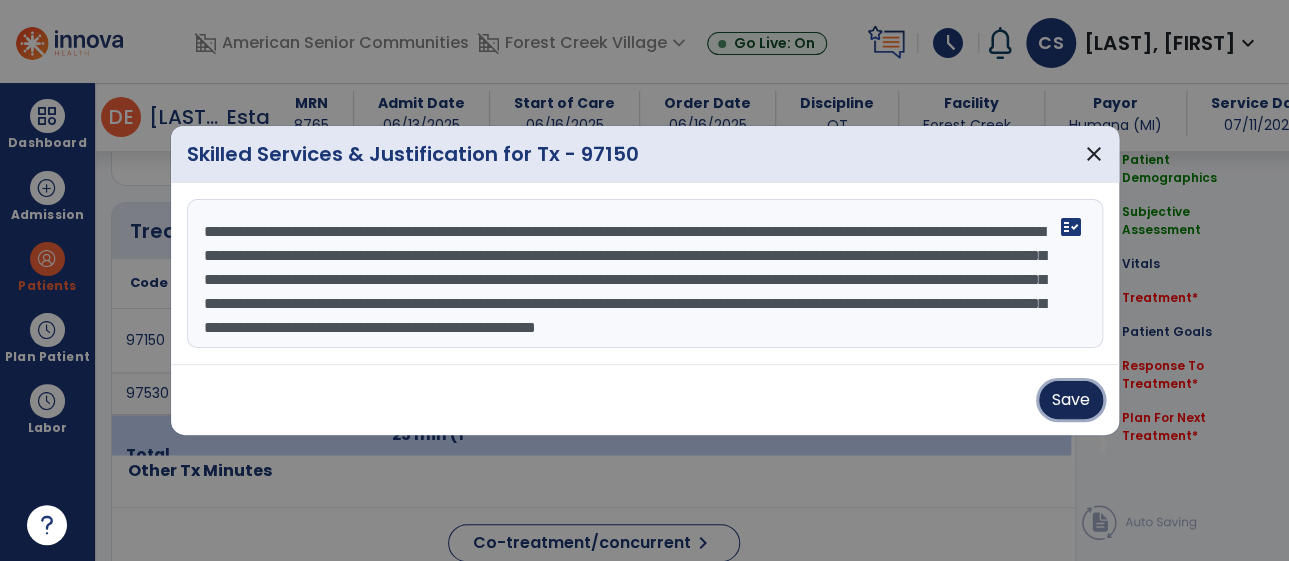 click on "Save" at bounding box center (1071, 400) 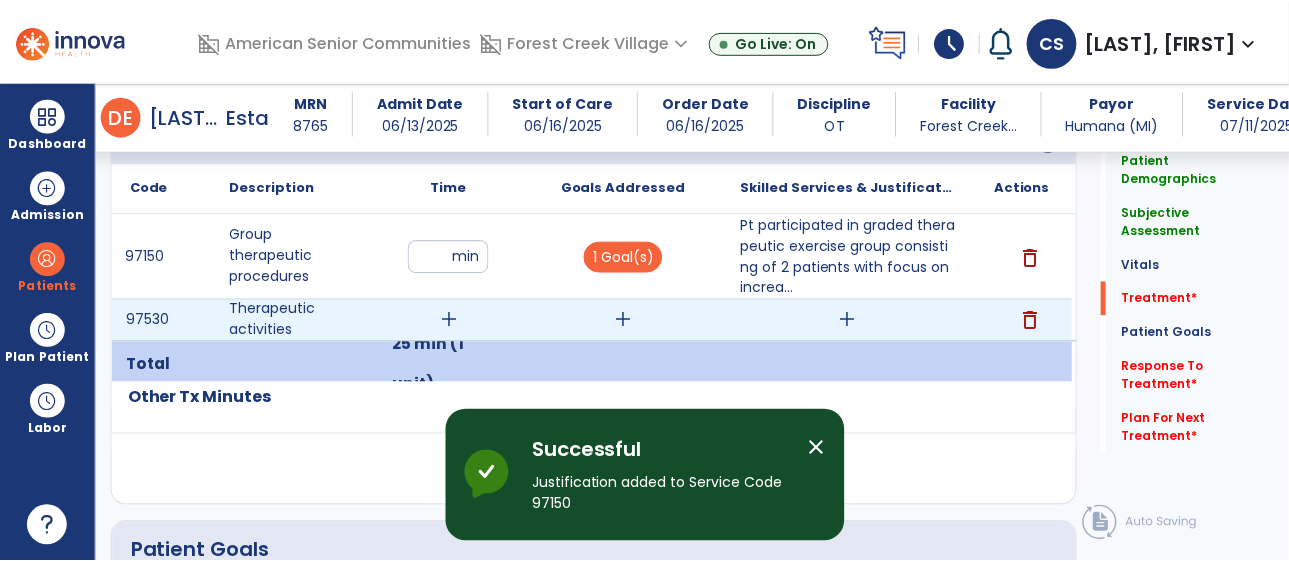 scroll, scrollTop: 1149, scrollLeft: 0, axis: vertical 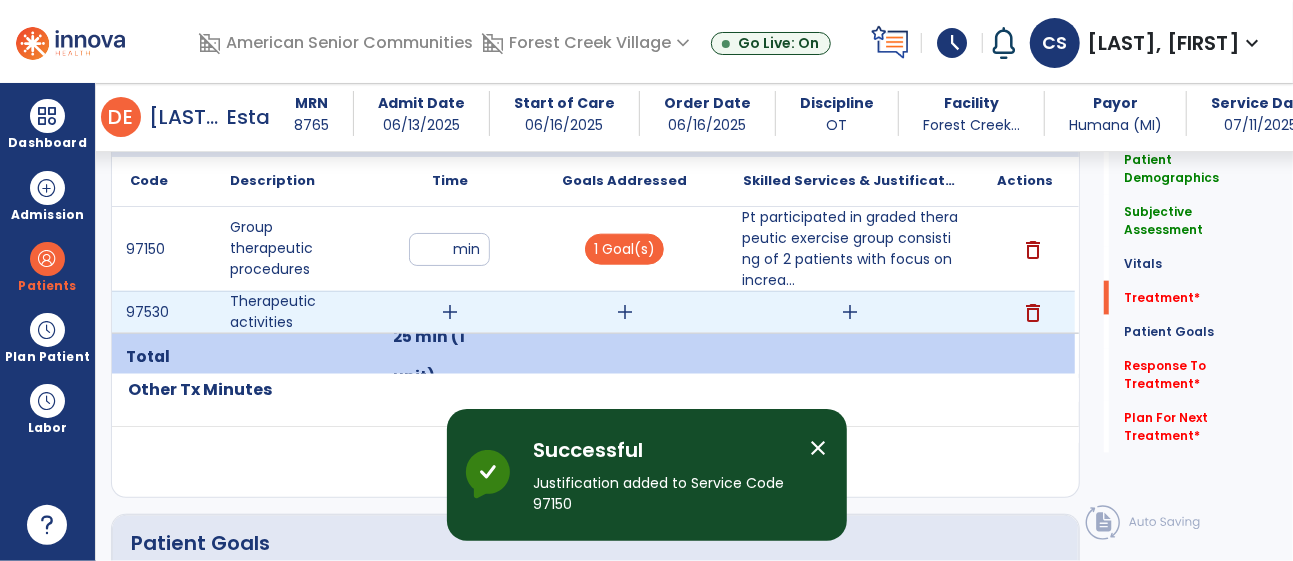 click on "add" at bounding box center (450, 312) 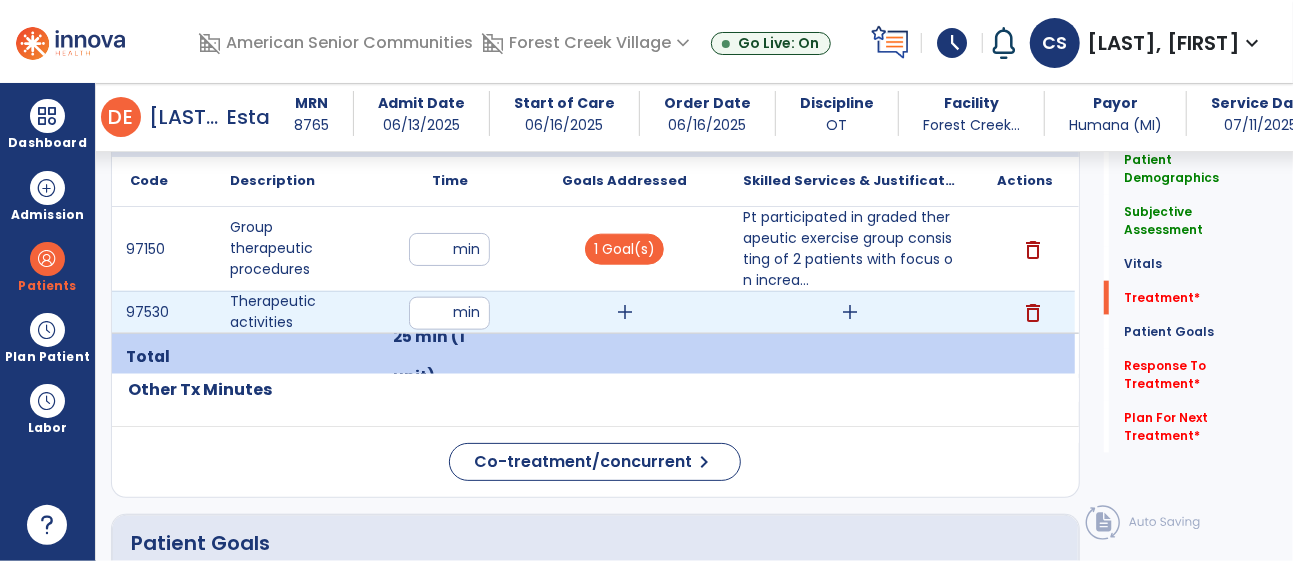 type on "**" 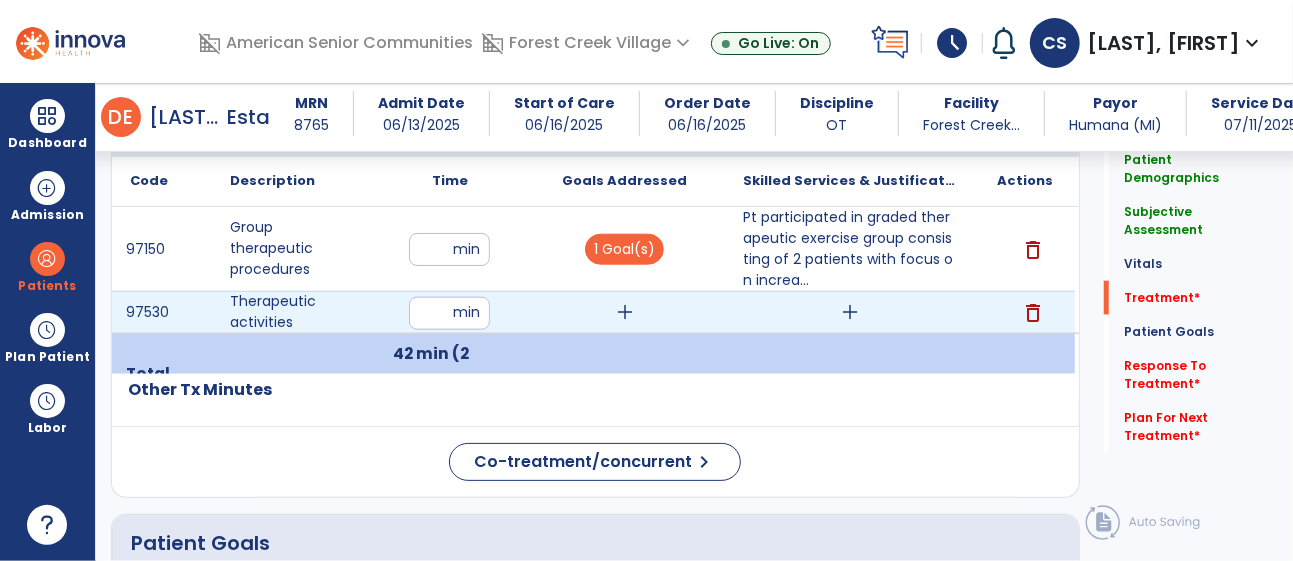 click on "add" at bounding box center (625, 312) 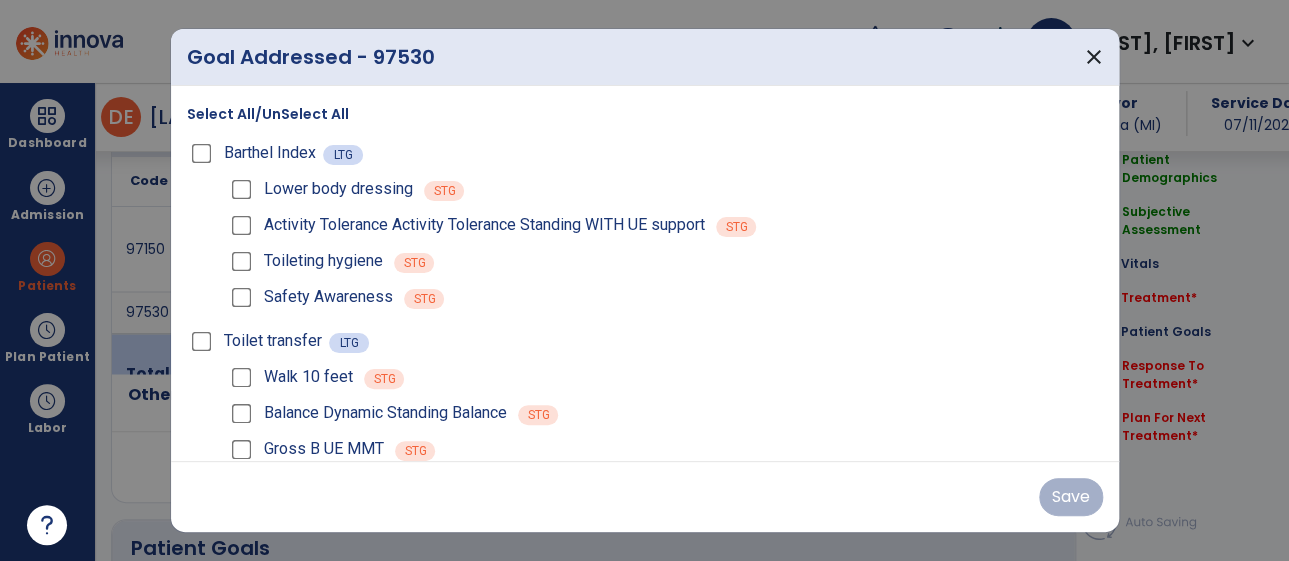 scroll, scrollTop: 1149, scrollLeft: 0, axis: vertical 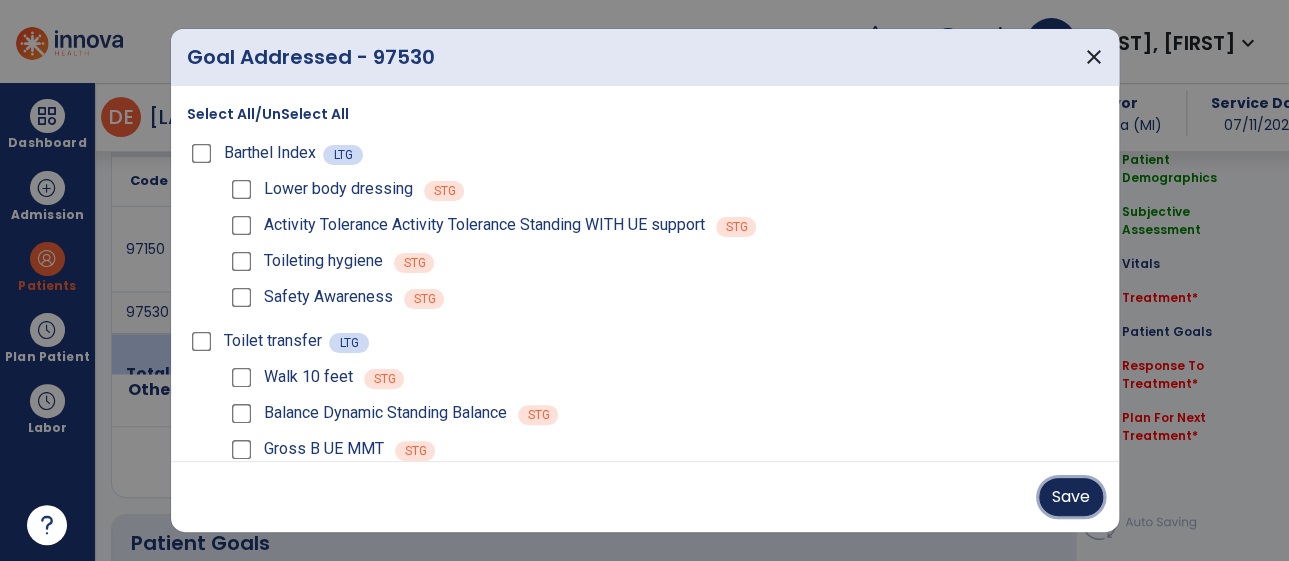click on "Save" at bounding box center (1071, 497) 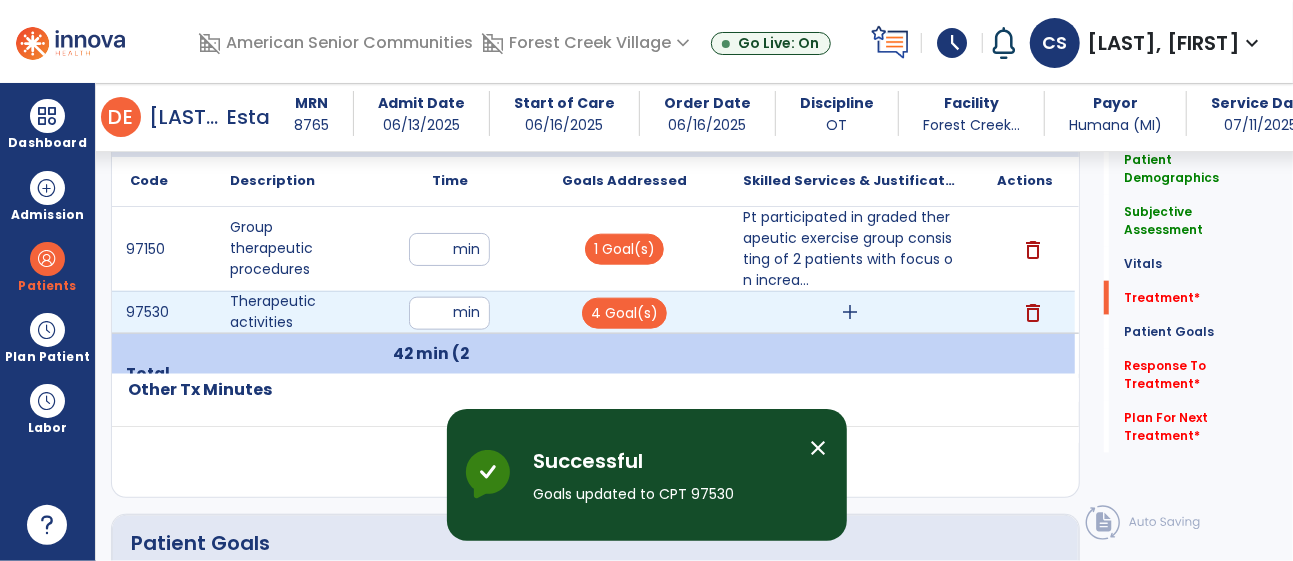 click on "add" at bounding box center (850, 312) 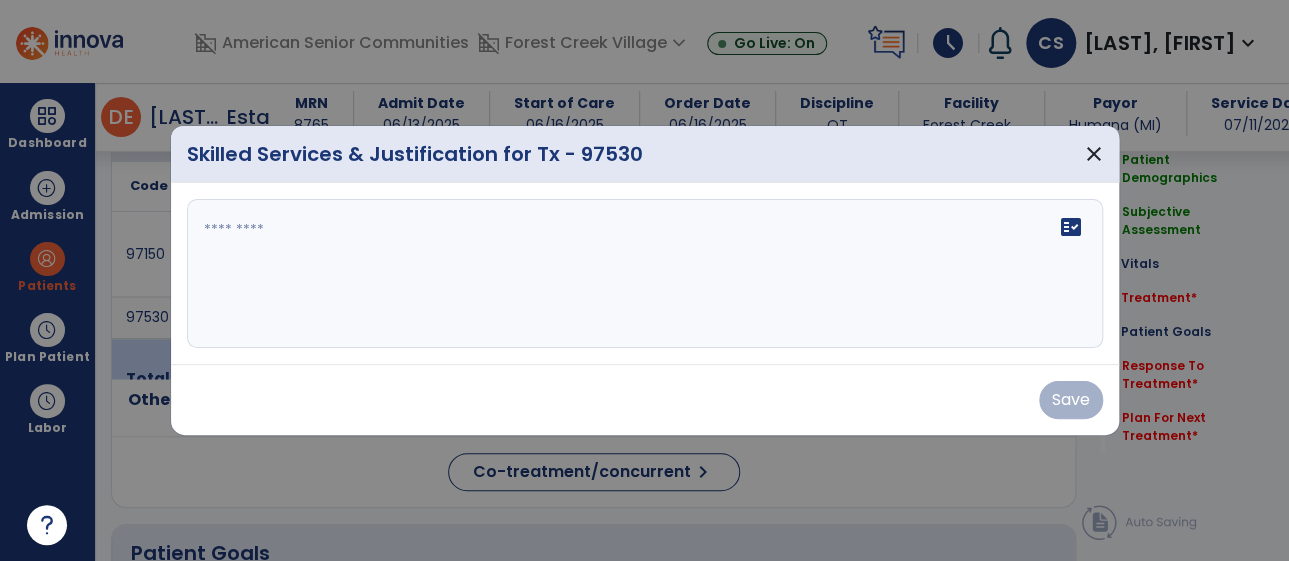 scroll, scrollTop: 1149, scrollLeft: 0, axis: vertical 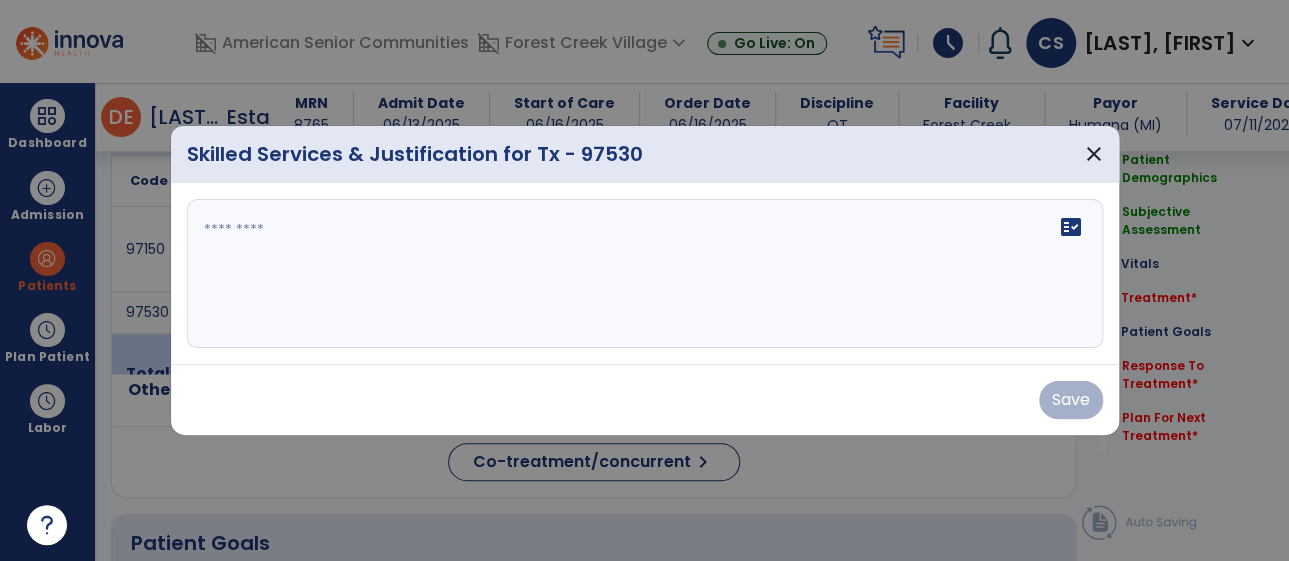 click on "fact_check" at bounding box center (645, 274) 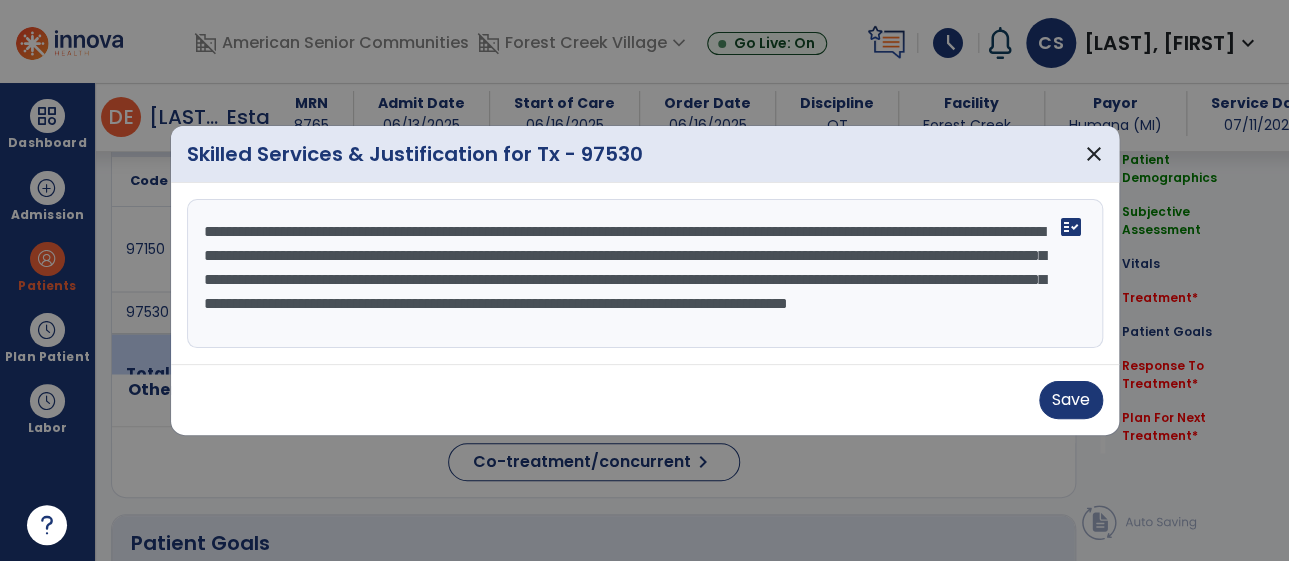 scroll, scrollTop: 16, scrollLeft: 0, axis: vertical 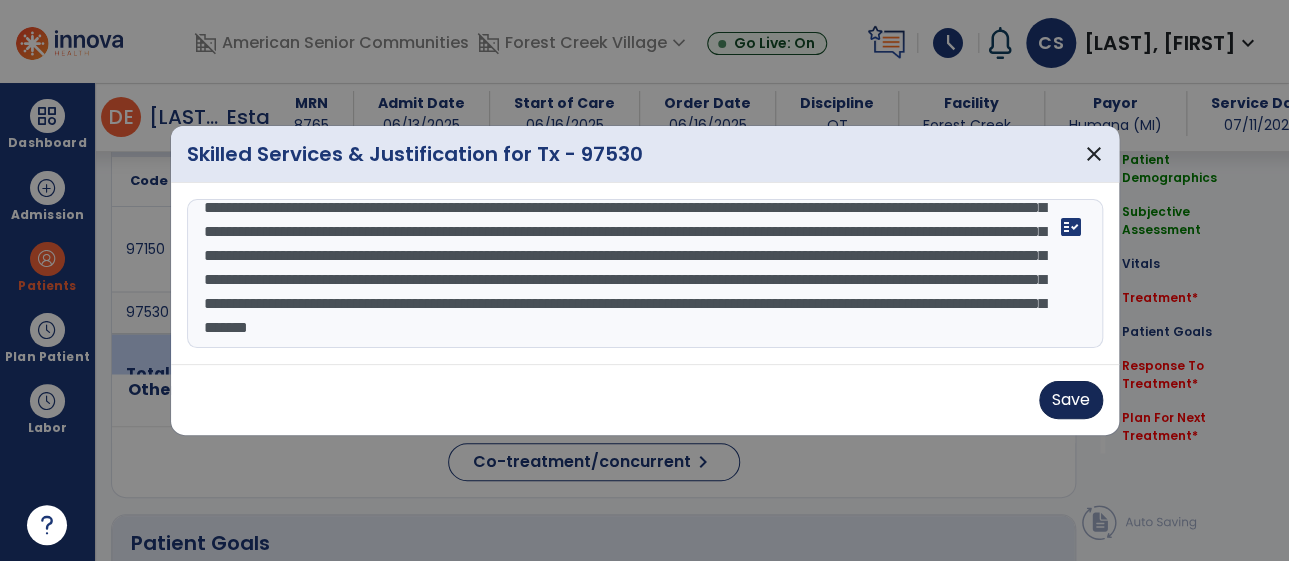 type on "**********" 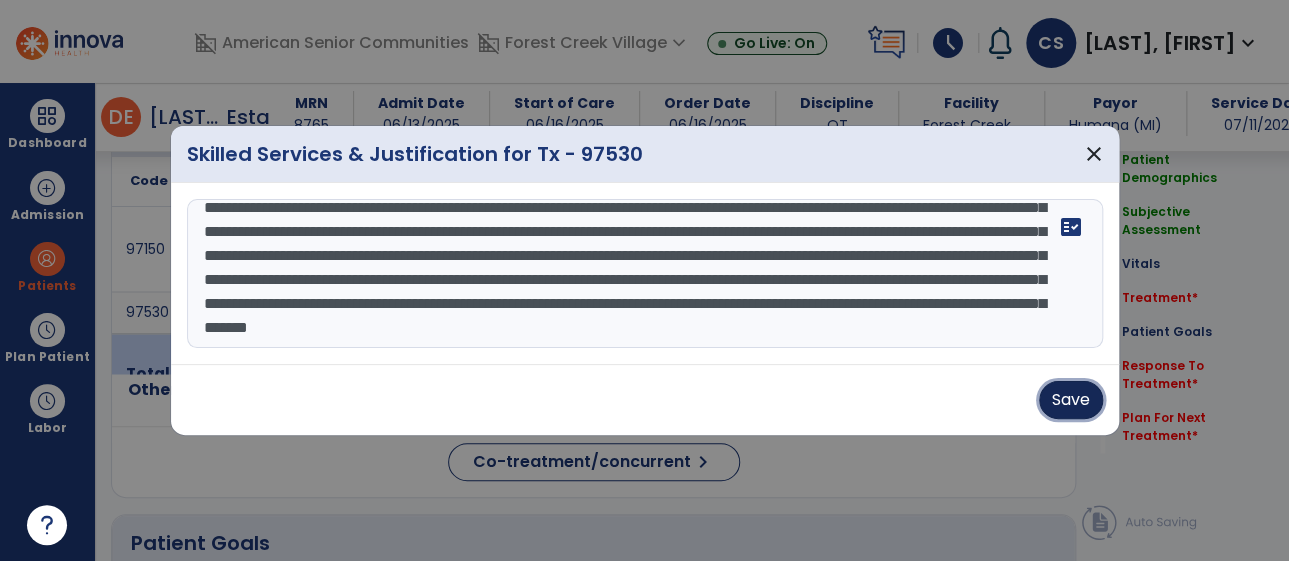 click on "Save" at bounding box center [1071, 400] 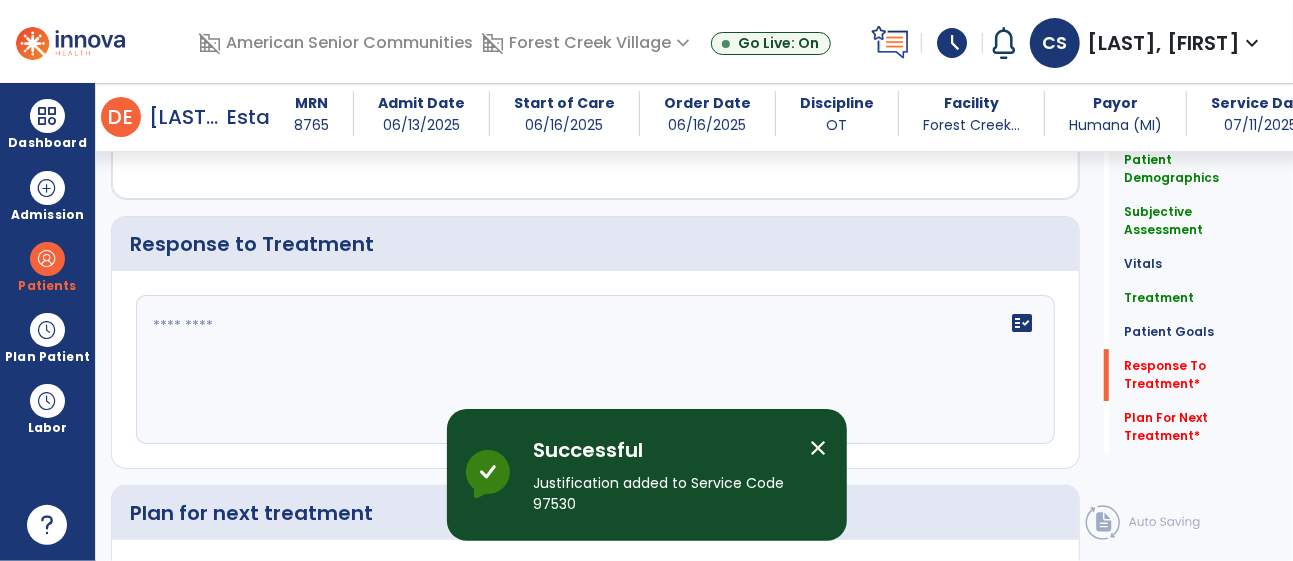 scroll, scrollTop: 3079, scrollLeft: 0, axis: vertical 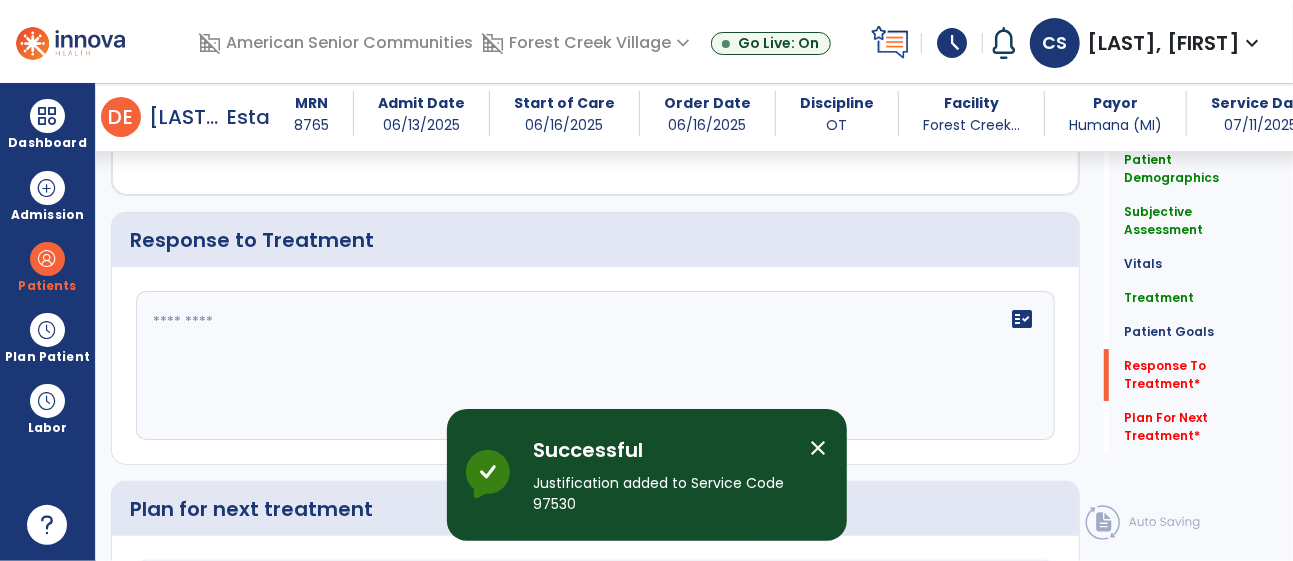 click 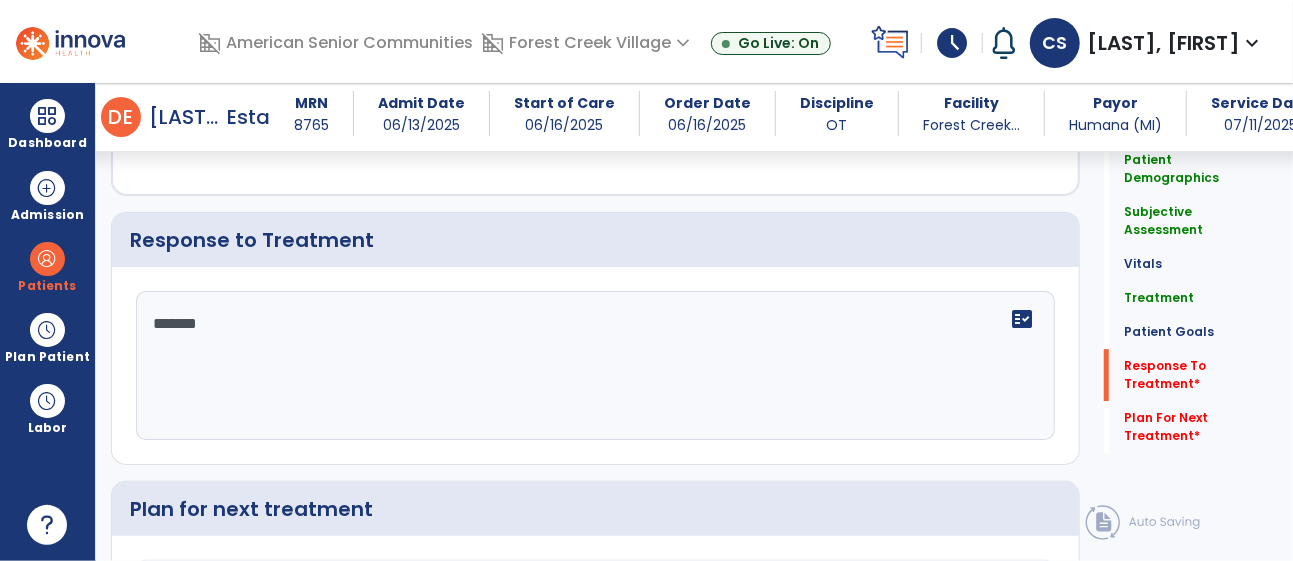 type on "********" 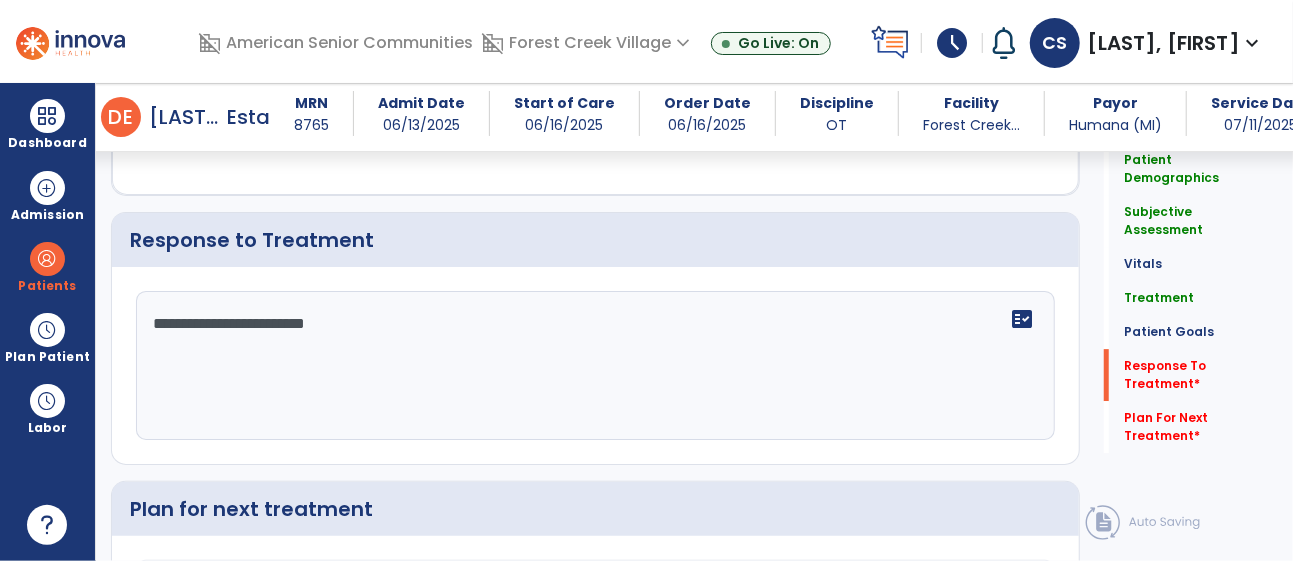 scroll, scrollTop: 3312, scrollLeft: 0, axis: vertical 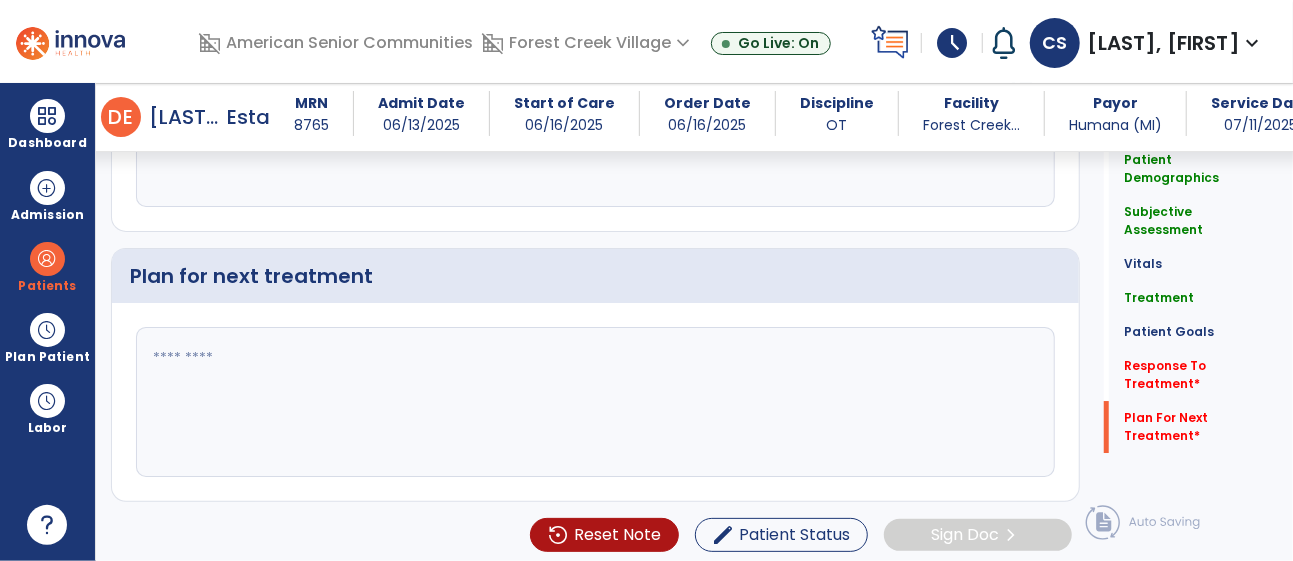 type on "**********" 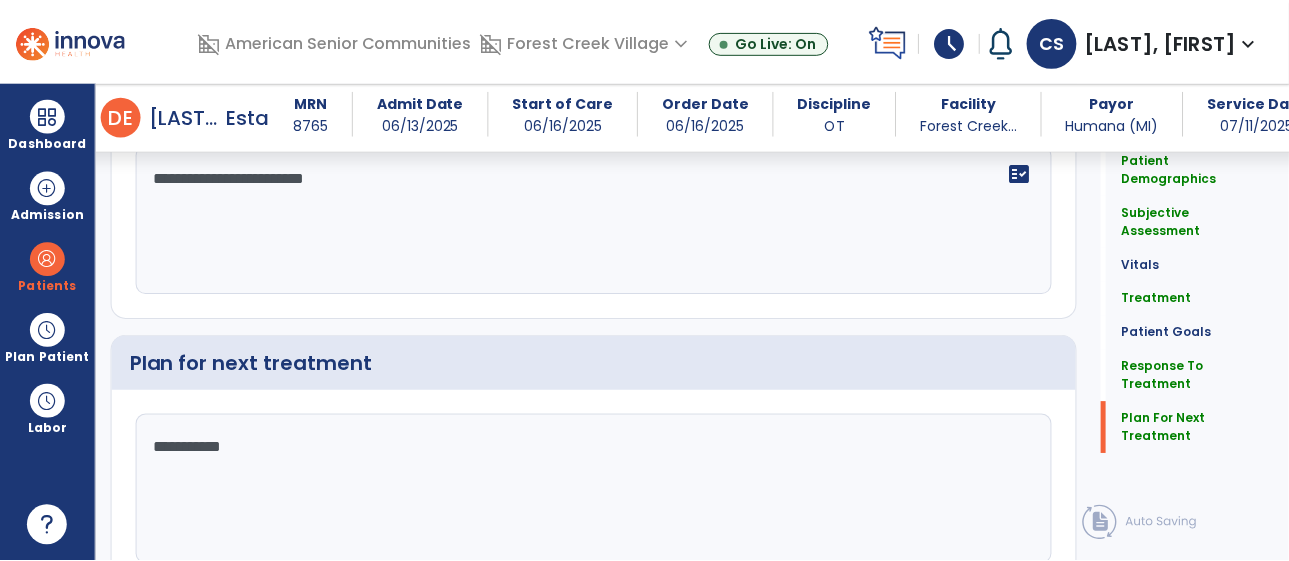 scroll, scrollTop: 3312, scrollLeft: 0, axis: vertical 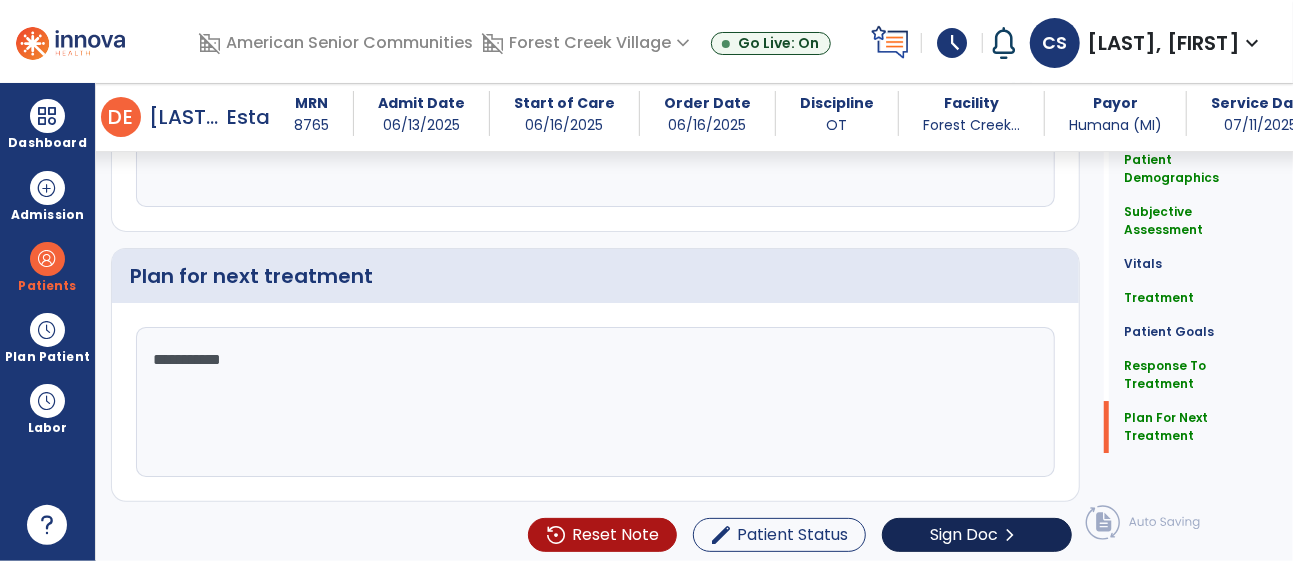 type on "**********" 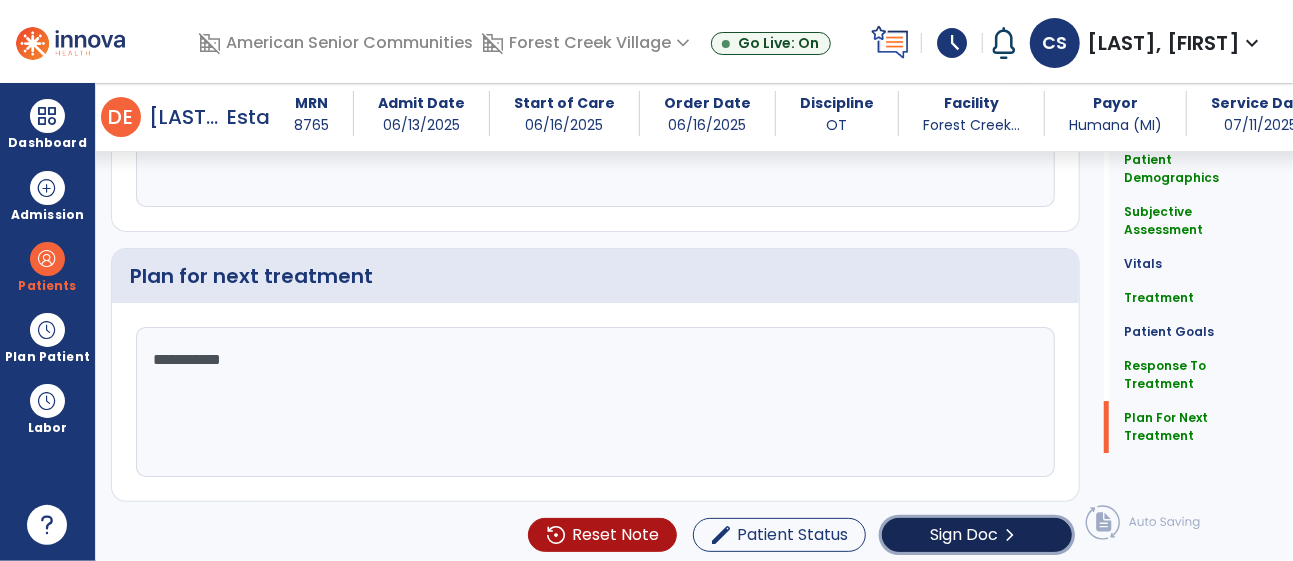 click on "Sign Doc" 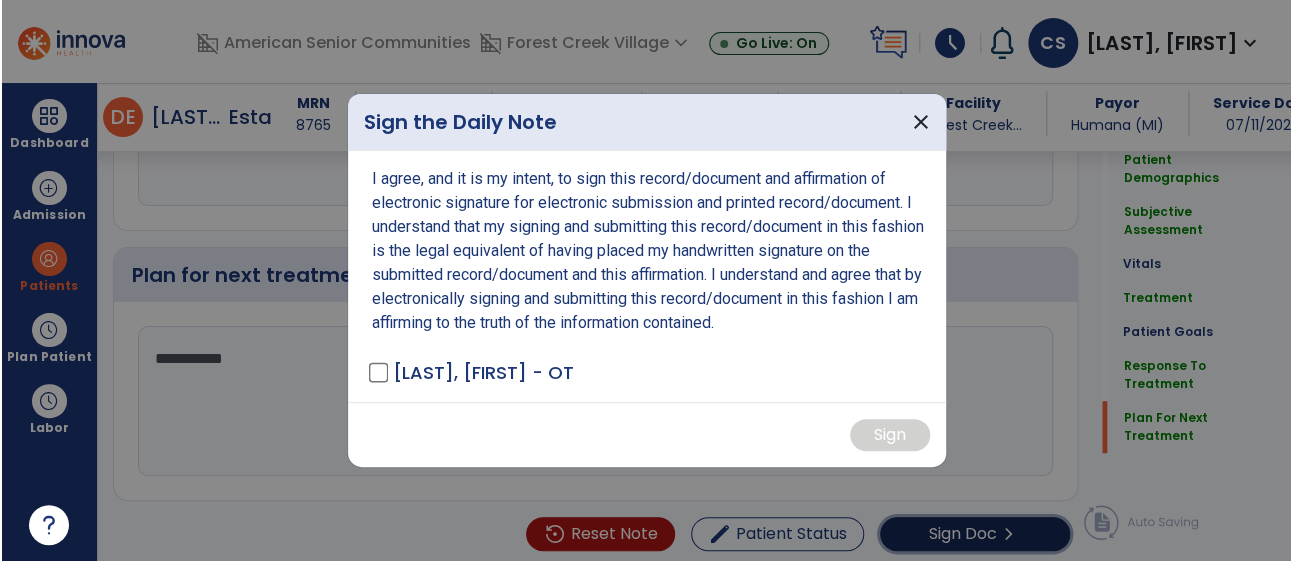 scroll, scrollTop: 3312, scrollLeft: 0, axis: vertical 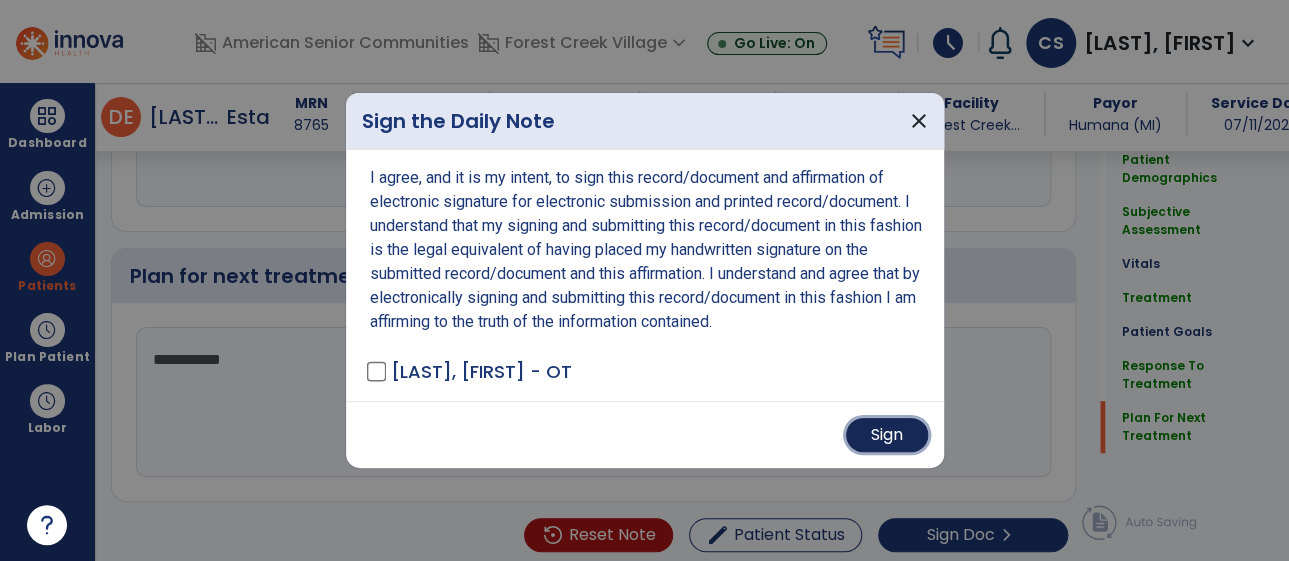 click on "Sign" at bounding box center (887, 435) 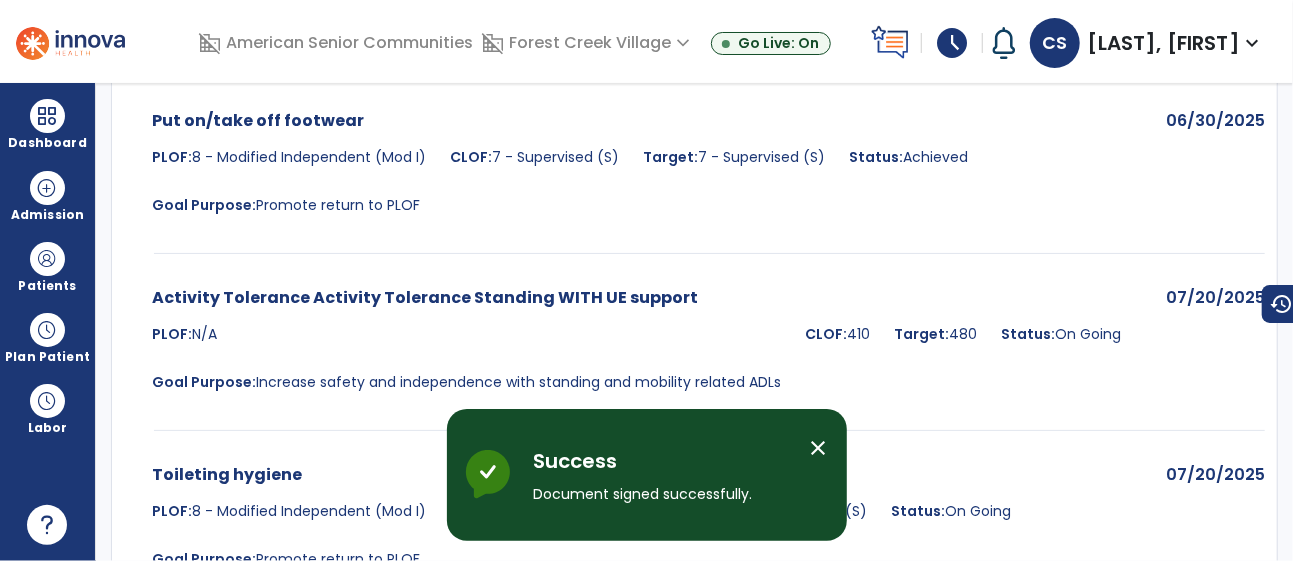 scroll, scrollTop: 0, scrollLeft: 0, axis: both 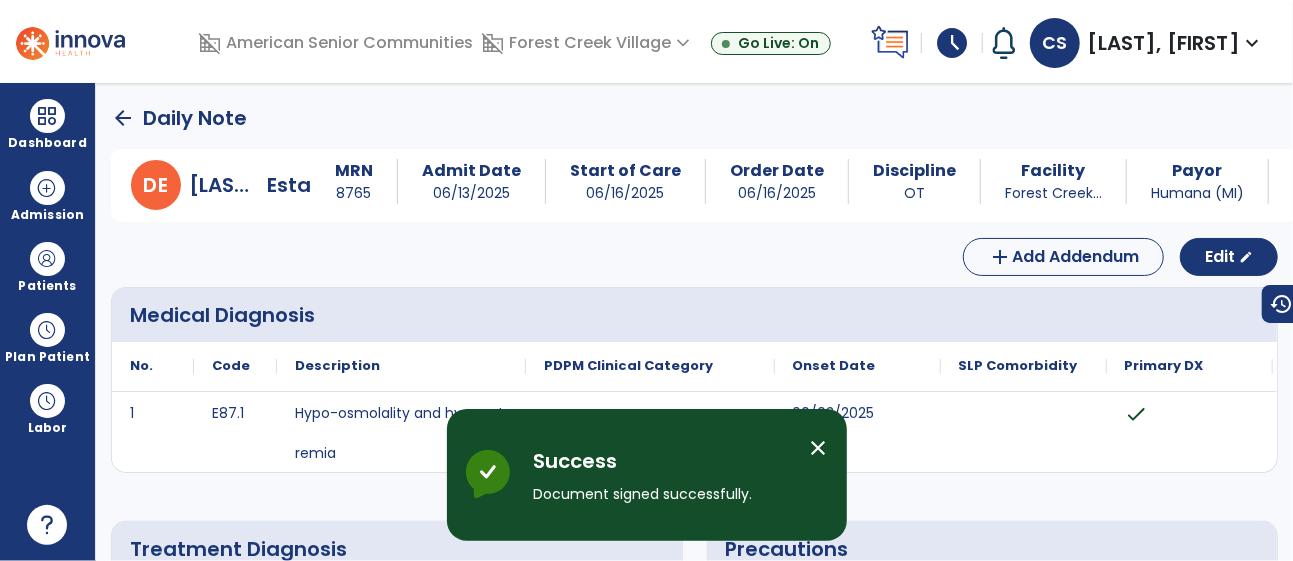 click on "arrow_back" 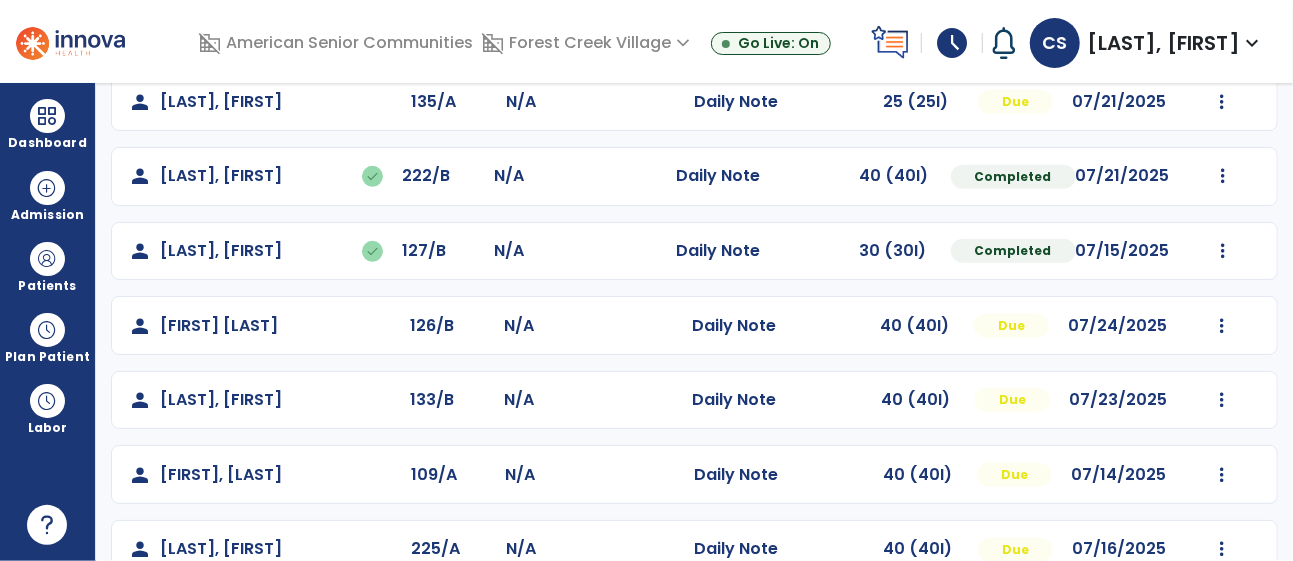 scroll, scrollTop: 623, scrollLeft: 0, axis: vertical 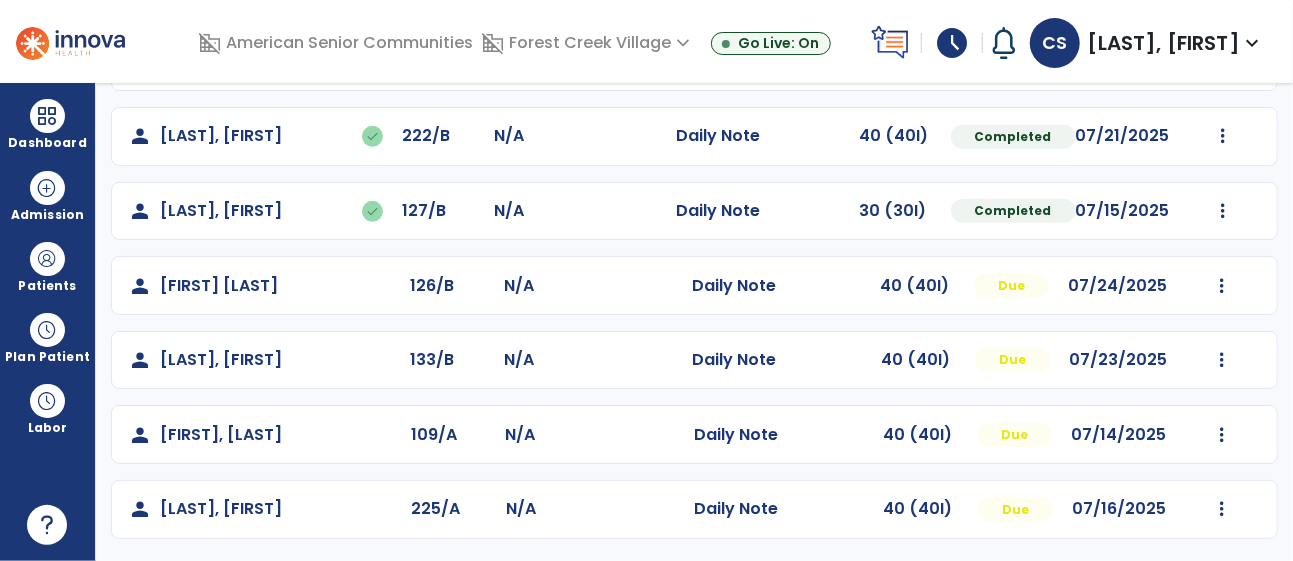 click on "Mark Visit As Complete   Reset Note   Open Document   G + C Mins" 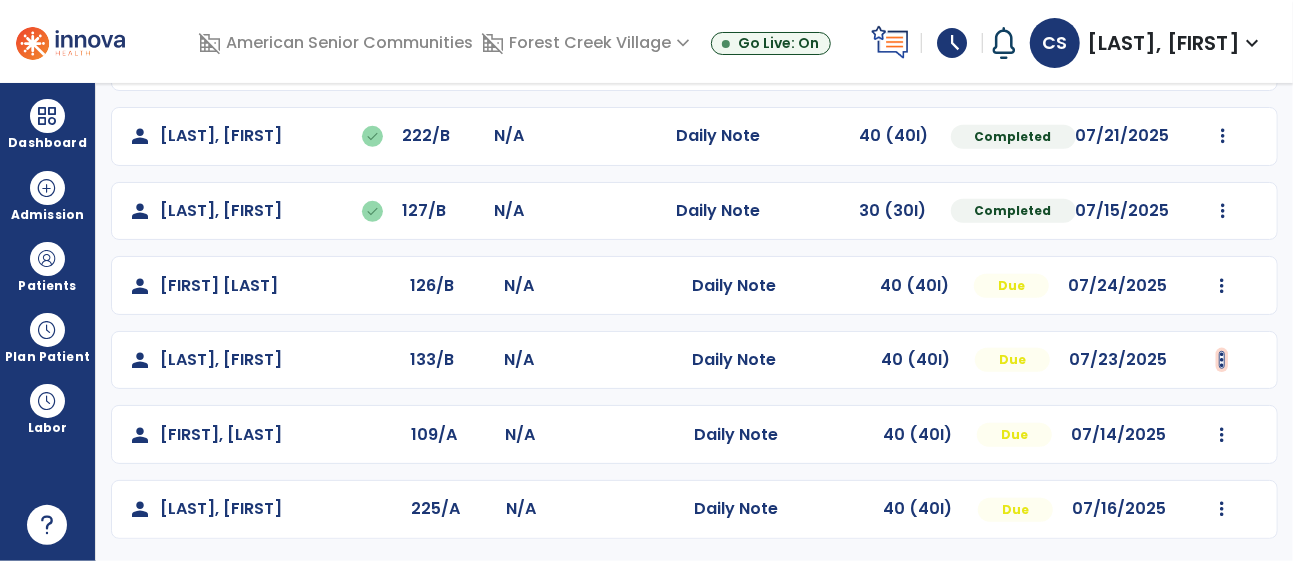 click at bounding box center [1224, -311] 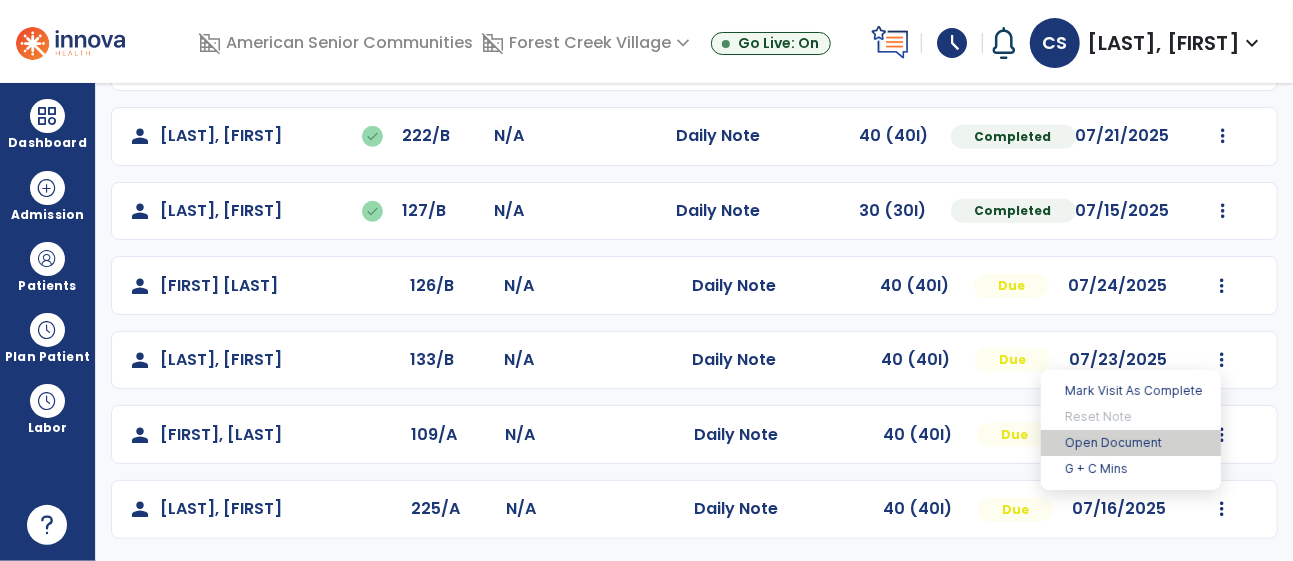 click on "Open Document" at bounding box center [1131, 443] 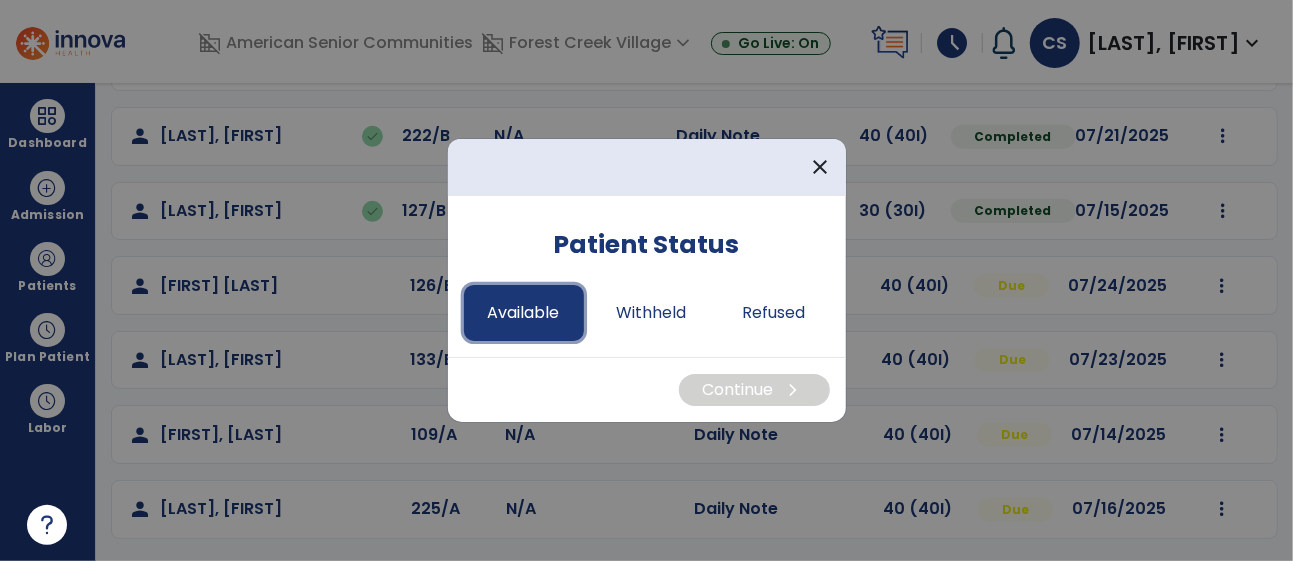 click on "Available" at bounding box center [524, 313] 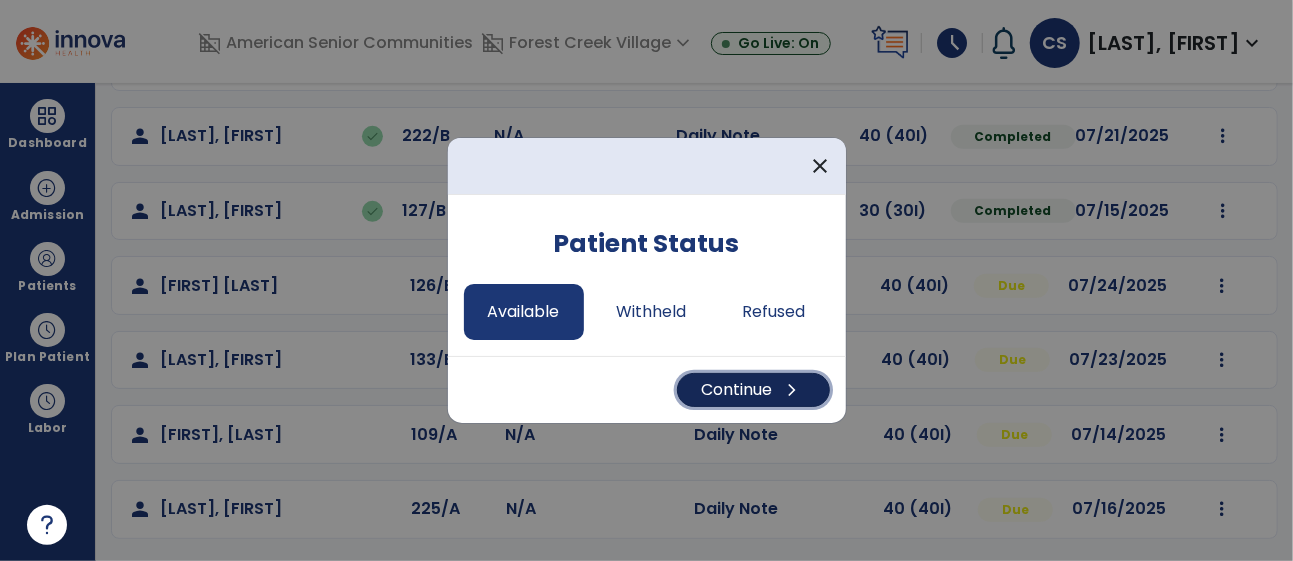 click on "Continue   chevron_right" at bounding box center (753, 390) 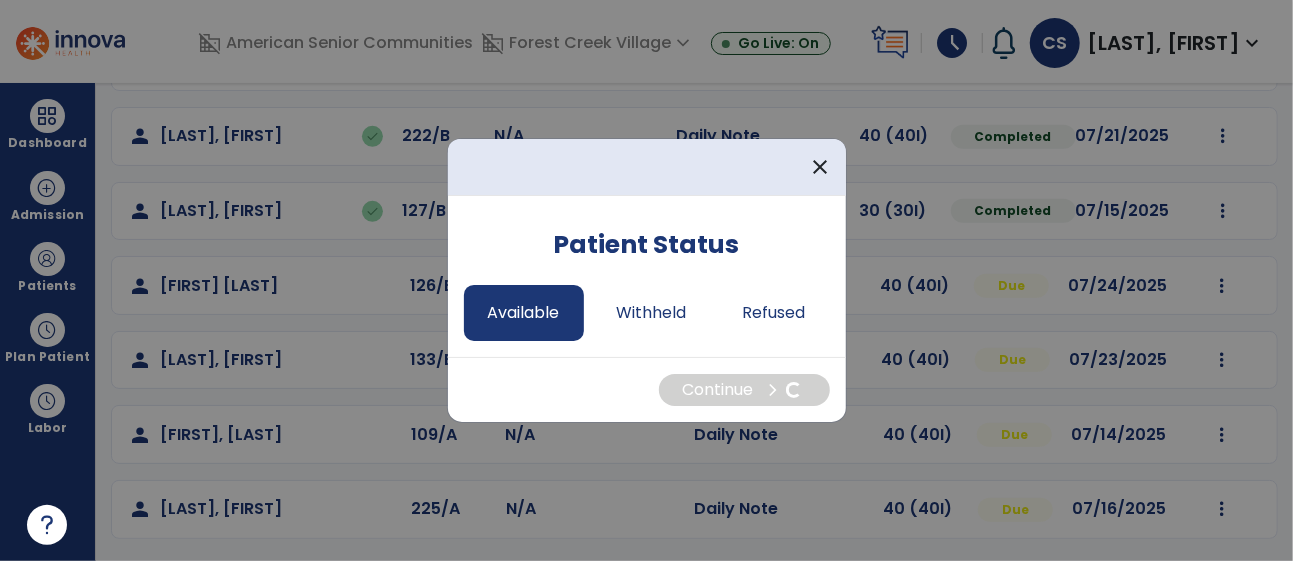 select on "*" 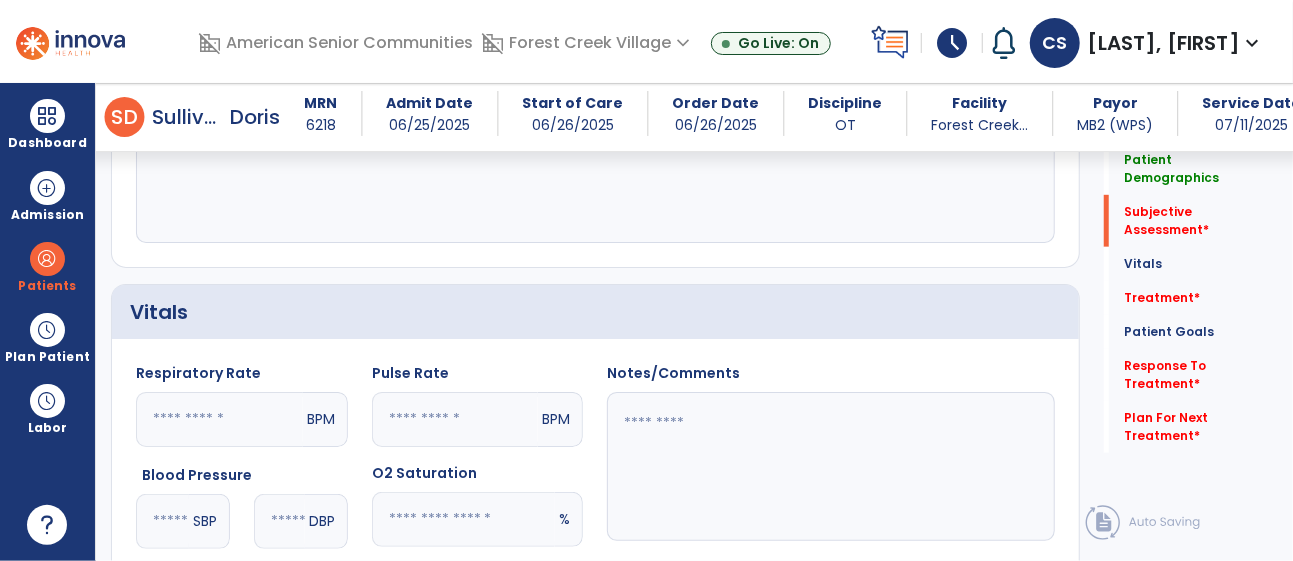 scroll, scrollTop: 618, scrollLeft: 0, axis: vertical 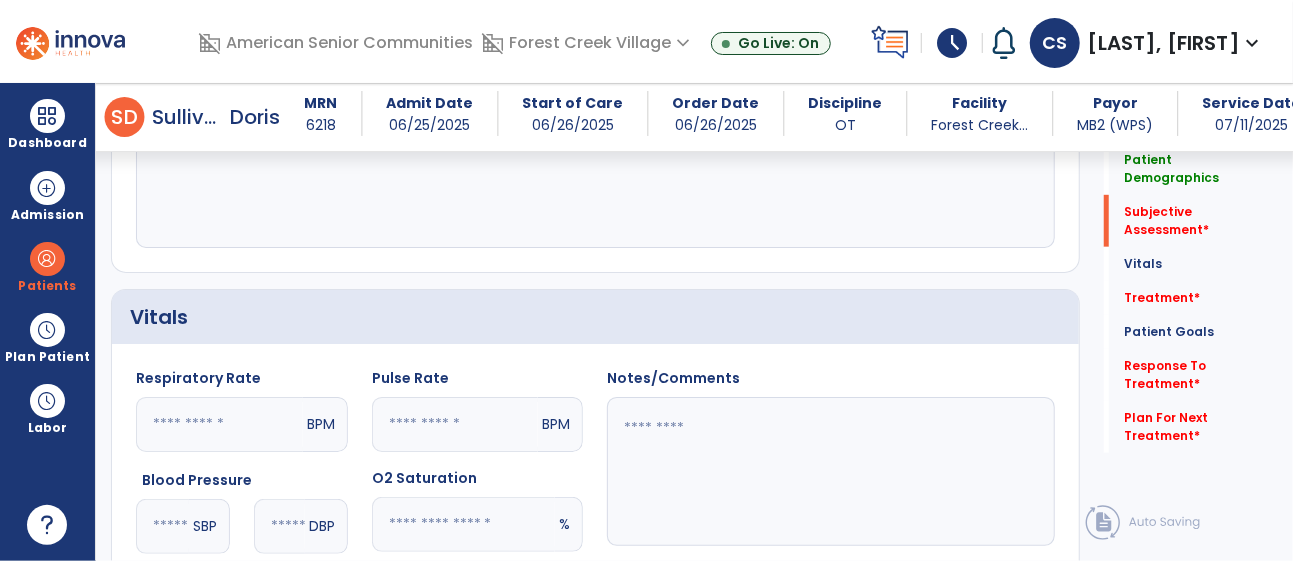 click 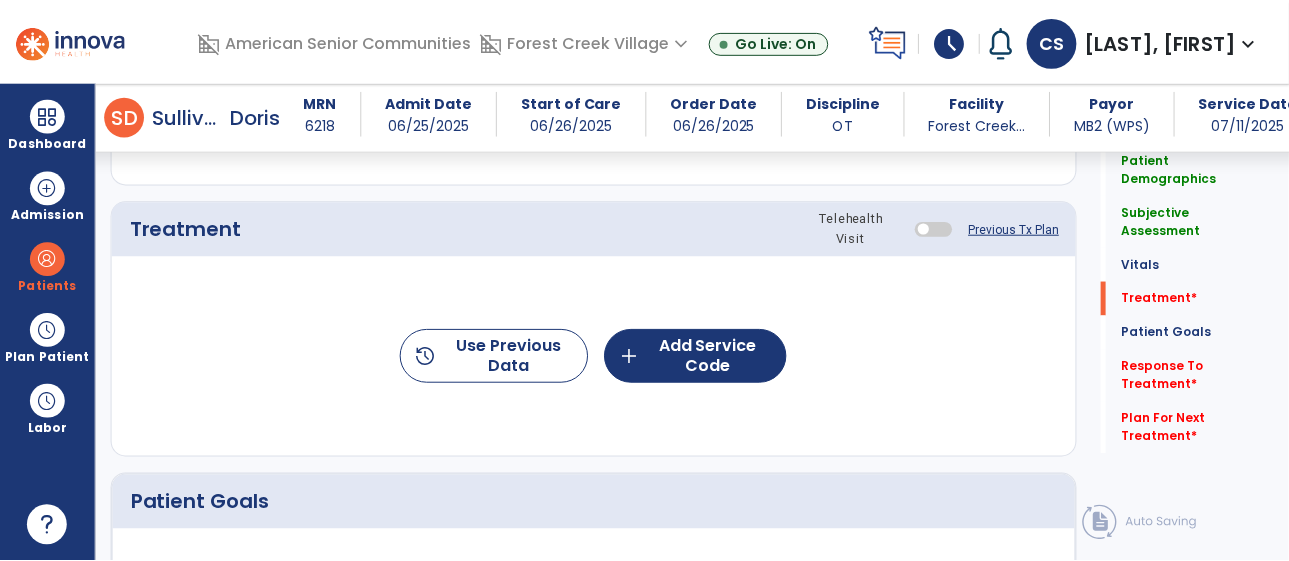 scroll, scrollTop: 1151, scrollLeft: 0, axis: vertical 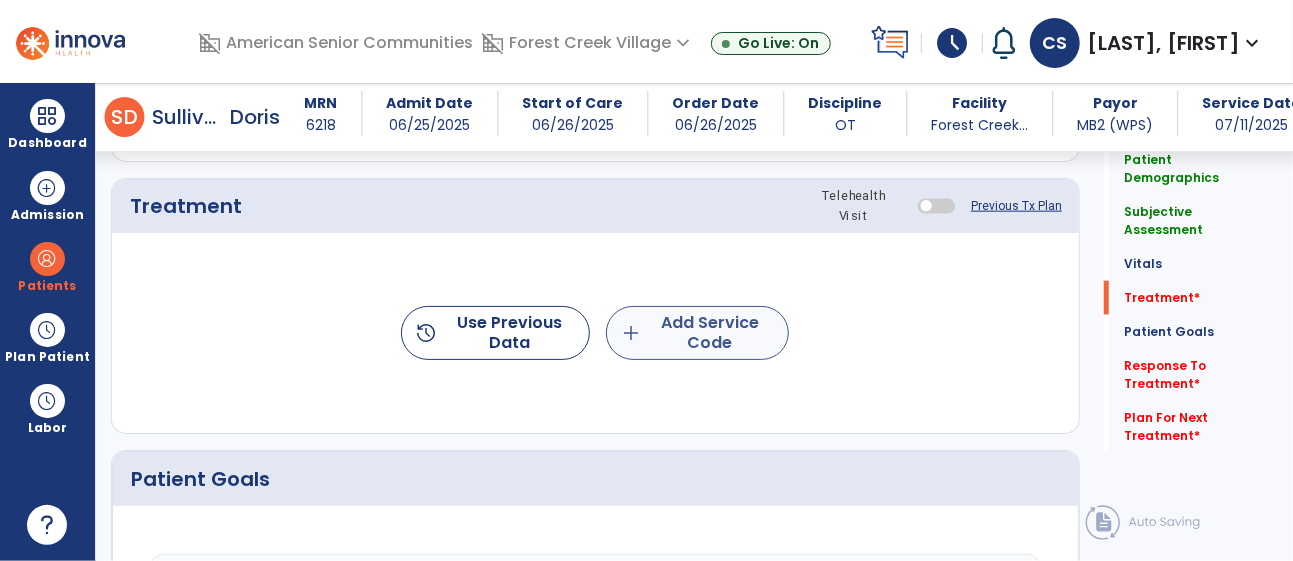 type on "**********" 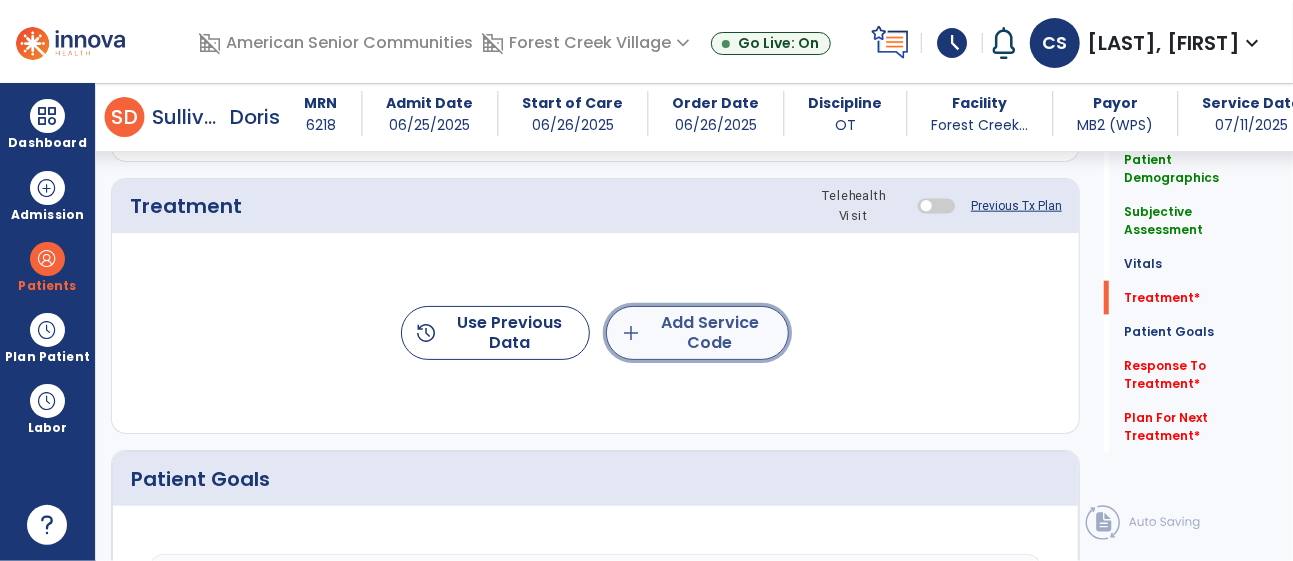 click on "add  Add Service Code" 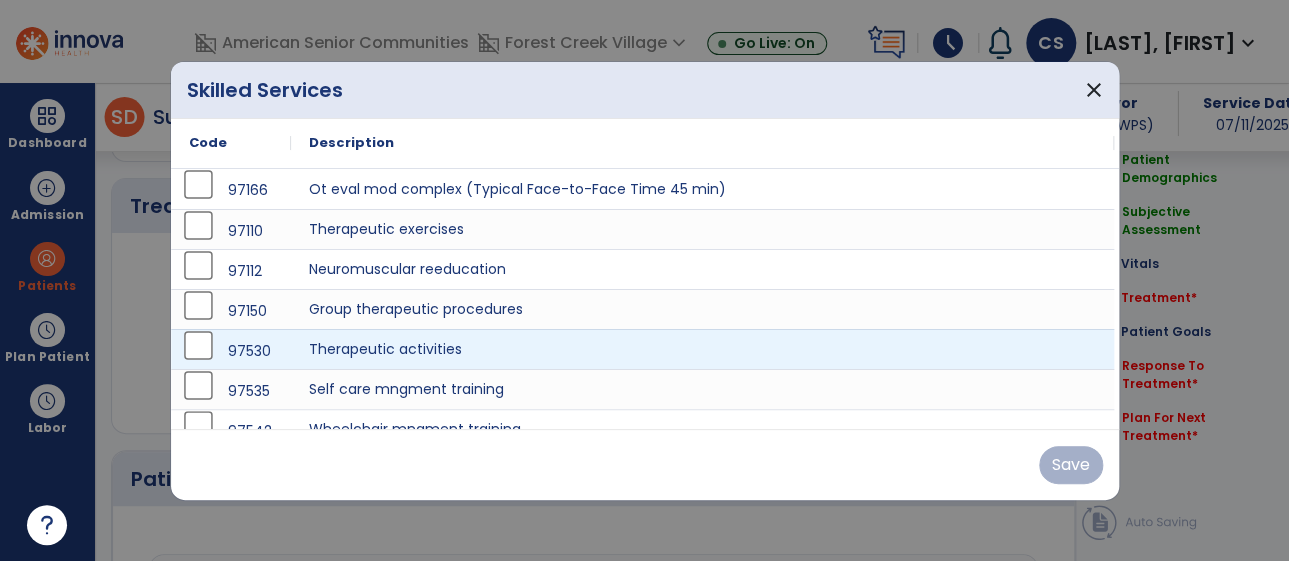 scroll, scrollTop: 1151, scrollLeft: 0, axis: vertical 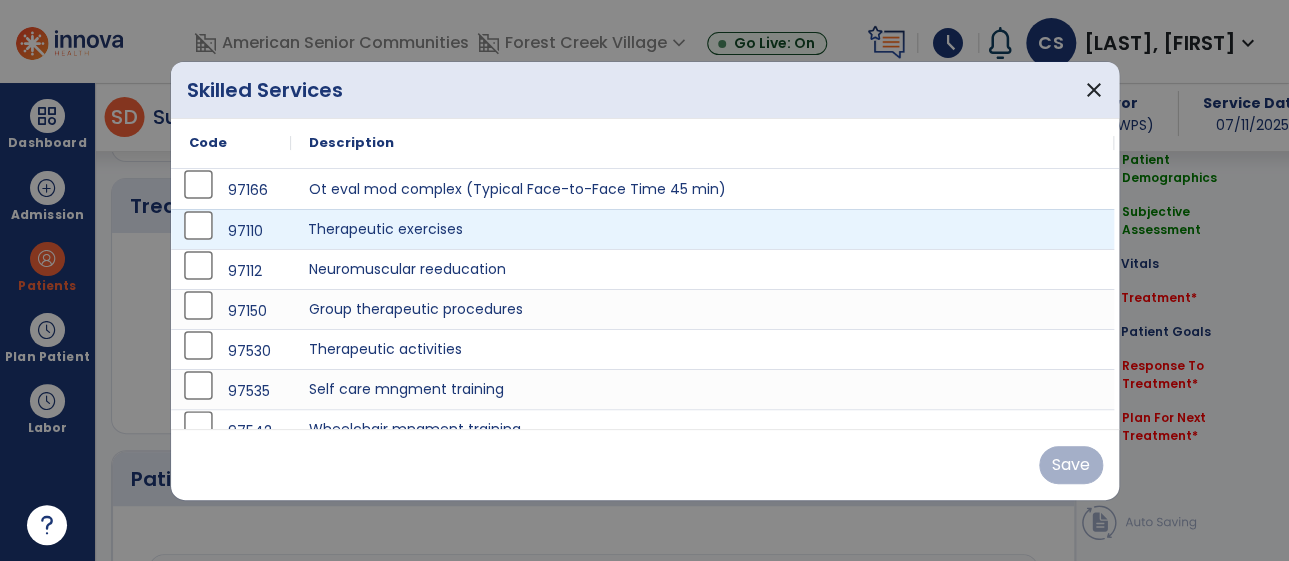 click on "Therapeutic exercises" at bounding box center [702, 229] 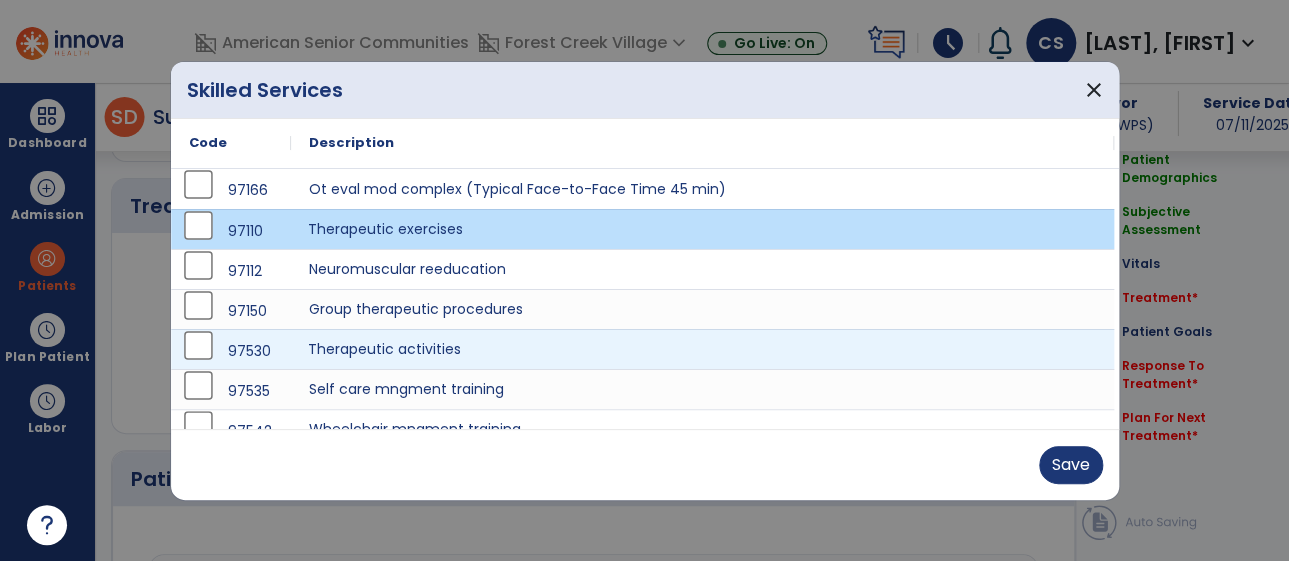 click on "Therapeutic activities" at bounding box center (702, 349) 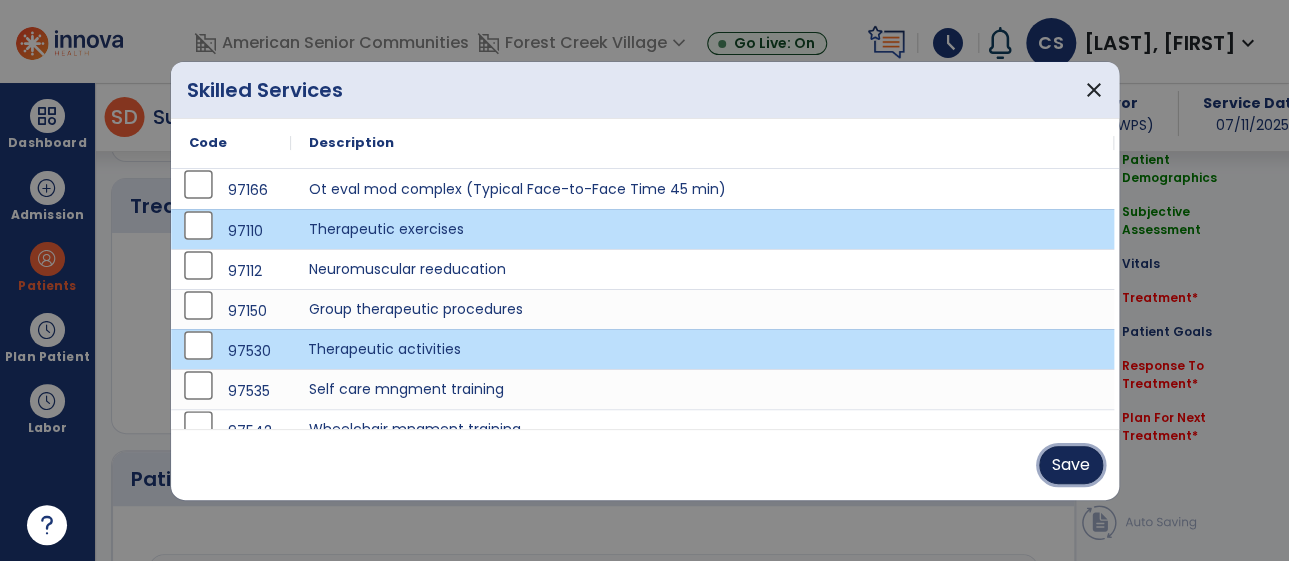 click on "Save" at bounding box center (1071, 465) 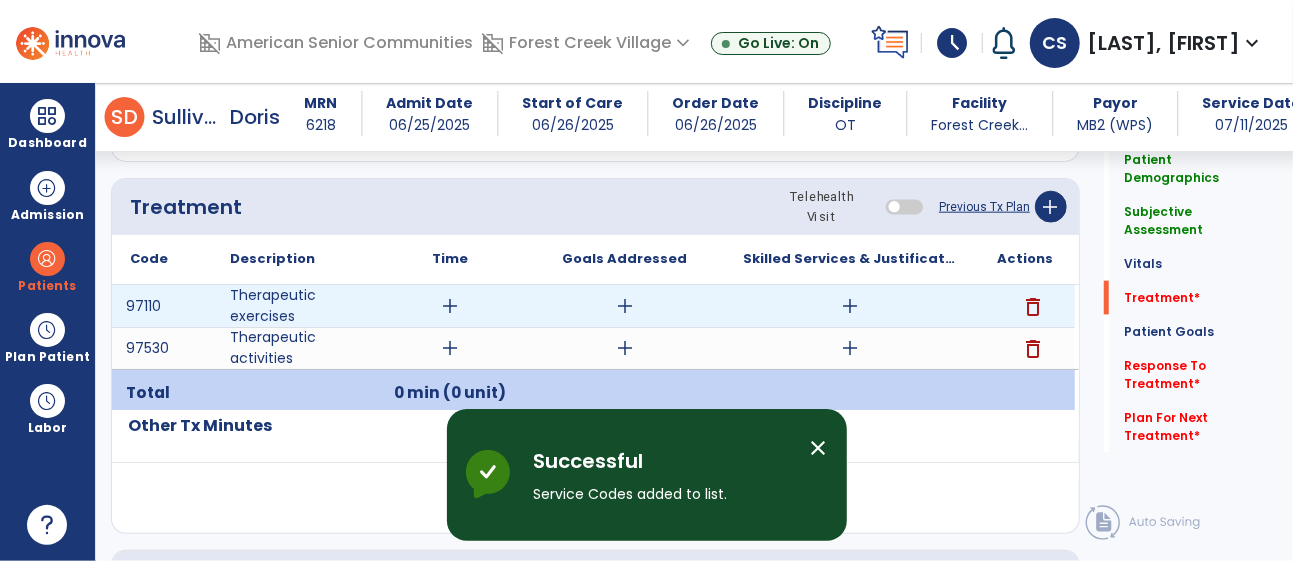 click on "add" at bounding box center (625, 306) 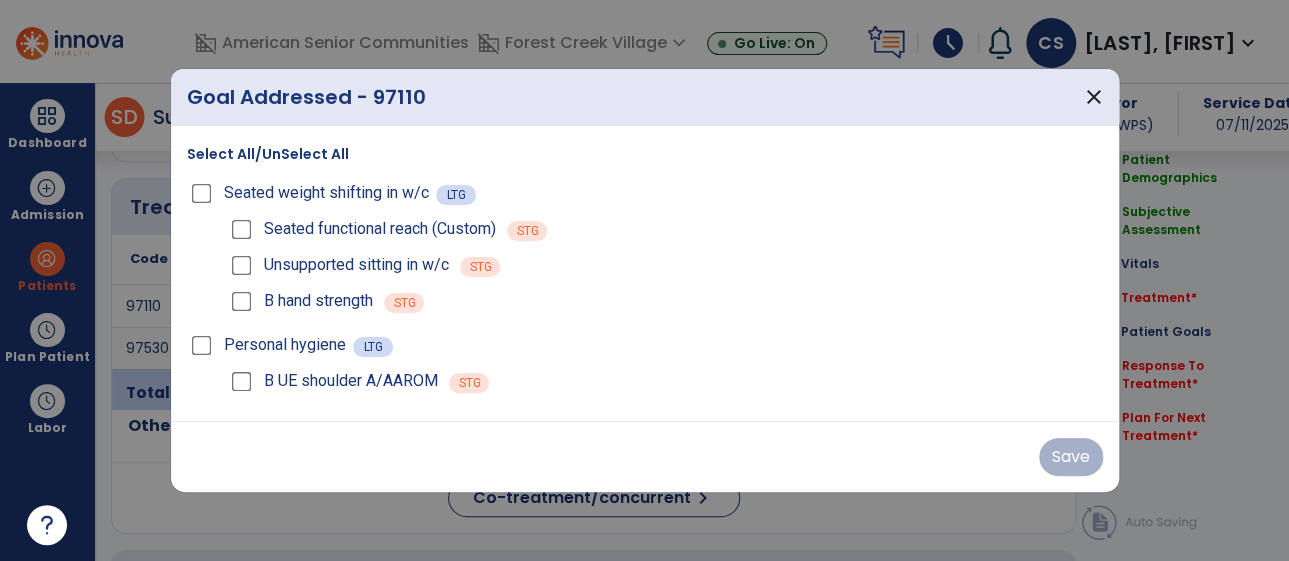scroll, scrollTop: 1151, scrollLeft: 0, axis: vertical 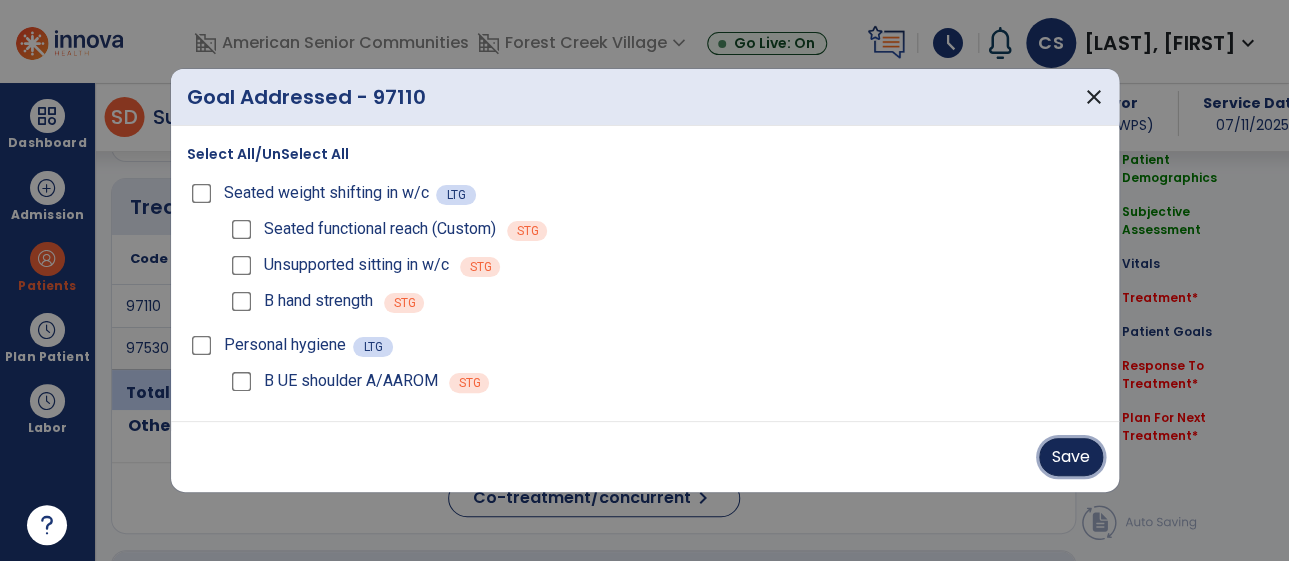 click on "Save" at bounding box center [1071, 457] 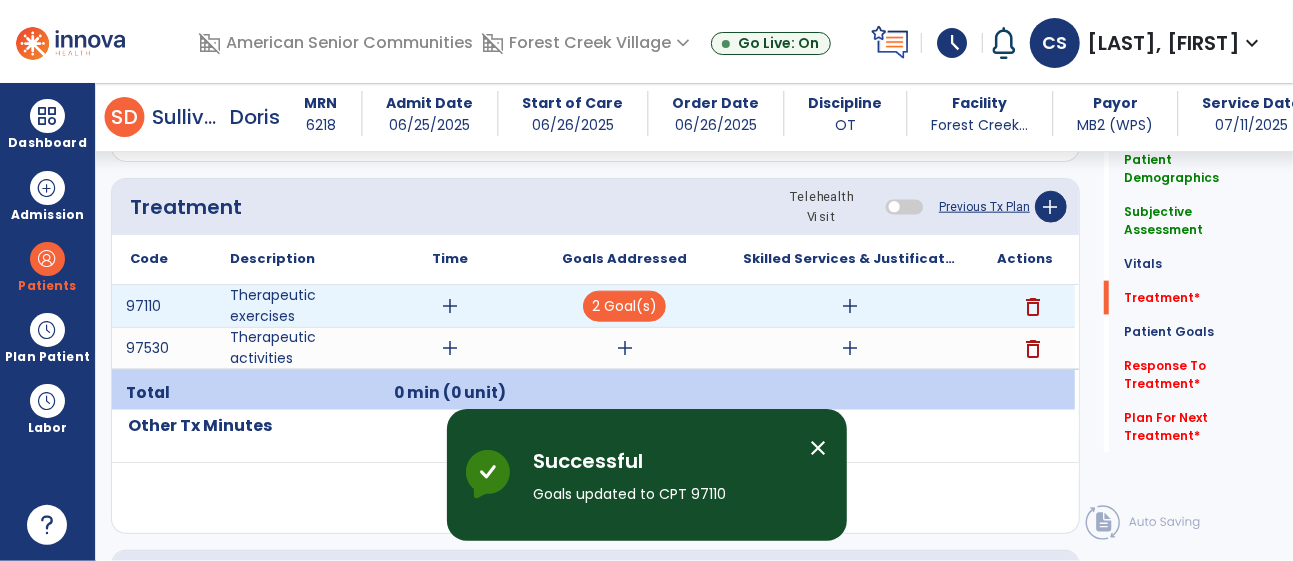 click on "add" at bounding box center [850, 306] 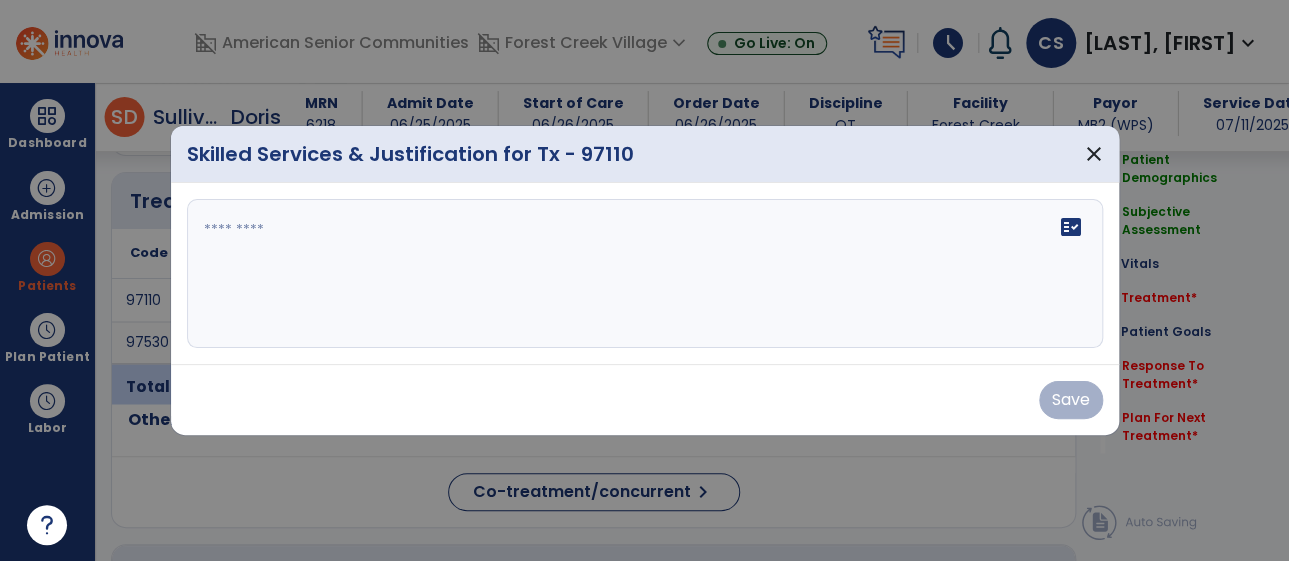 scroll, scrollTop: 1151, scrollLeft: 0, axis: vertical 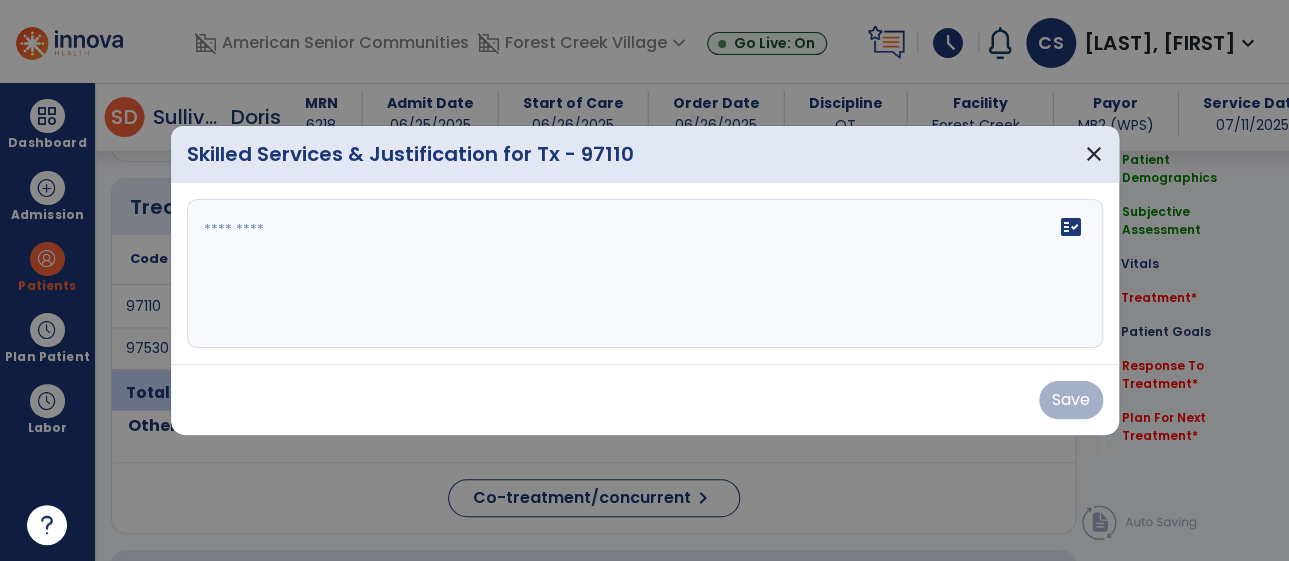 click on "fact_check" at bounding box center (645, 274) 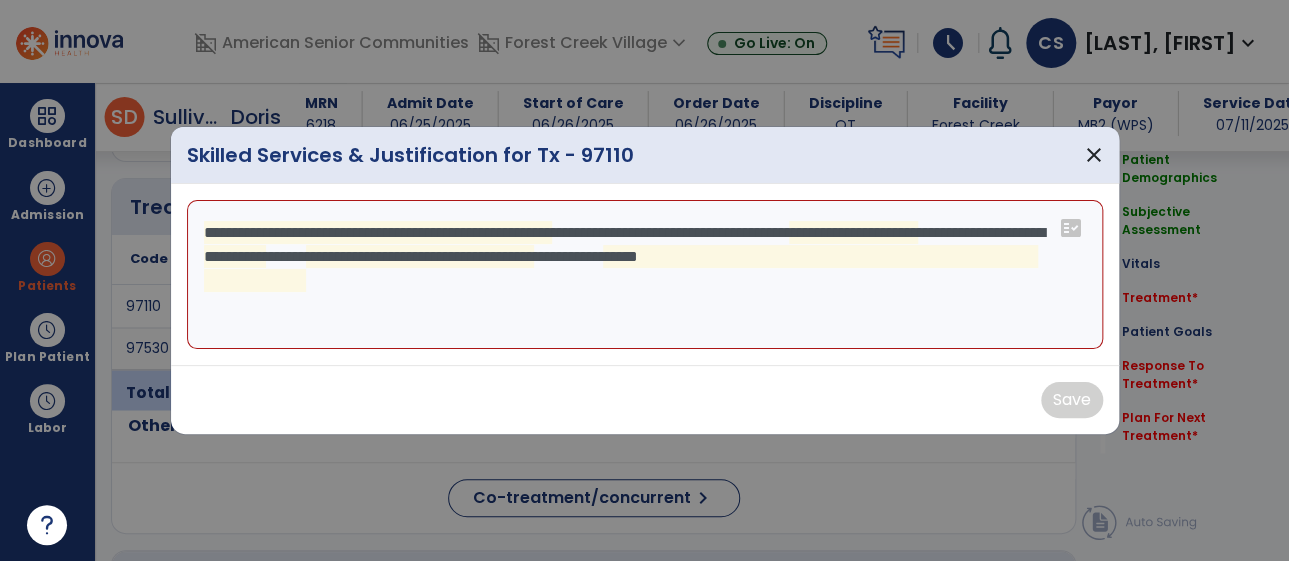 click on "**********" at bounding box center (645, 275) 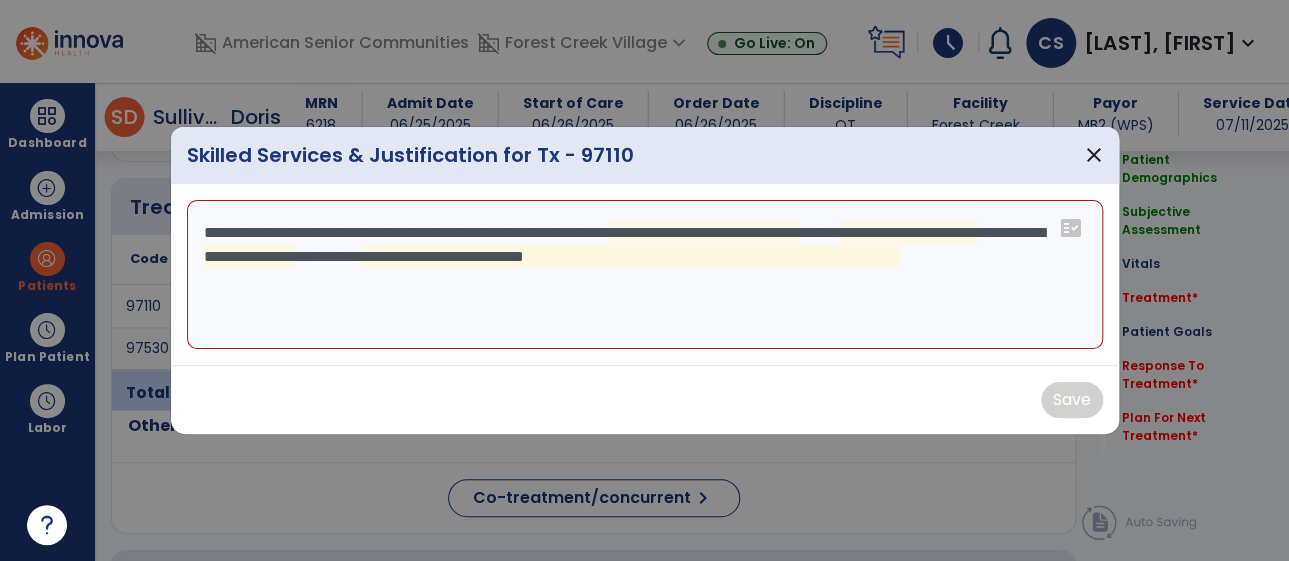 click on "**********" at bounding box center (645, 275) 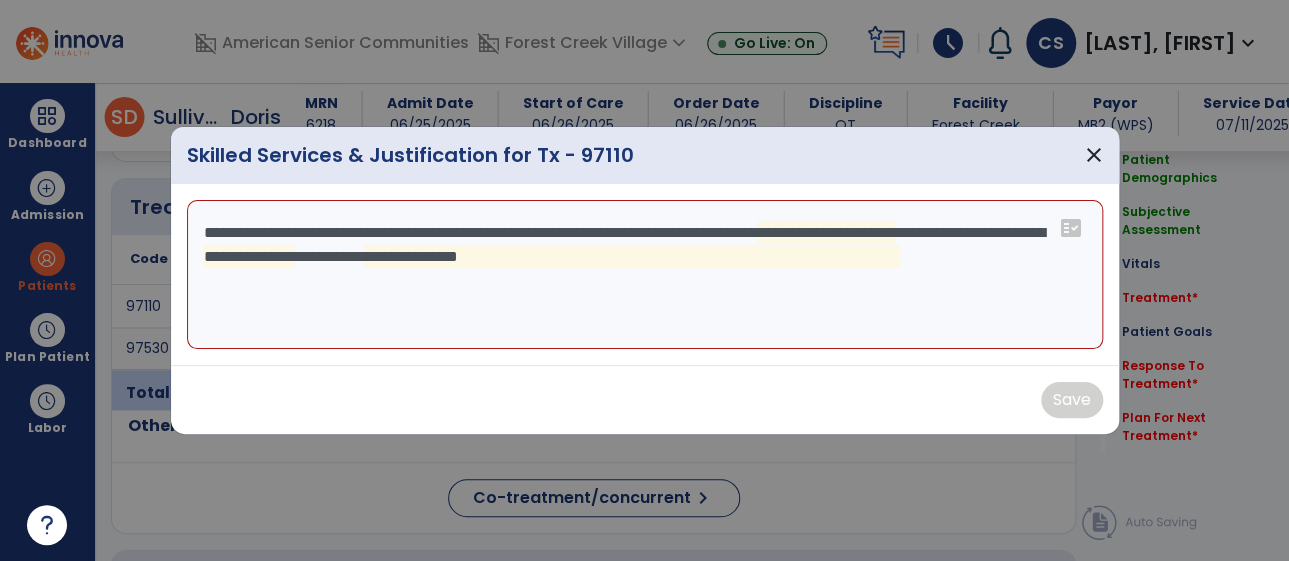 click on "**********" at bounding box center [645, 275] 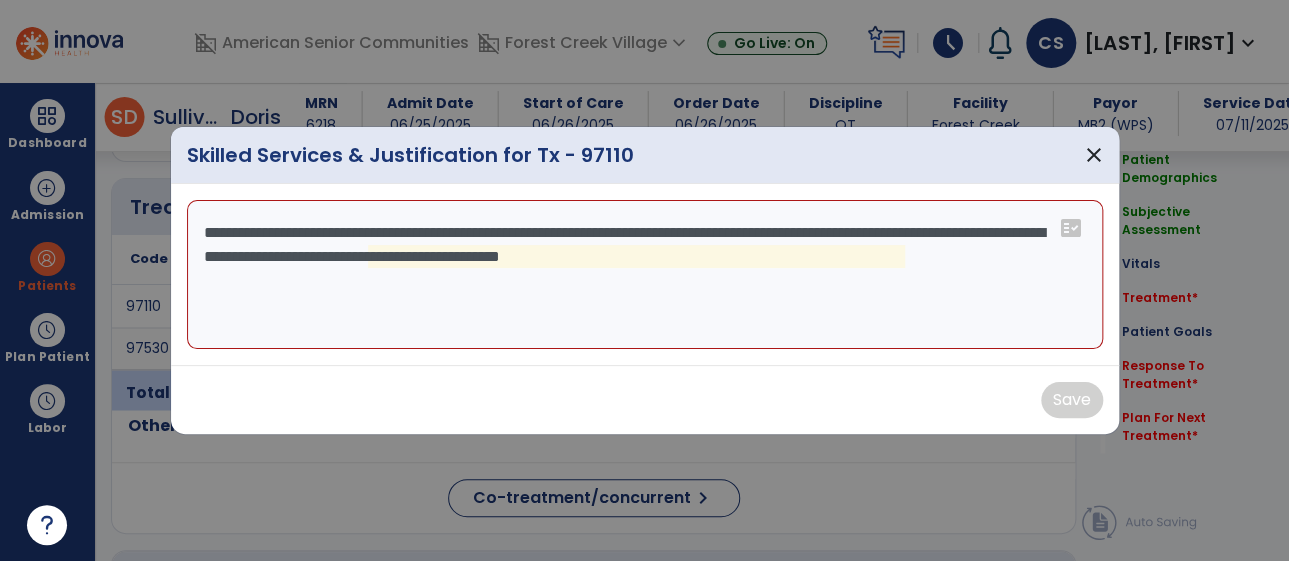 click on "**********" at bounding box center [645, 275] 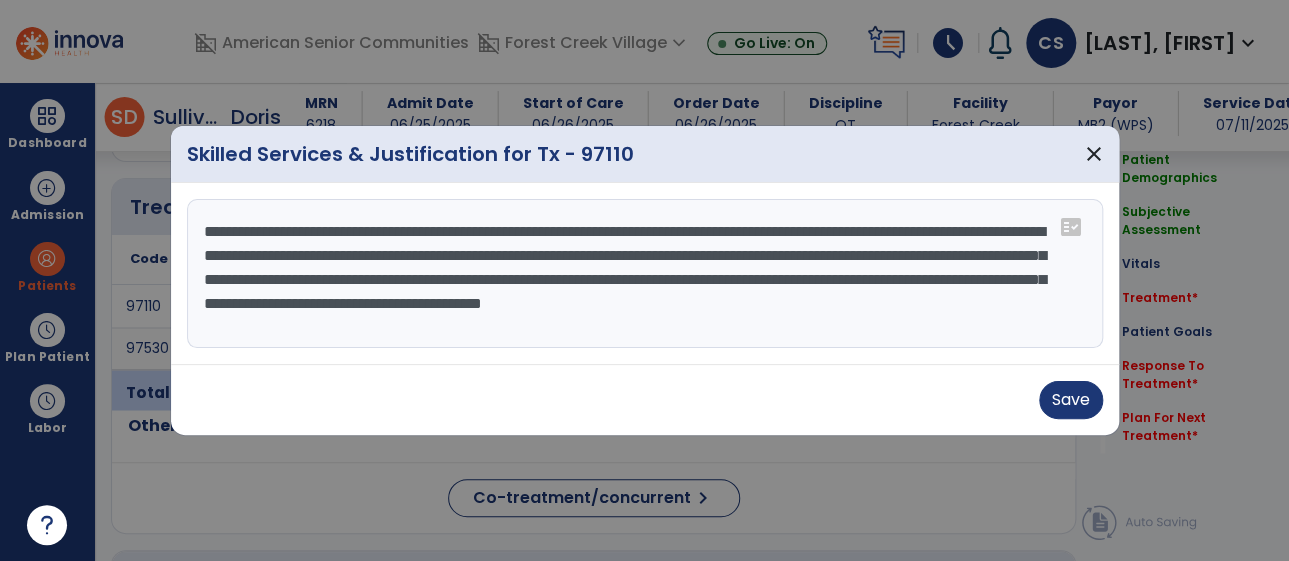 click on "**********" at bounding box center (645, 274) 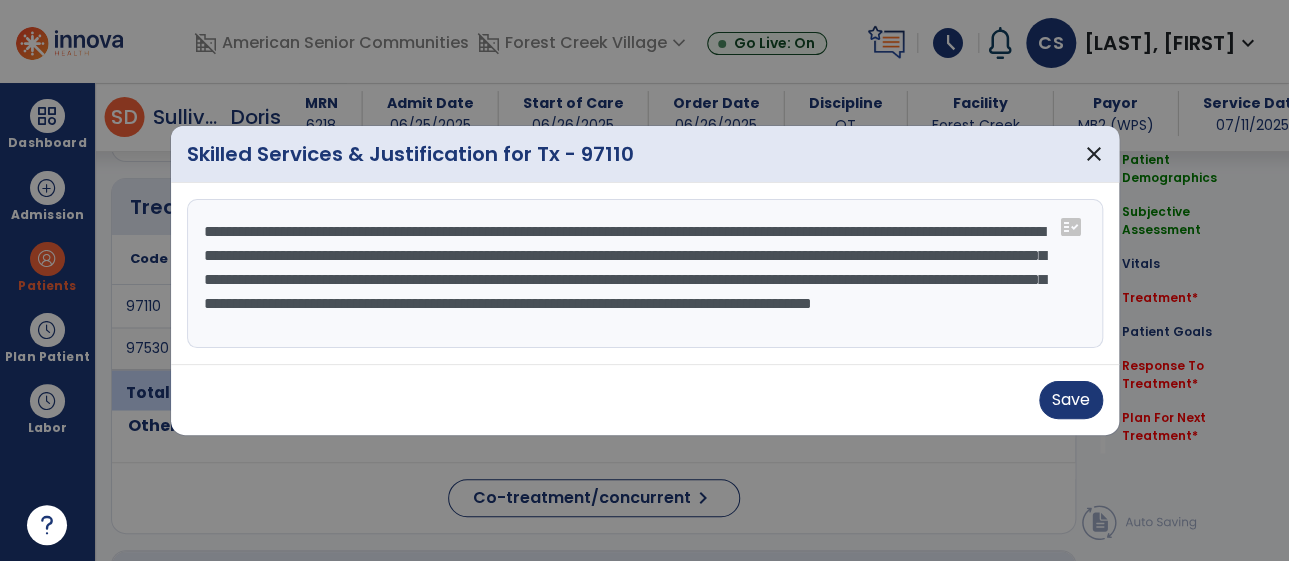 scroll, scrollTop: 16, scrollLeft: 0, axis: vertical 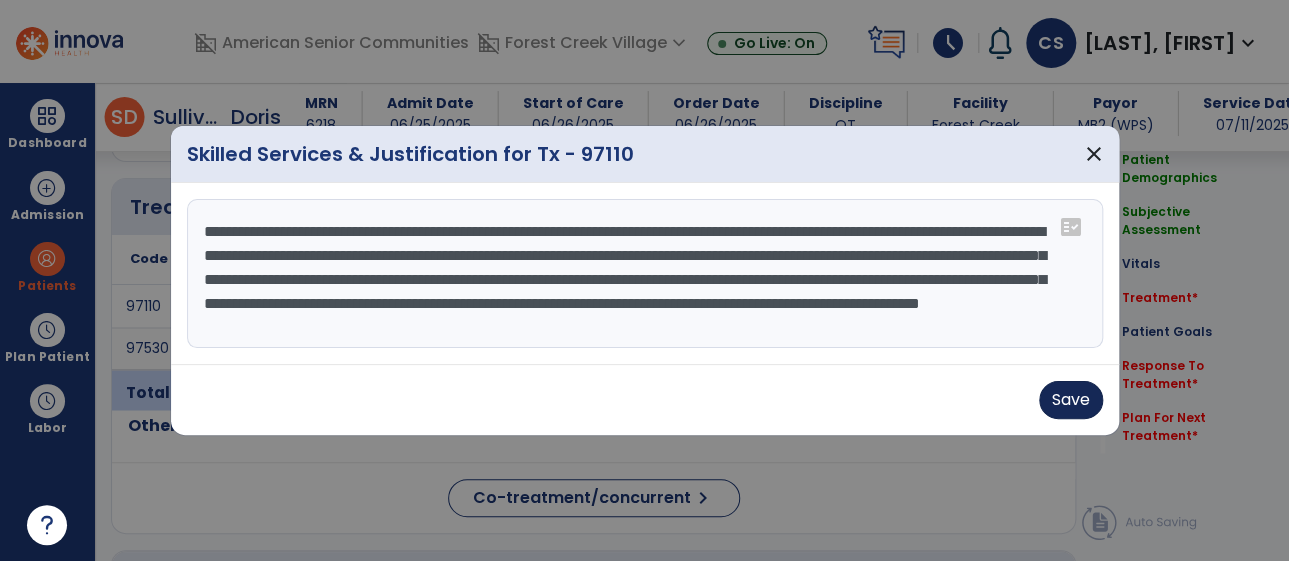 type on "**********" 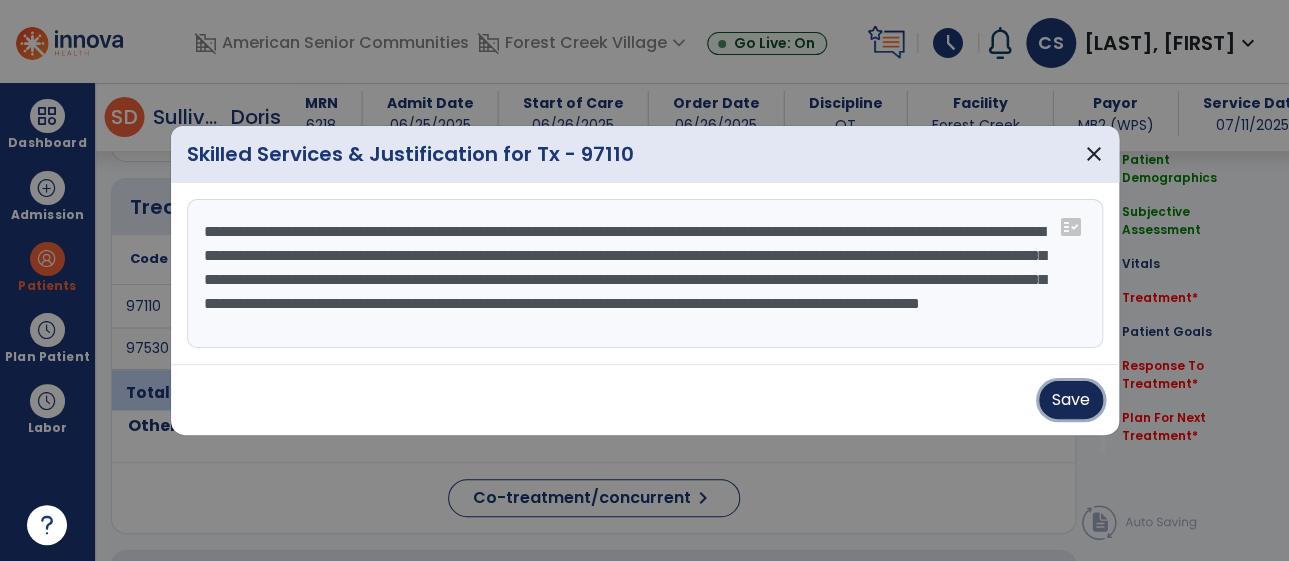 click on "Save" at bounding box center [1071, 400] 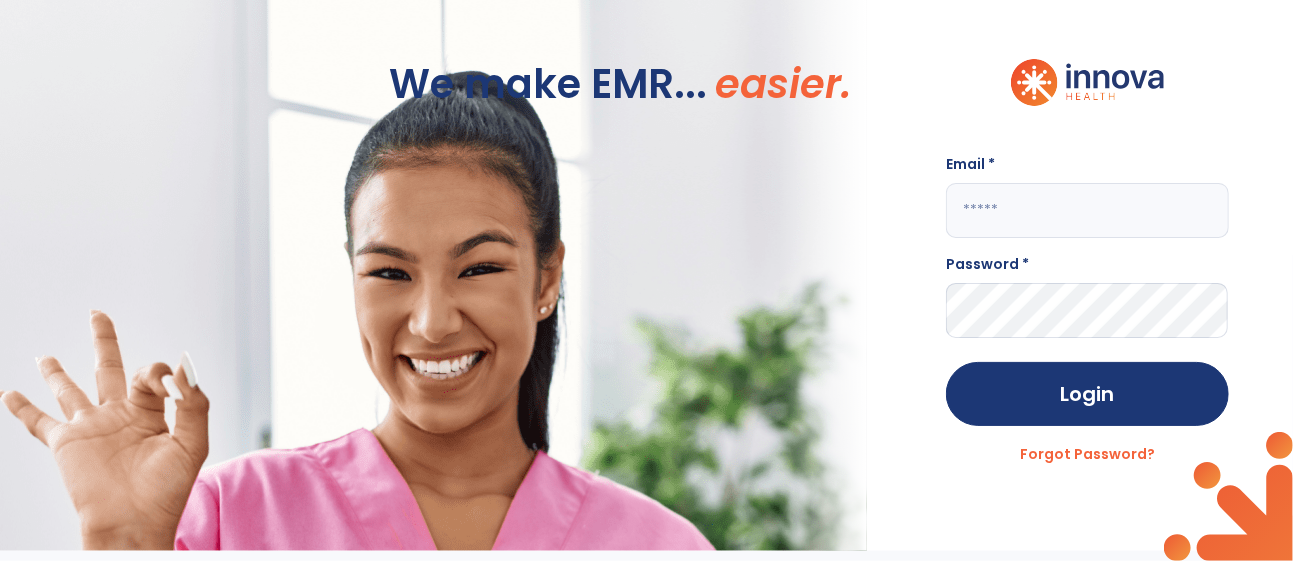 scroll, scrollTop: 0, scrollLeft: 0, axis: both 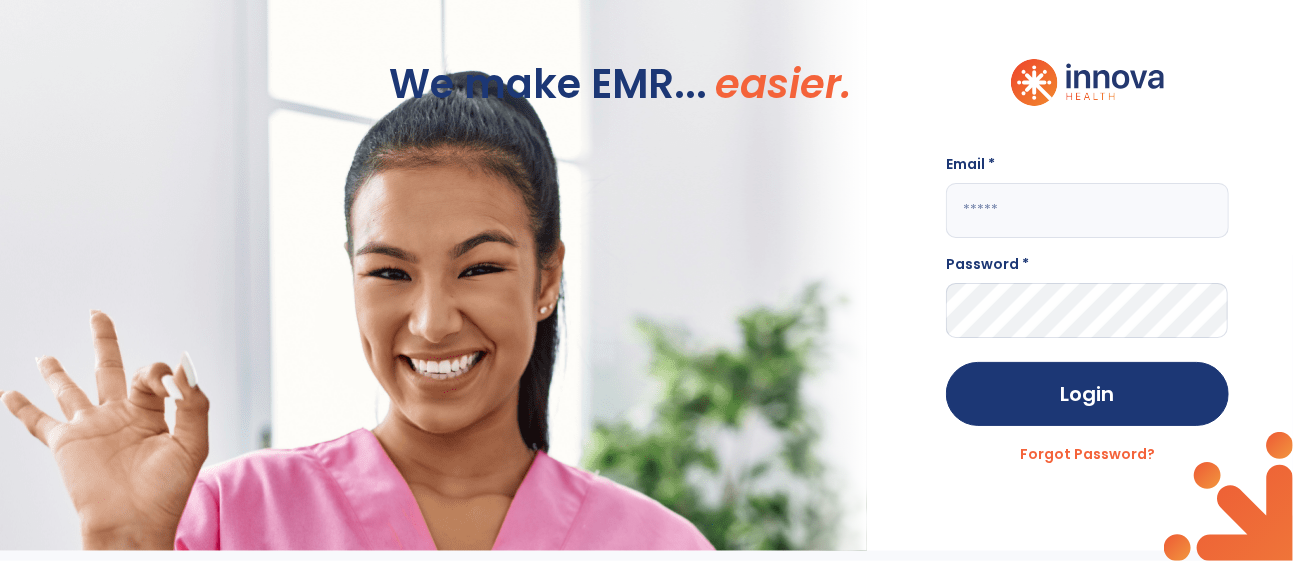 click 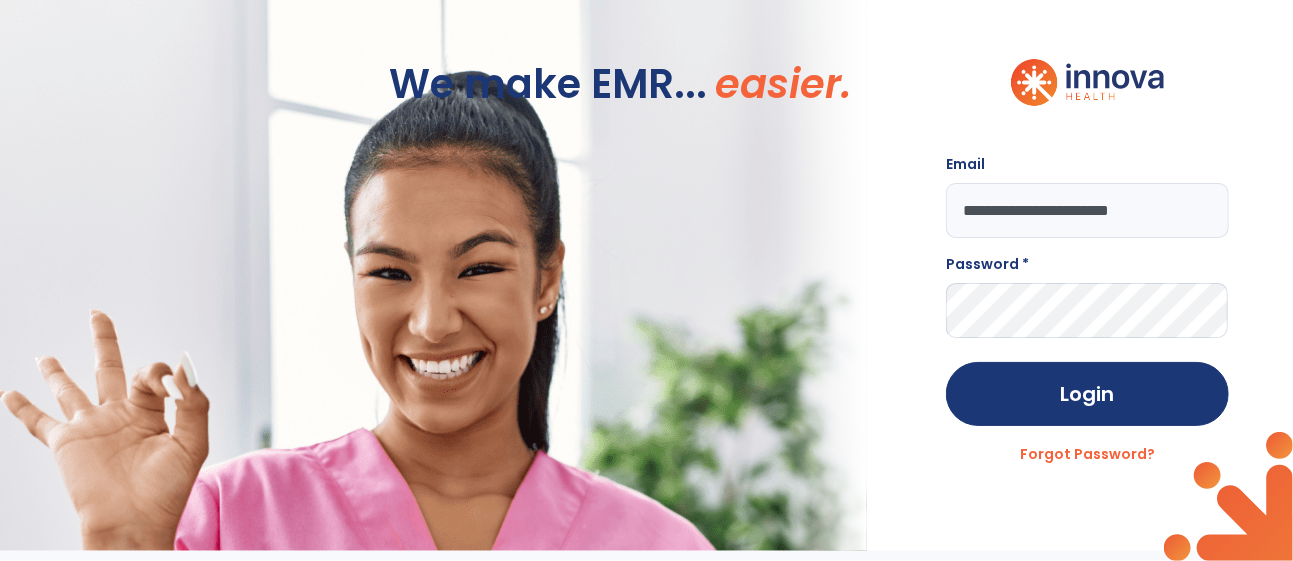 type on "**********" 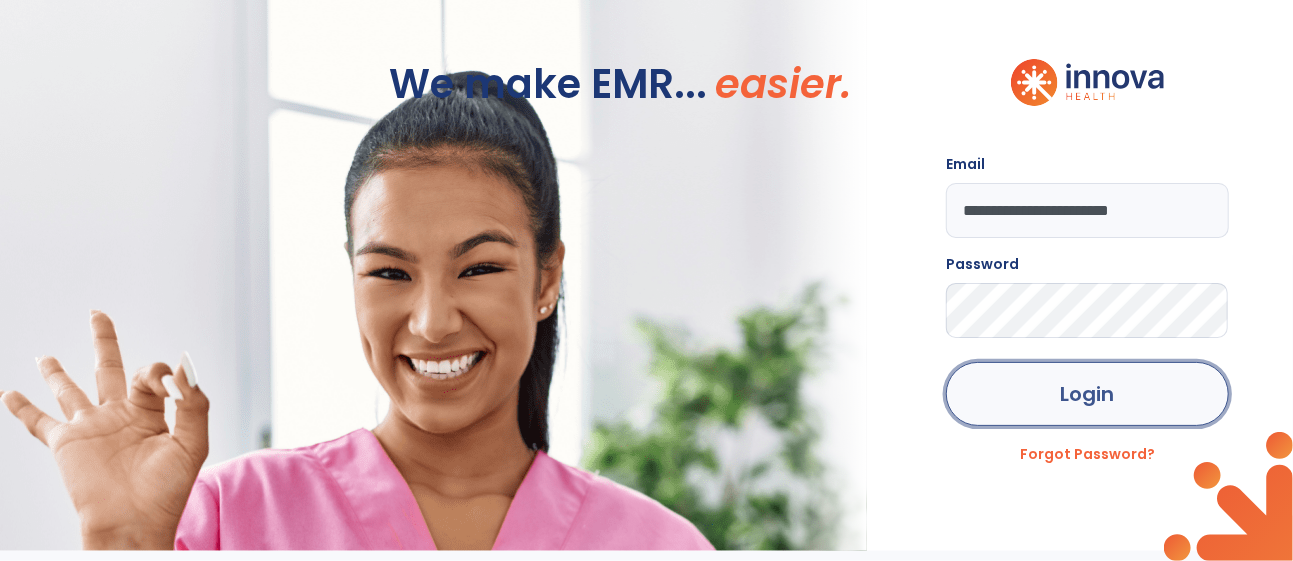 click on "Login" 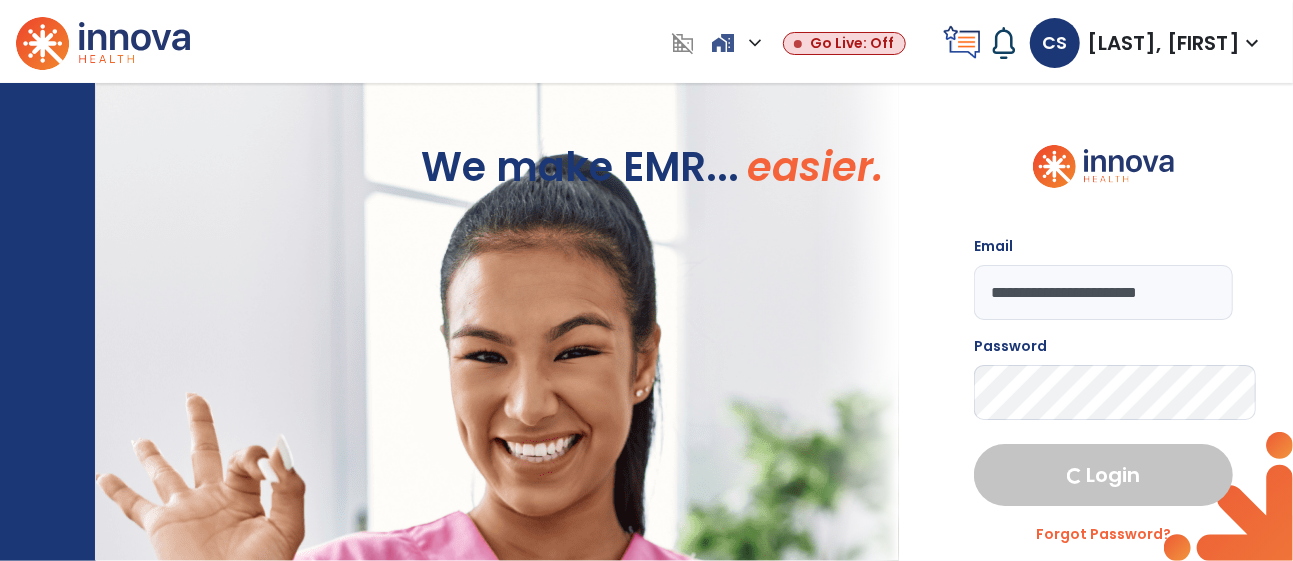 select on "****" 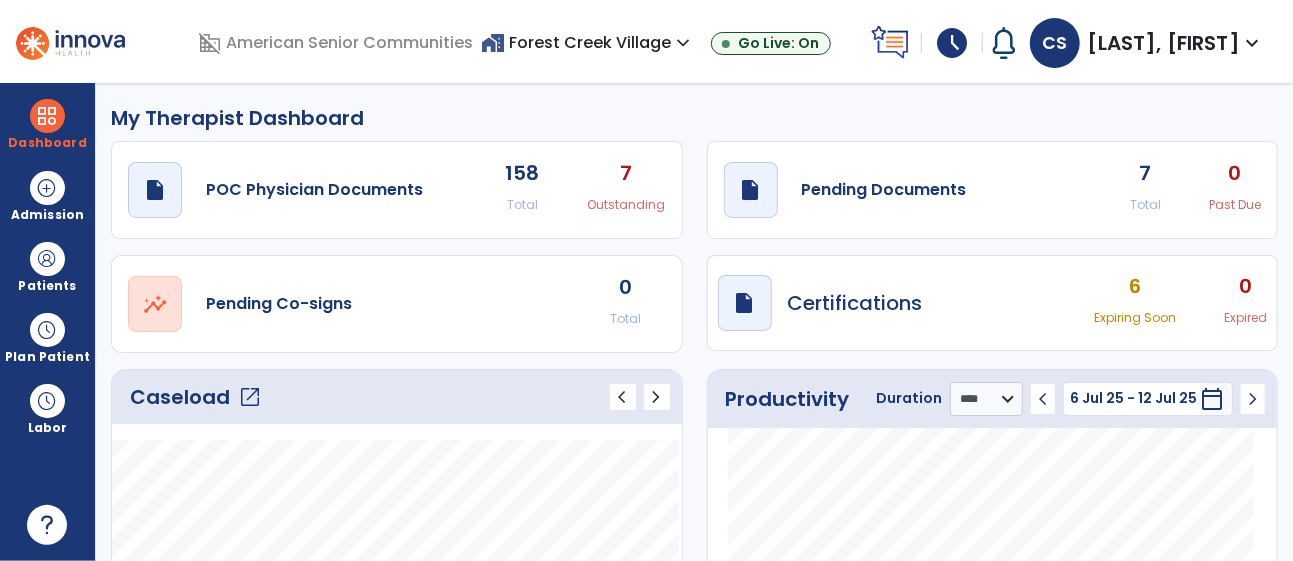 click on "open_in_new" 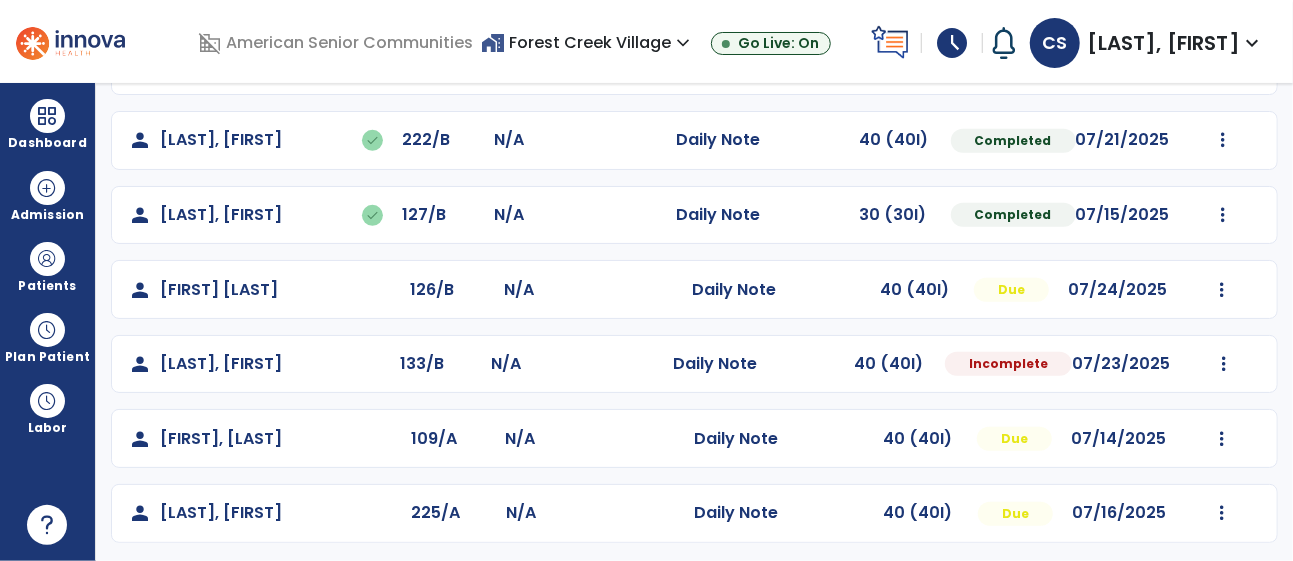scroll, scrollTop: 623, scrollLeft: 0, axis: vertical 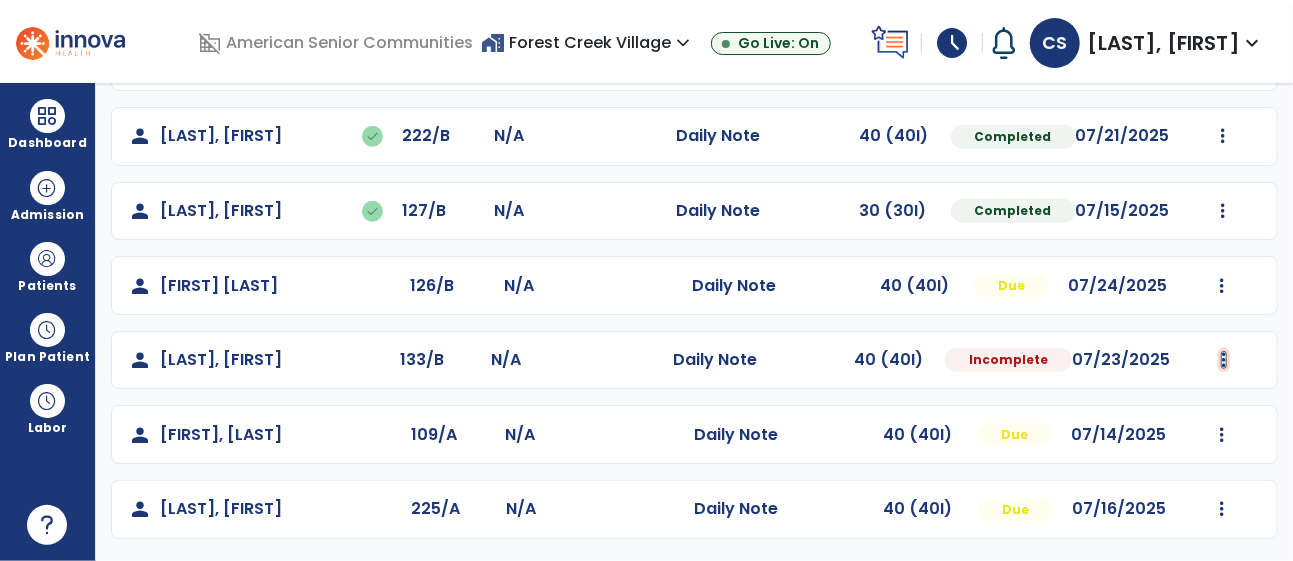 click at bounding box center [1224, -311] 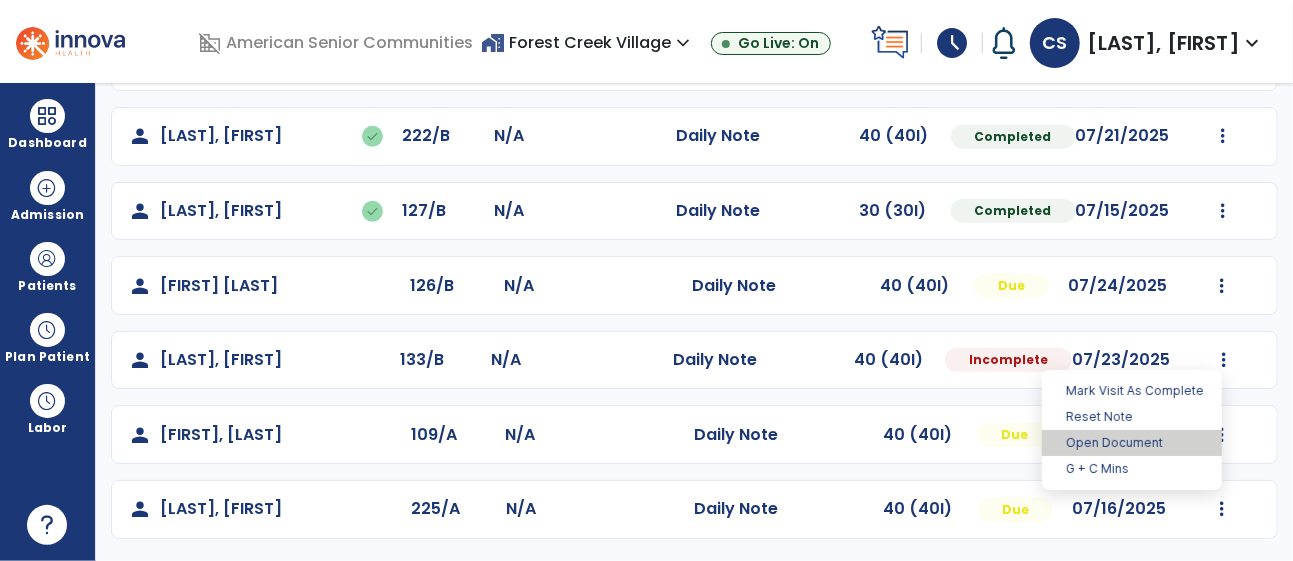 click on "Open Document" at bounding box center [1132, 443] 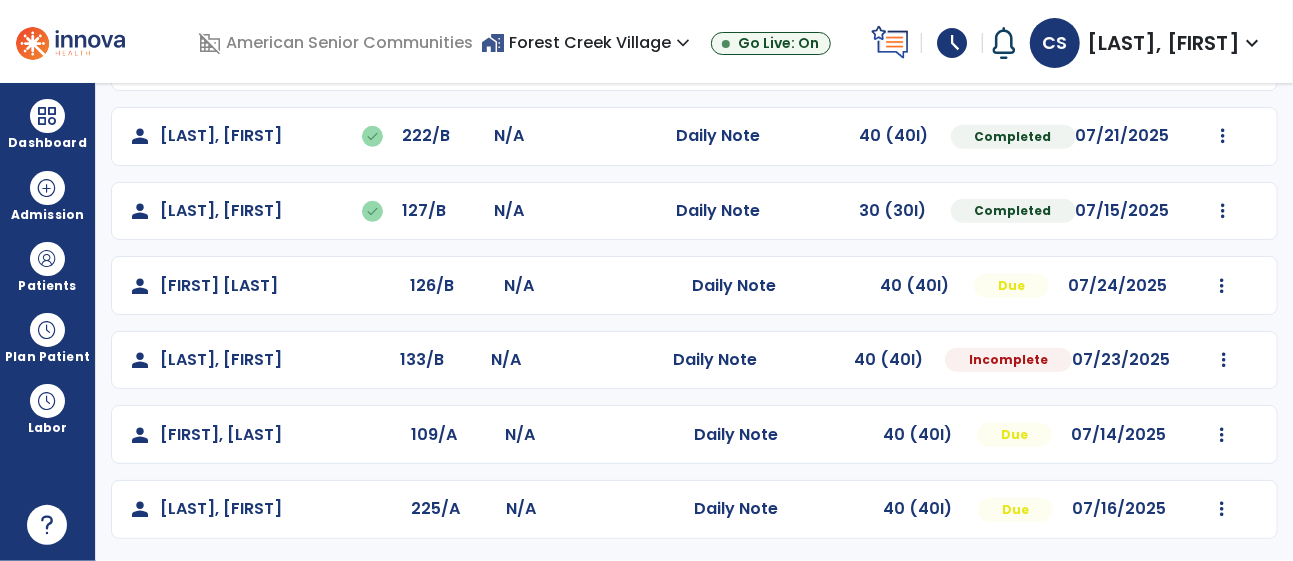 select on "*" 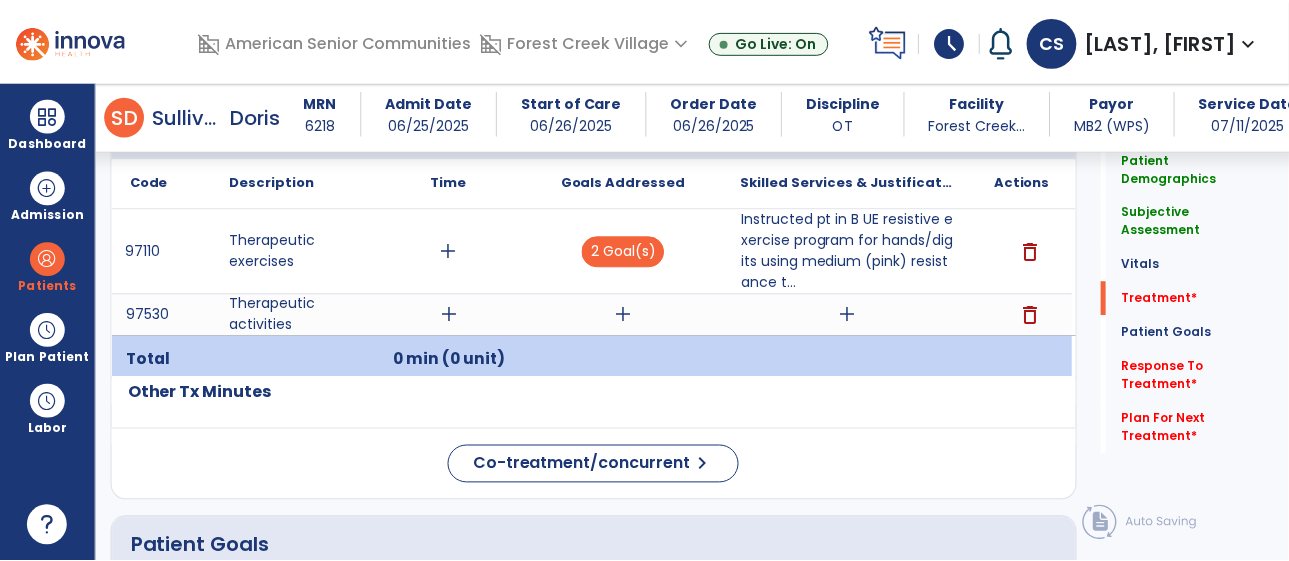 scroll, scrollTop: 1170, scrollLeft: 0, axis: vertical 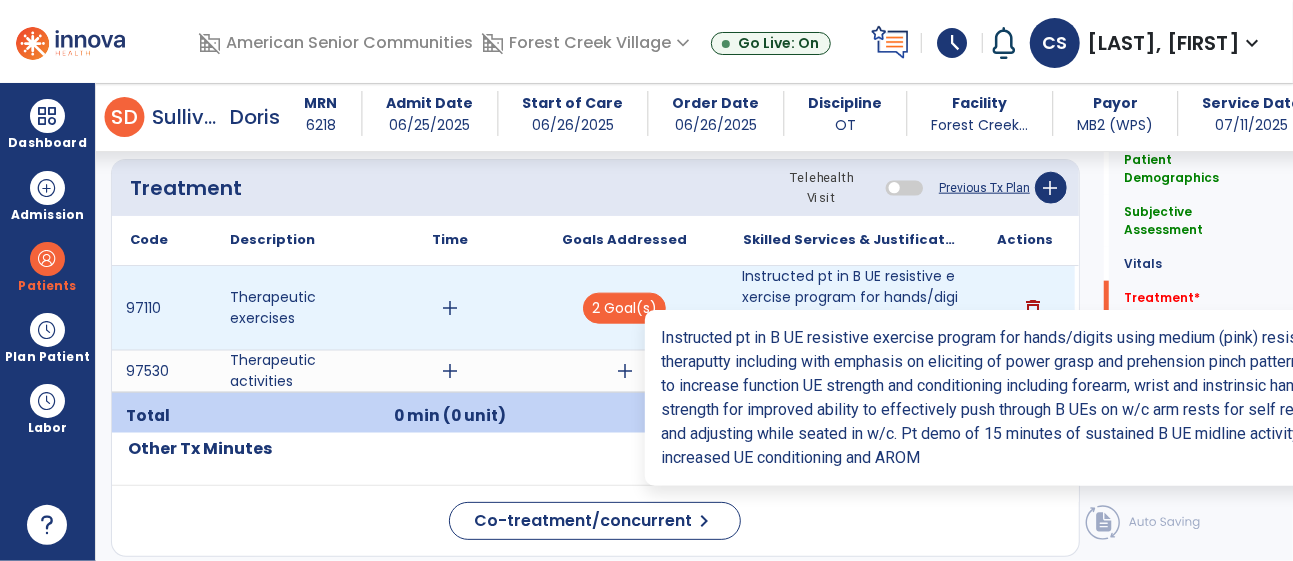 click on "Instructed pt in B UE  resistive exercise program for hands/digits  using medium (pink) resistance t..." at bounding box center (850, 308) 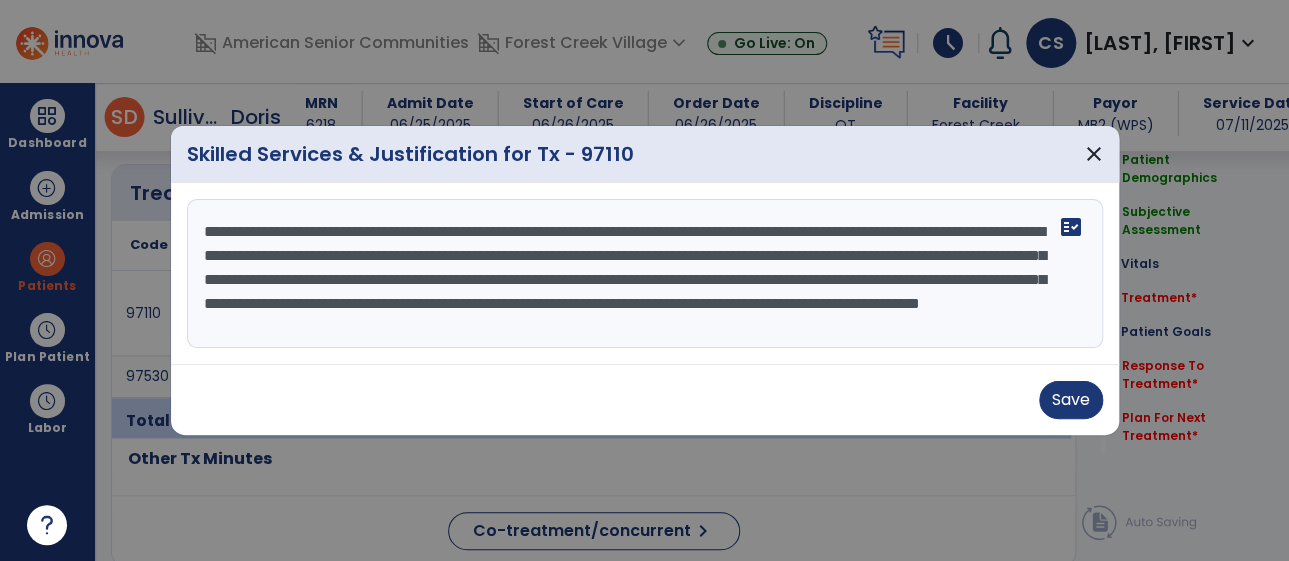 scroll, scrollTop: 1170, scrollLeft: 0, axis: vertical 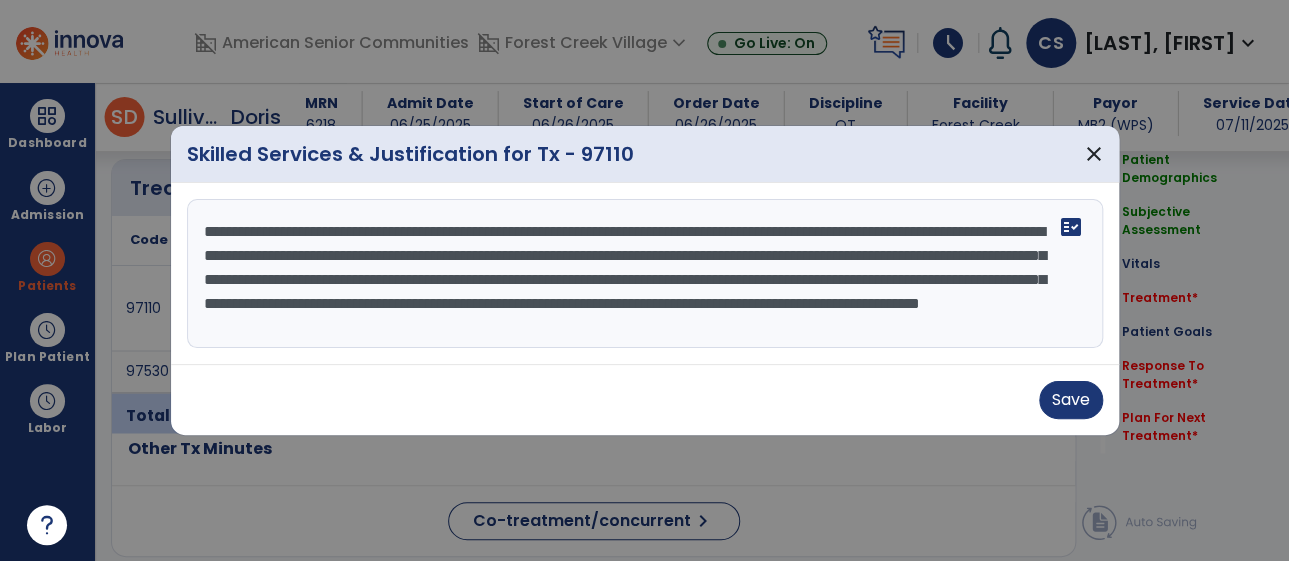 click on "**********" at bounding box center (645, 274) 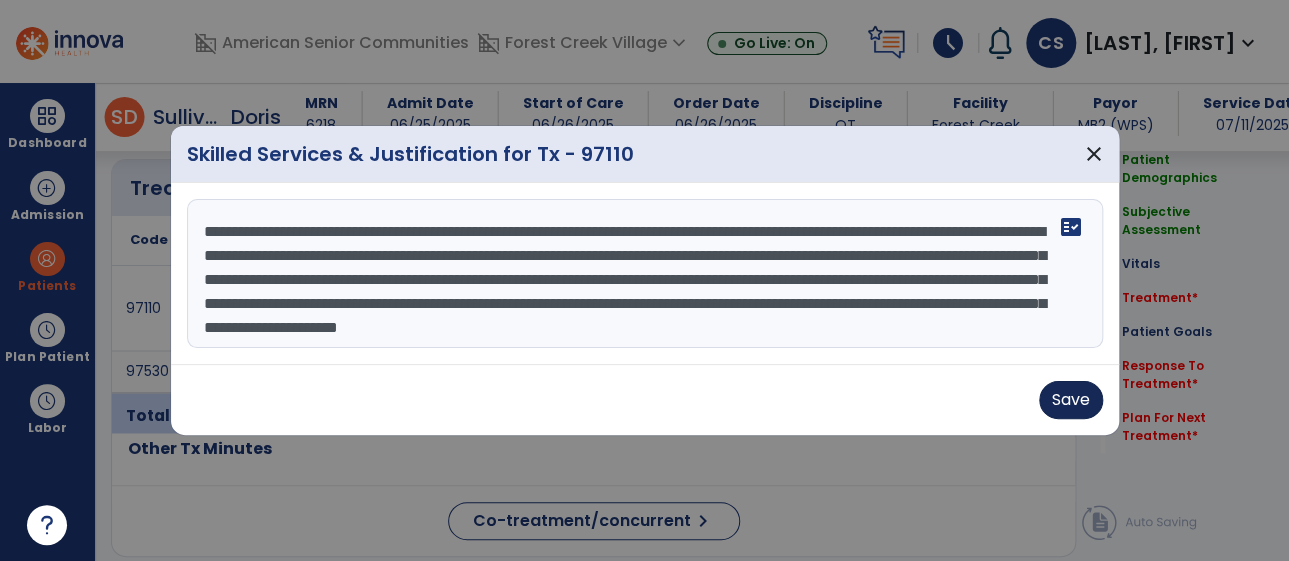 type on "**********" 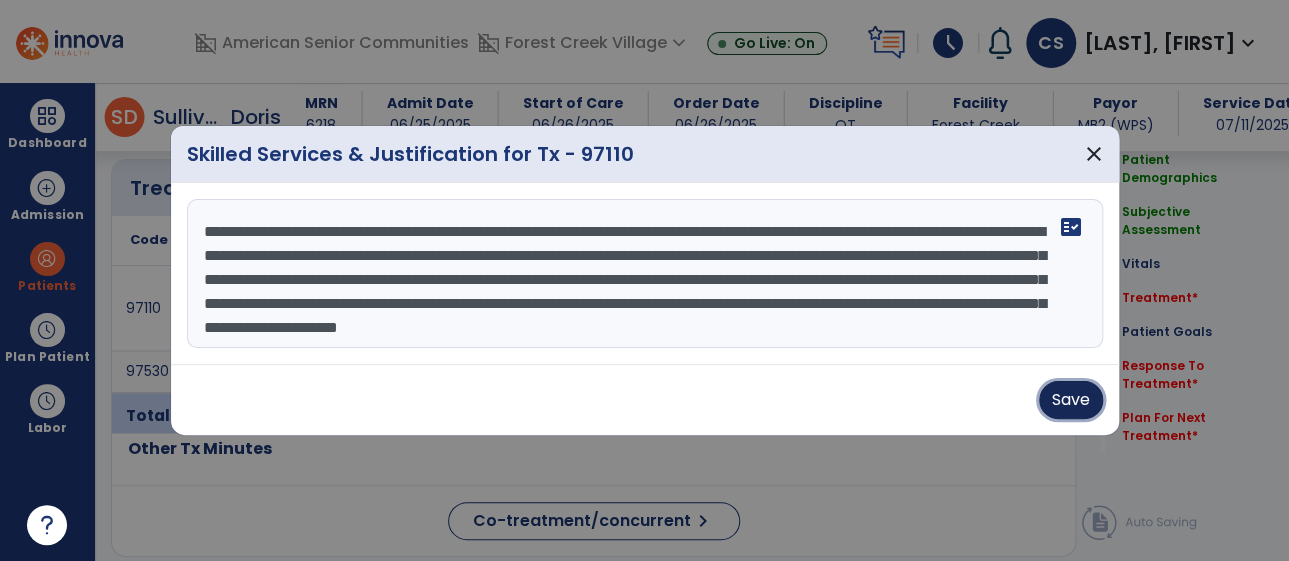 click on "Save" at bounding box center (1071, 400) 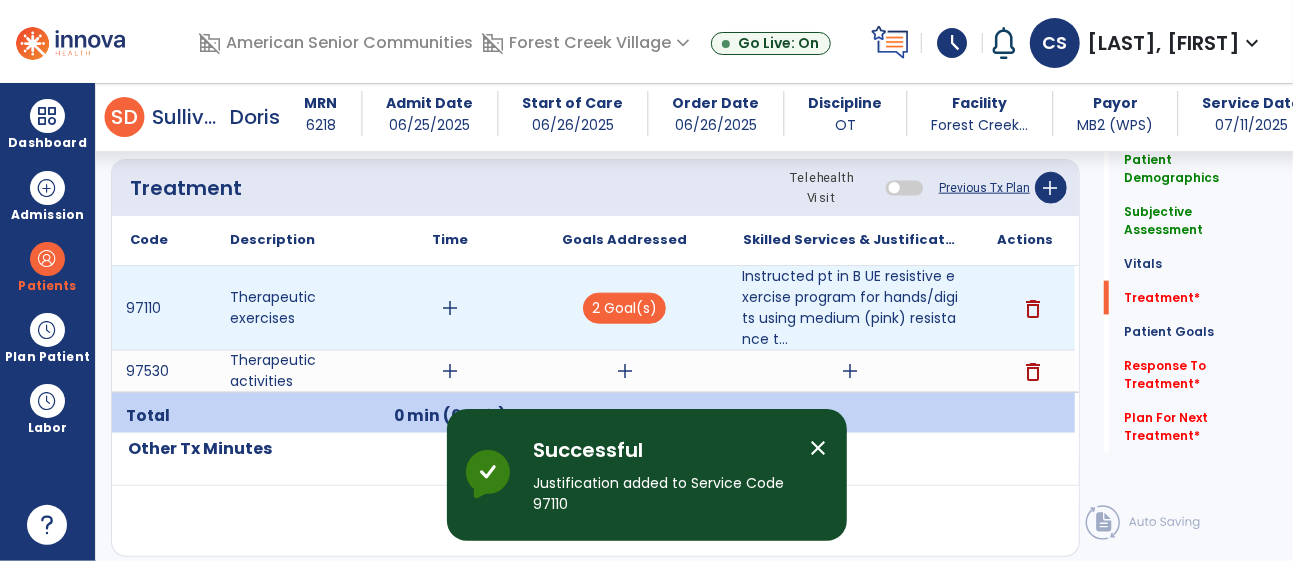 click on "add" at bounding box center [450, 308] 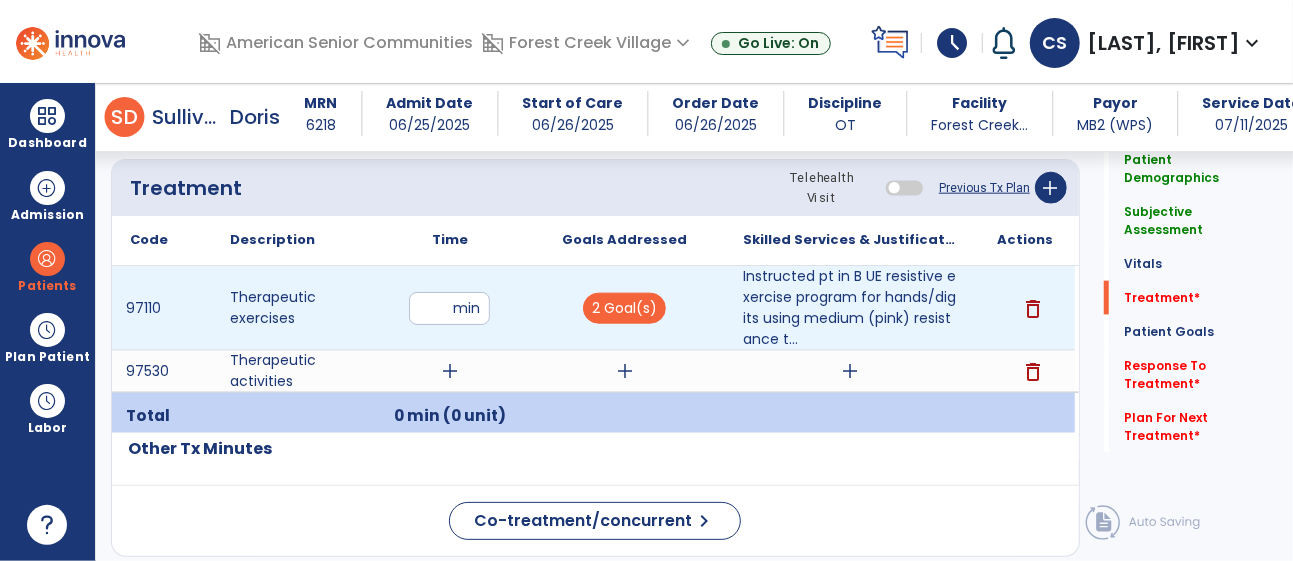 type on "**" 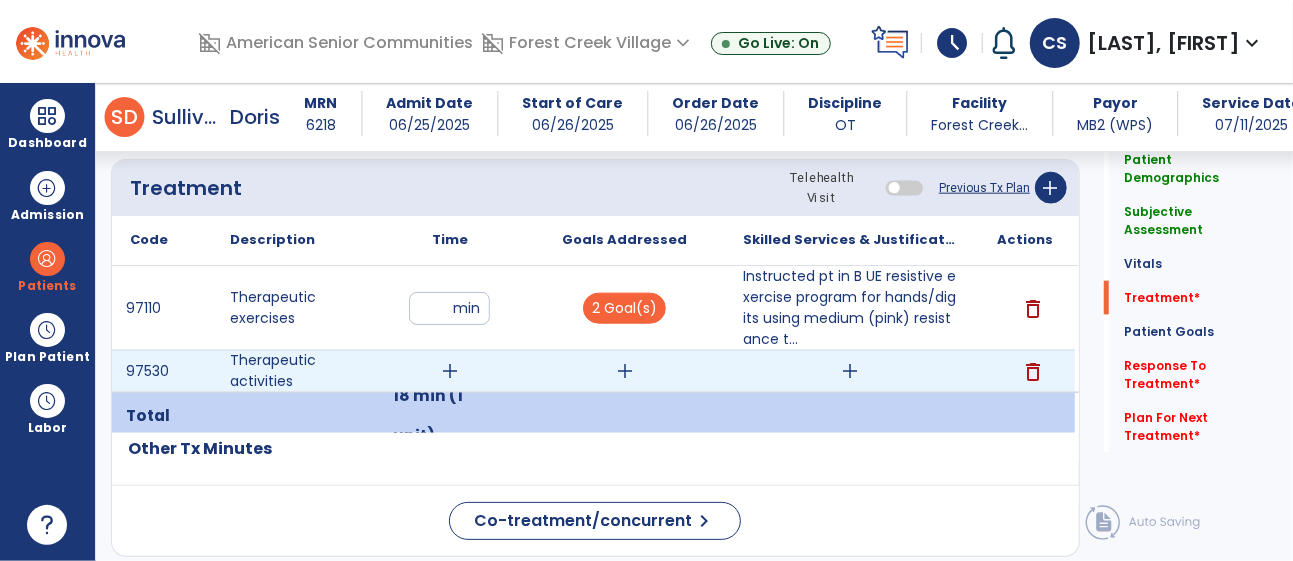 click on "add" at bounding box center [625, 371] 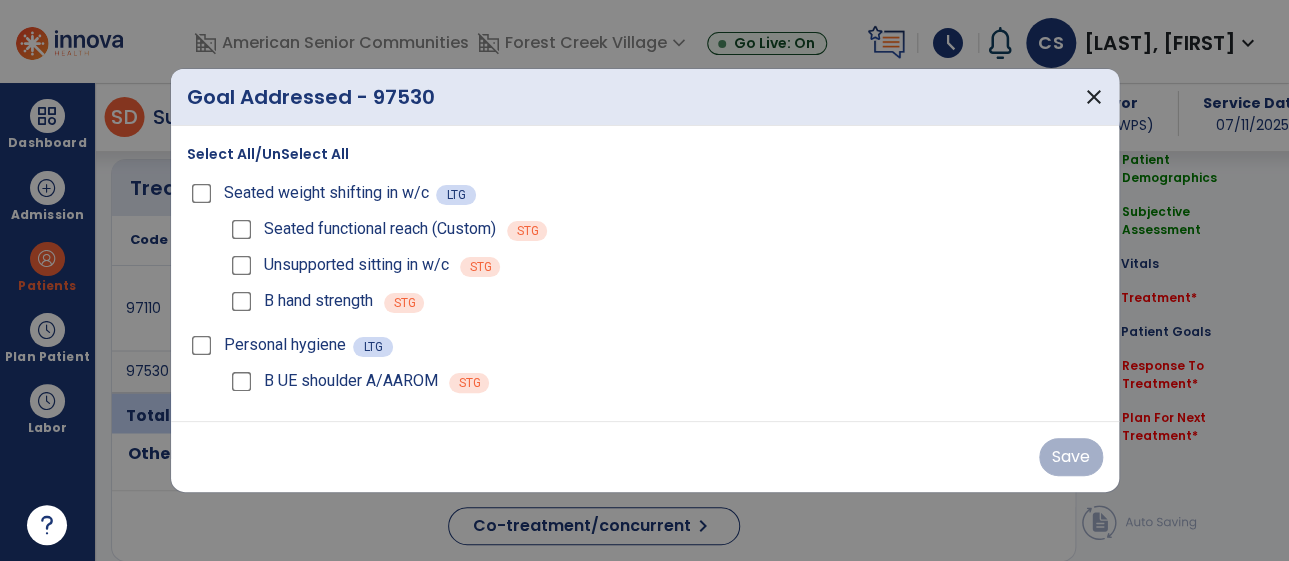 scroll, scrollTop: 1170, scrollLeft: 0, axis: vertical 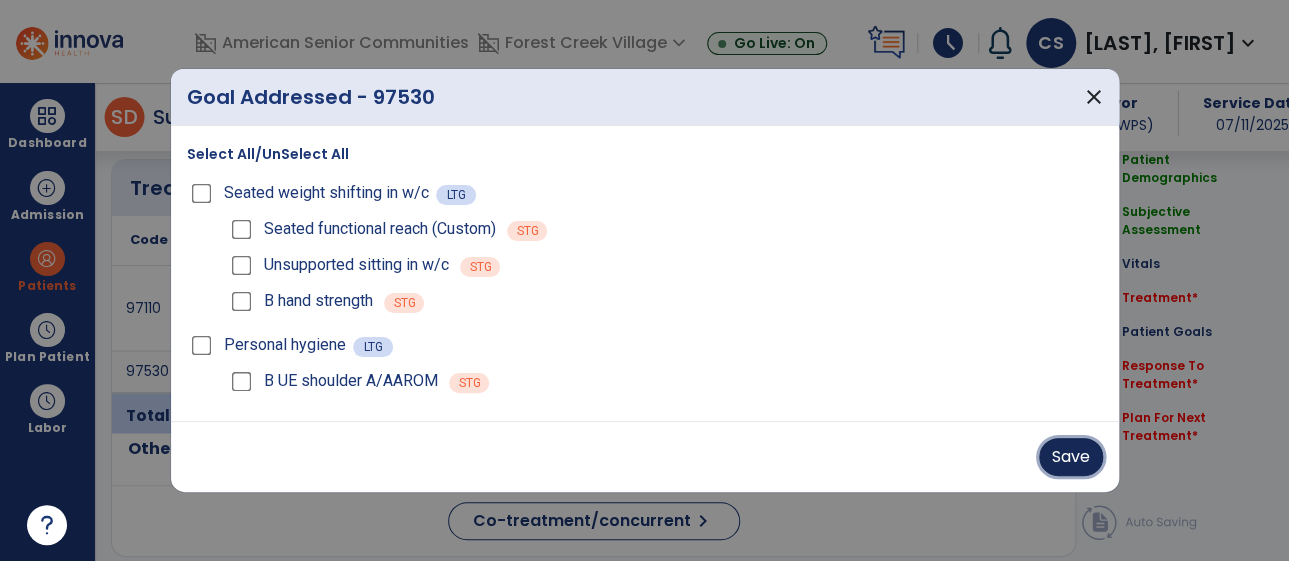 click on "Save" at bounding box center (1071, 457) 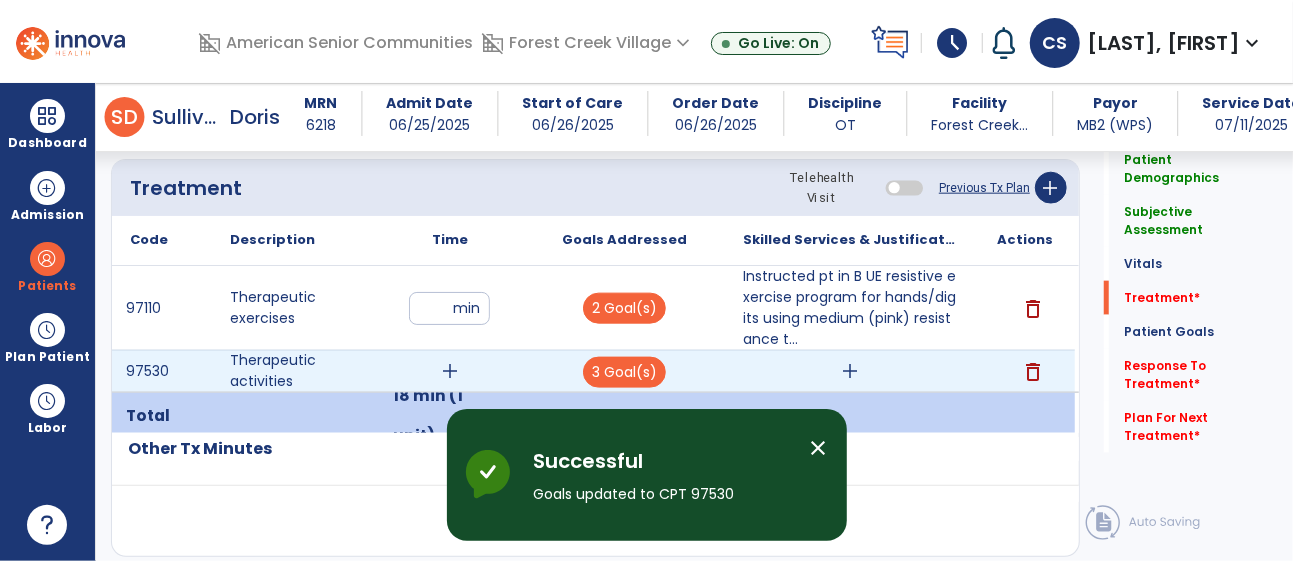 click on "add" at bounding box center (850, 371) 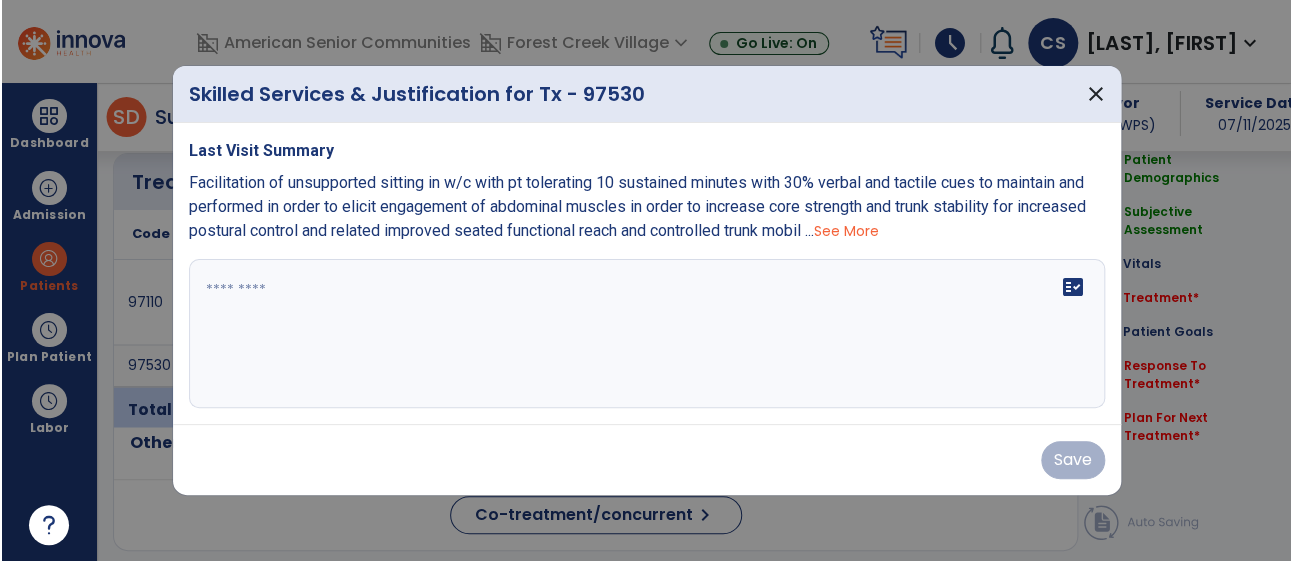 scroll, scrollTop: 1170, scrollLeft: 0, axis: vertical 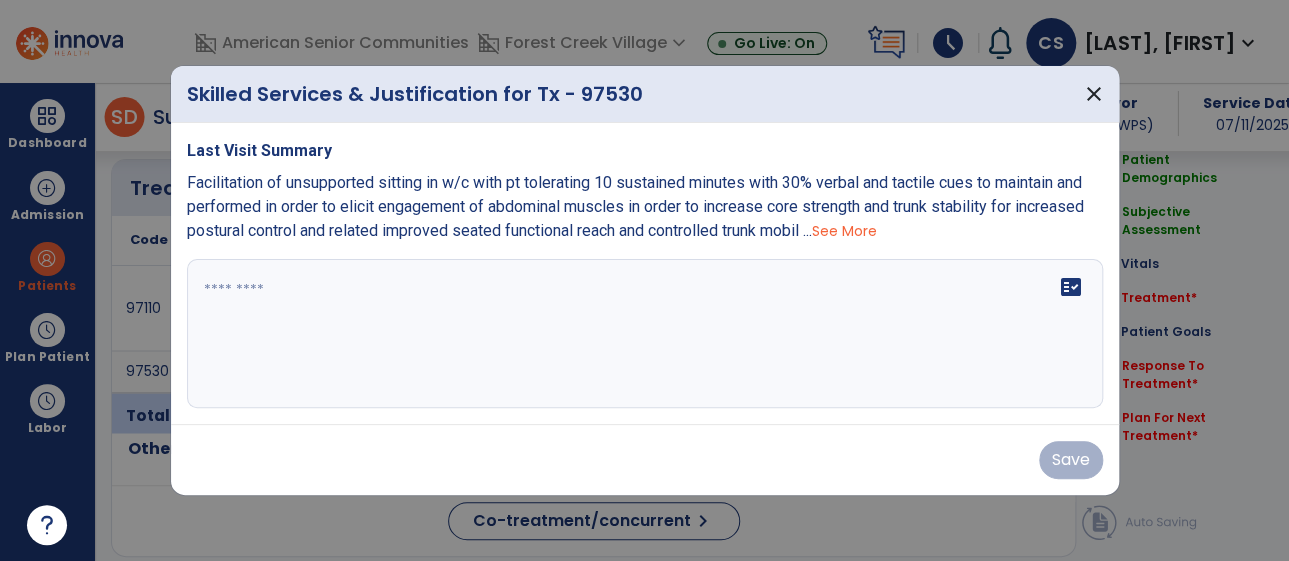 click on "fact_check" at bounding box center (645, 334) 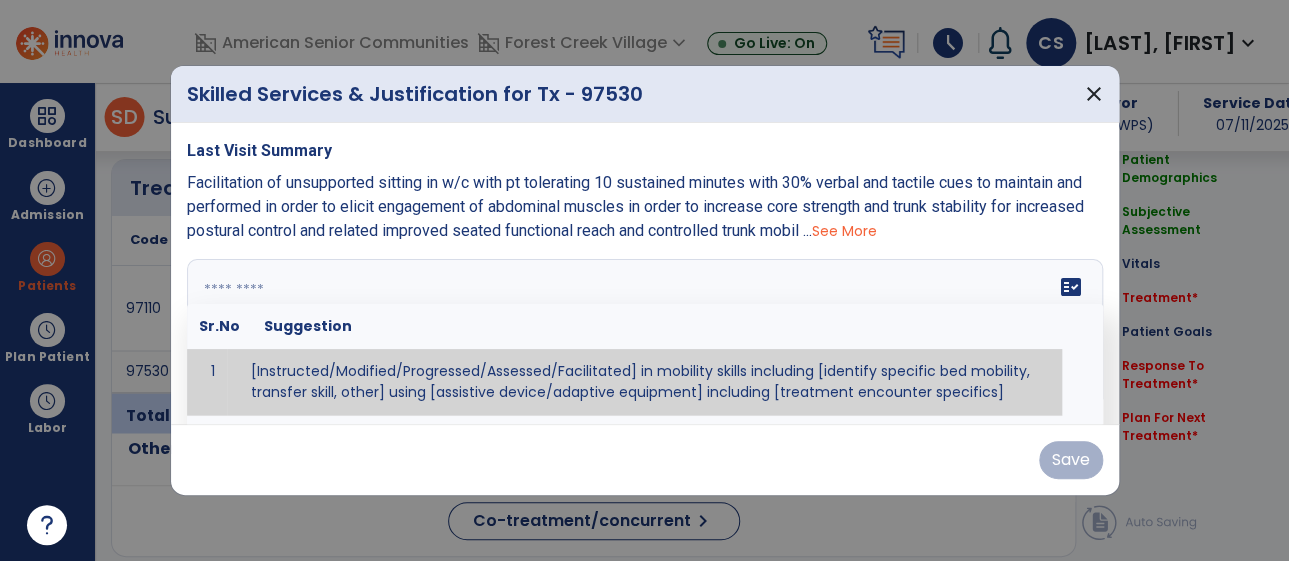 click at bounding box center (642, 334) 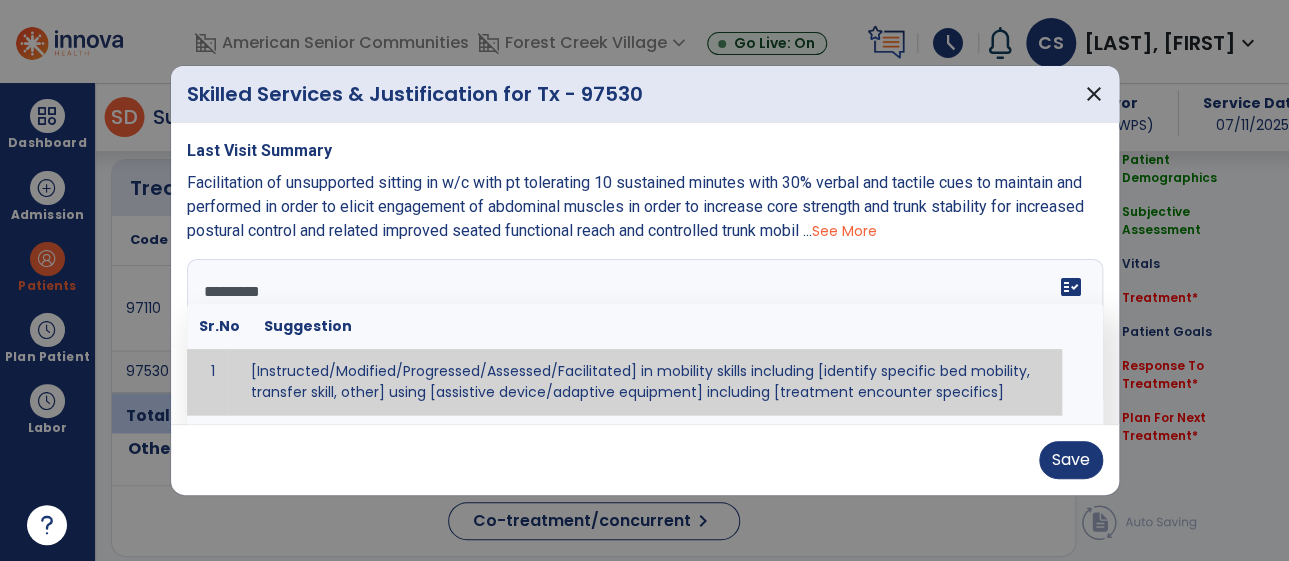 type on "**********" 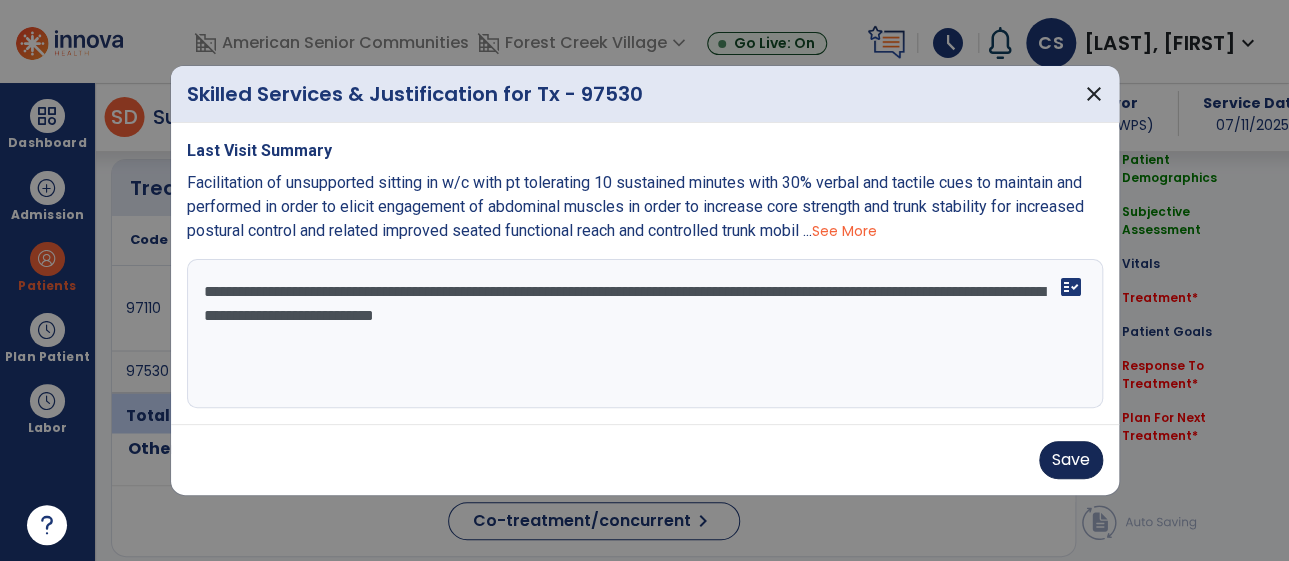 type on "**********" 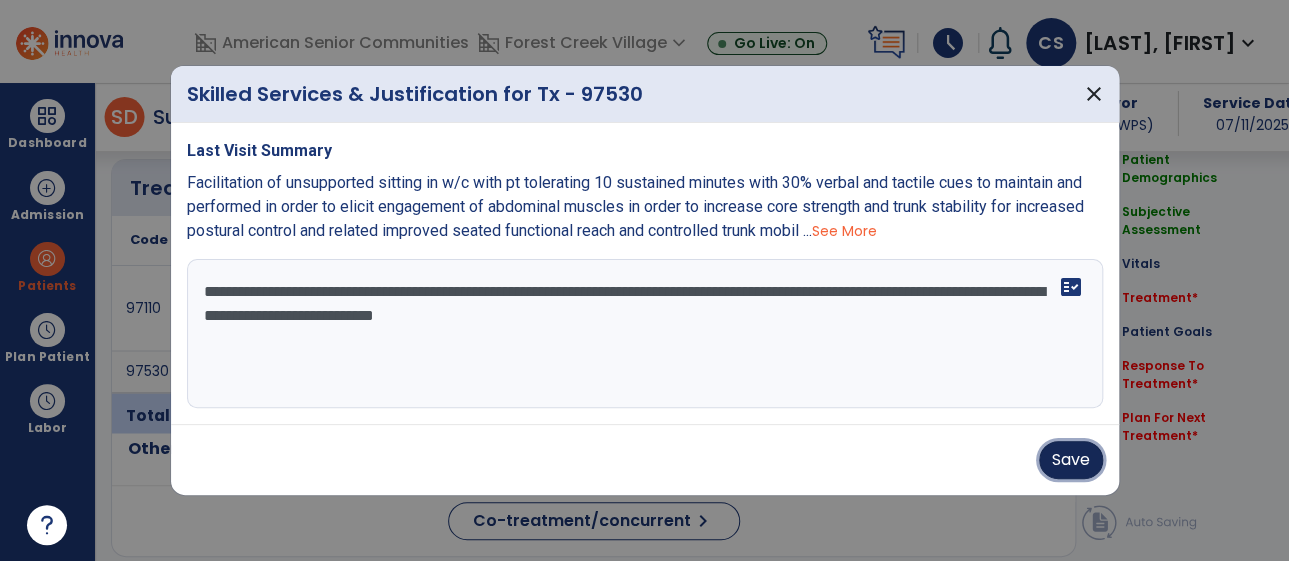 click on "Save" at bounding box center [1071, 460] 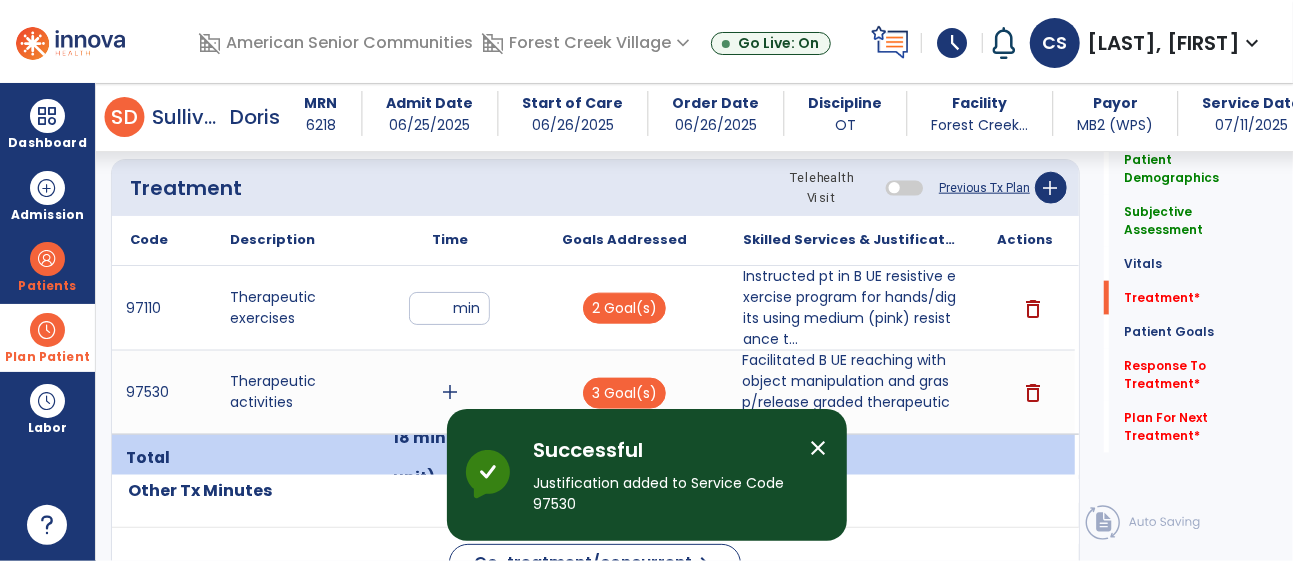 click on "Plan Patient" at bounding box center [47, 266] 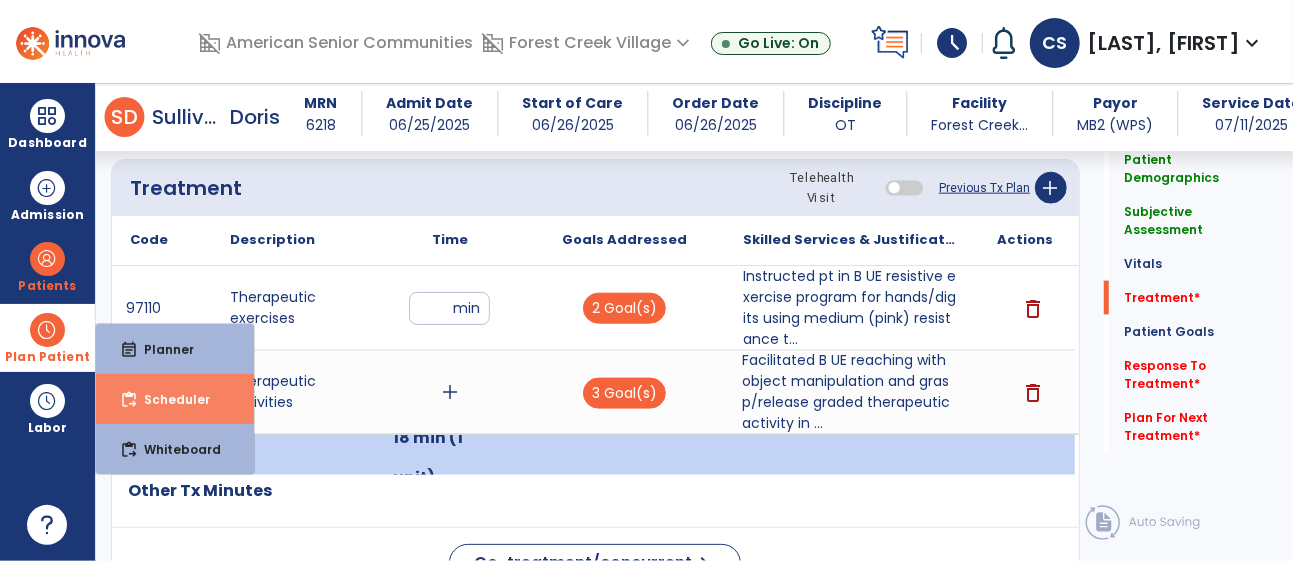 click on "Scheduler" at bounding box center (169, 399) 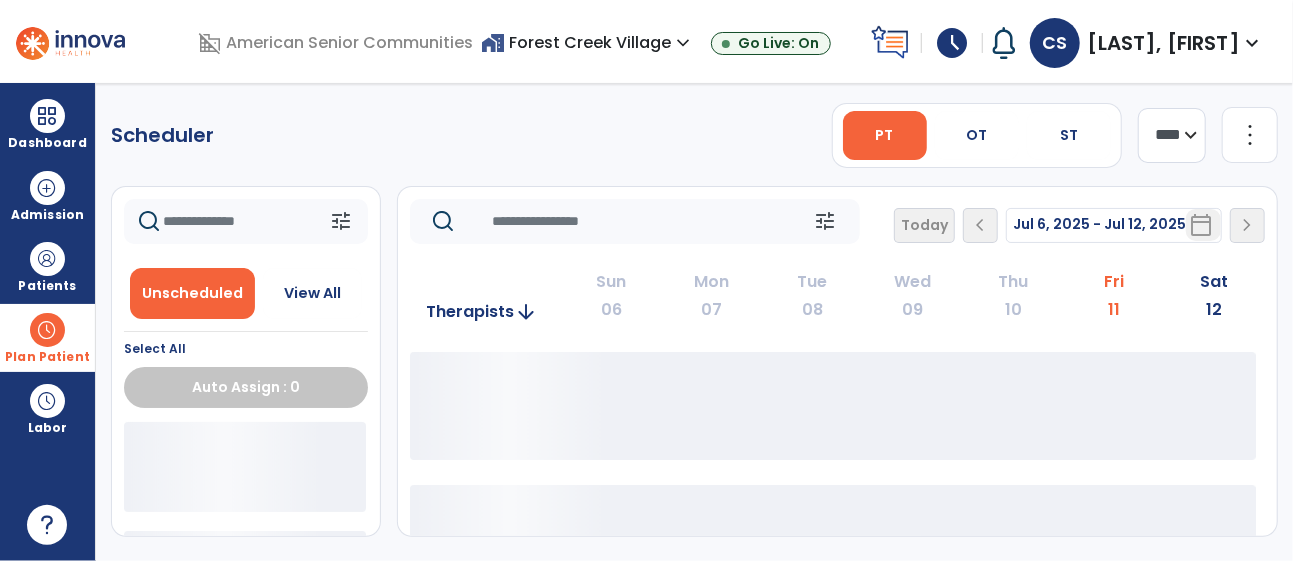 scroll, scrollTop: 0, scrollLeft: 0, axis: both 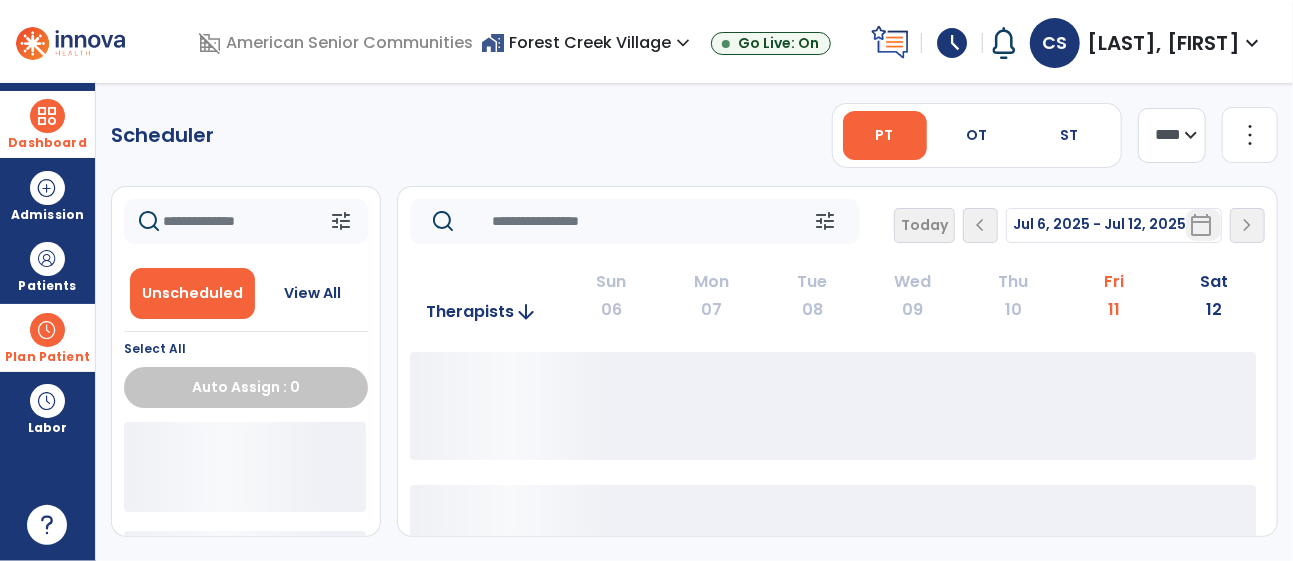 click at bounding box center [47, 116] 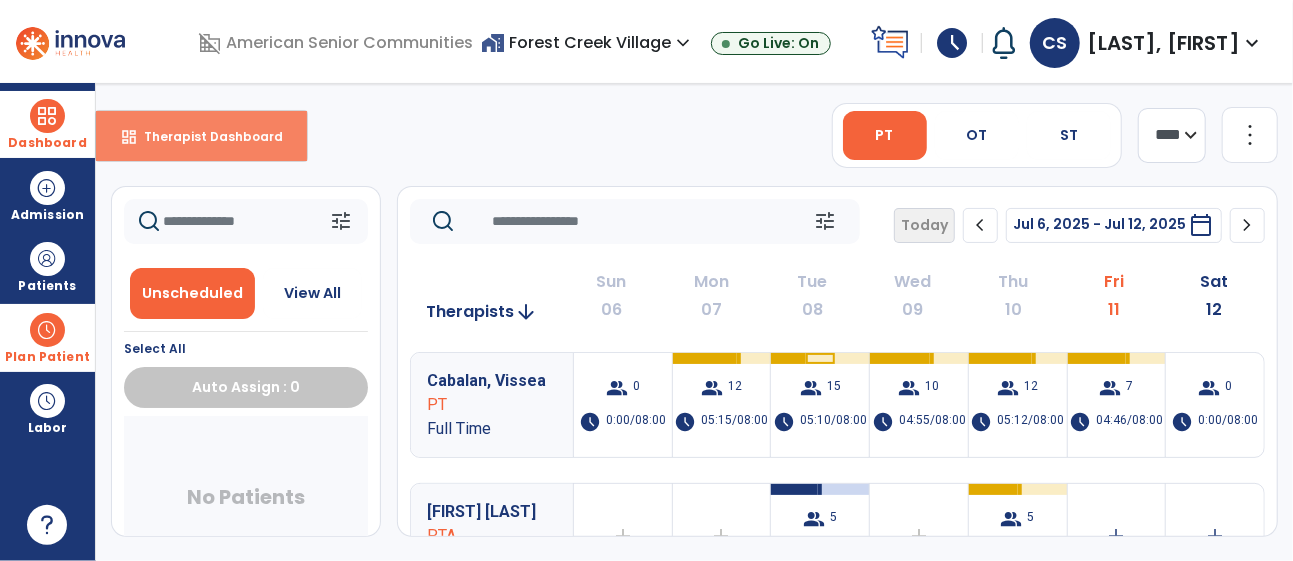 click on "Therapist Dashboard" at bounding box center (205, 136) 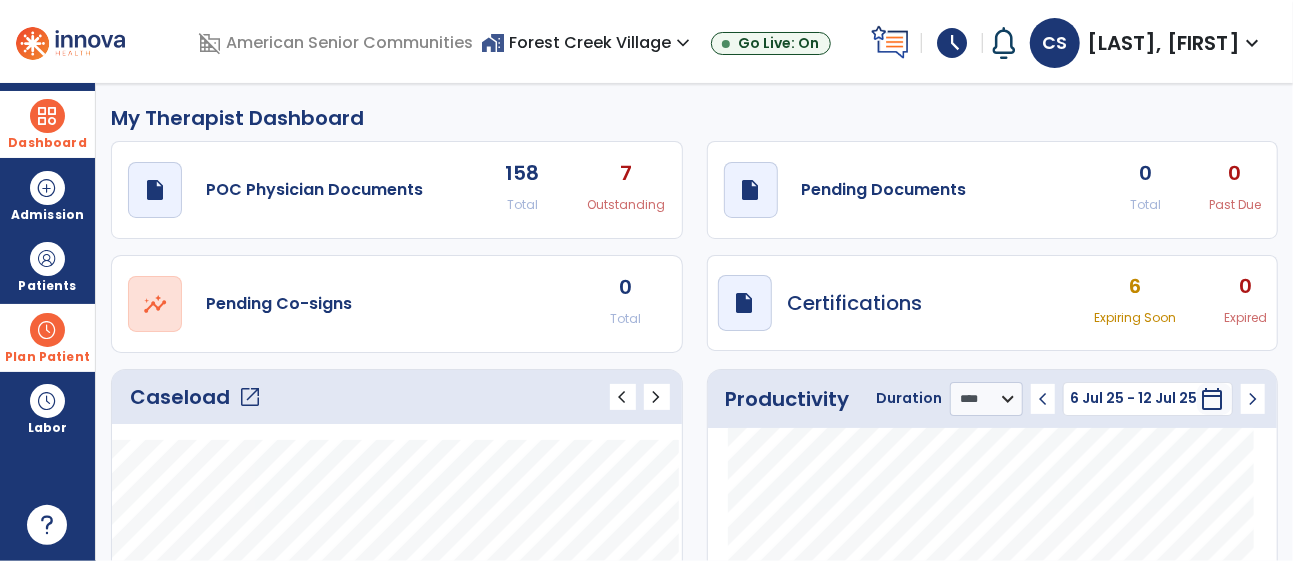 click on "open_in_new" 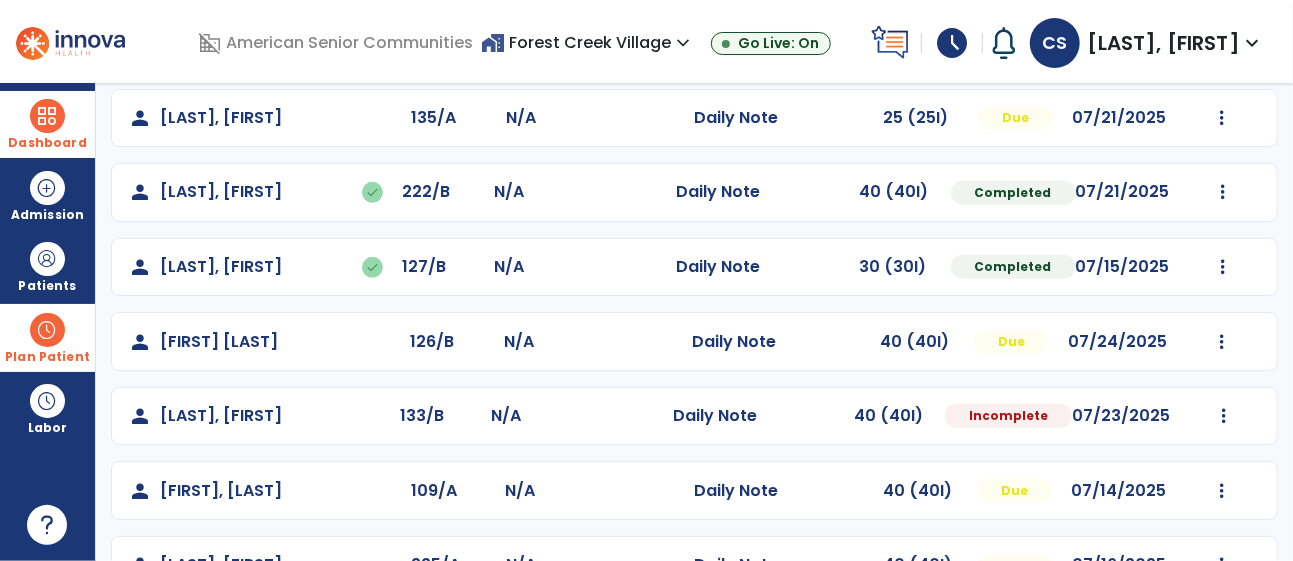 scroll, scrollTop: 571, scrollLeft: 0, axis: vertical 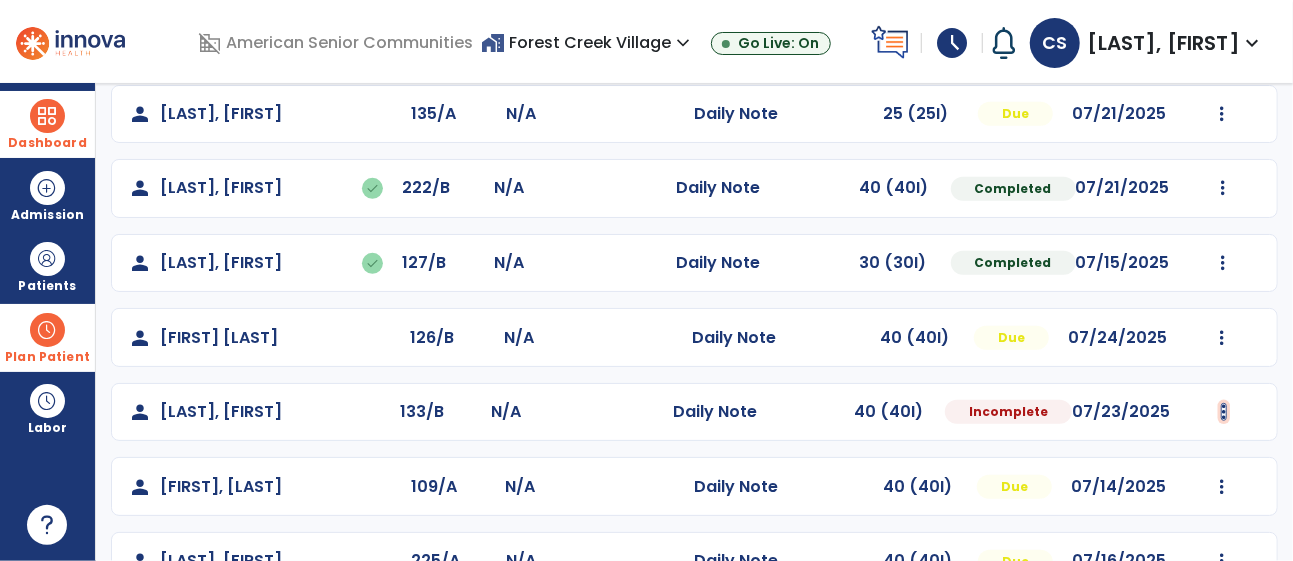 click at bounding box center (1224, -259) 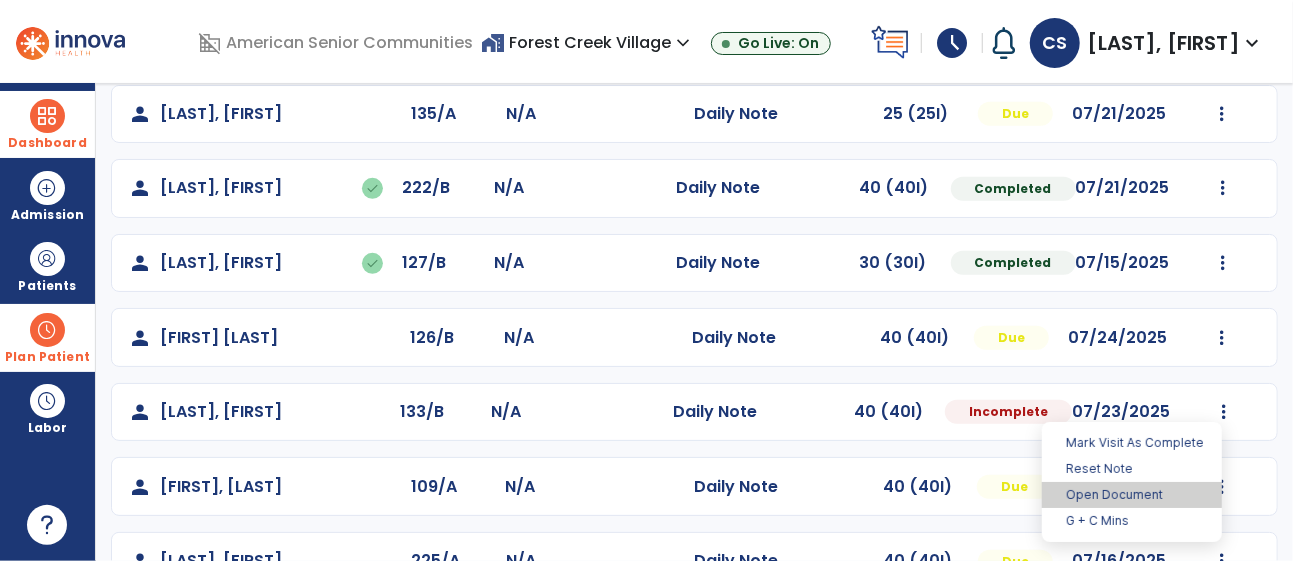 click on "Open Document" at bounding box center [1132, 495] 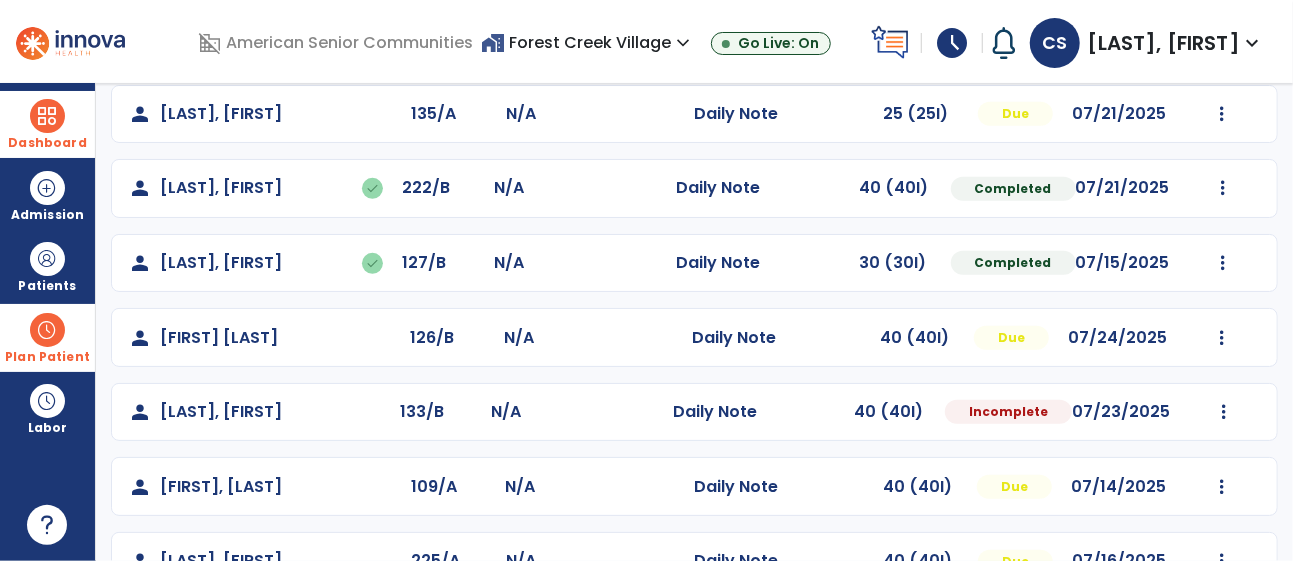 select on "*" 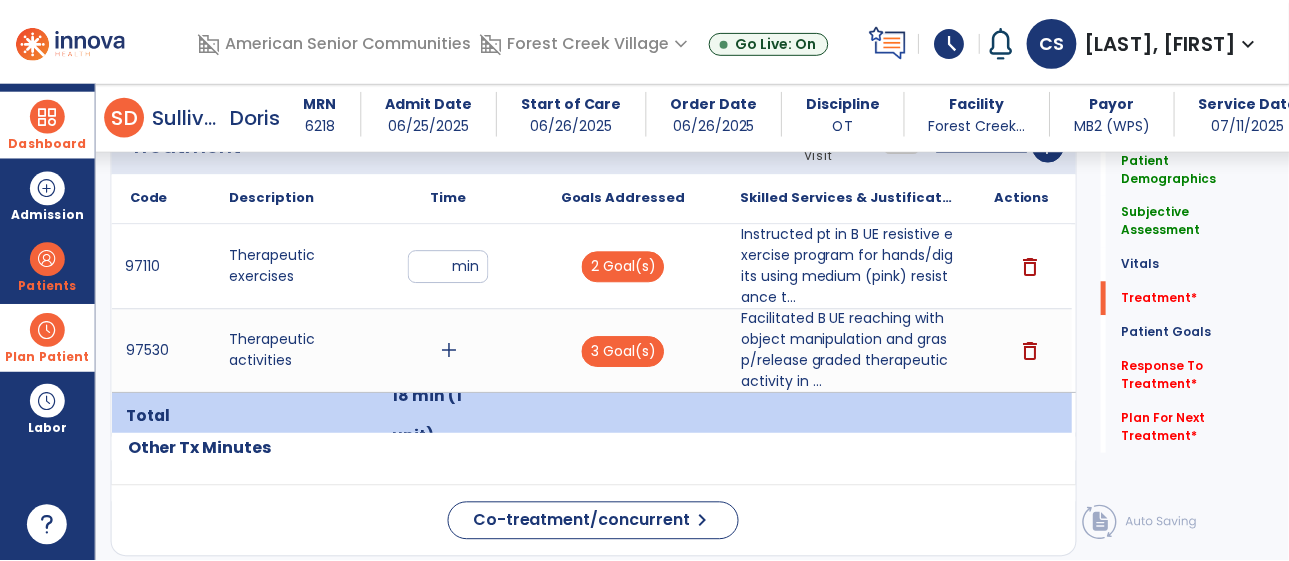 scroll, scrollTop: 1215, scrollLeft: 0, axis: vertical 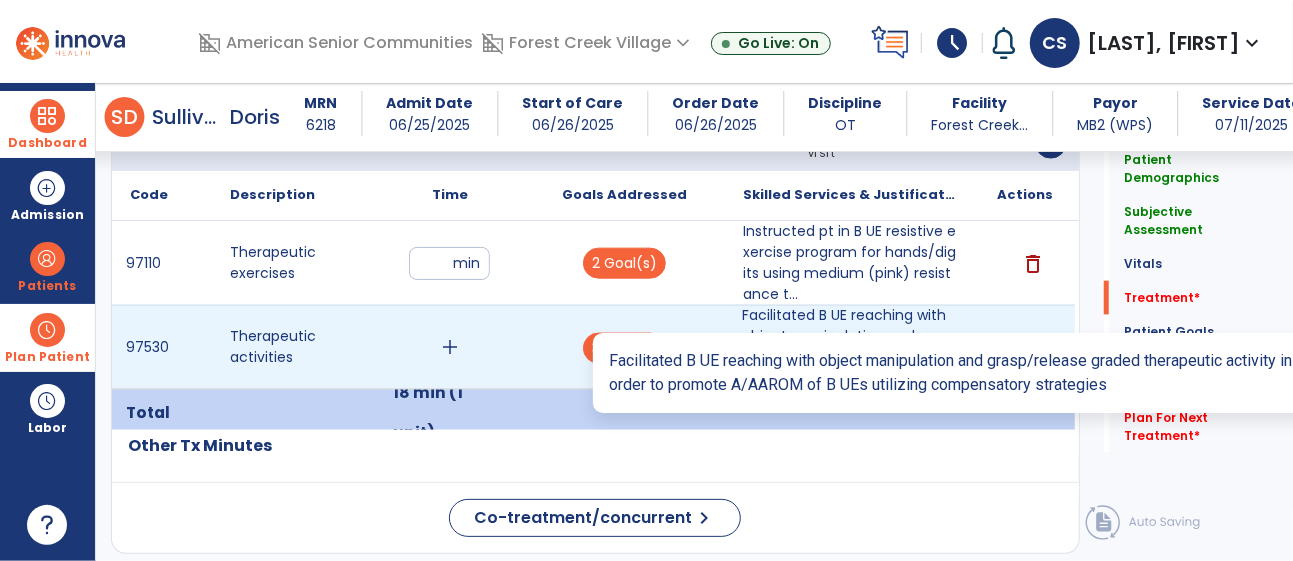click on "Facilitated B UE reaching with object manipulation and grasp/release graded therapeutic activity in ..." at bounding box center (850, 347) 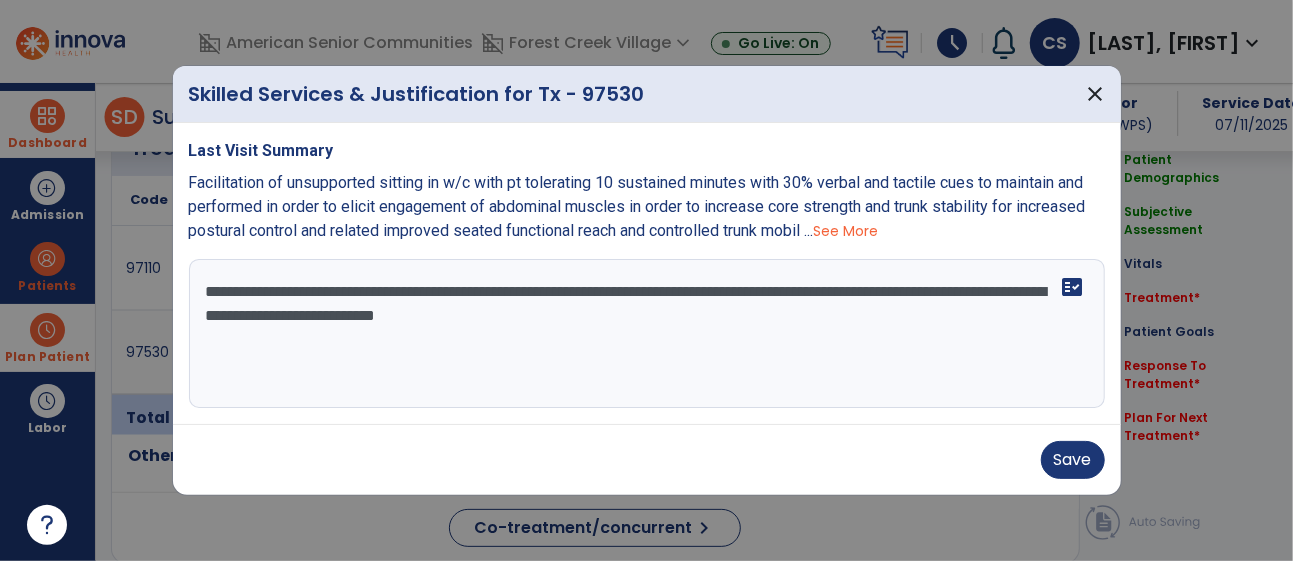 scroll, scrollTop: 1215, scrollLeft: 0, axis: vertical 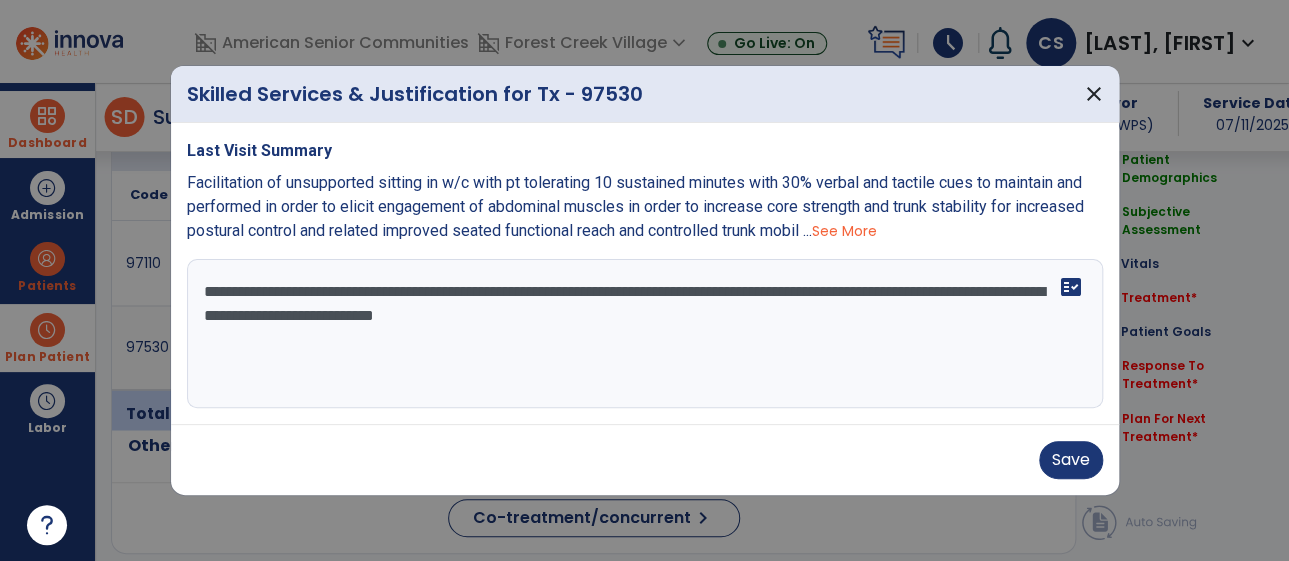 click on "**********" at bounding box center [645, 334] 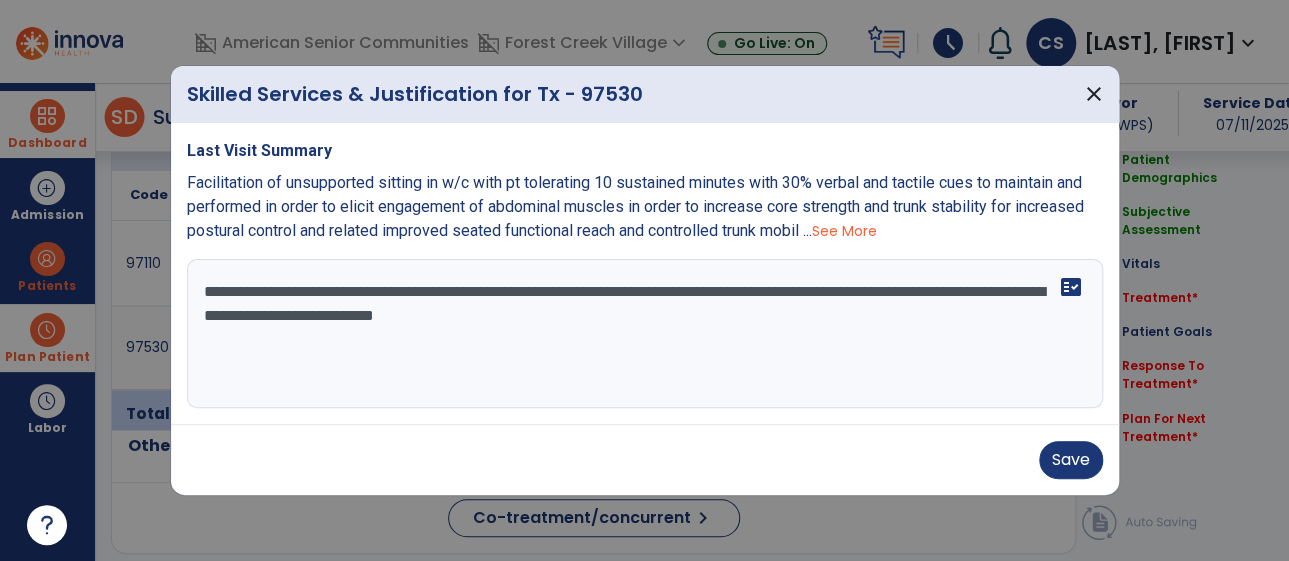 click on "**********" at bounding box center [645, 334] 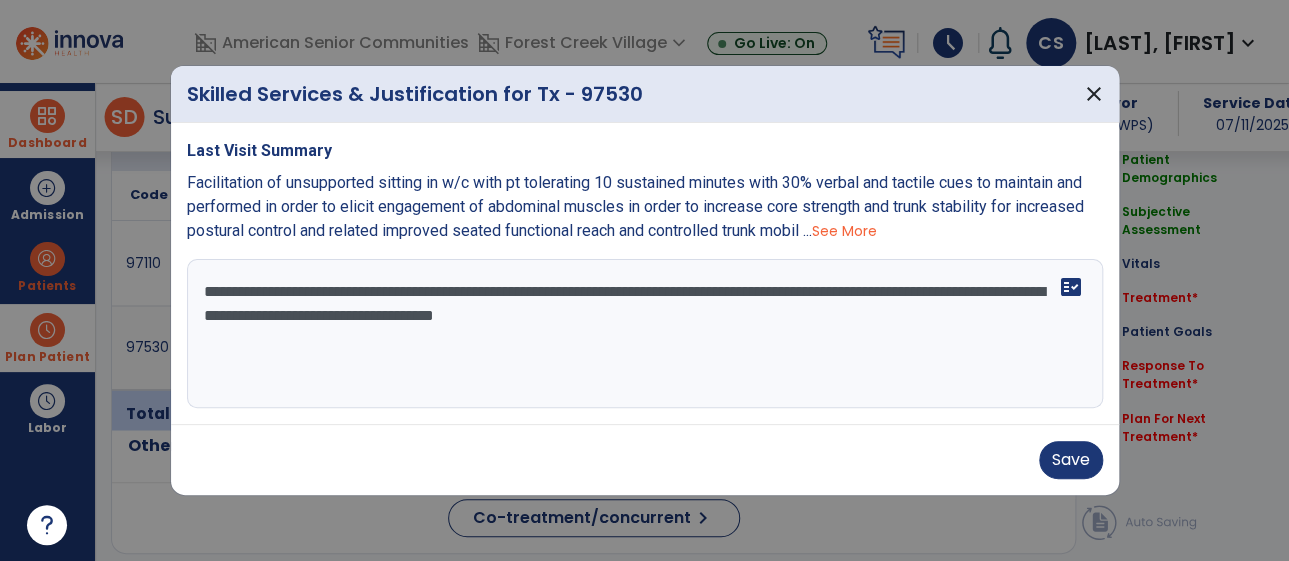 click on "**********" at bounding box center [645, 334] 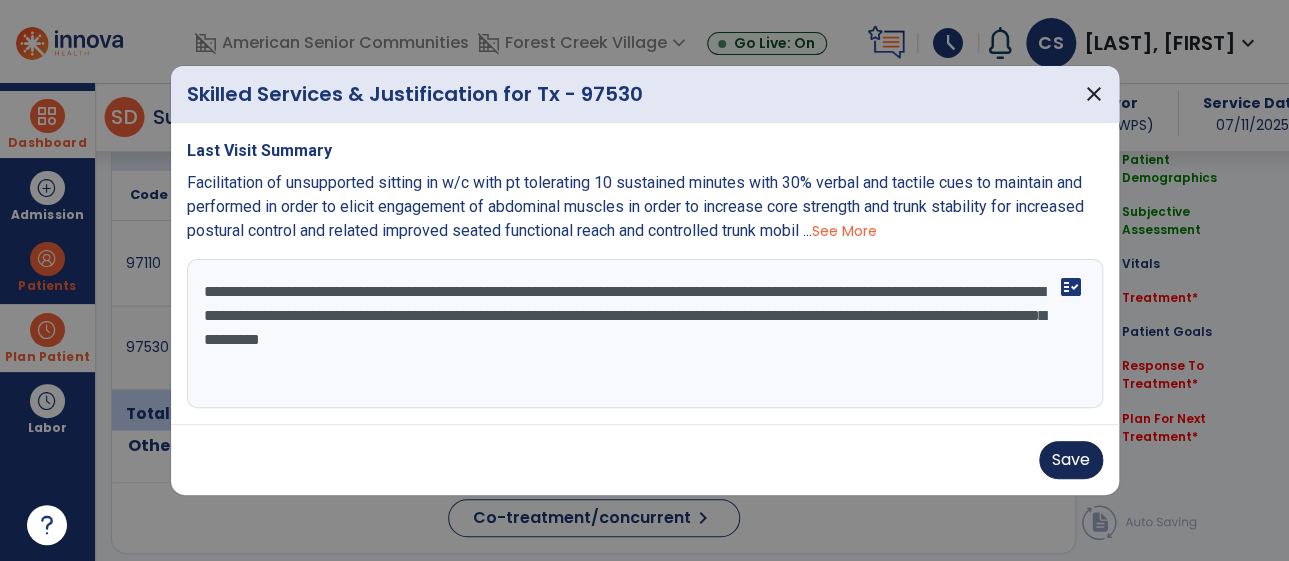 type on "**********" 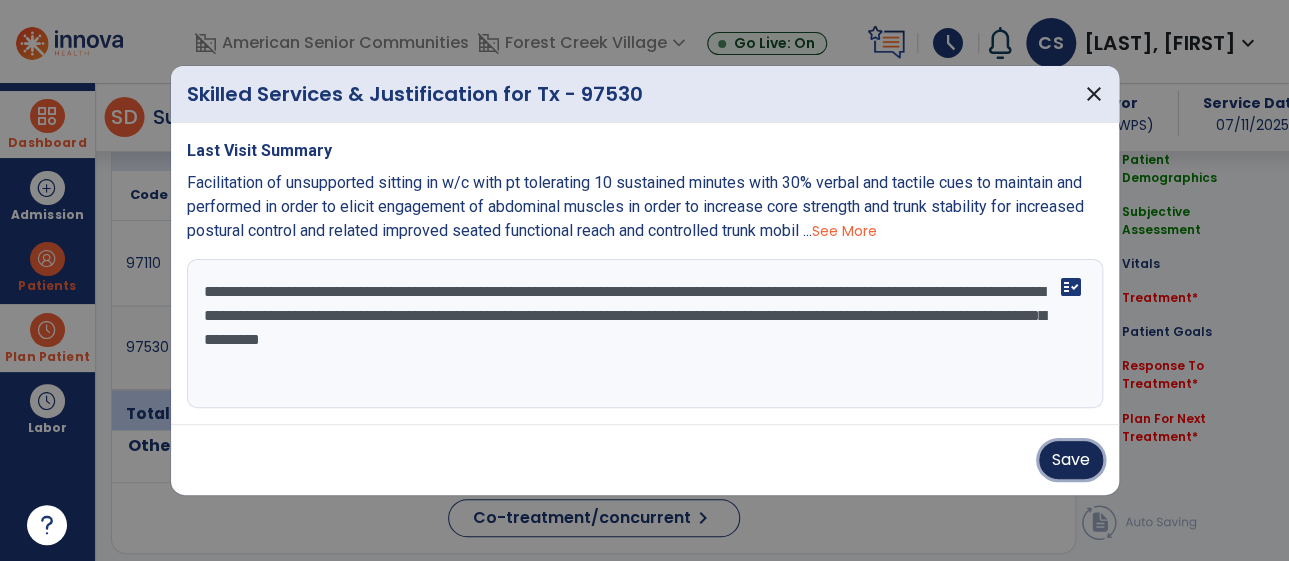 click on "Save" at bounding box center (1071, 460) 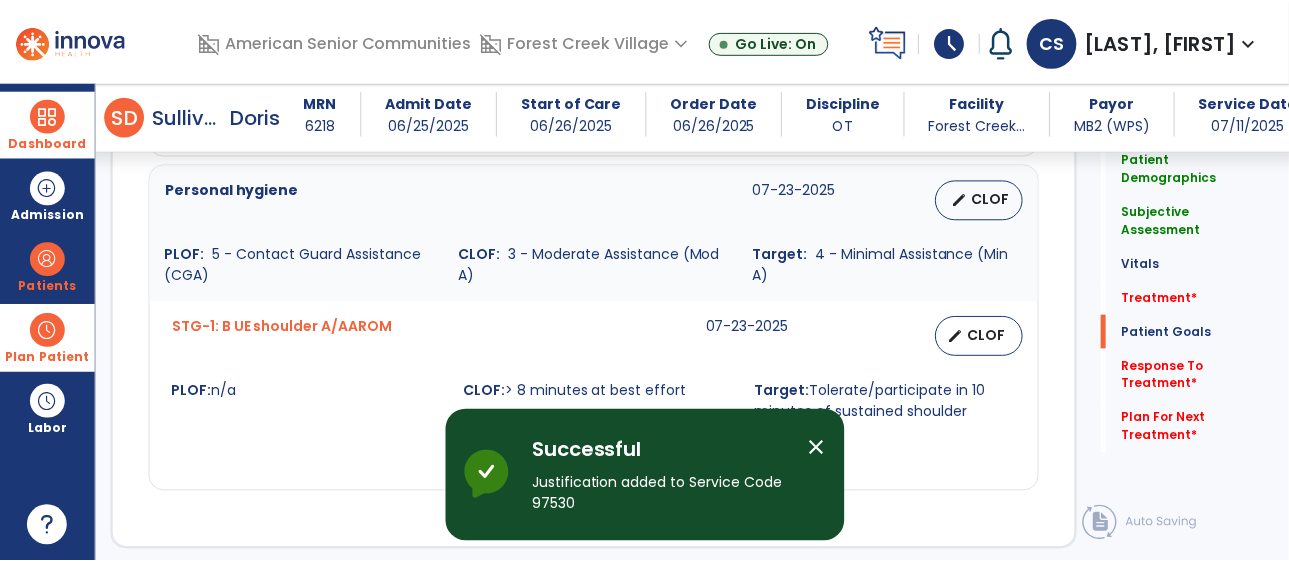 scroll, scrollTop: 2297, scrollLeft: 0, axis: vertical 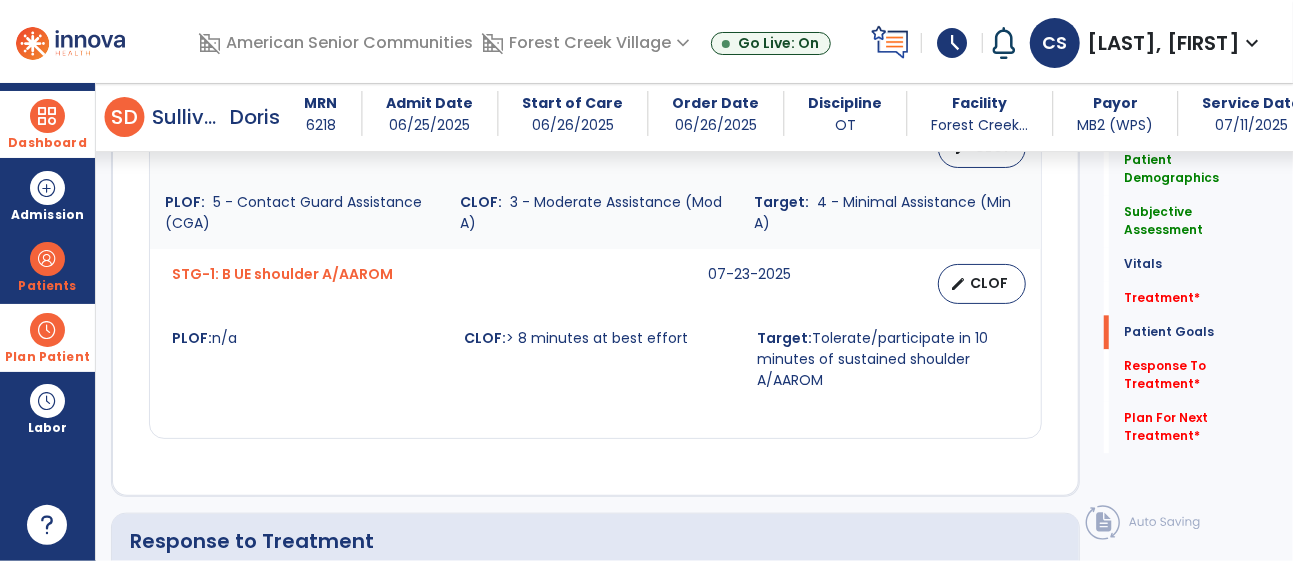 click on "STG-1: B UE shoulder A/AAROM" at bounding box center [282, 284] 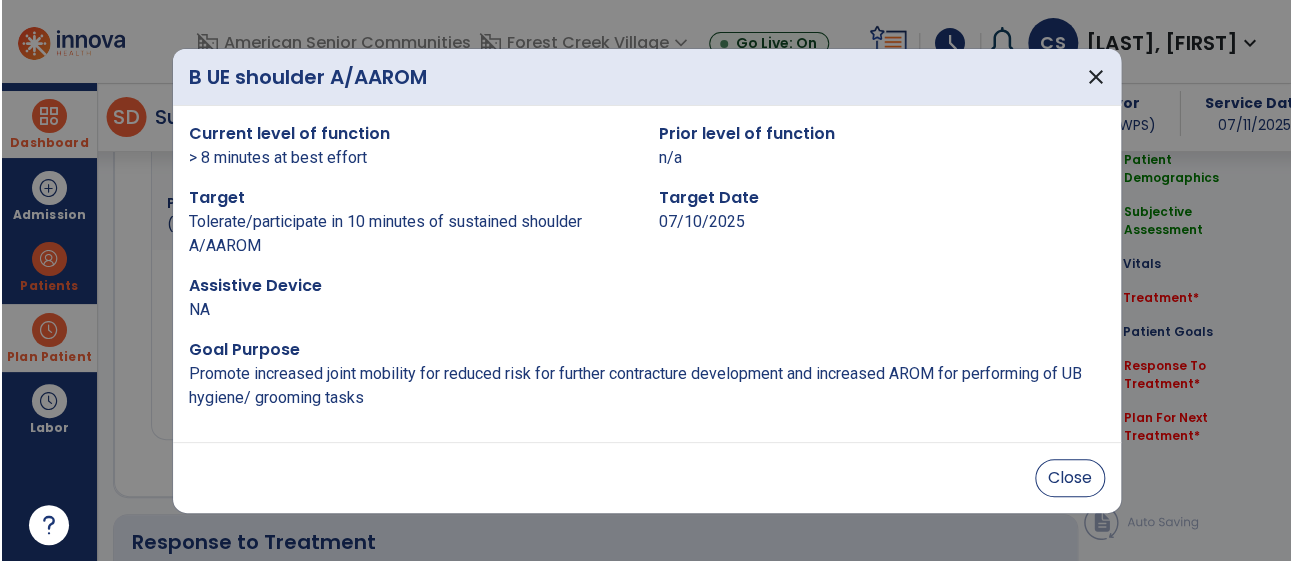 scroll, scrollTop: 2297, scrollLeft: 0, axis: vertical 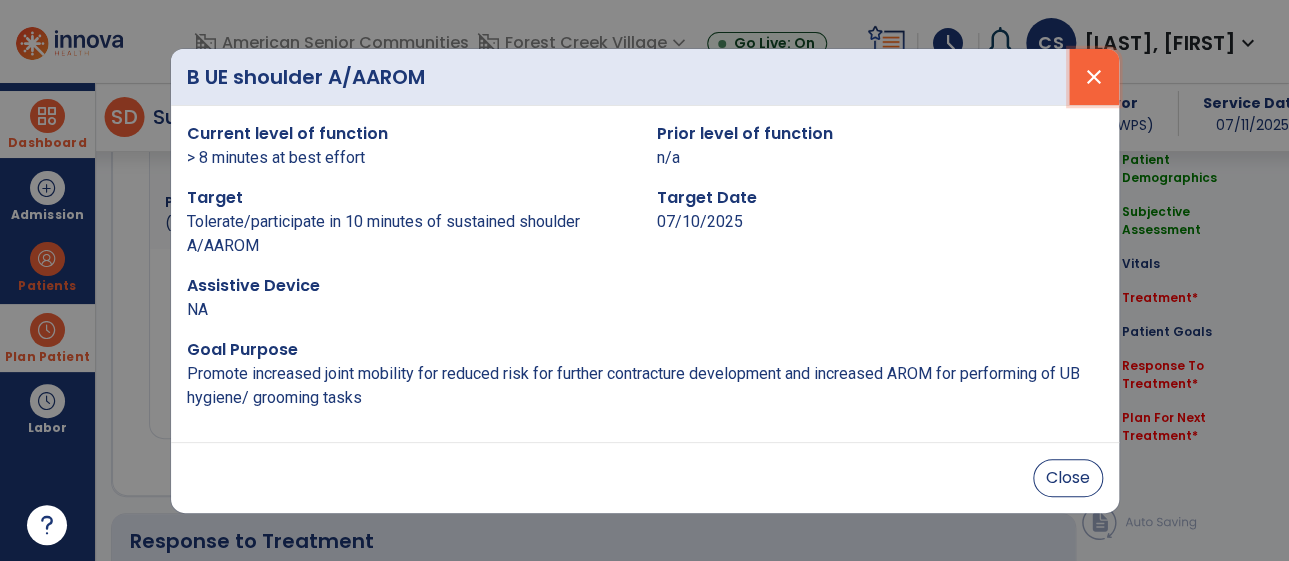 click on "close" at bounding box center (1094, 77) 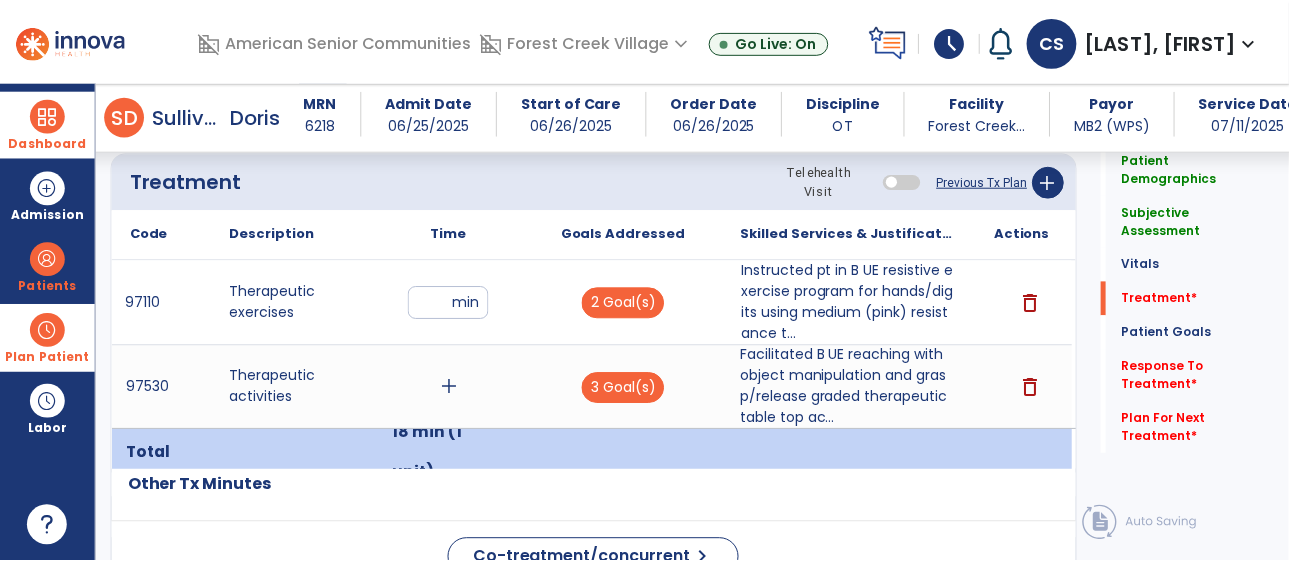 scroll, scrollTop: 1178, scrollLeft: 0, axis: vertical 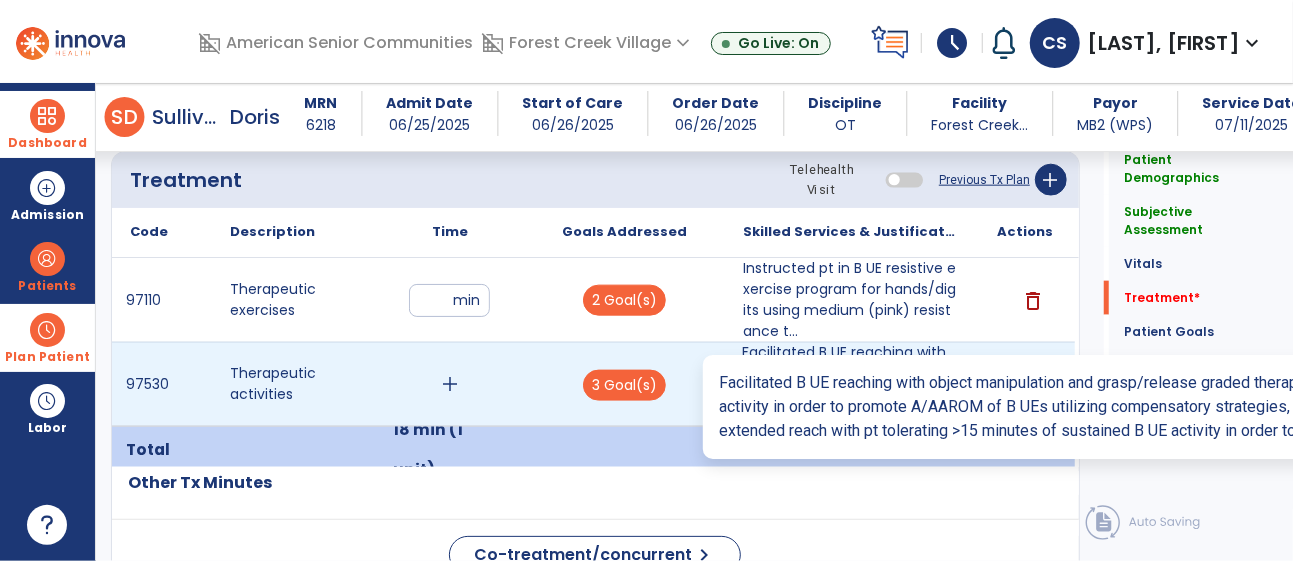 click on "Facilitated B UE reaching with object manipulation and grasp/release graded therapeutic table top ac..." at bounding box center [850, 384] 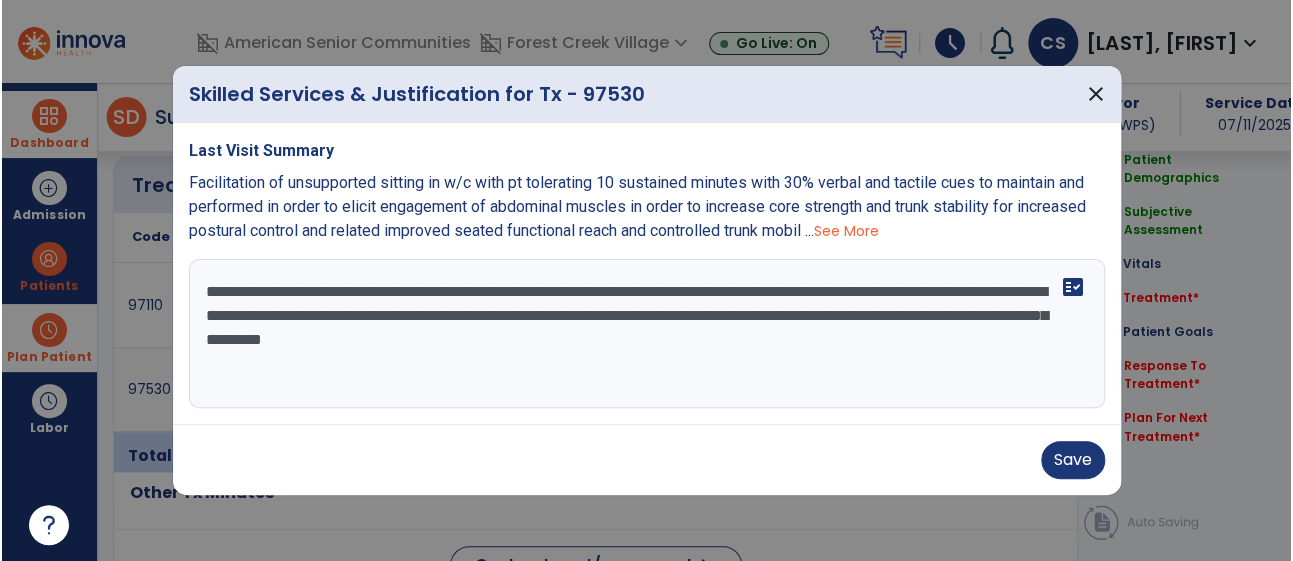 scroll, scrollTop: 1178, scrollLeft: 0, axis: vertical 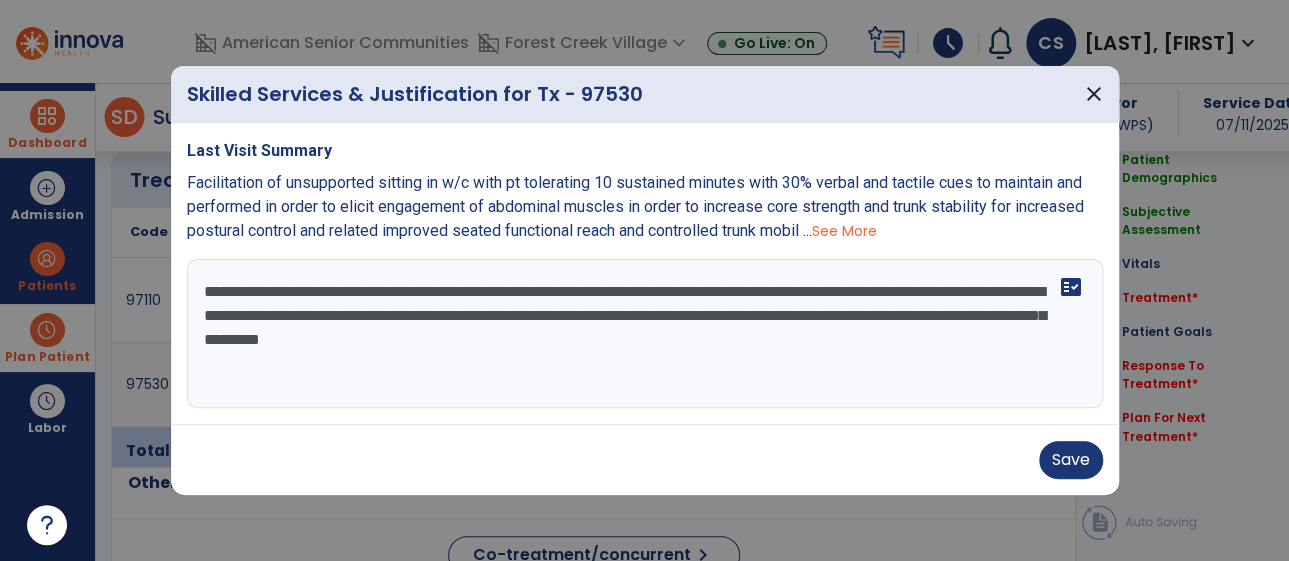 click on "**********" at bounding box center (645, 334) 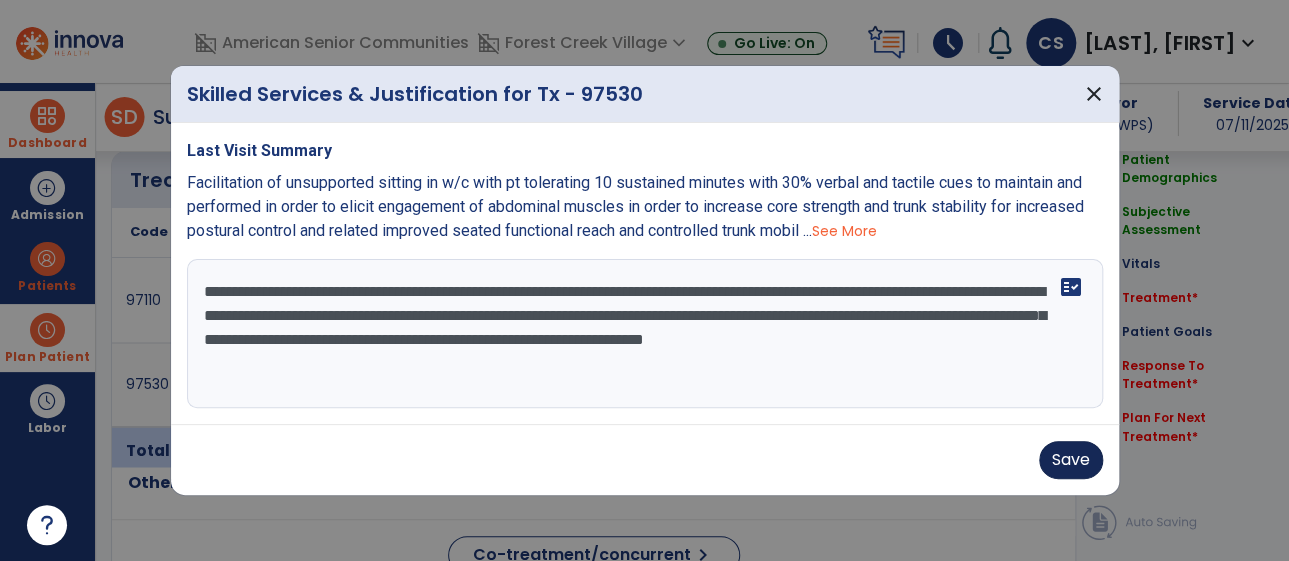 type on "**********" 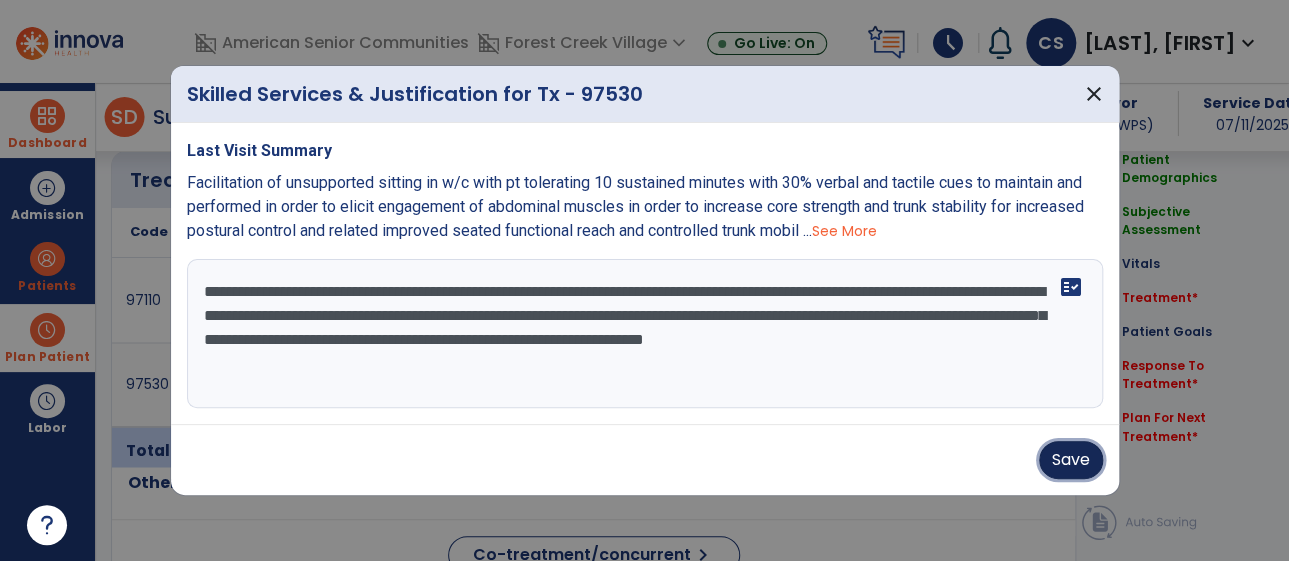 click on "Save" at bounding box center [1071, 460] 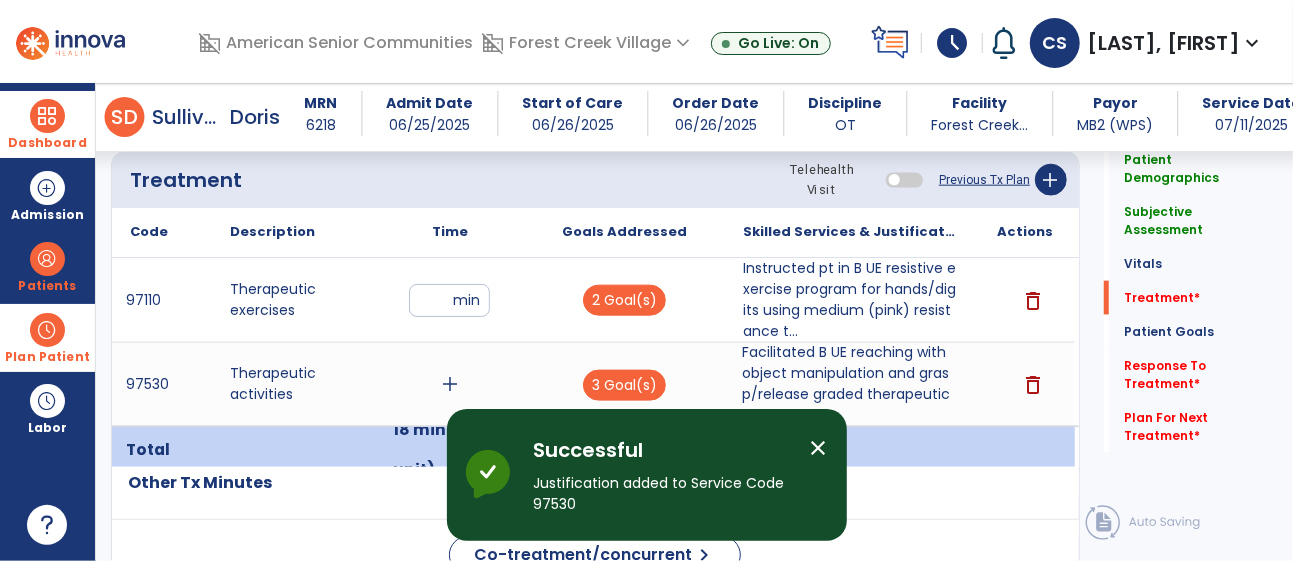 click at bounding box center [47, 116] 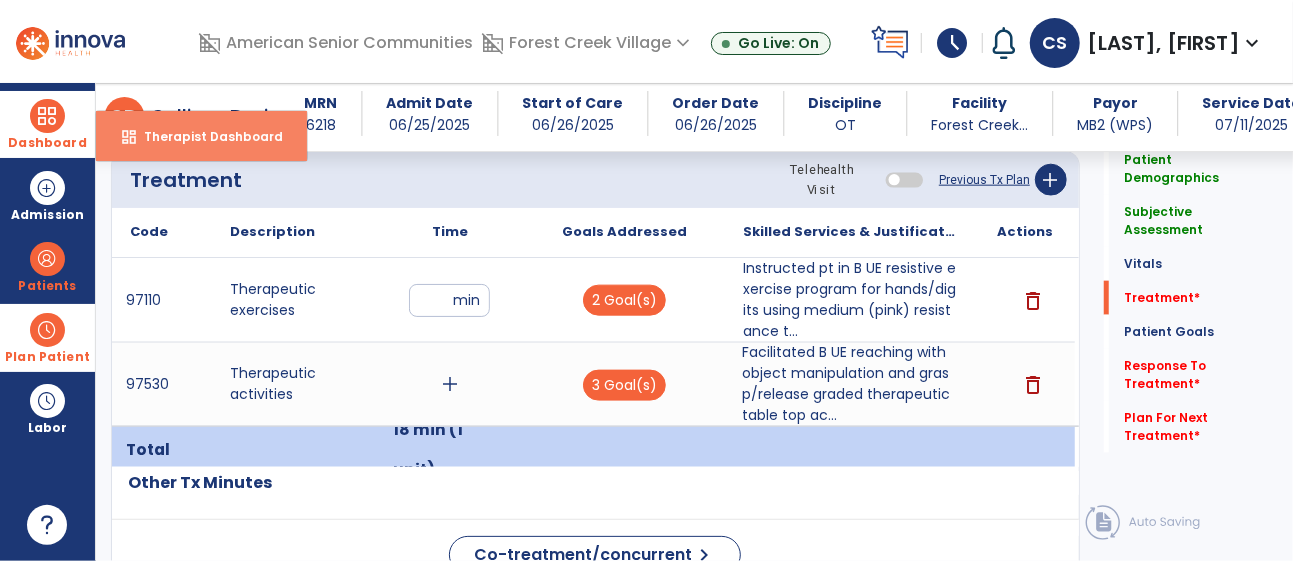 click on "dashboard  Therapist Dashboard" at bounding box center [201, 136] 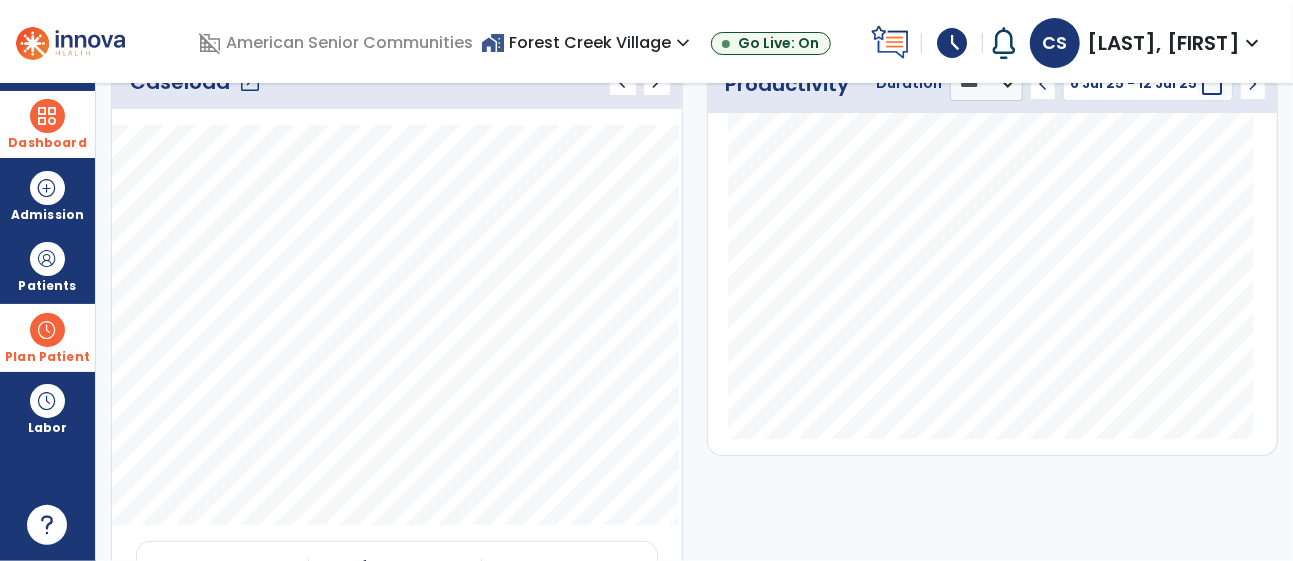 scroll, scrollTop: 65, scrollLeft: 0, axis: vertical 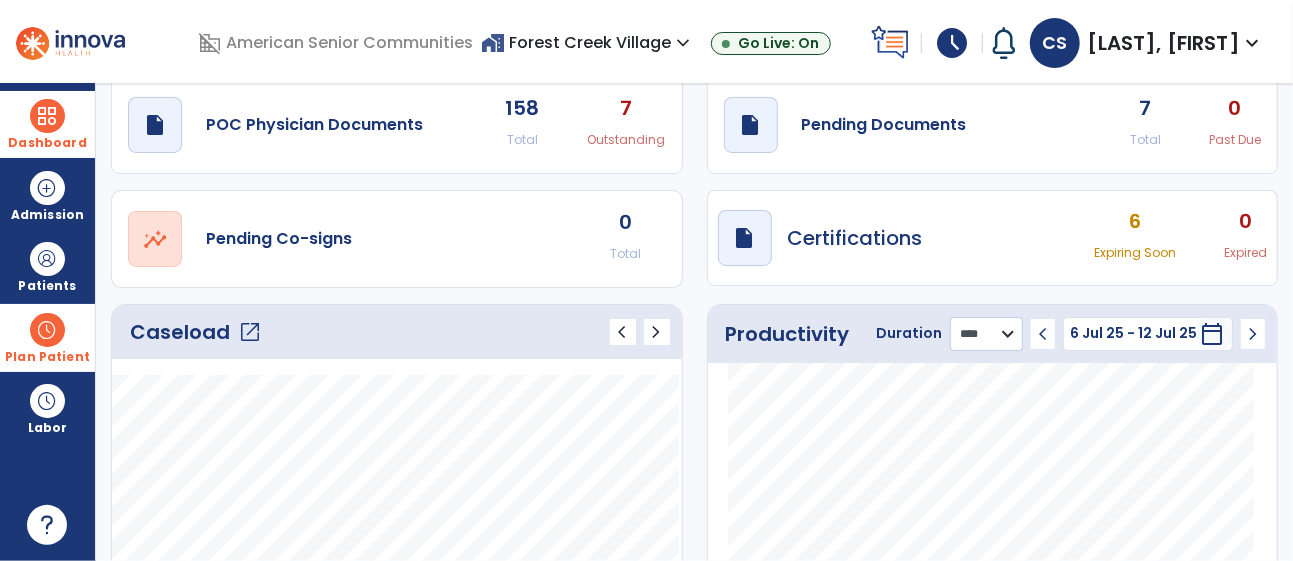 click on "******** **** ***" 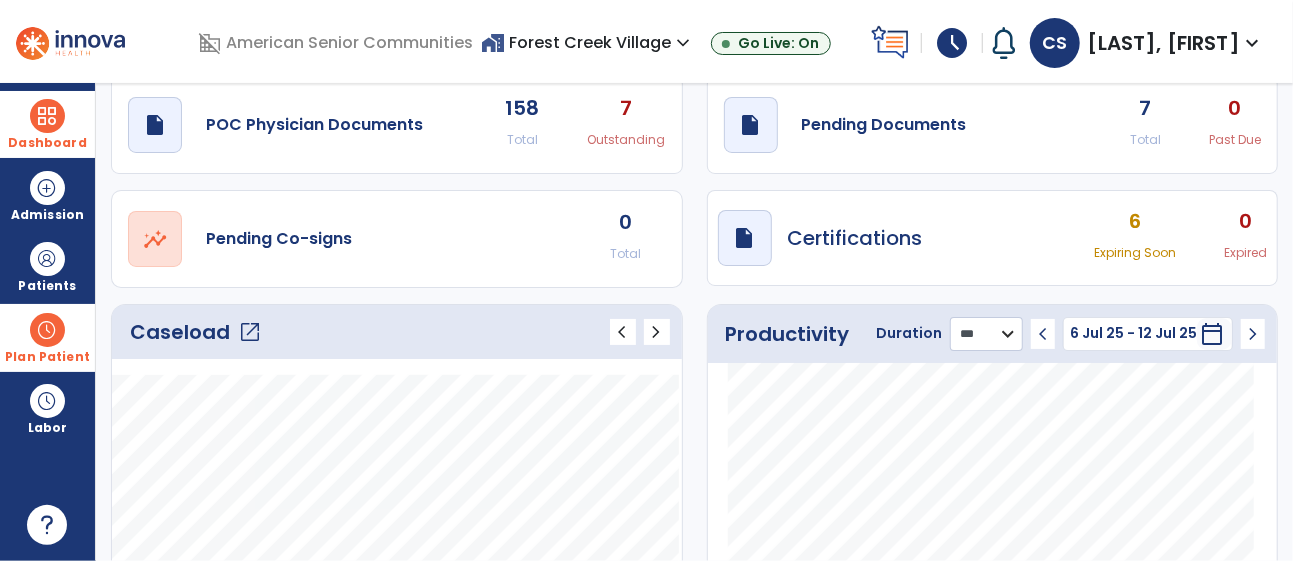 click on "******** **** ***" 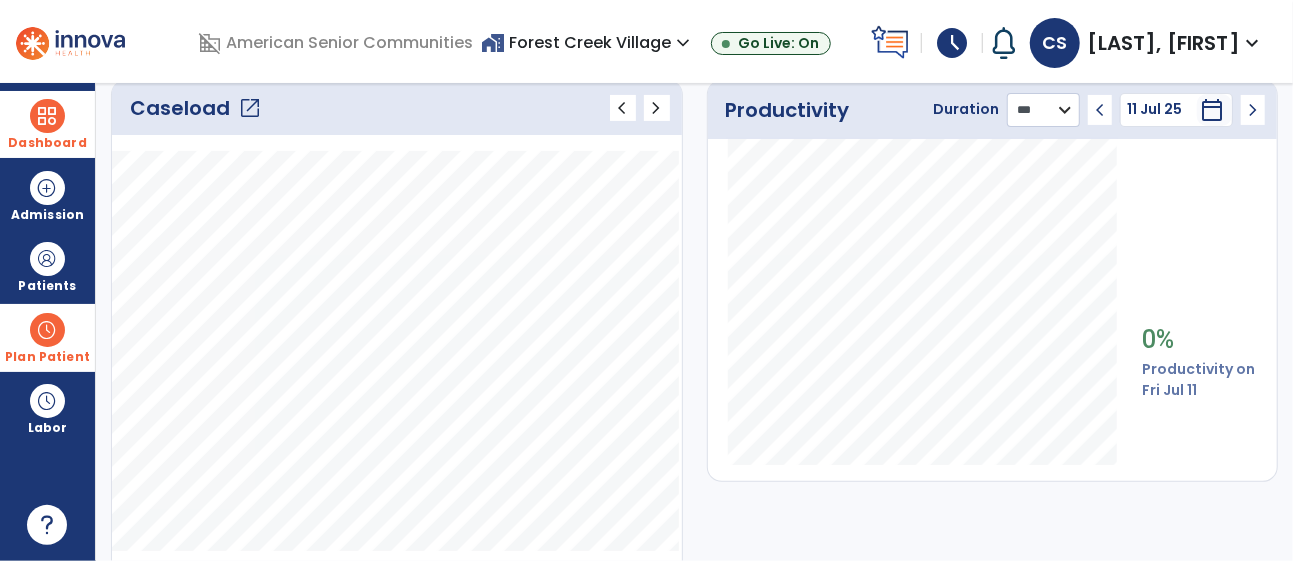 scroll, scrollTop: 290, scrollLeft: 0, axis: vertical 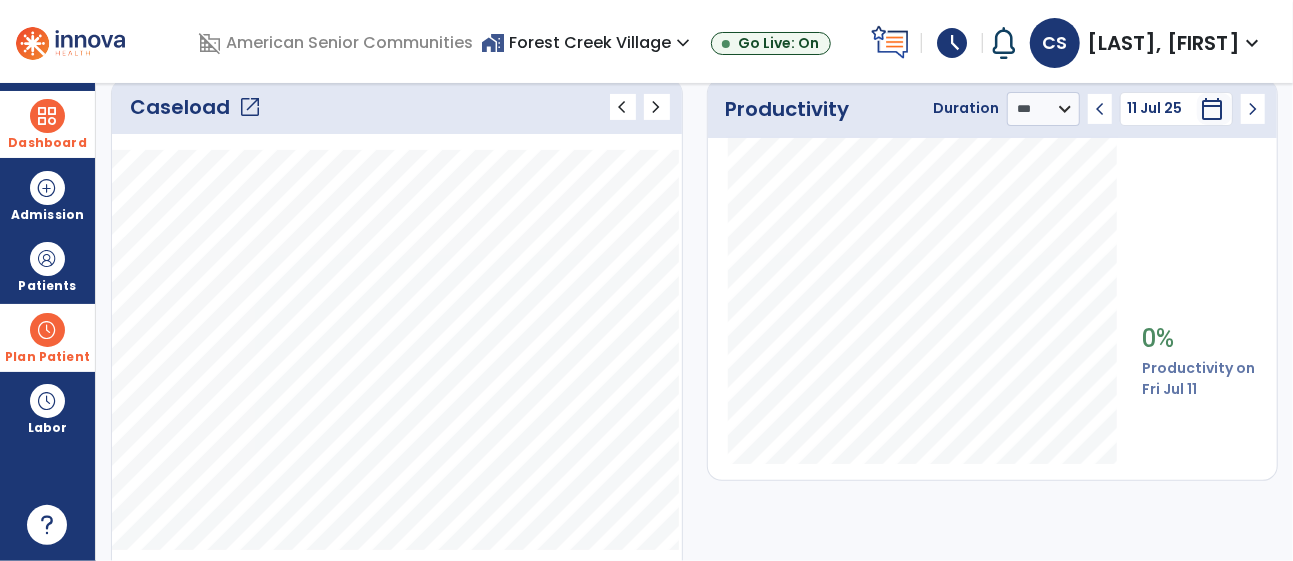 click on "chevron_left" 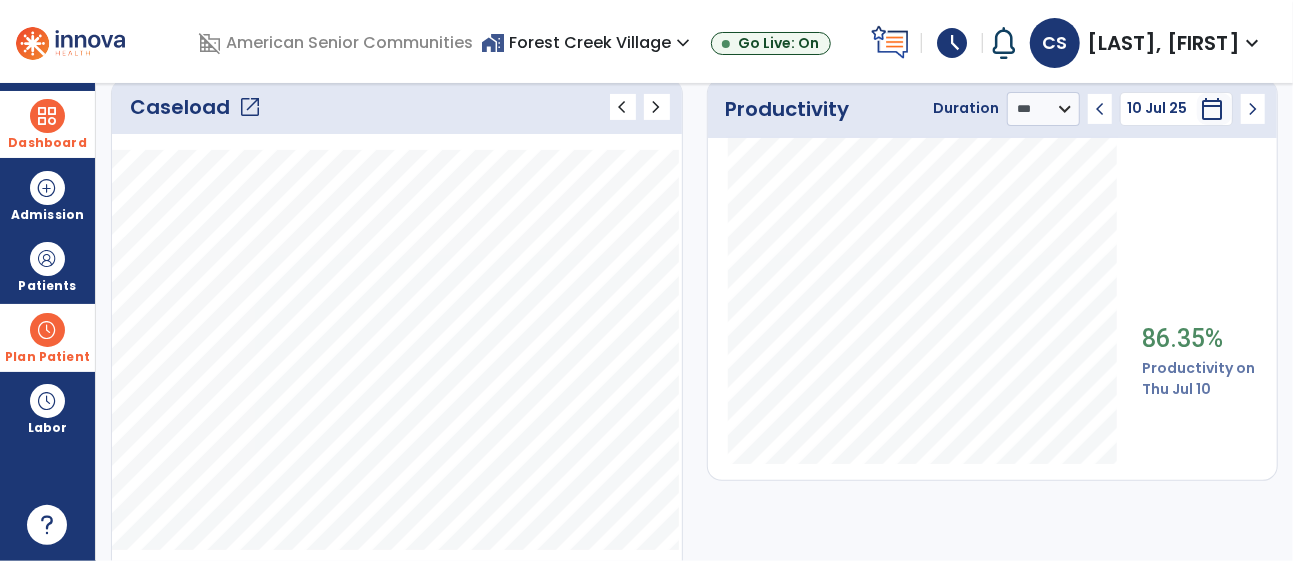 click on "chevron_left" 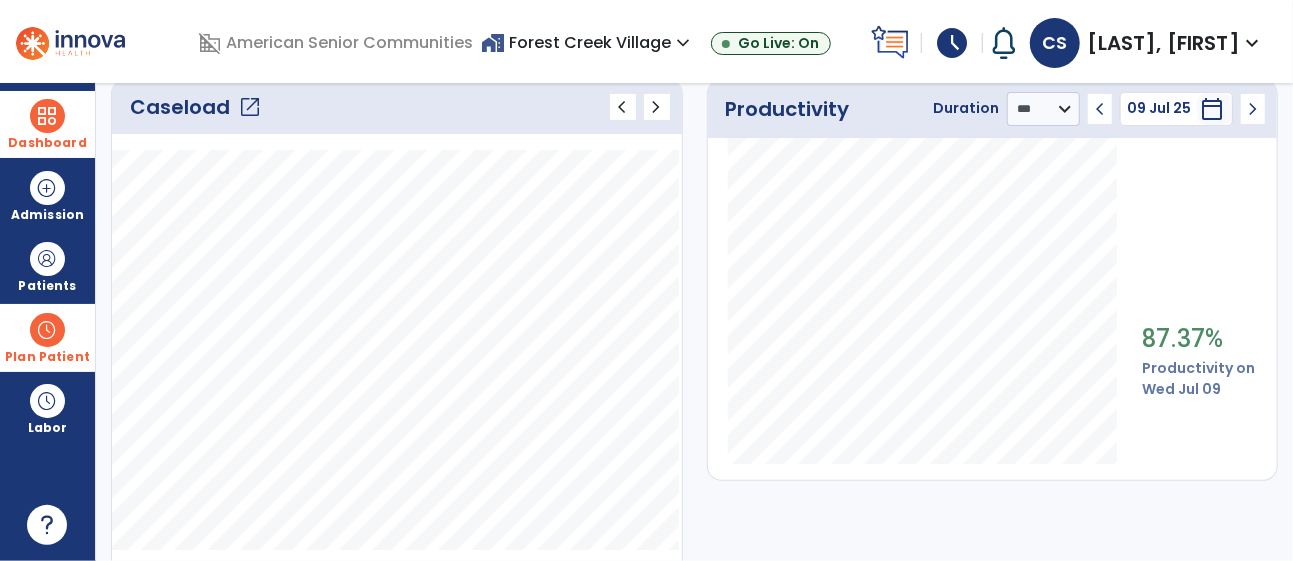 click on "chevron_left" 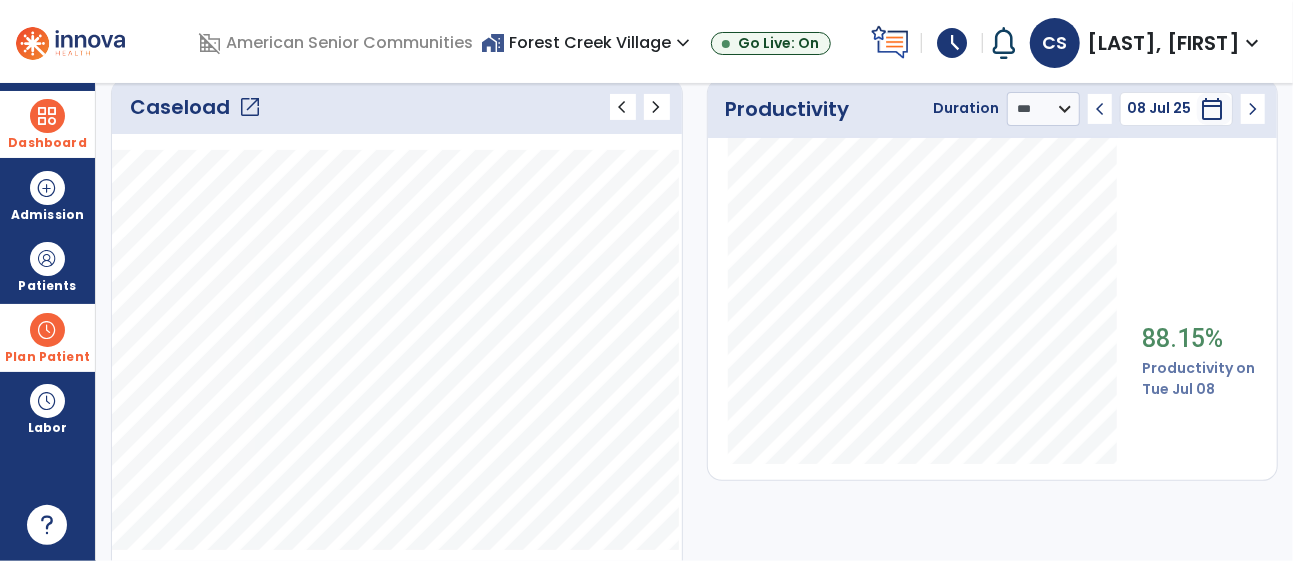click on "chevron_left" 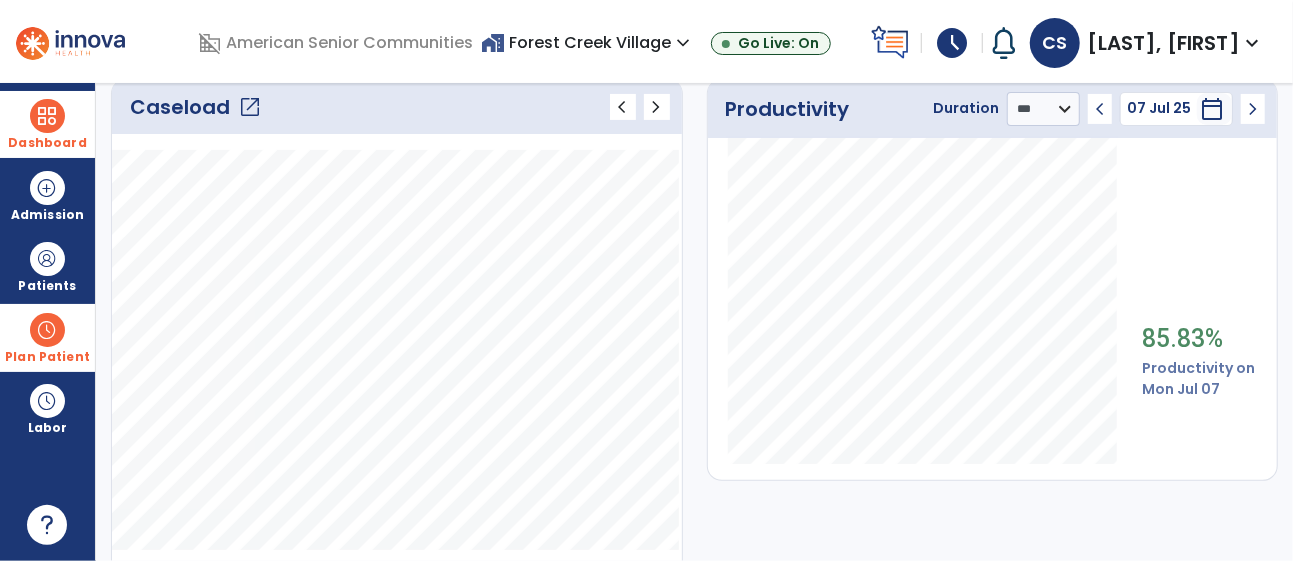 scroll, scrollTop: 0, scrollLeft: 0, axis: both 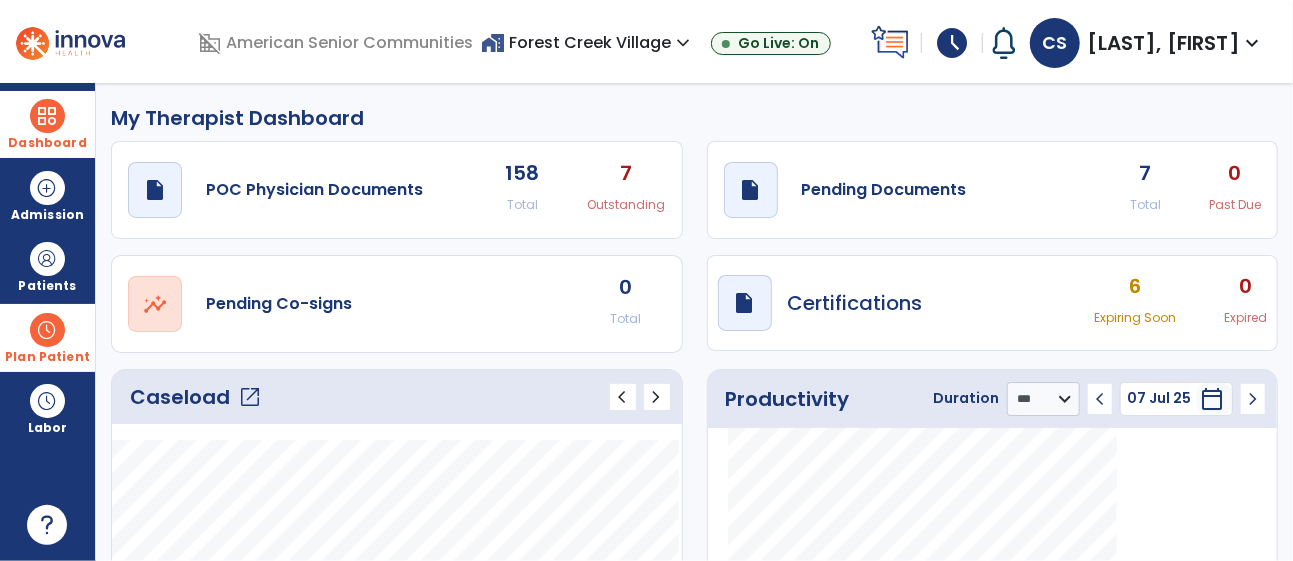 click on "open_in_new" 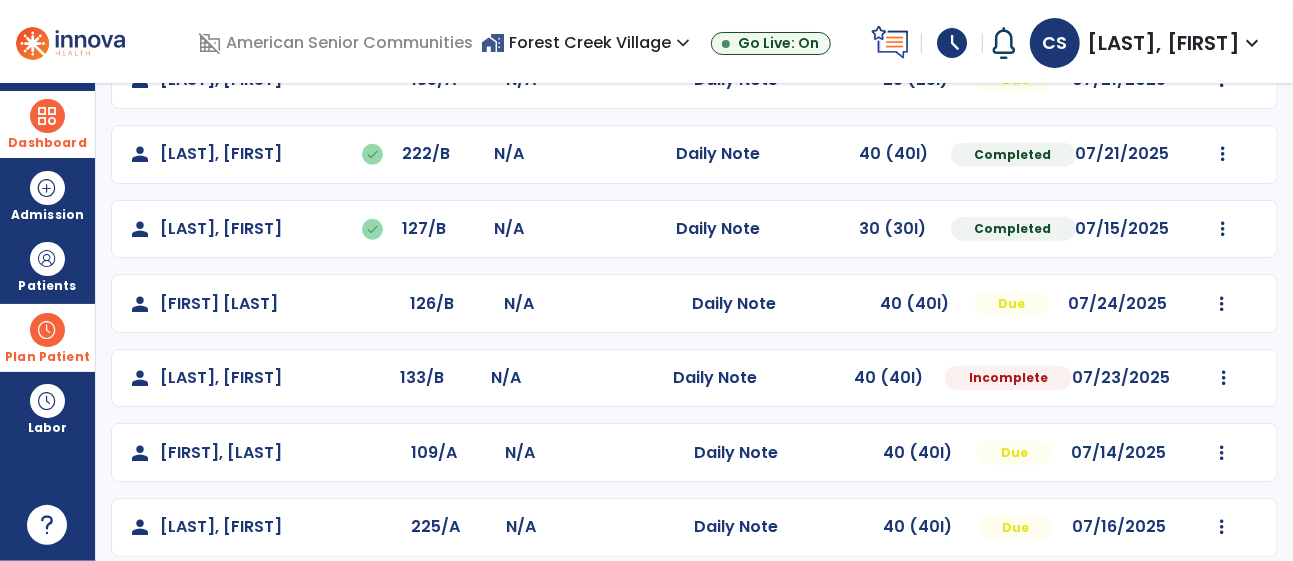 scroll, scrollTop: 610, scrollLeft: 0, axis: vertical 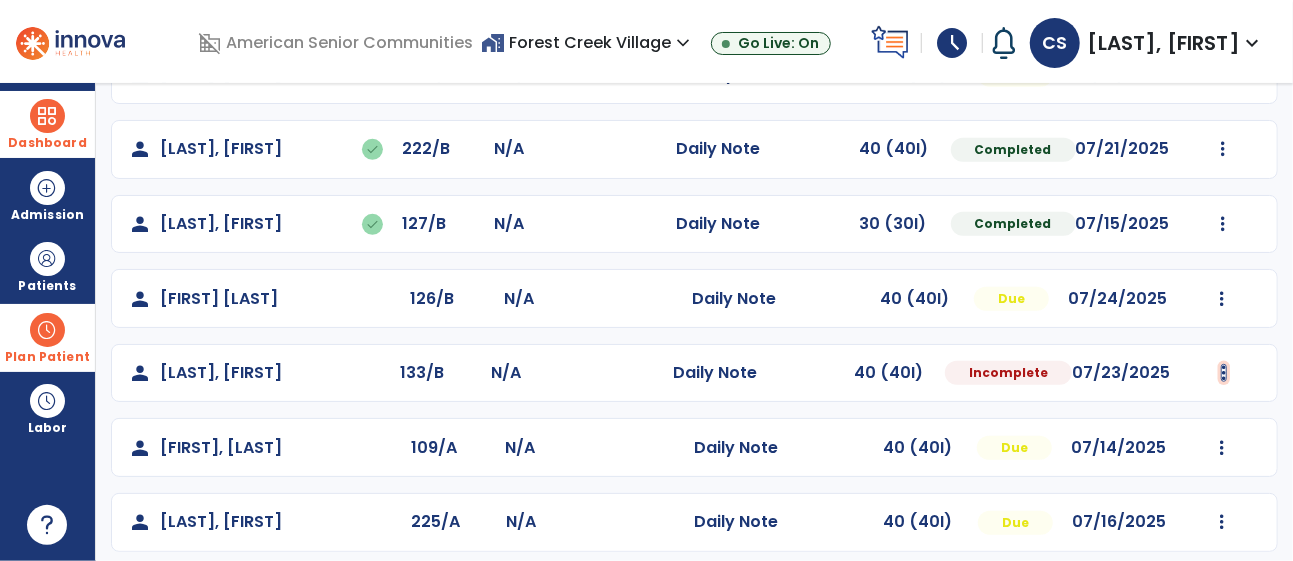 click at bounding box center (1224, -298) 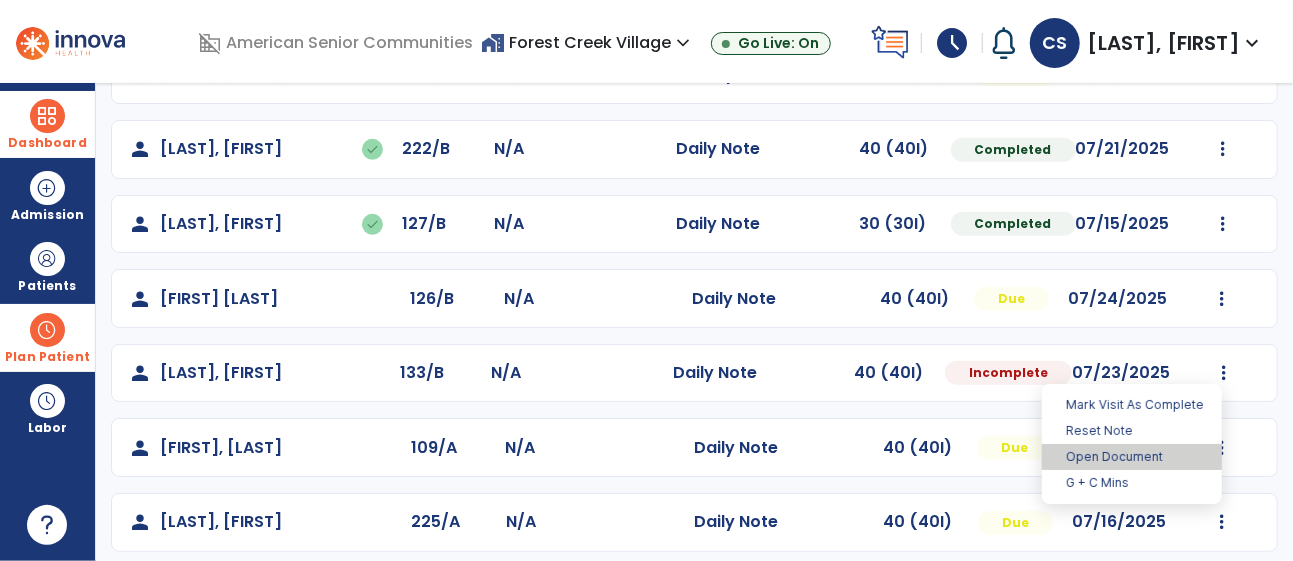 click on "Open Document" at bounding box center [1132, 457] 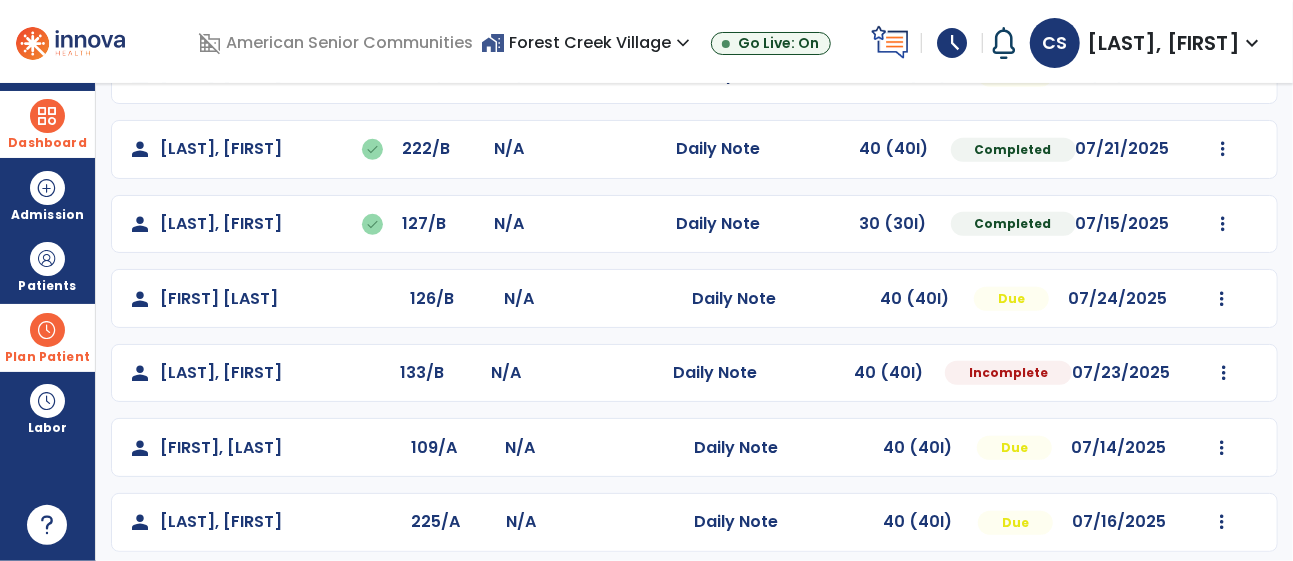 select on "*" 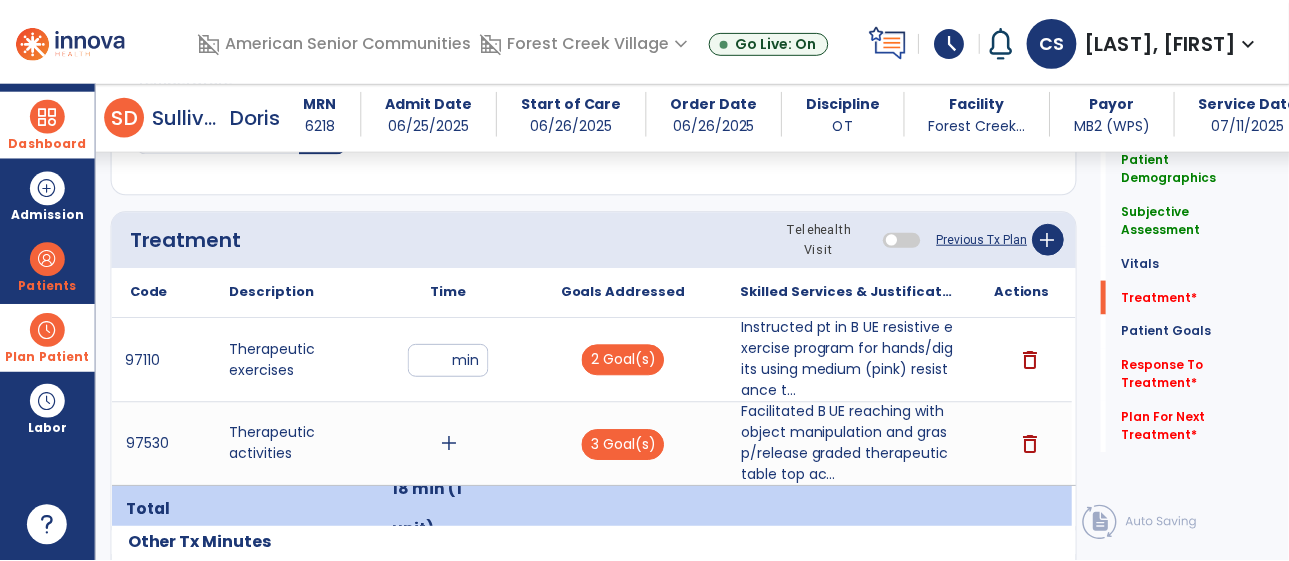 scroll, scrollTop: 1120, scrollLeft: 0, axis: vertical 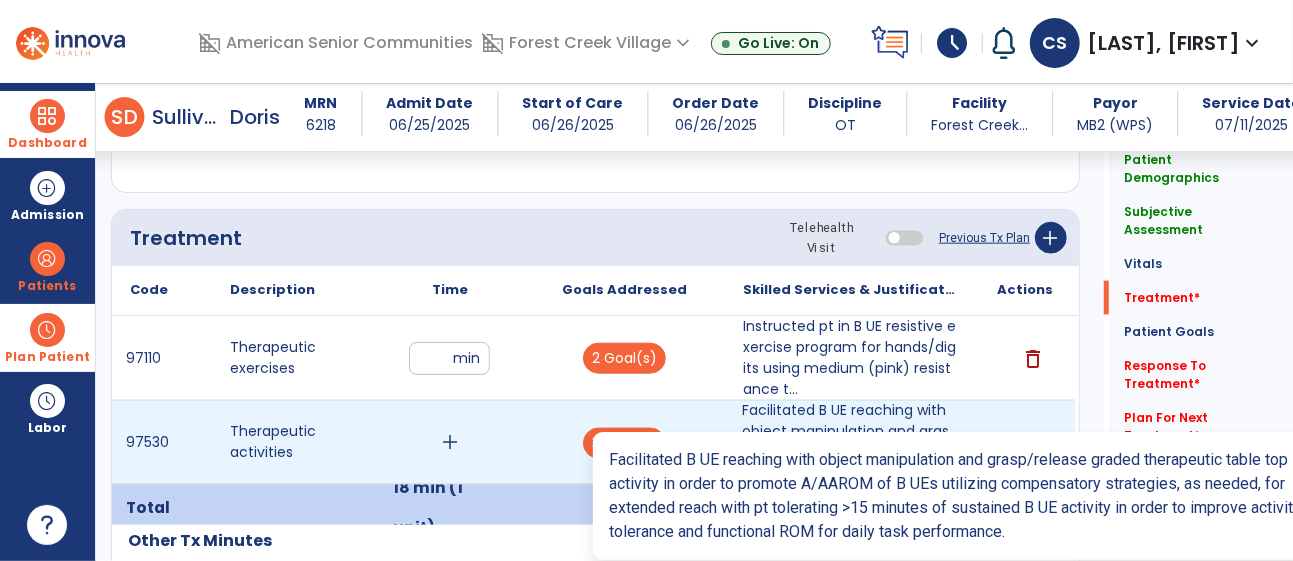 click on "Facilitated B UE reaching with object manipulation and grasp/release graded therapeutic table top ac..." at bounding box center [850, 442] 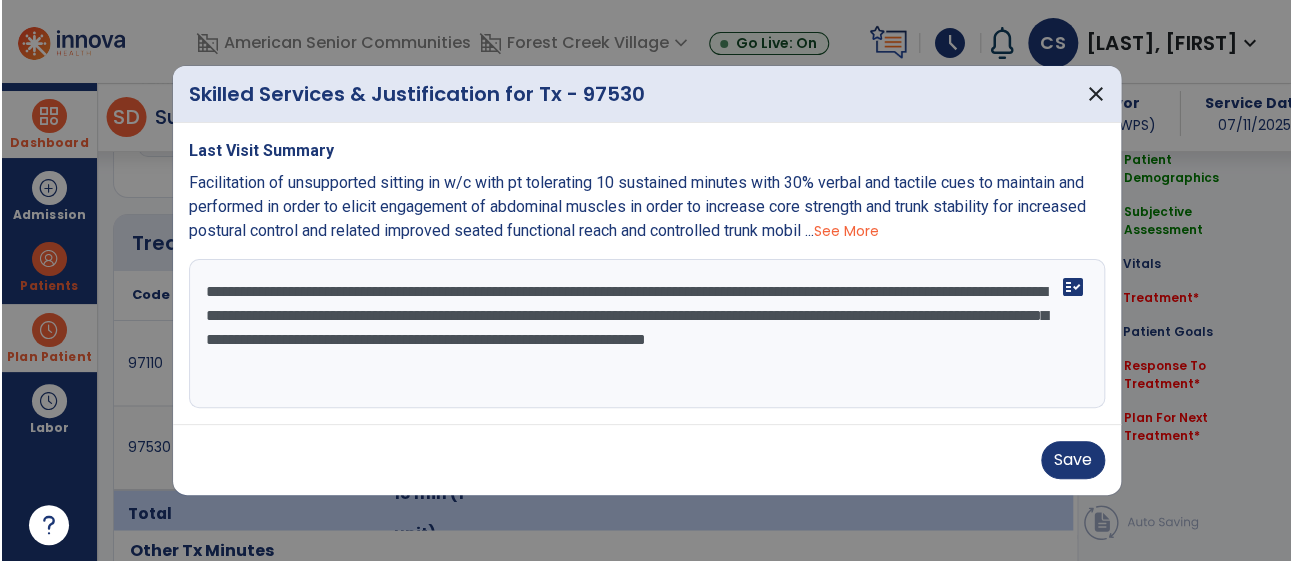 scroll, scrollTop: 1120, scrollLeft: 0, axis: vertical 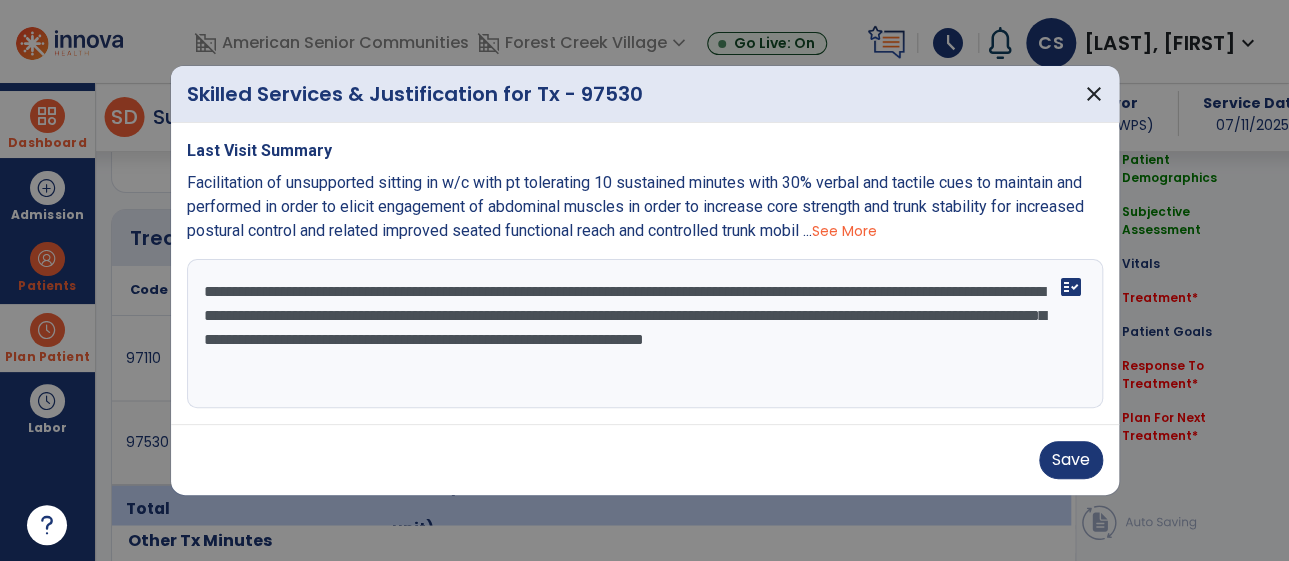 click on "**********" at bounding box center [645, 334] 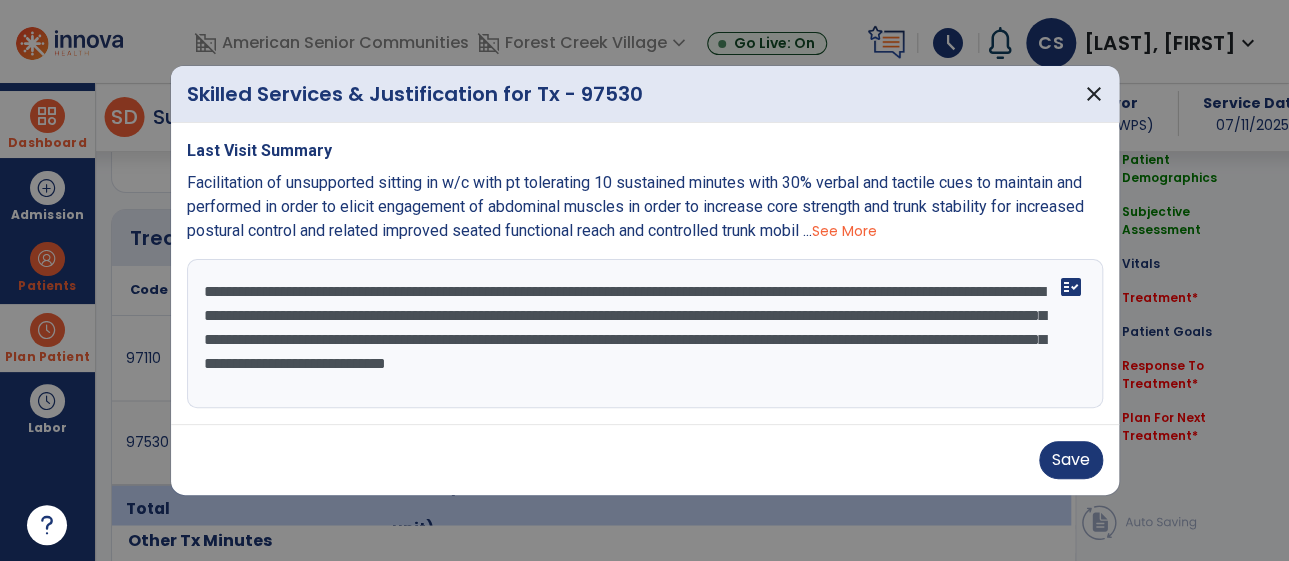 click on "**********" at bounding box center (645, 334) 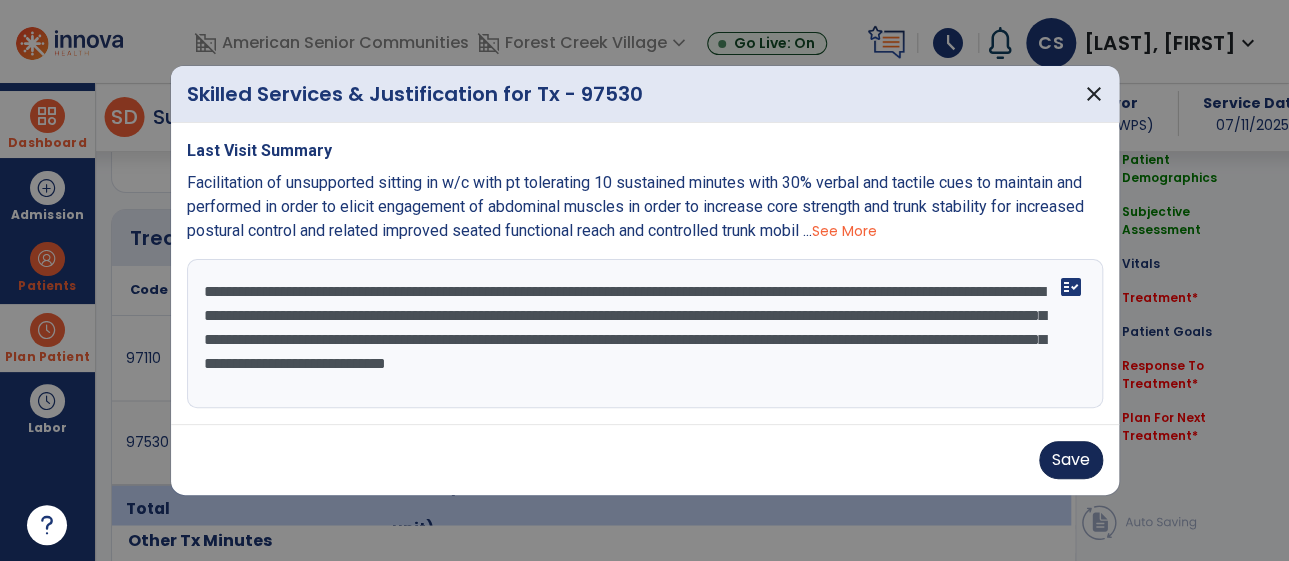 type on "**********" 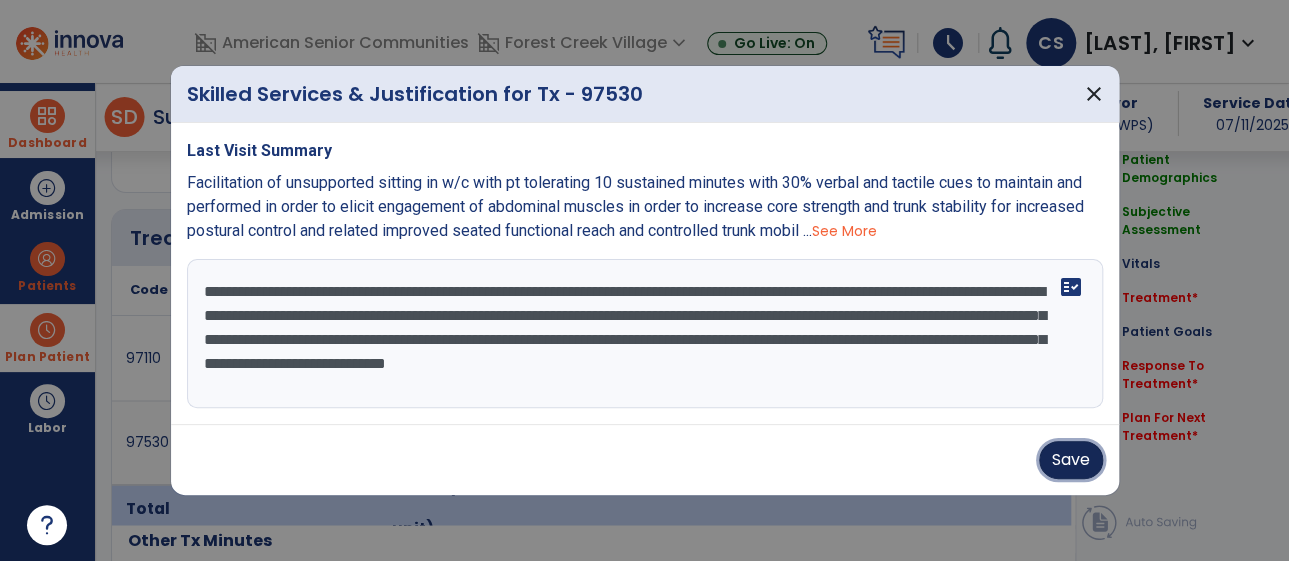 click on "Save" at bounding box center (1071, 460) 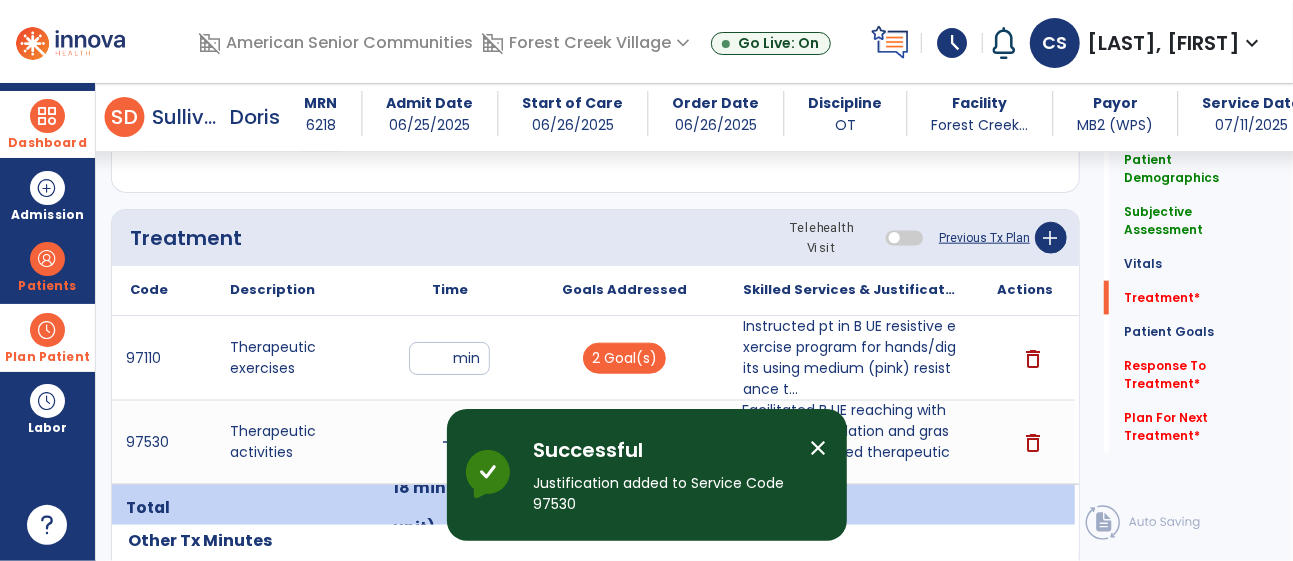 scroll, scrollTop: 0, scrollLeft: 0, axis: both 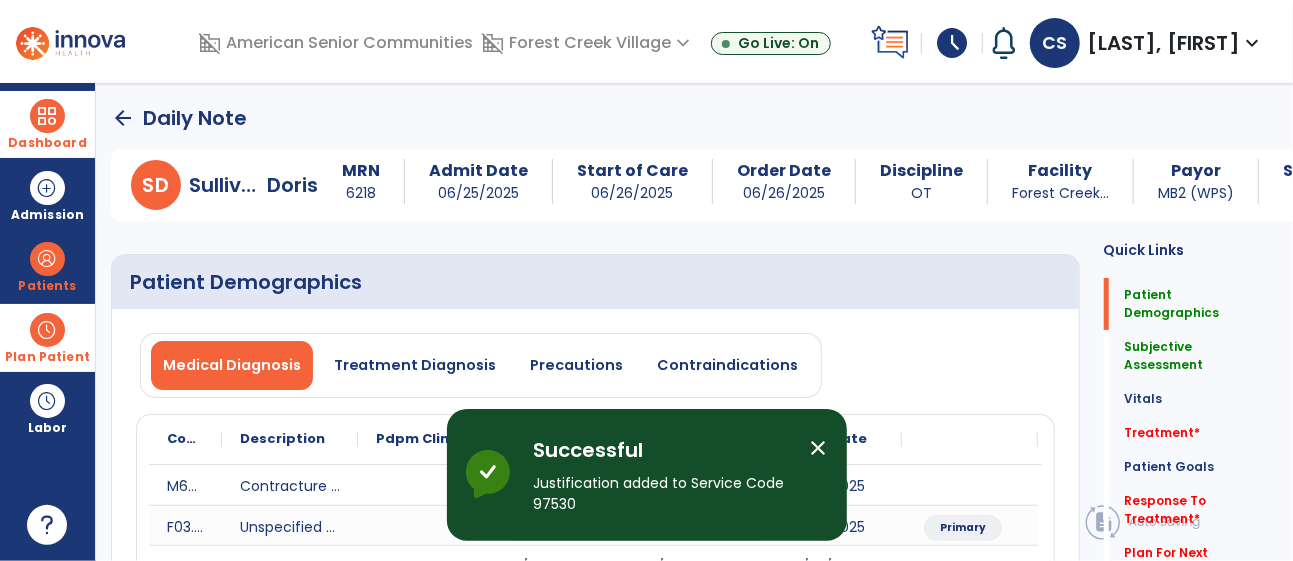click on "arrow_back" 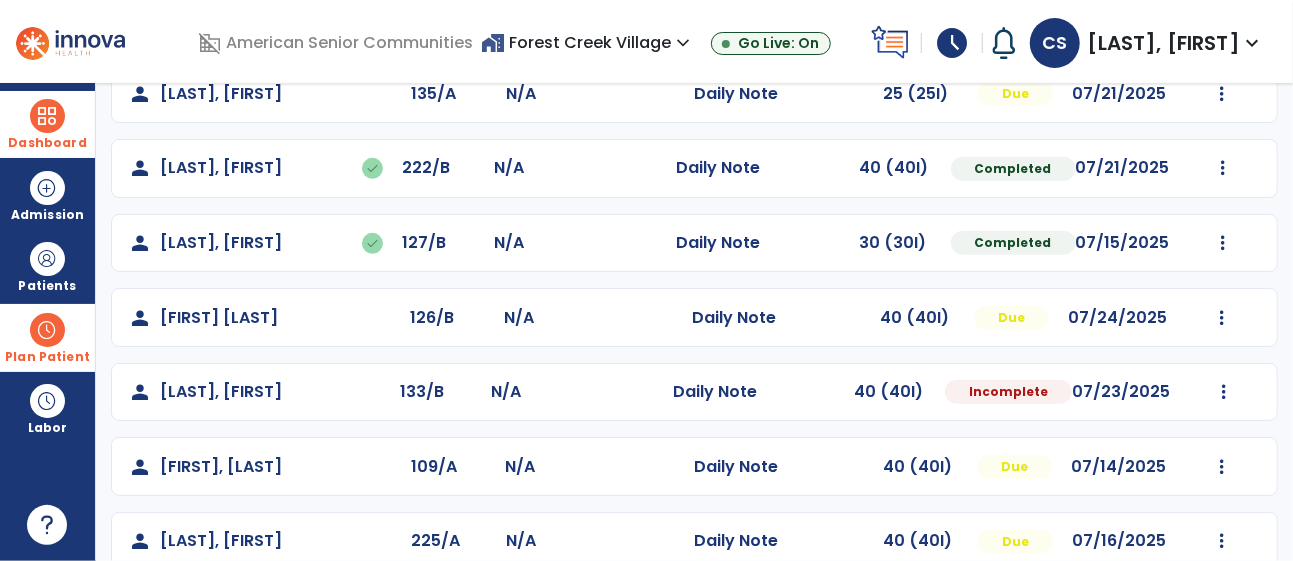 scroll, scrollTop: 623, scrollLeft: 0, axis: vertical 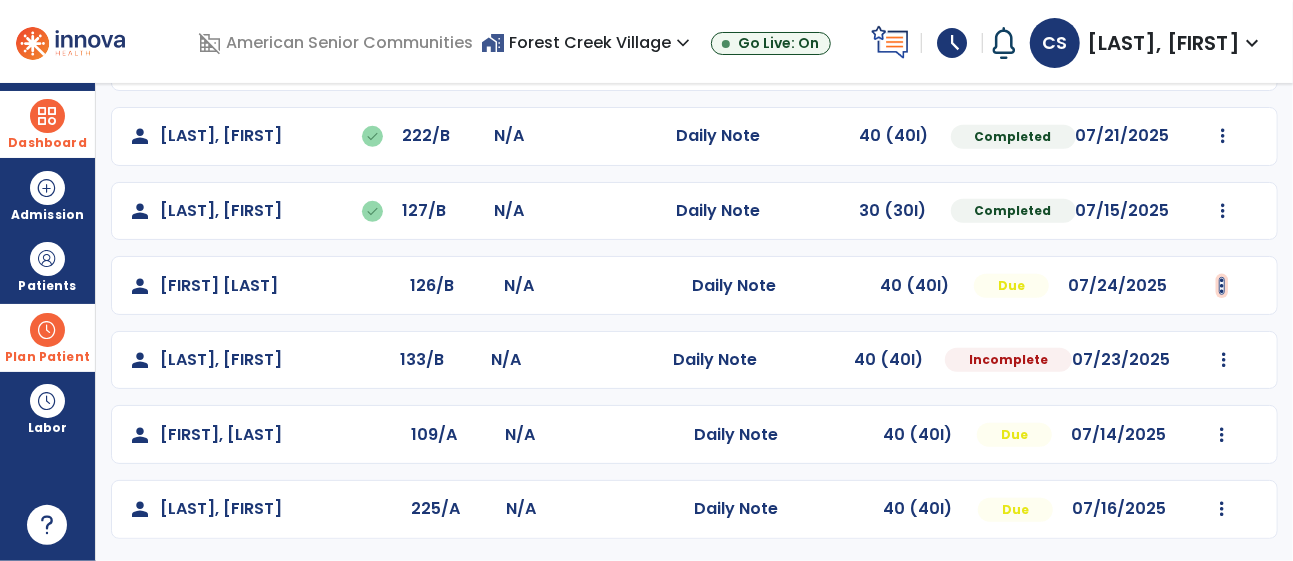 click at bounding box center (1224, -311) 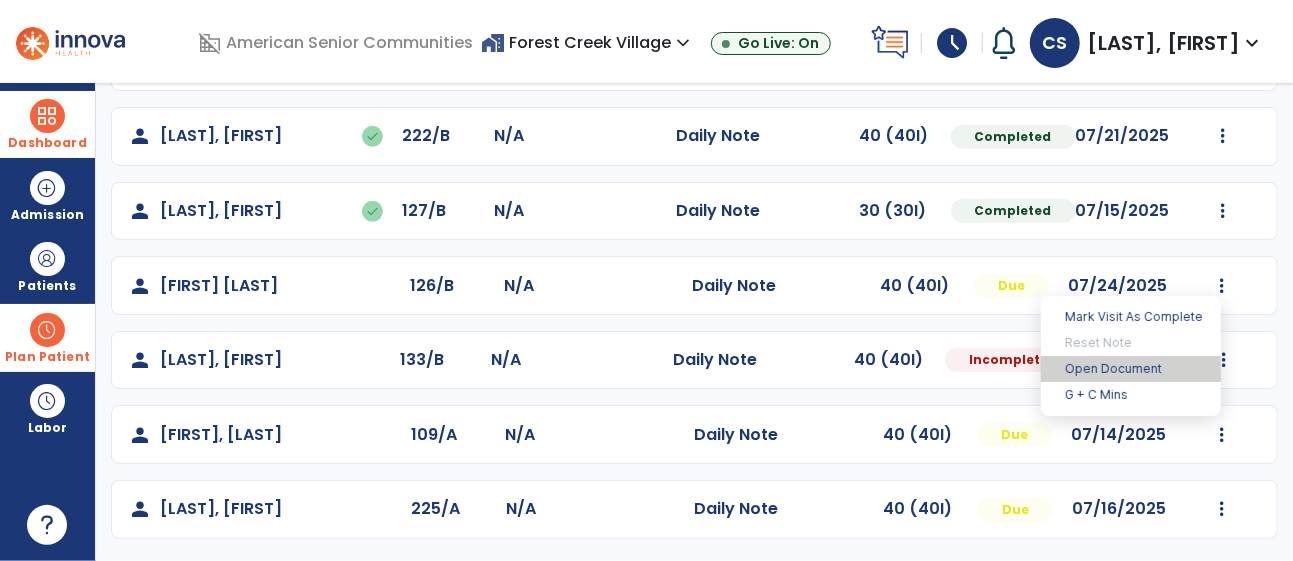 click on "Open Document" at bounding box center [1131, 369] 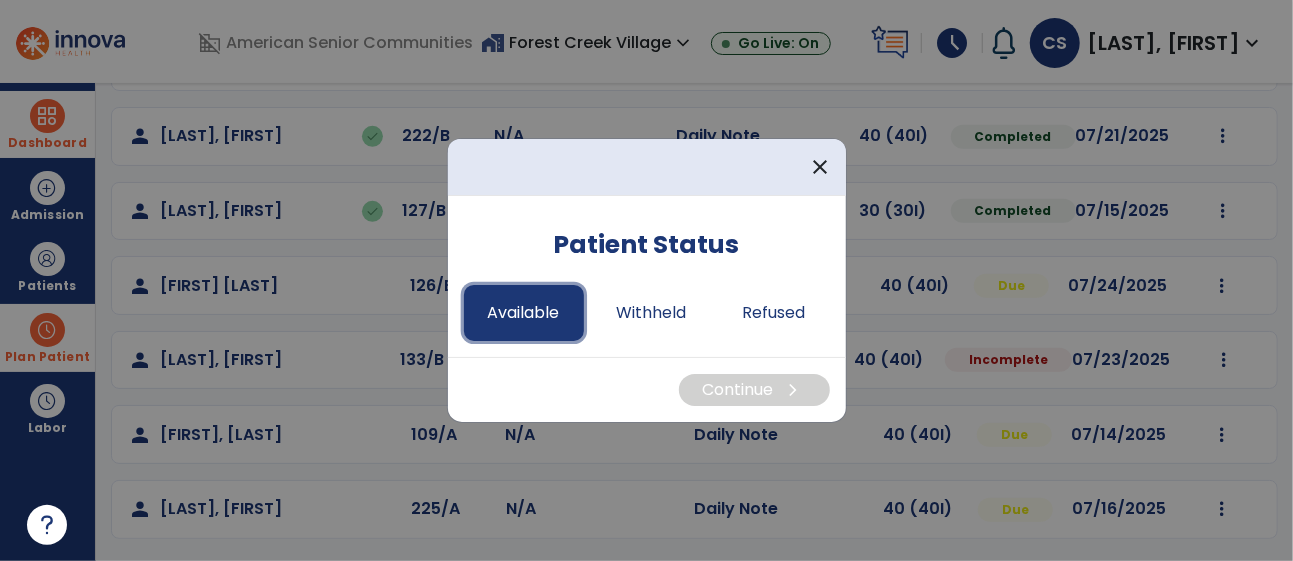 click on "Available" at bounding box center (524, 313) 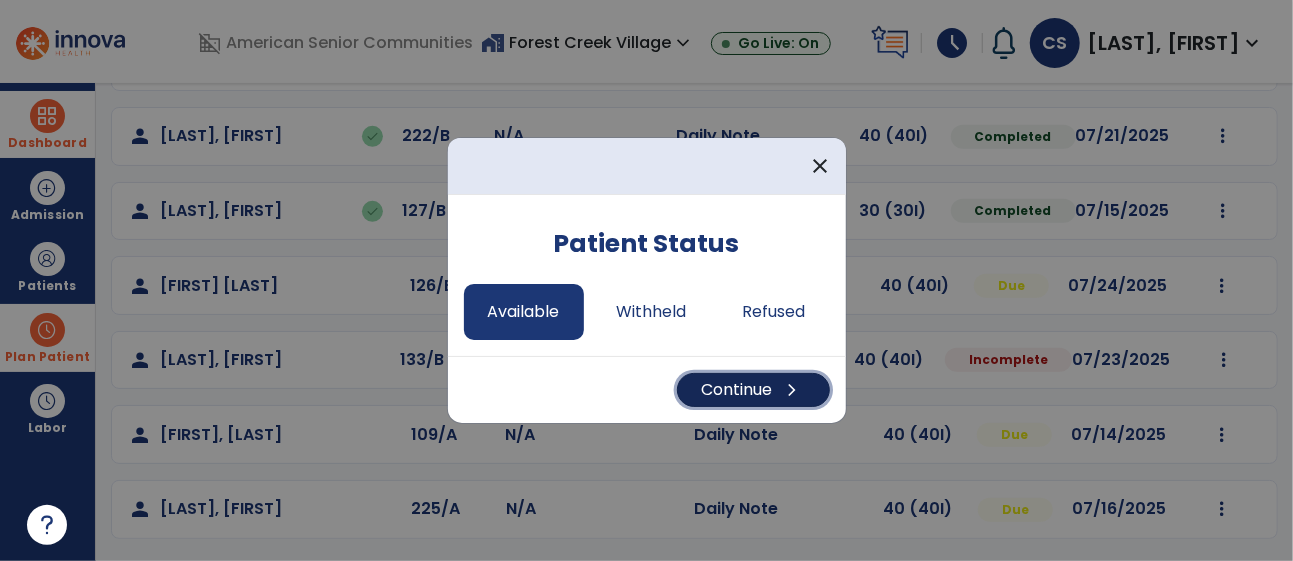 click on "Continue   chevron_right" at bounding box center [753, 390] 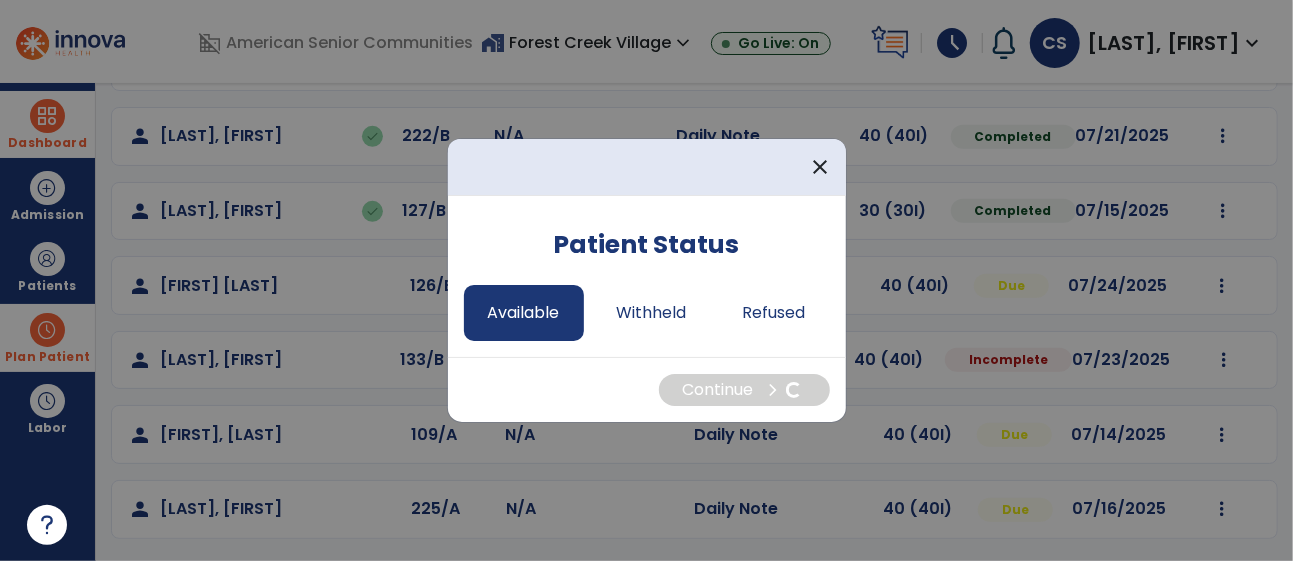 select on "*" 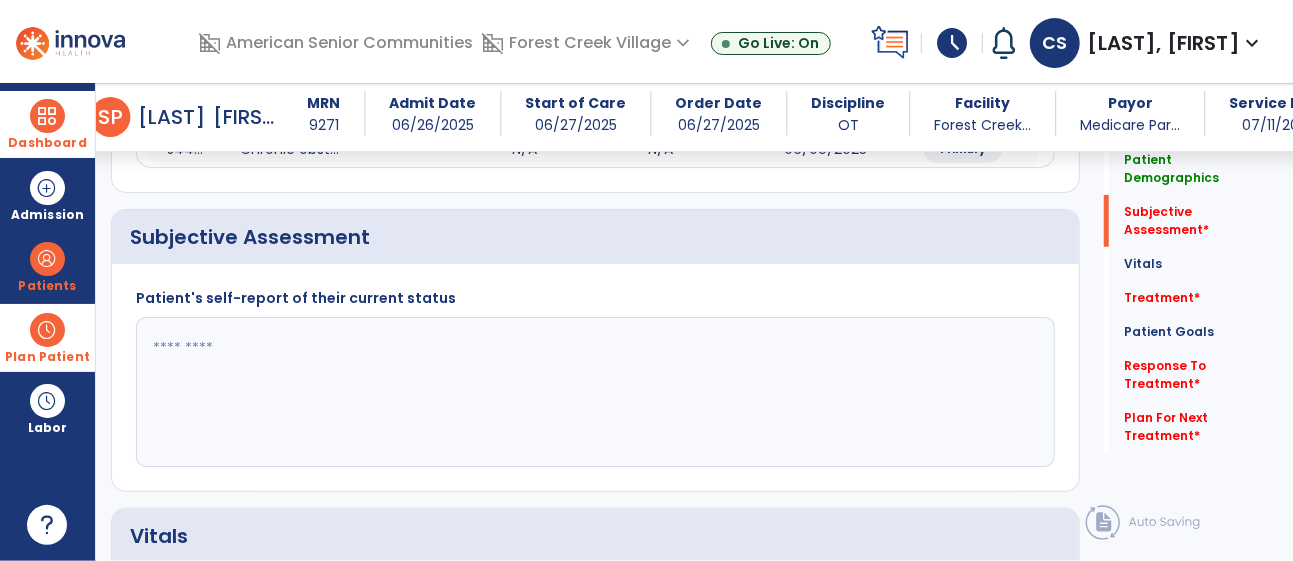 scroll, scrollTop: 346, scrollLeft: 0, axis: vertical 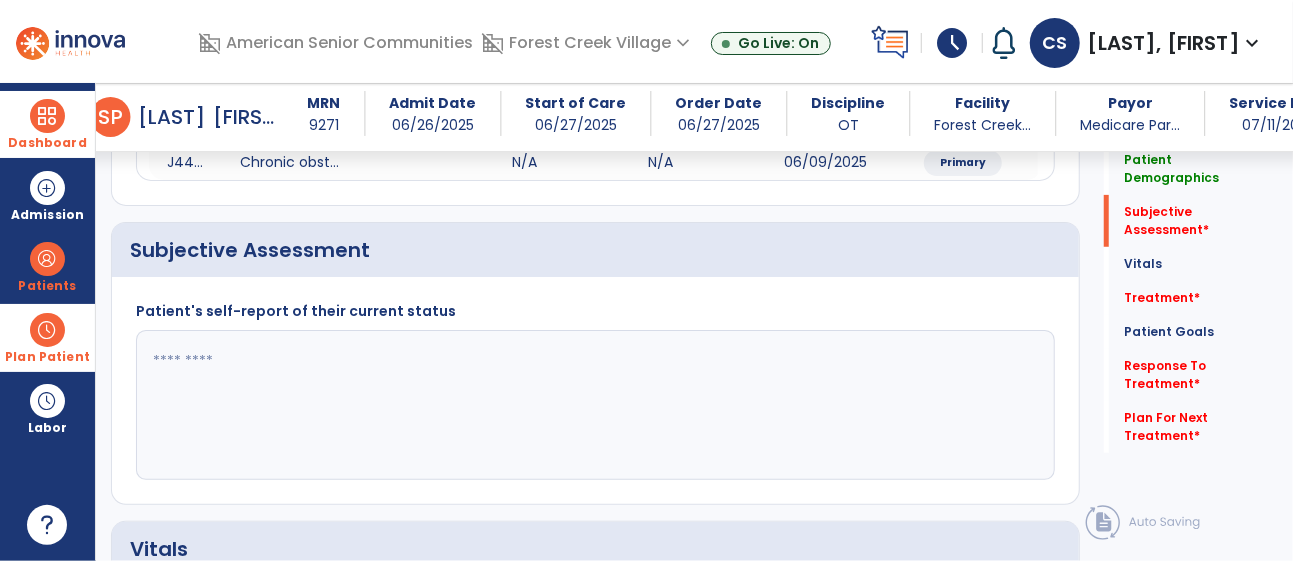 click 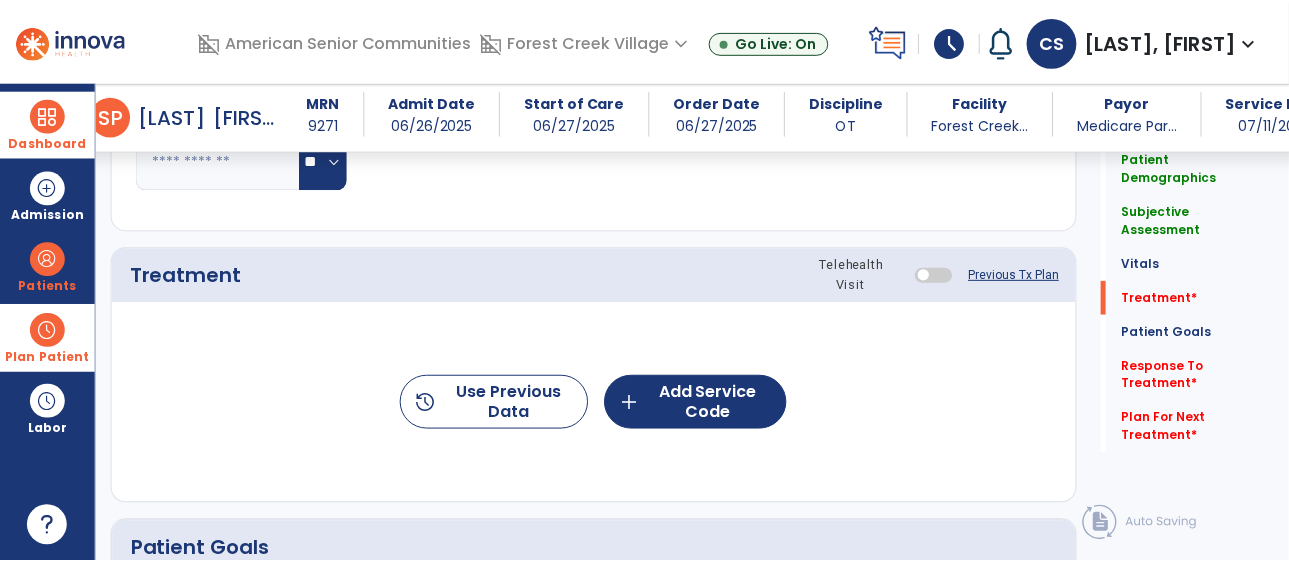scroll, scrollTop: 1061, scrollLeft: 0, axis: vertical 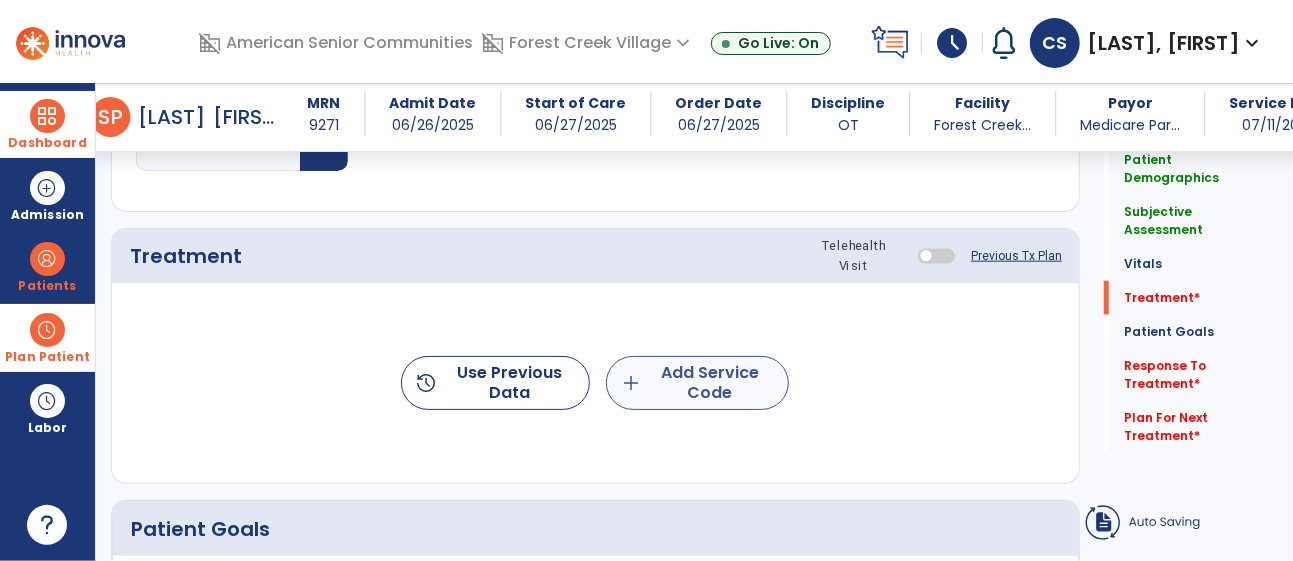 type on "**********" 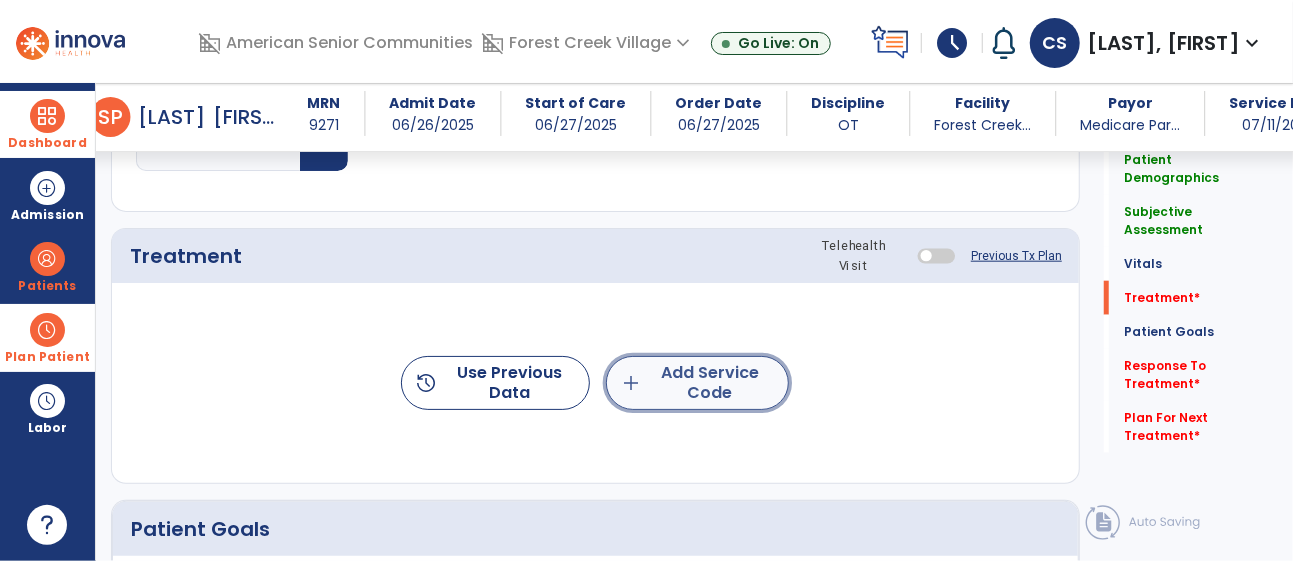 click on "add  Add Service Code" 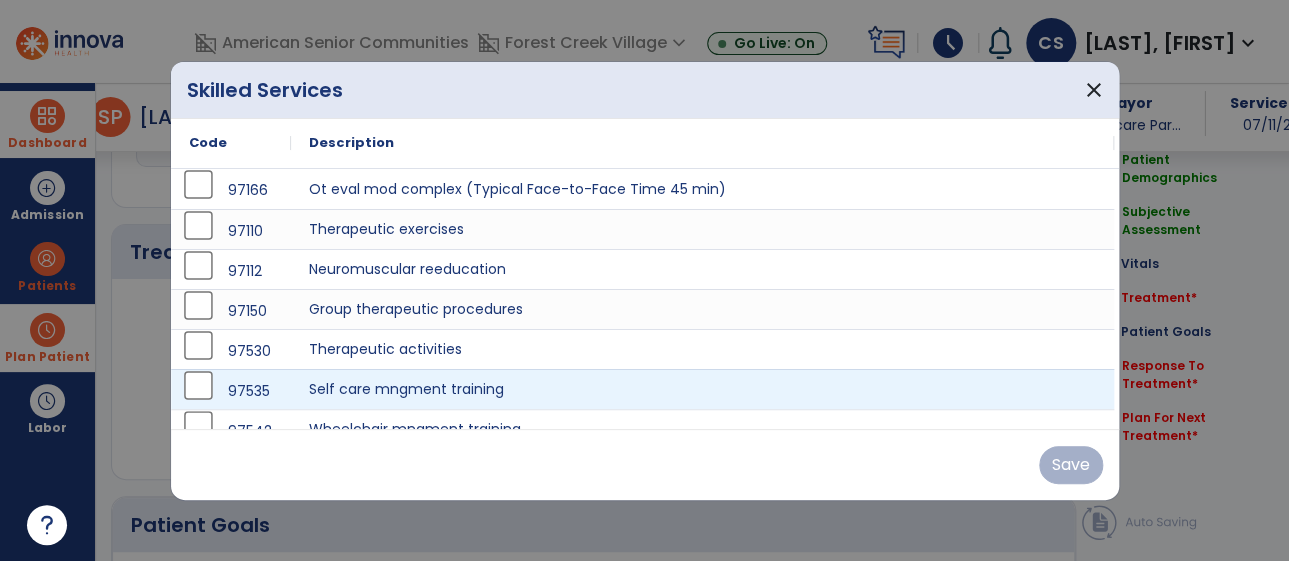scroll, scrollTop: 1061, scrollLeft: 0, axis: vertical 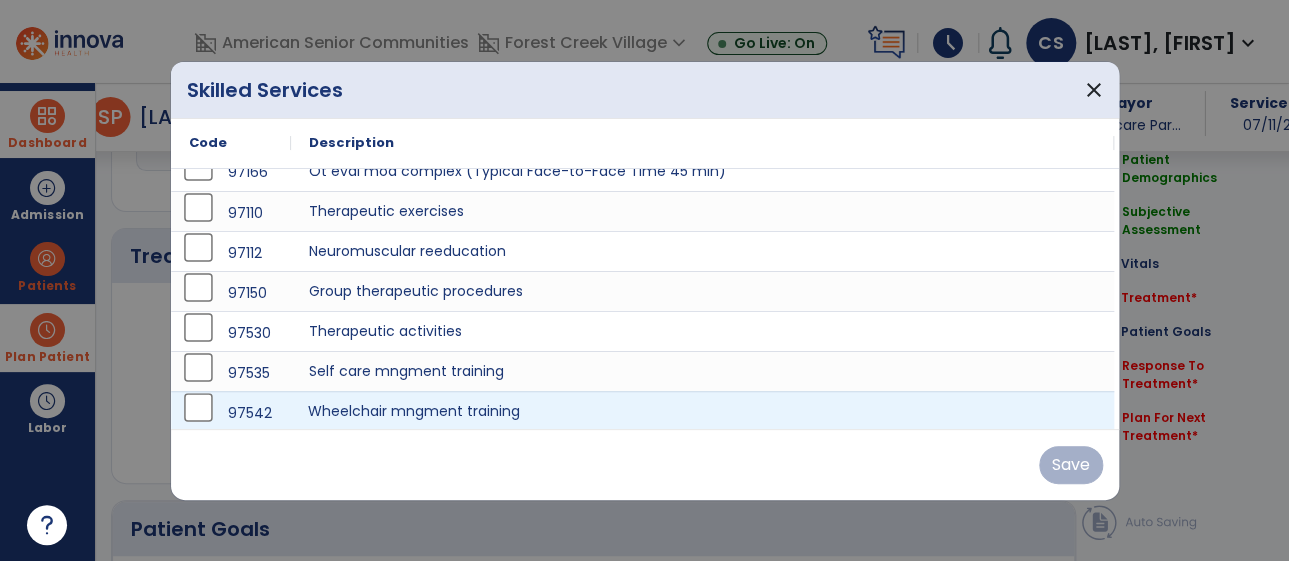 click on "Wheelchair mngment training" at bounding box center (702, 411) 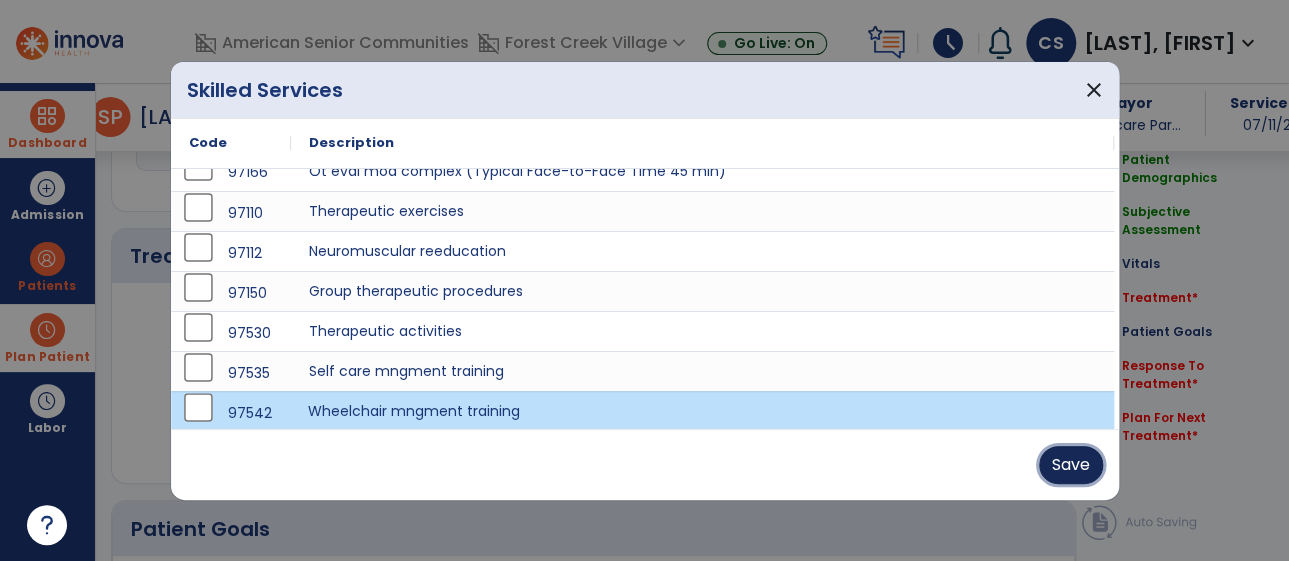click on "Save" at bounding box center [1071, 465] 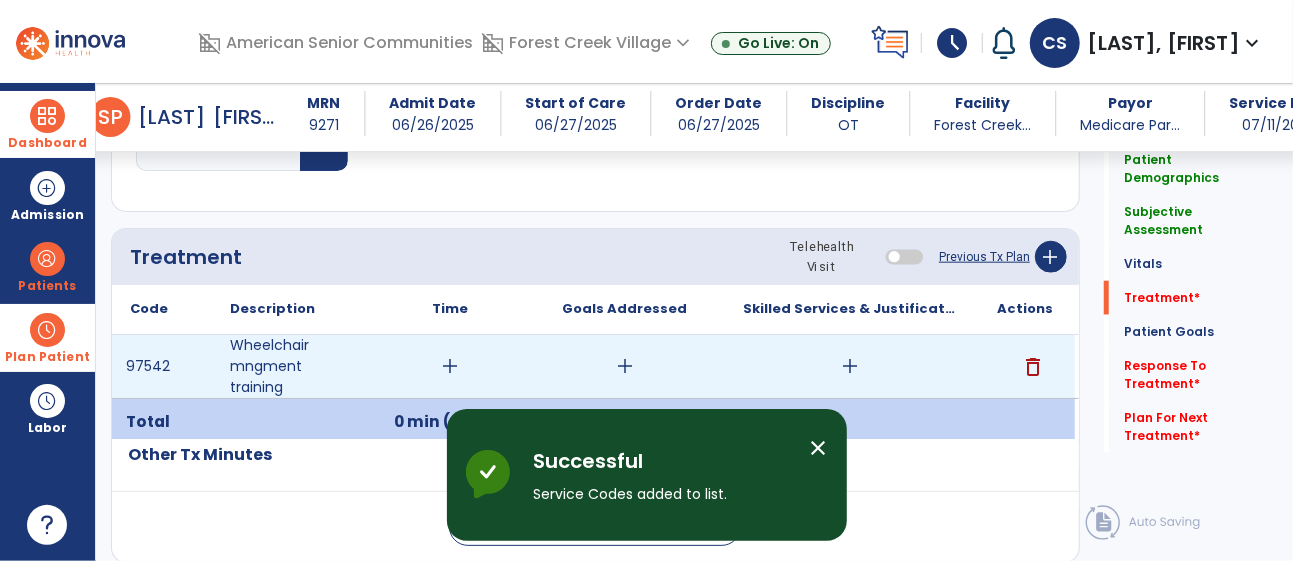 click on "add" at bounding box center (450, 366) 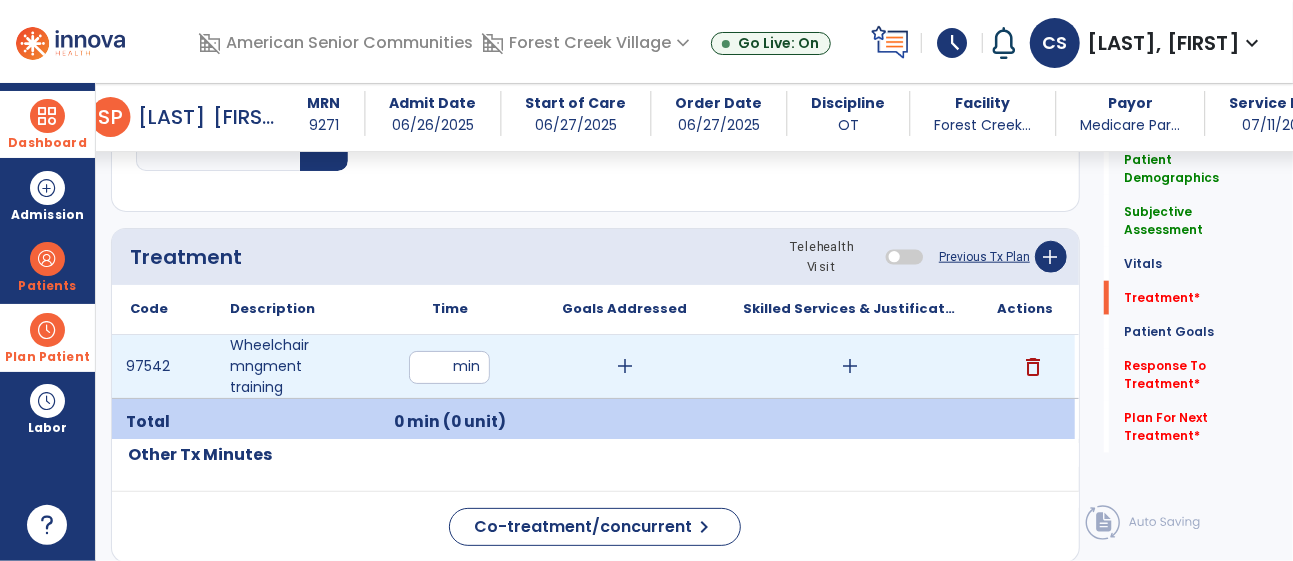 type on "**" 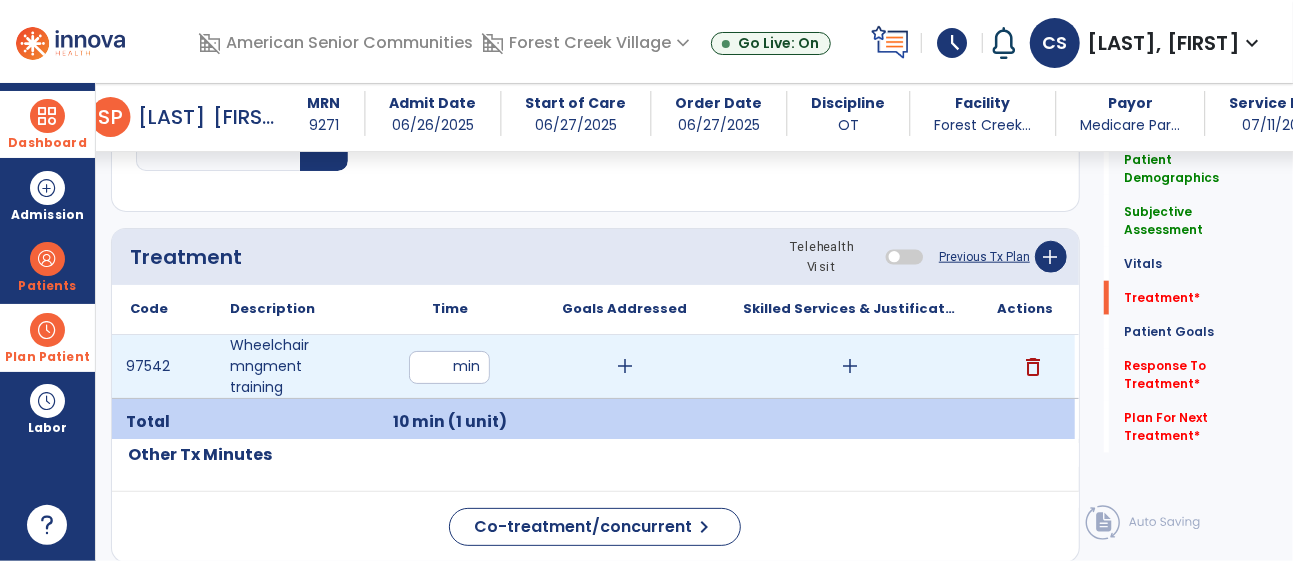 click on "add" at bounding box center (625, 366) 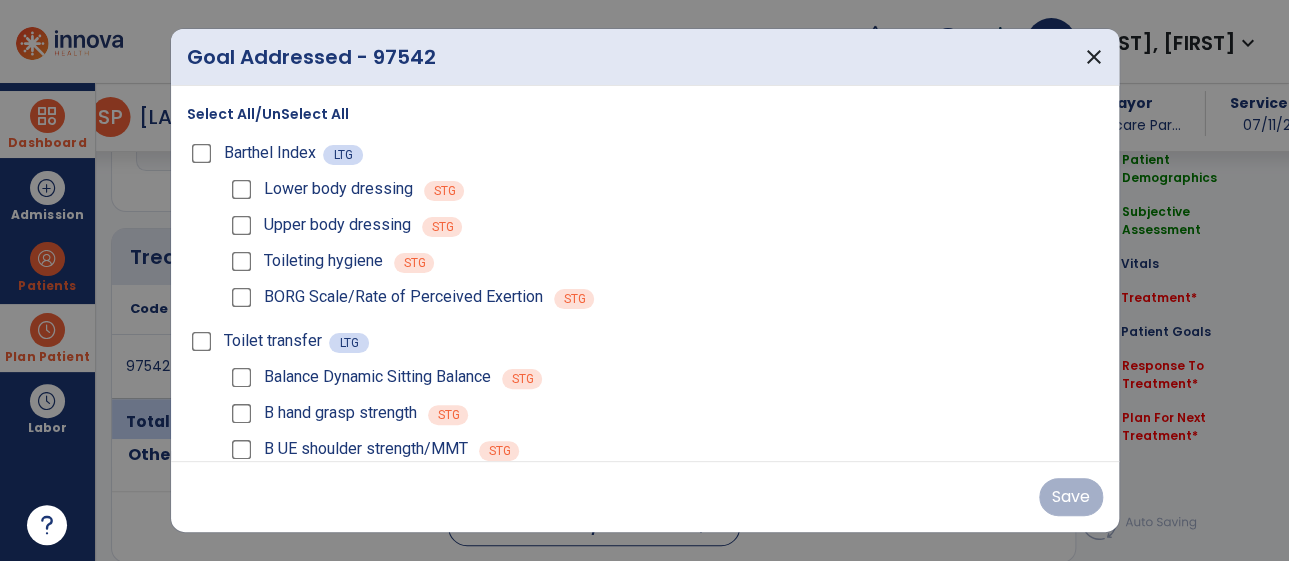 scroll, scrollTop: 1061, scrollLeft: 0, axis: vertical 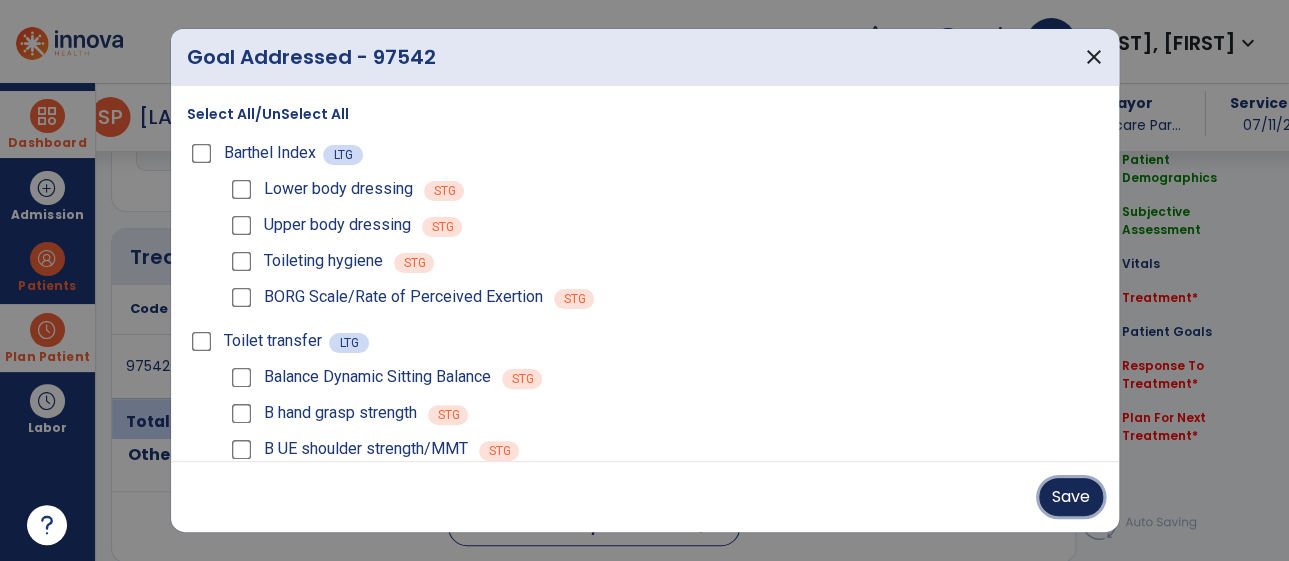 click on "Save" at bounding box center (1071, 497) 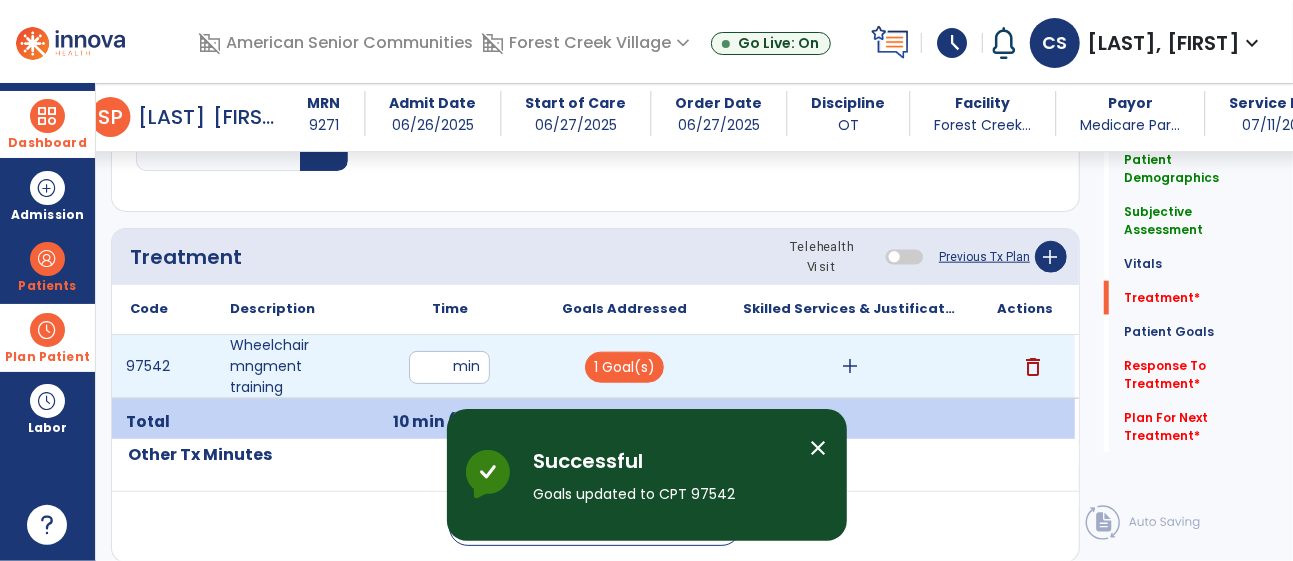 click on "add" at bounding box center [850, 366] 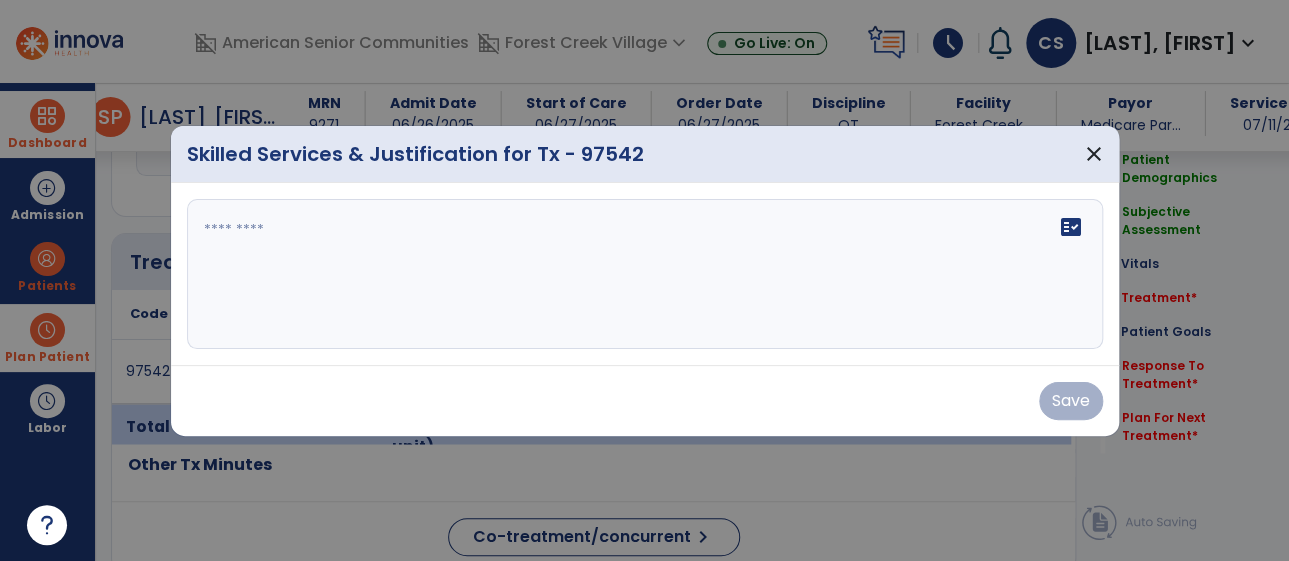 scroll, scrollTop: 1061, scrollLeft: 0, axis: vertical 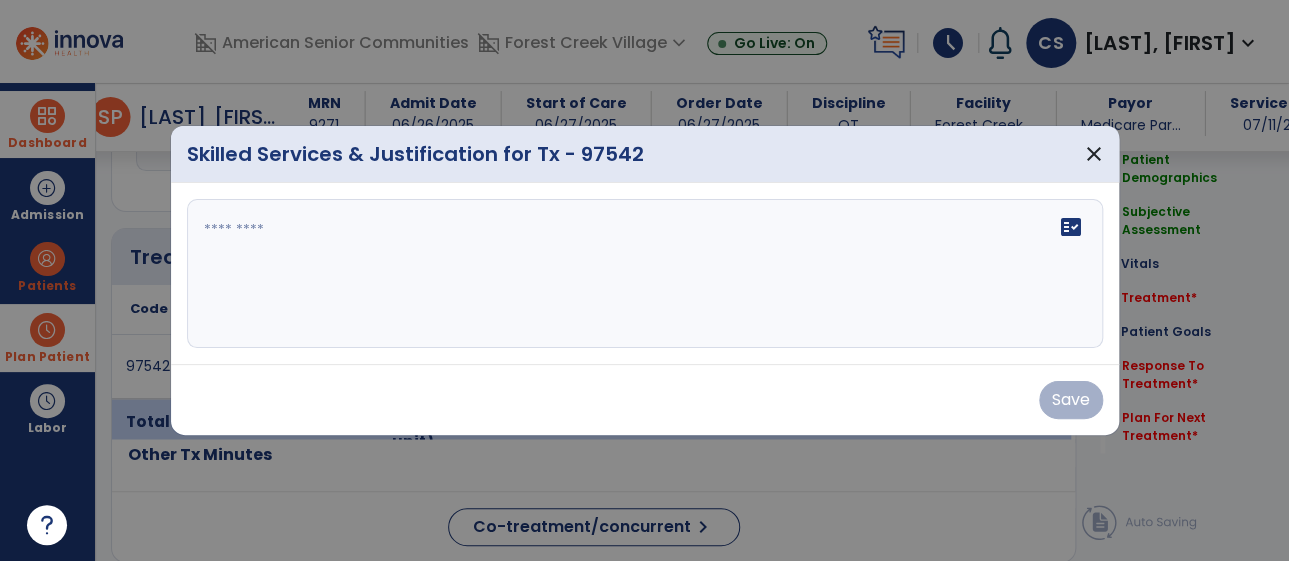 click on "fact_check" at bounding box center (645, 274) 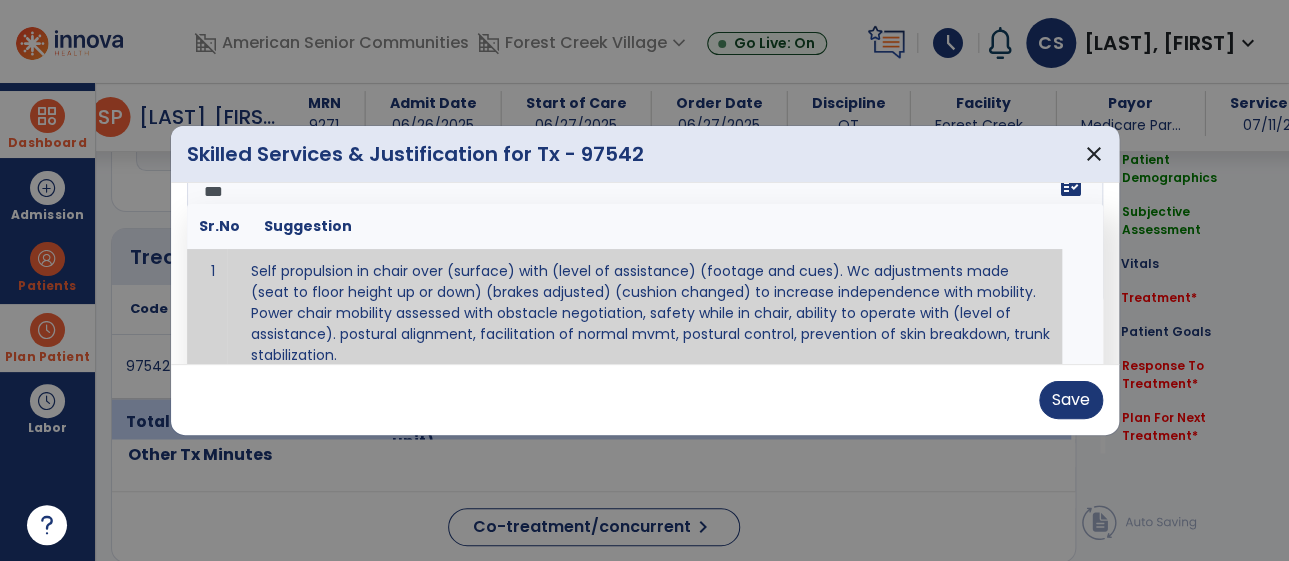 scroll, scrollTop: 0, scrollLeft: 0, axis: both 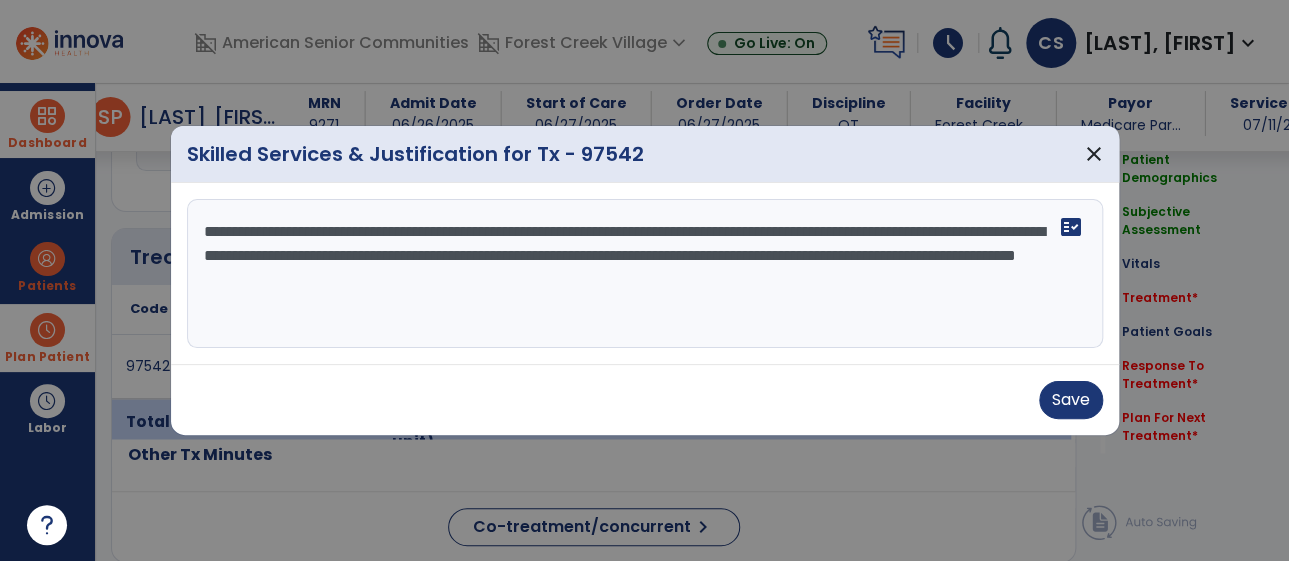 click on "**********" at bounding box center [645, 274] 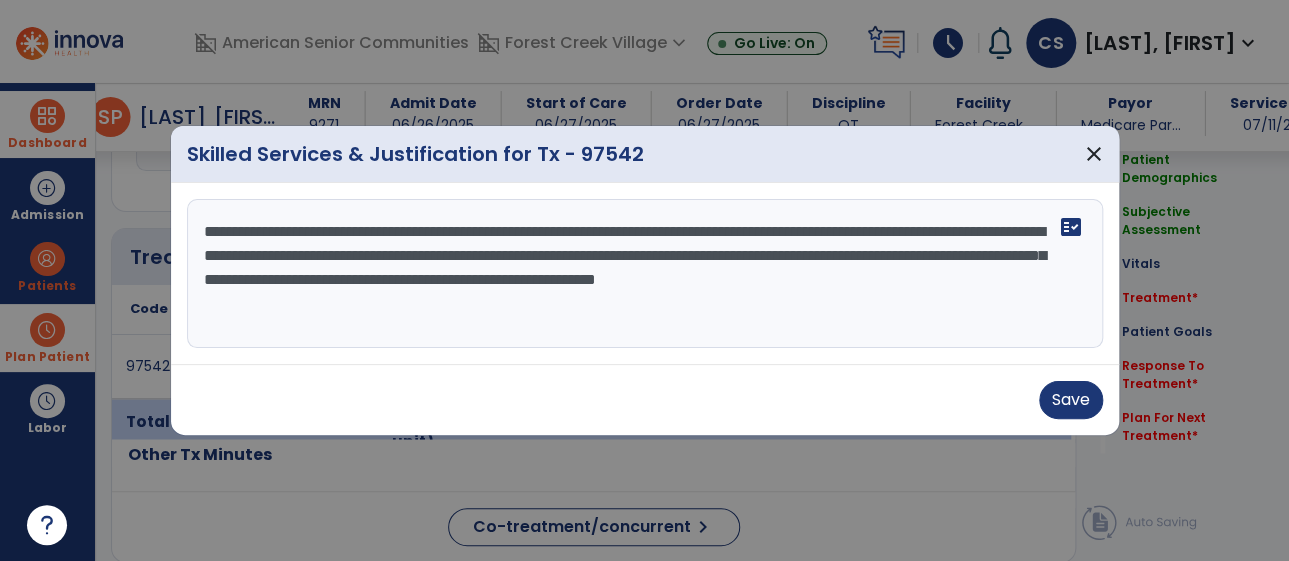 click on "**********" at bounding box center [645, 274] 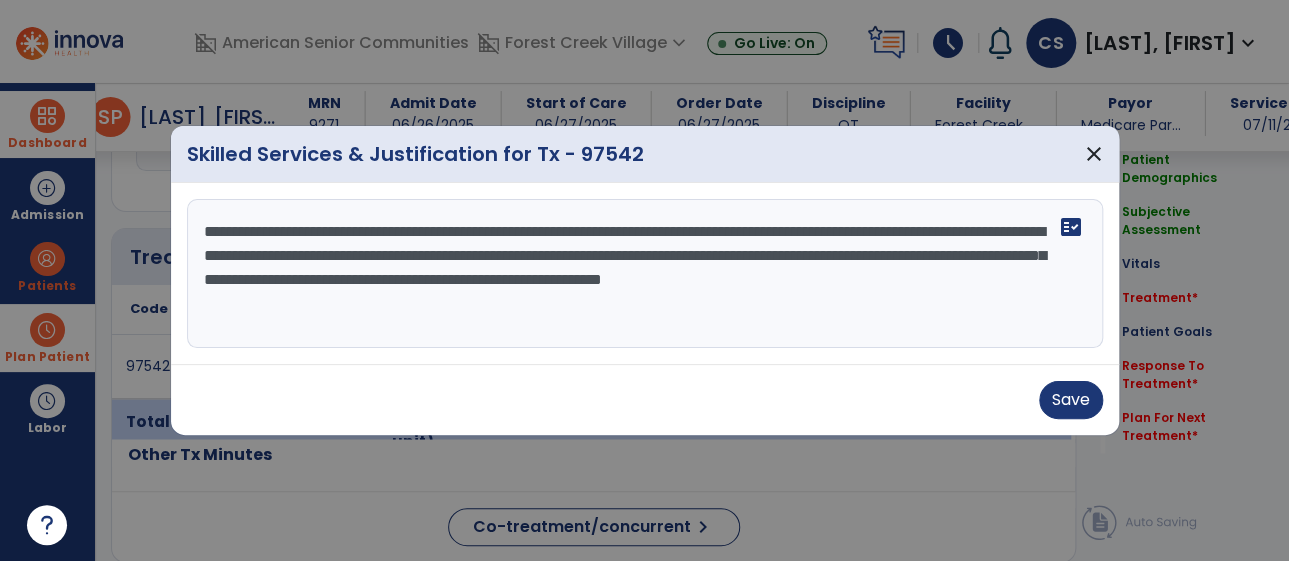click on "**********" at bounding box center (645, 274) 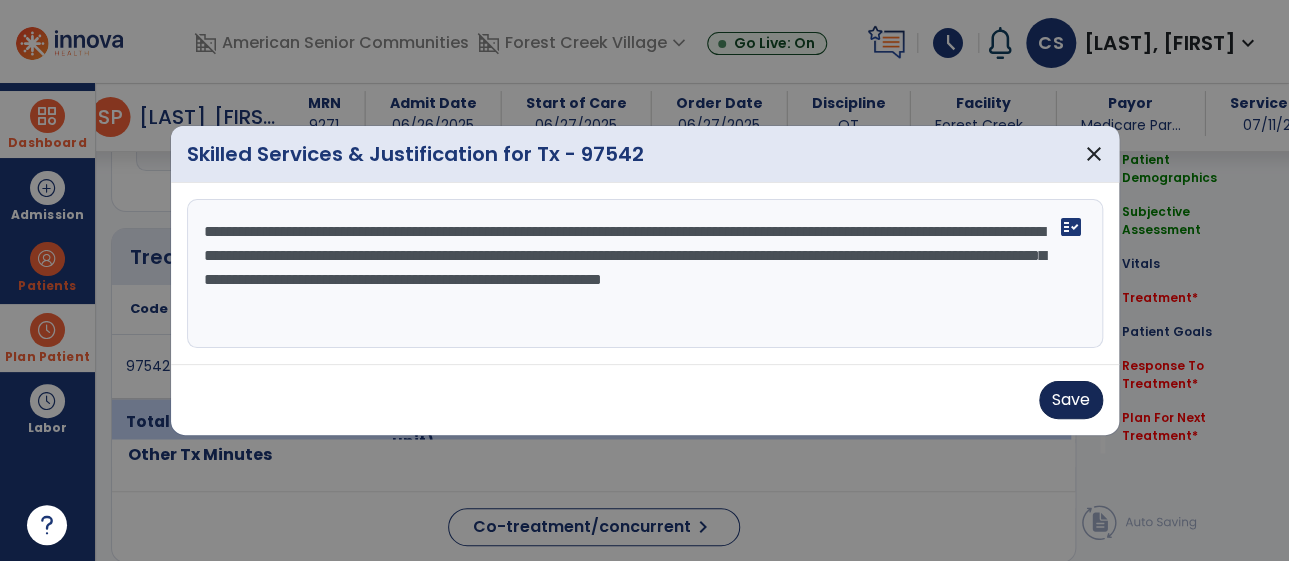 type on "**********" 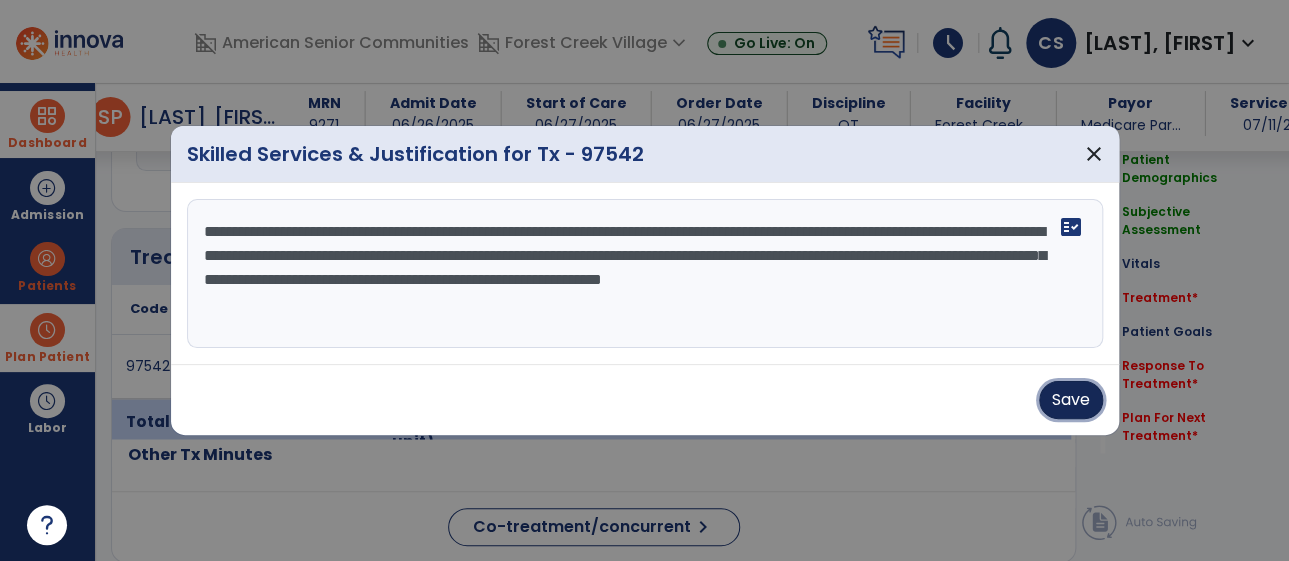 click on "Save" at bounding box center [1071, 400] 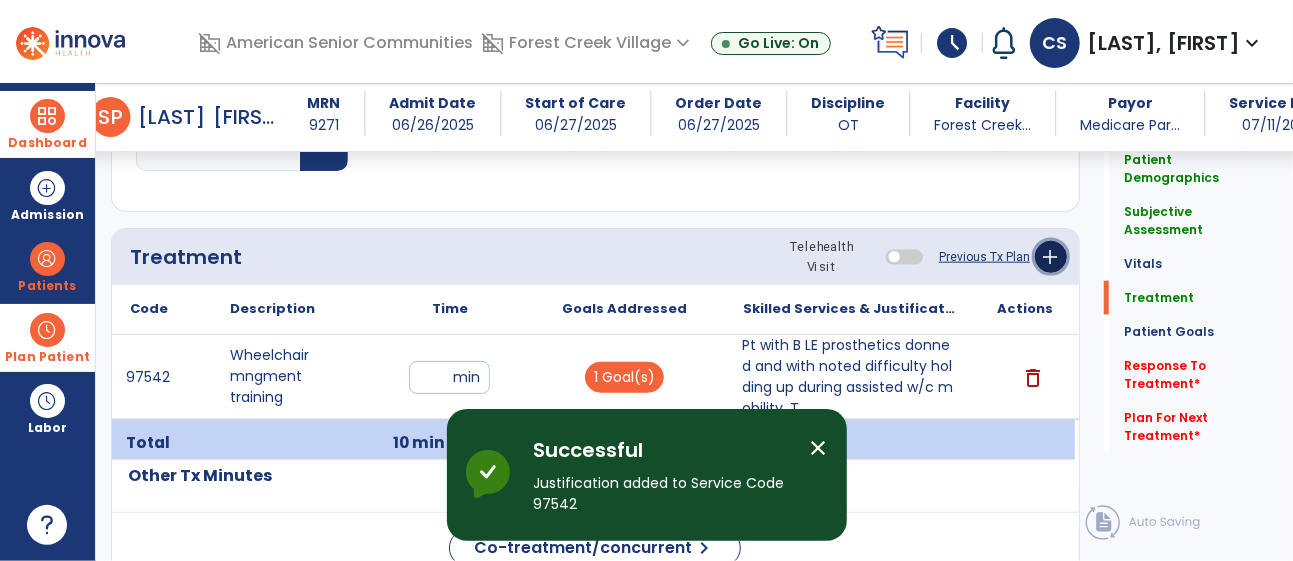 click on "add" 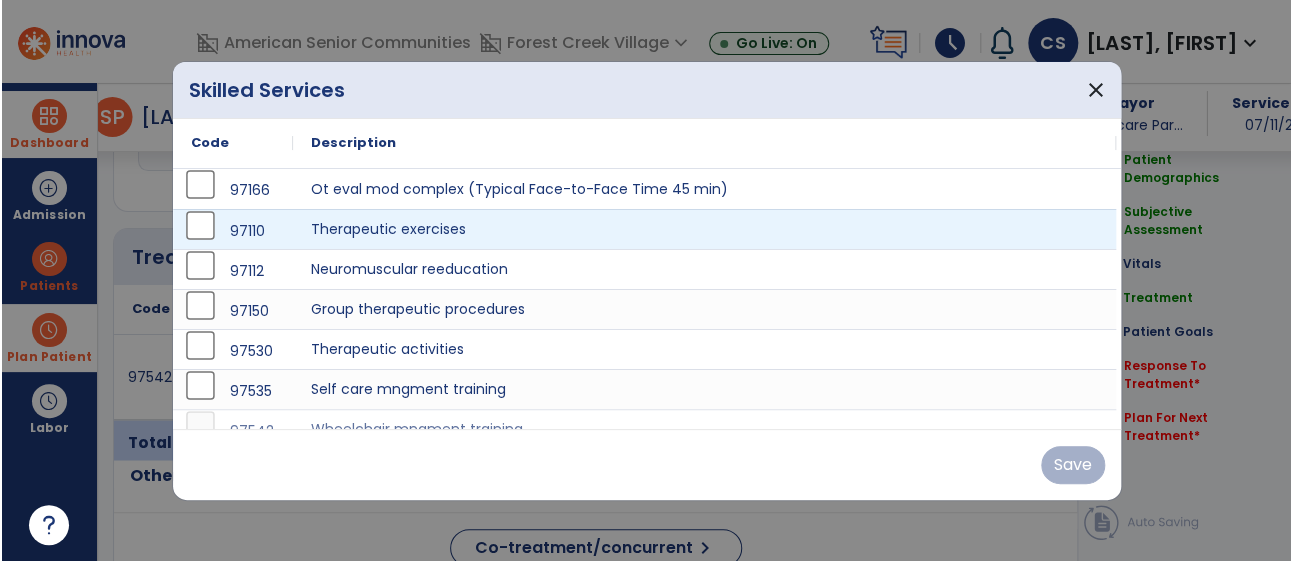 scroll, scrollTop: 1061, scrollLeft: 0, axis: vertical 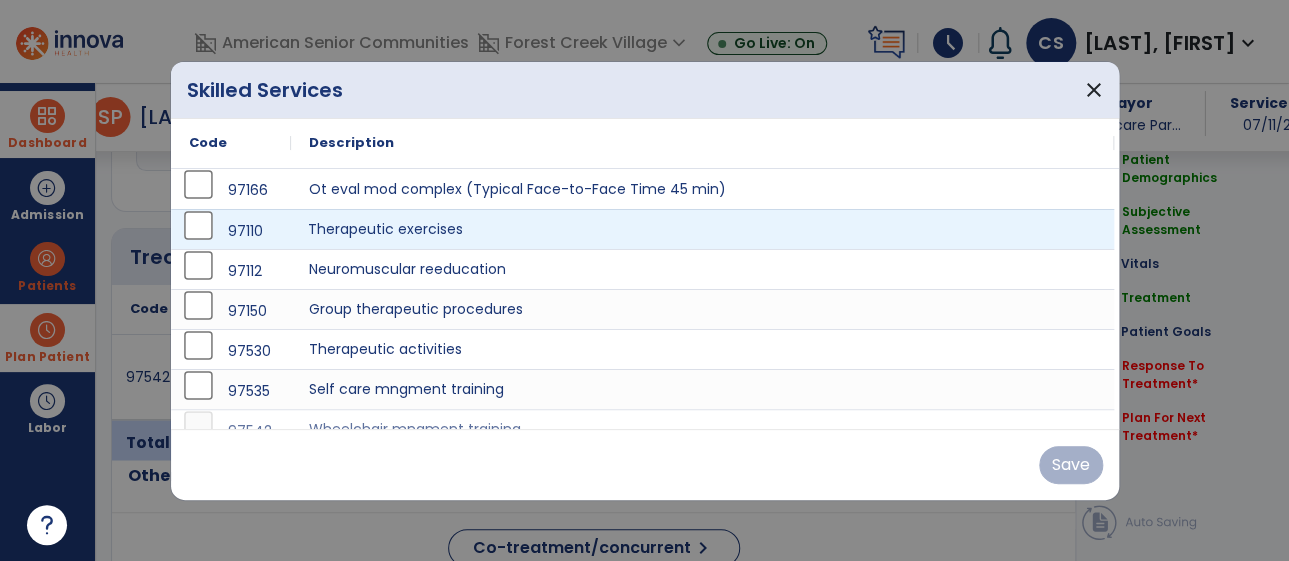 click on "Therapeutic exercises" at bounding box center [702, 229] 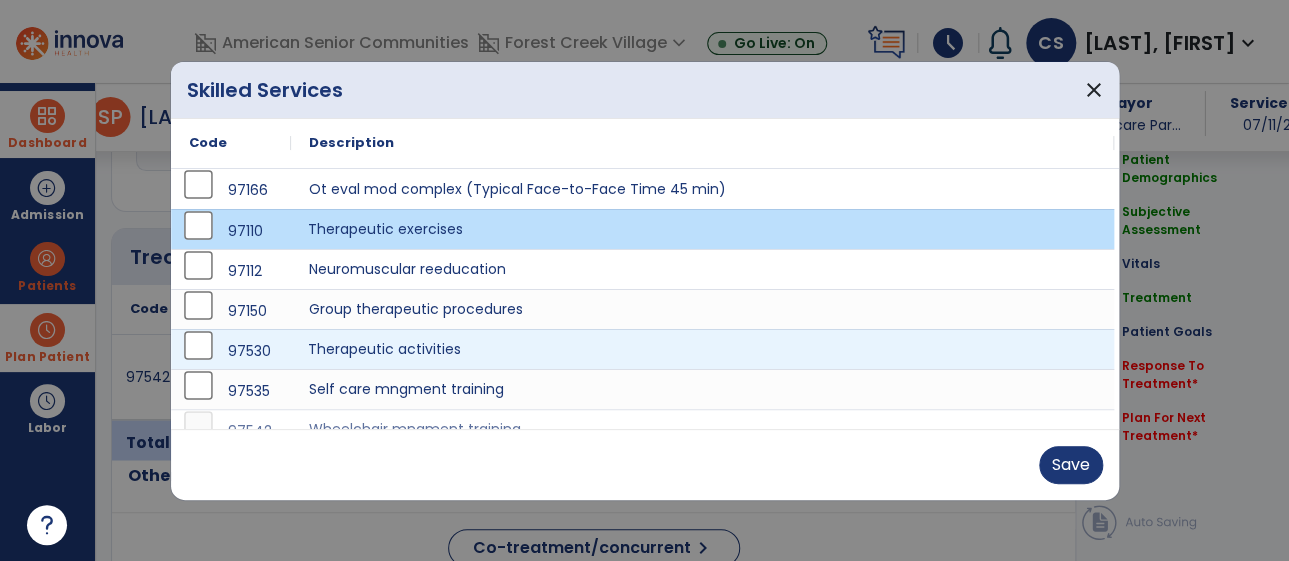 click on "Therapeutic activities" at bounding box center [702, 349] 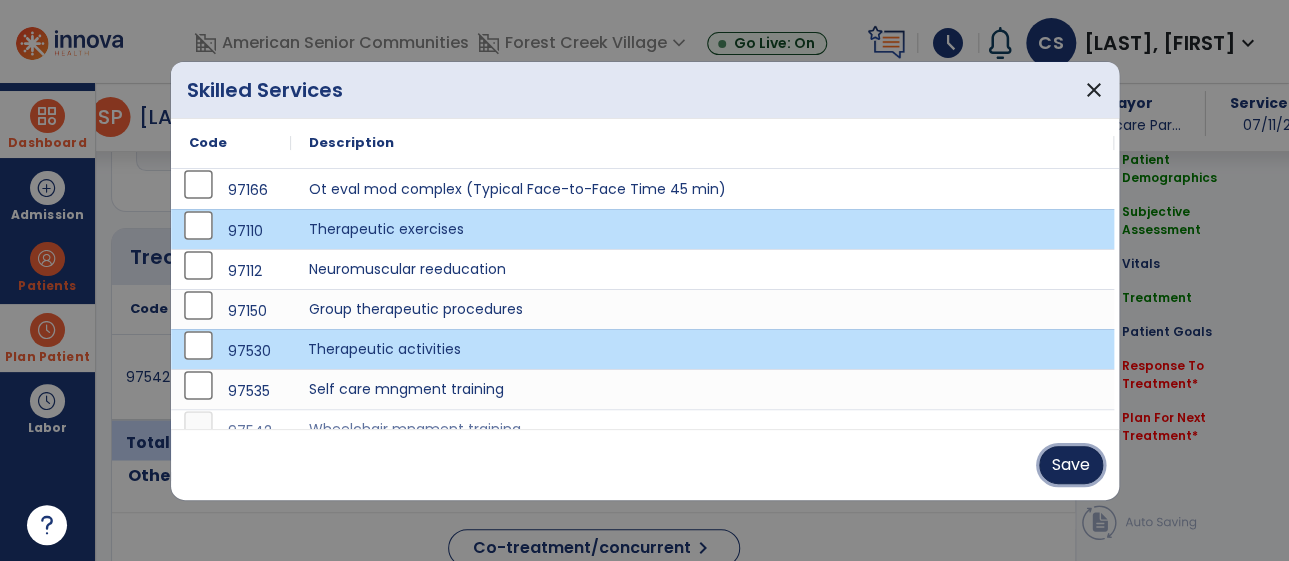 click on "Save" at bounding box center [1071, 465] 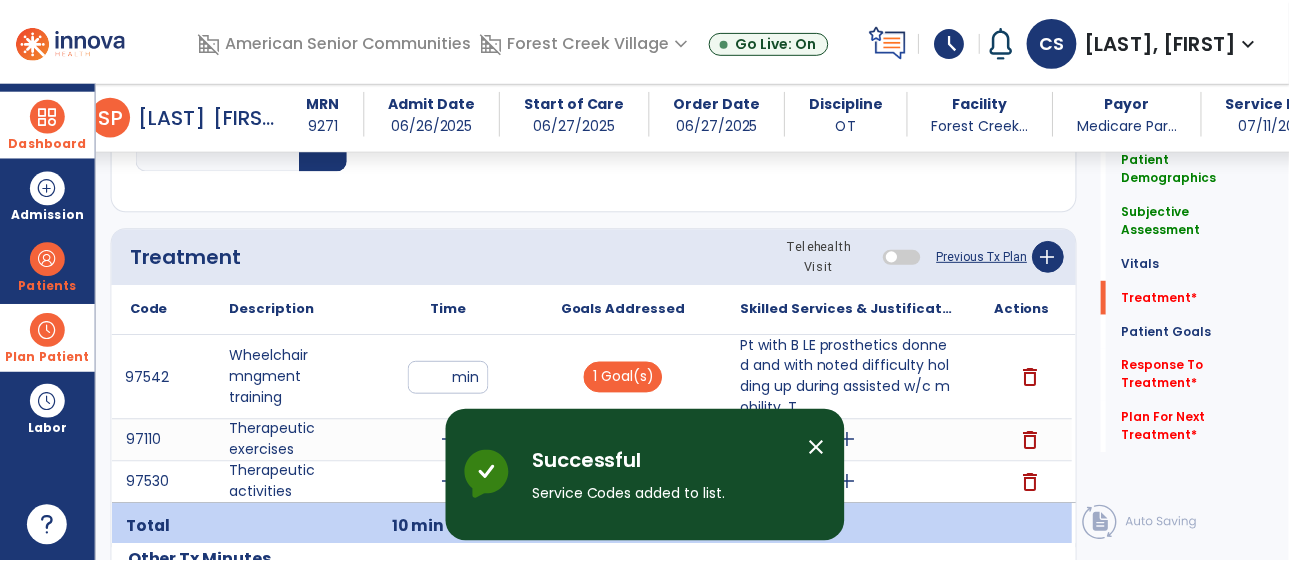 scroll, scrollTop: 1154, scrollLeft: 0, axis: vertical 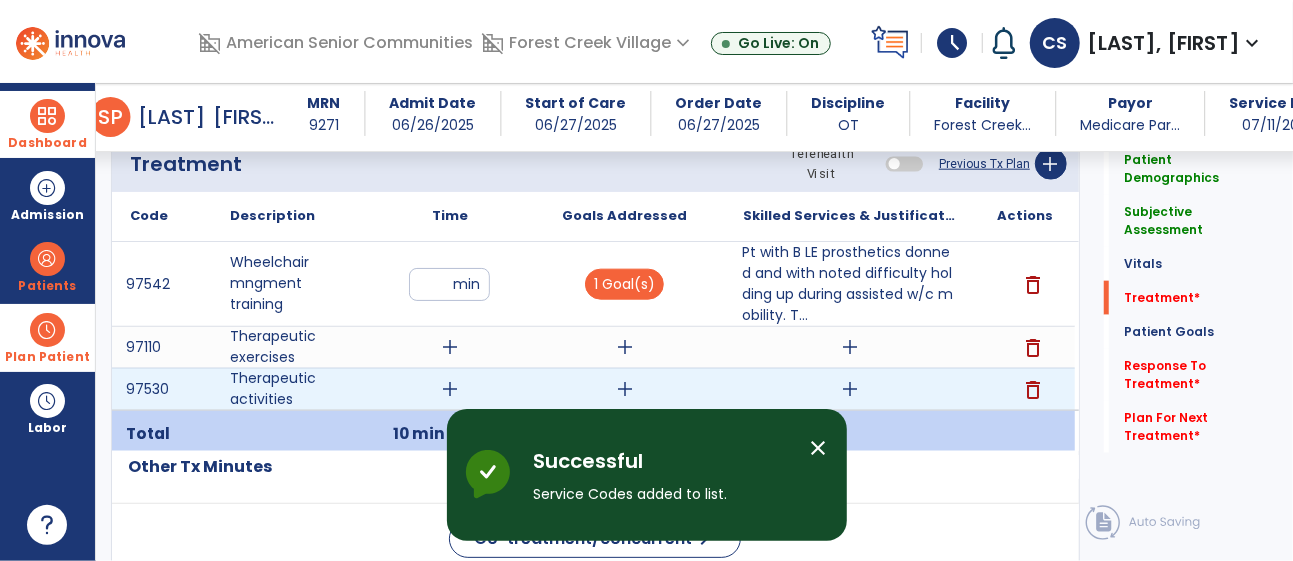 click on "add" at bounding box center [625, 389] 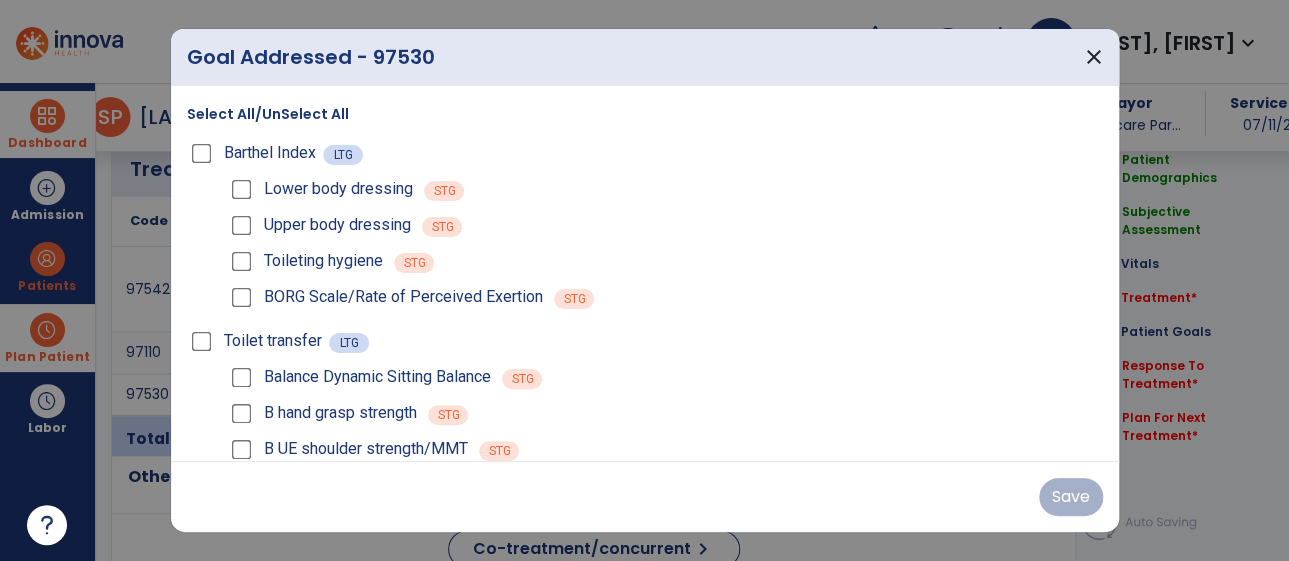 scroll, scrollTop: 1154, scrollLeft: 0, axis: vertical 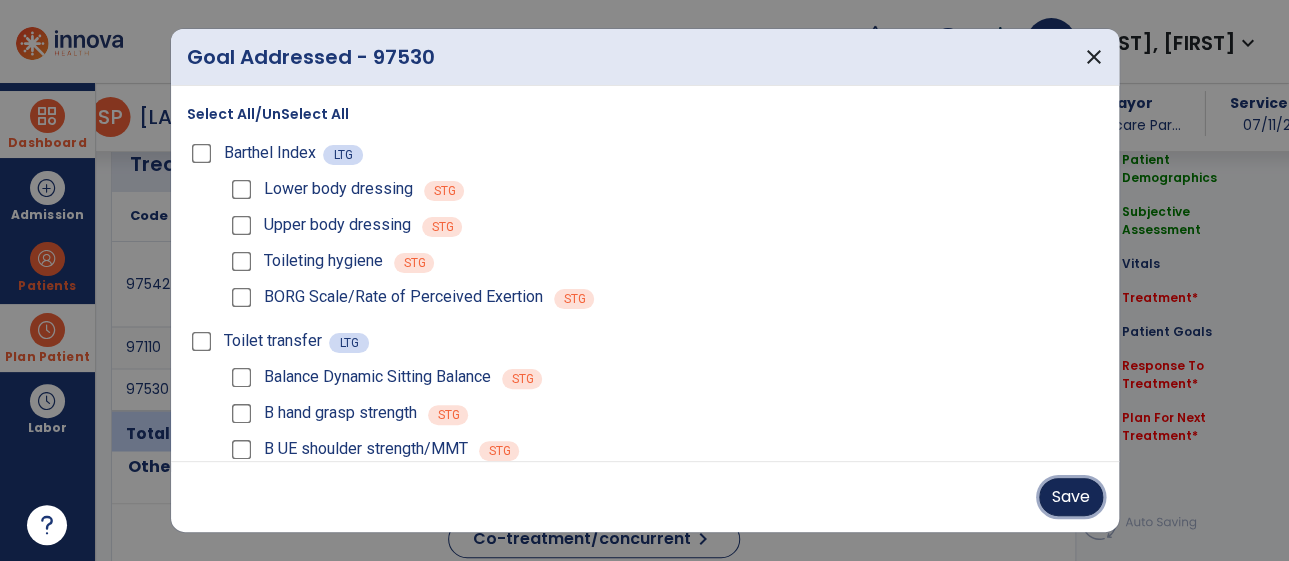 click on "Save" at bounding box center [1071, 497] 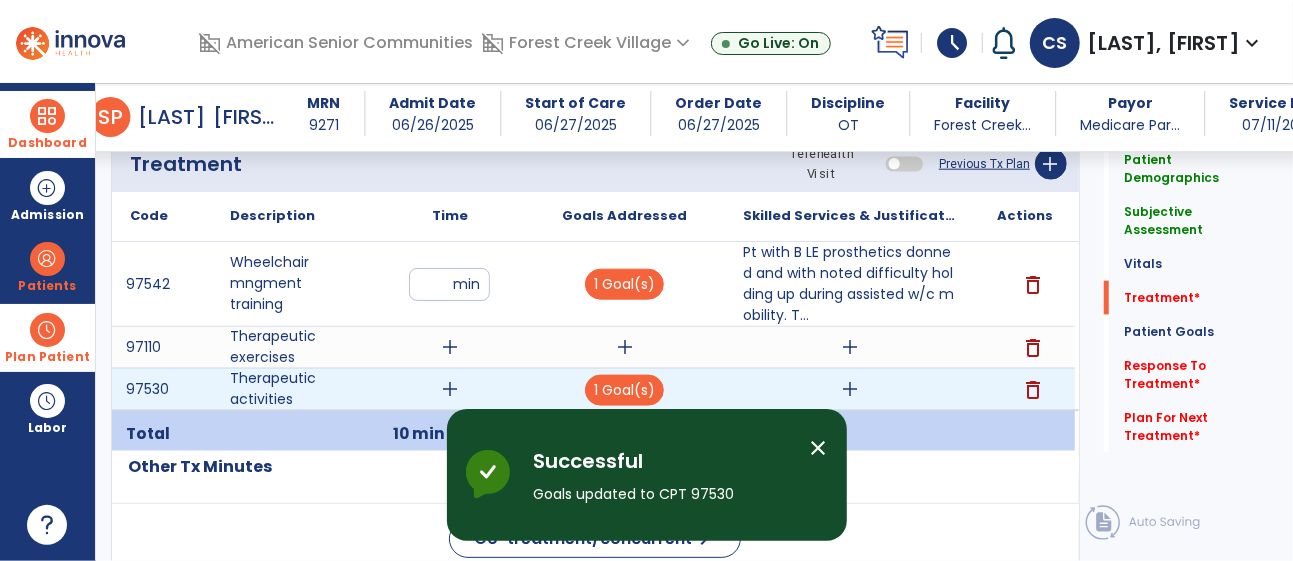 click on "add" at bounding box center (850, 389) 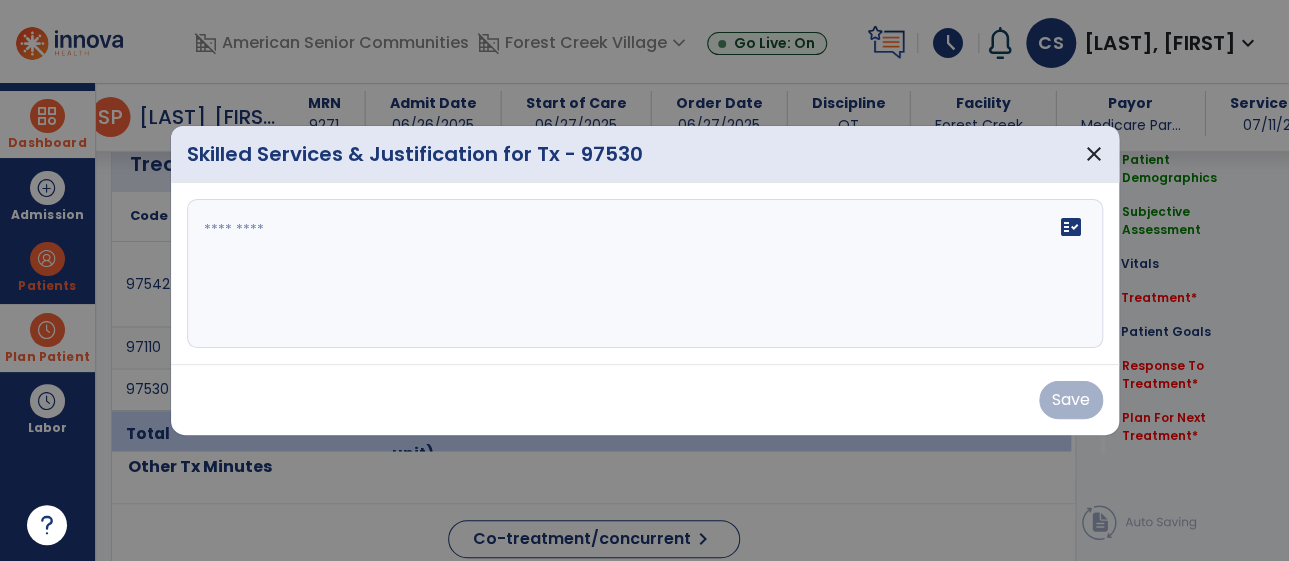 scroll, scrollTop: 1154, scrollLeft: 0, axis: vertical 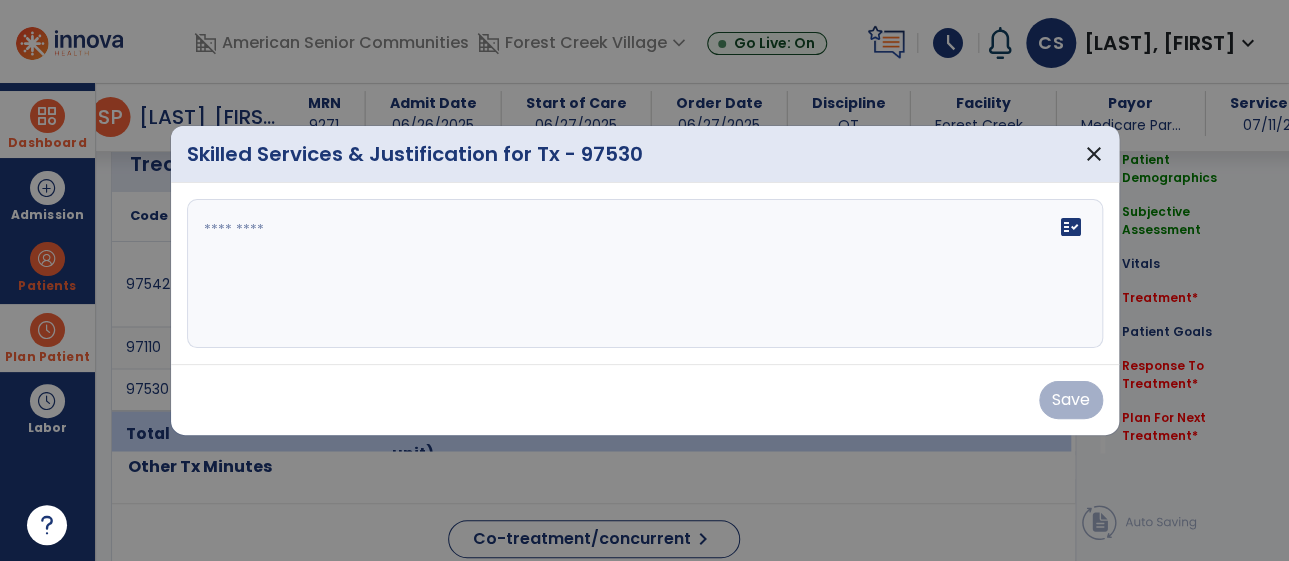 click on "fact_check" at bounding box center [645, 274] 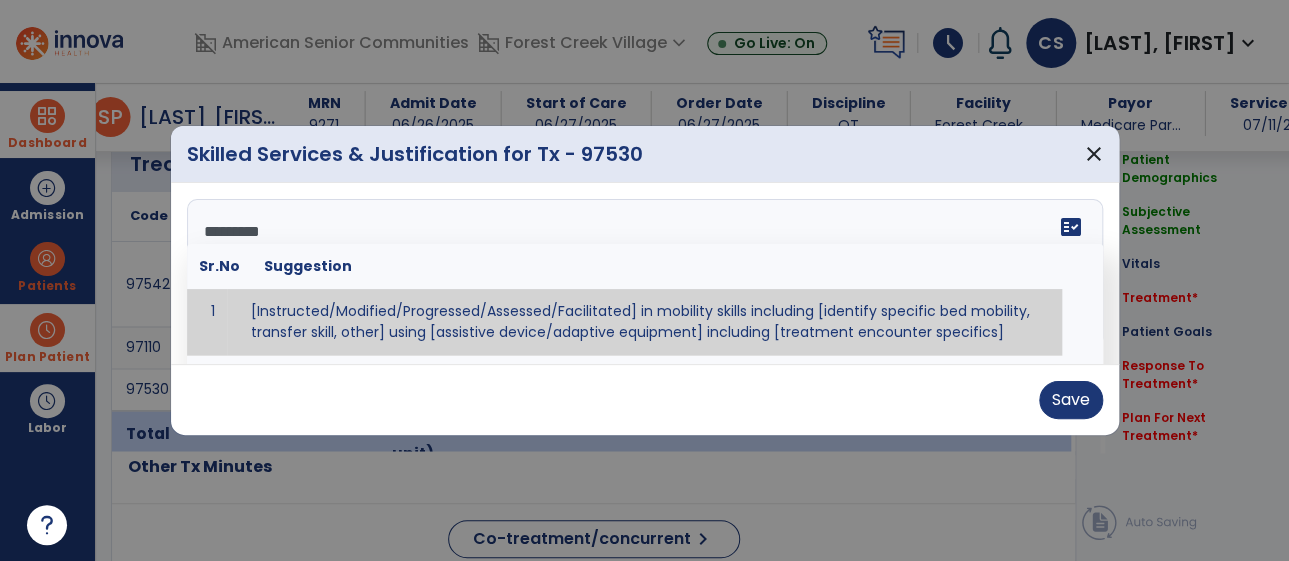 type on "**********" 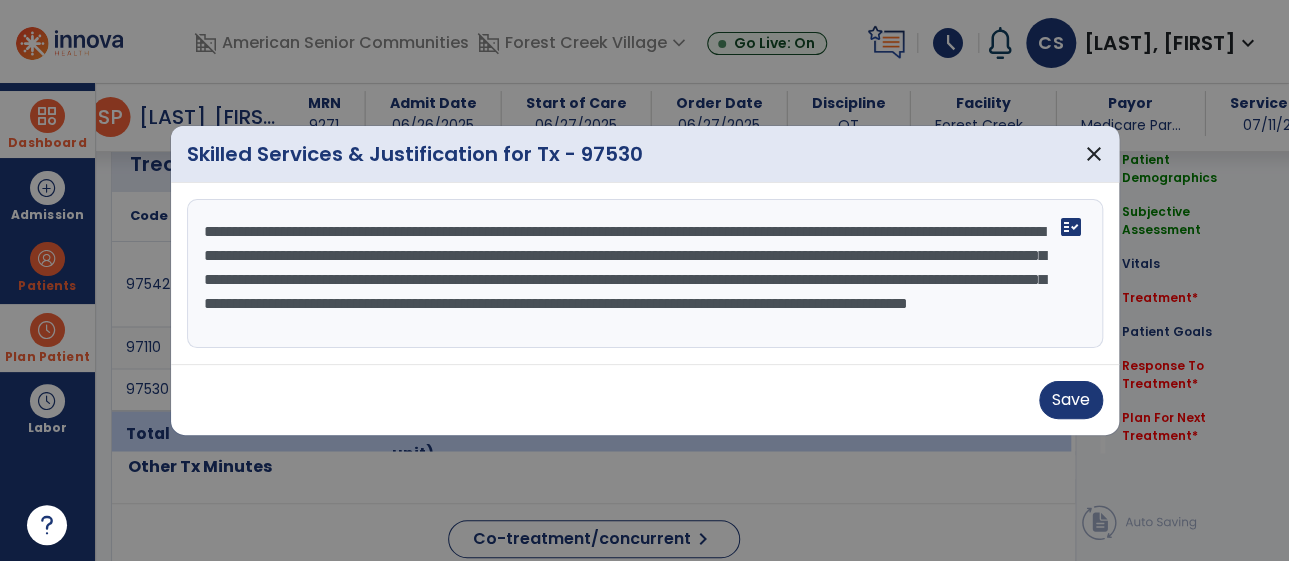 scroll, scrollTop: 16, scrollLeft: 0, axis: vertical 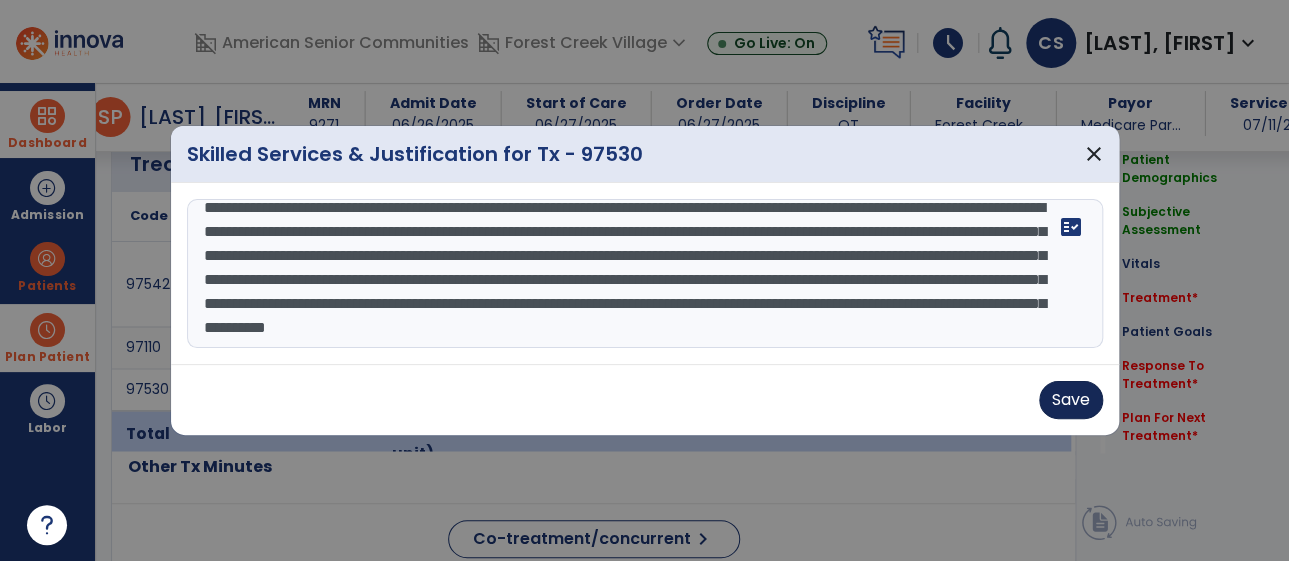 type on "**********" 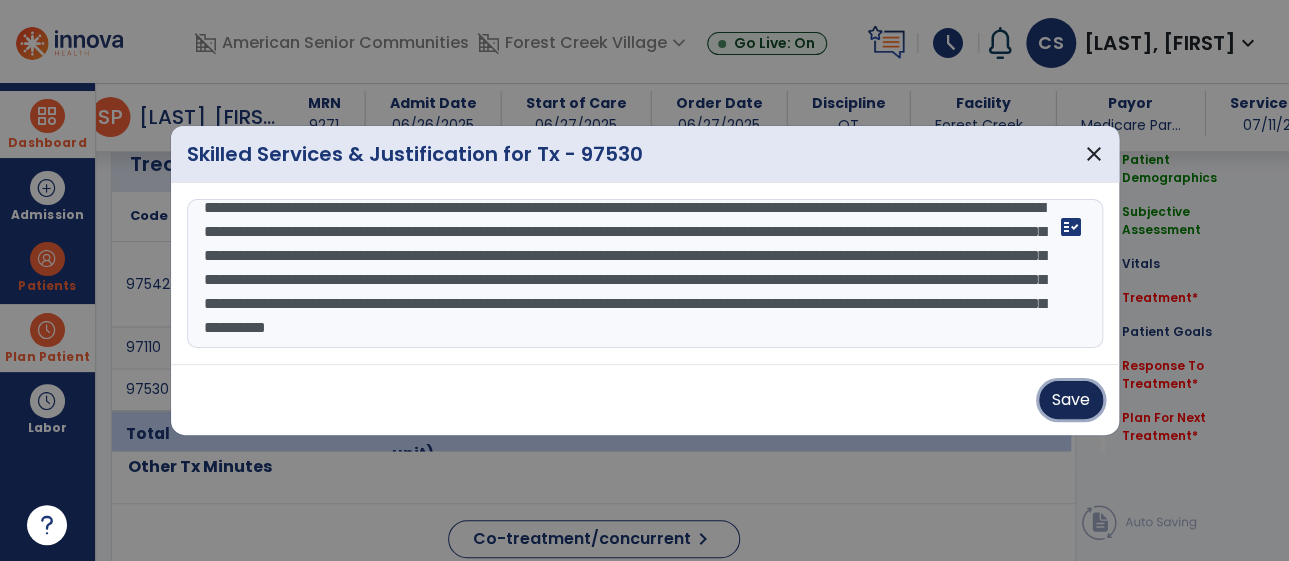 click on "Save" at bounding box center [1071, 400] 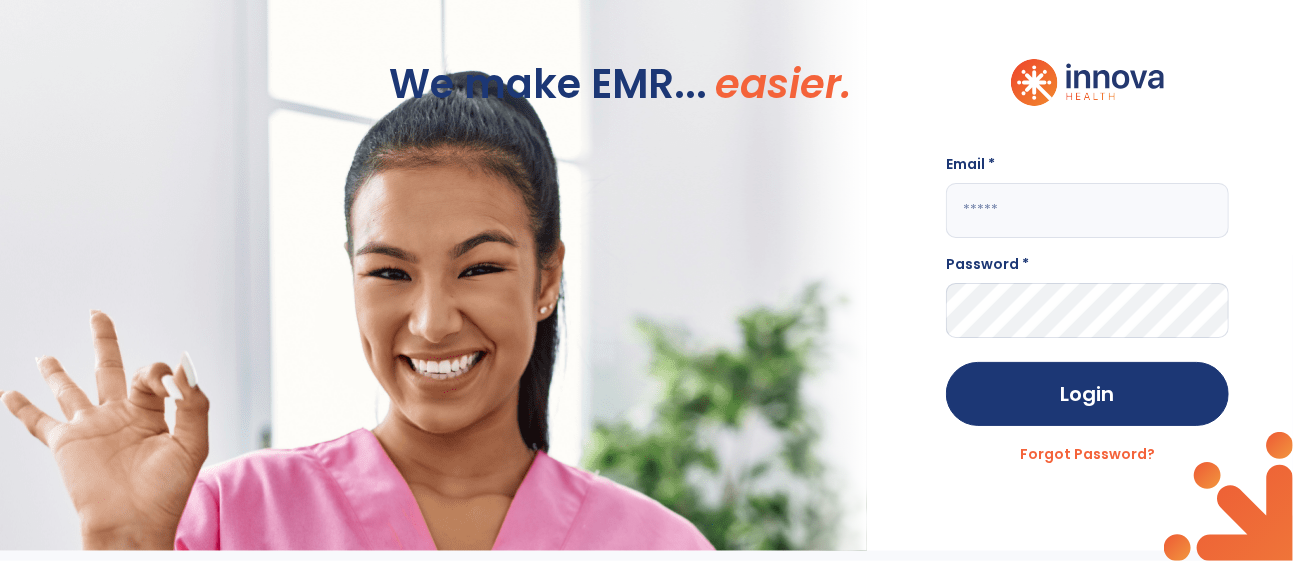 scroll, scrollTop: 0, scrollLeft: 0, axis: both 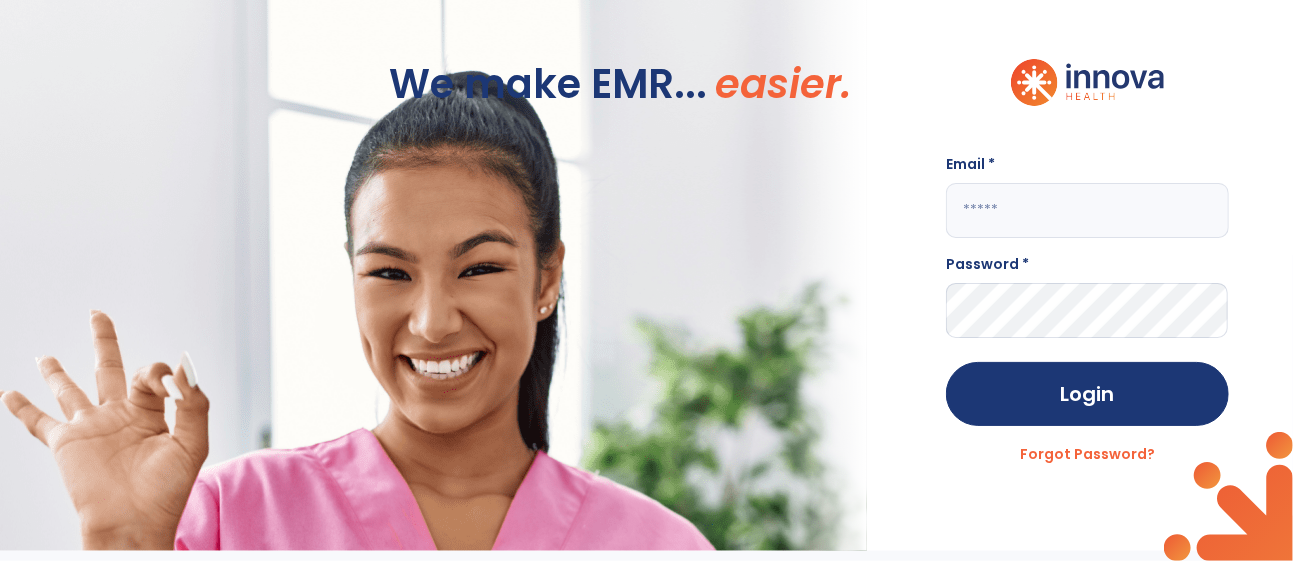 click 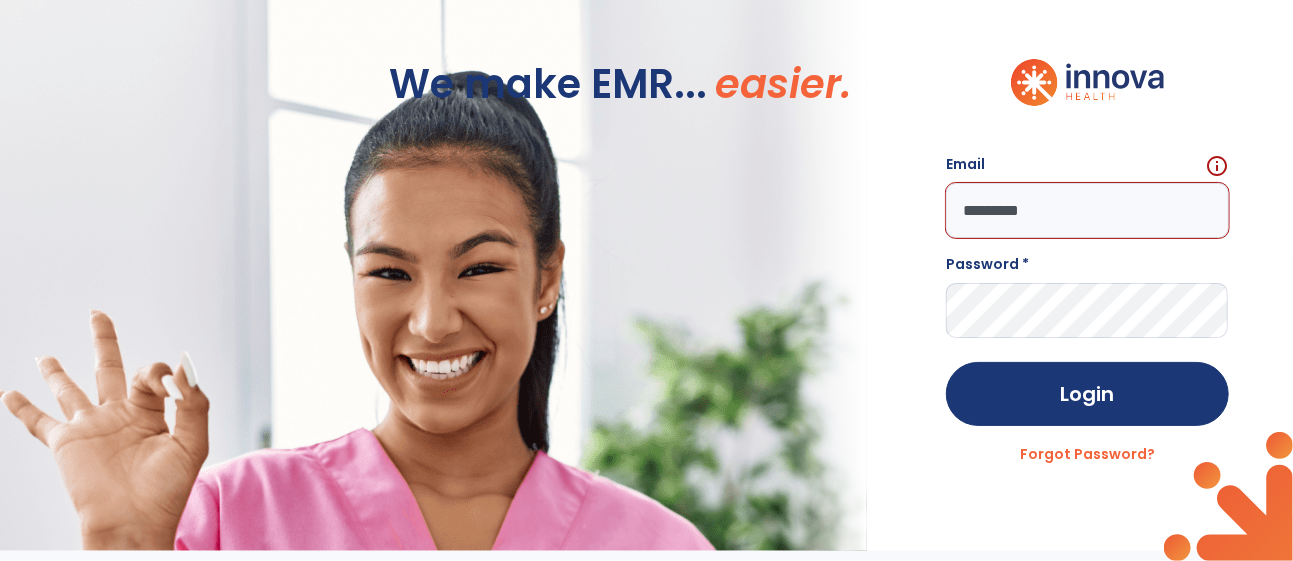 type on "**********" 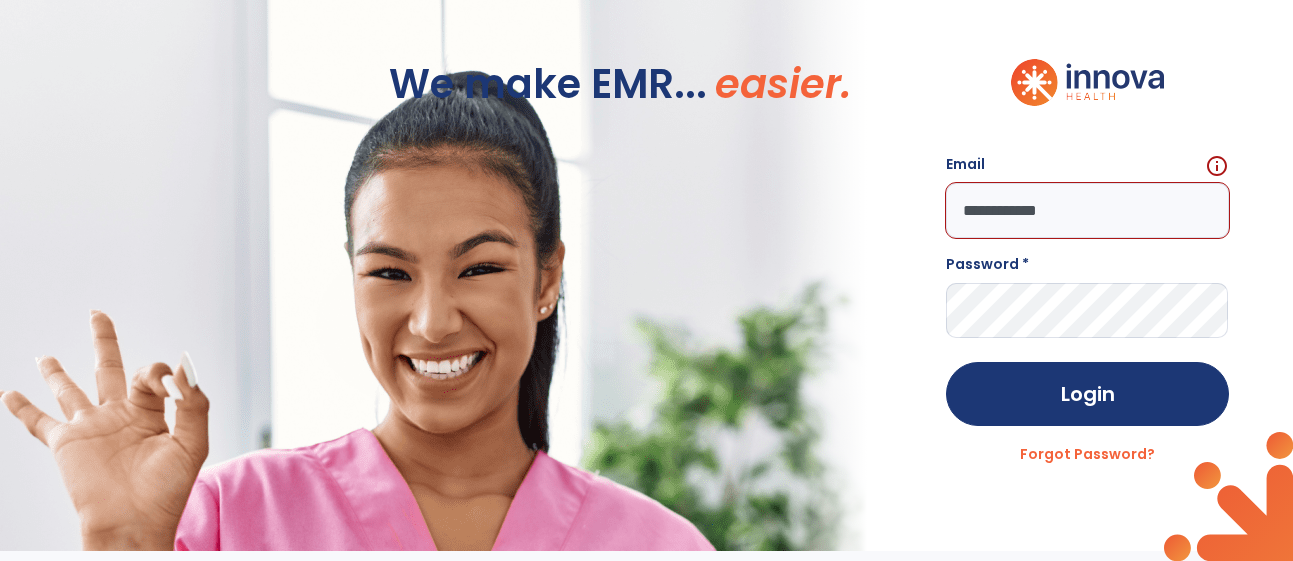 scroll, scrollTop: 0, scrollLeft: 0, axis: both 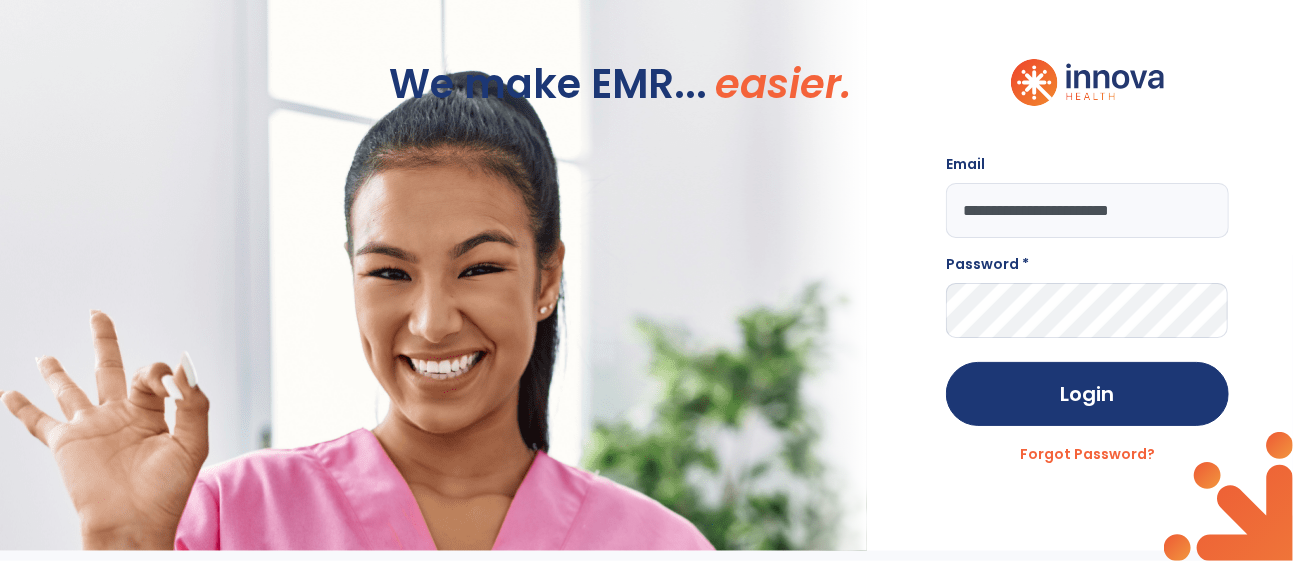 type on "**********" 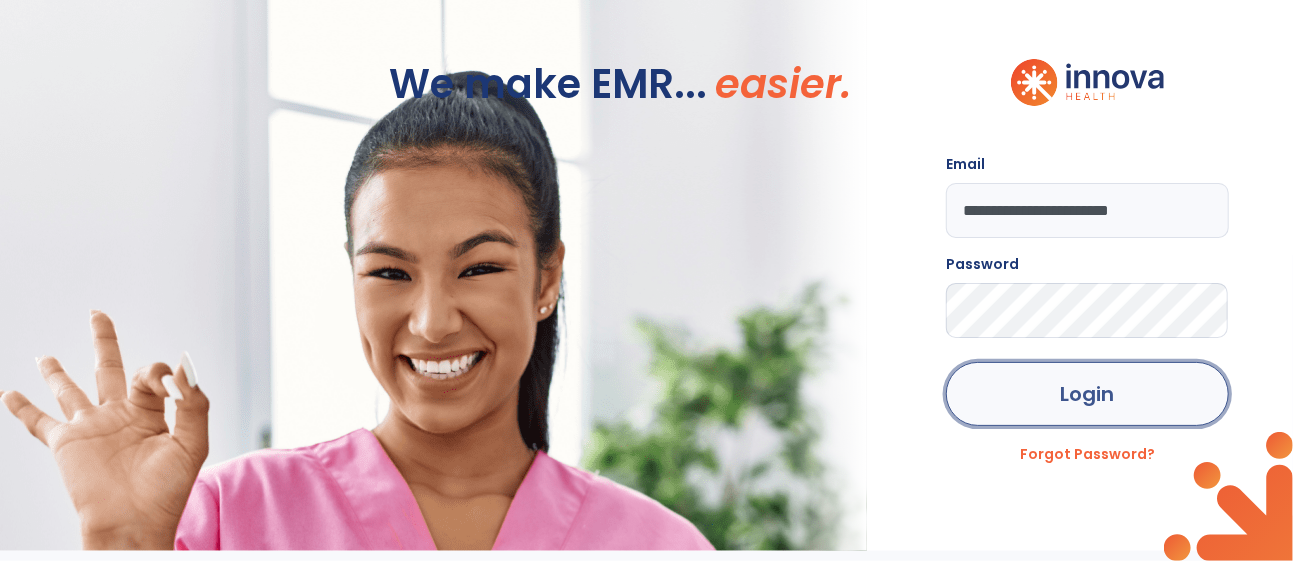 click on "Login" 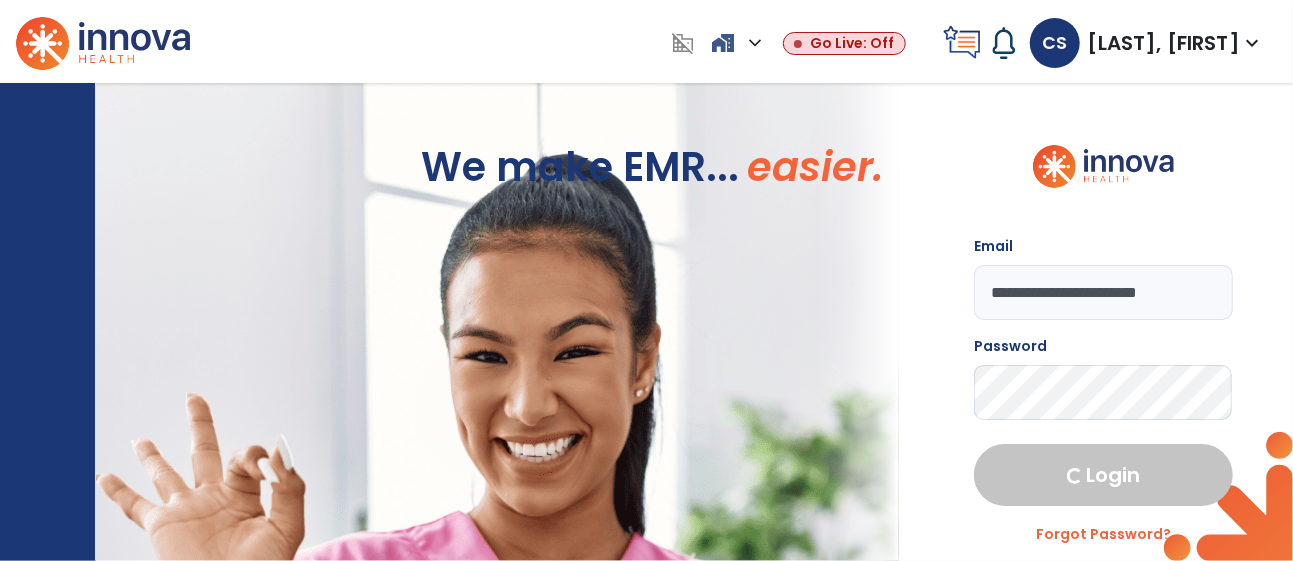 select on "****" 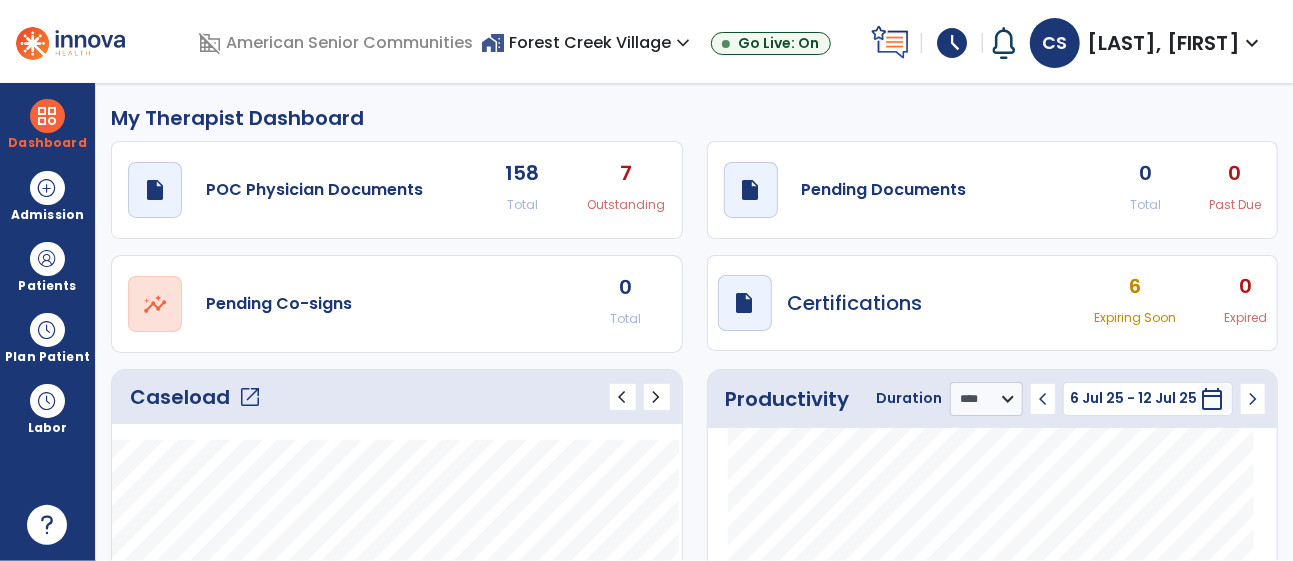 click on "home_work   Forest Creek Village   expand_more" at bounding box center [588, 42] 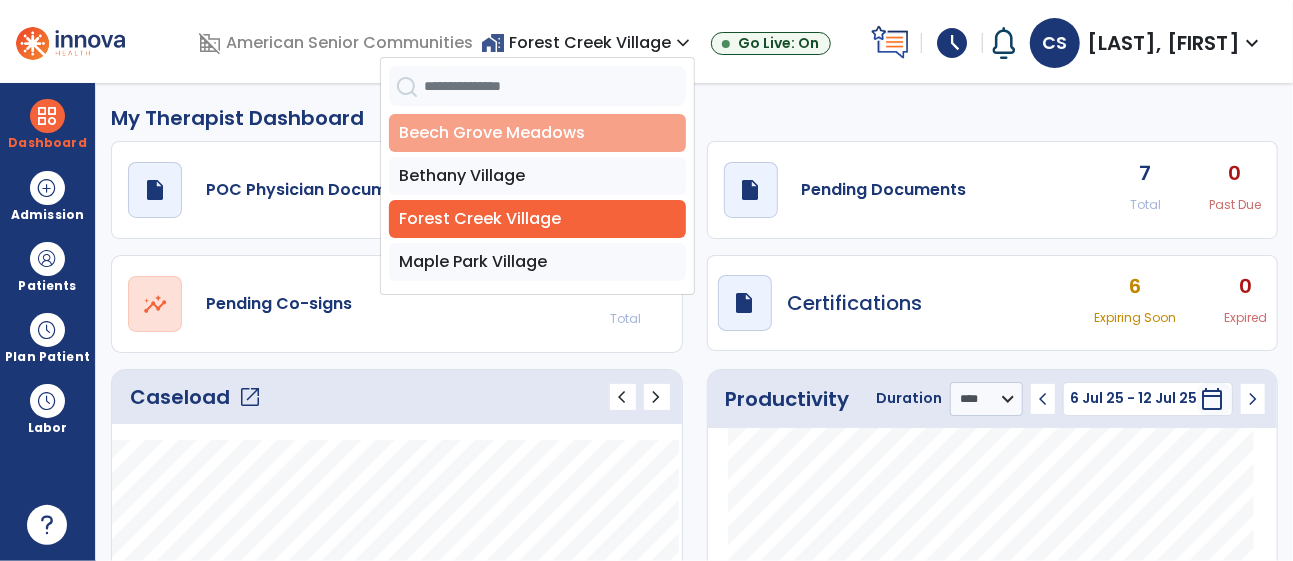 click on "Beech Grove Meadows" at bounding box center (537, 133) 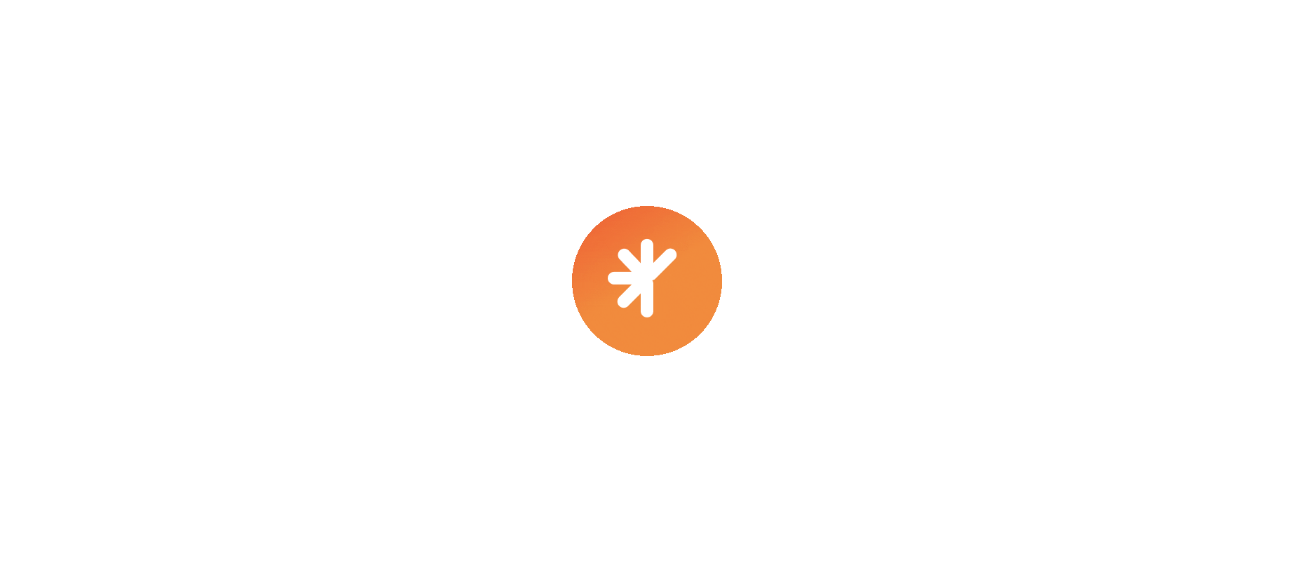 scroll, scrollTop: 0, scrollLeft: 0, axis: both 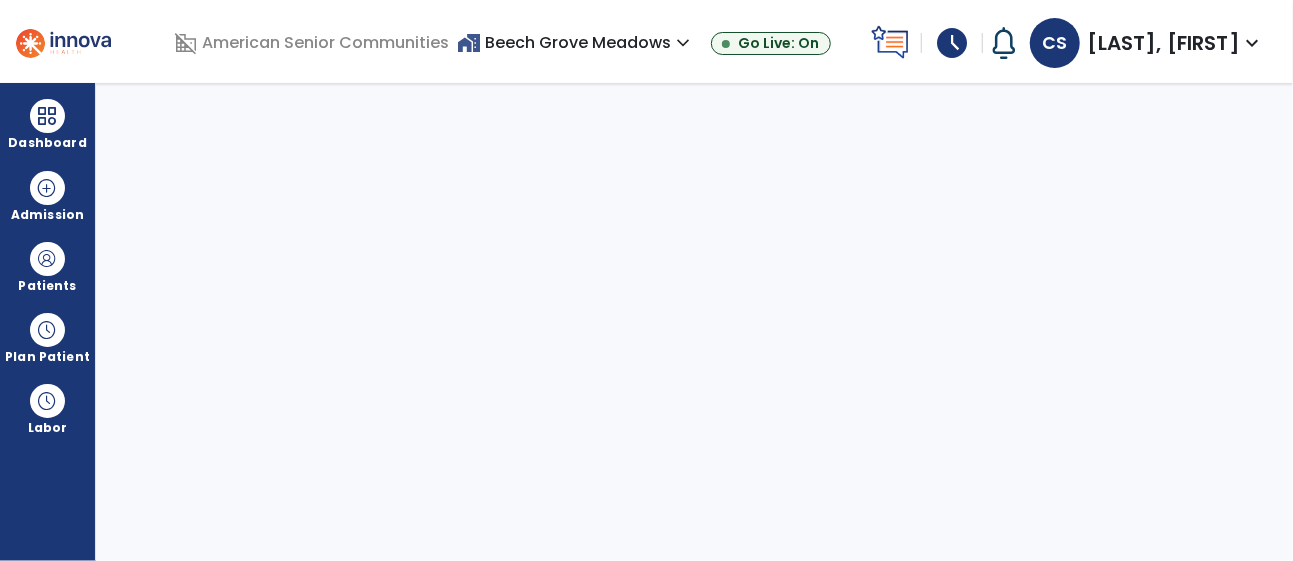select on "****" 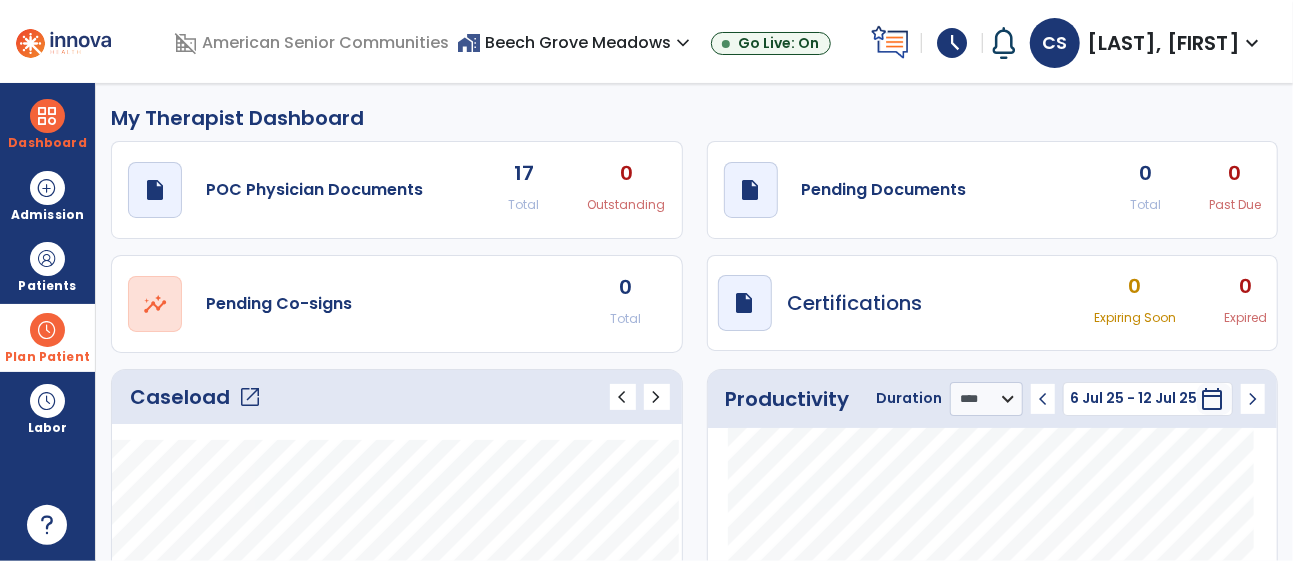click on "Plan Patient" at bounding box center (47, 286) 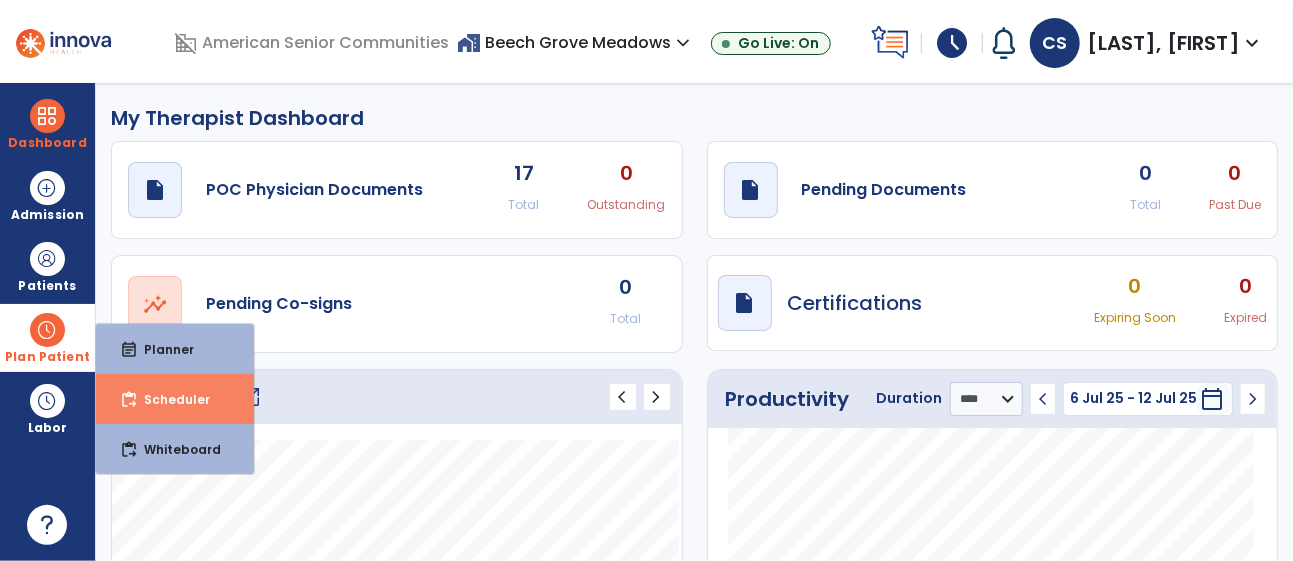 click on "content_paste_go  Scheduler" at bounding box center (175, 399) 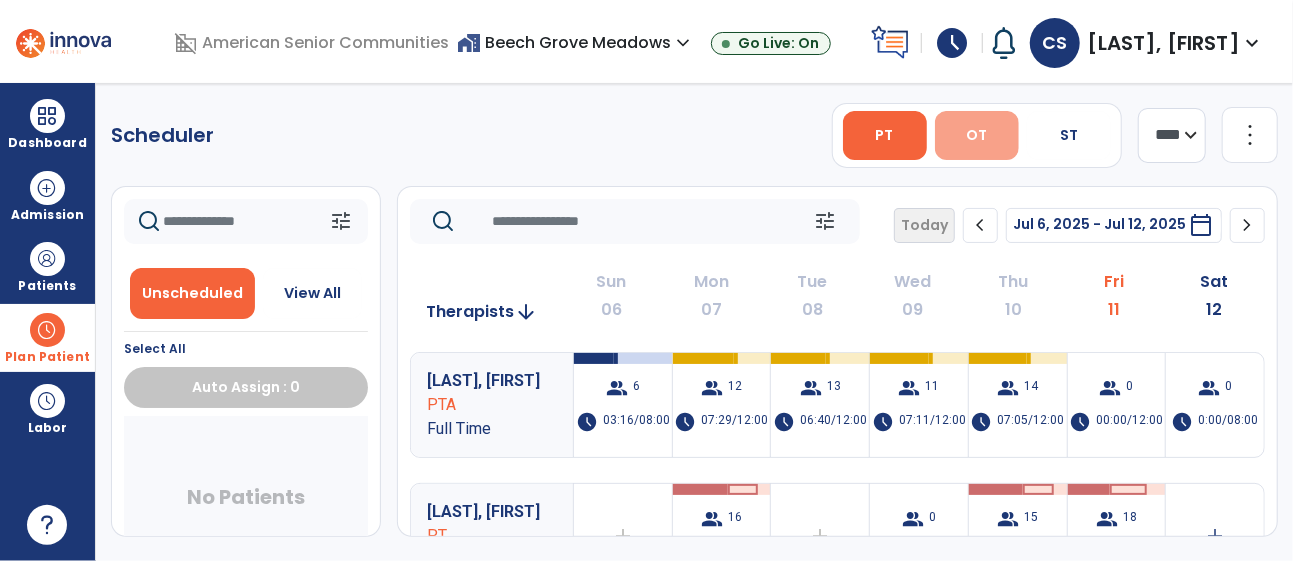 click on "OT" at bounding box center [976, 135] 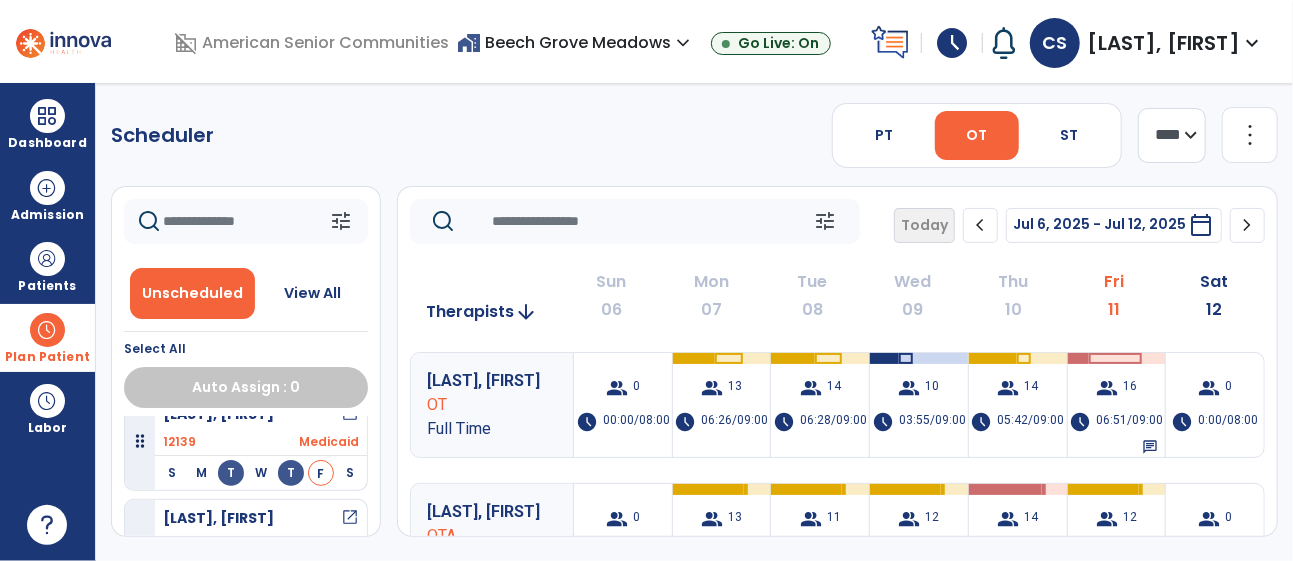 scroll, scrollTop: 492, scrollLeft: 0, axis: vertical 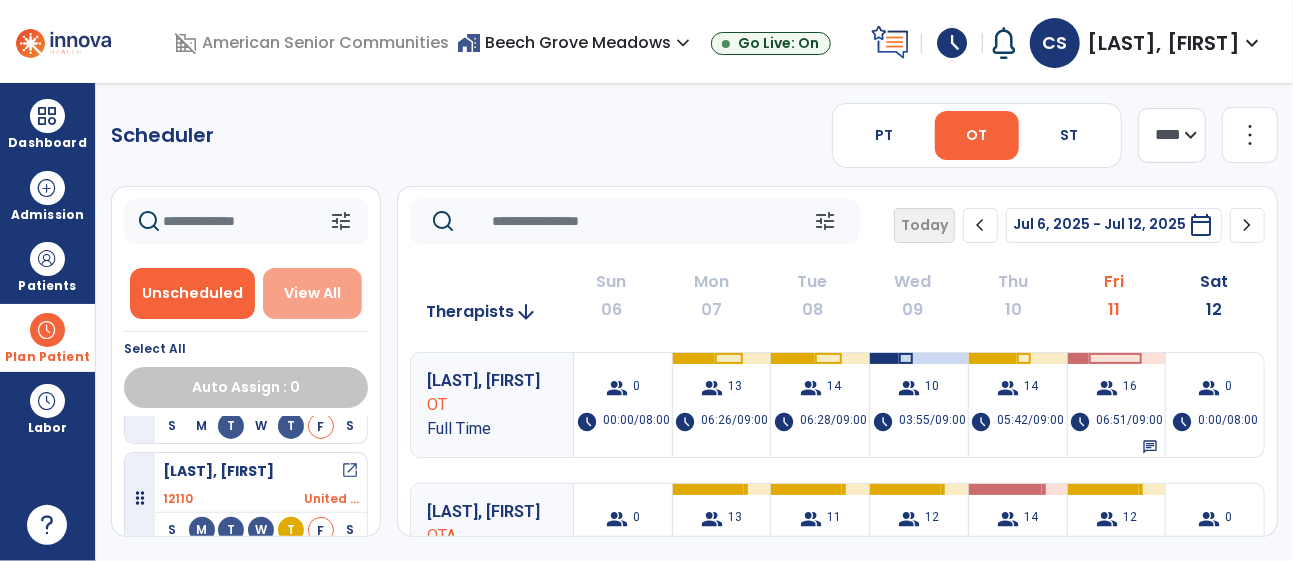 click on "View All" at bounding box center (312, 293) 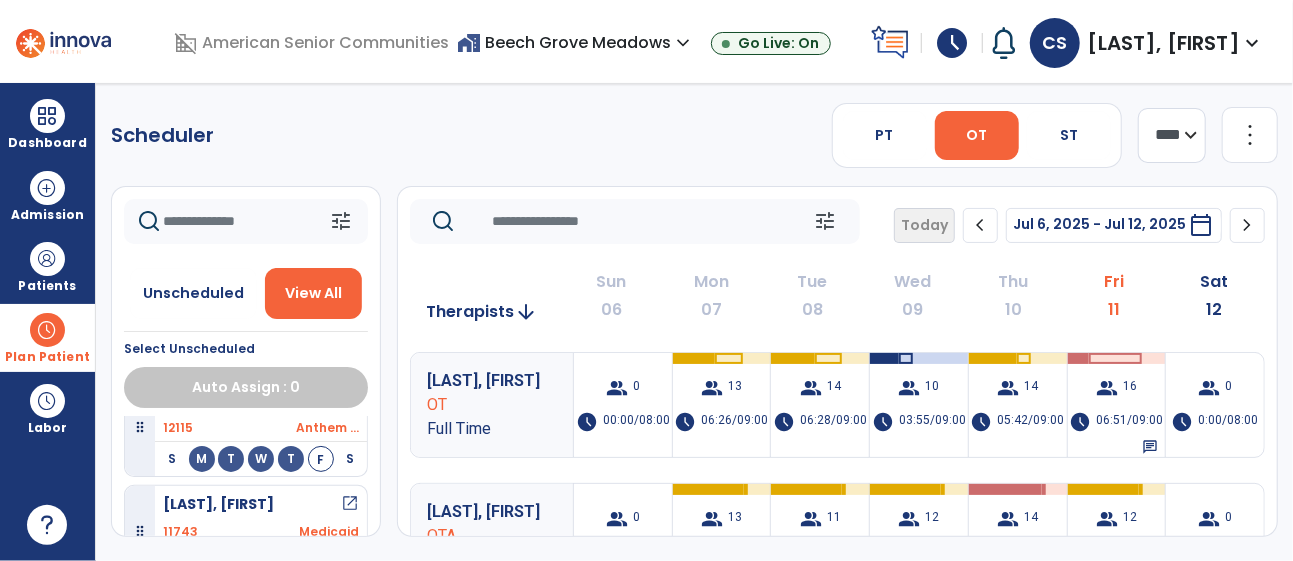 scroll, scrollTop: 3086, scrollLeft: 0, axis: vertical 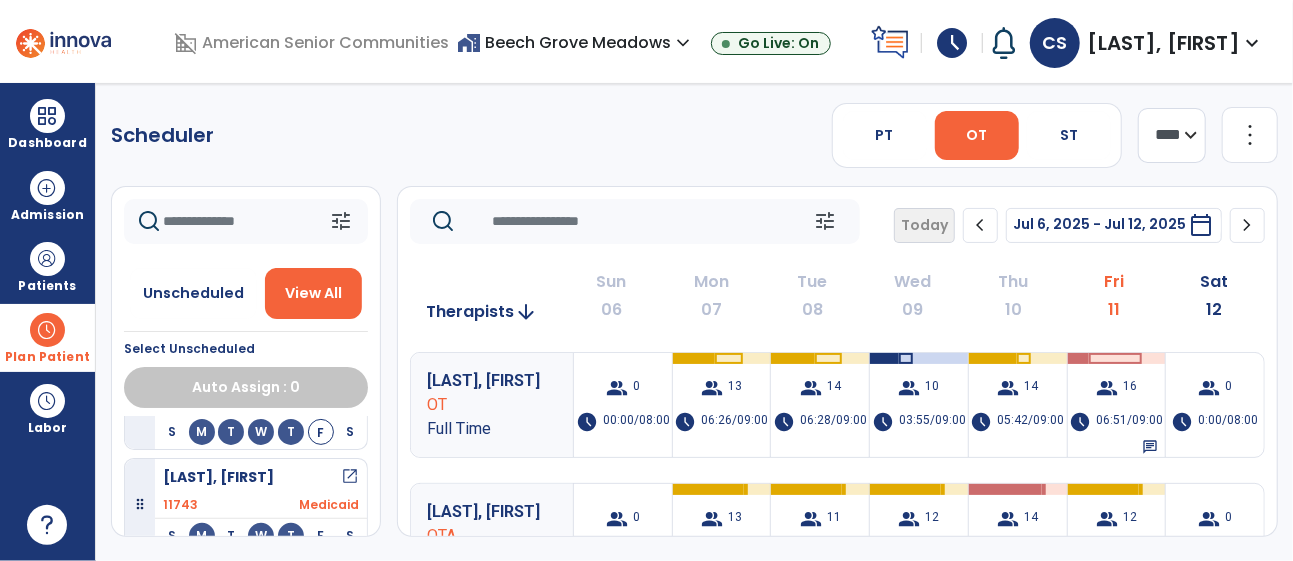 click on "home_work   Beech Grove Meadows   expand_more" at bounding box center [576, 42] 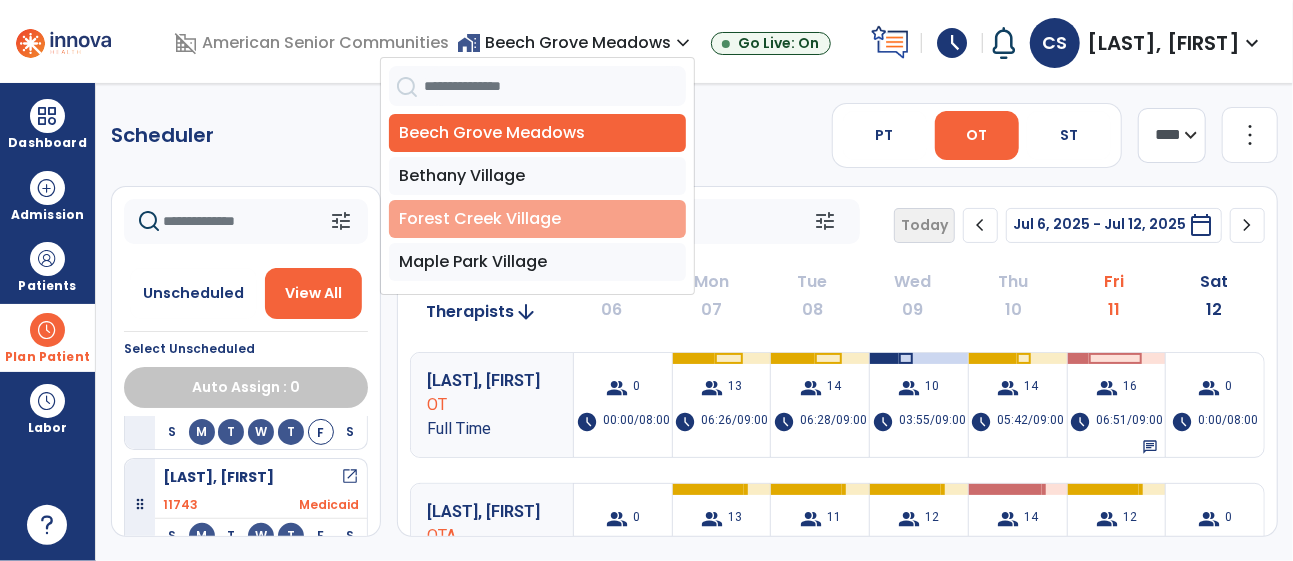 click on "Forest Creek Village" at bounding box center (537, 219) 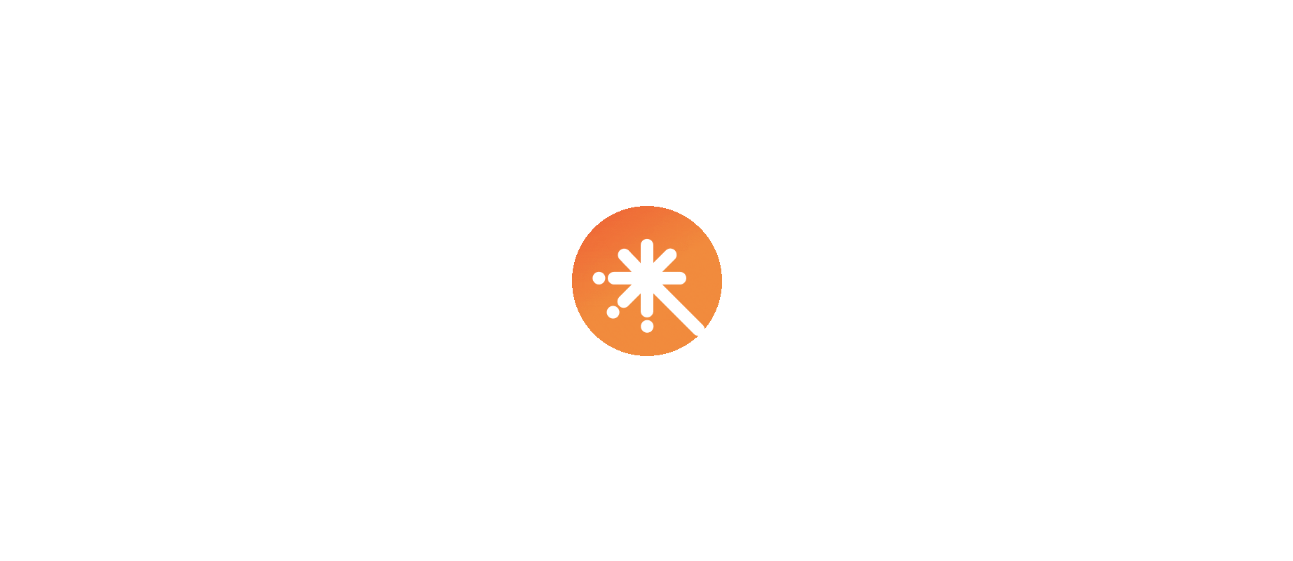 select on "****" 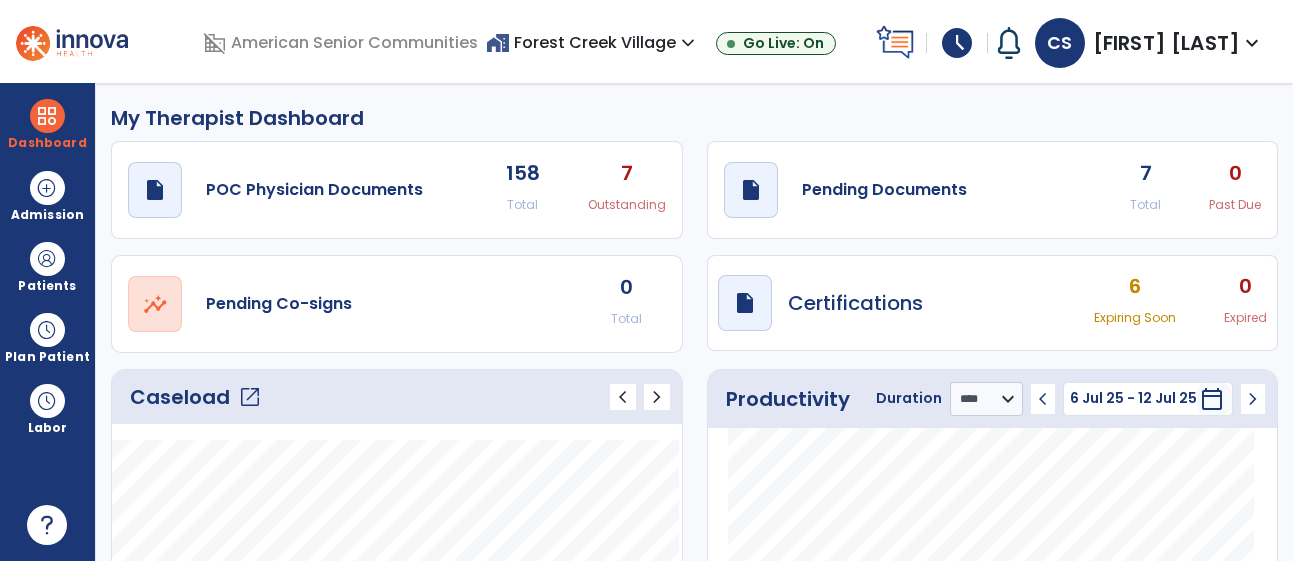 scroll, scrollTop: 0, scrollLeft: 0, axis: both 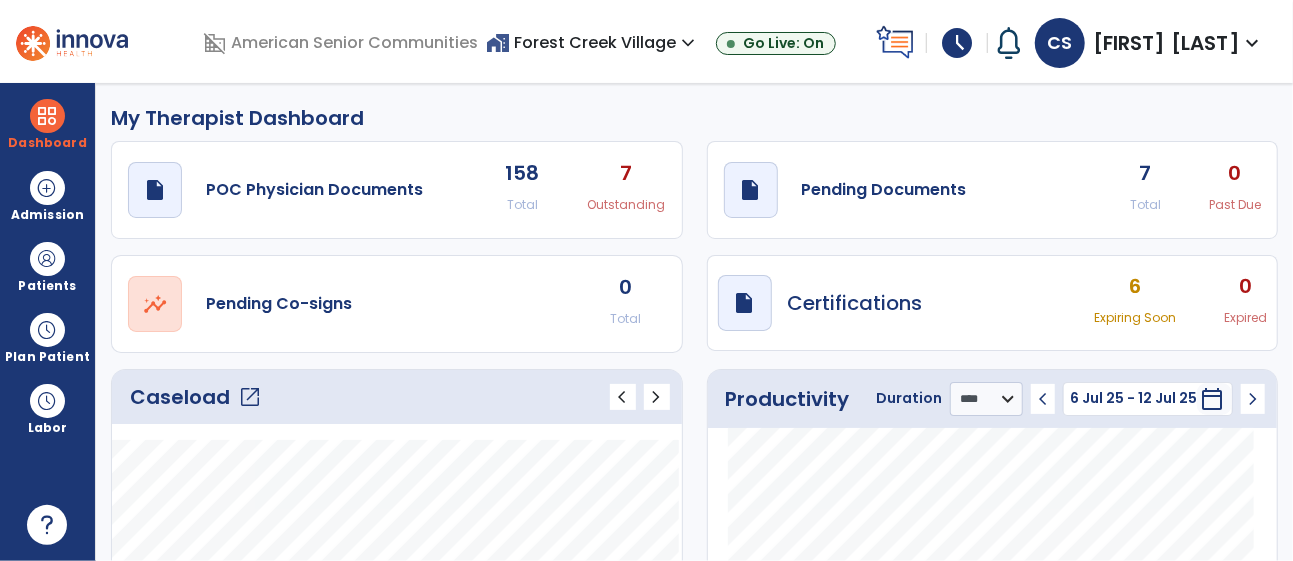 click on "open_in_new" 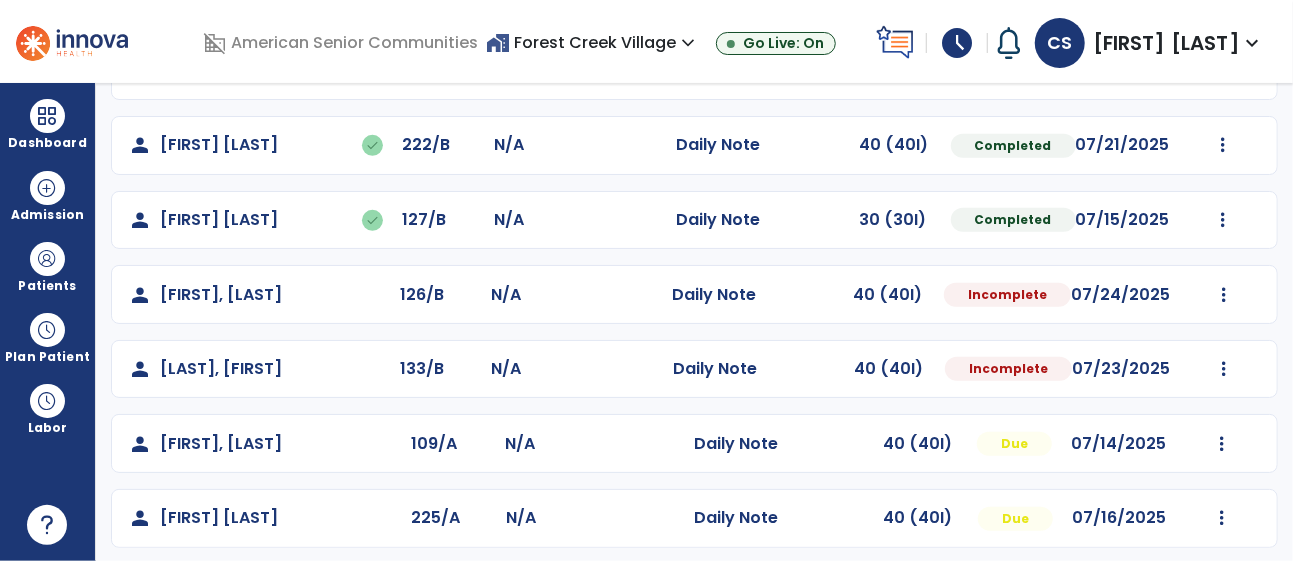 scroll, scrollTop: 623, scrollLeft: 0, axis: vertical 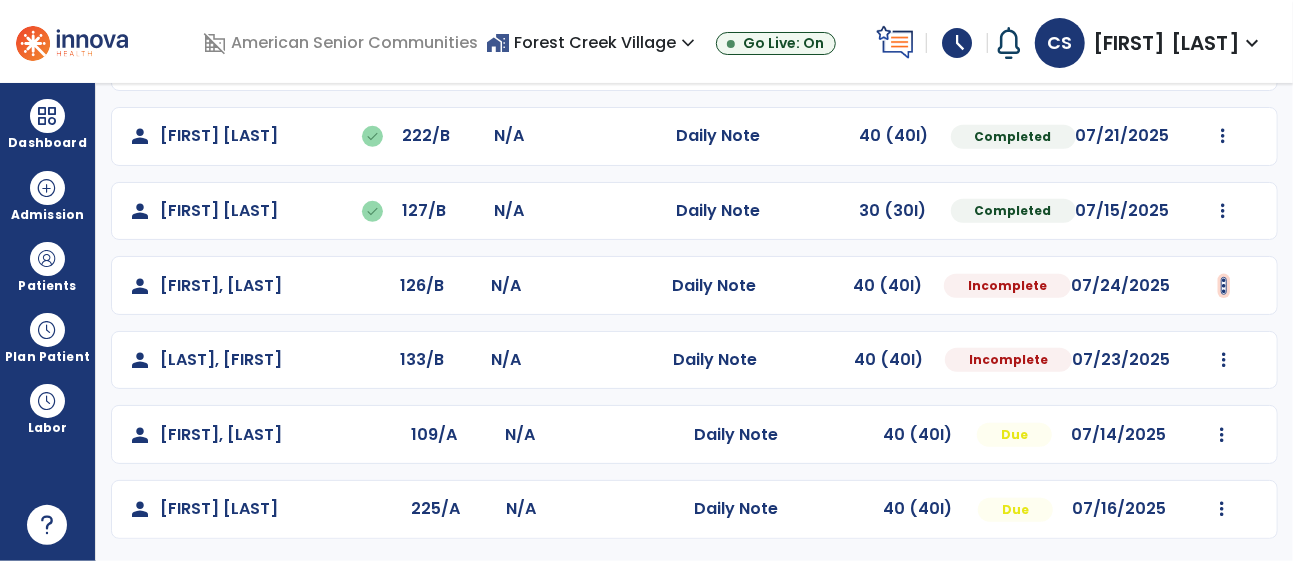 click at bounding box center [1224, -311] 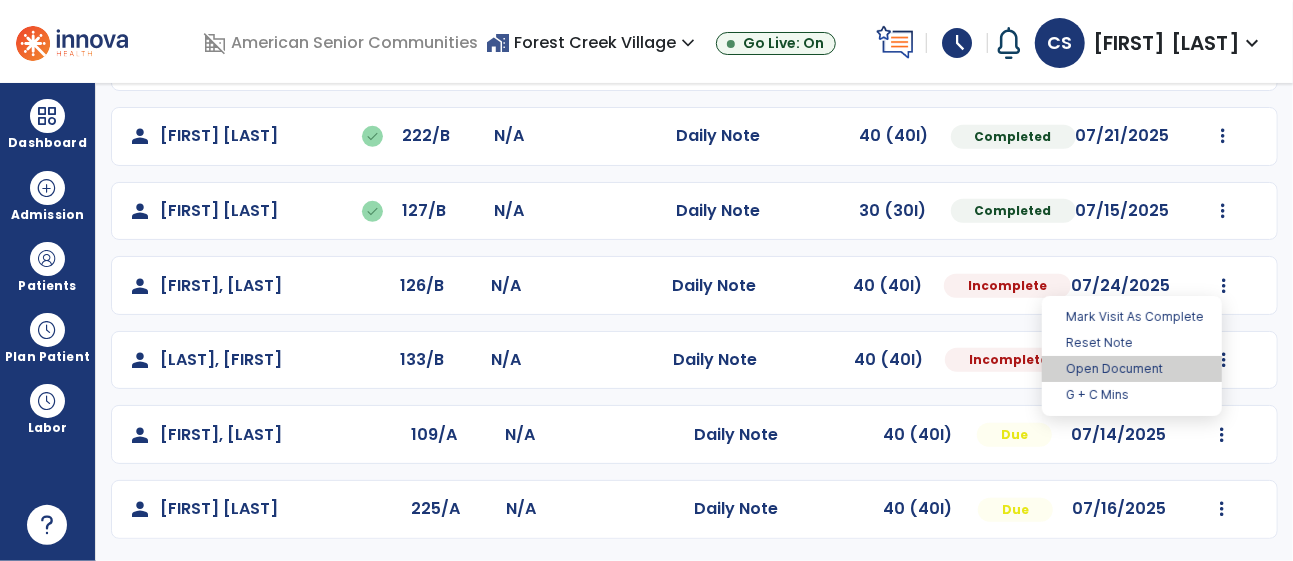 click on "Open Document" at bounding box center (1132, 369) 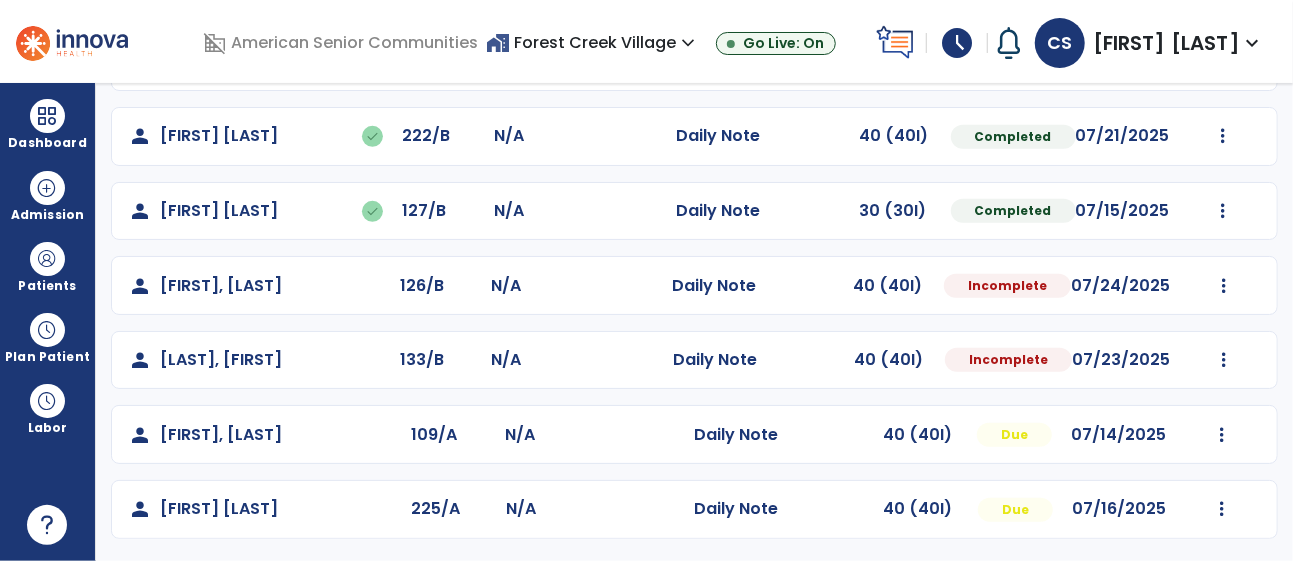 select on "*" 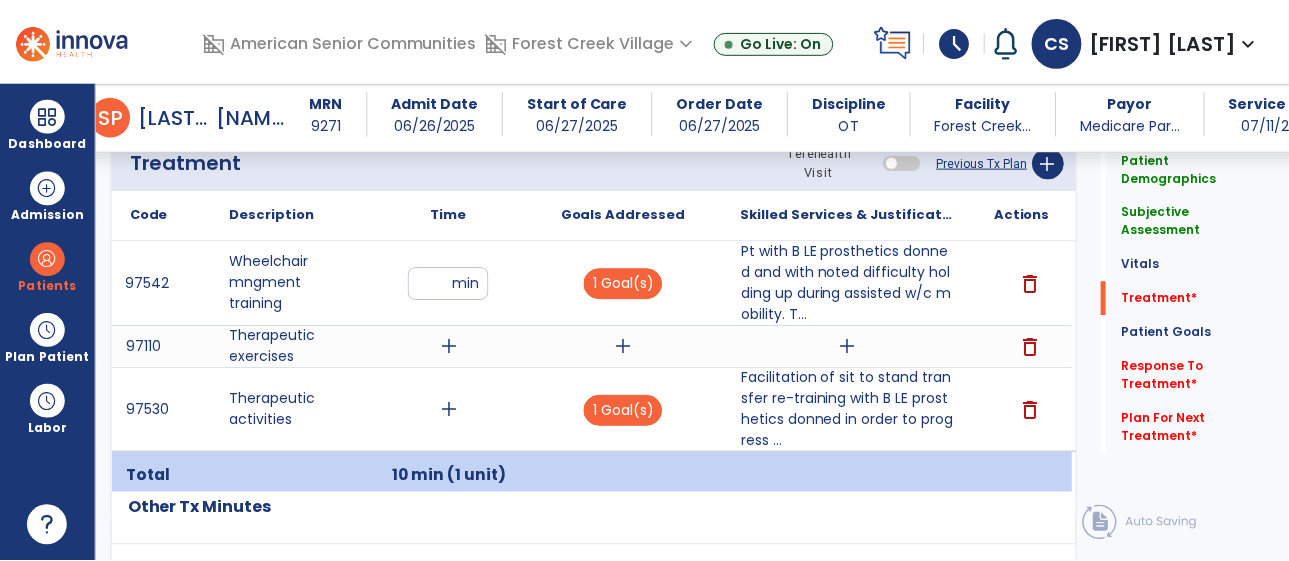 scroll, scrollTop: 1229, scrollLeft: 0, axis: vertical 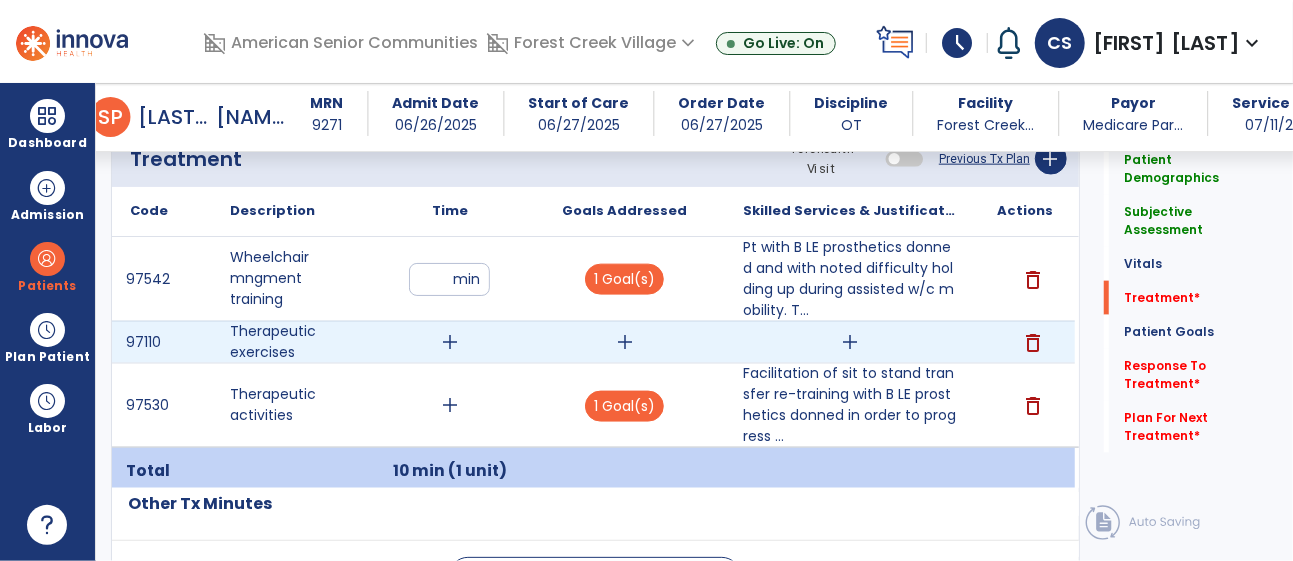 click on "add" at bounding box center [625, 342] 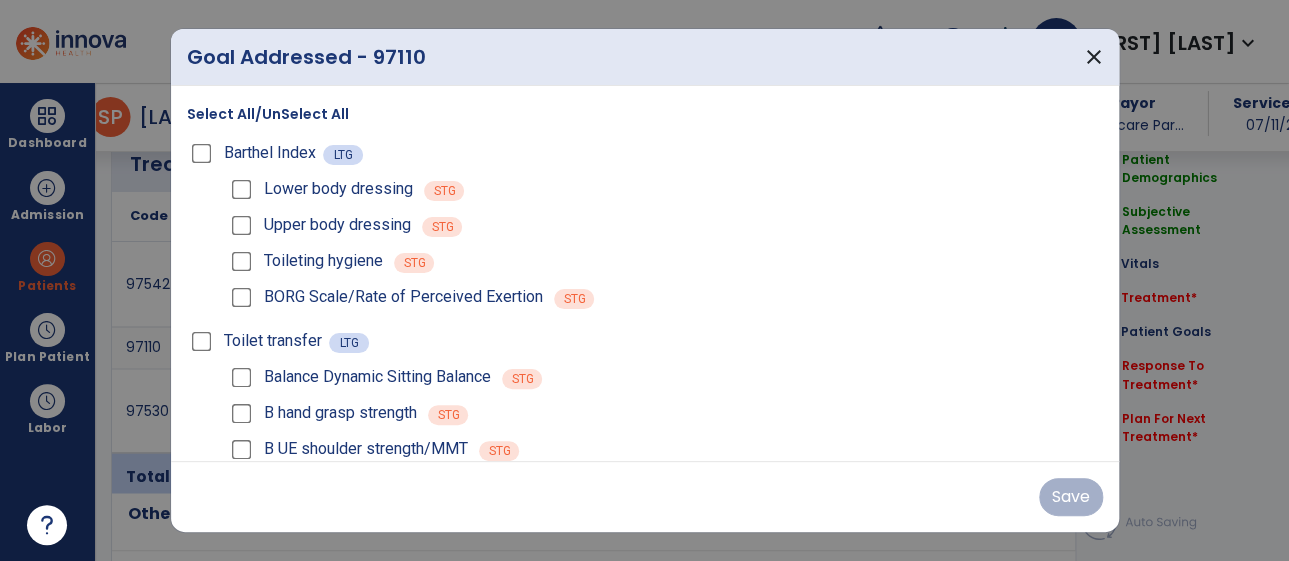 scroll, scrollTop: 1229, scrollLeft: 0, axis: vertical 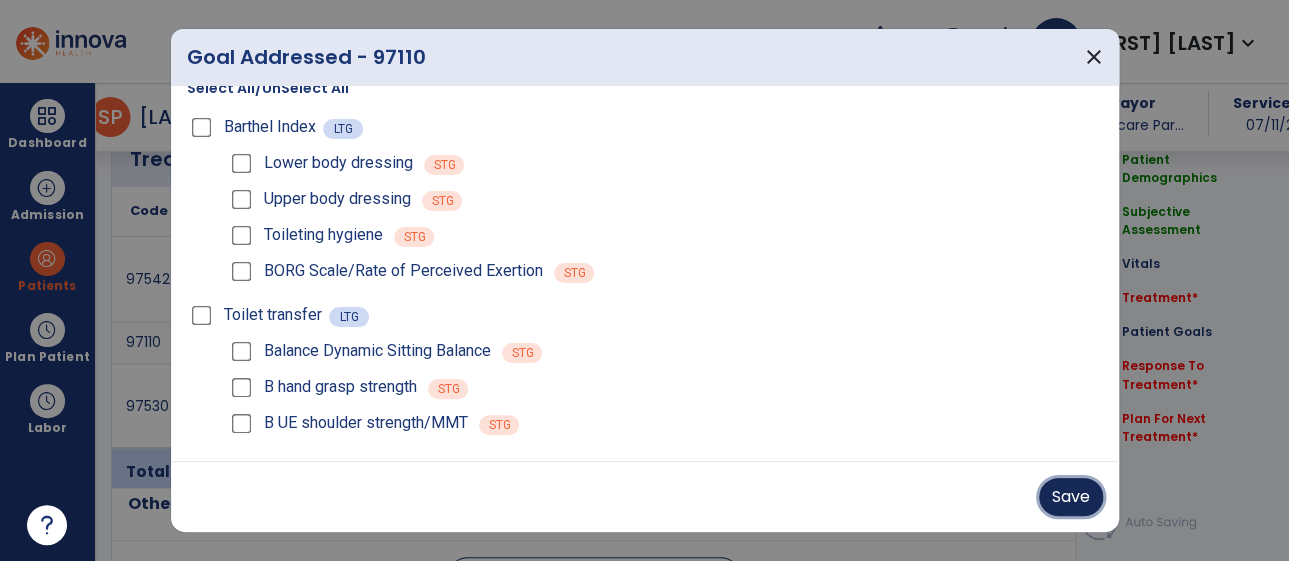 click on "Save" at bounding box center (1071, 497) 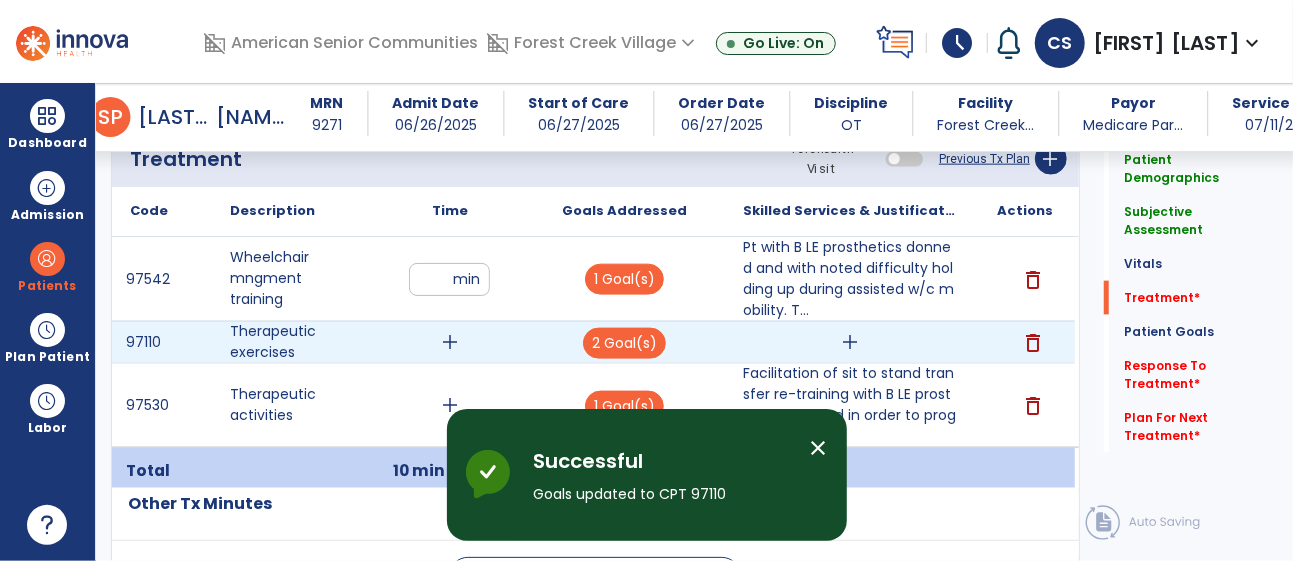 click on "add" at bounding box center (850, 342) 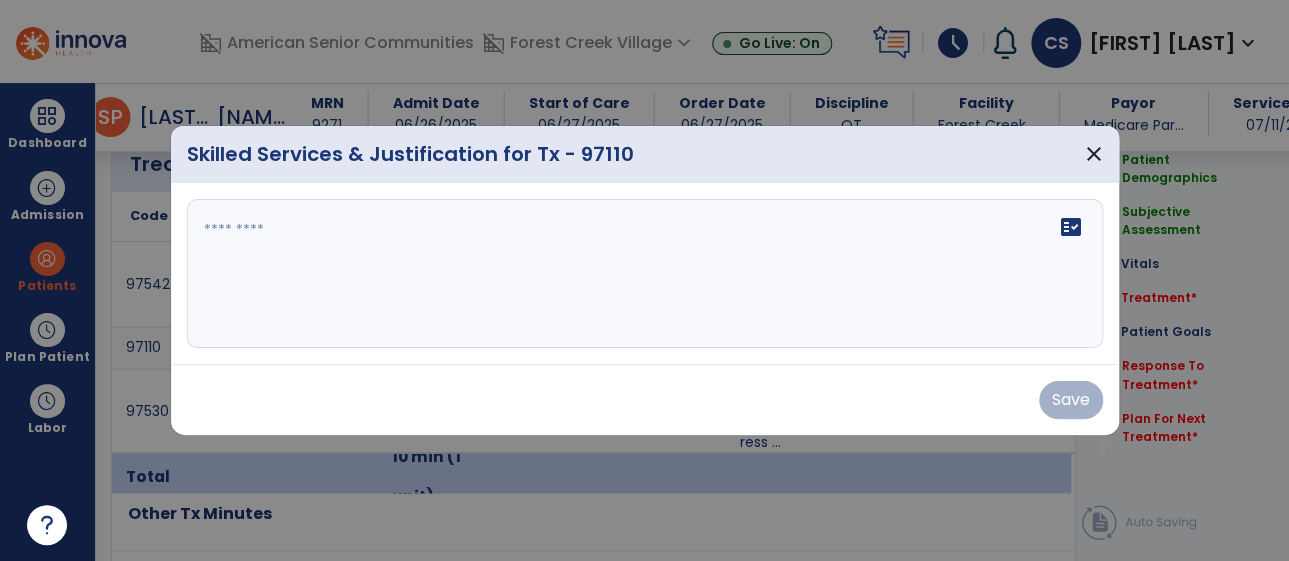 scroll, scrollTop: 1229, scrollLeft: 0, axis: vertical 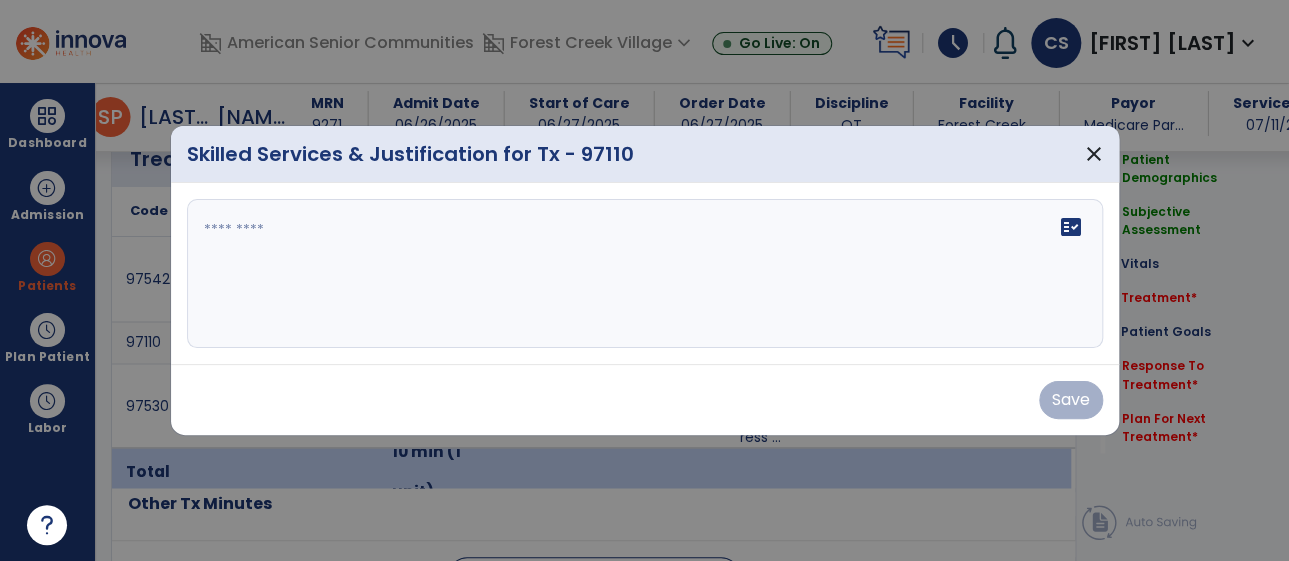 click on "fact_check" at bounding box center (645, 274) 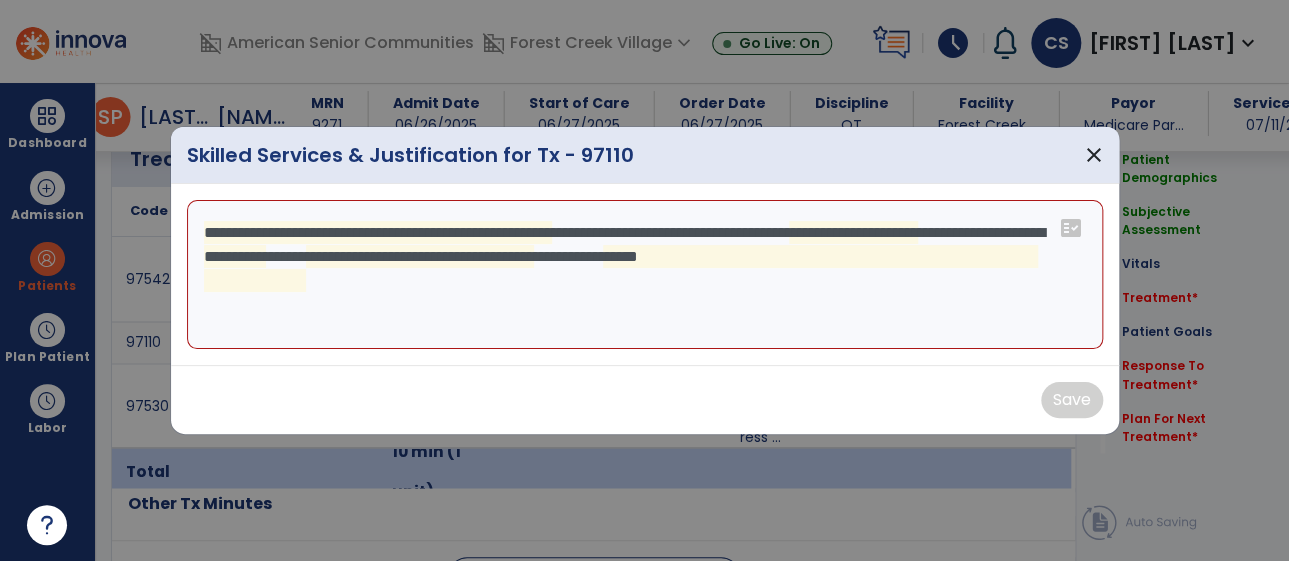 click on "**********" at bounding box center (645, 275) 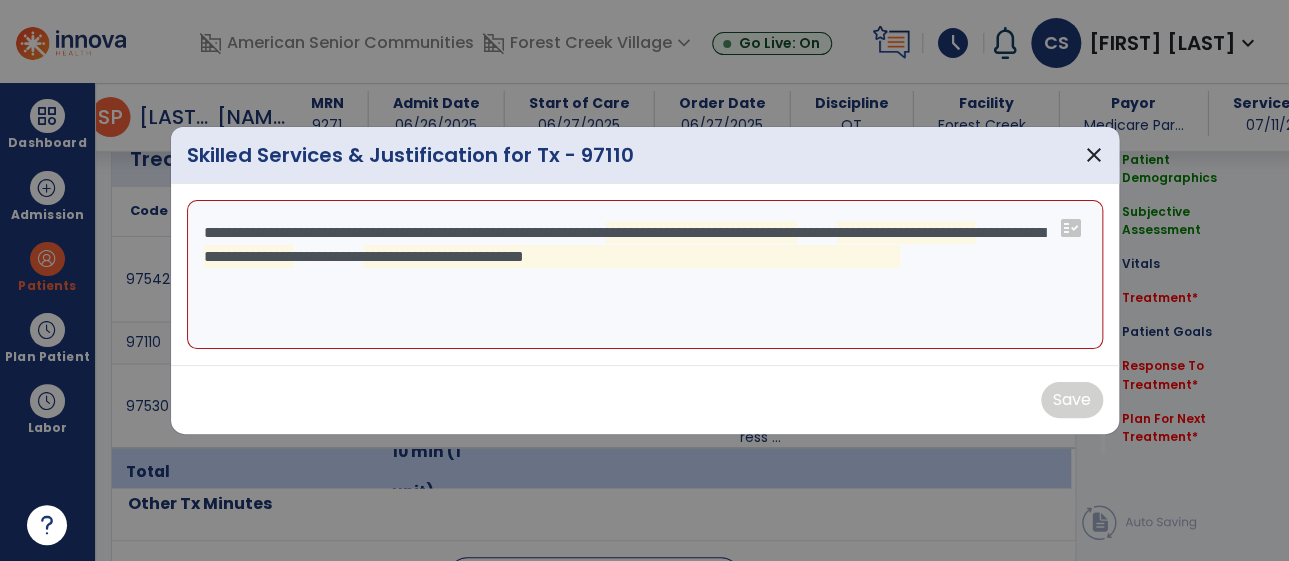 click on "**********" at bounding box center (645, 275) 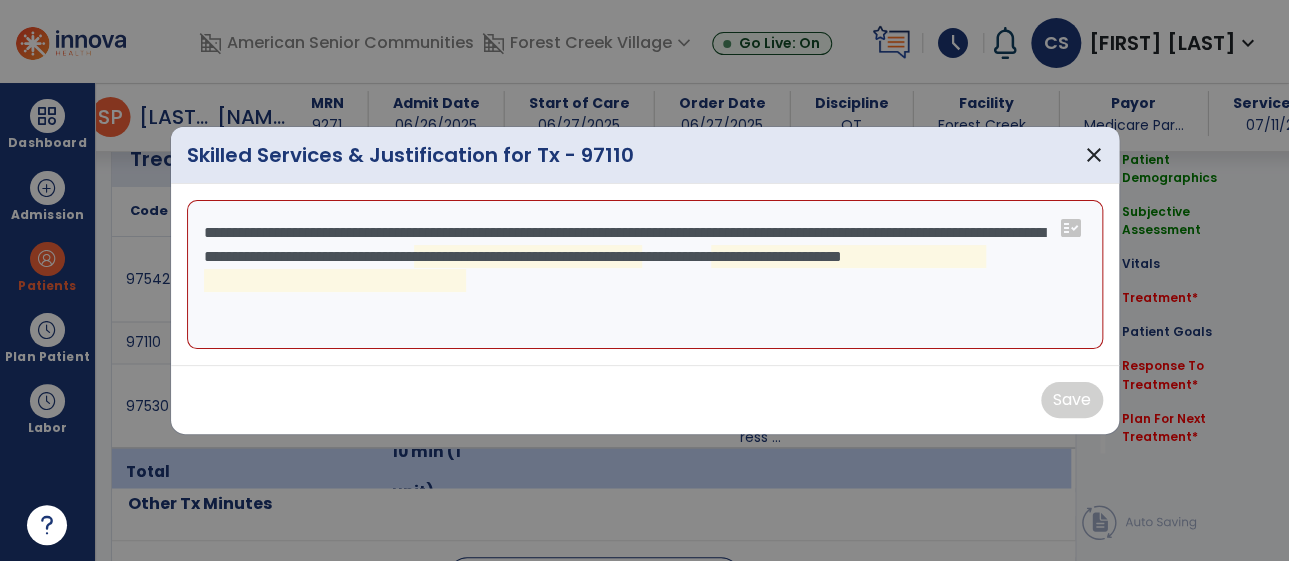 click on "**********" at bounding box center (645, 275) 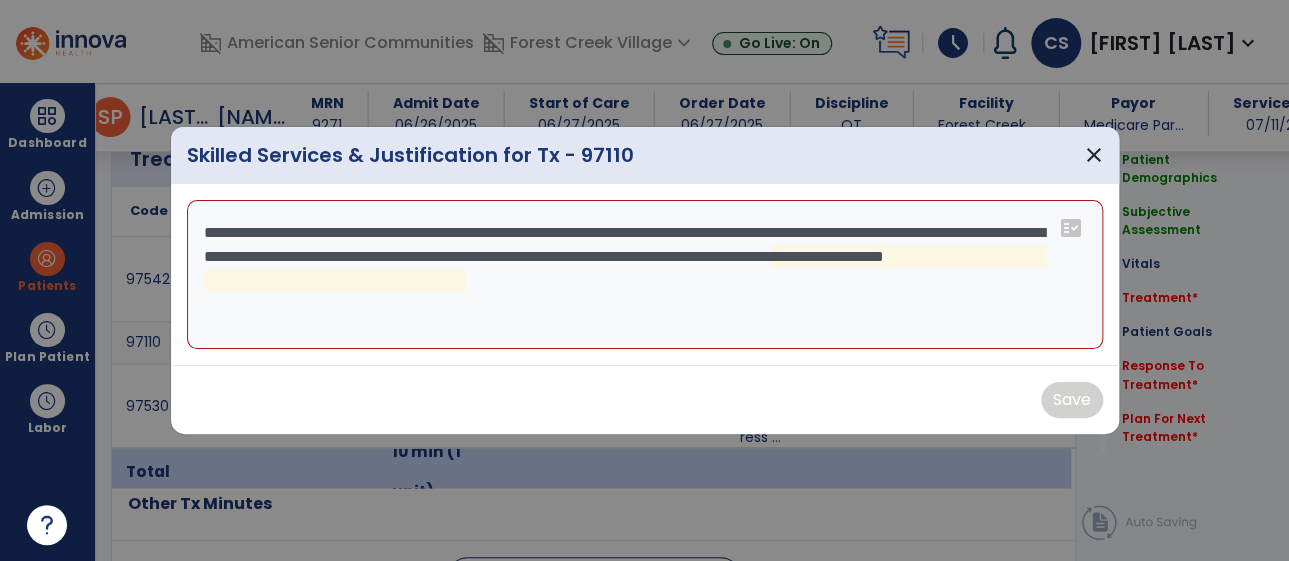 click on "**********" at bounding box center [645, 275] 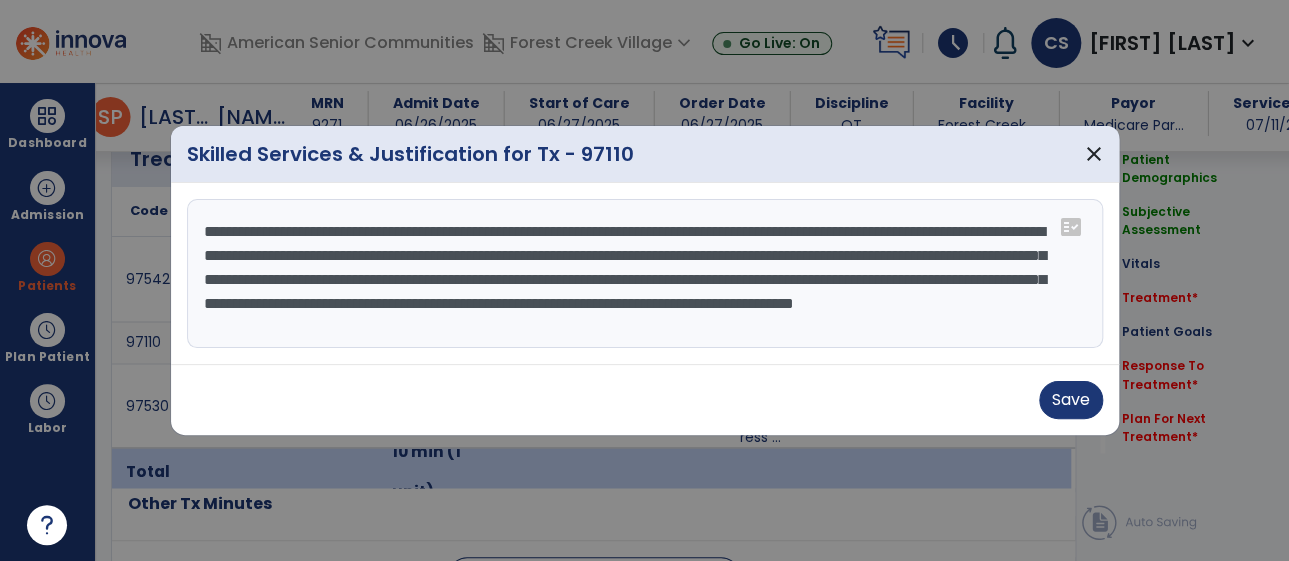 scroll, scrollTop: 16, scrollLeft: 0, axis: vertical 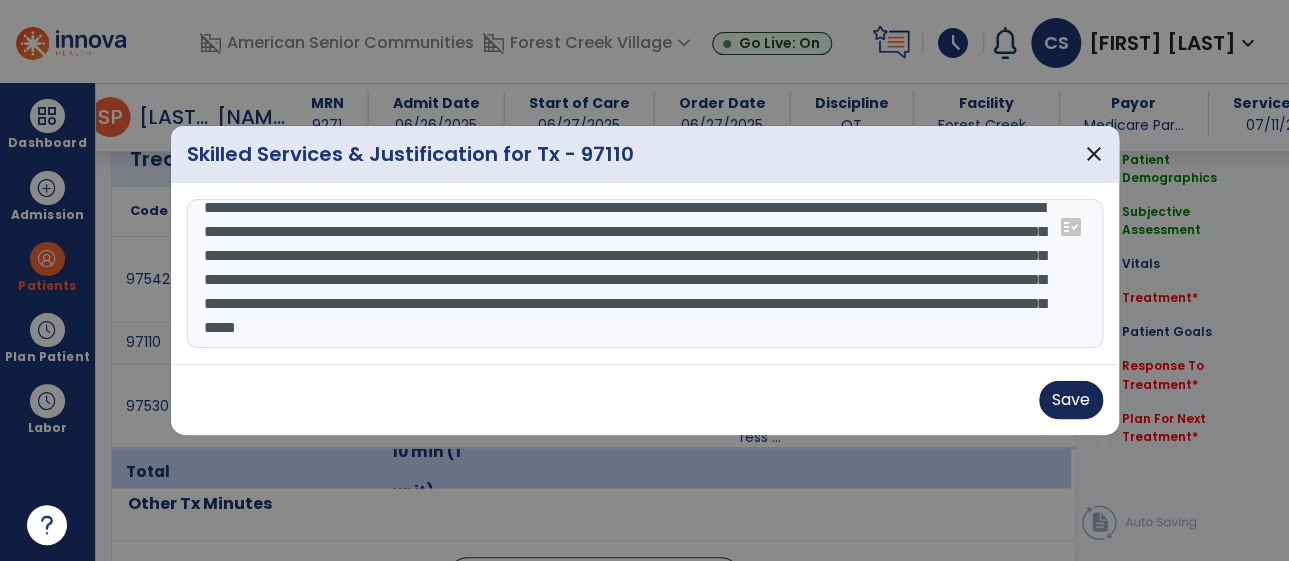 type on "**********" 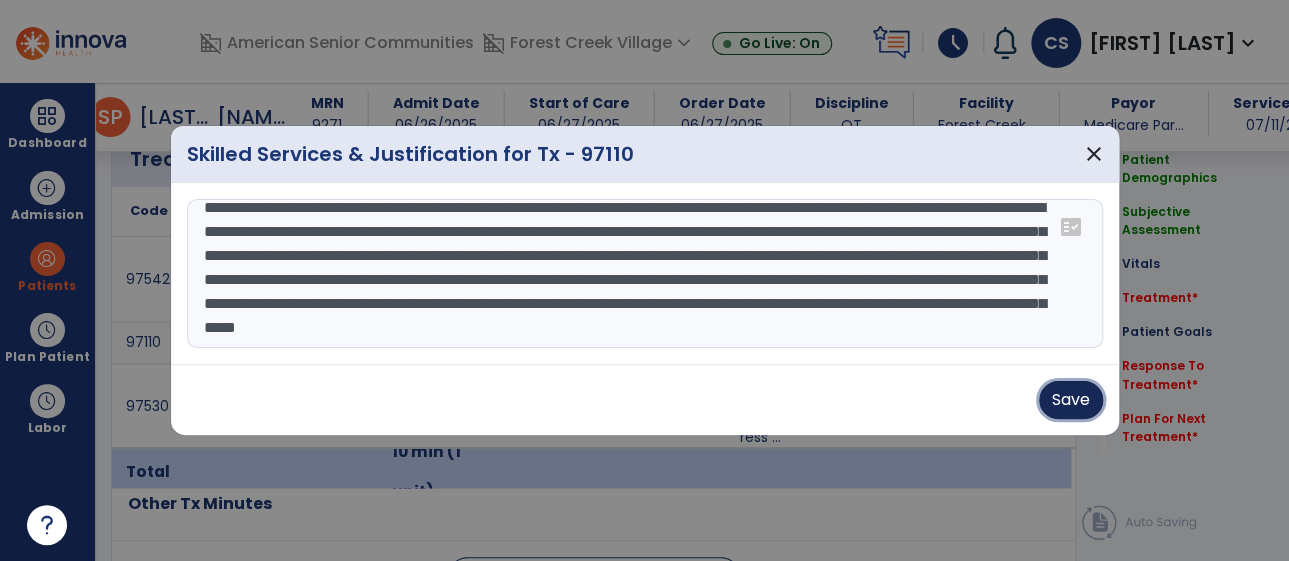 click on "Save" at bounding box center [1071, 400] 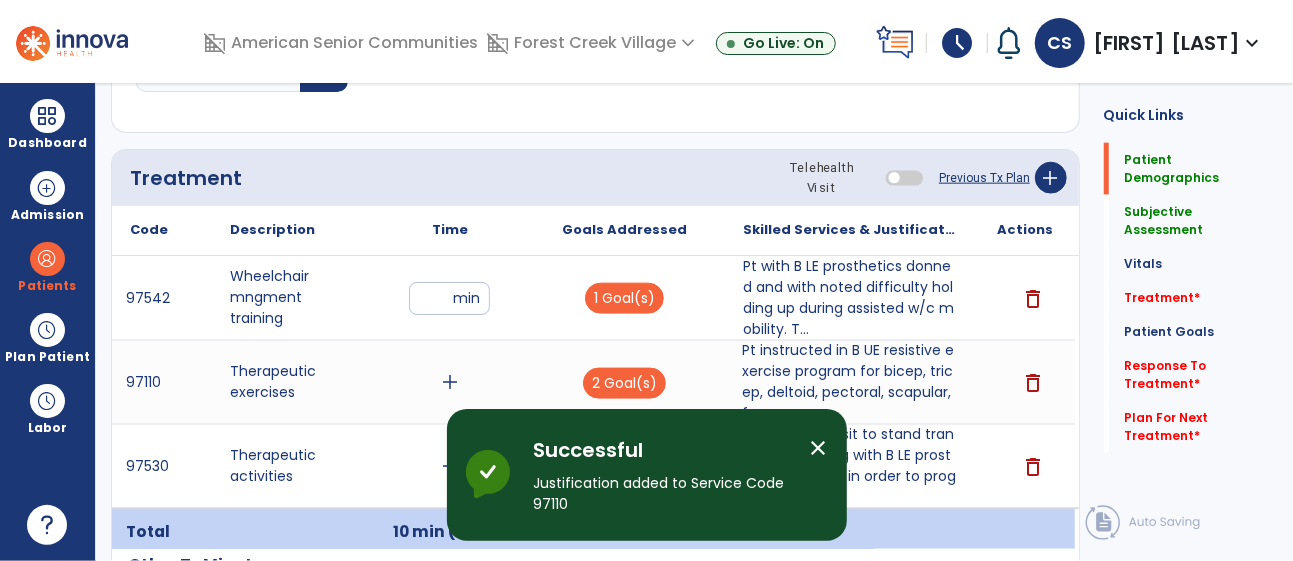 scroll, scrollTop: 0, scrollLeft: 0, axis: both 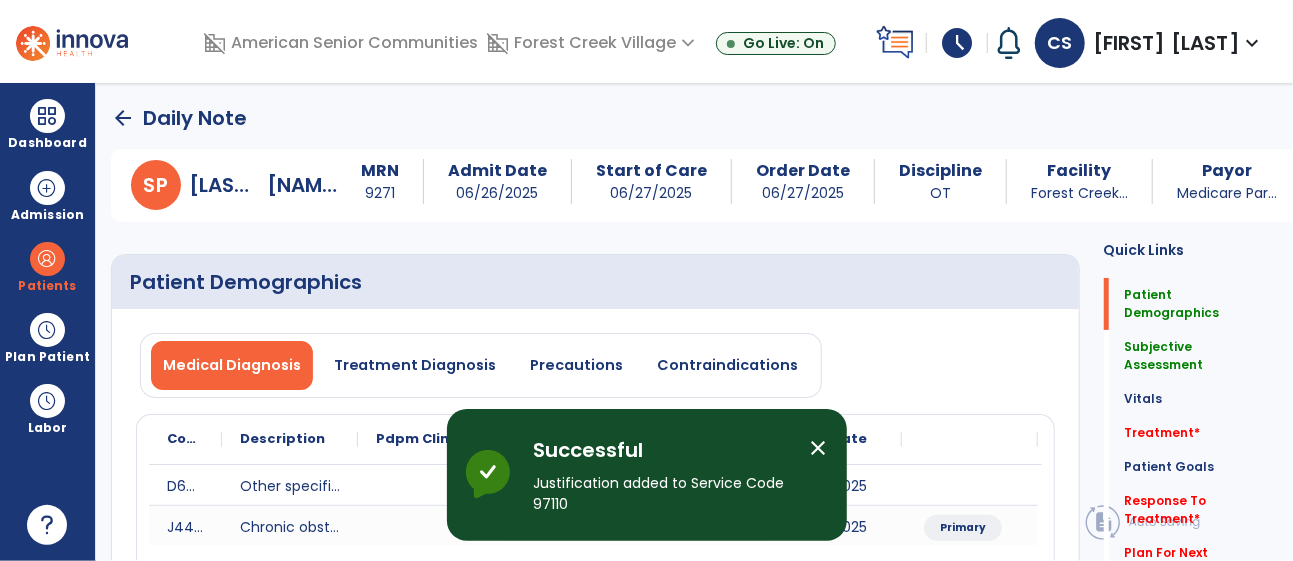 click on "arrow_back" 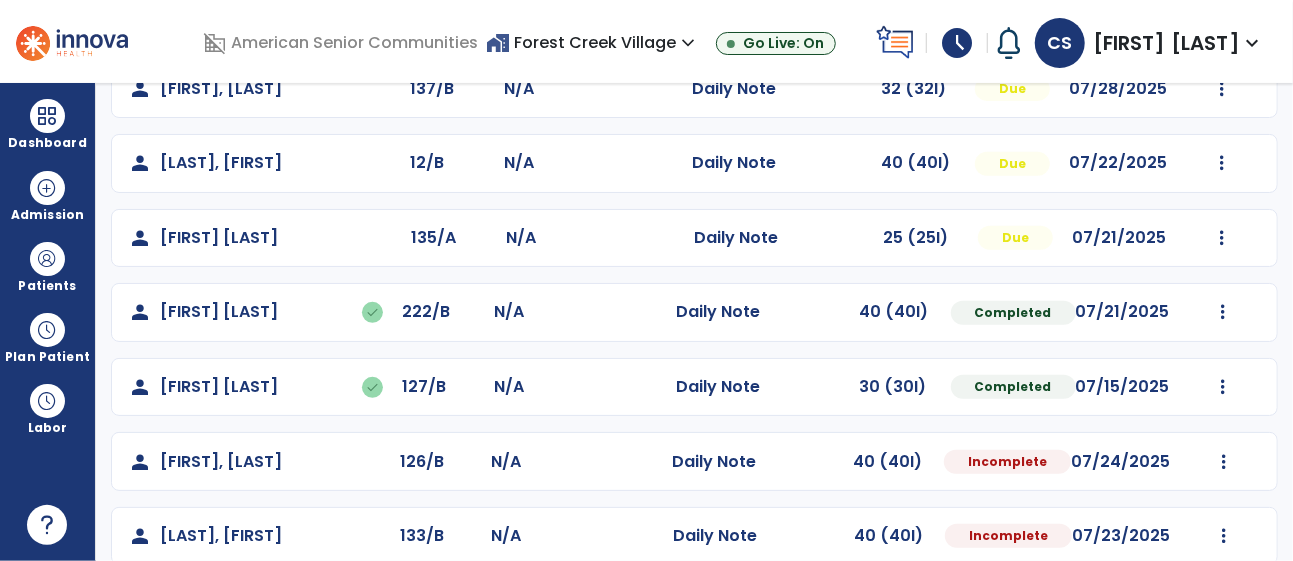 scroll, scrollTop: 440, scrollLeft: 0, axis: vertical 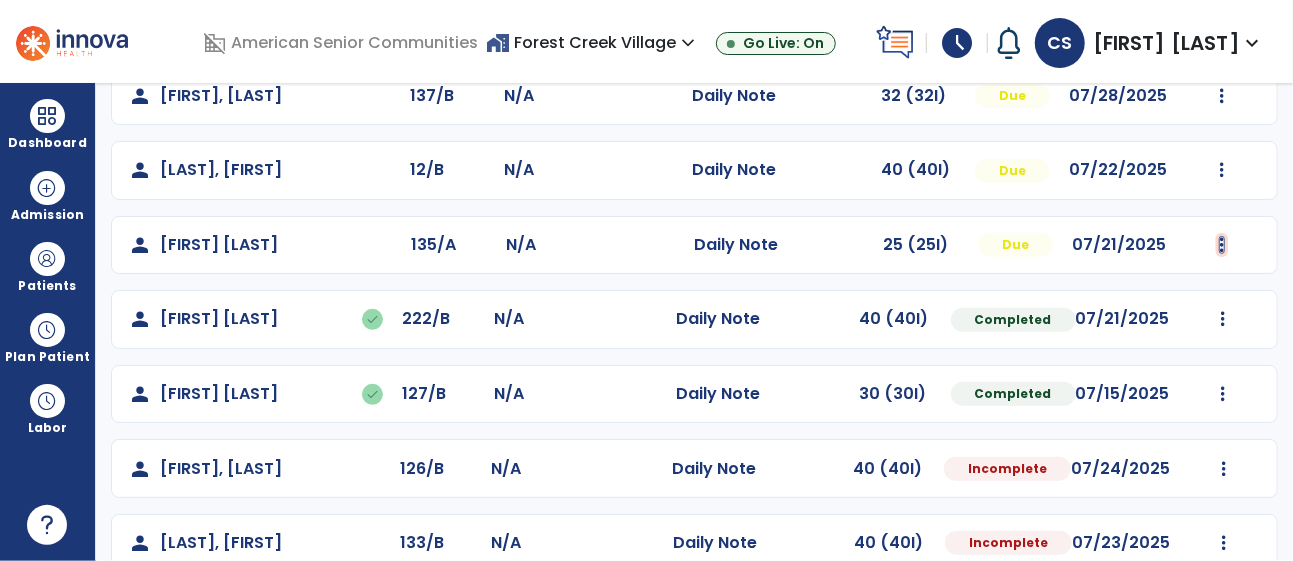 click at bounding box center [1224, -128] 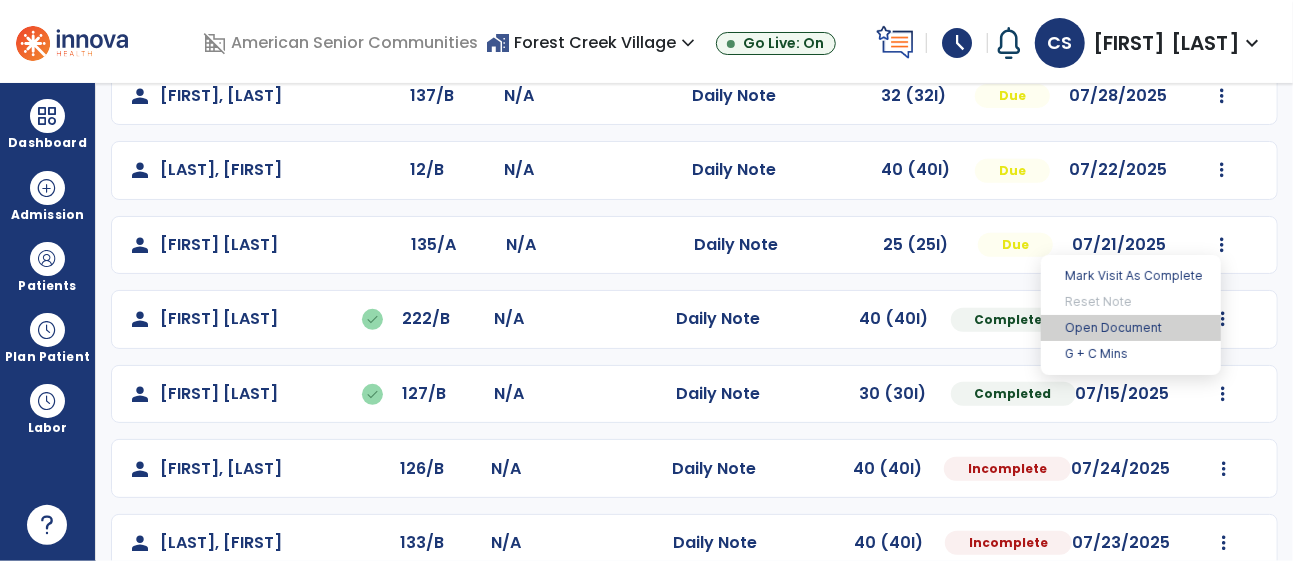 click on "Open Document" at bounding box center [1131, 328] 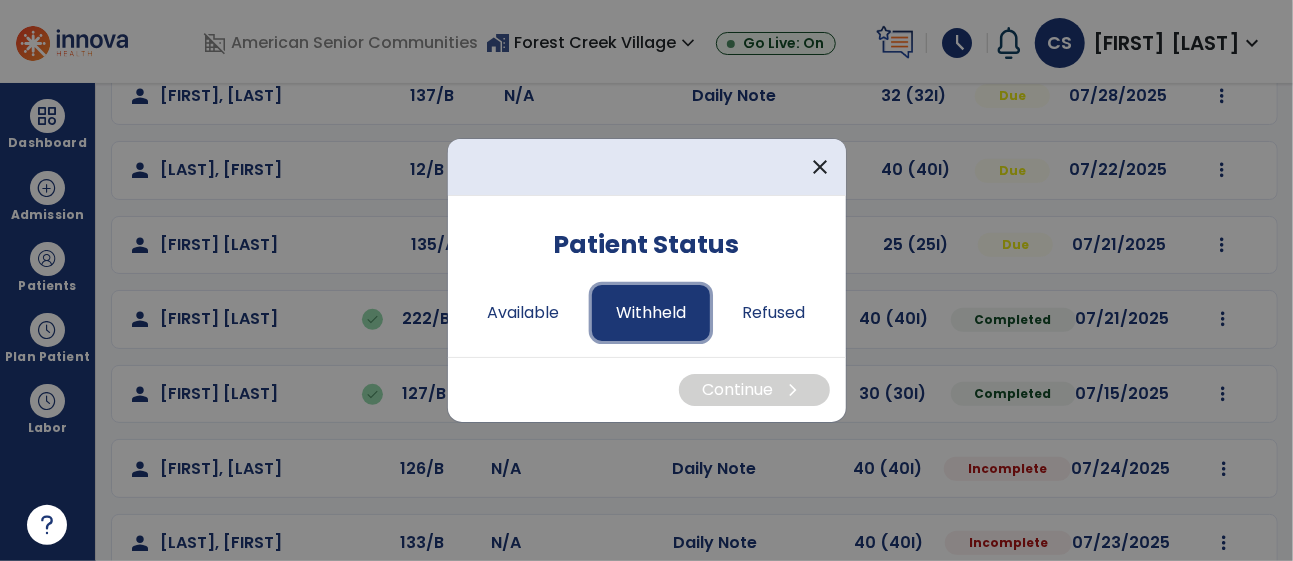 click on "Withheld" at bounding box center (651, 313) 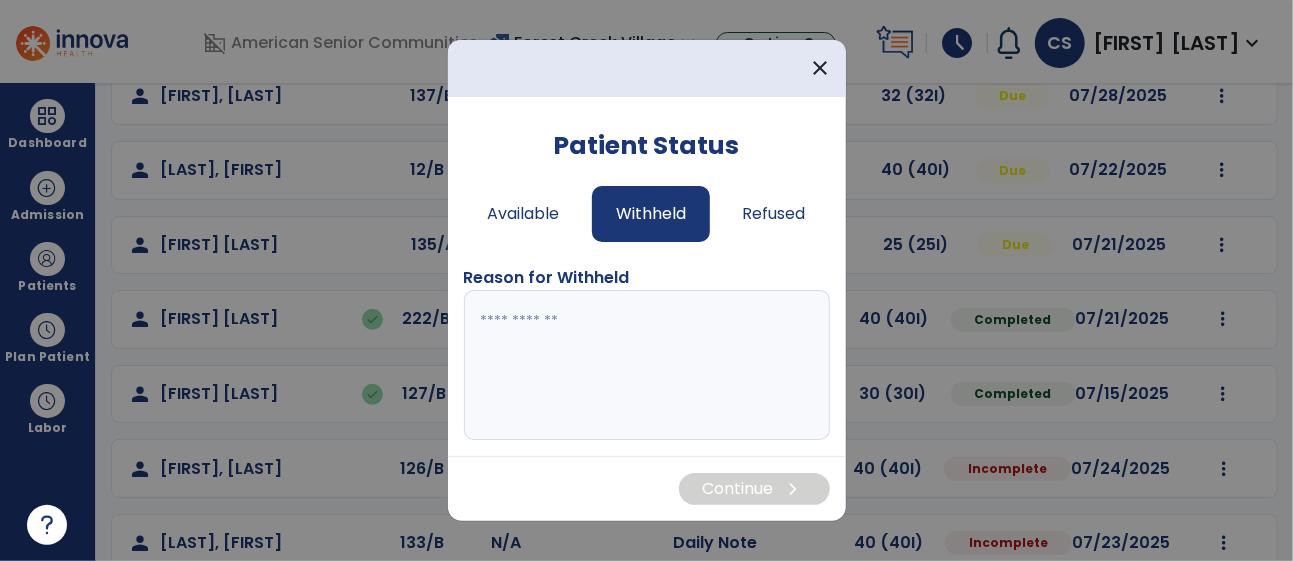 click at bounding box center [647, 365] 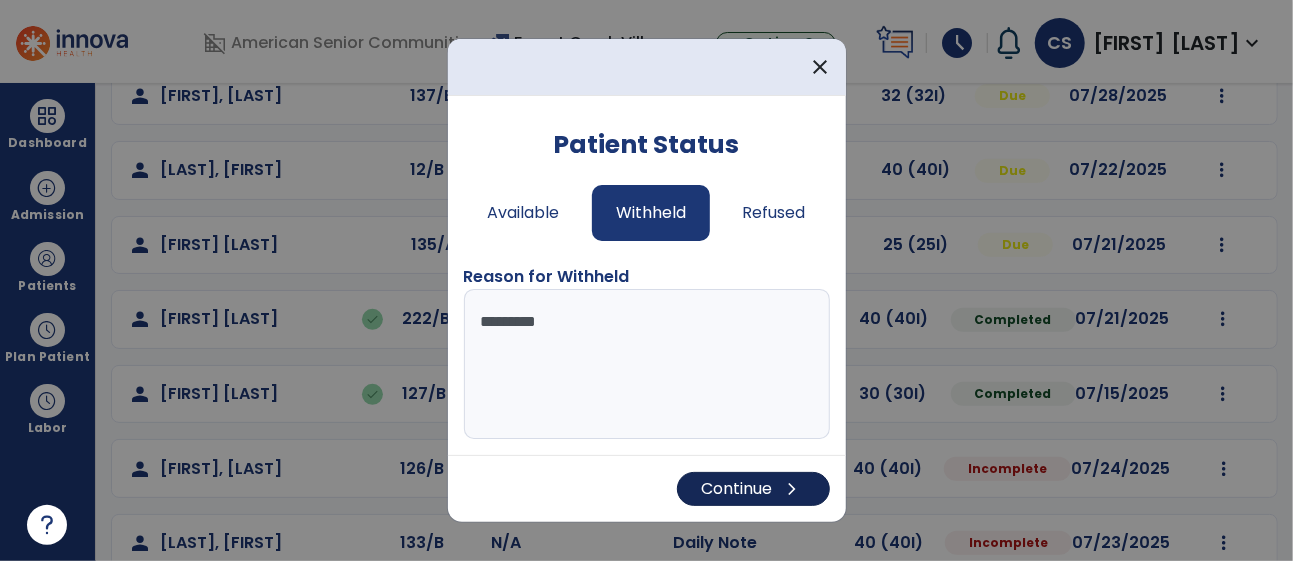 type on "********" 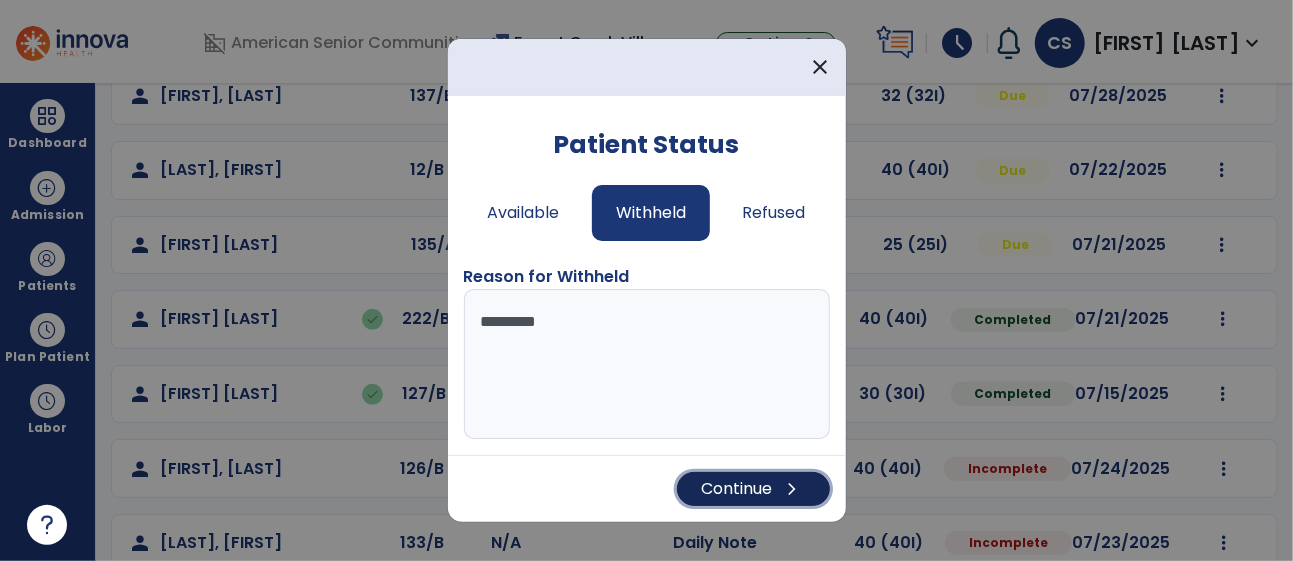 click on "Continue   chevron_right" at bounding box center [753, 489] 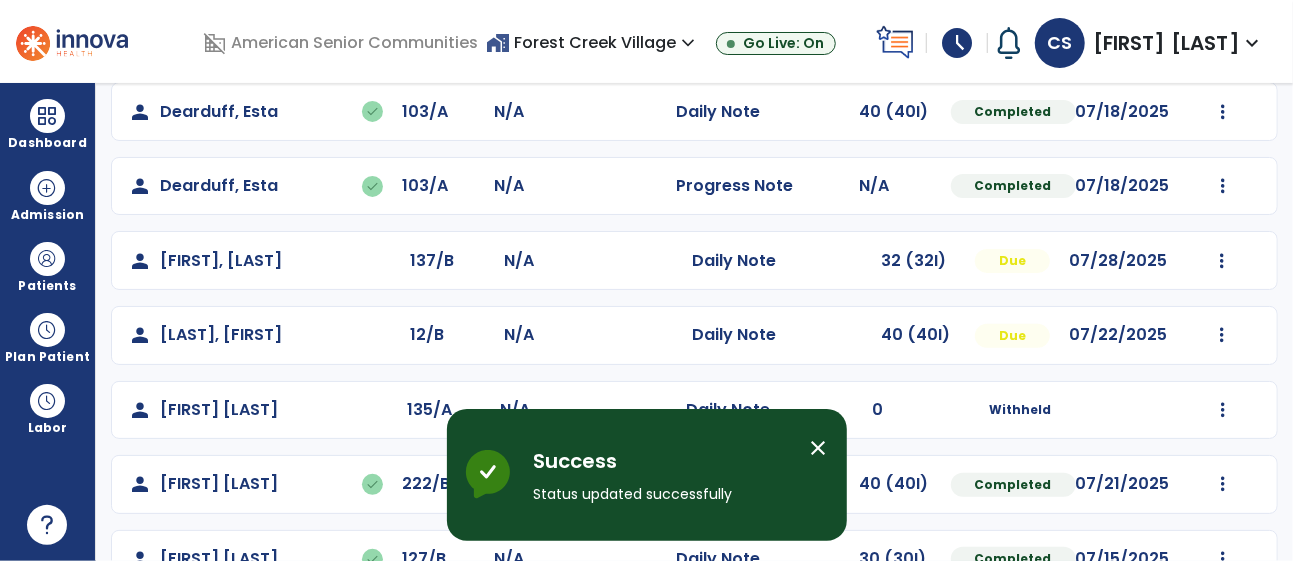 scroll, scrollTop: 284, scrollLeft: 0, axis: vertical 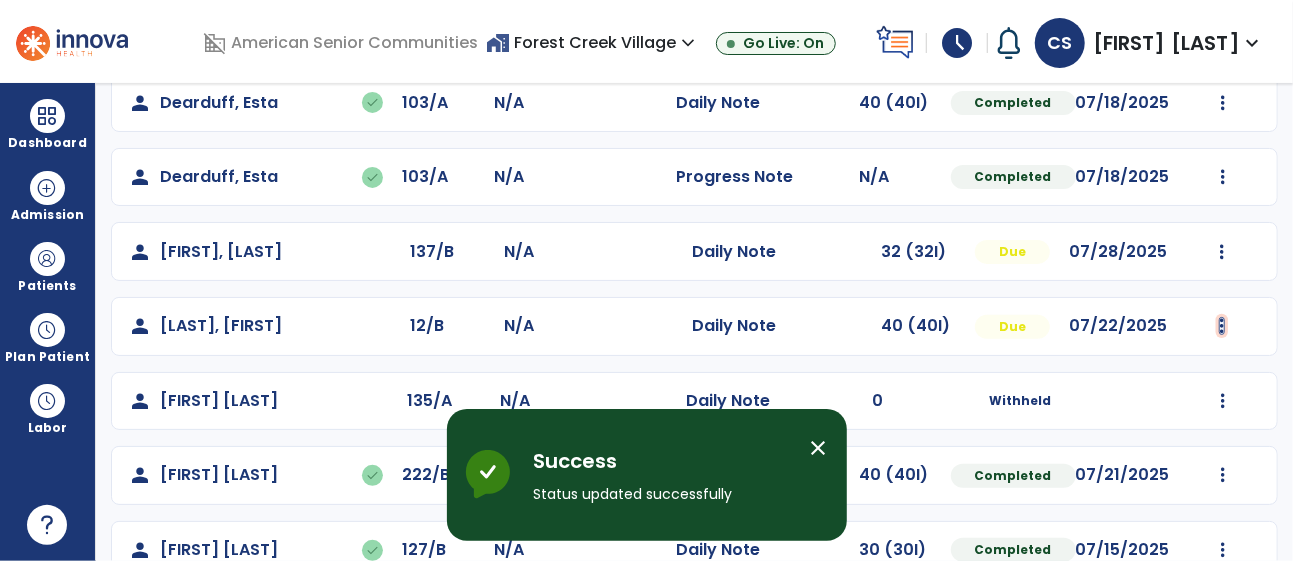 click at bounding box center (1224, 28) 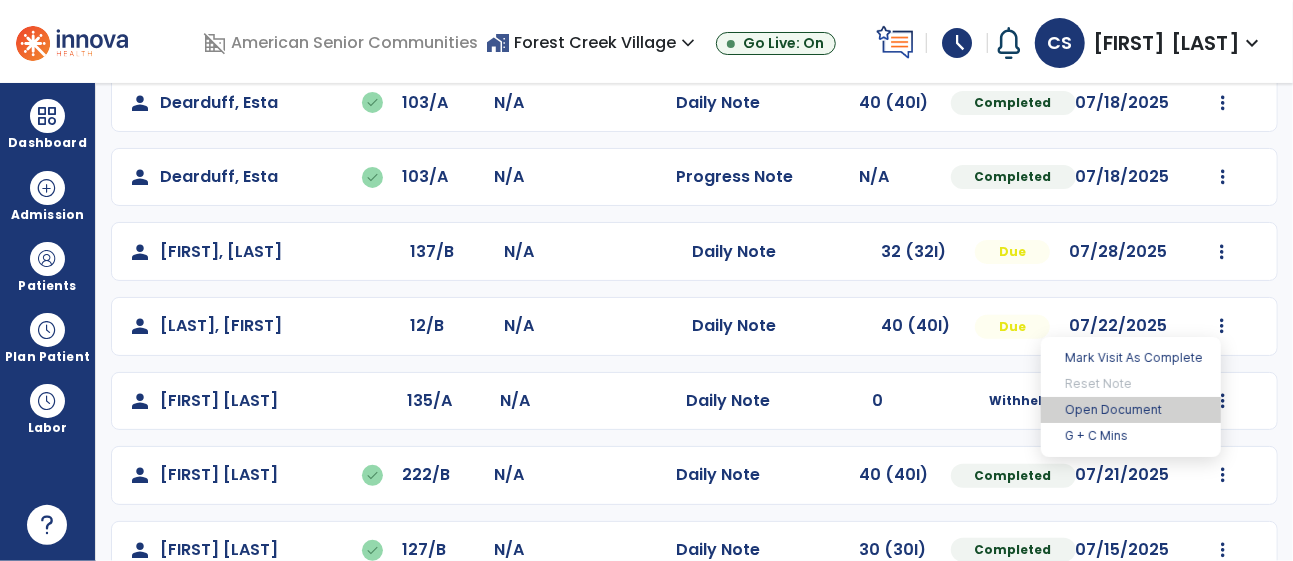 click on "Open Document" at bounding box center (1131, 410) 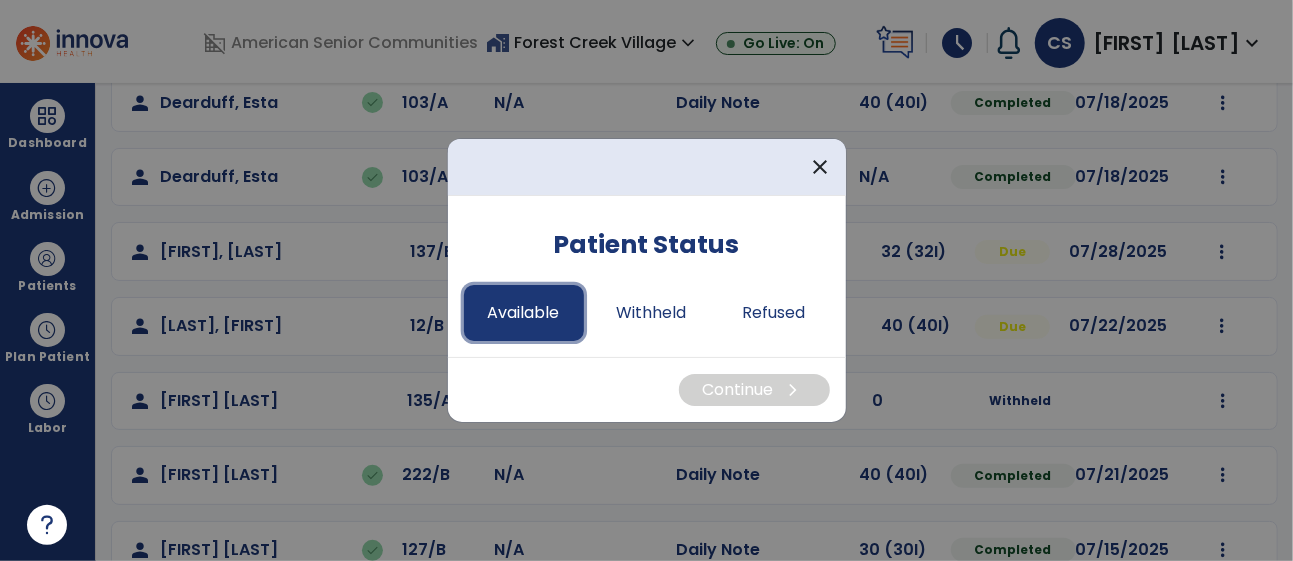 click on "Available" at bounding box center (524, 313) 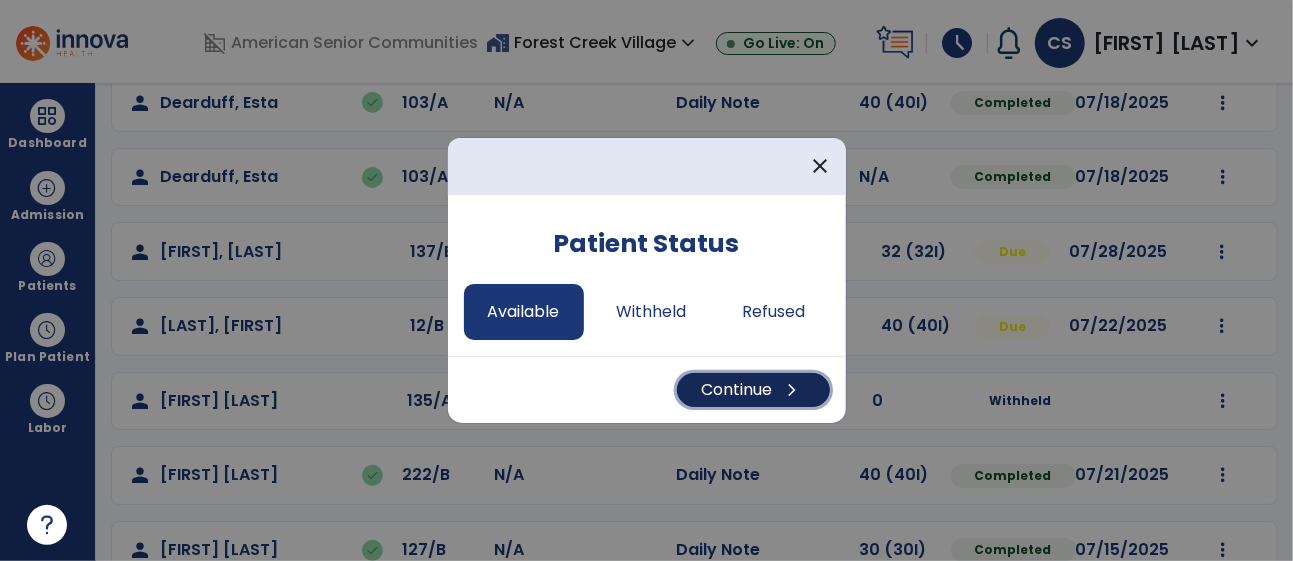 click on "Continue   chevron_right" at bounding box center [753, 390] 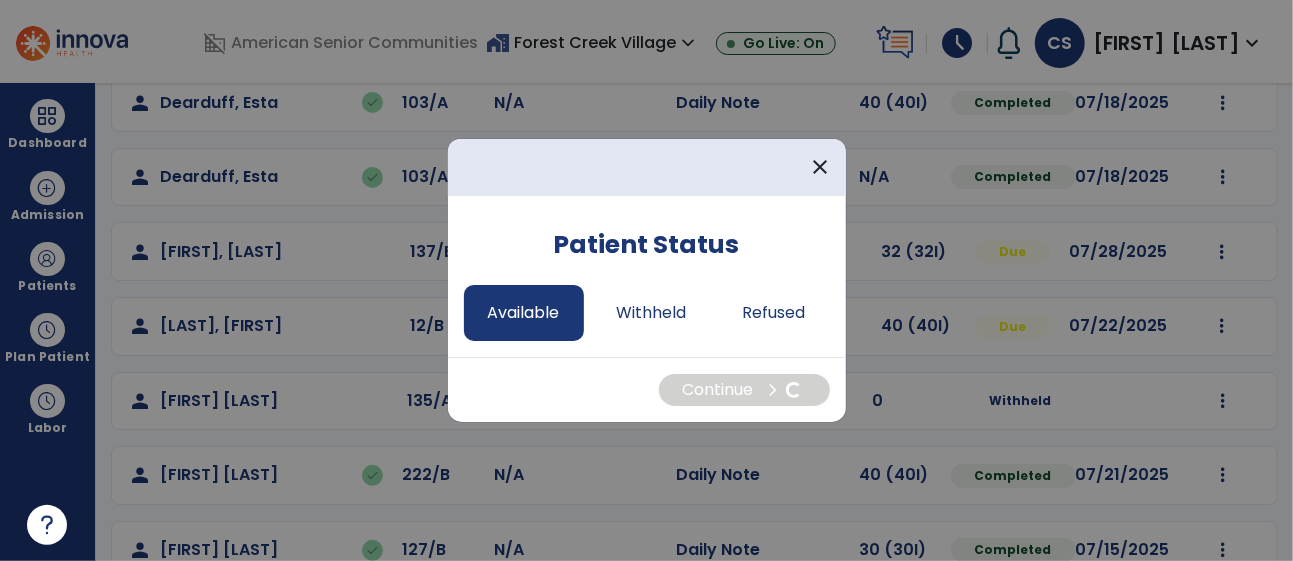 select on "*" 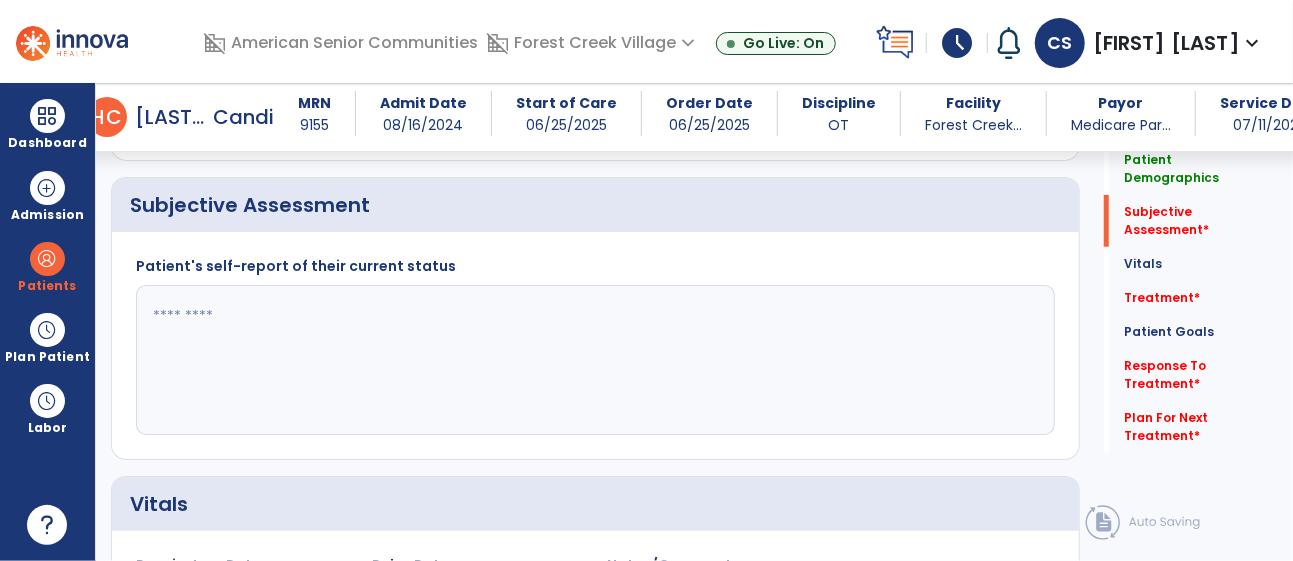scroll, scrollTop: 462, scrollLeft: 0, axis: vertical 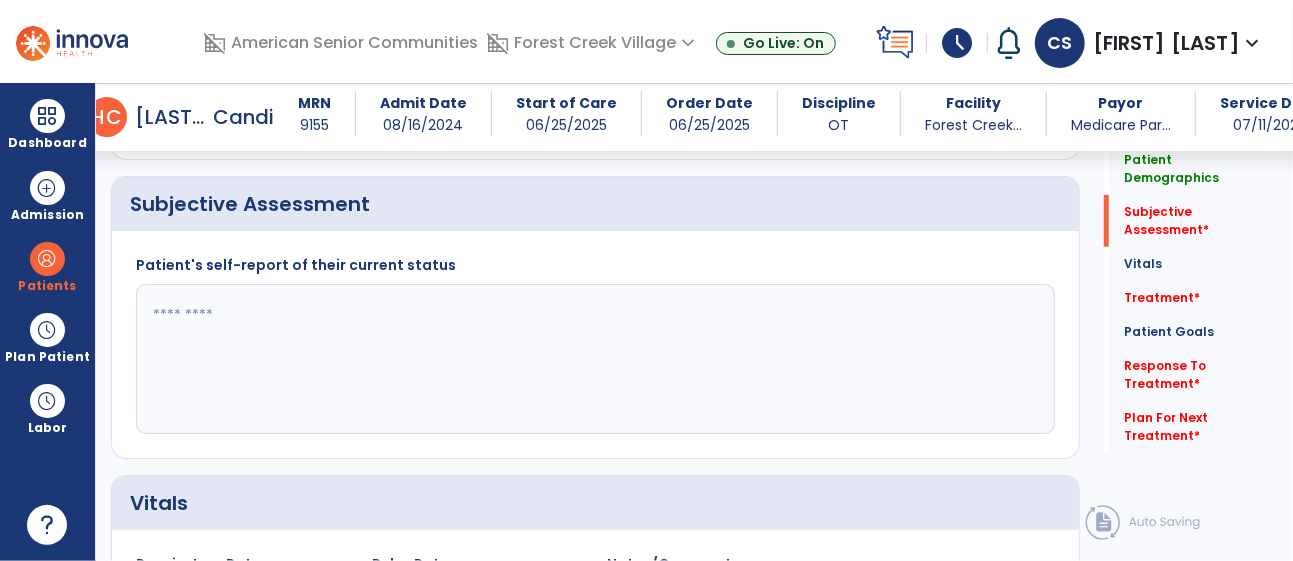 click 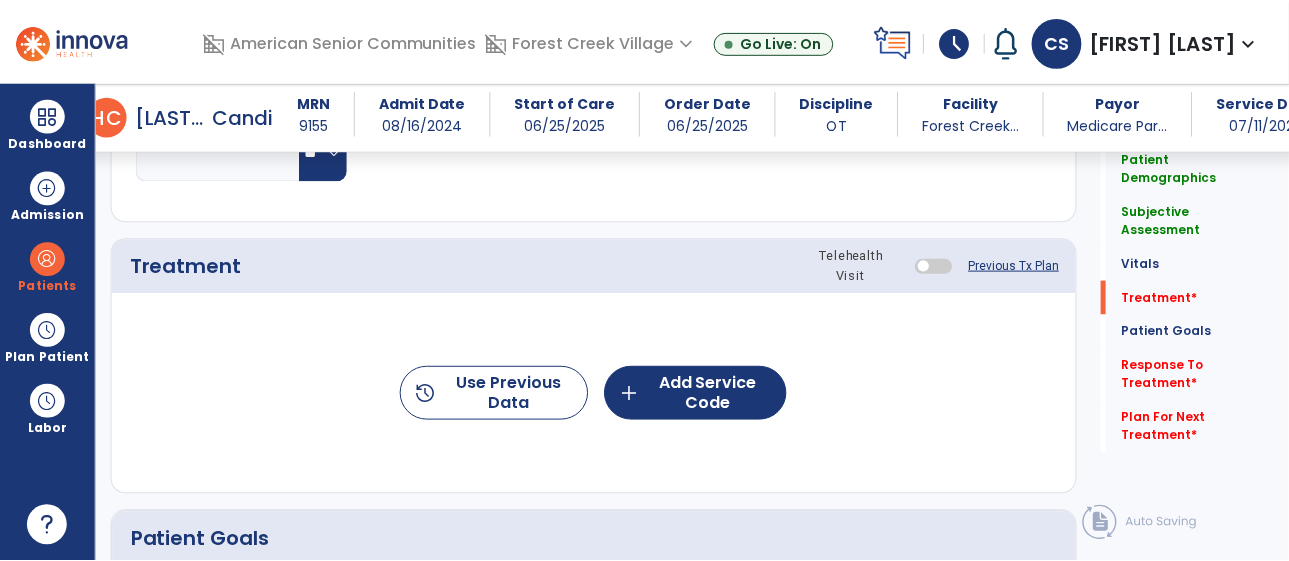 scroll, scrollTop: 1129, scrollLeft: 0, axis: vertical 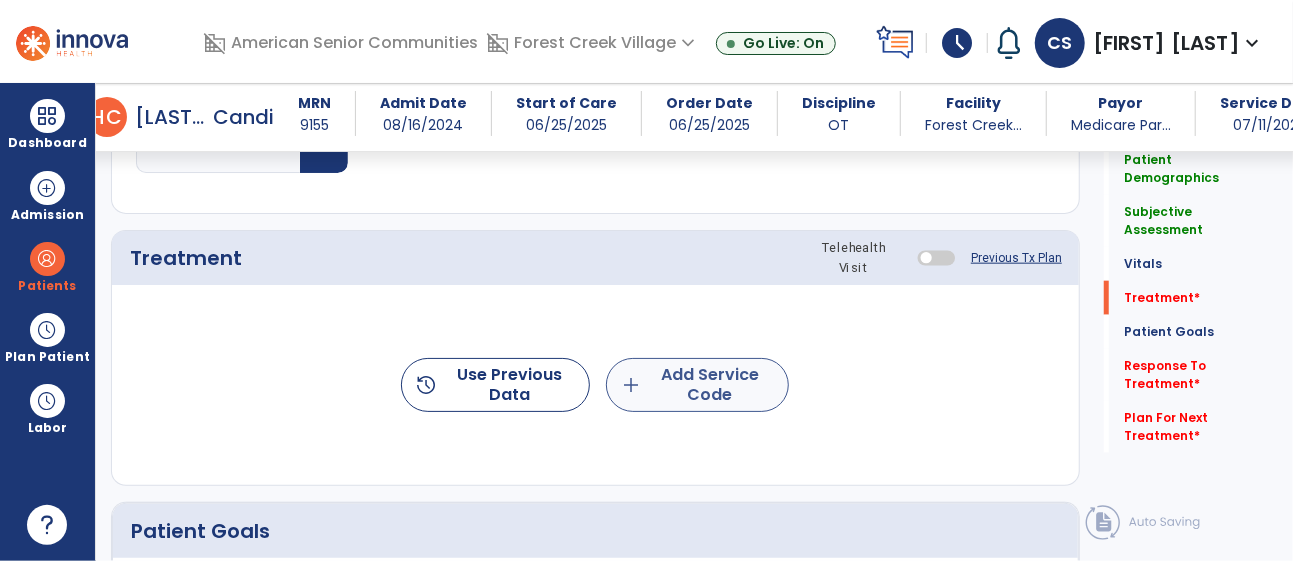 type on "**********" 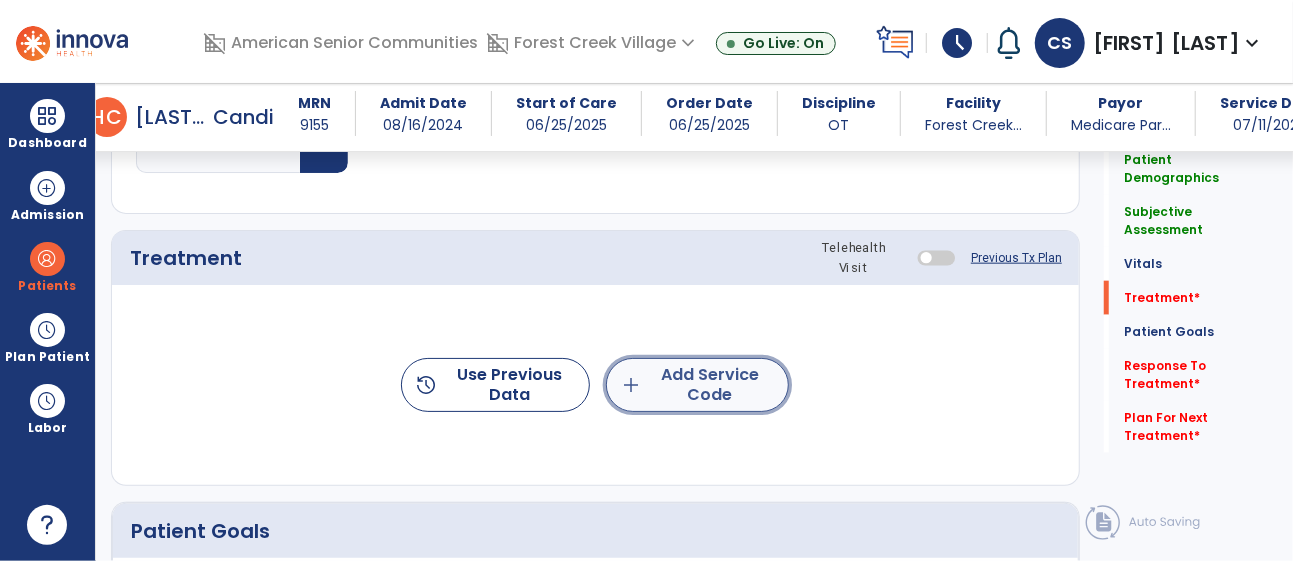 click on "add  Add Service Code" 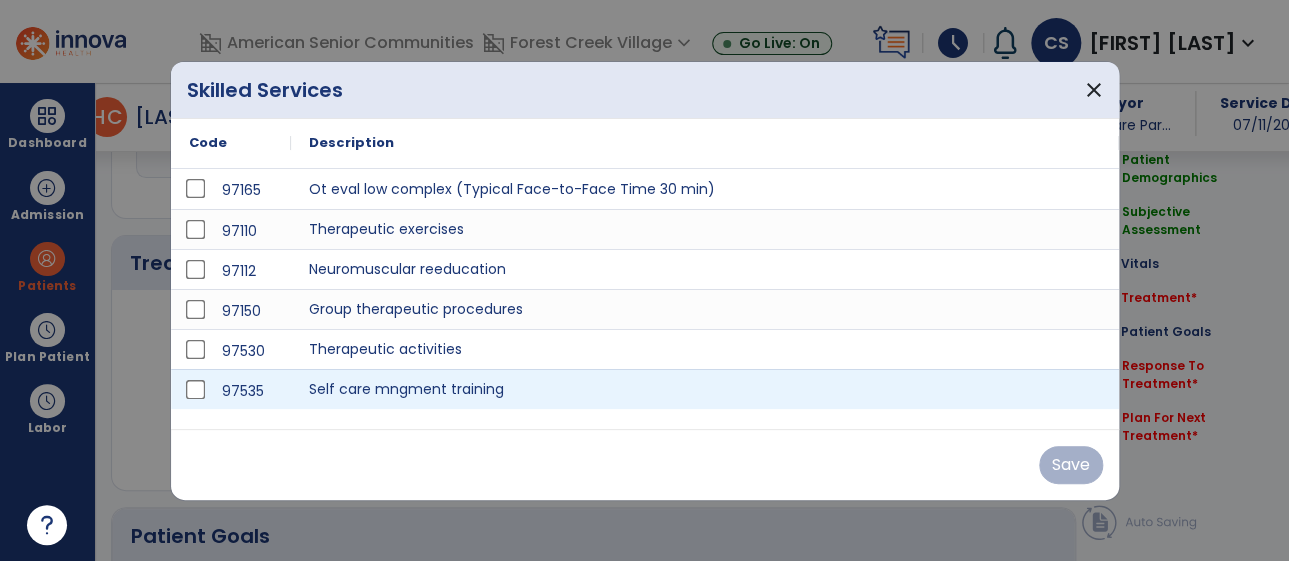 scroll, scrollTop: 1129, scrollLeft: 0, axis: vertical 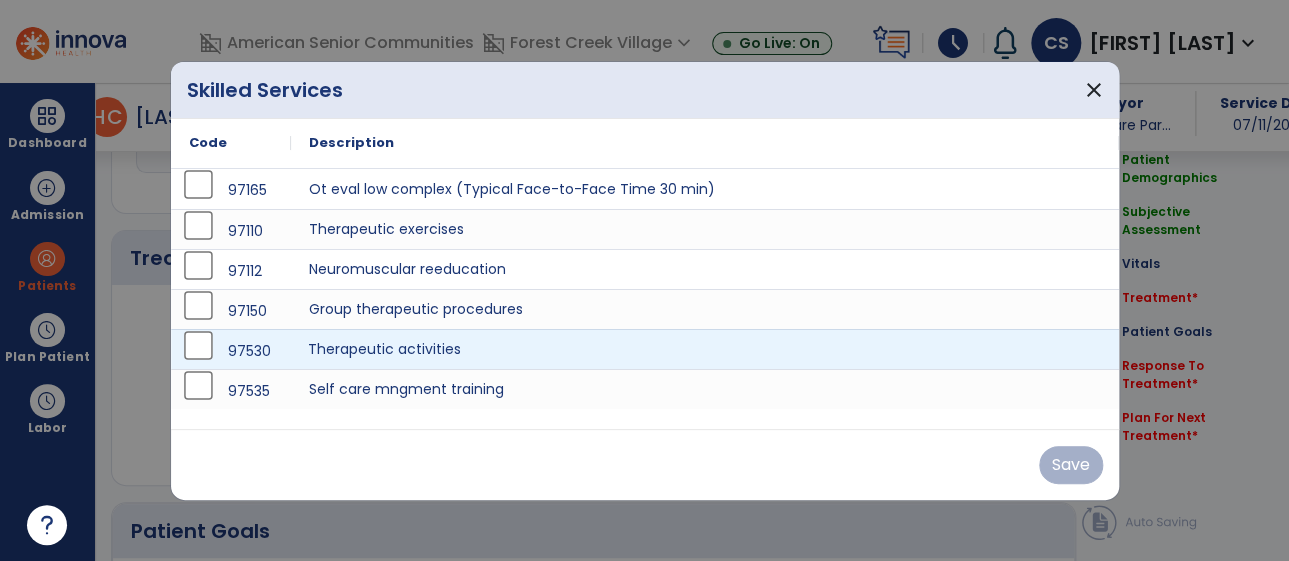 click on "Therapeutic activities" at bounding box center (705, 349) 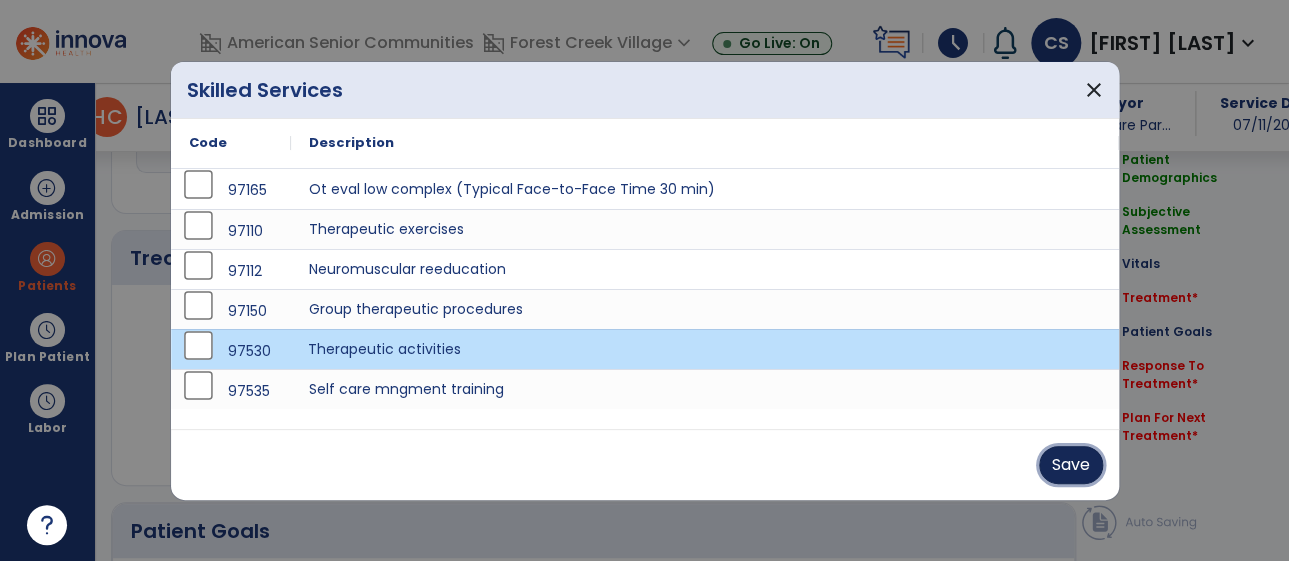 click on "Save" at bounding box center [1071, 465] 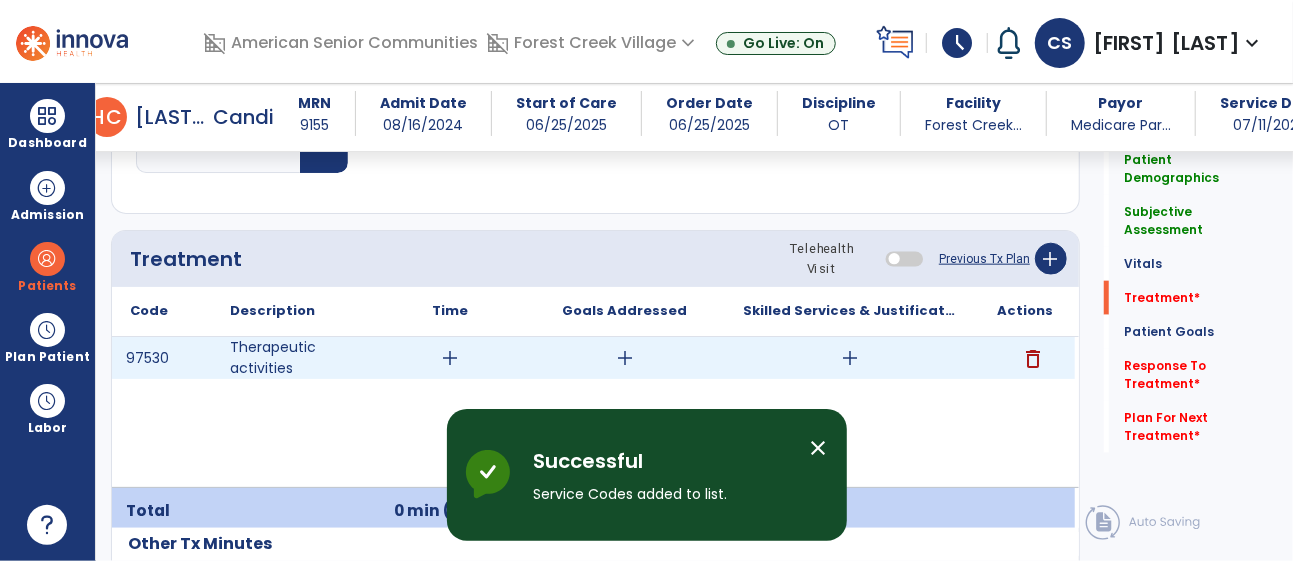 click on "add" at bounding box center [625, 358] 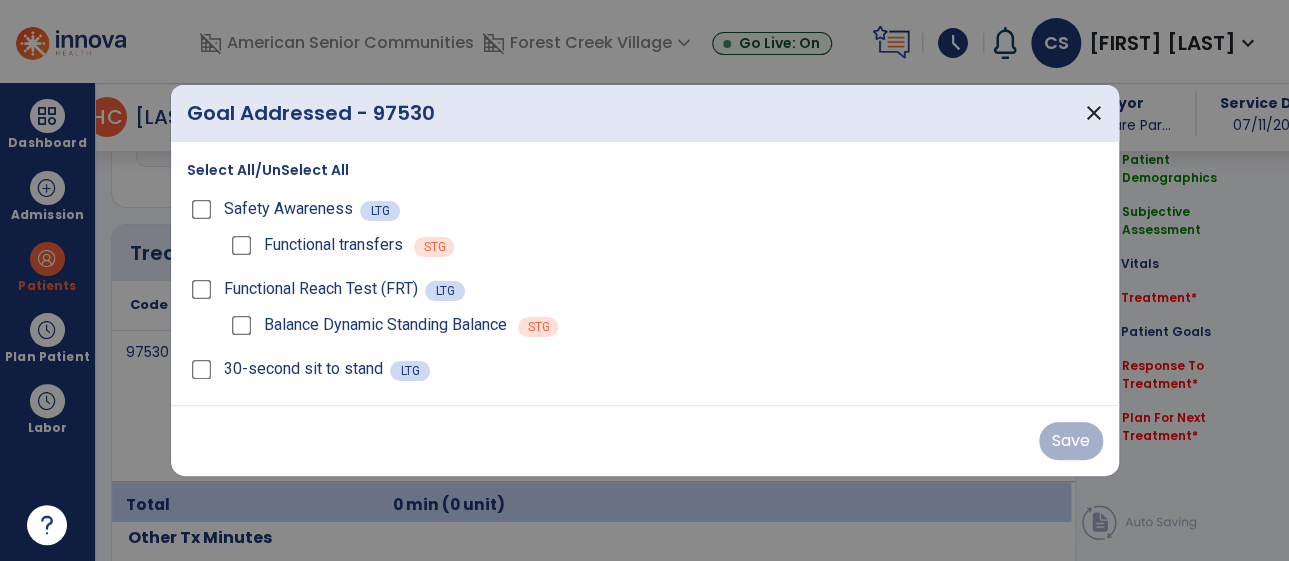 scroll, scrollTop: 1129, scrollLeft: 0, axis: vertical 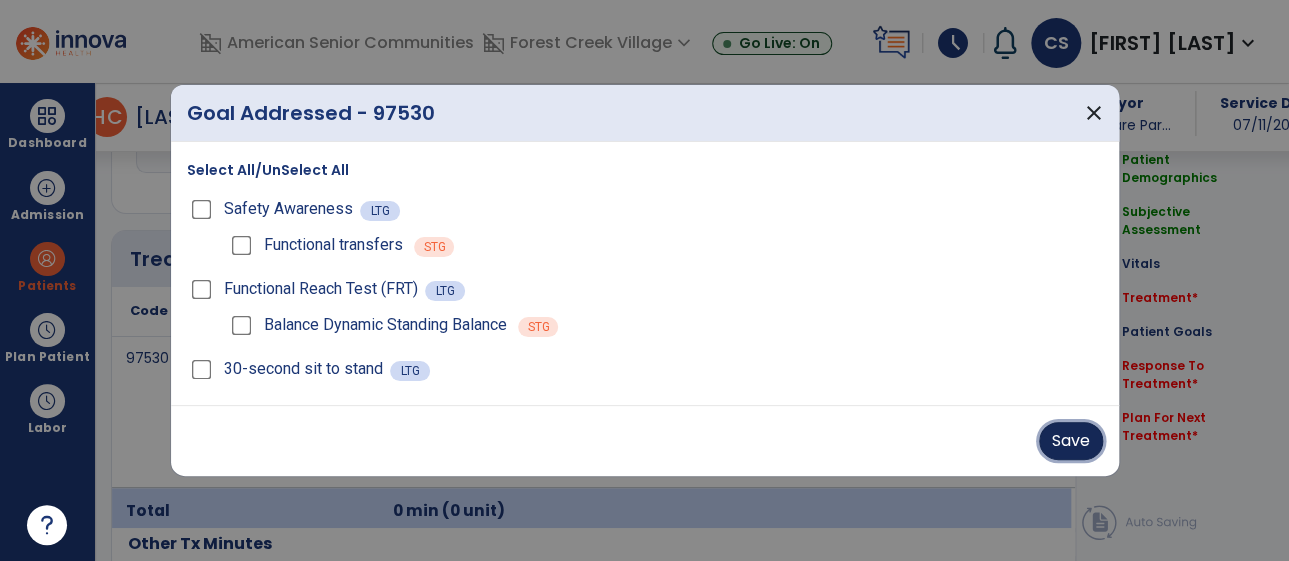 click on "Save" at bounding box center [1071, 441] 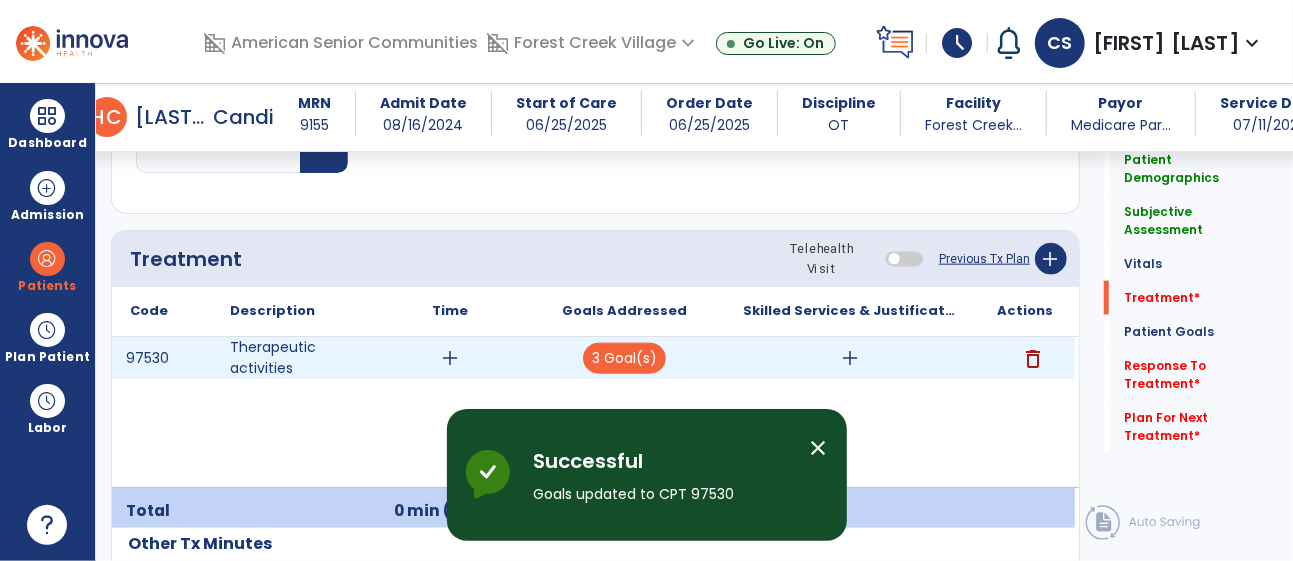 click on "add" at bounding box center [850, 358] 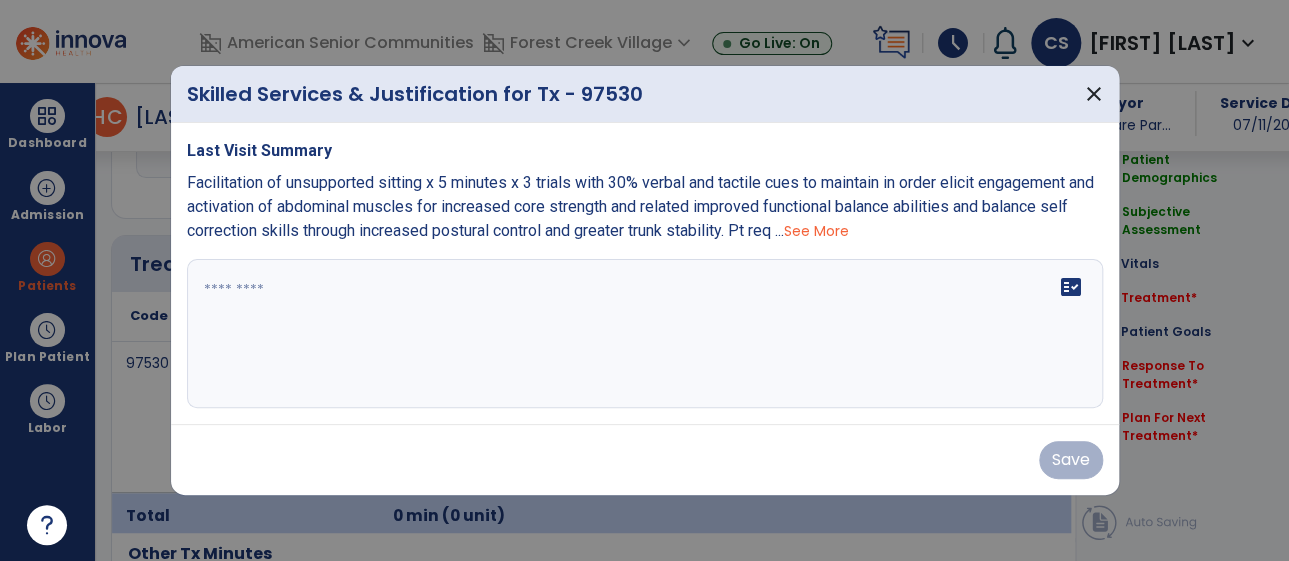 scroll, scrollTop: 1129, scrollLeft: 0, axis: vertical 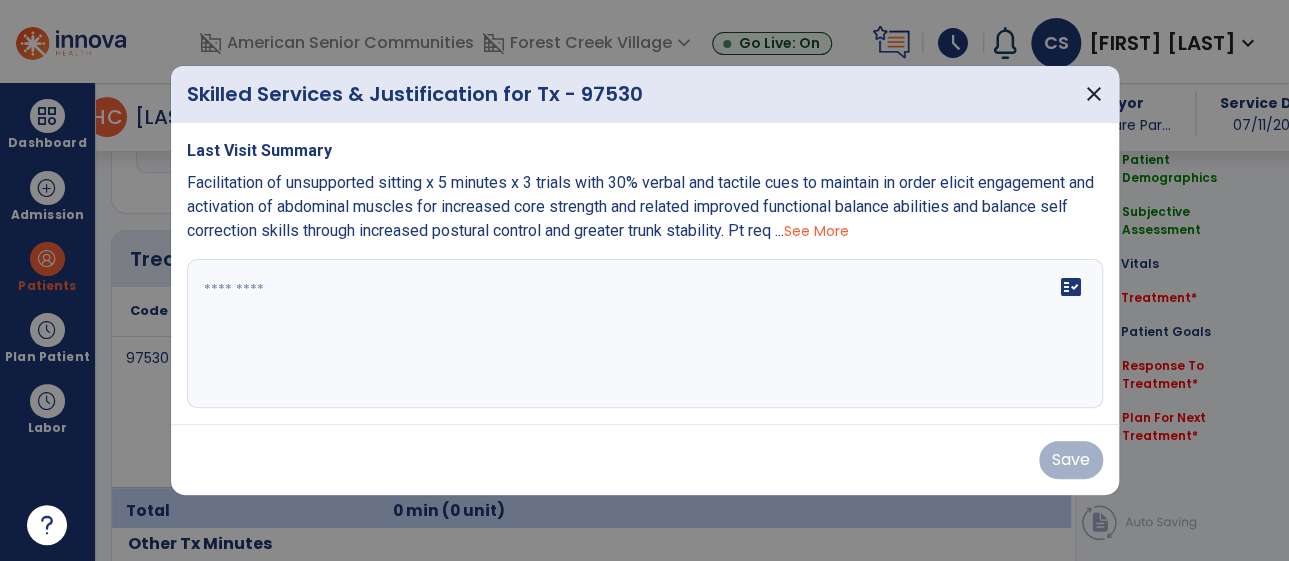 click on "fact_check" at bounding box center (645, 334) 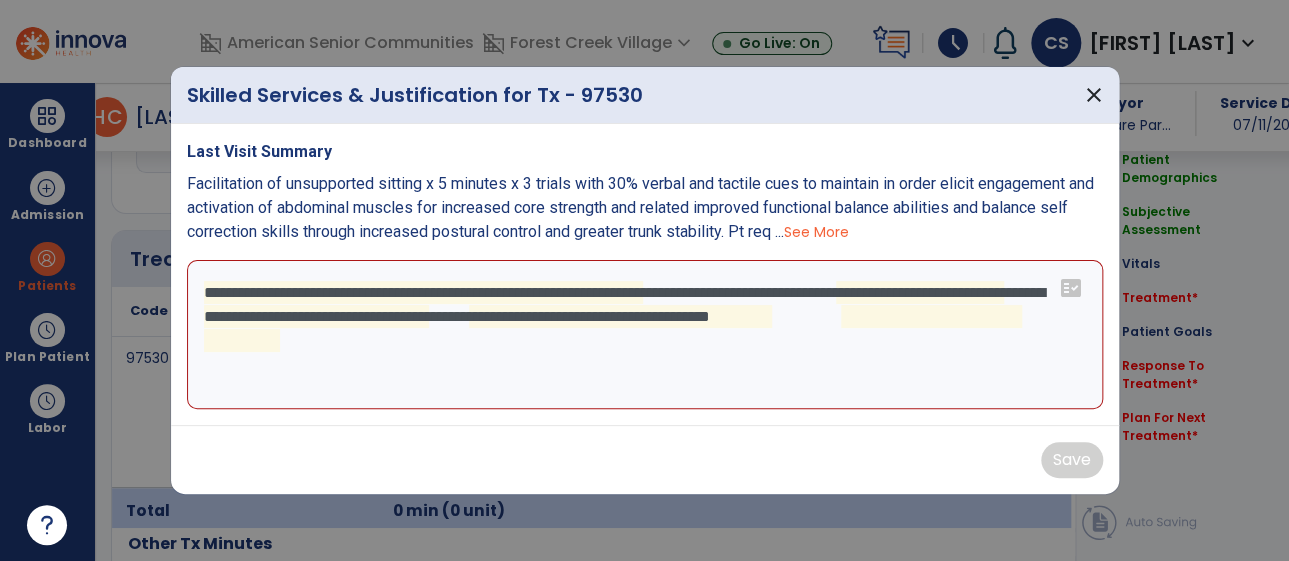 click on "**********" at bounding box center (645, 335) 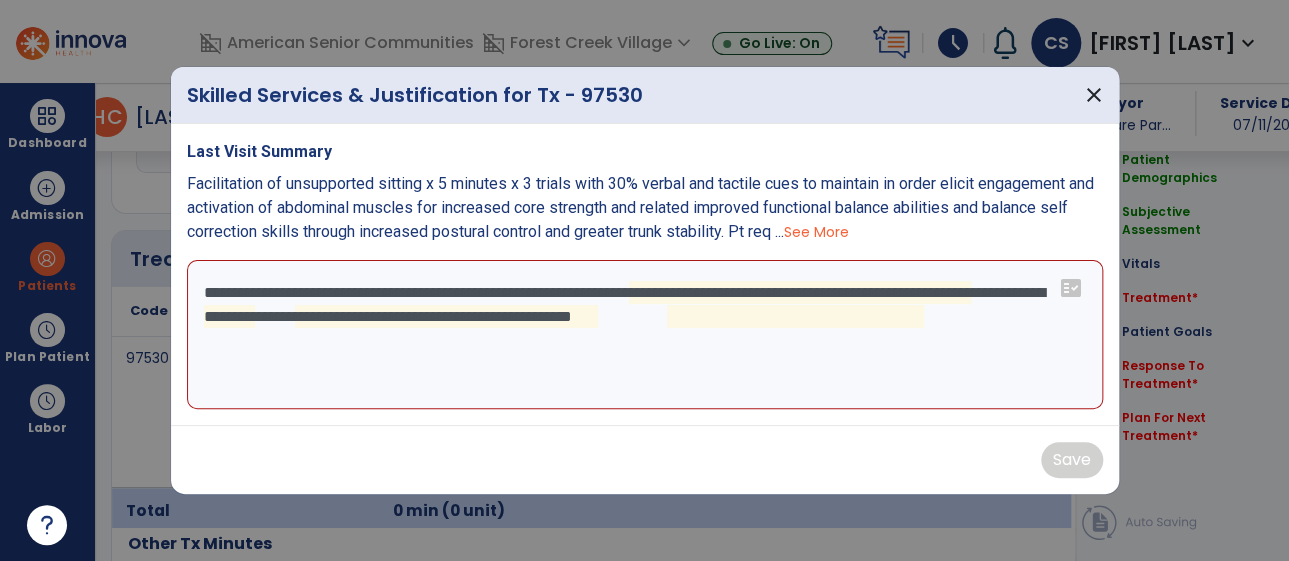 click on "**********" at bounding box center (645, 335) 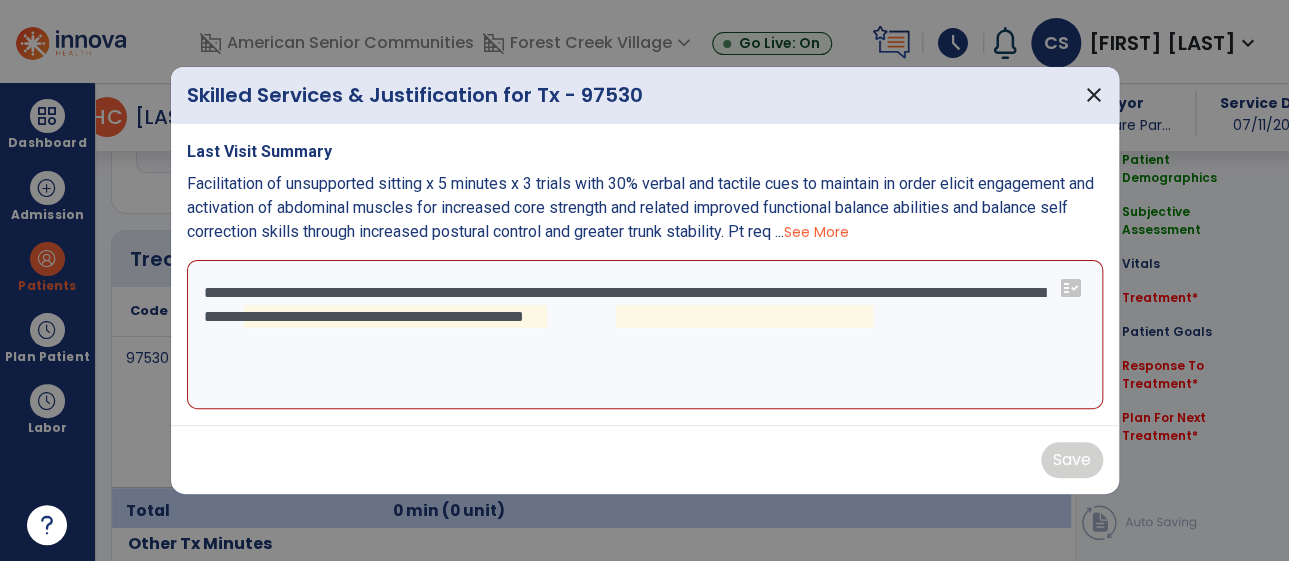 click on "**********" at bounding box center [645, 335] 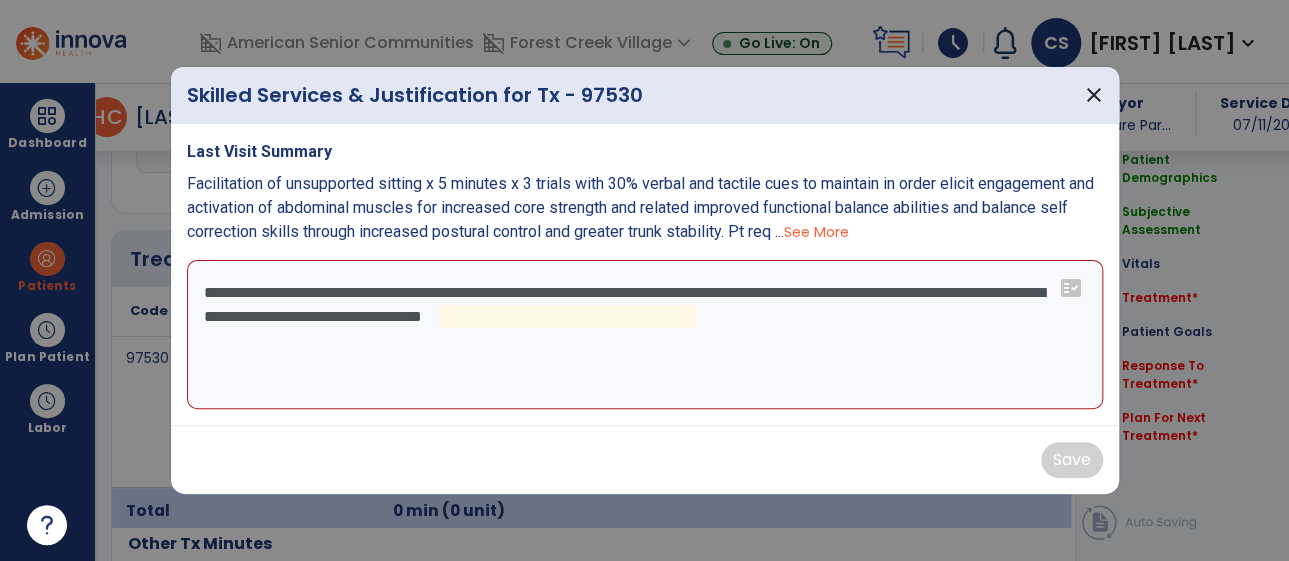 click on "**********" at bounding box center (645, 335) 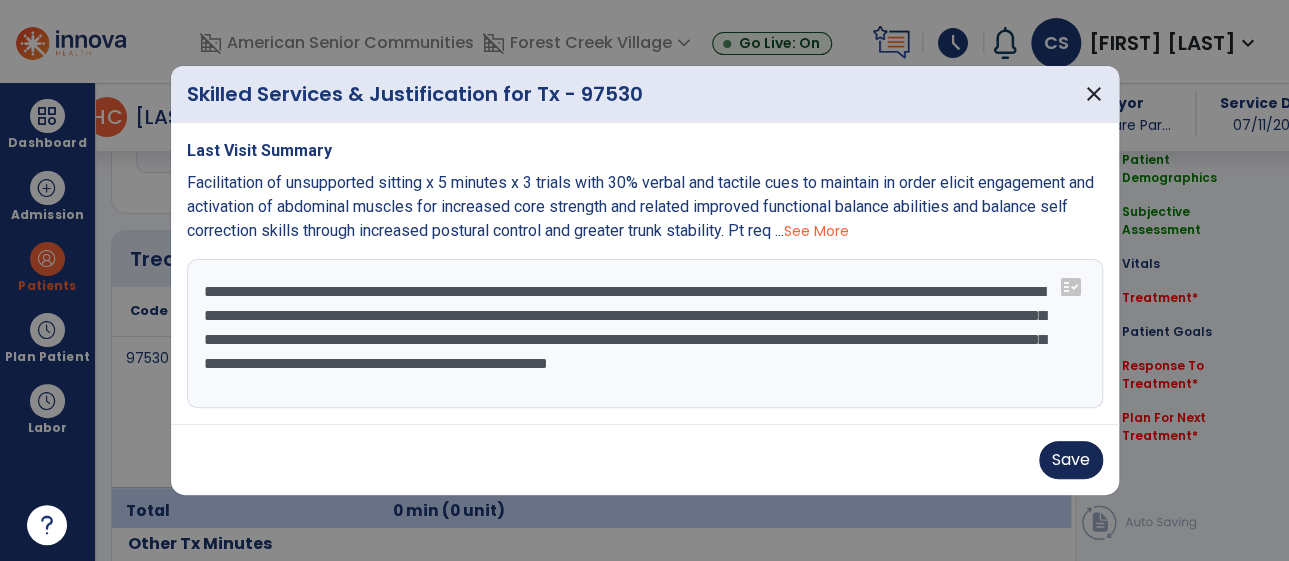type on "**********" 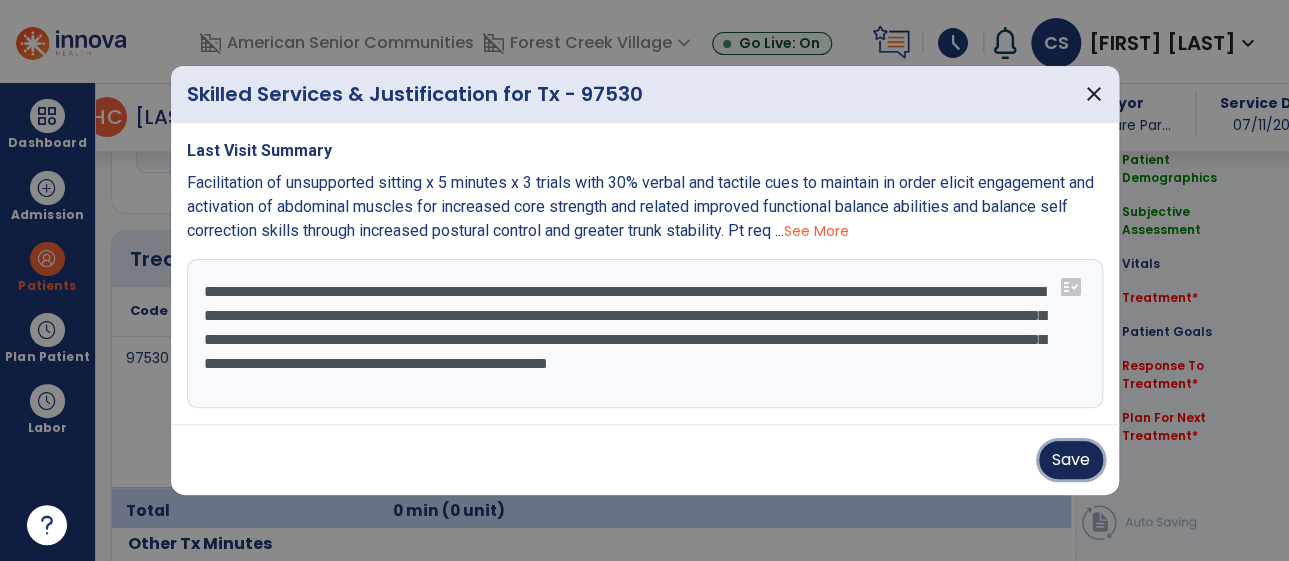 click on "Save" at bounding box center [1071, 460] 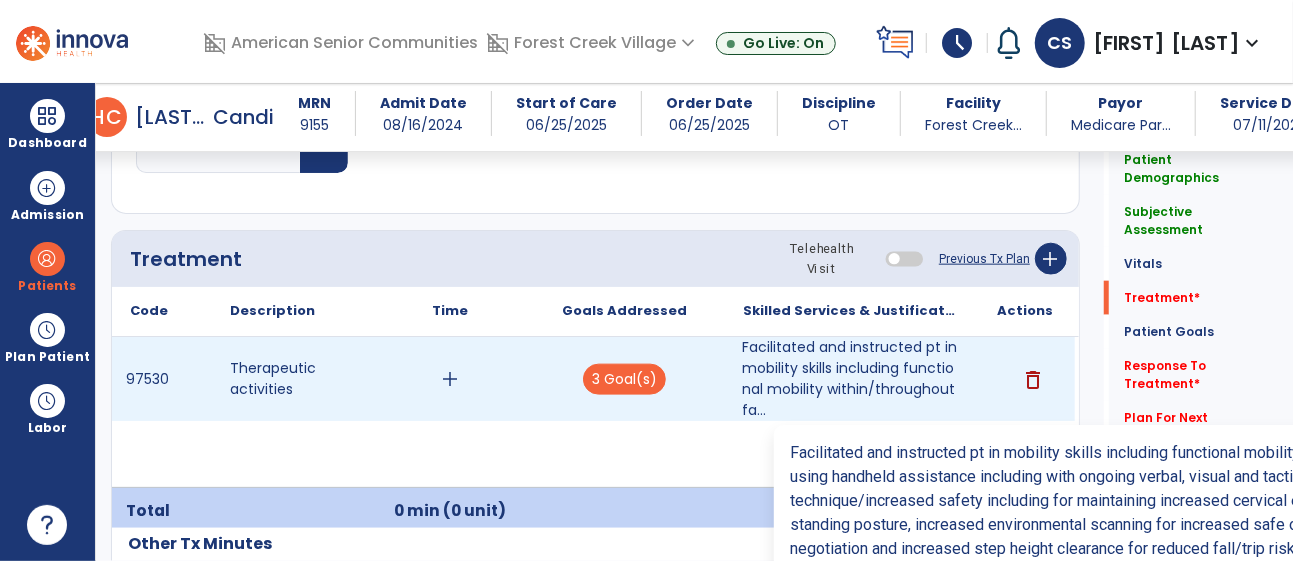 click on "Facilitated and instructed pt  in mobility skills including functional mobility within/throughout fa..." at bounding box center (850, 379) 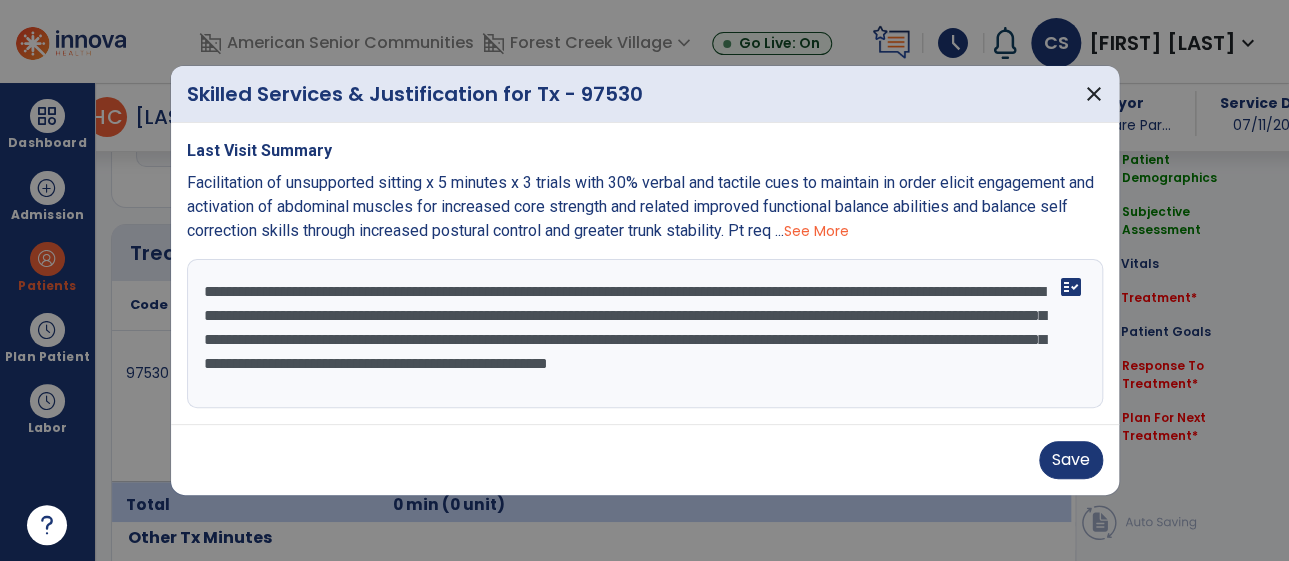 scroll, scrollTop: 1129, scrollLeft: 0, axis: vertical 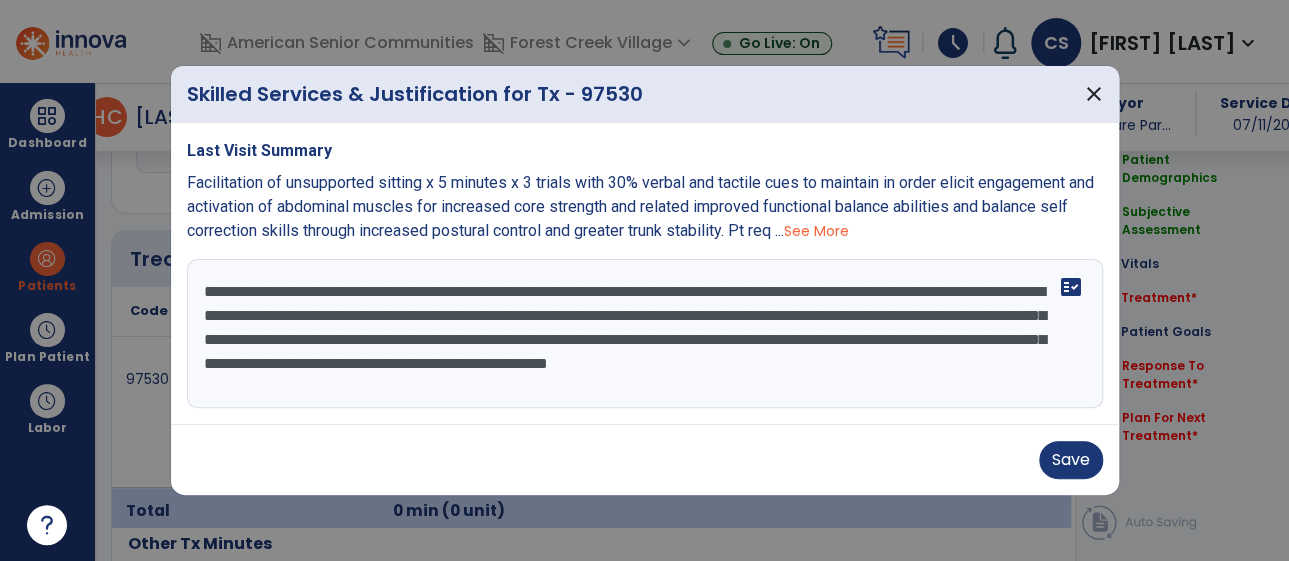 click on "**********" at bounding box center [645, 334] 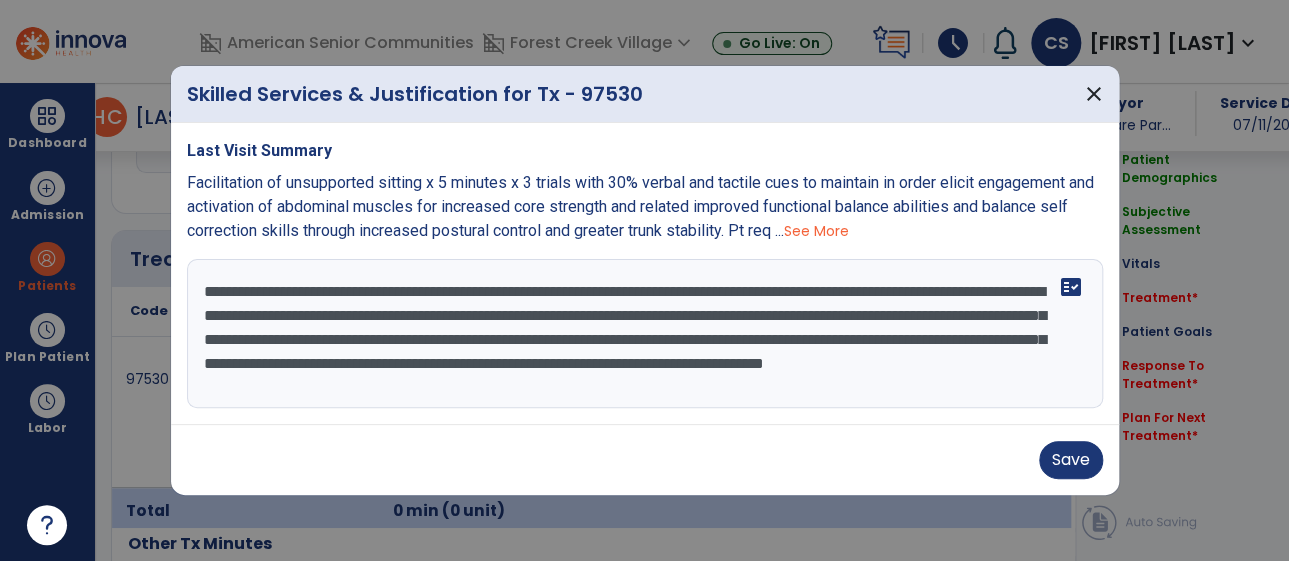 scroll, scrollTop: 16, scrollLeft: 0, axis: vertical 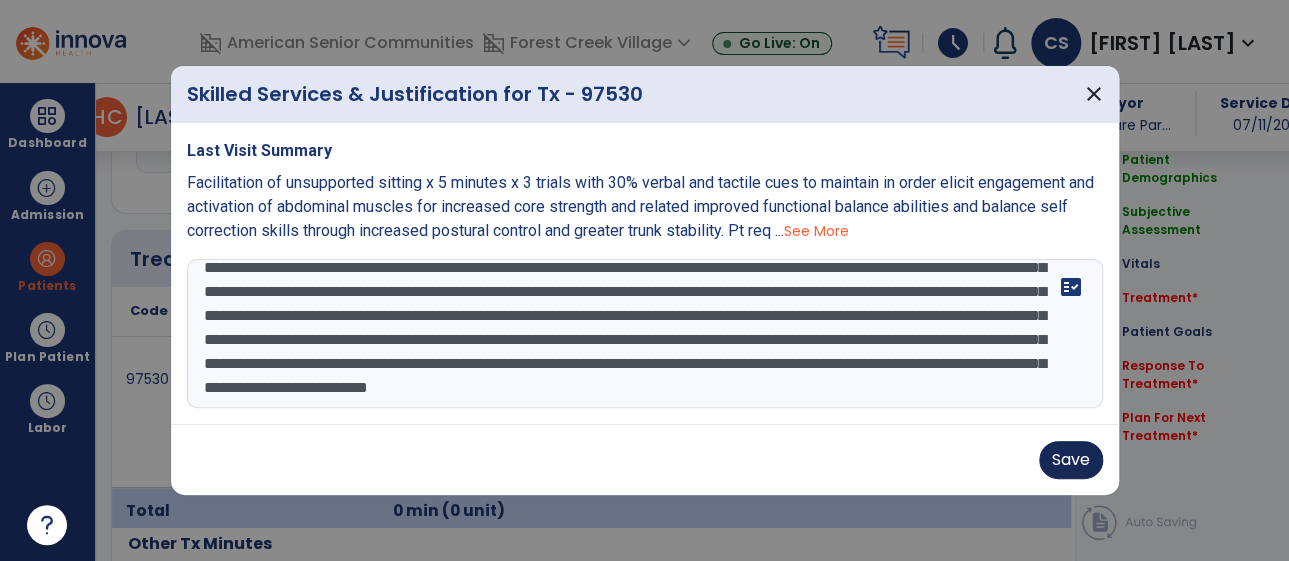 type on "**********" 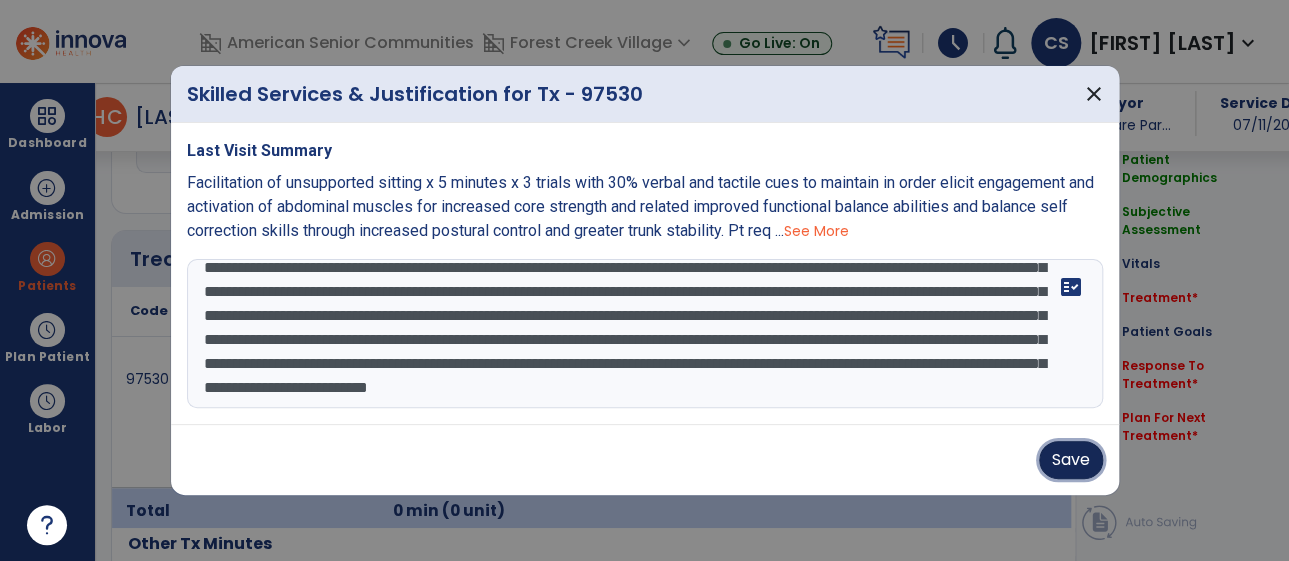 click on "Save" at bounding box center [1071, 460] 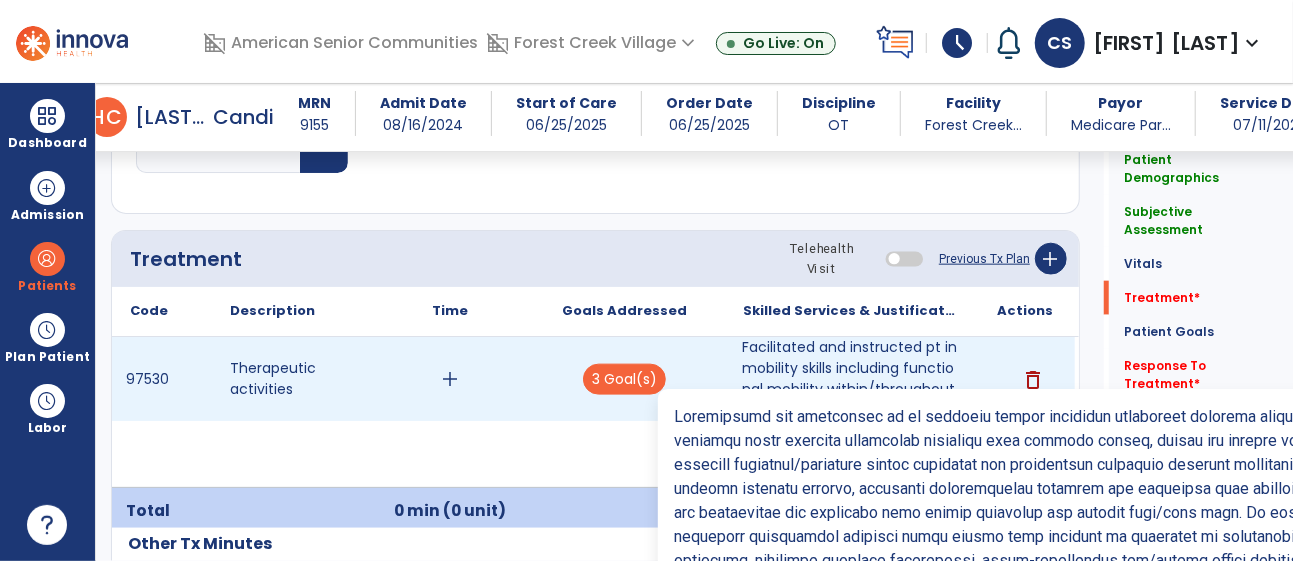 click on "Facilitated and instructed pt  in mobility skills including functional mobility within/throughout fa..." at bounding box center (850, 379) 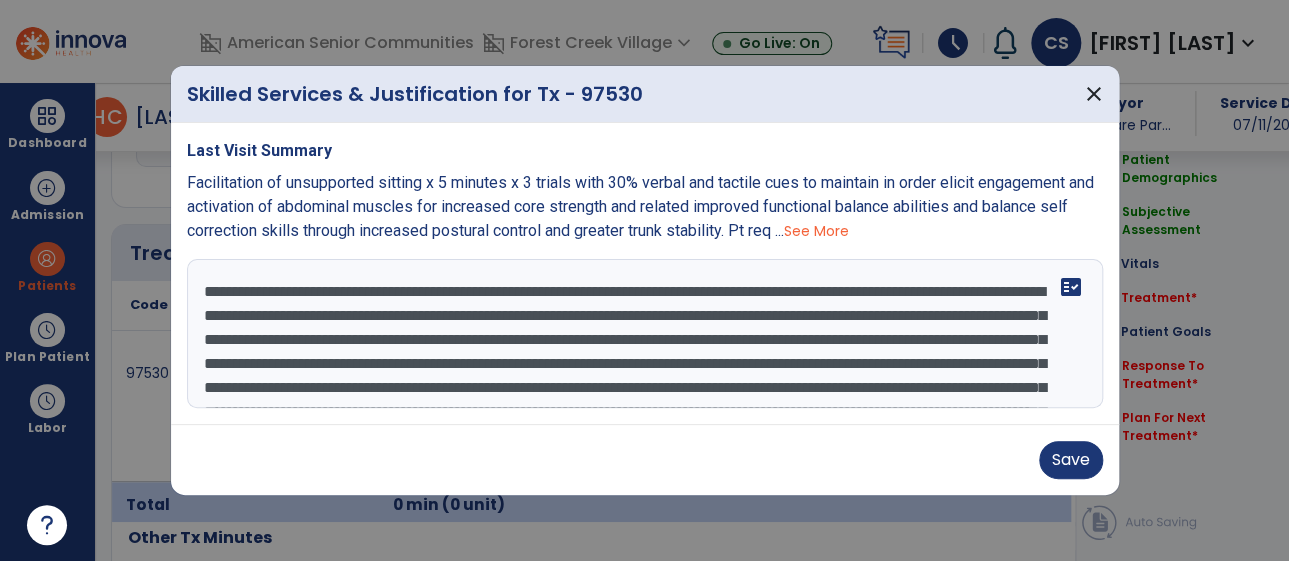 scroll, scrollTop: 1129, scrollLeft: 0, axis: vertical 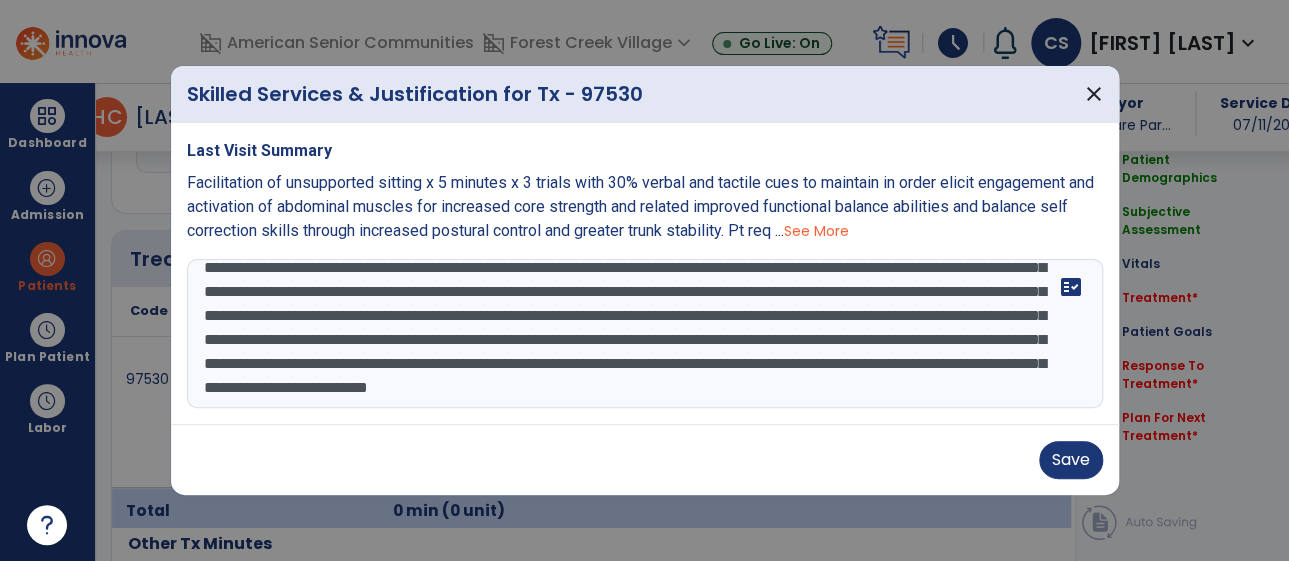 click at bounding box center (645, 334) 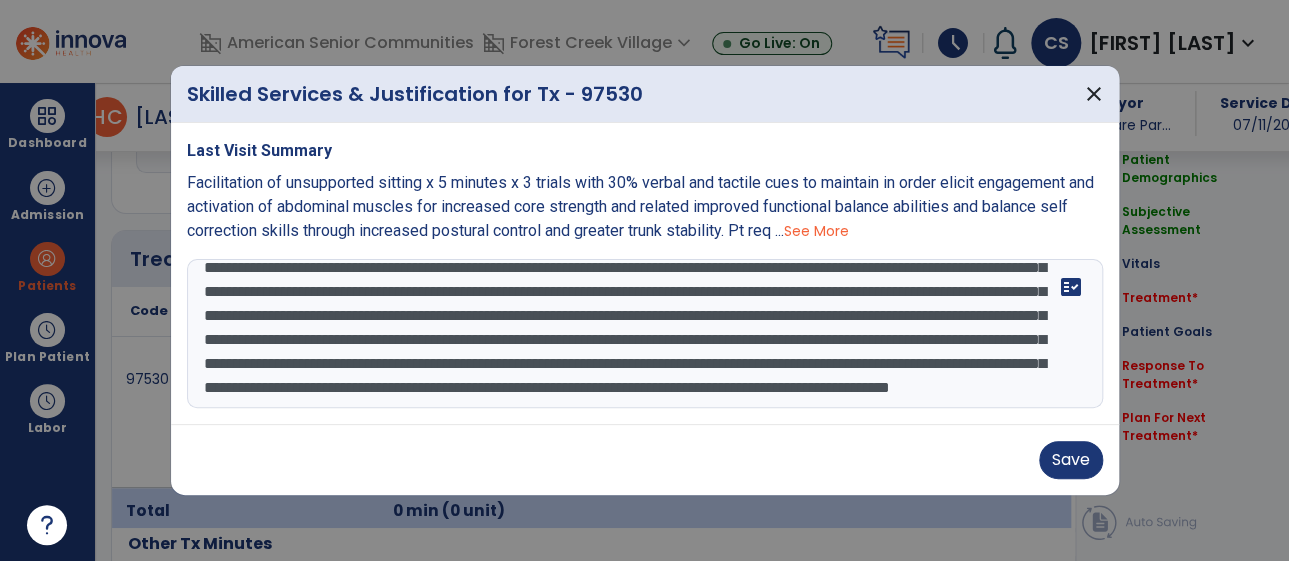 scroll, scrollTop: 183, scrollLeft: 0, axis: vertical 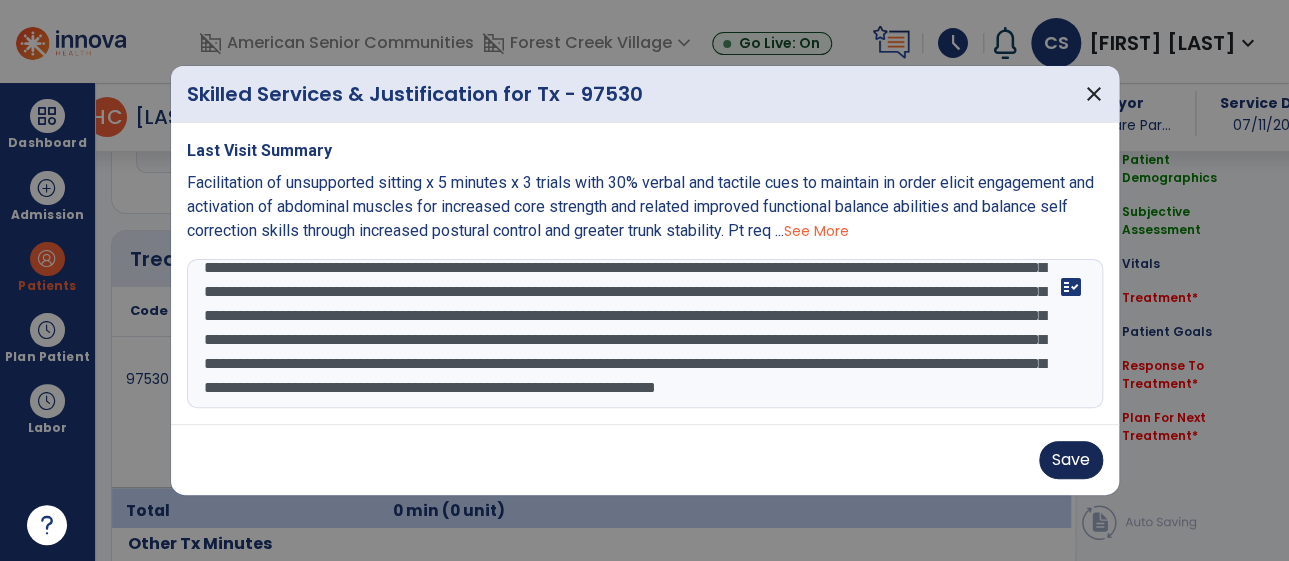 type on "**********" 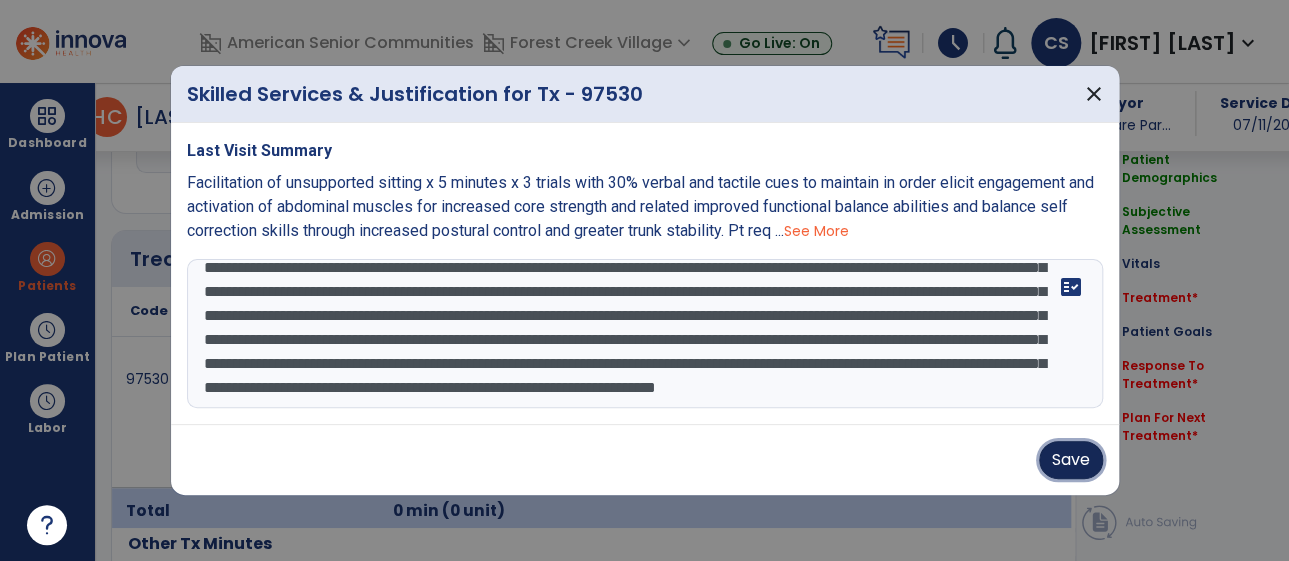 click on "Save" at bounding box center [1071, 460] 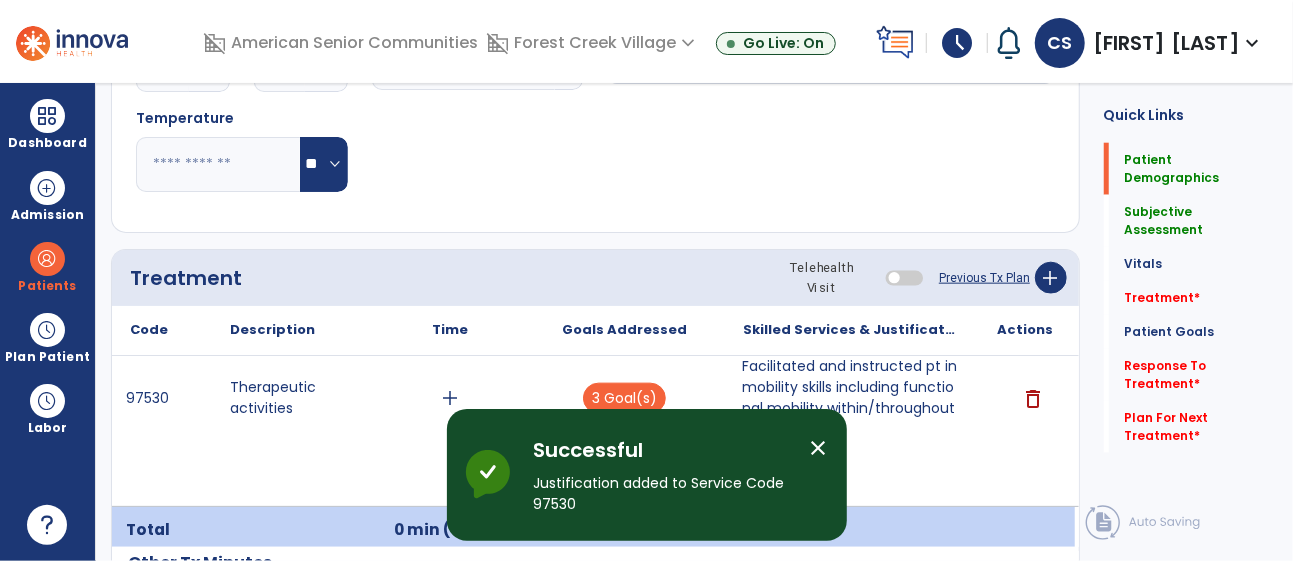 scroll, scrollTop: 0, scrollLeft: 0, axis: both 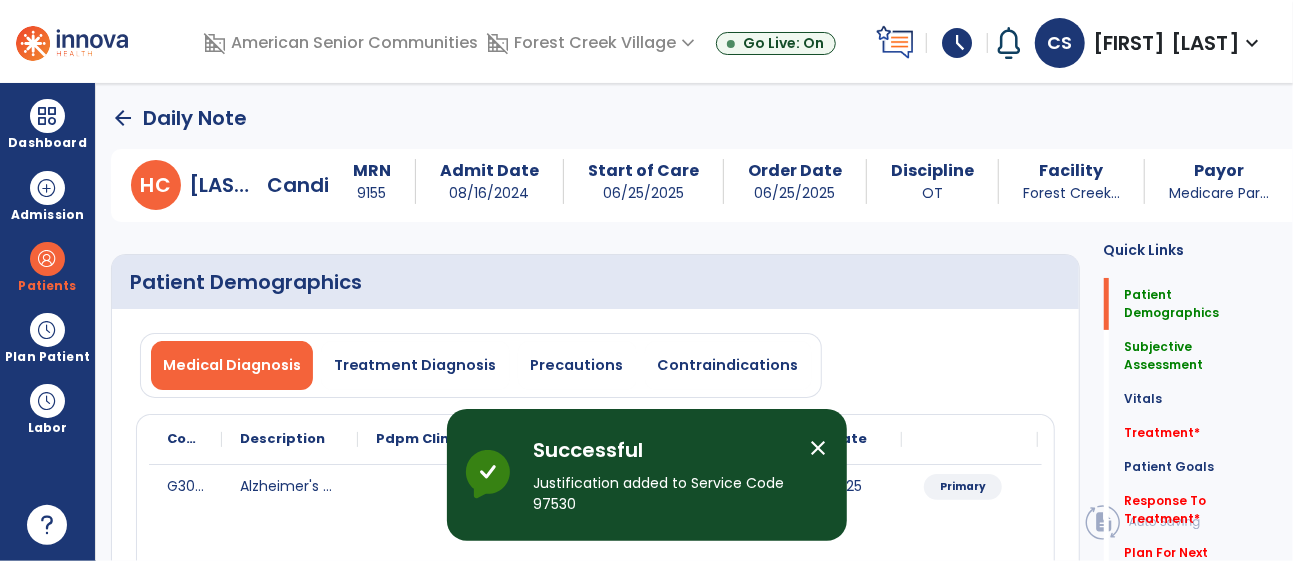 click on "arrow_back" 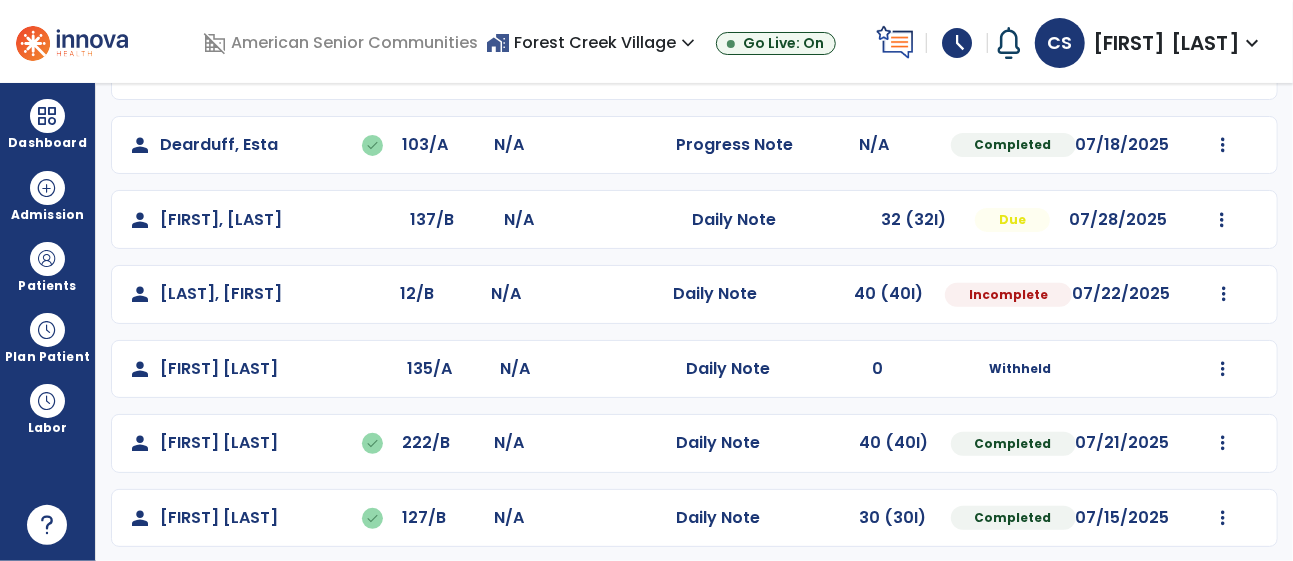 scroll, scrollTop: 313, scrollLeft: 0, axis: vertical 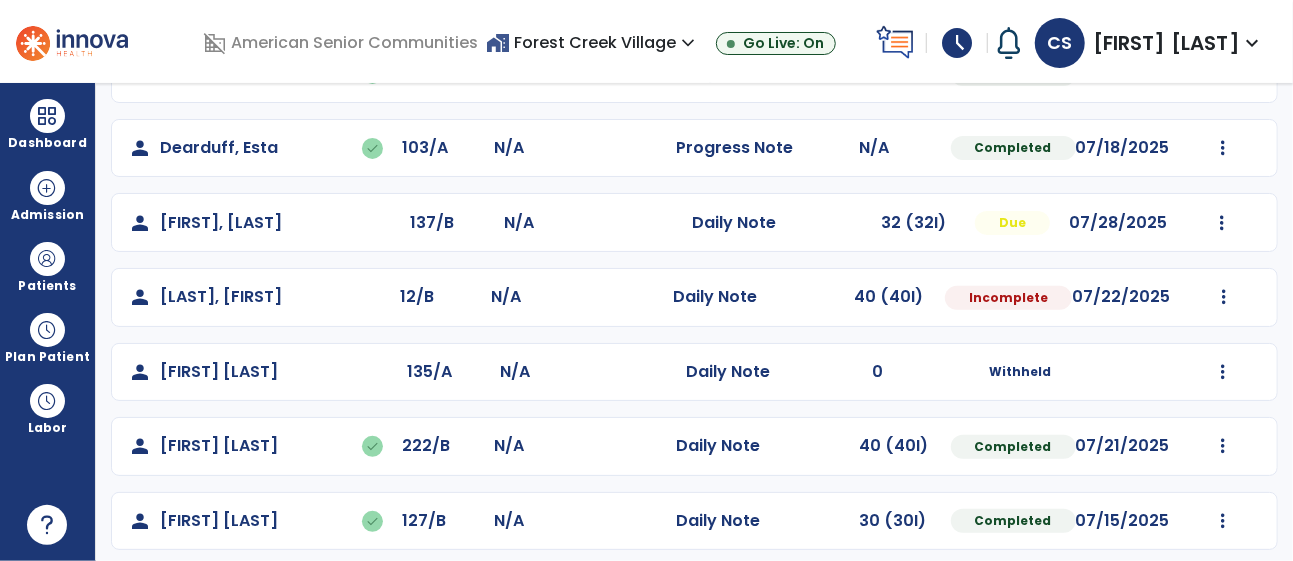 click on "Mark Visit As Complete   Reset Note   Open Document   G + C Mins" 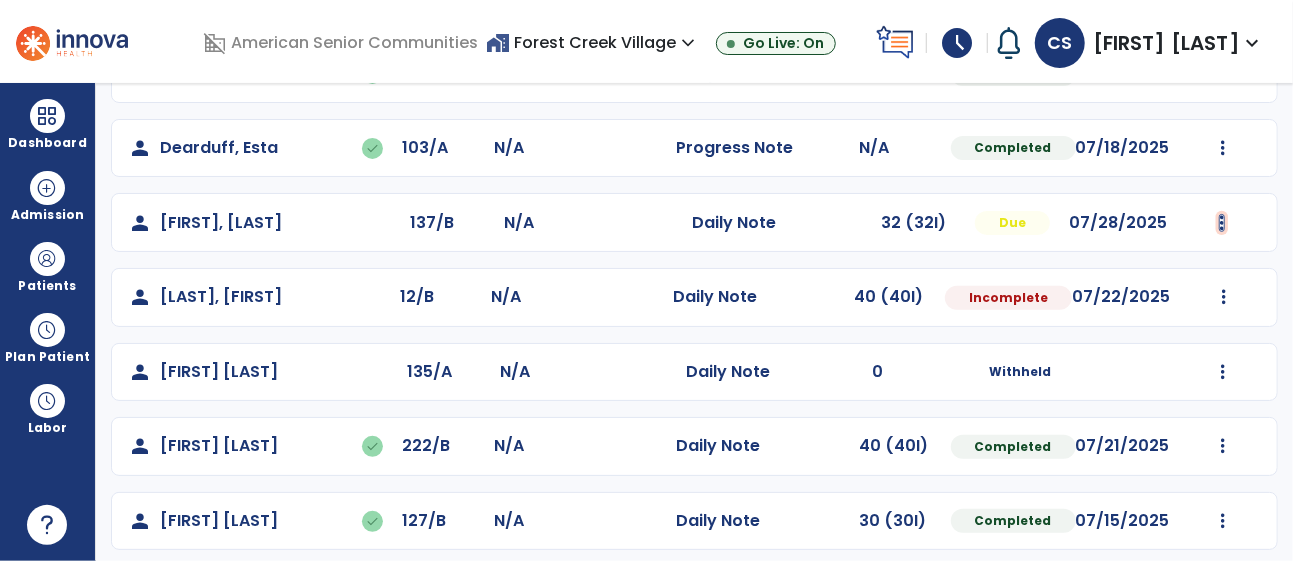 click at bounding box center [1224, -1] 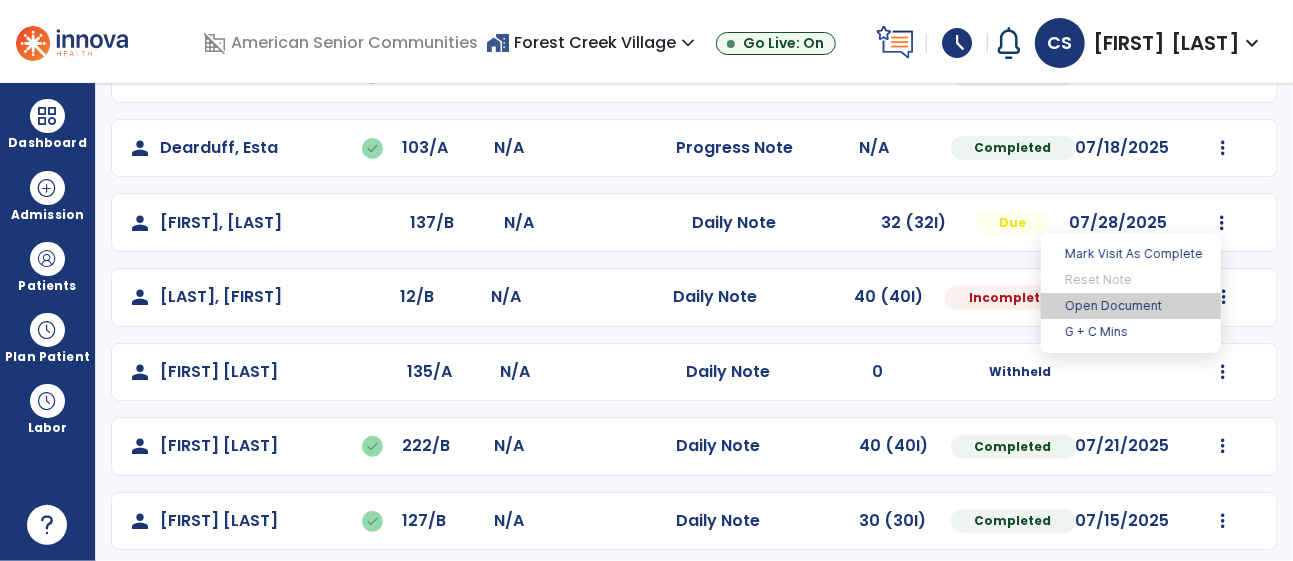 click on "Open Document" at bounding box center (1131, 306) 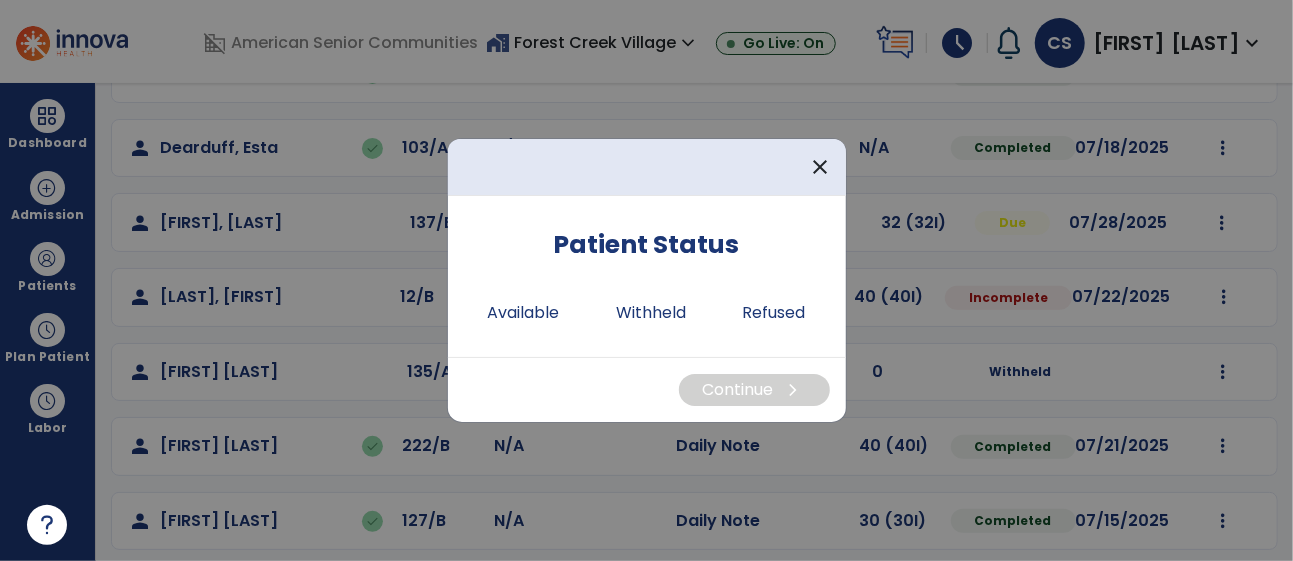 click on "Patient Status  Available   Withheld   Refused" at bounding box center (647, 284) 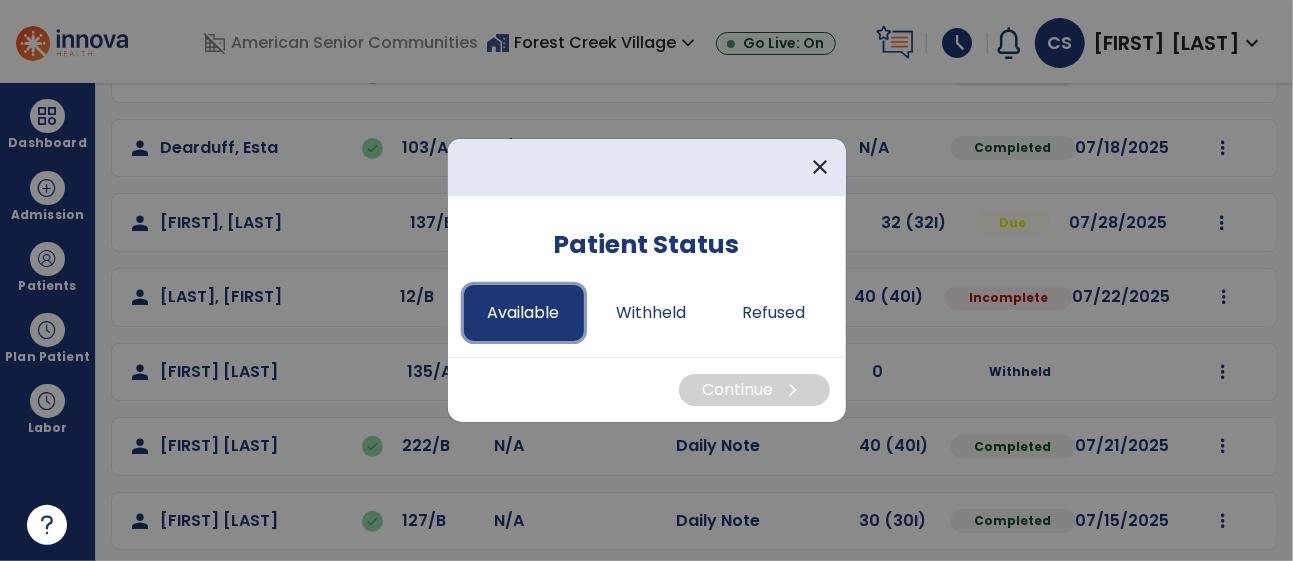 click on "Available" at bounding box center (524, 313) 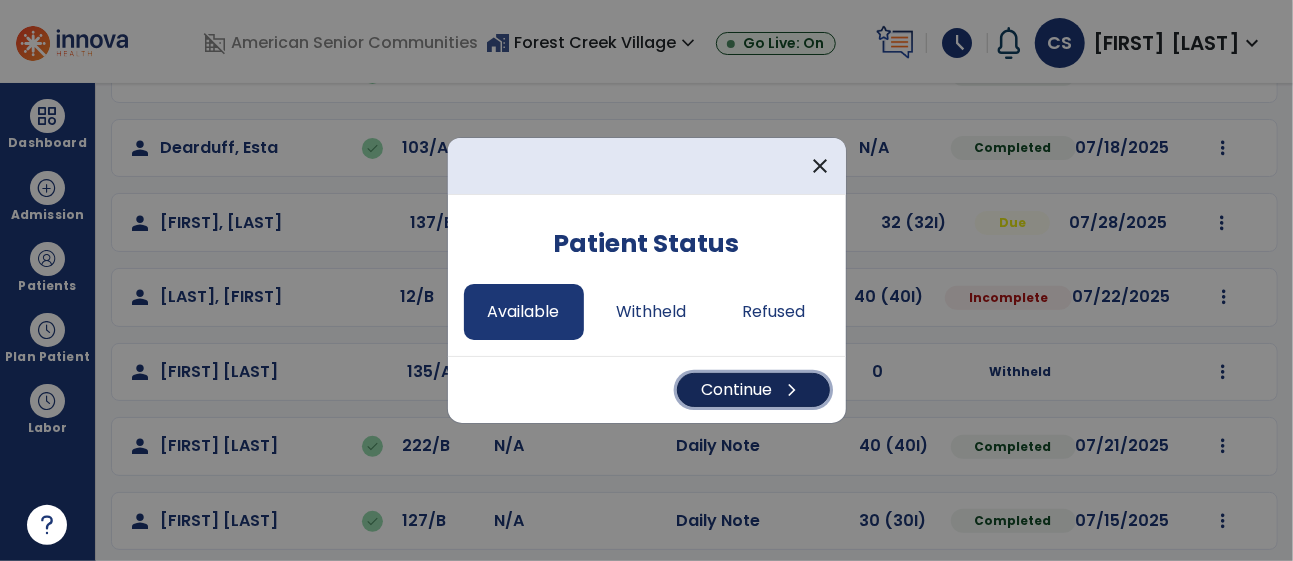 click on "Continue   chevron_right" at bounding box center (753, 390) 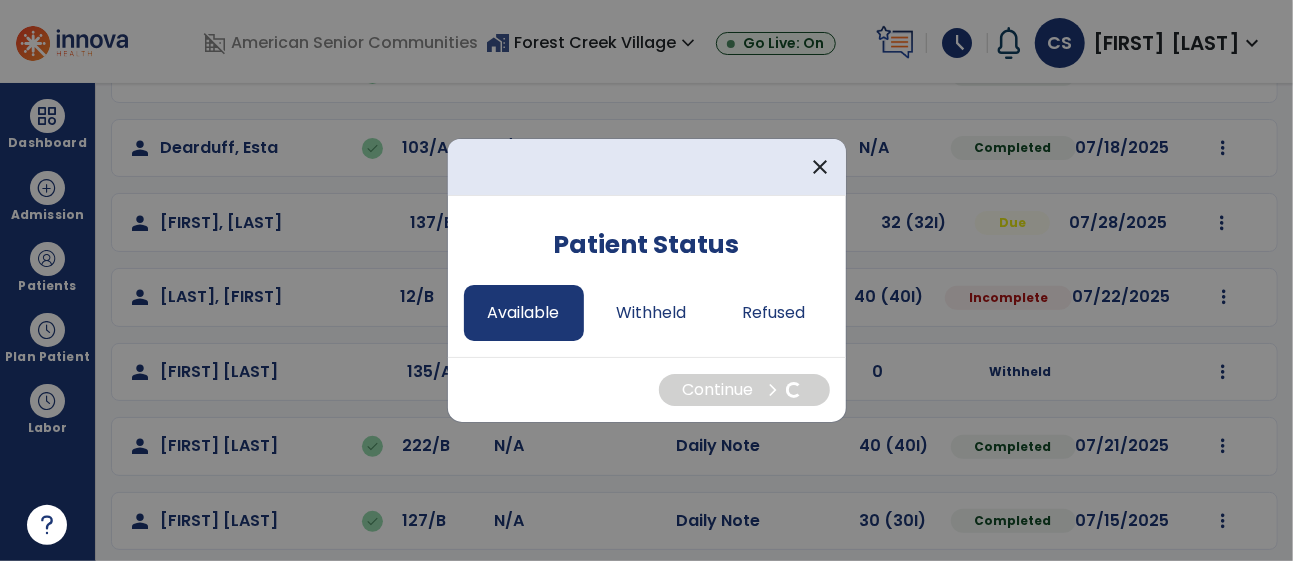 select on "*" 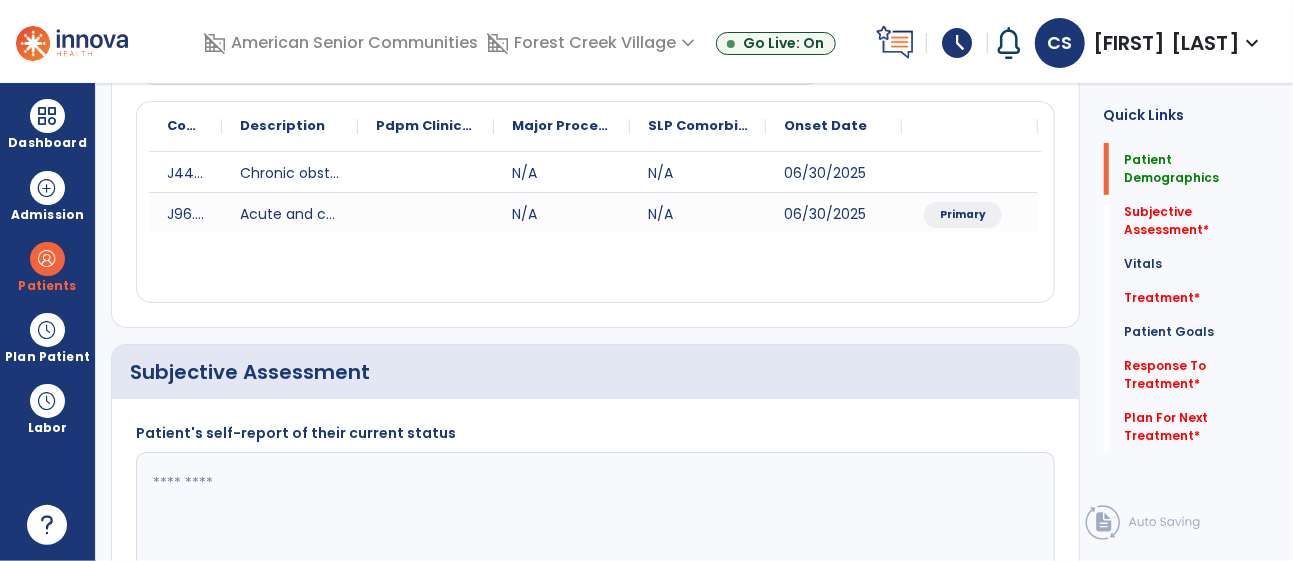 click 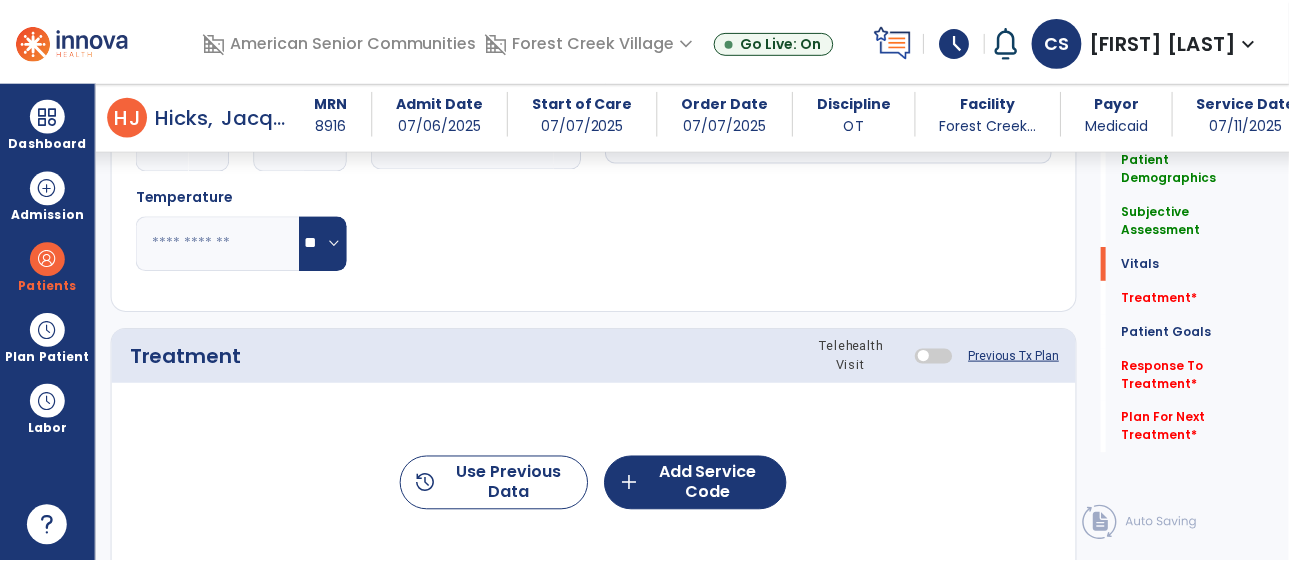 scroll, scrollTop: 1044, scrollLeft: 0, axis: vertical 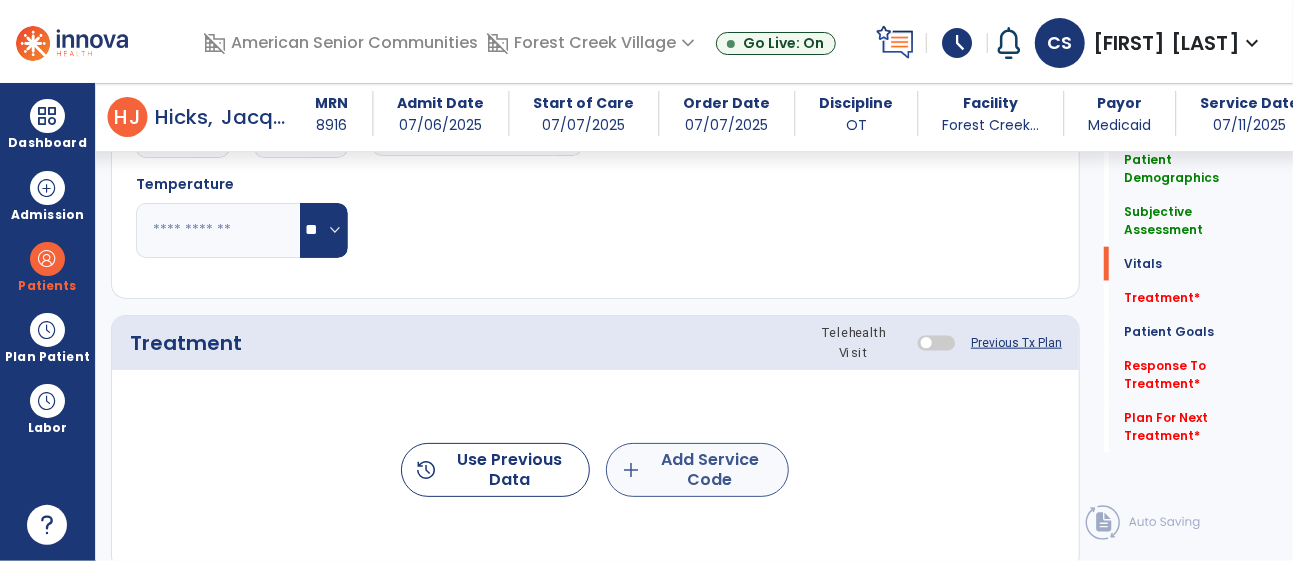 type on "**********" 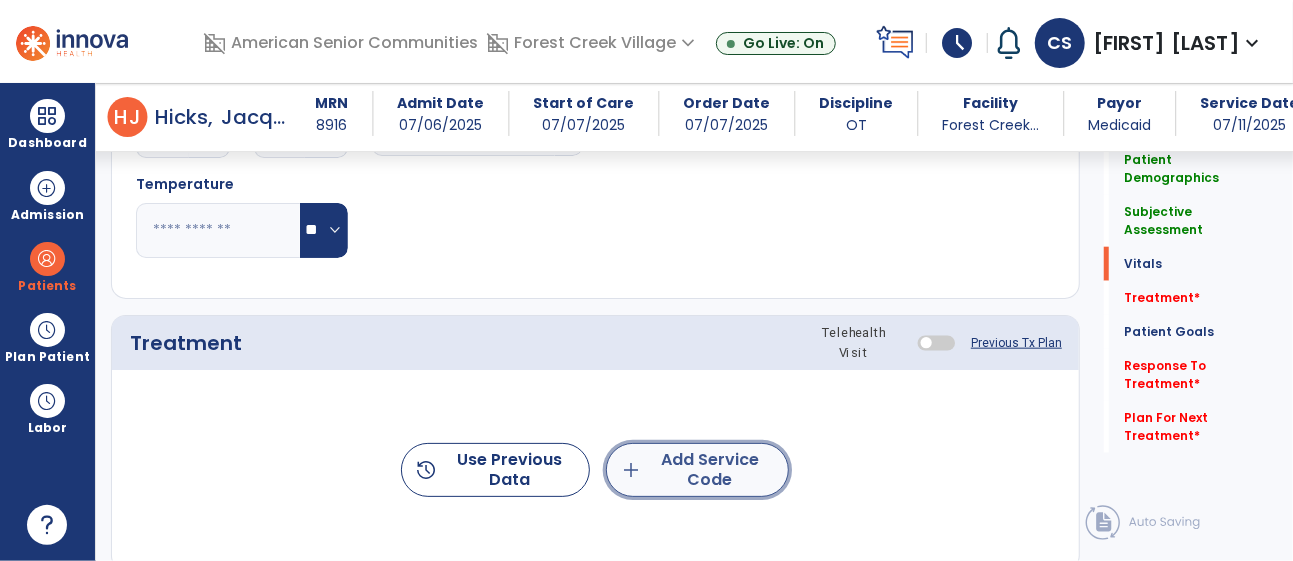 click on "add  Add Service Code" 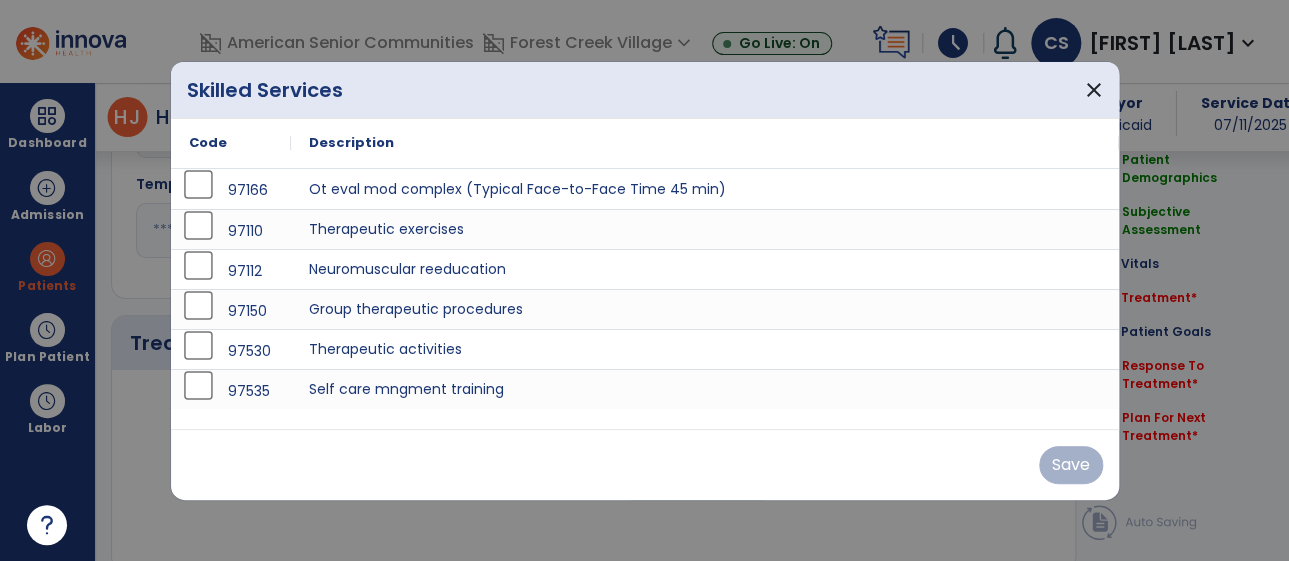 scroll, scrollTop: 1044, scrollLeft: 0, axis: vertical 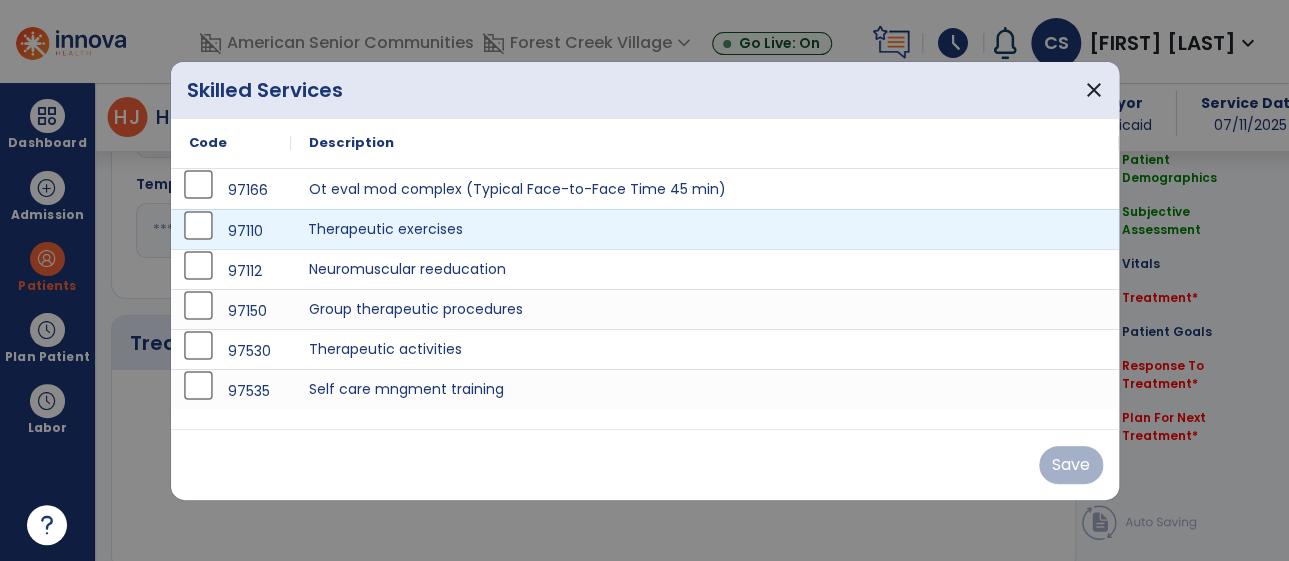 click on "Therapeutic exercises" at bounding box center (705, 229) 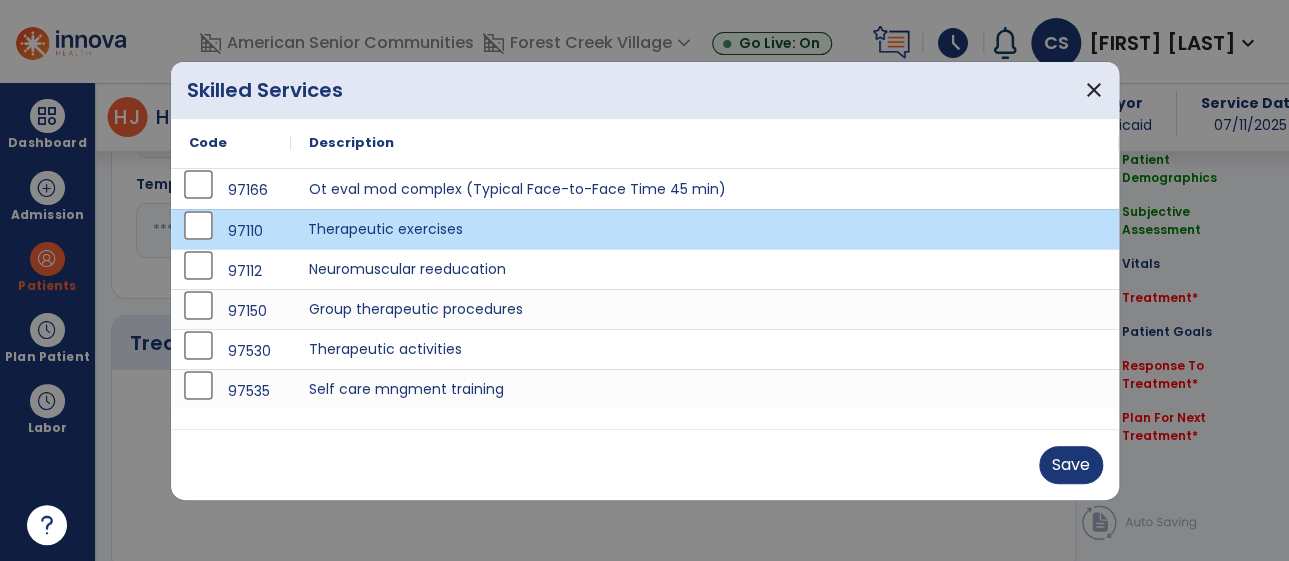 click on "Therapeutic exercises" at bounding box center (705, 229) 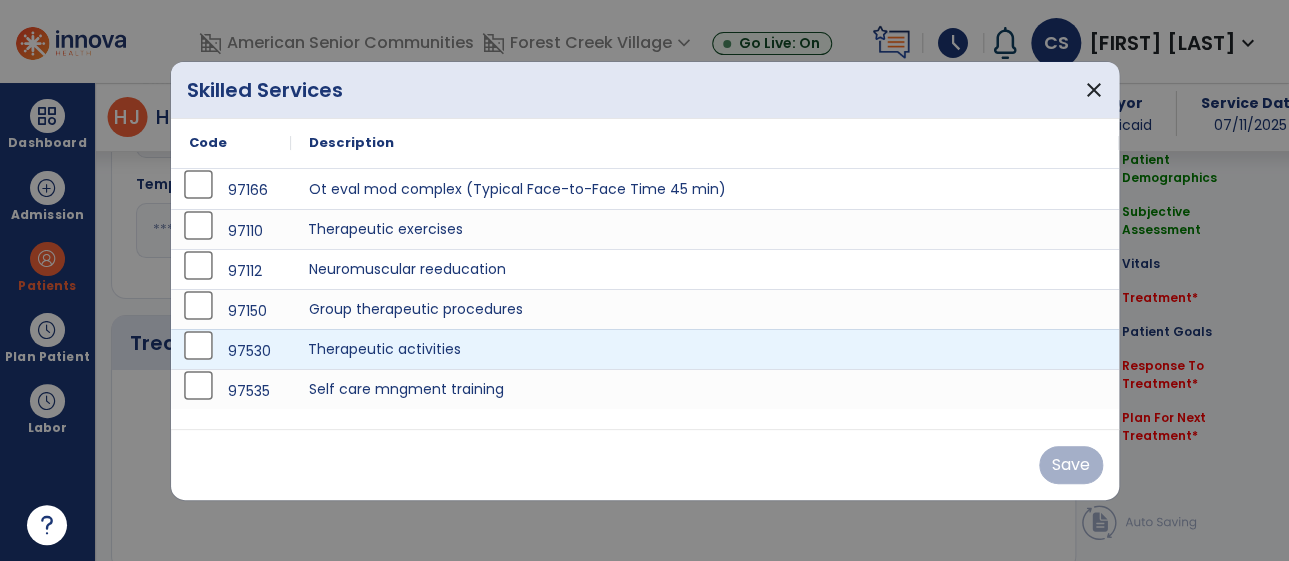click on "Therapeutic activities" at bounding box center [705, 349] 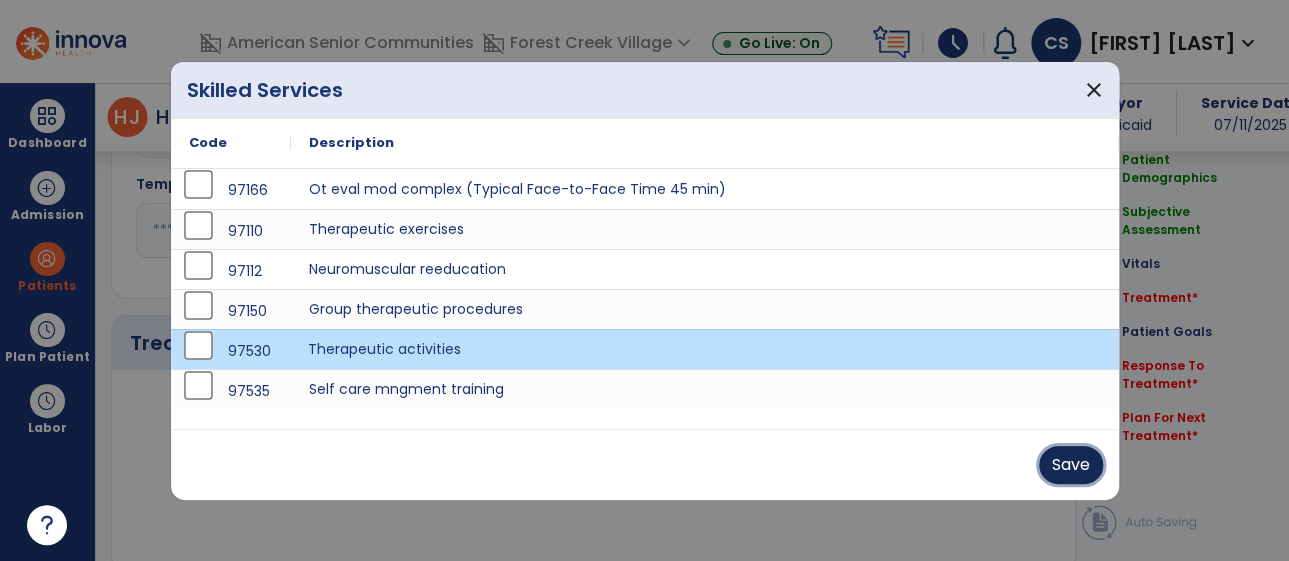 click on "Save" at bounding box center [1071, 465] 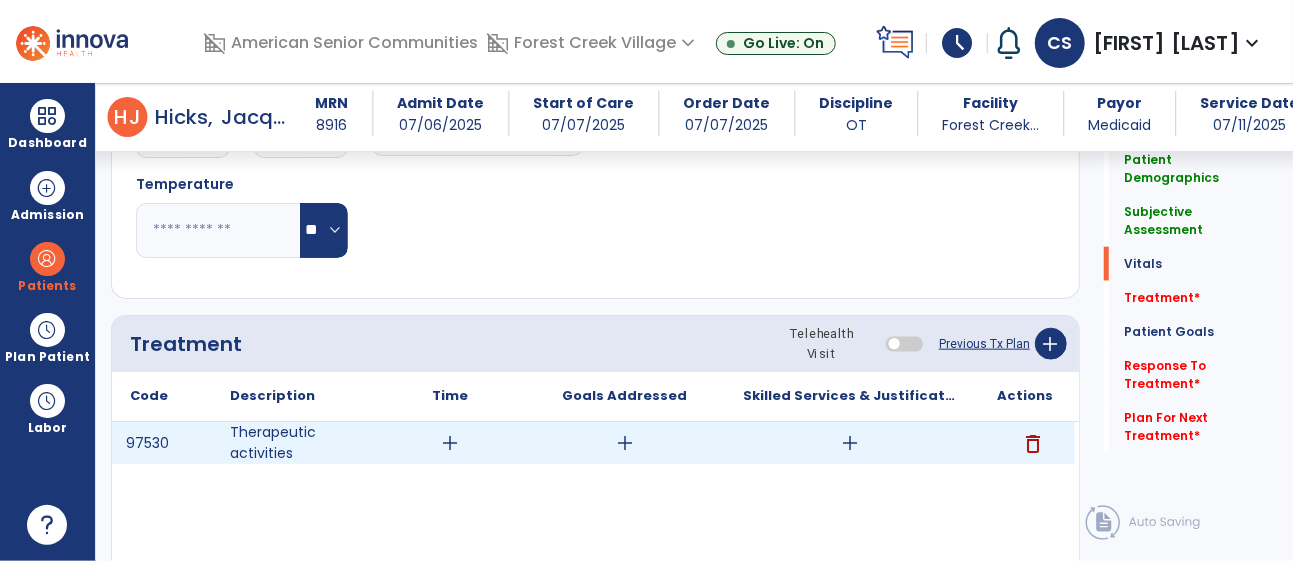 click on "add" at bounding box center (625, 443) 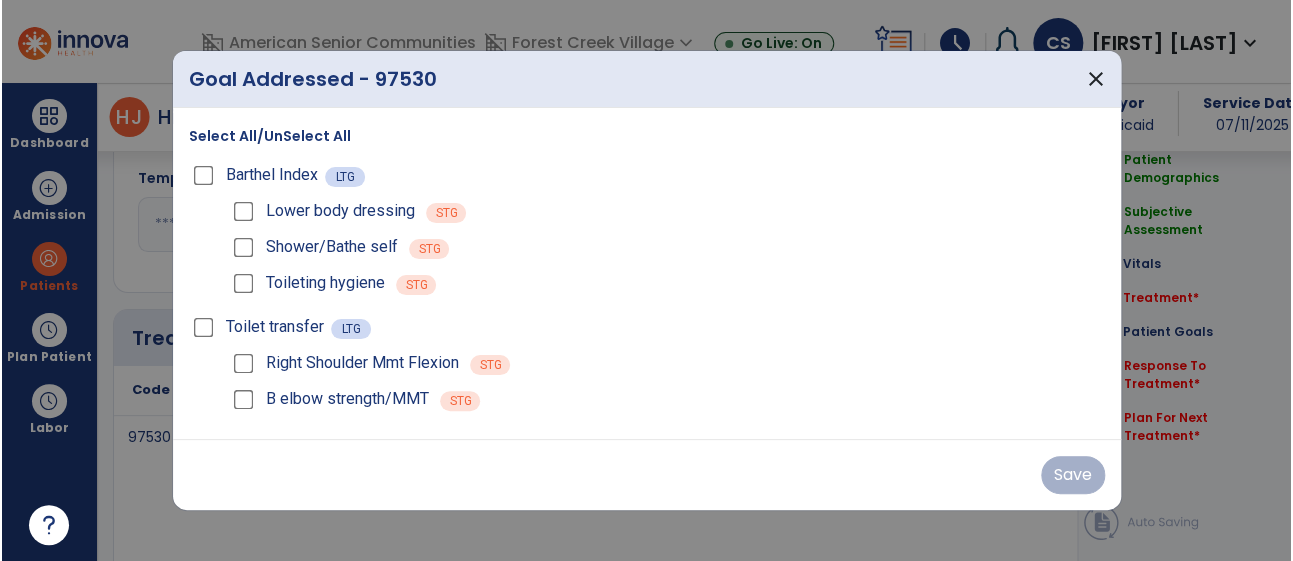scroll, scrollTop: 1044, scrollLeft: 0, axis: vertical 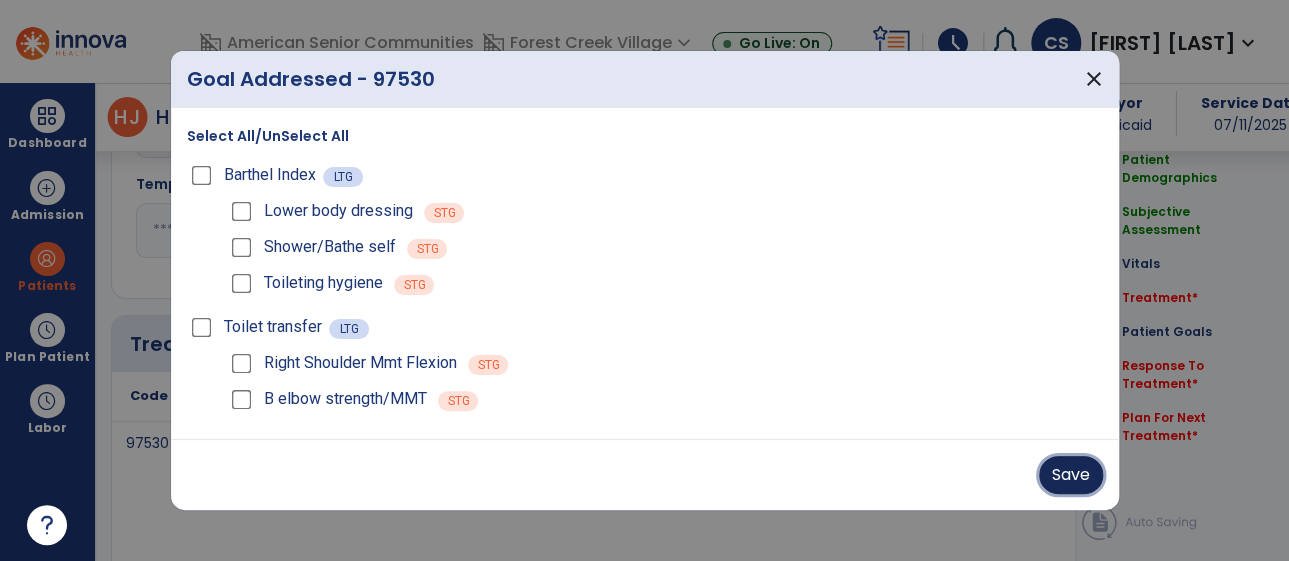 click on "Save" at bounding box center [1071, 475] 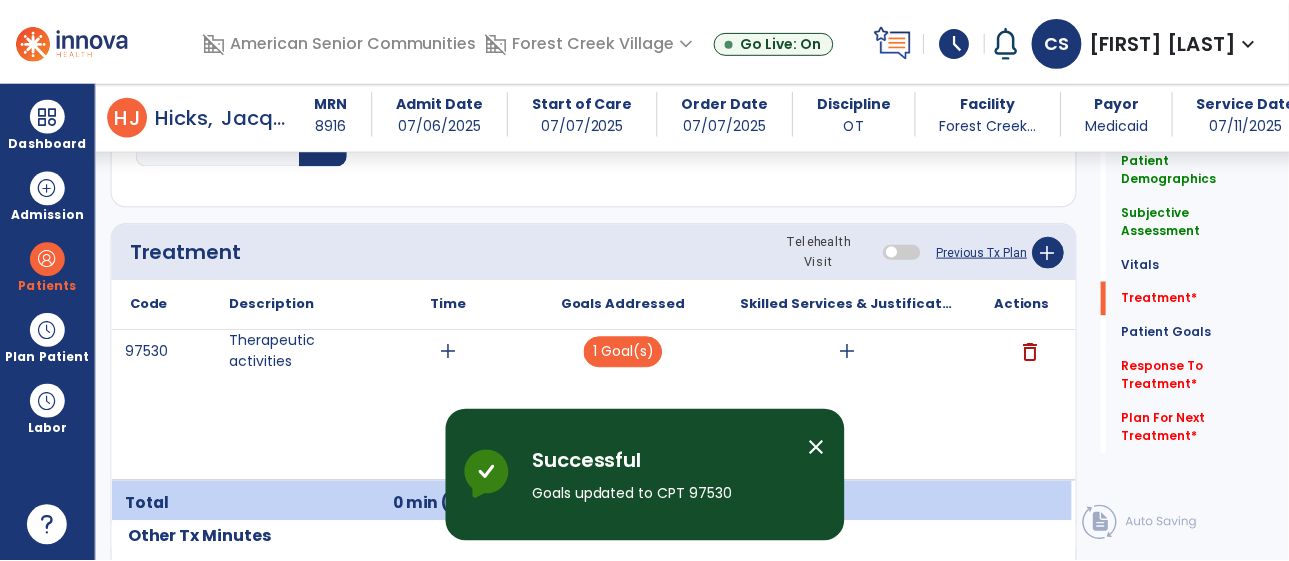 scroll, scrollTop: 1139, scrollLeft: 0, axis: vertical 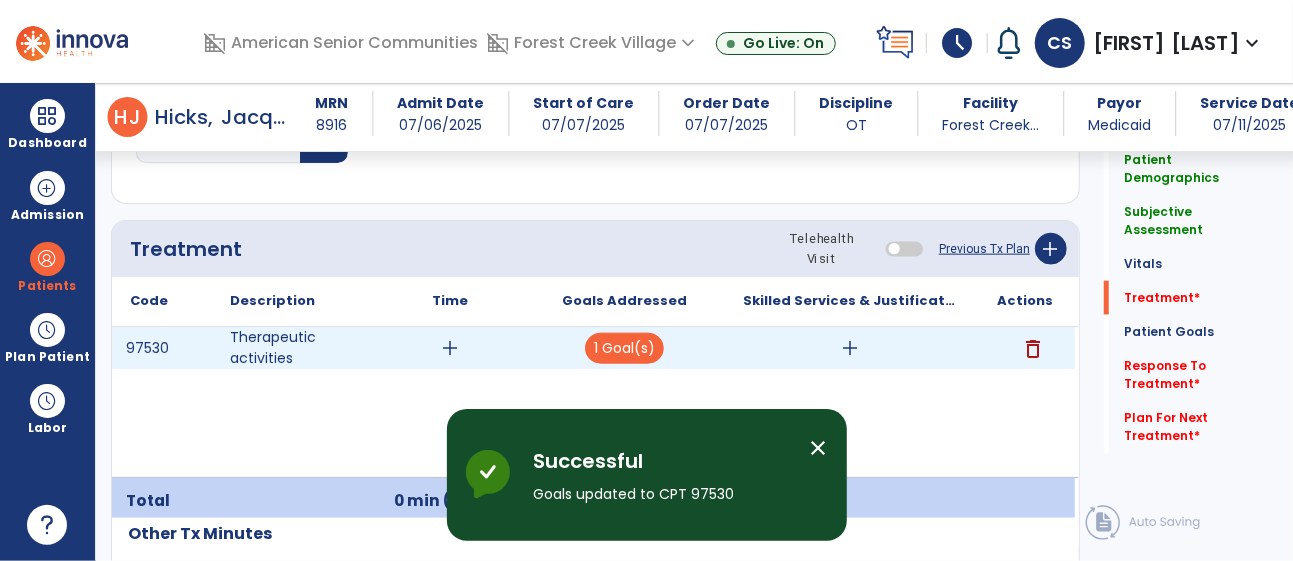 click on "add" at bounding box center (850, 348) 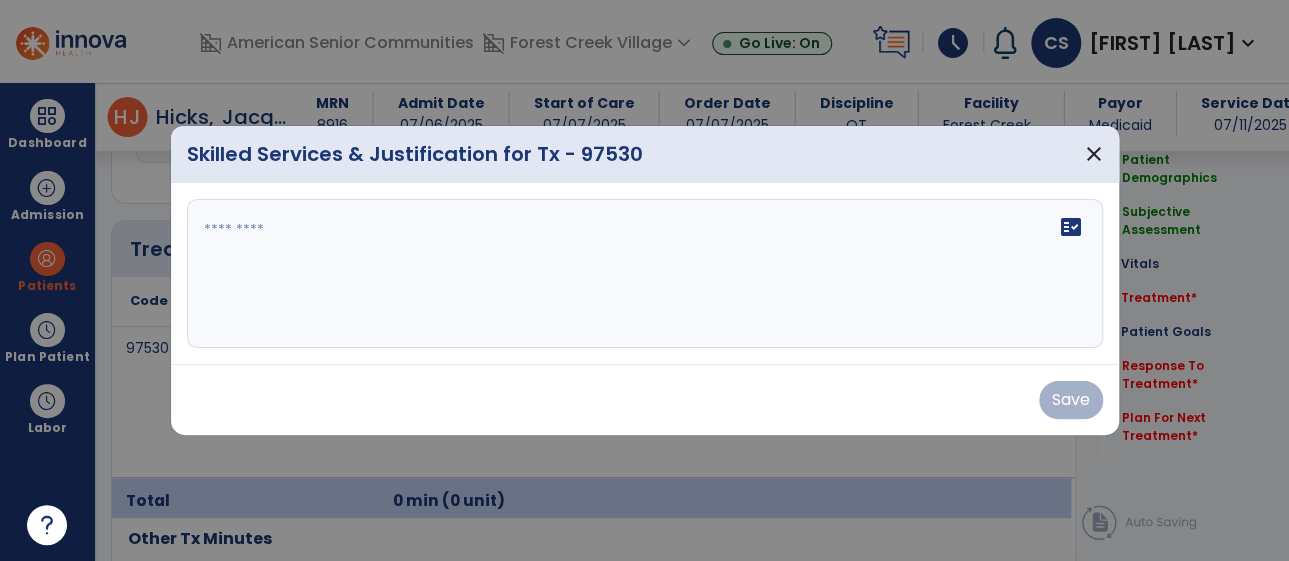 scroll, scrollTop: 1139, scrollLeft: 0, axis: vertical 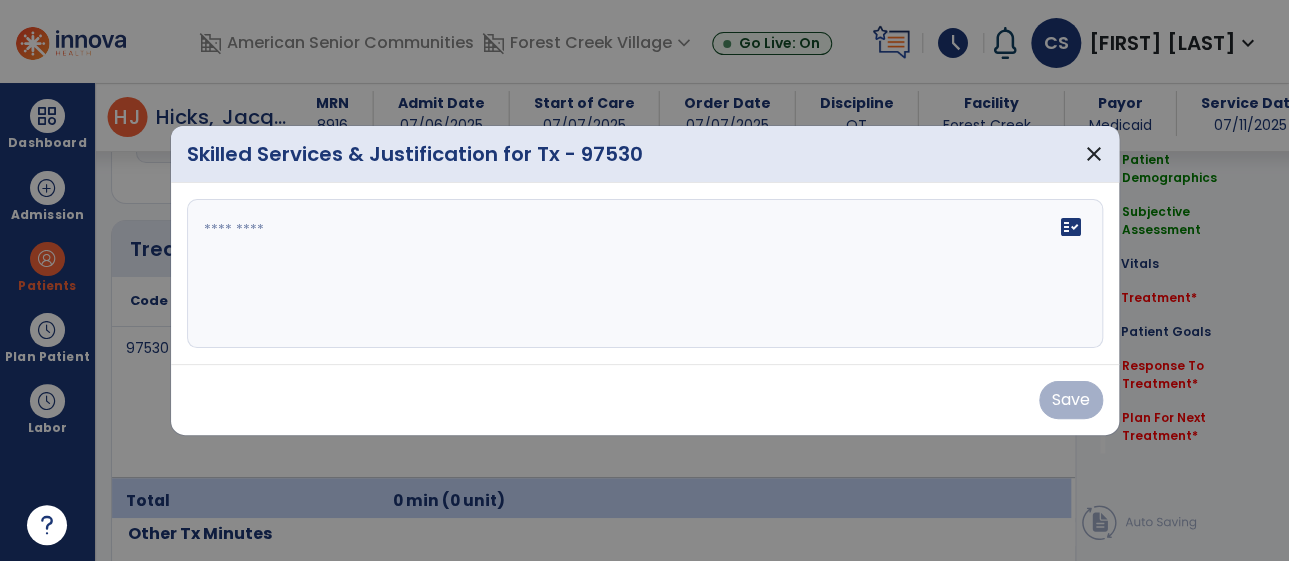 click on "fact_check" at bounding box center (645, 274) 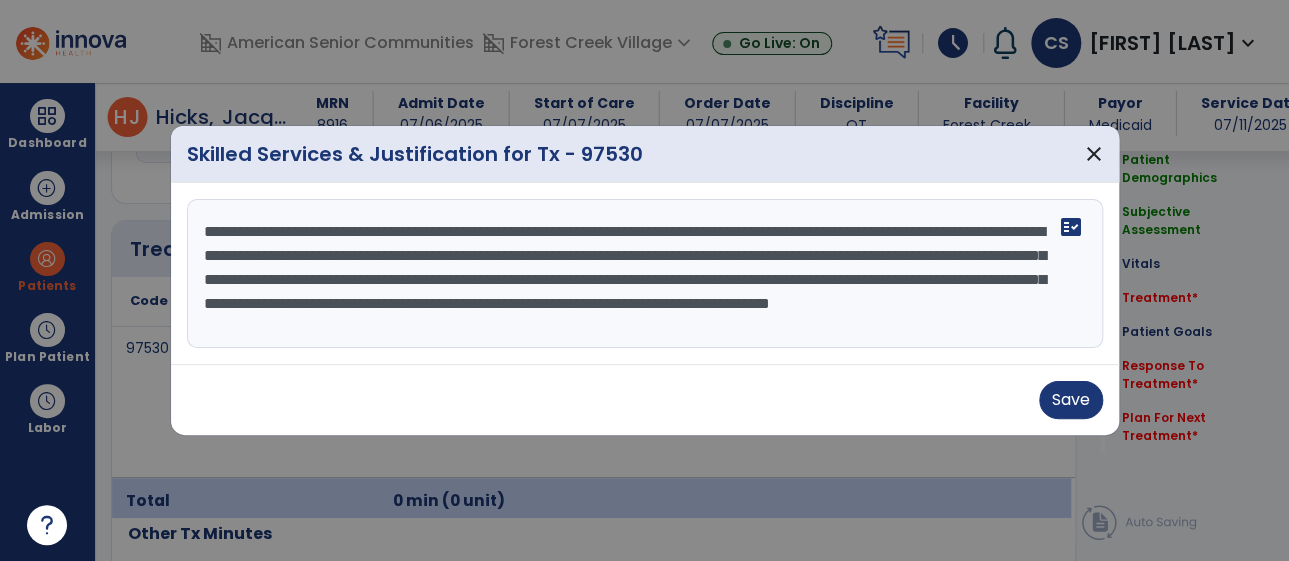 scroll, scrollTop: 16, scrollLeft: 0, axis: vertical 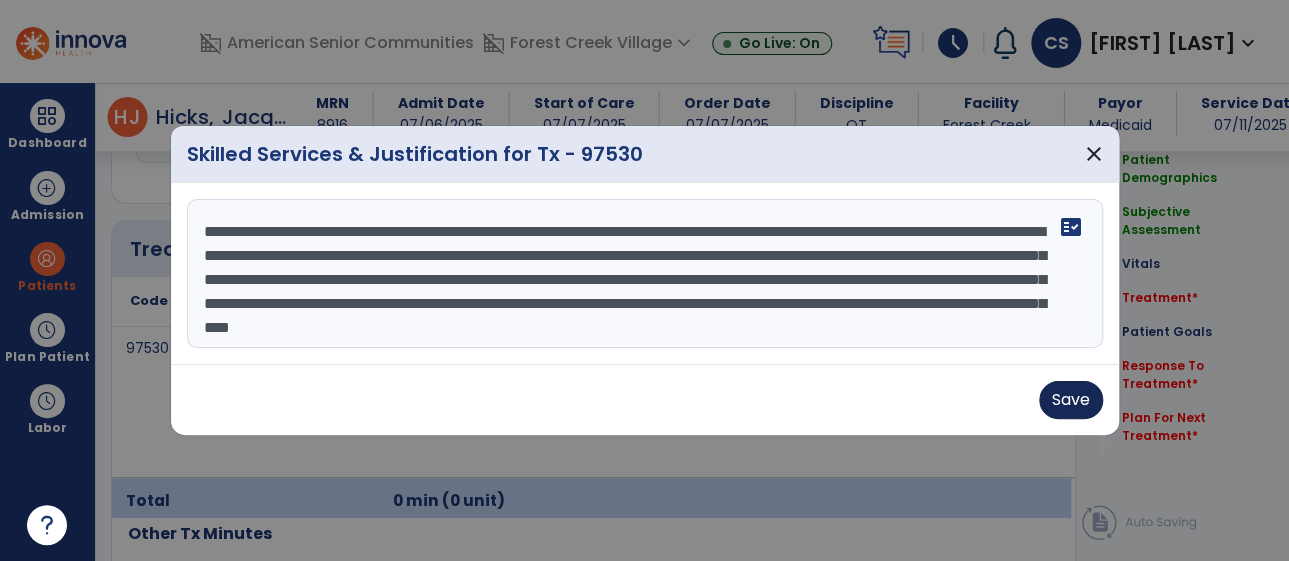 type on "**********" 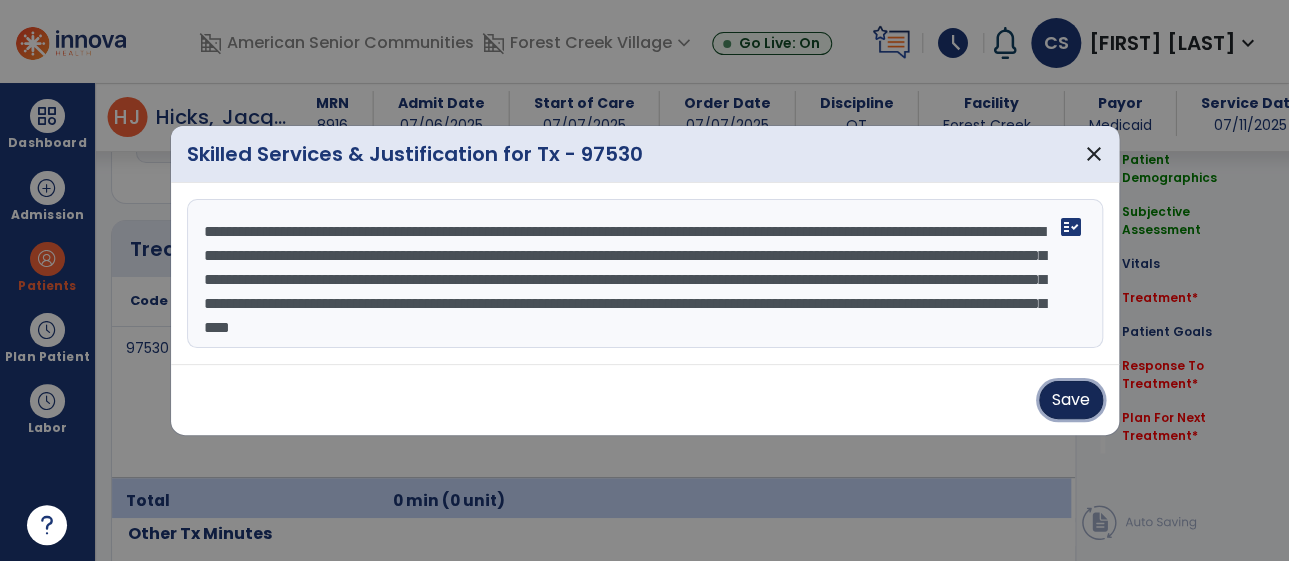 click on "Save" at bounding box center (1071, 400) 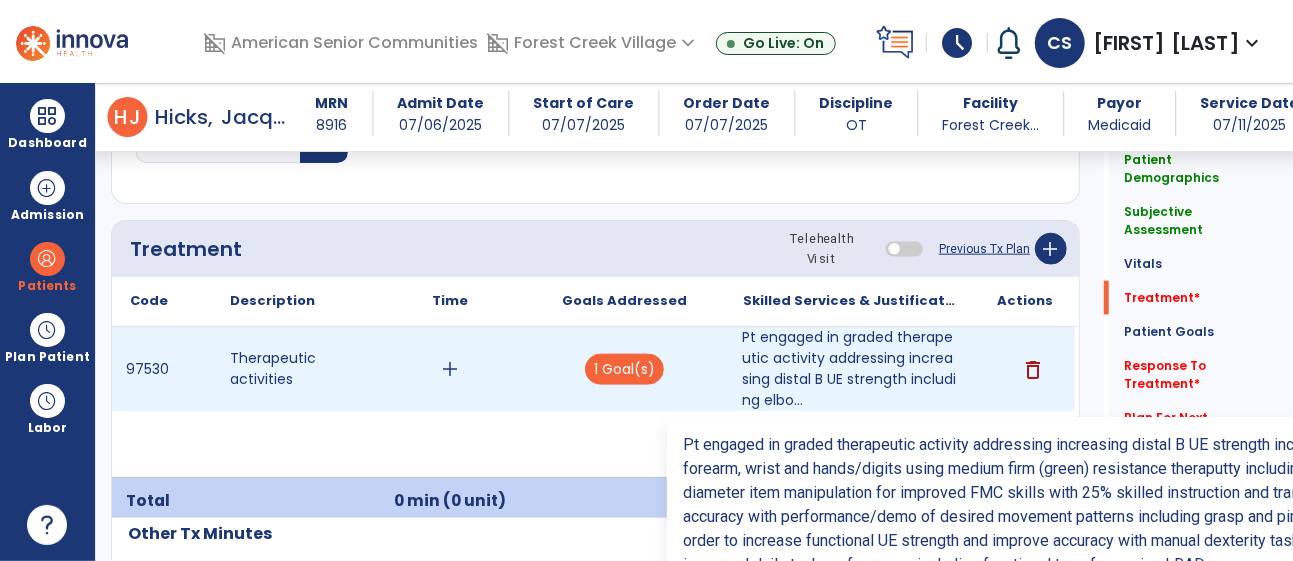 click on "Pt engaged in graded therapeutic activity addressing increasing distal  B UE strength including elbo..." at bounding box center (850, 369) 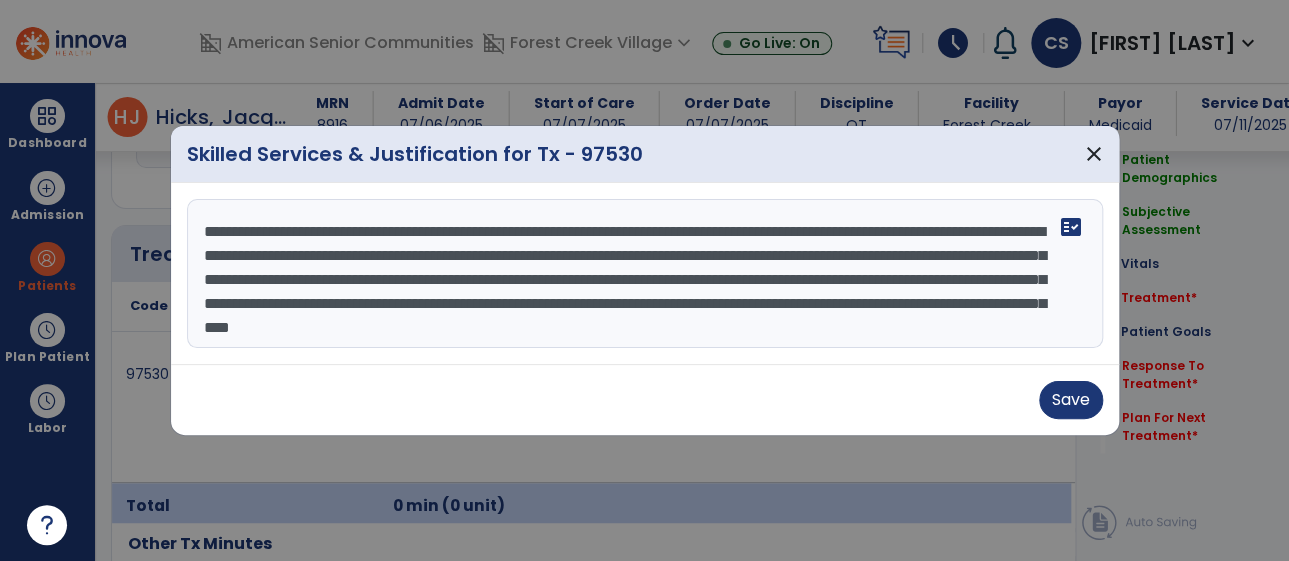 scroll, scrollTop: 1139, scrollLeft: 0, axis: vertical 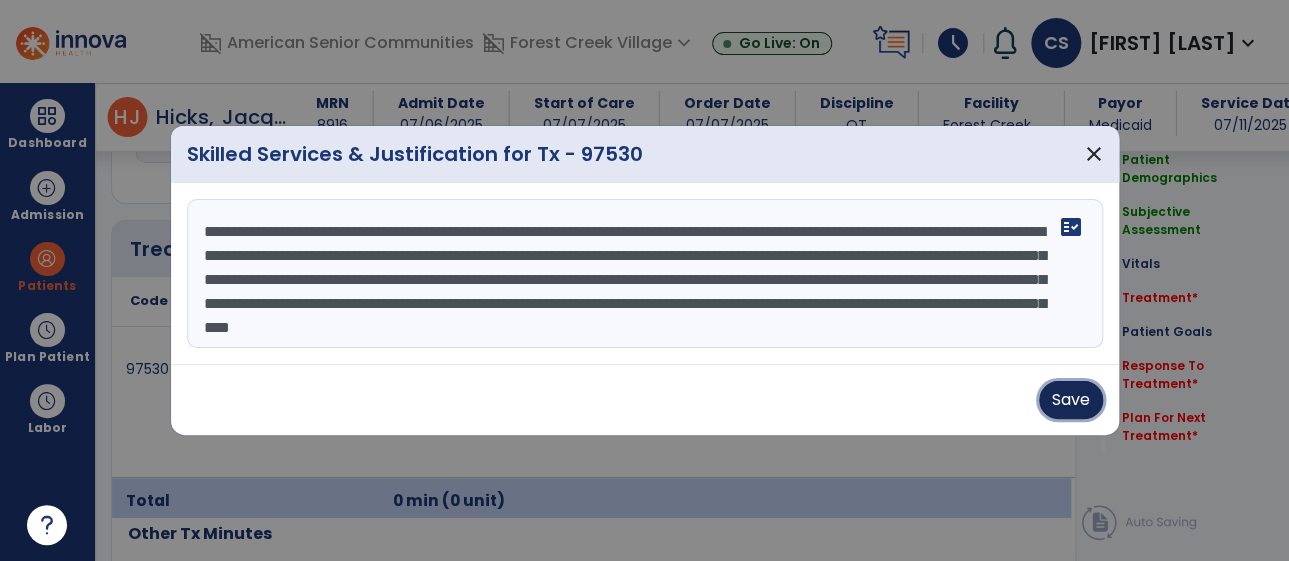 click on "Save" at bounding box center (1071, 400) 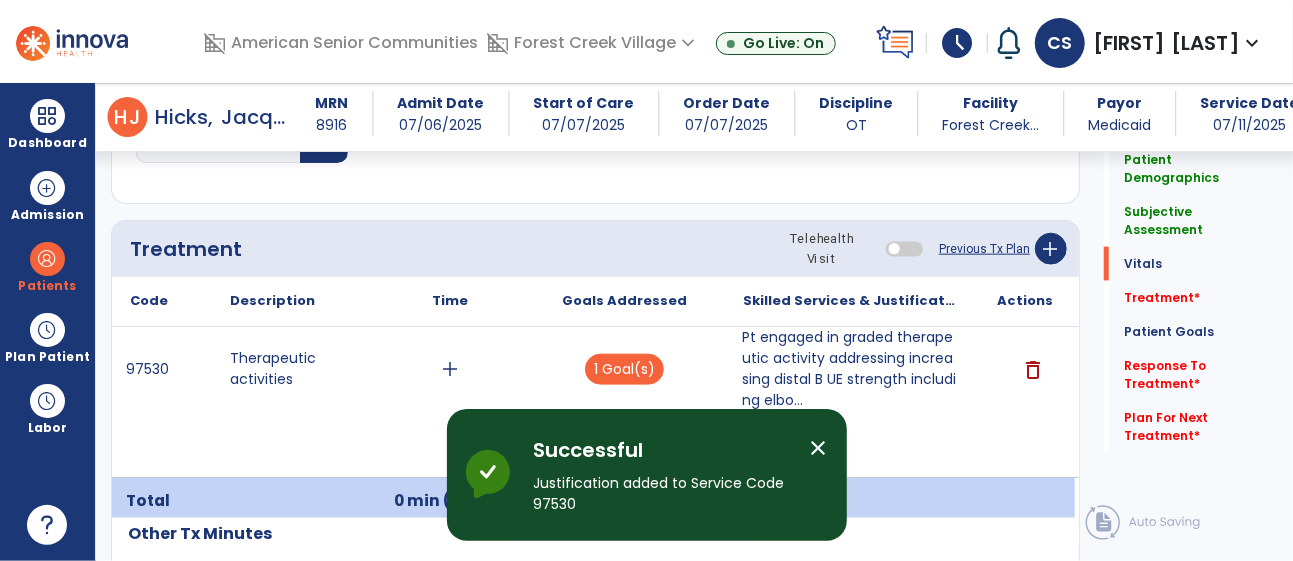 scroll, scrollTop: 0, scrollLeft: 0, axis: both 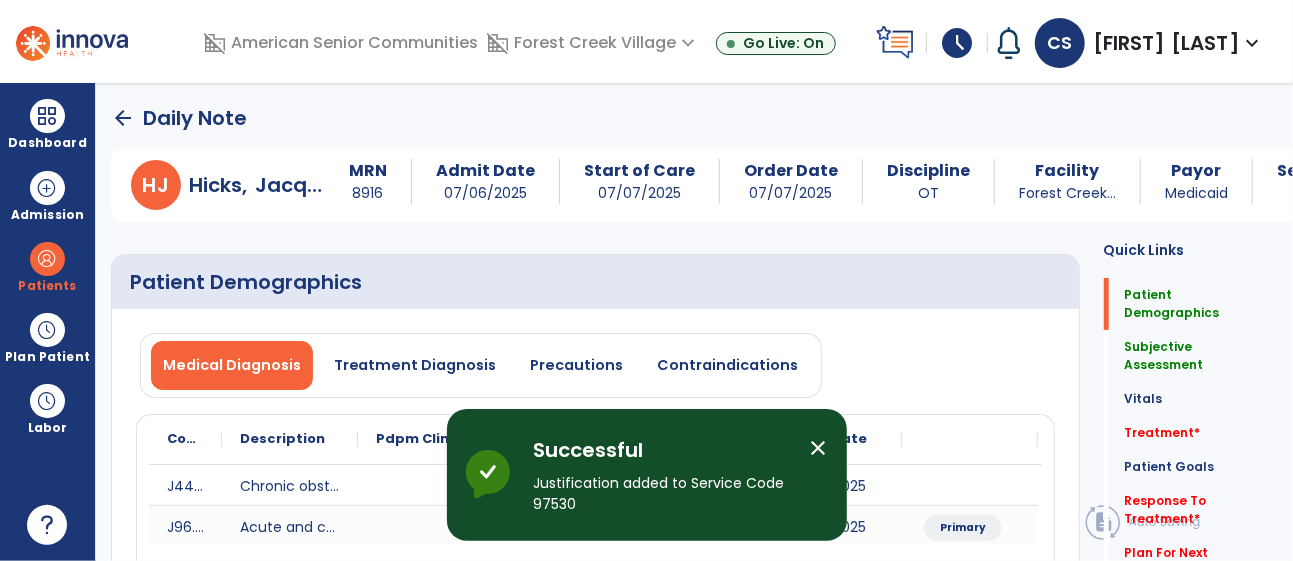 click on "arrow_back" 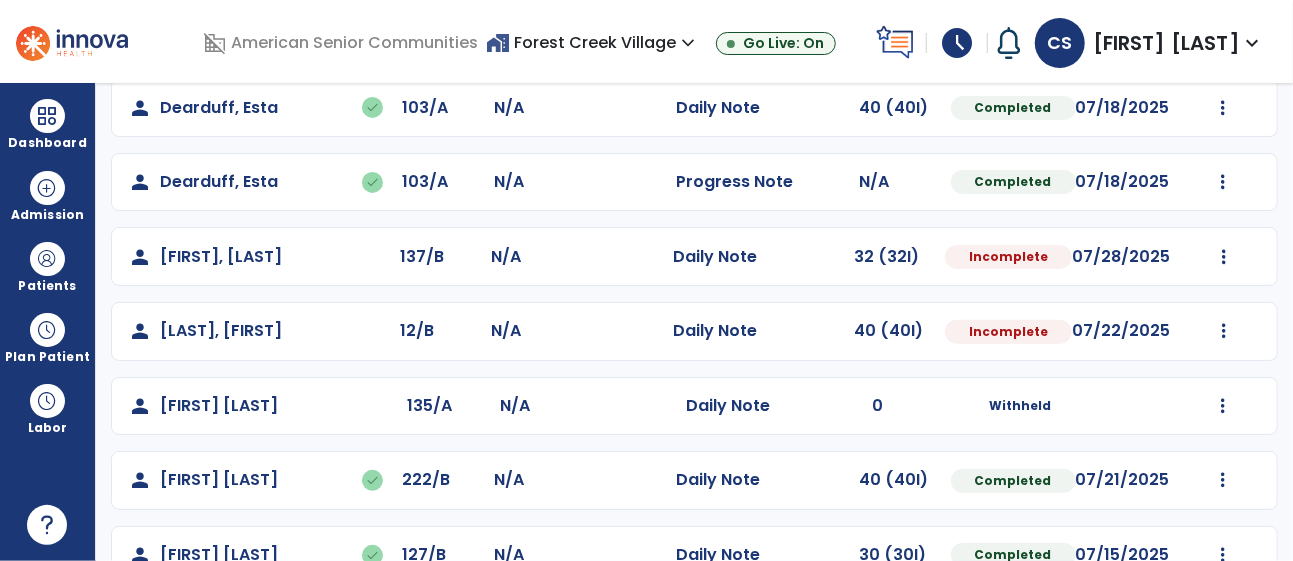 scroll, scrollTop: 0, scrollLeft: 0, axis: both 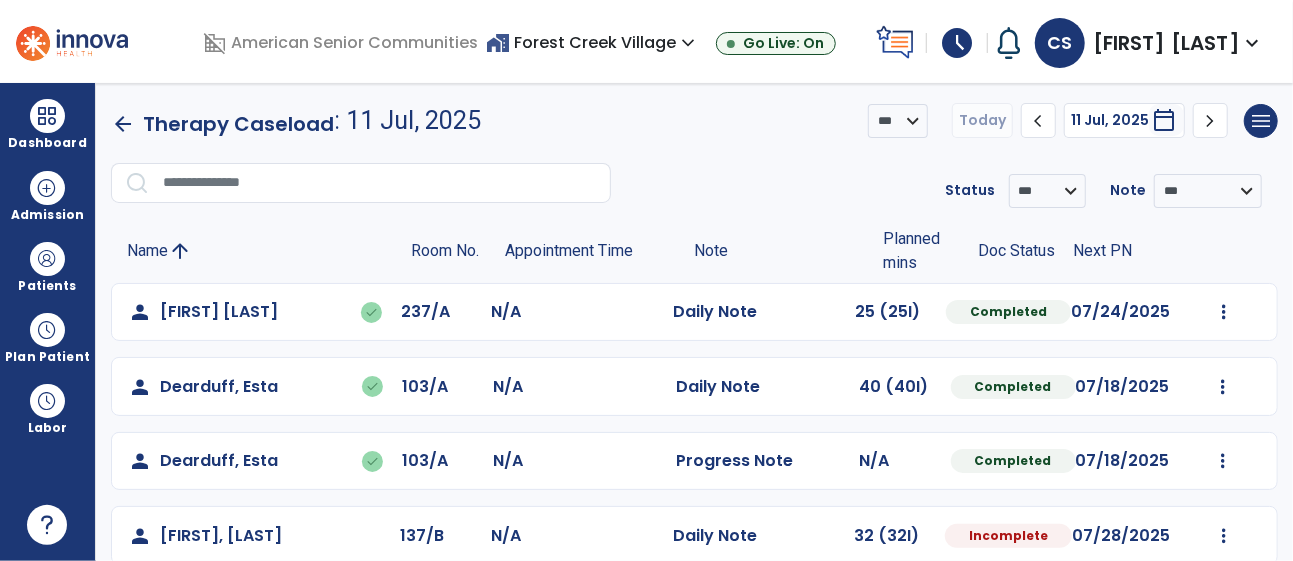click on "home_work   Forest Creek Village   expand_more" at bounding box center [593, 42] 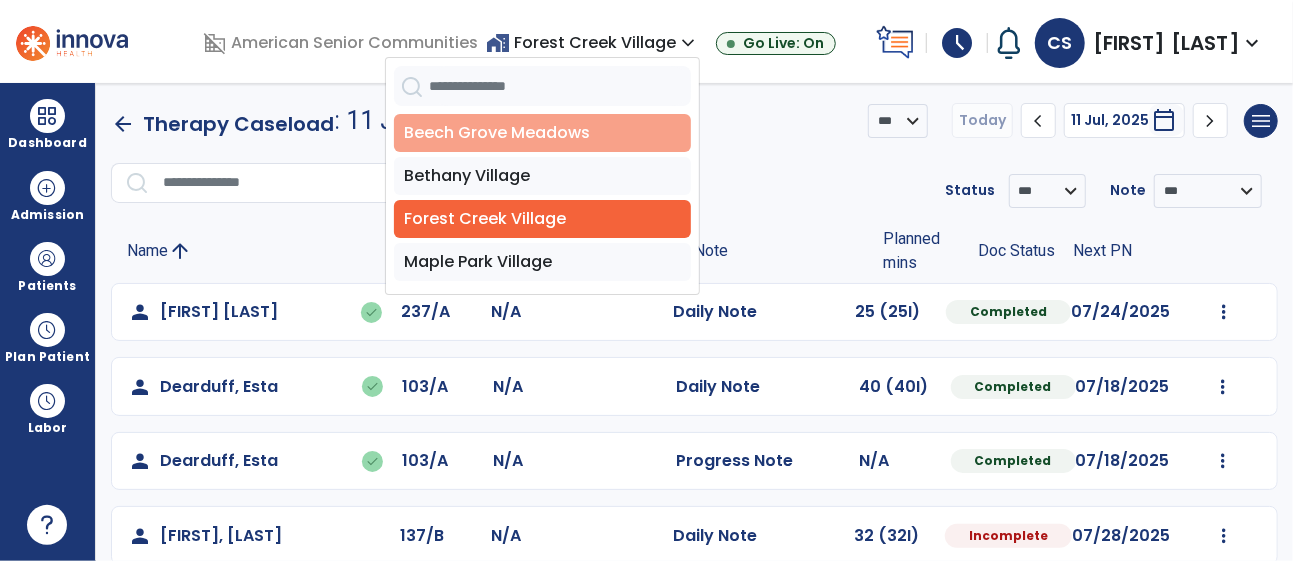 click on "Beech Grove Meadows" at bounding box center (542, 133) 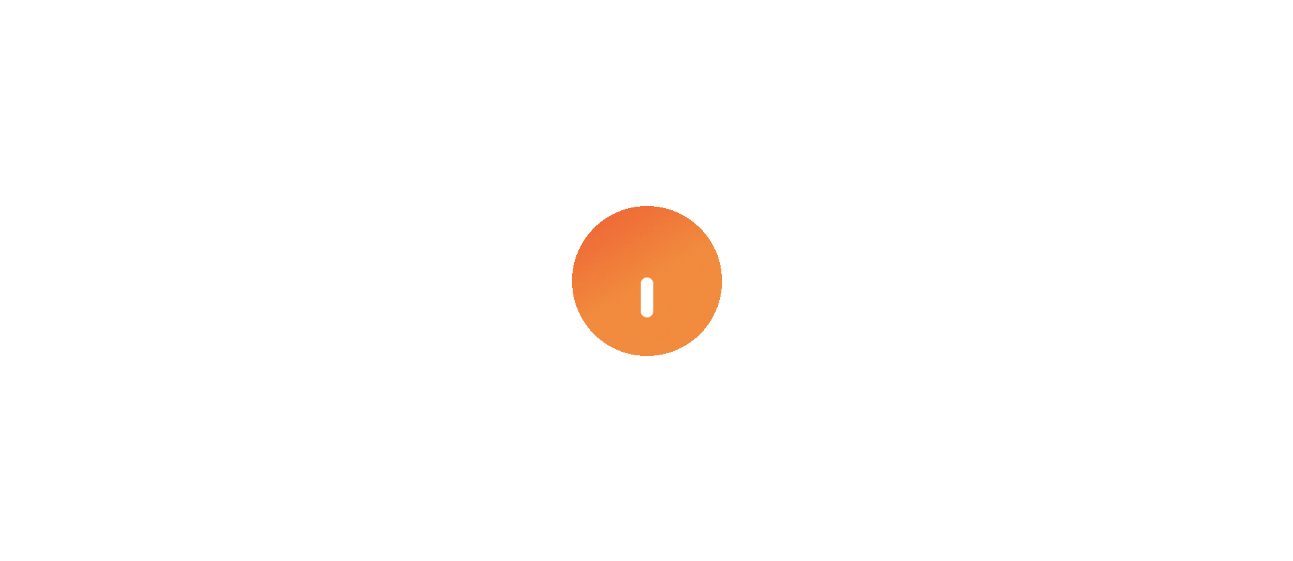 scroll, scrollTop: 0, scrollLeft: 0, axis: both 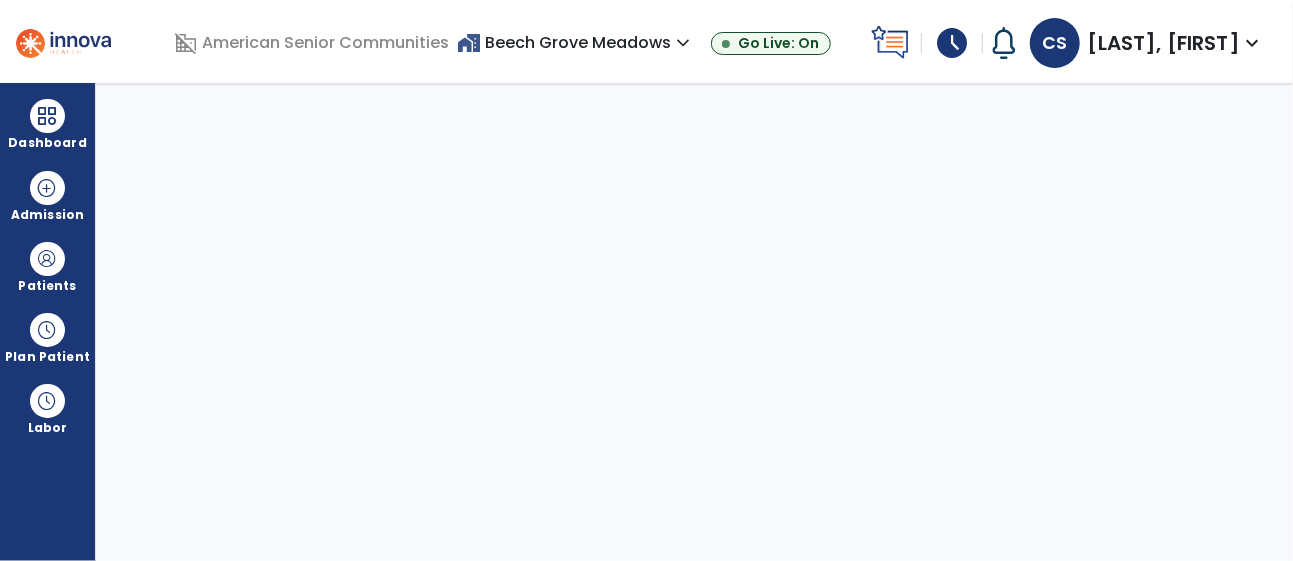 select on "****" 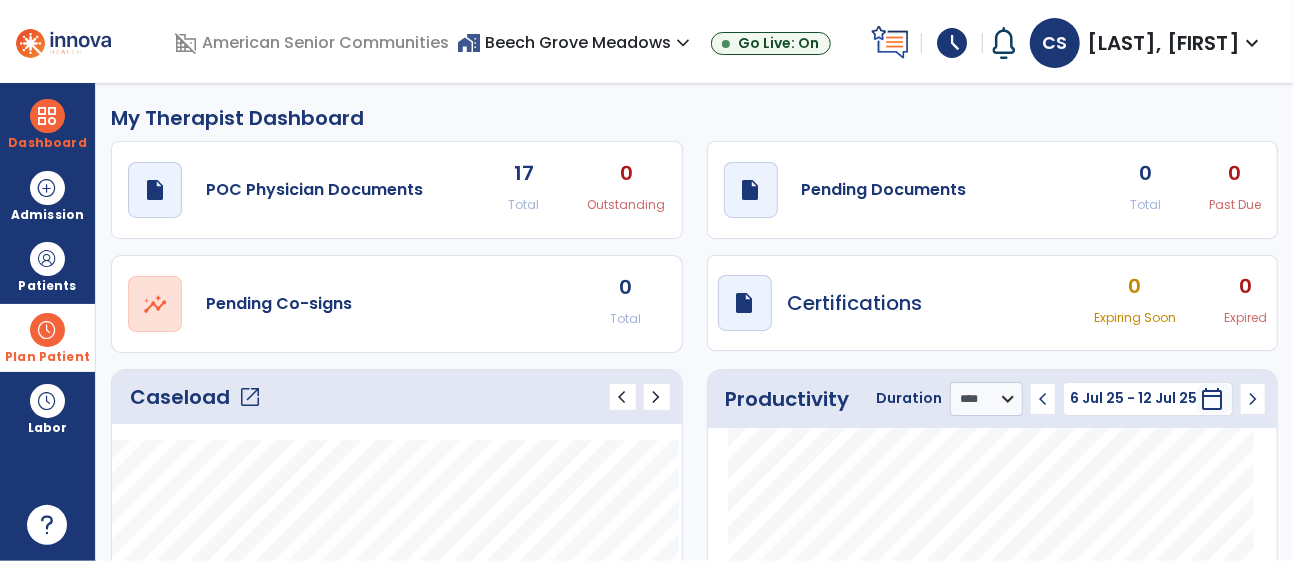 click on "Plan Patient" at bounding box center [47, 266] 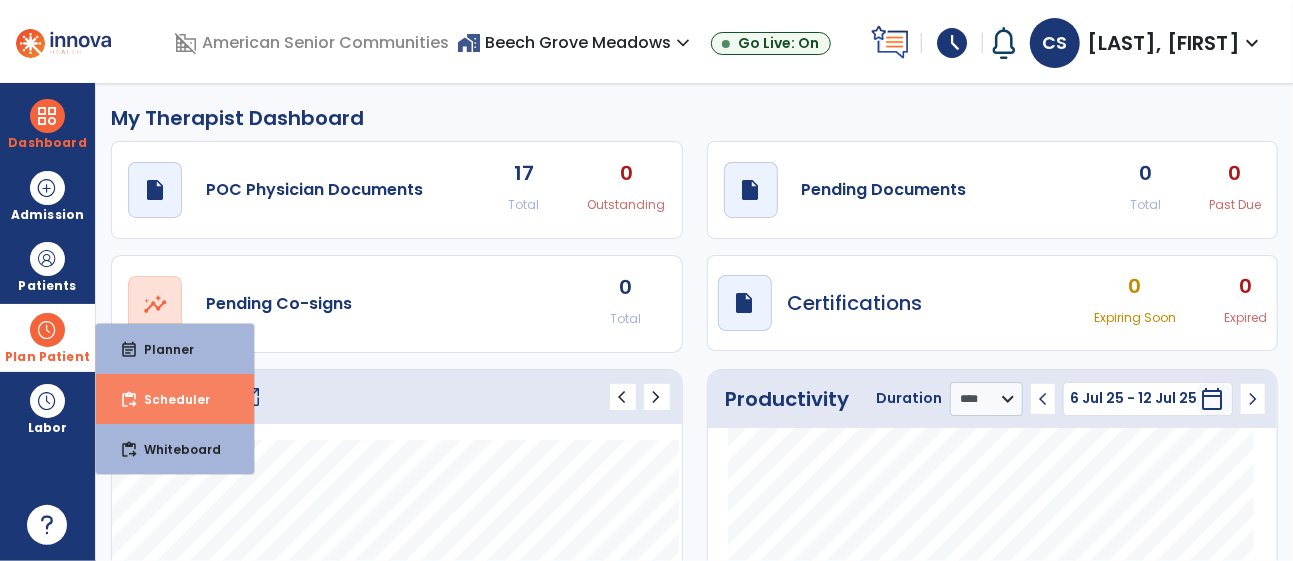 click on "content_paste_go  Scheduler" at bounding box center (175, 399) 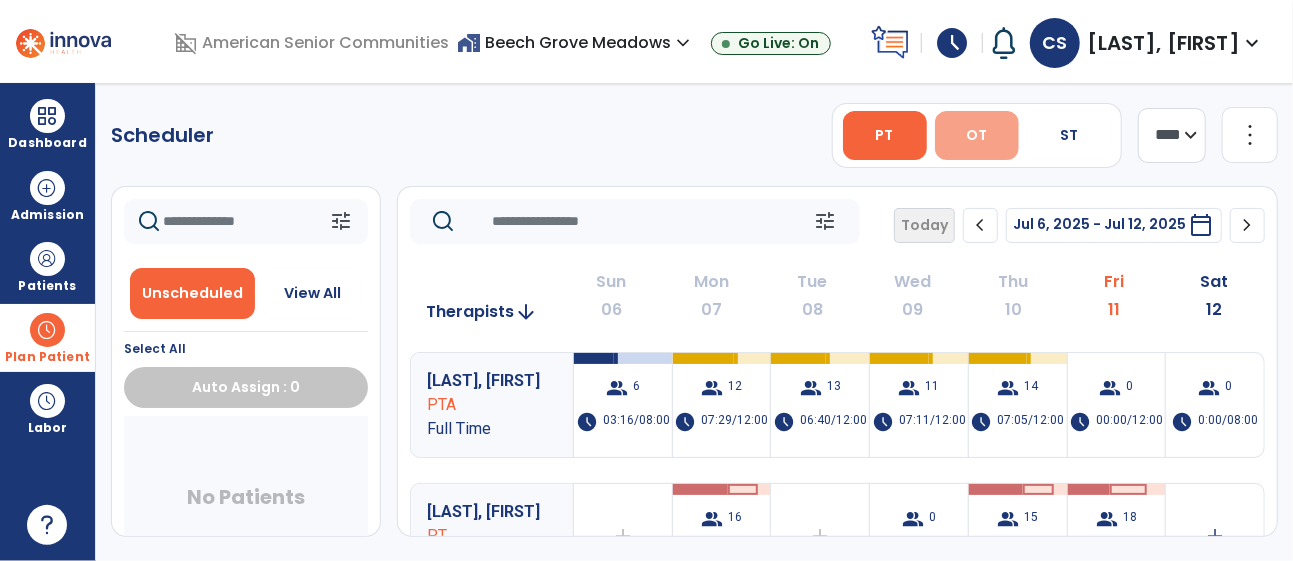 click on "OT" at bounding box center [977, 135] 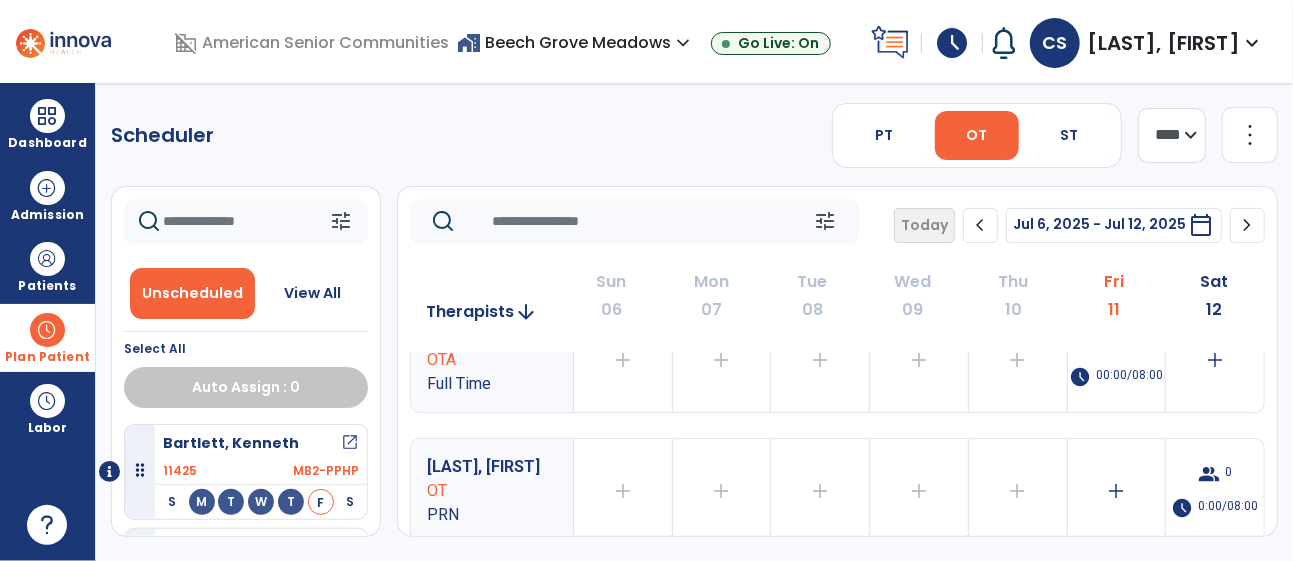scroll, scrollTop: 705, scrollLeft: 0, axis: vertical 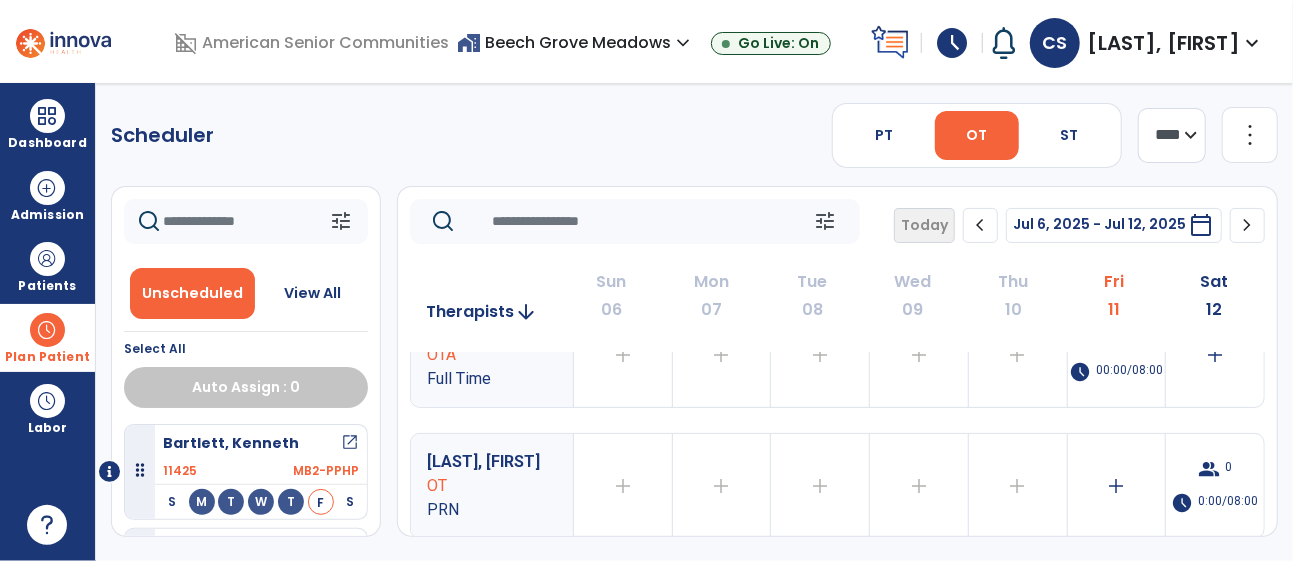 click on "home_work   Beech Grove Meadows   expand_more" at bounding box center (576, 42) 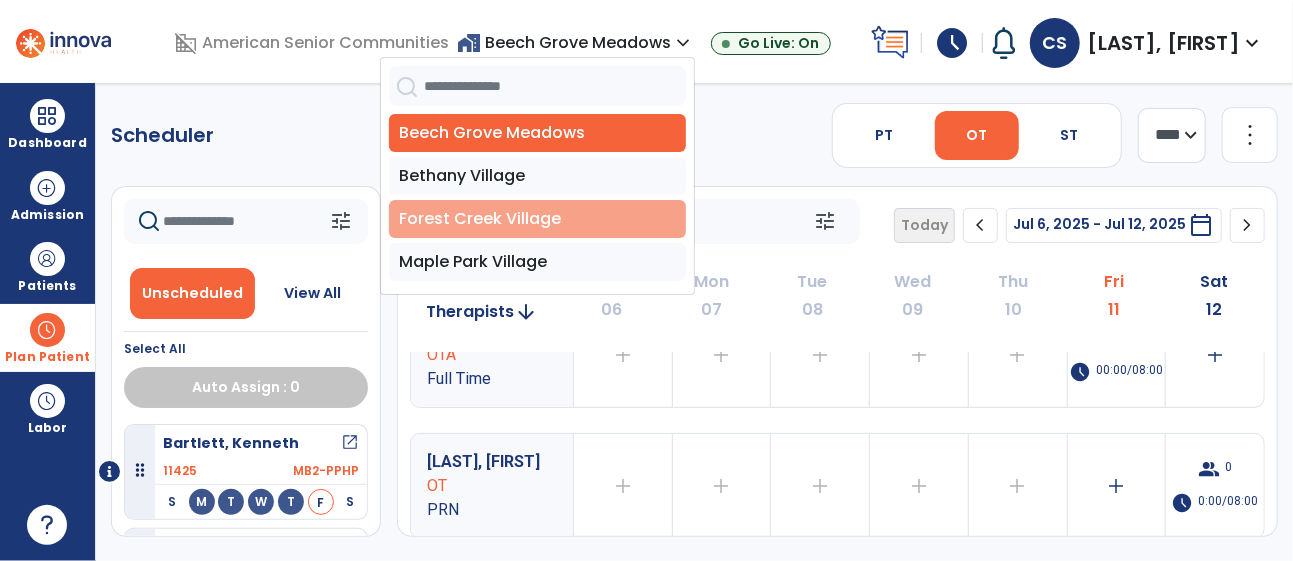click on "Forest Creek Village" at bounding box center [537, 219] 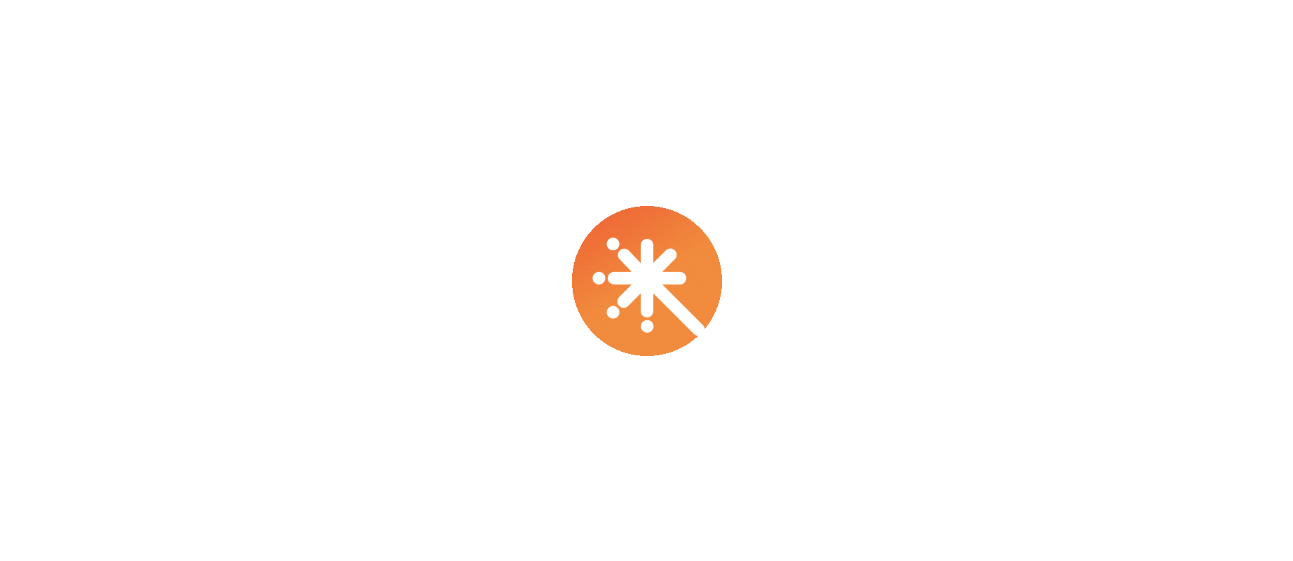 scroll, scrollTop: 0, scrollLeft: 0, axis: both 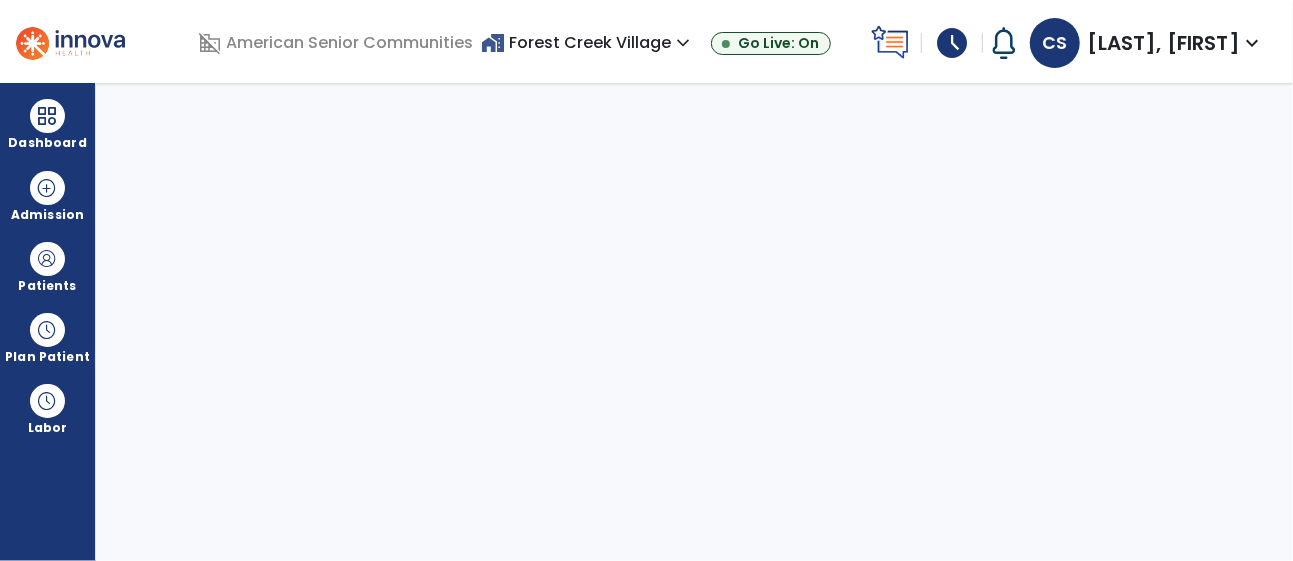 select on "****" 